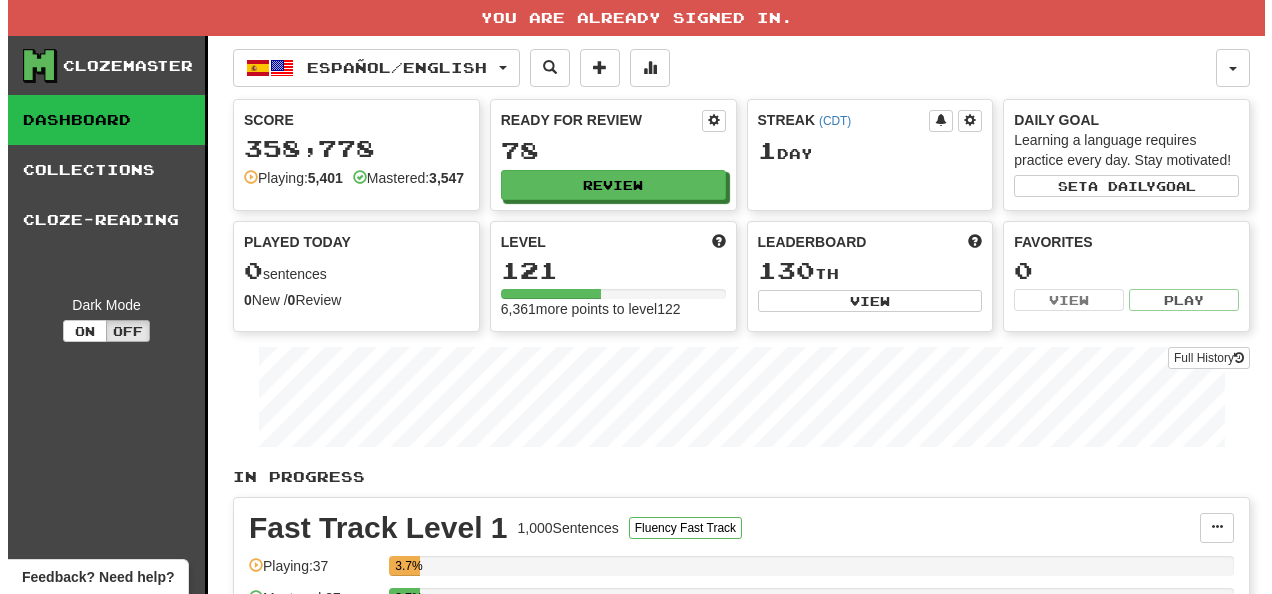 scroll, scrollTop: 0, scrollLeft: 0, axis: both 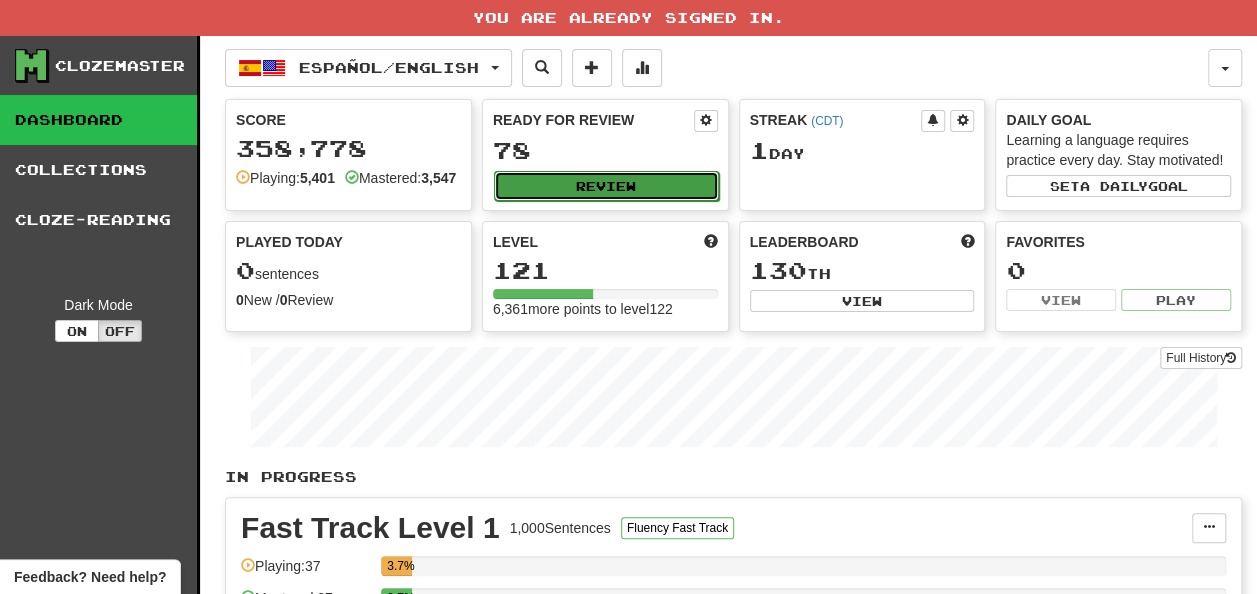 click on "Review" at bounding box center [606, 186] 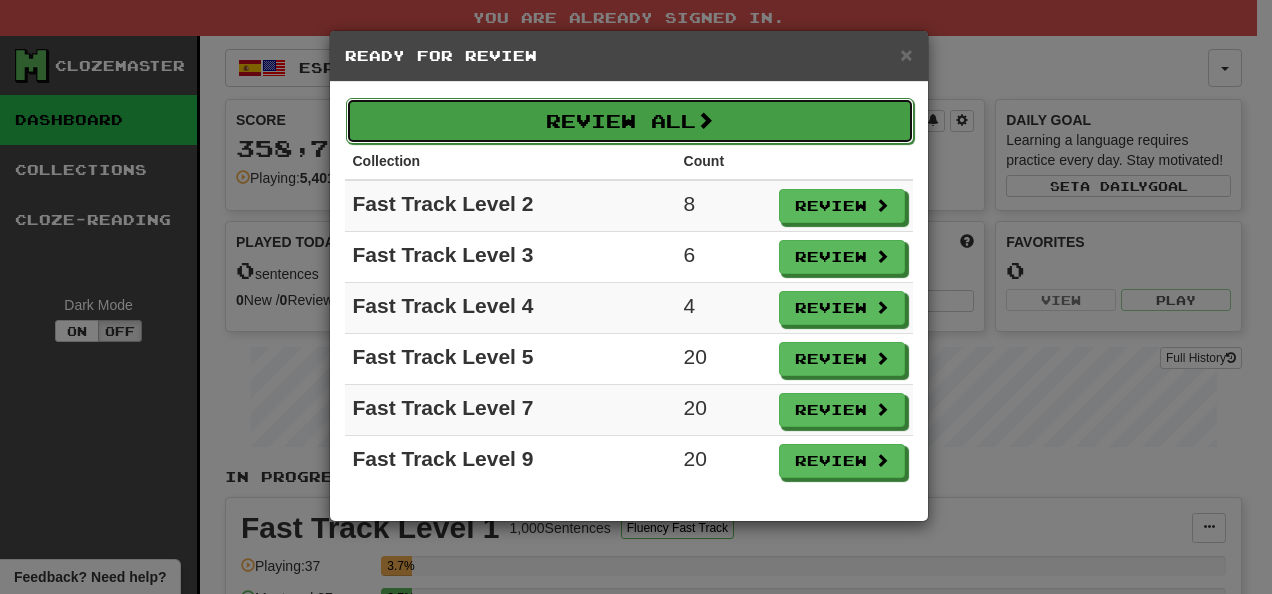click on "Review All" at bounding box center (630, 121) 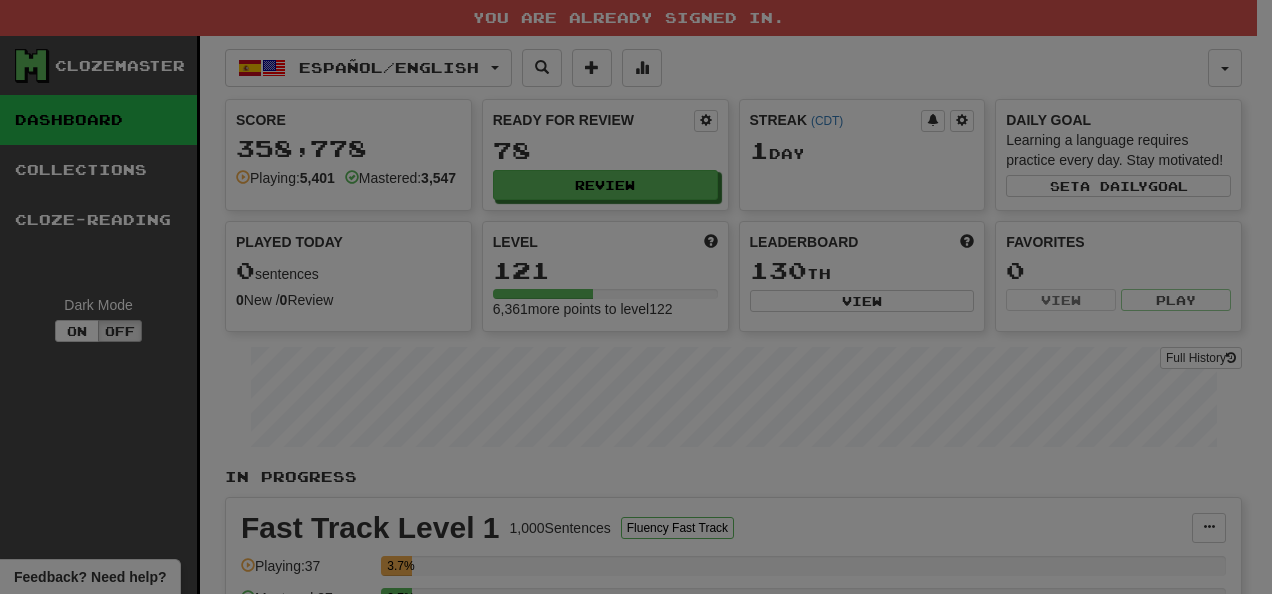 select on "**" 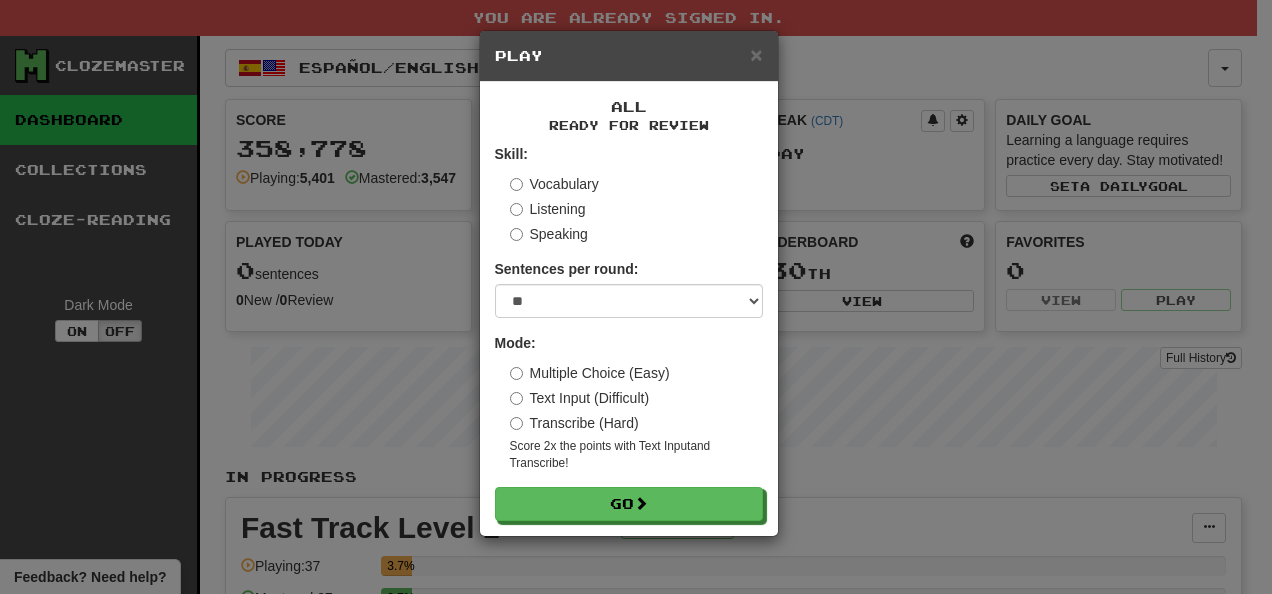 drag, startPoint x: 590, startPoint y: 59, endPoint x: 447, endPoint y: 114, distance: 153.21227 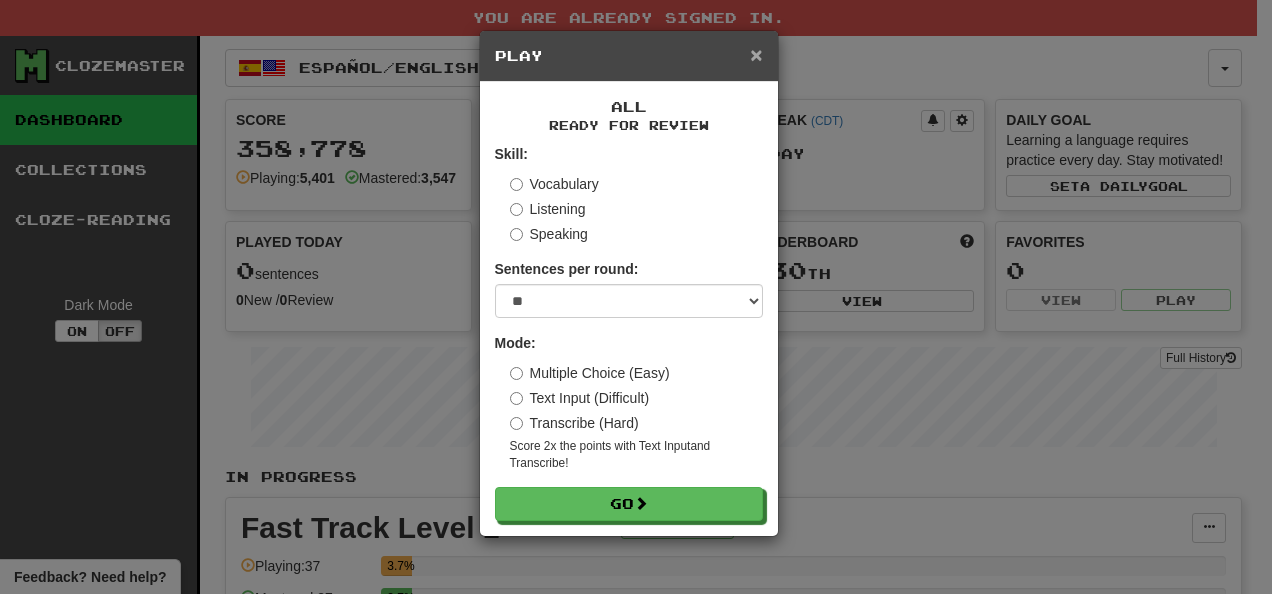 click on "×" at bounding box center (756, 54) 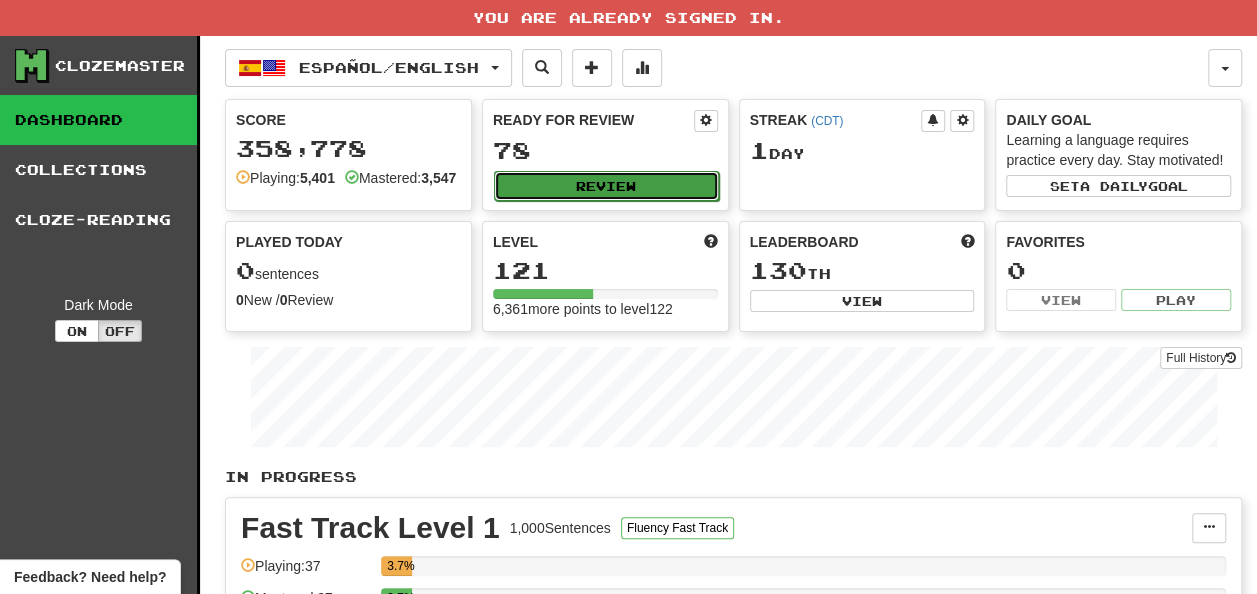 click on "Review" at bounding box center [606, 186] 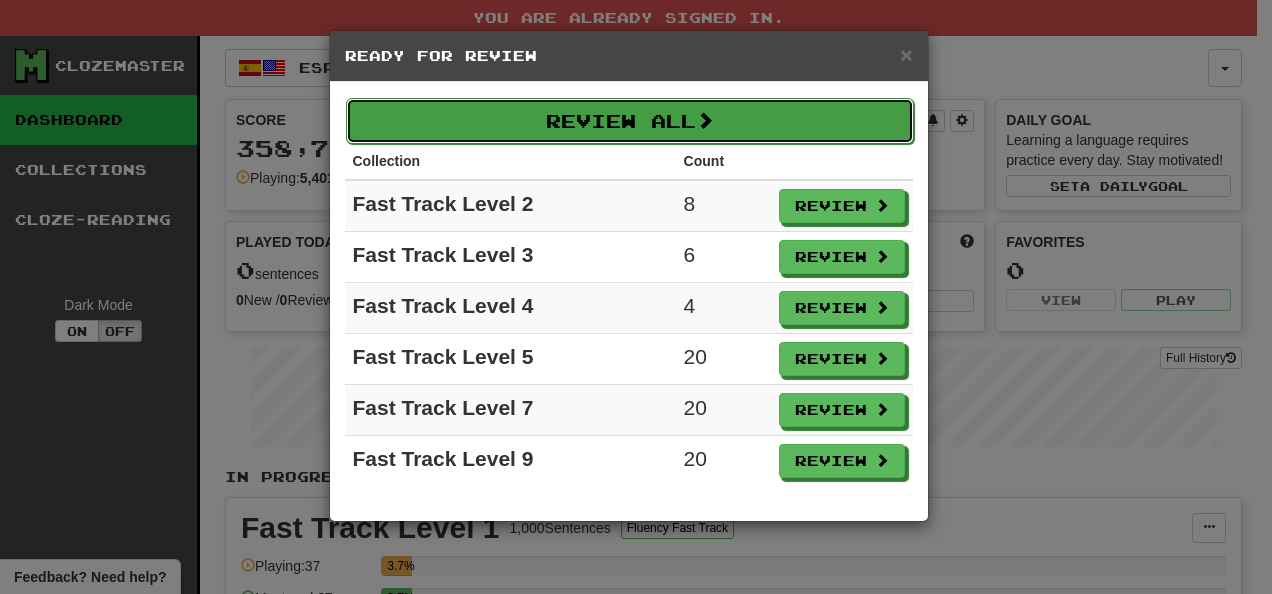 click on "Review All" at bounding box center (630, 121) 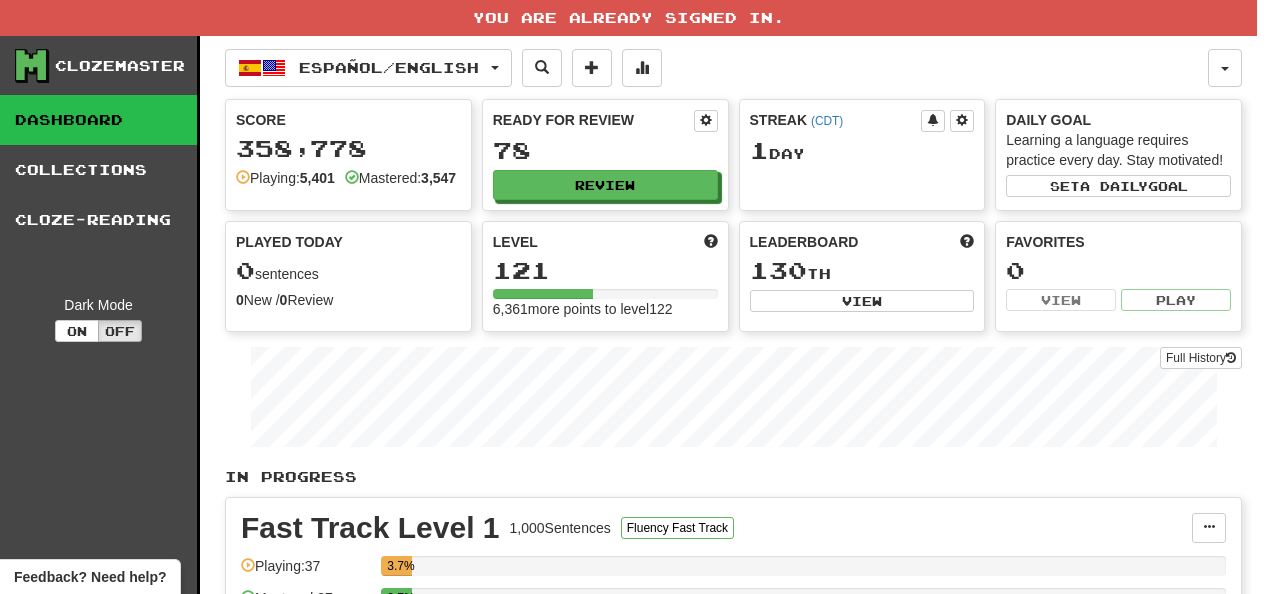 select on "**" 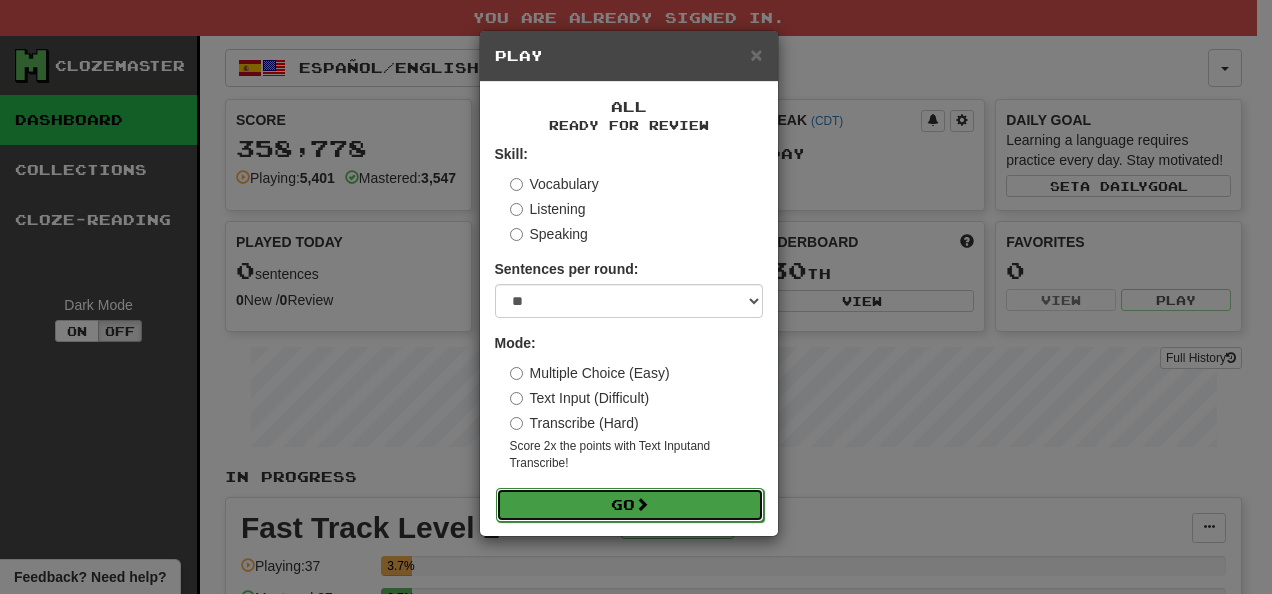 click on "Go" at bounding box center (630, 505) 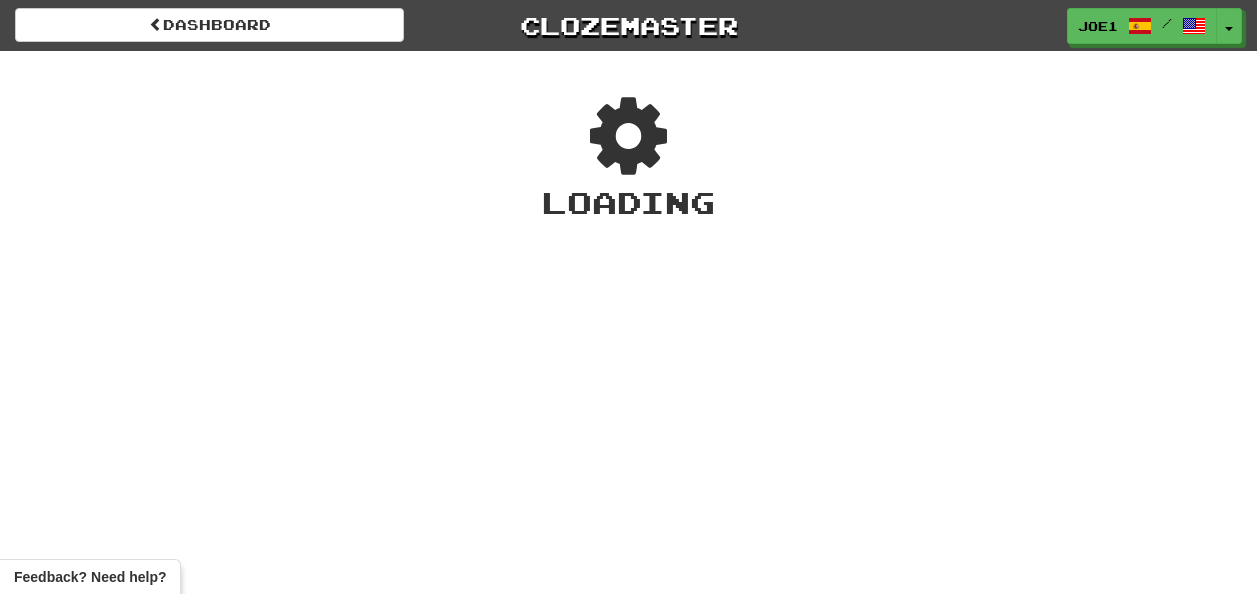 scroll, scrollTop: 0, scrollLeft: 0, axis: both 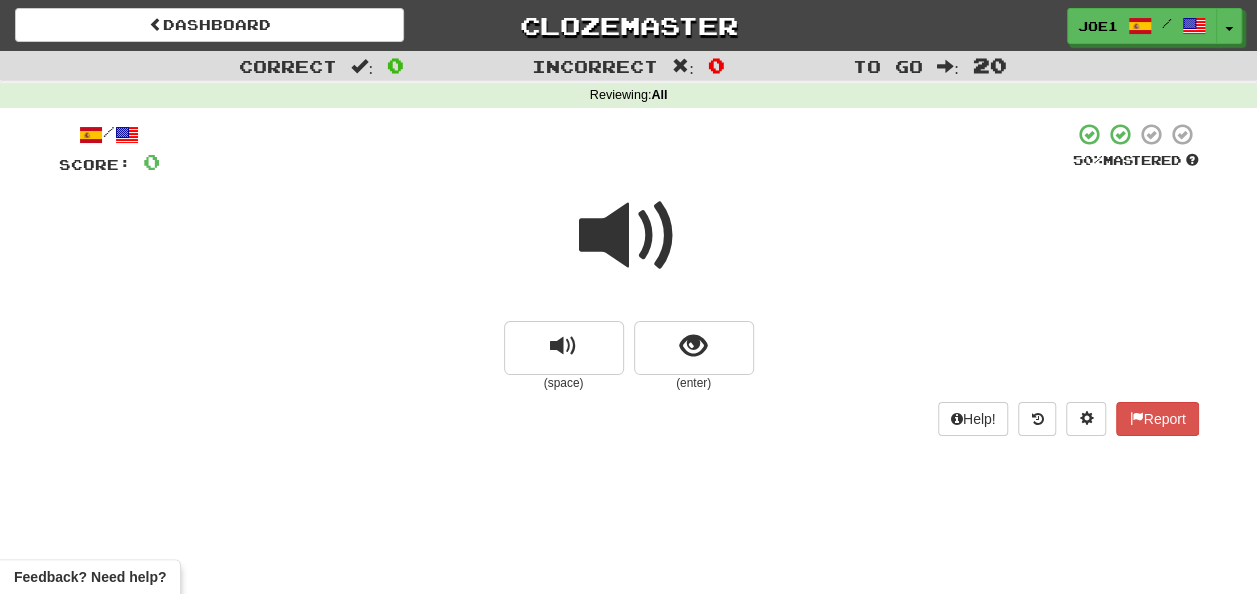 click at bounding box center (629, 236) 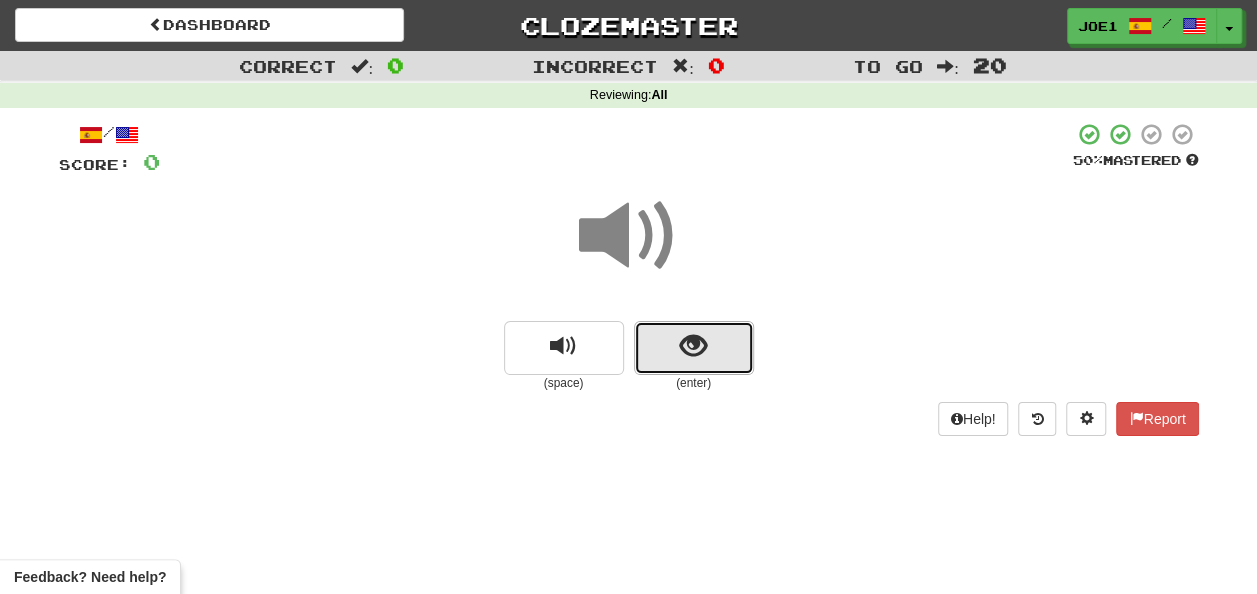 click at bounding box center (693, 346) 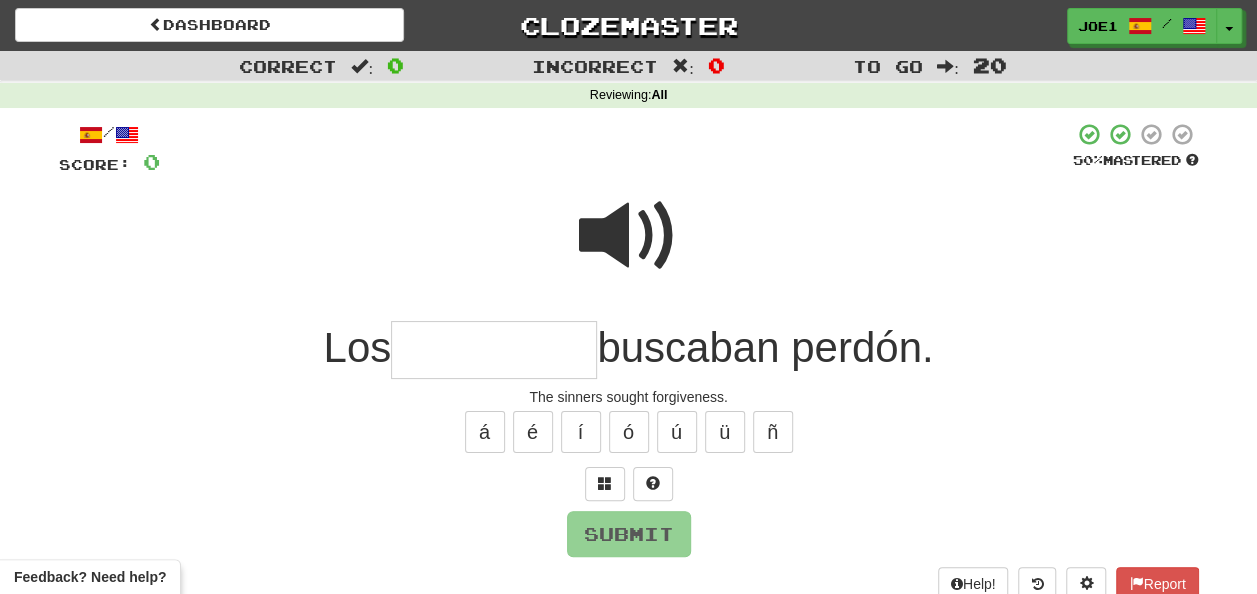 click at bounding box center (629, 236) 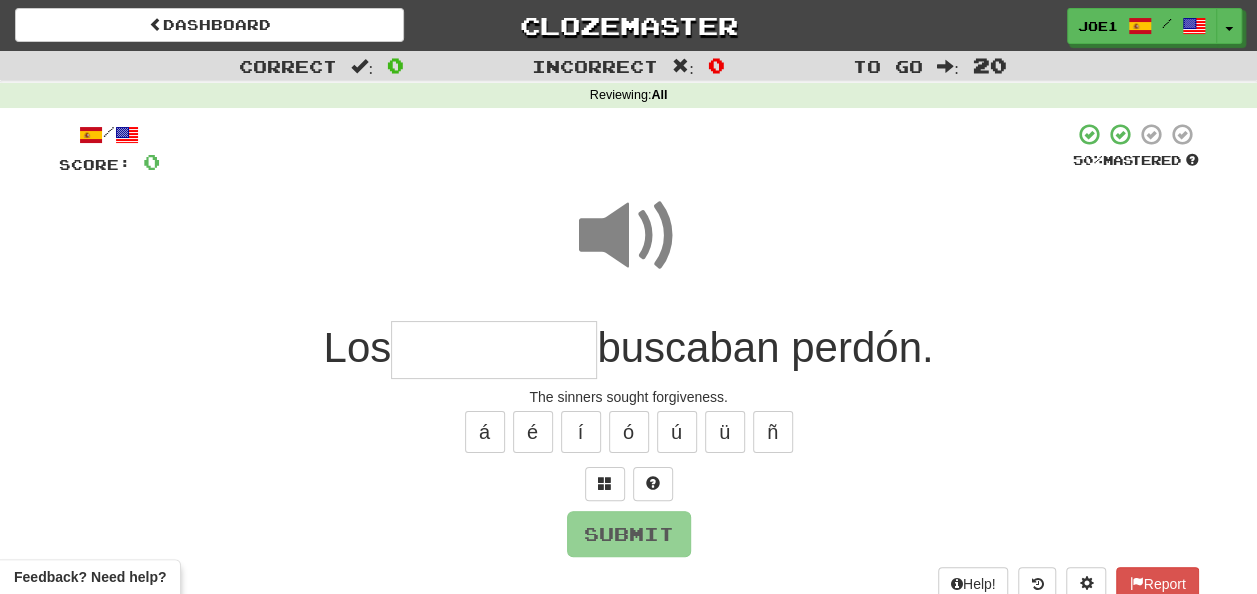 click at bounding box center (494, 350) 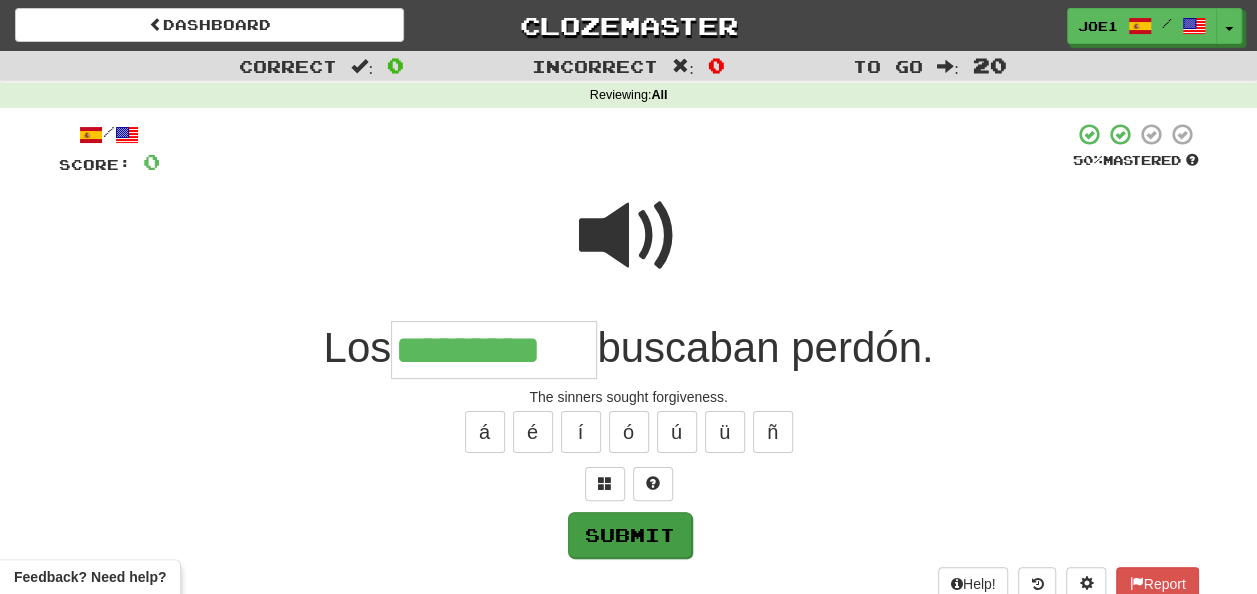 type on "*********" 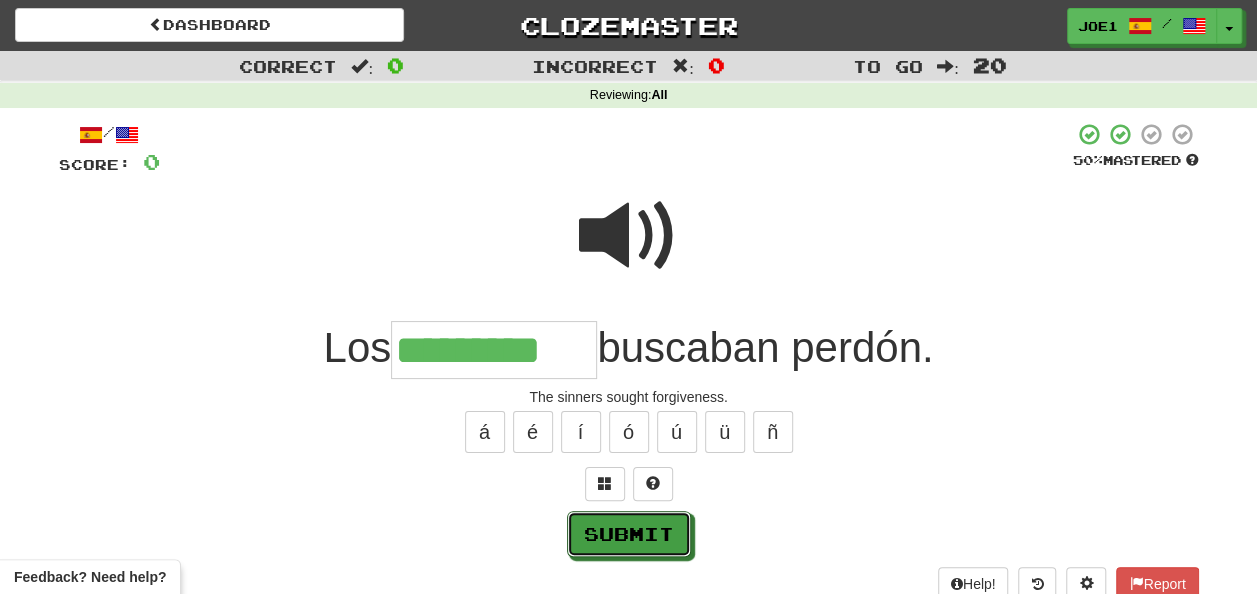 click on "Submit" at bounding box center [629, 534] 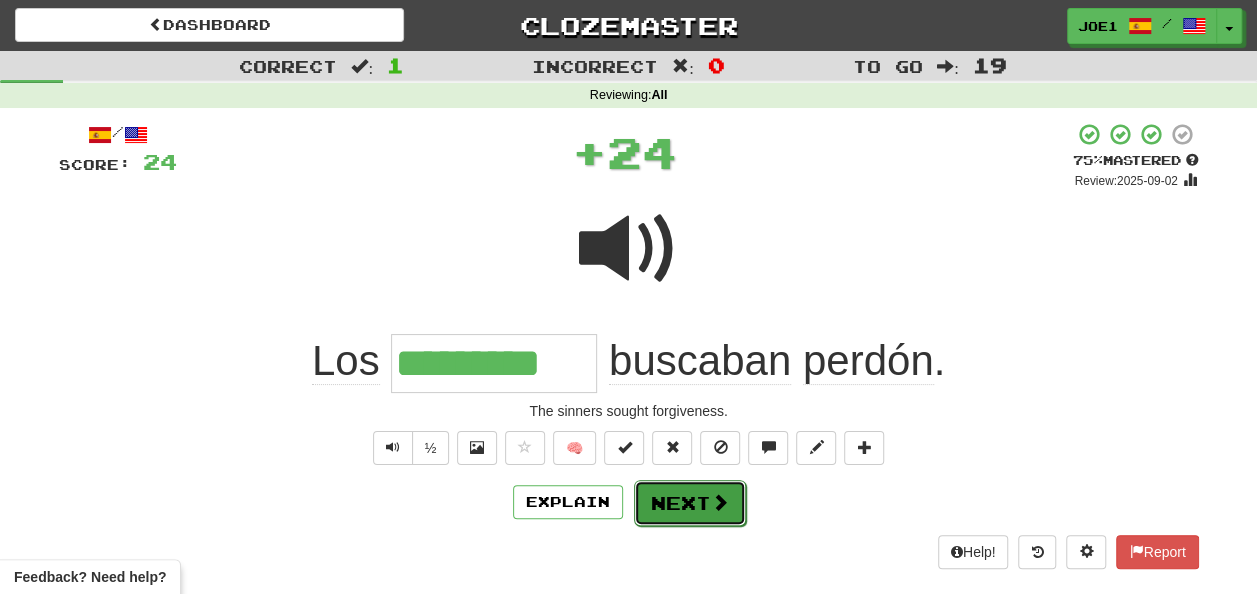 click on "Next" at bounding box center [690, 503] 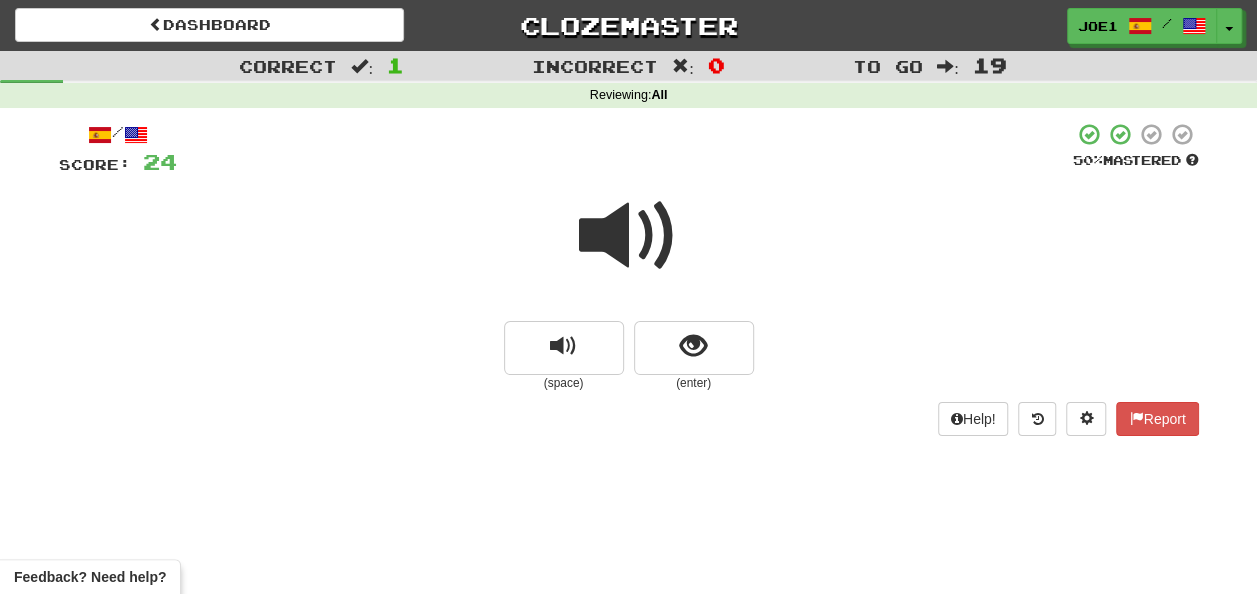 click at bounding box center [629, 236] 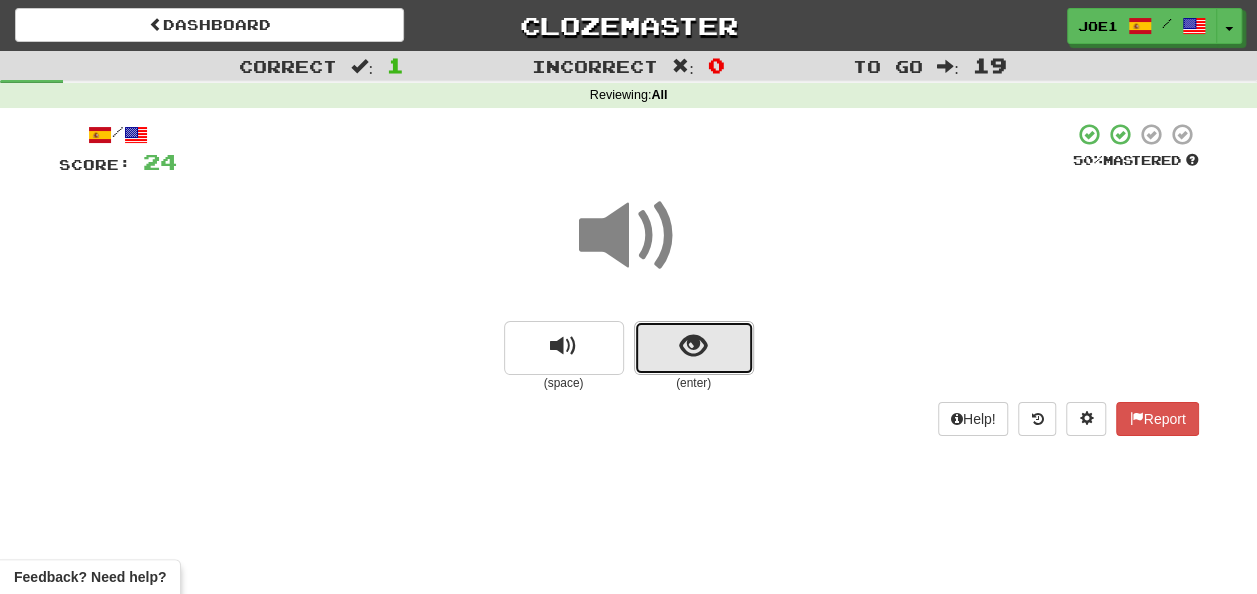 click at bounding box center [693, 346] 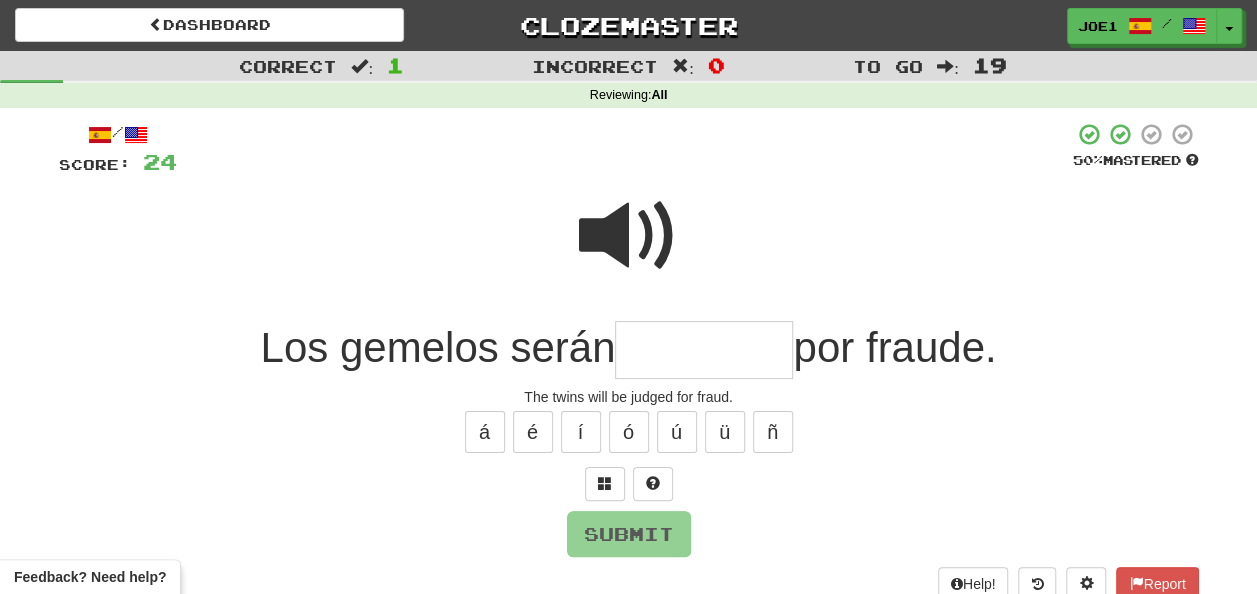 click at bounding box center [629, 236] 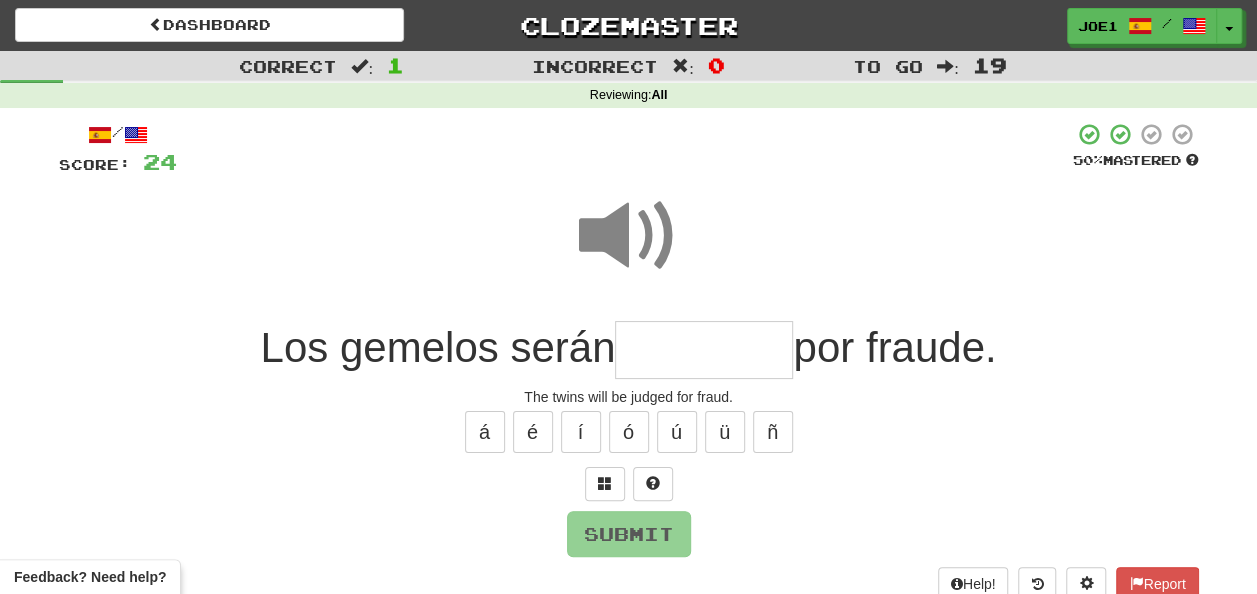 click at bounding box center (704, 350) 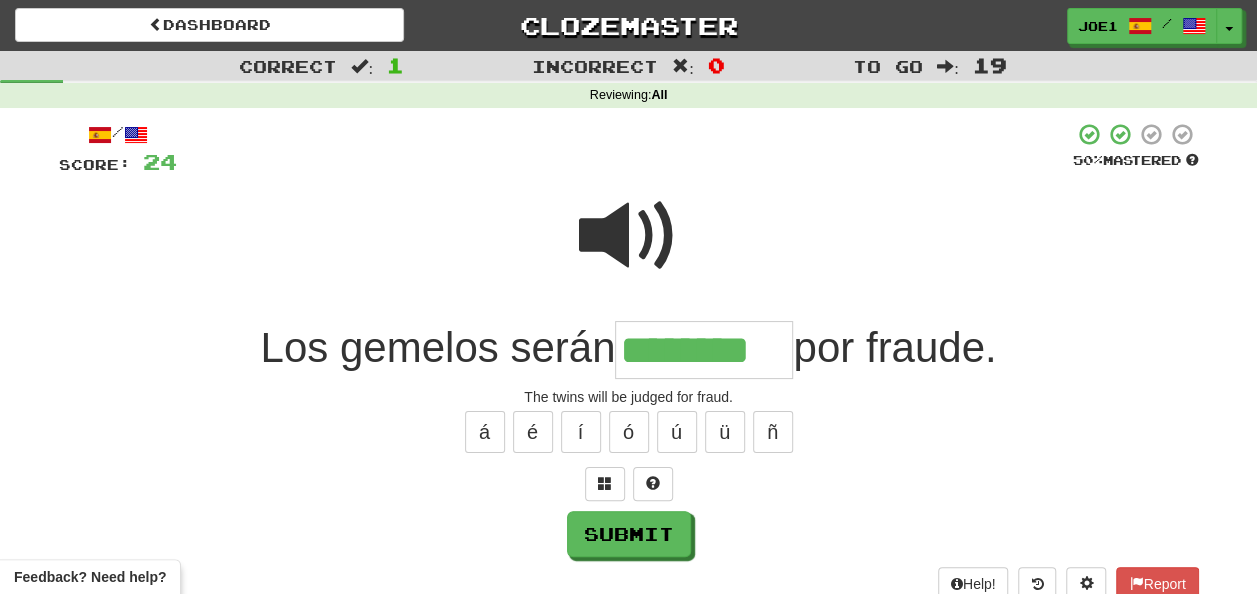 type on "********" 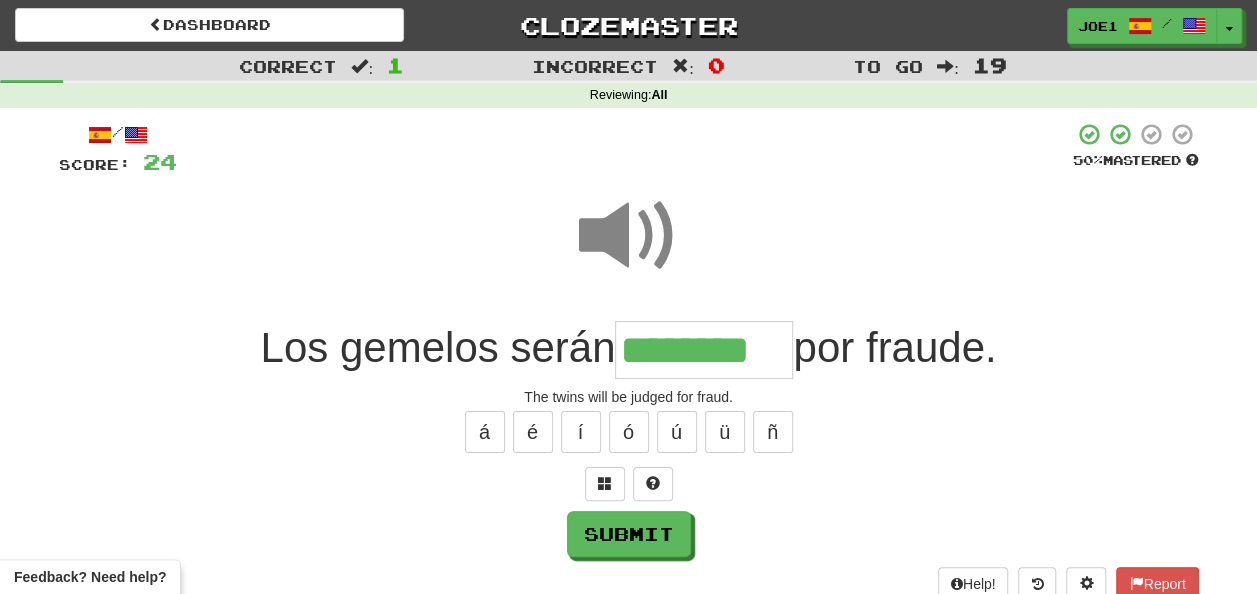 click at bounding box center [629, 236] 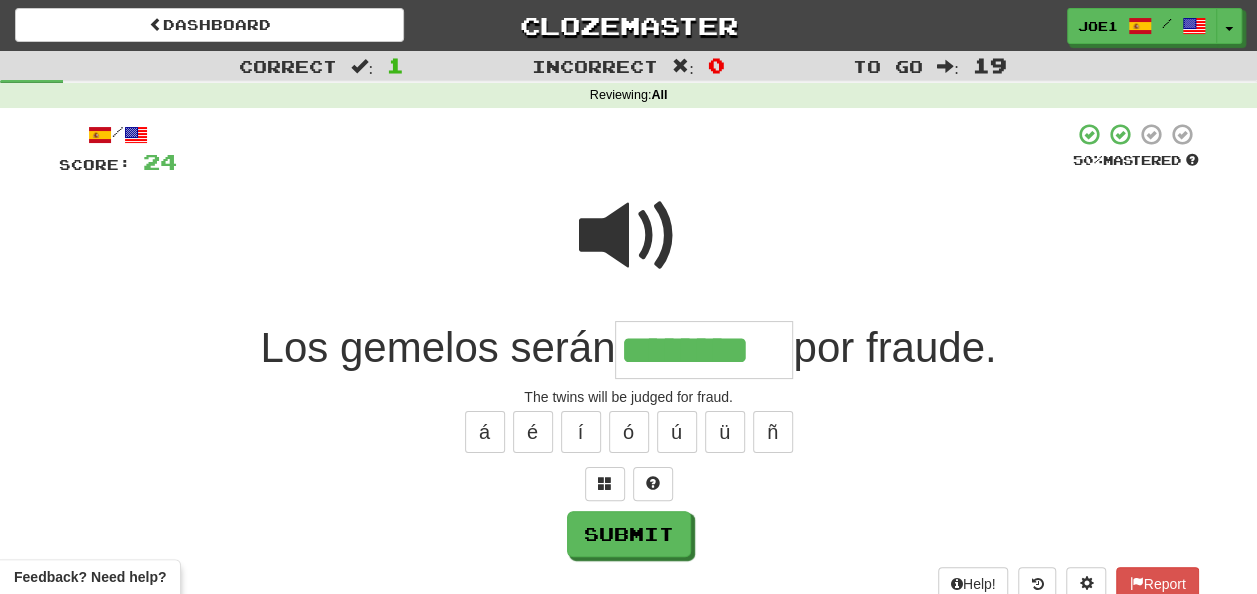 click at bounding box center [629, 236] 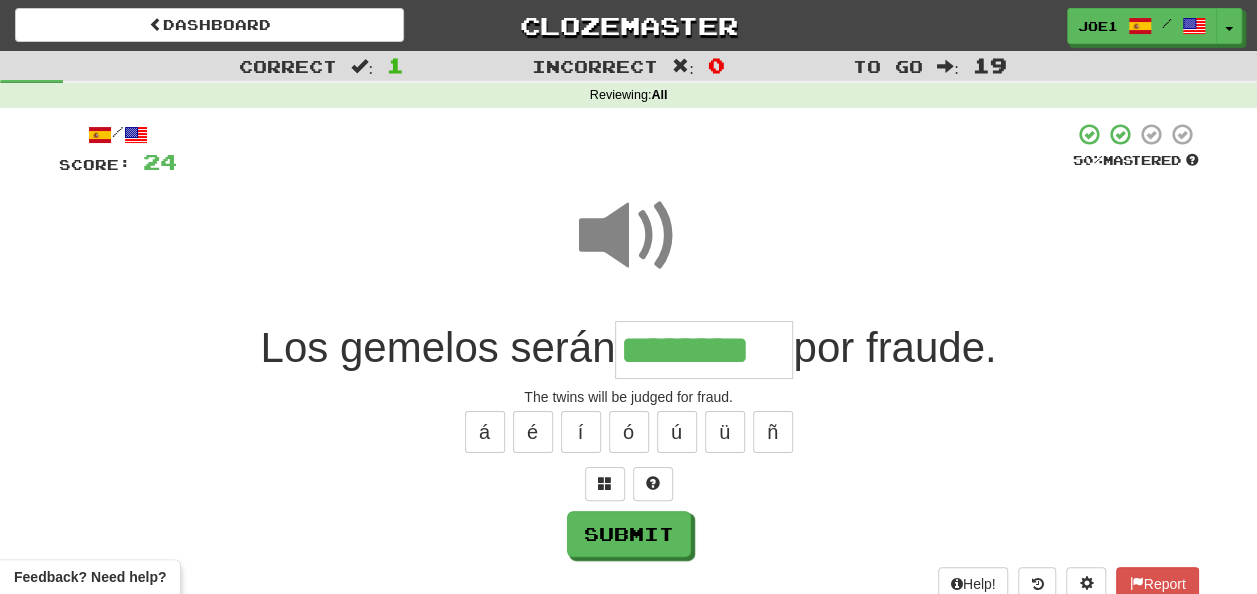 click at bounding box center [629, 236] 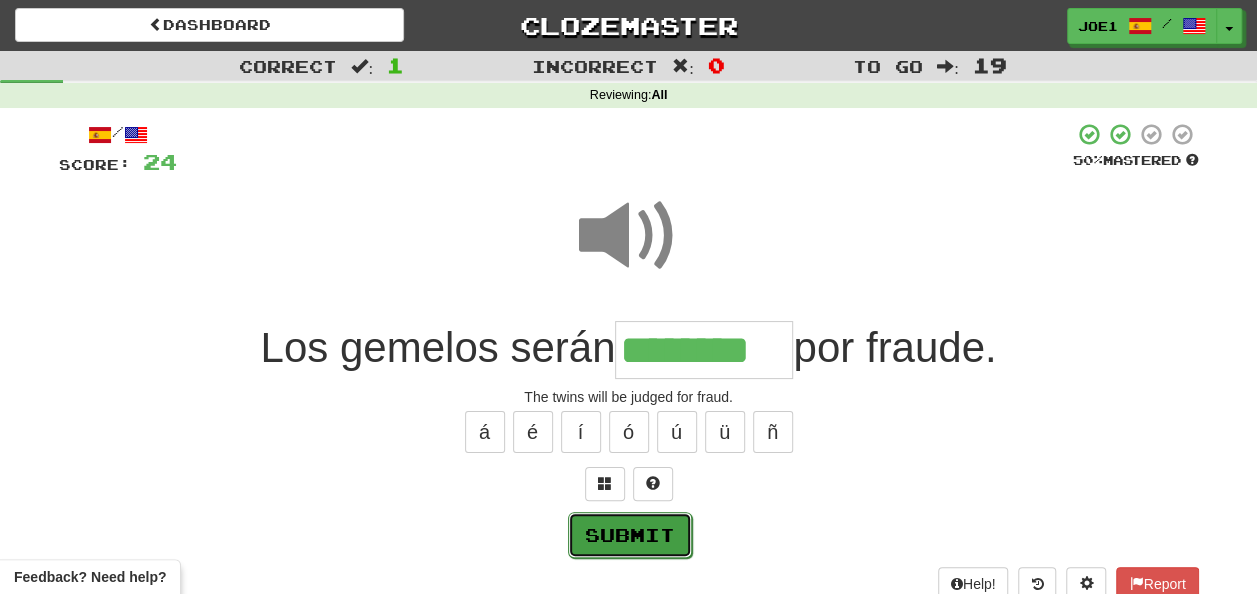 click on "Submit" at bounding box center (630, 535) 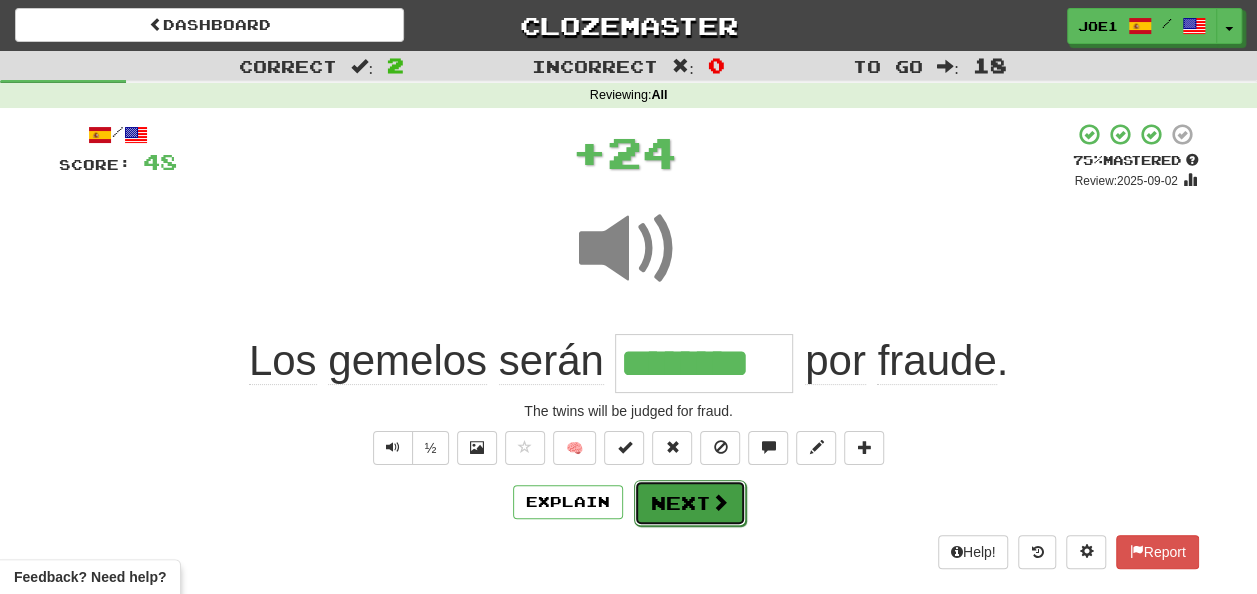 click on "Next" at bounding box center (690, 503) 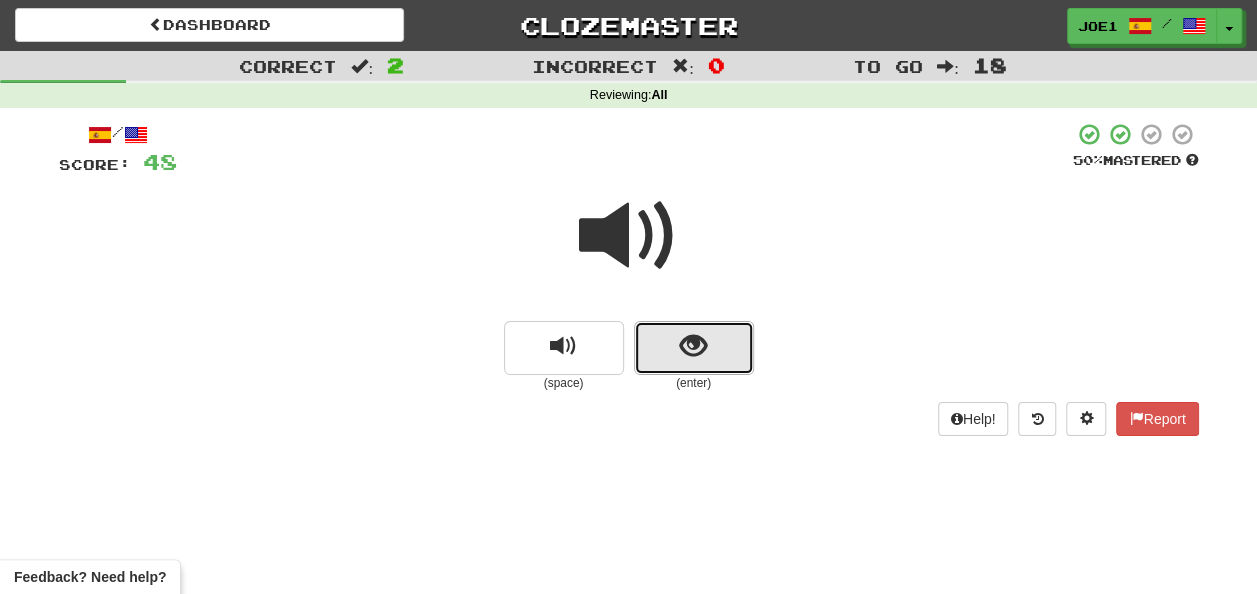 click at bounding box center [694, 348] 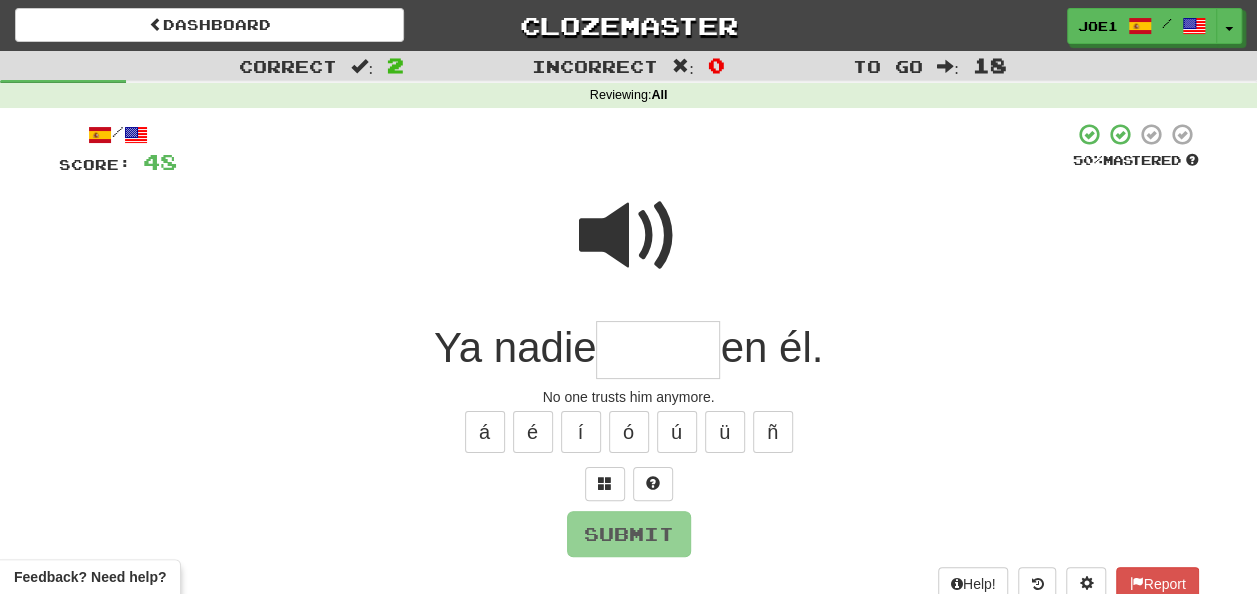 click at bounding box center (629, 236) 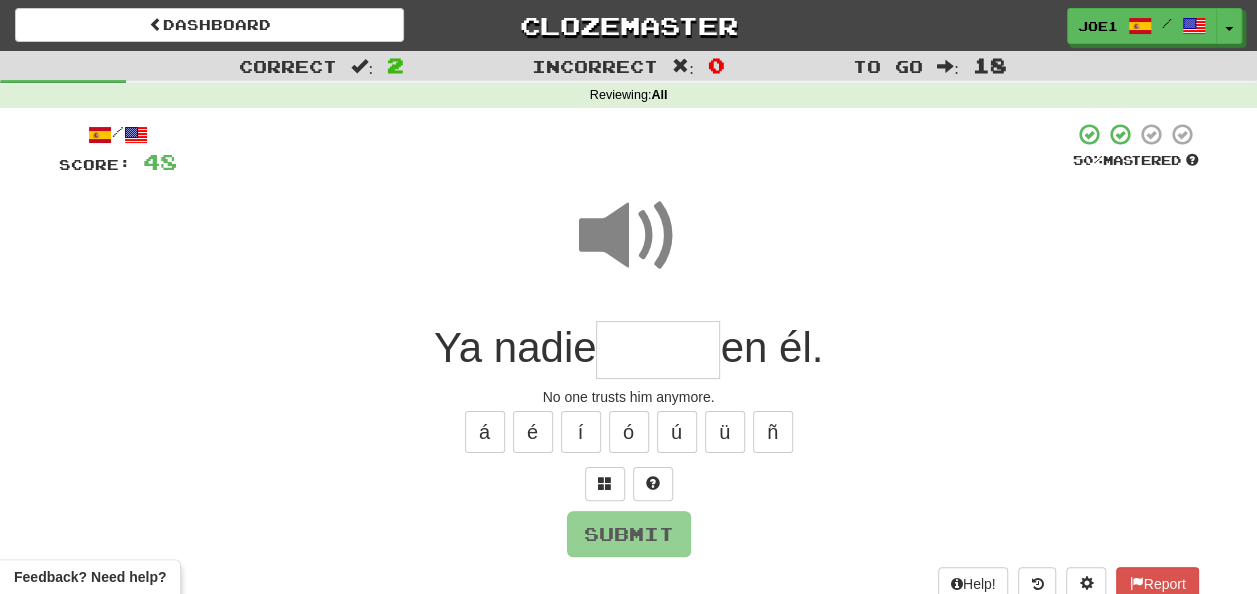 click at bounding box center [629, 236] 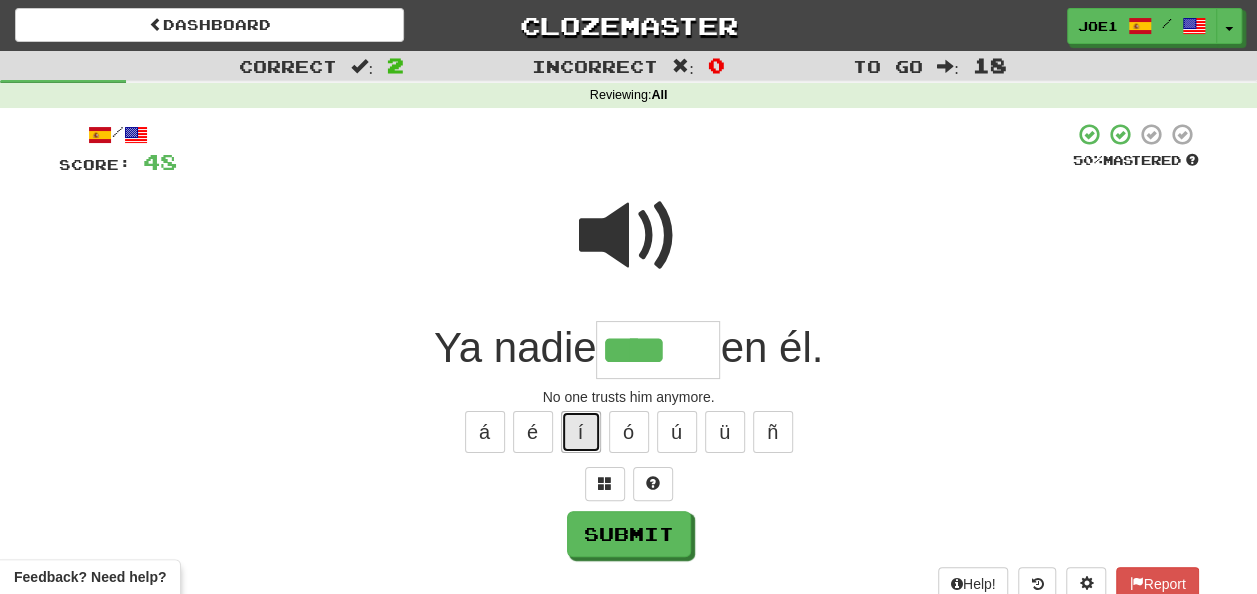 click on "í" at bounding box center (581, 432) 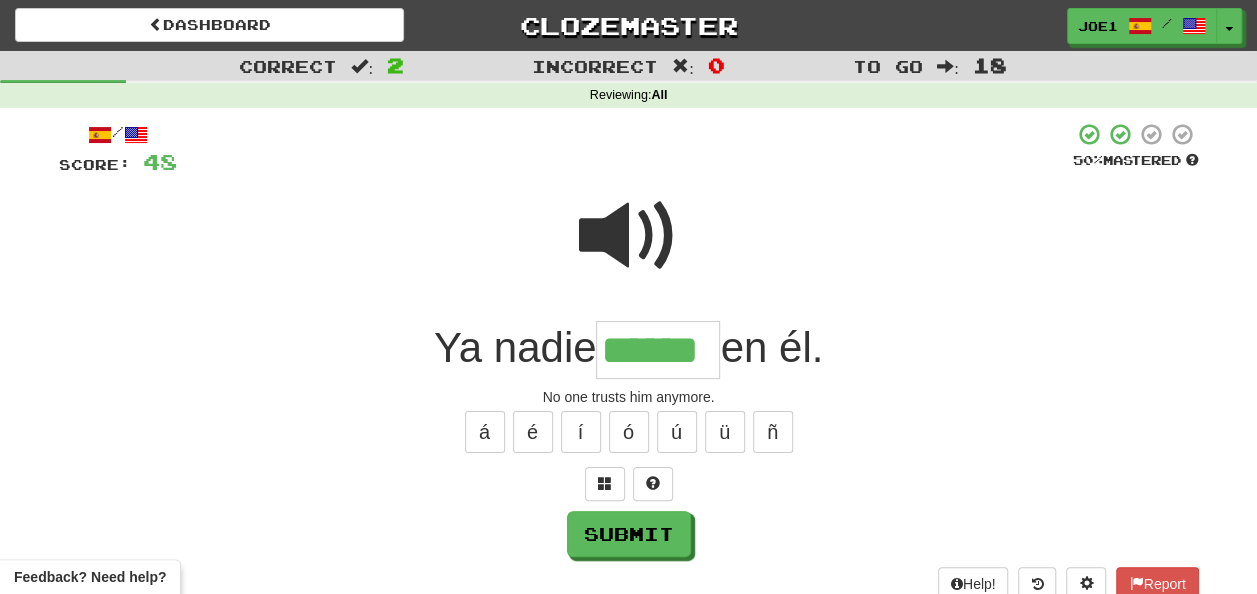 type on "******" 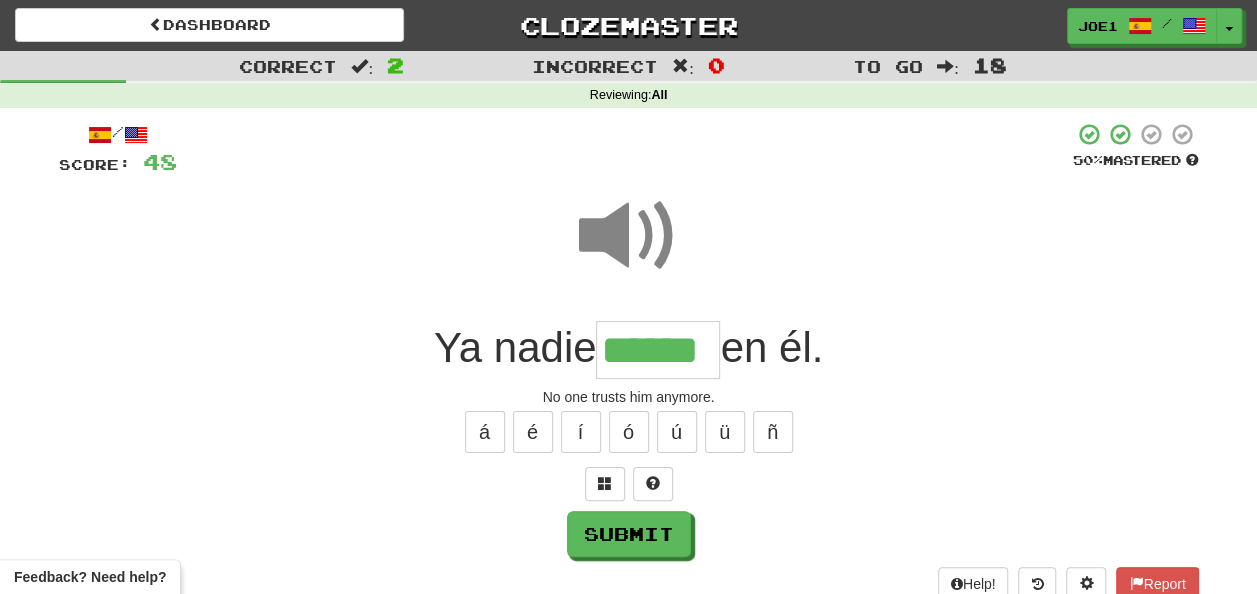click at bounding box center (629, 236) 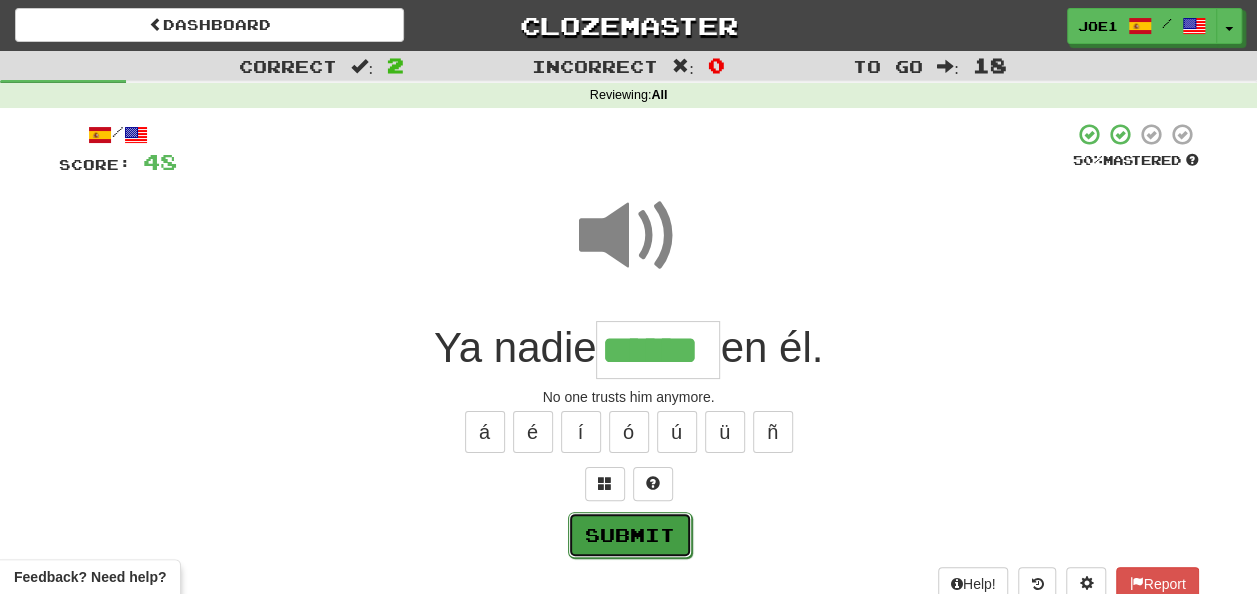 click on "Submit" at bounding box center (630, 535) 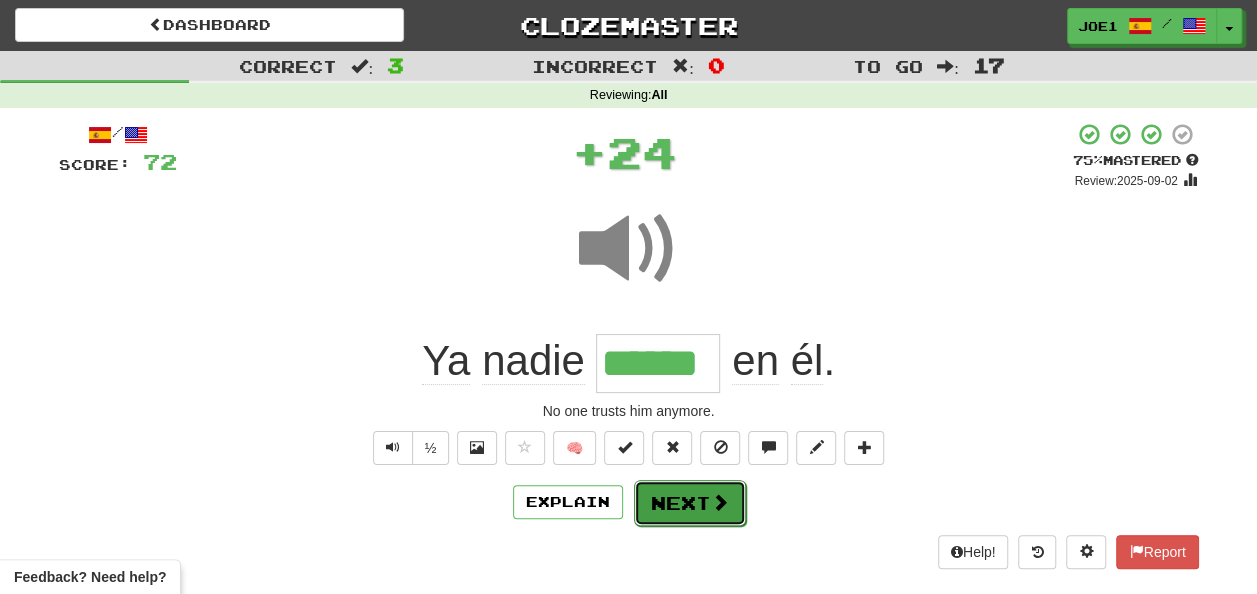 click on "Next" at bounding box center [690, 503] 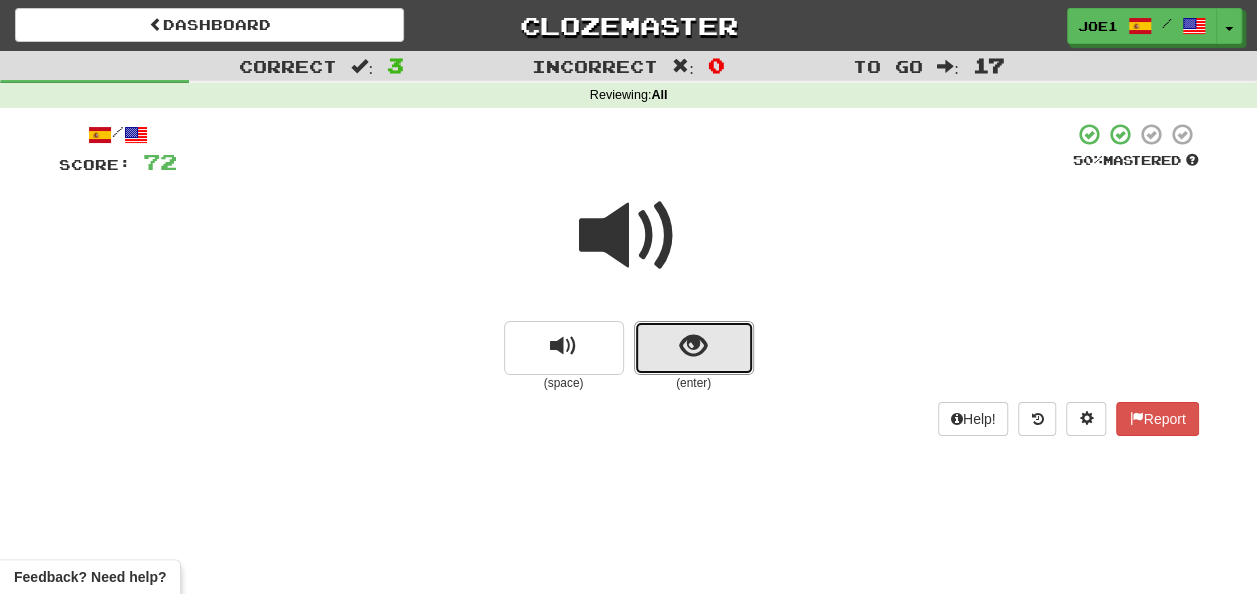 click at bounding box center [694, 348] 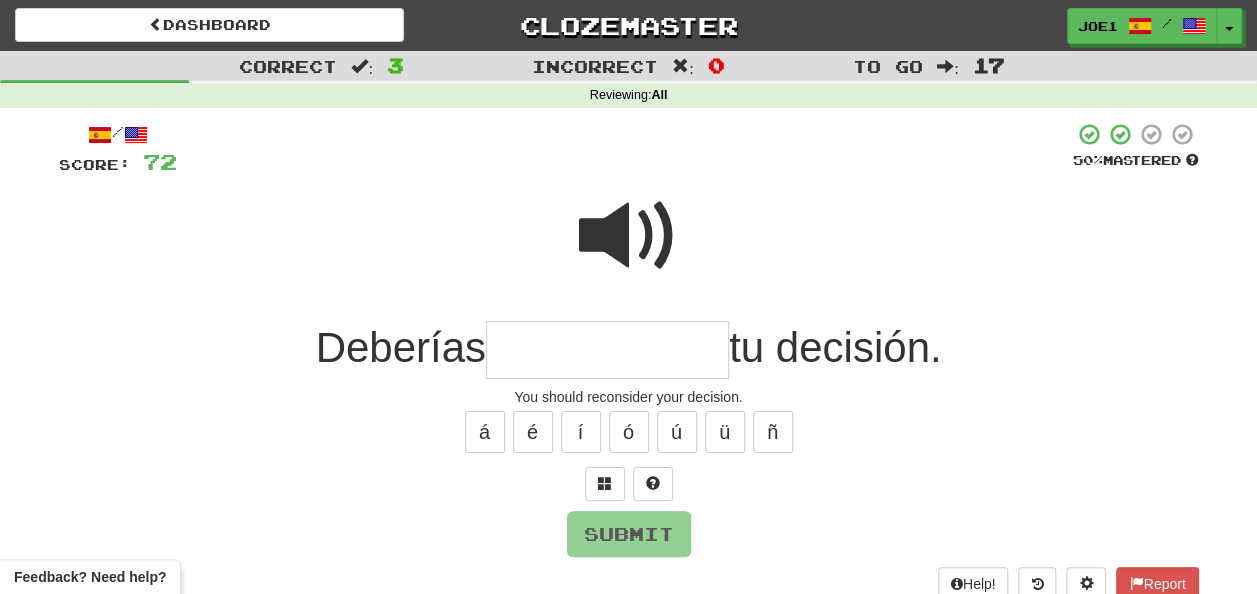 click at bounding box center (607, 350) 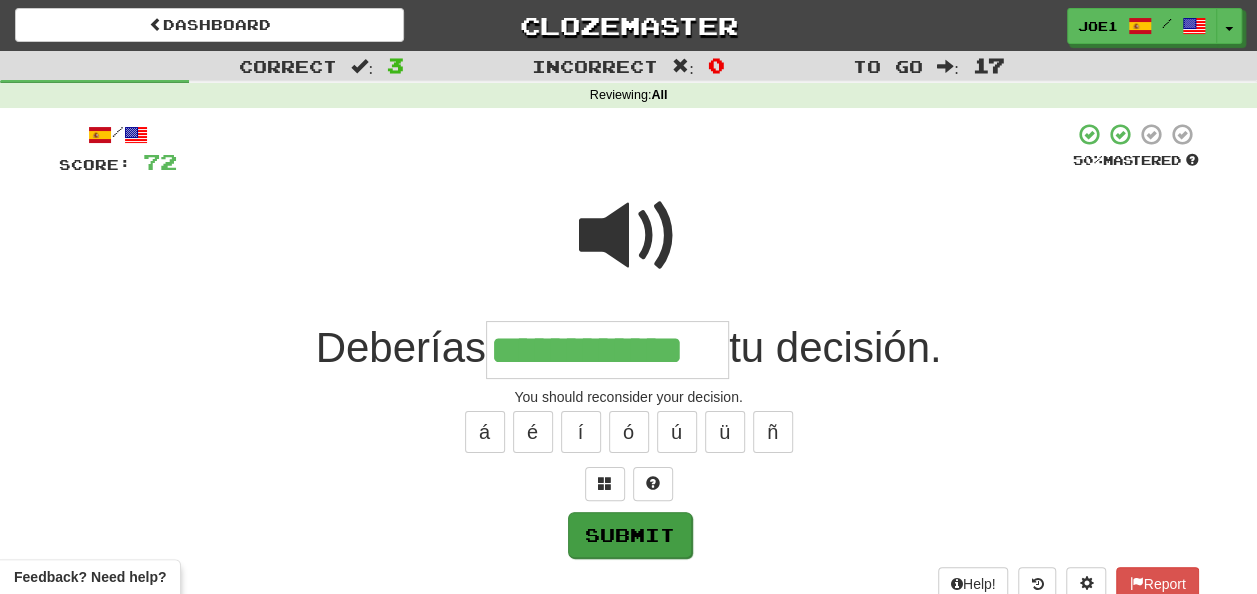type on "**********" 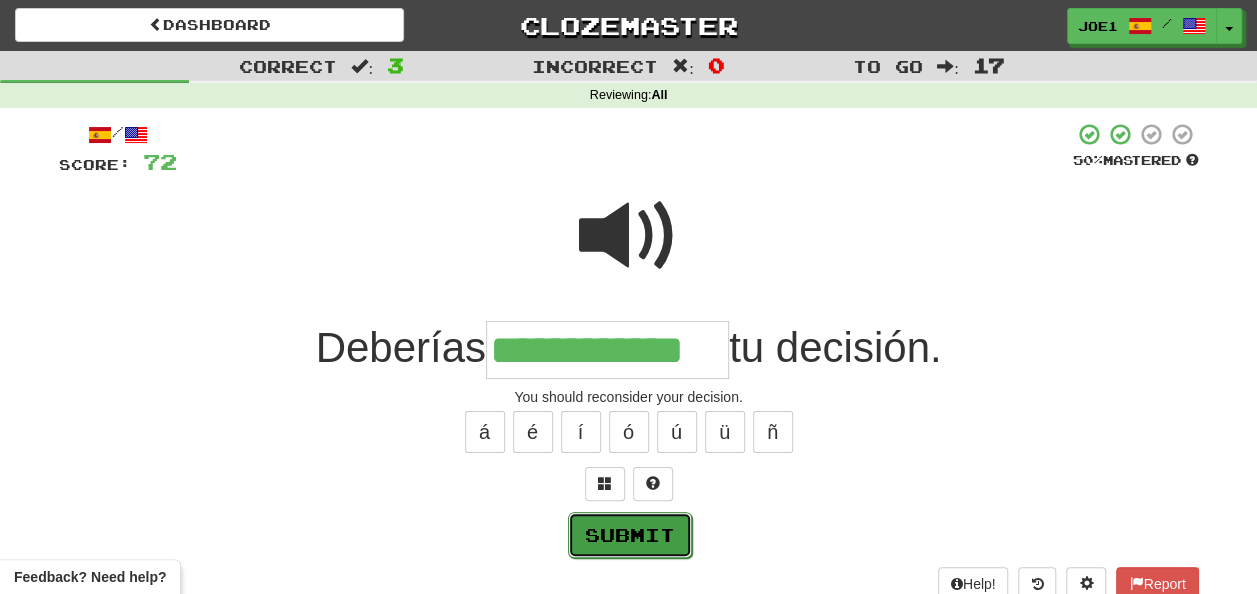 click on "Submit" at bounding box center (630, 535) 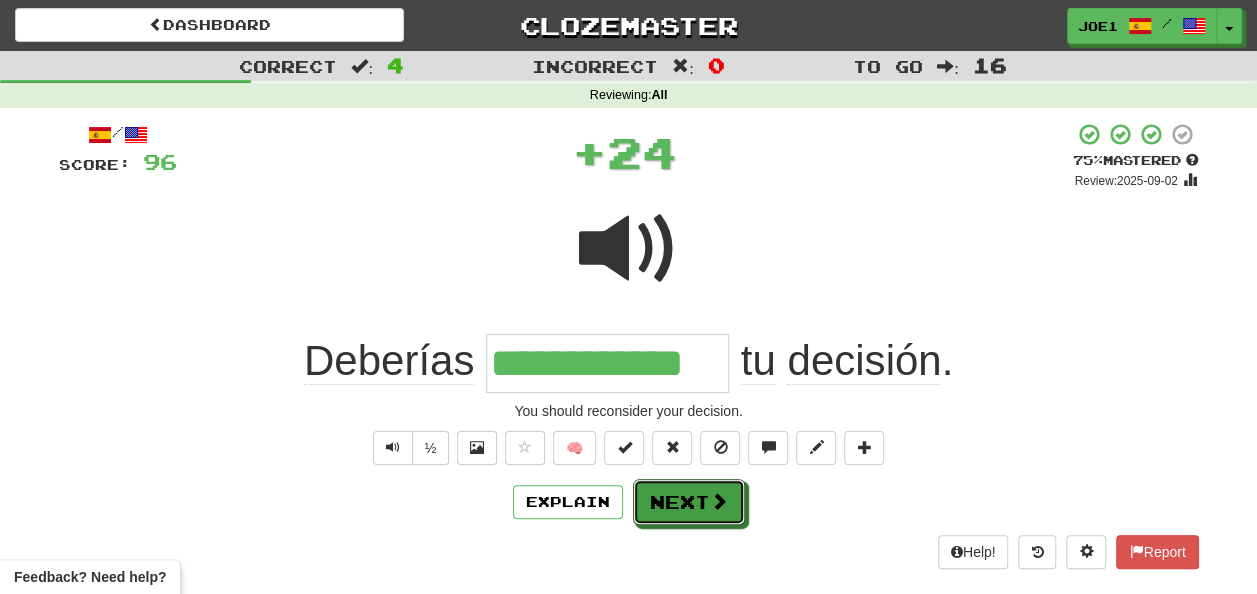 click on "Next" at bounding box center [689, 502] 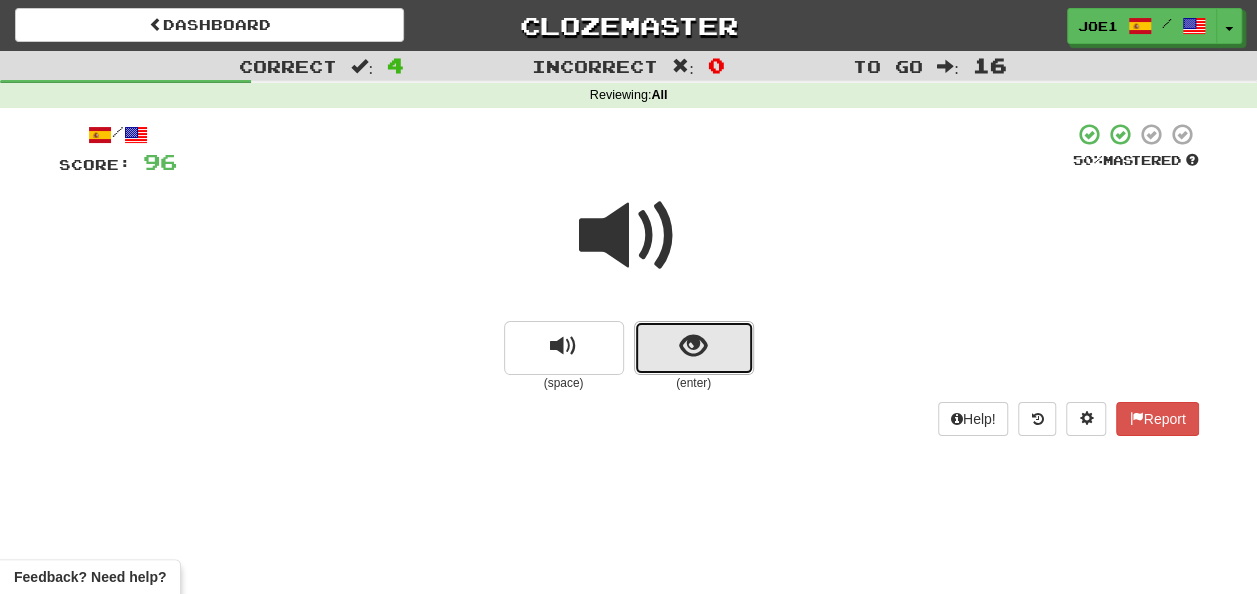 click at bounding box center [694, 348] 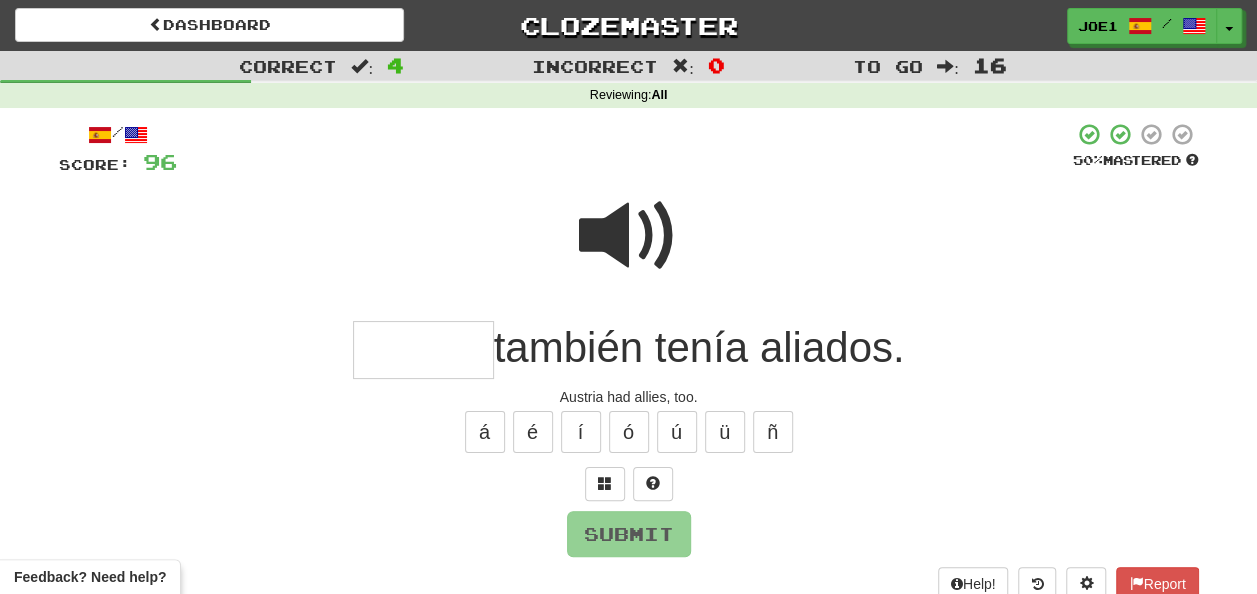 click at bounding box center (423, 350) 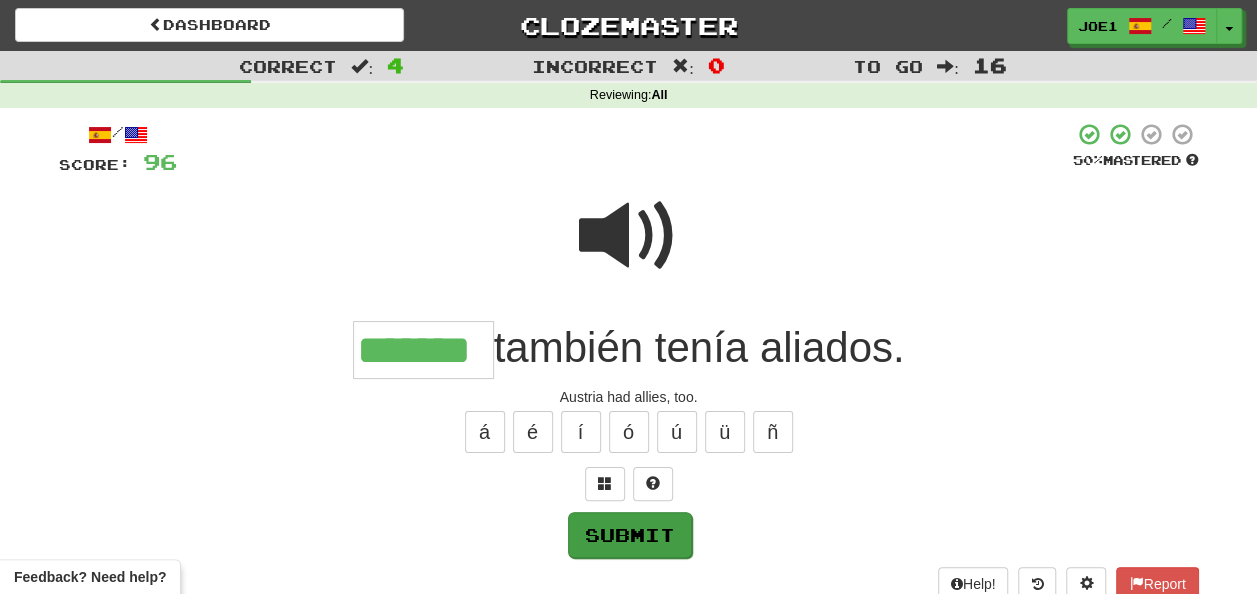 type on "*******" 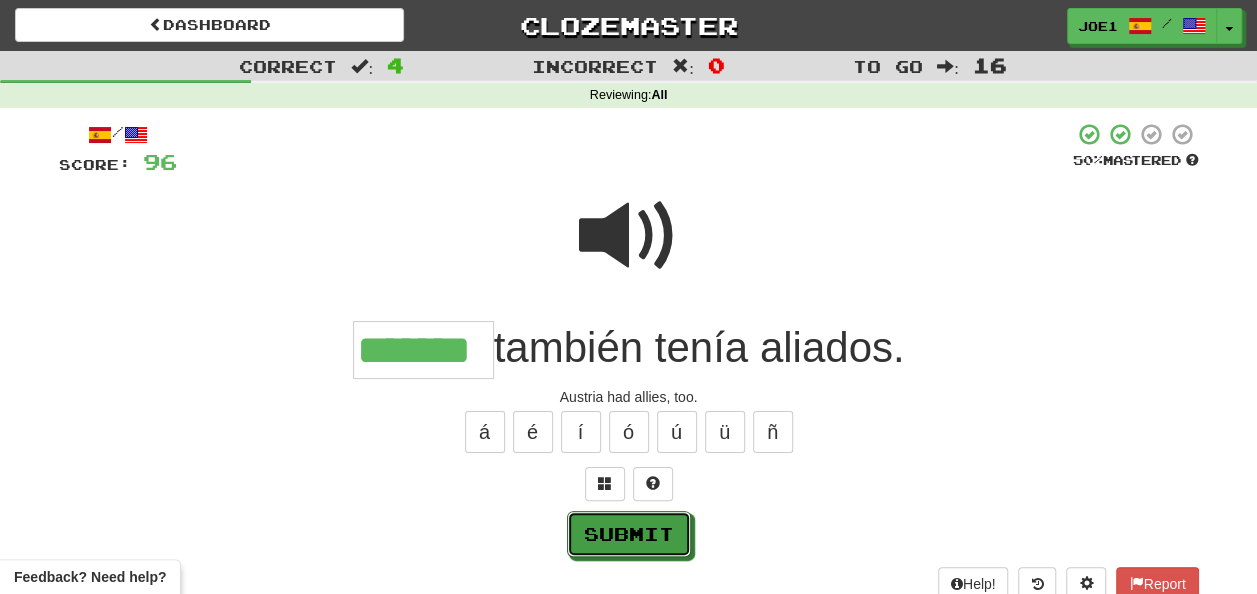 click on "Submit" at bounding box center (629, 534) 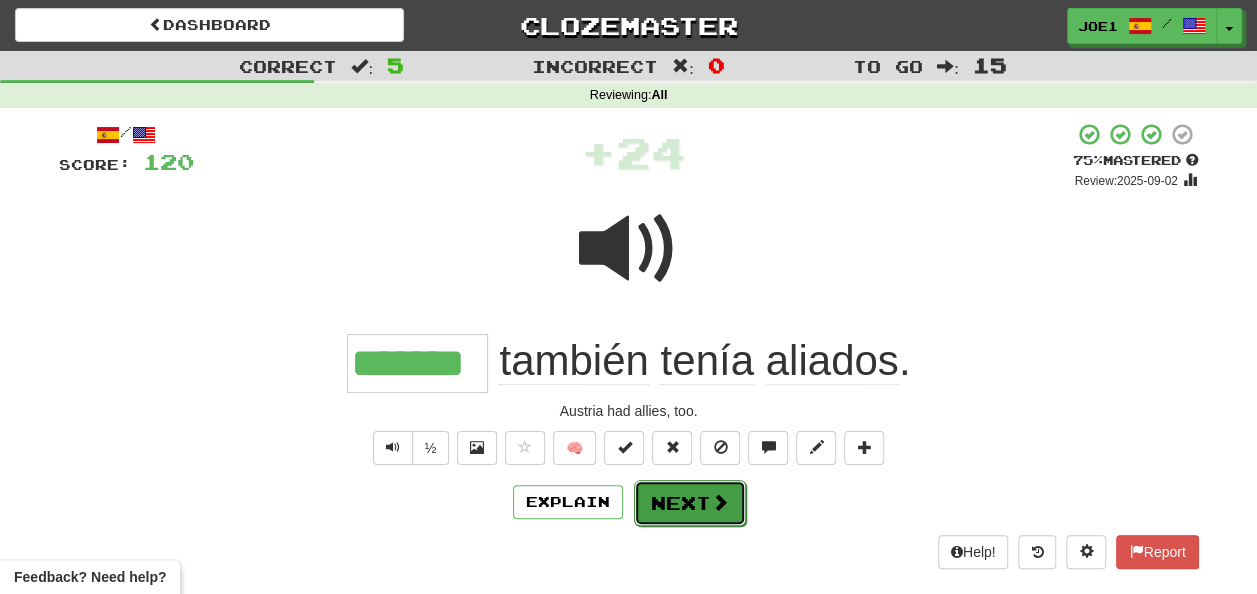 click on "Next" at bounding box center (690, 503) 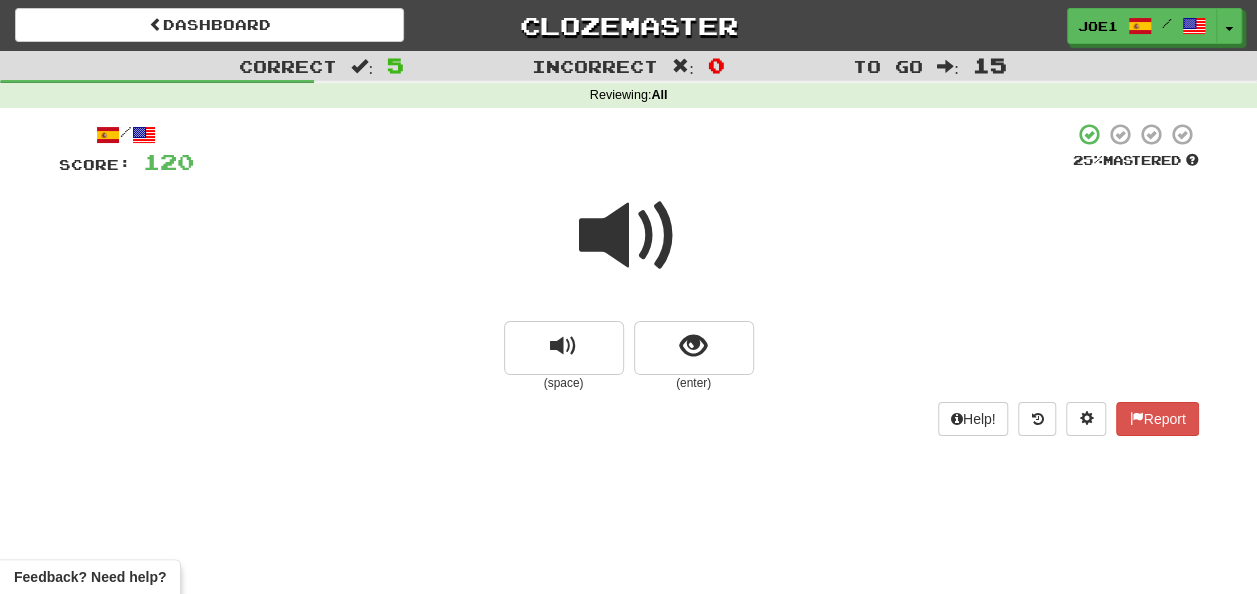 click at bounding box center [629, 236] 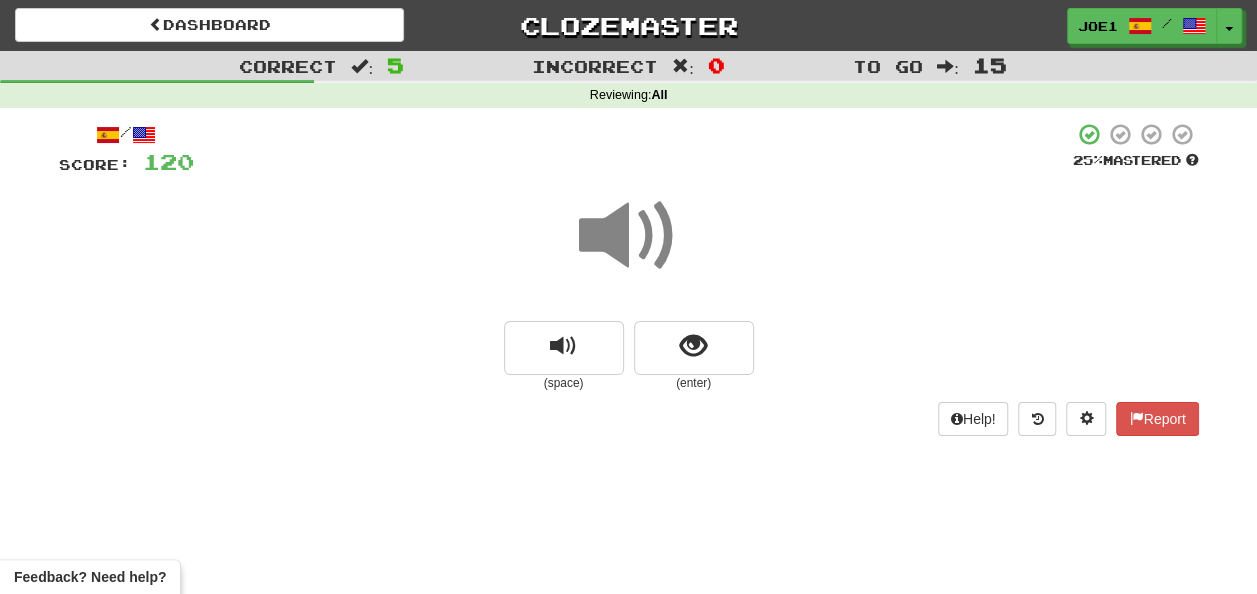 click at bounding box center [629, 236] 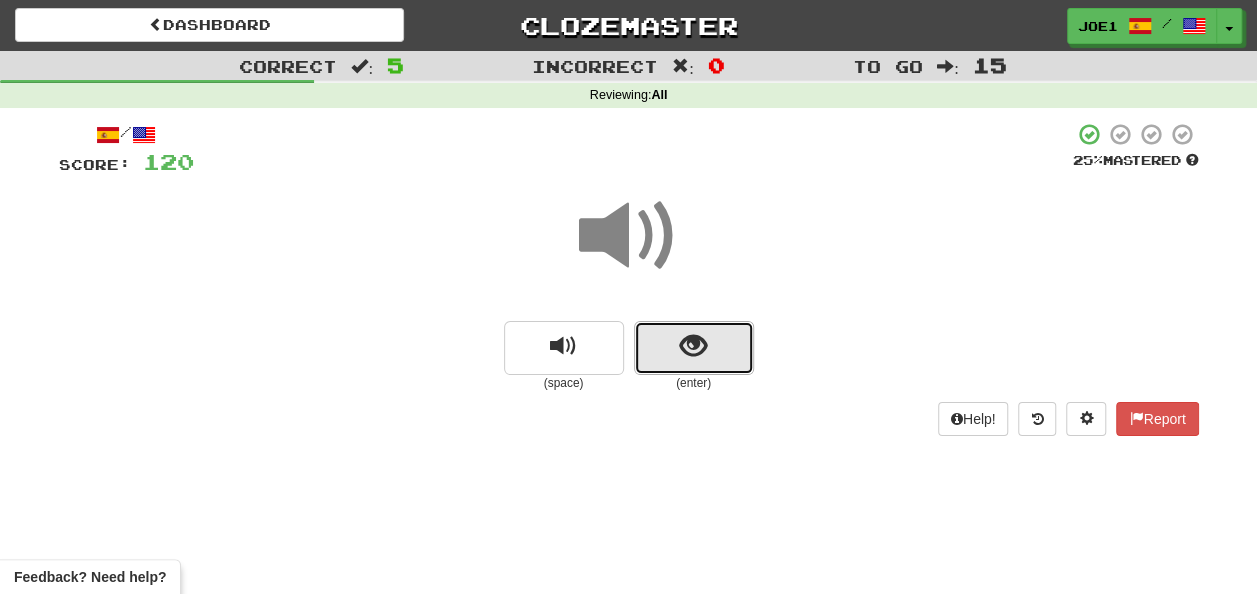 click at bounding box center (694, 348) 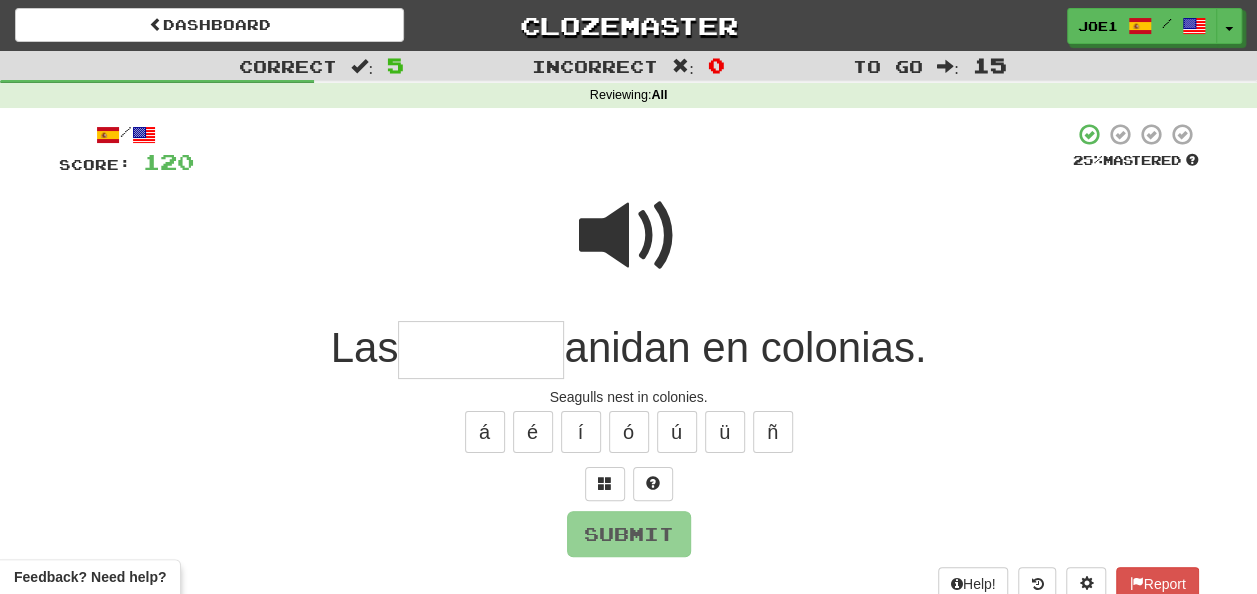 click at bounding box center [629, 236] 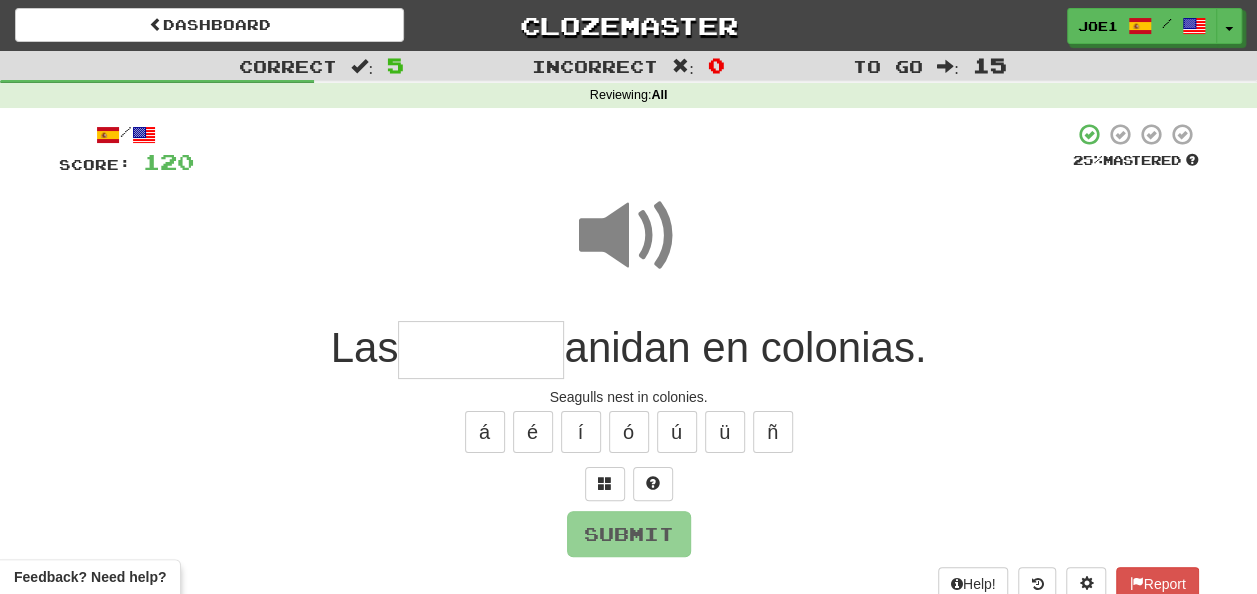 click at bounding box center [481, 350] 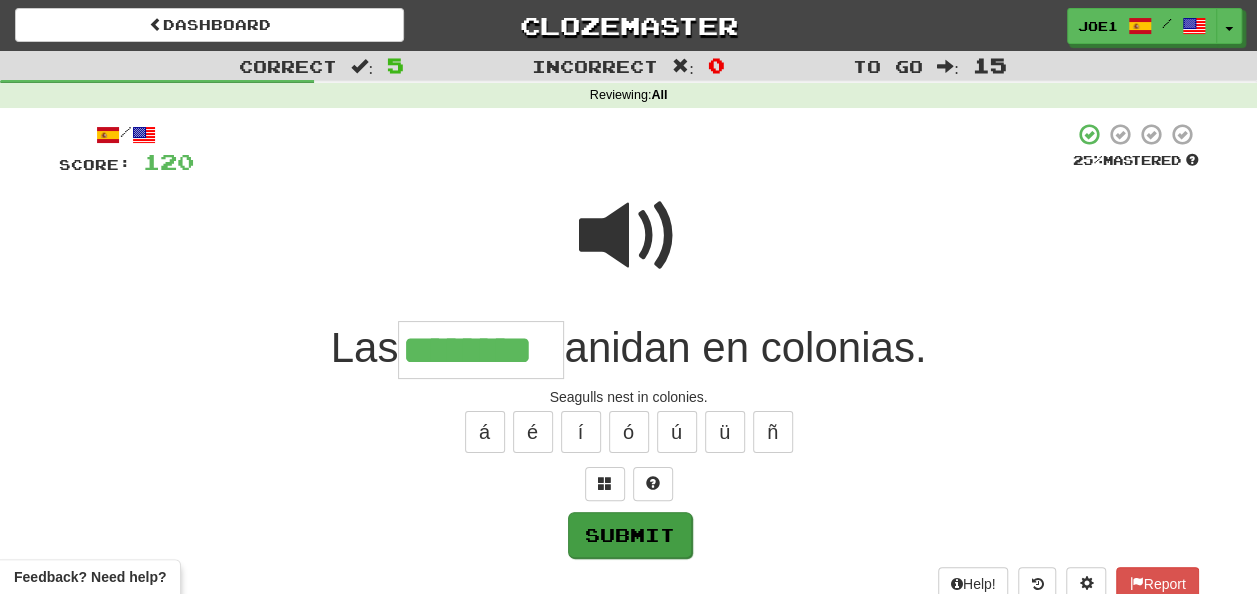 type on "********" 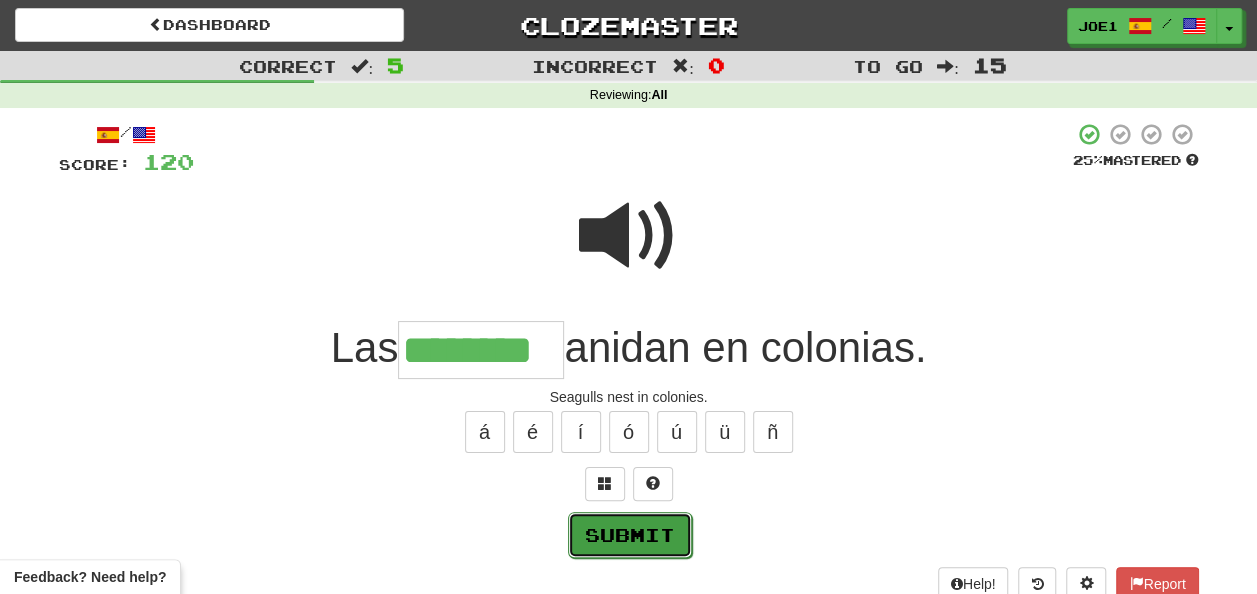 click on "Submit" at bounding box center (630, 535) 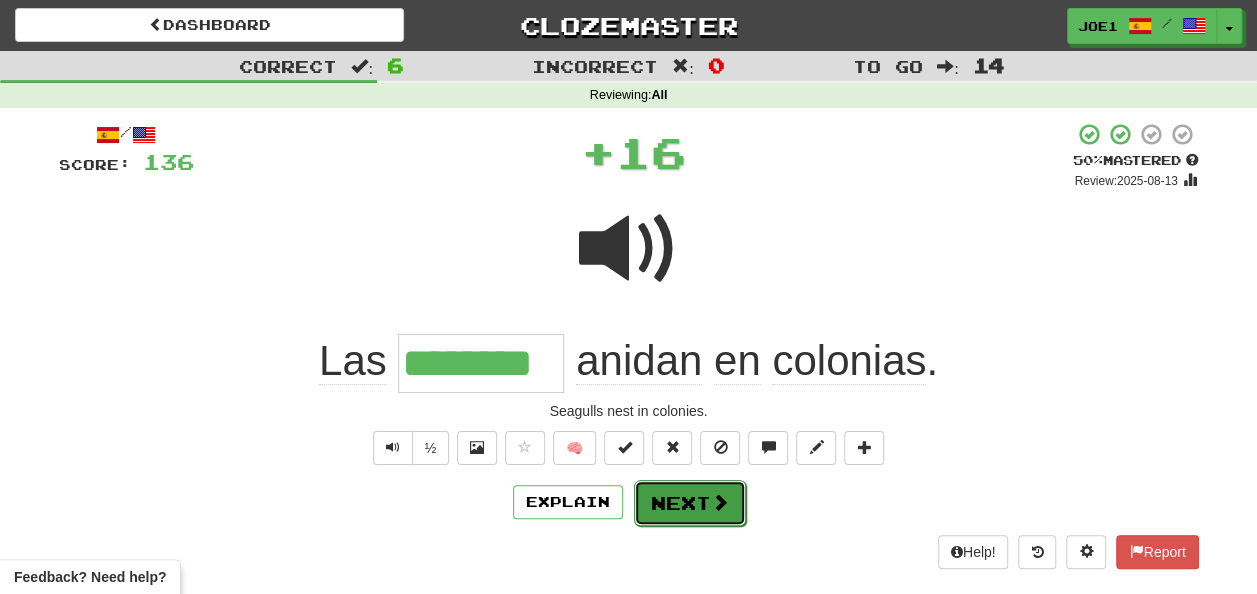click on "Next" at bounding box center [690, 503] 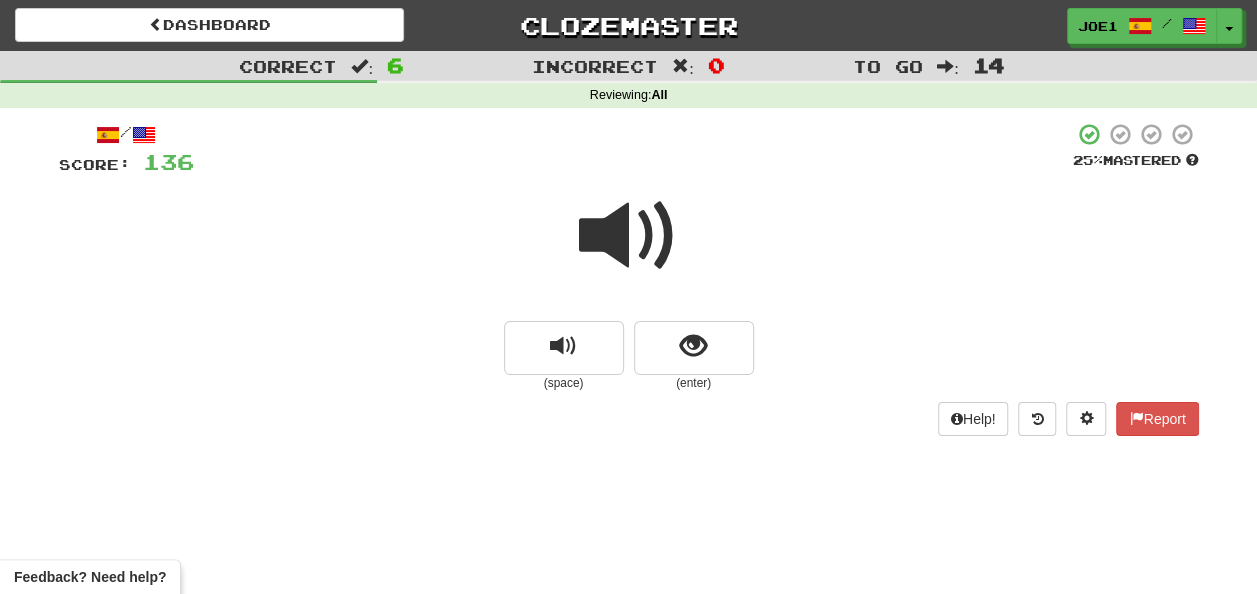 click at bounding box center [629, 236] 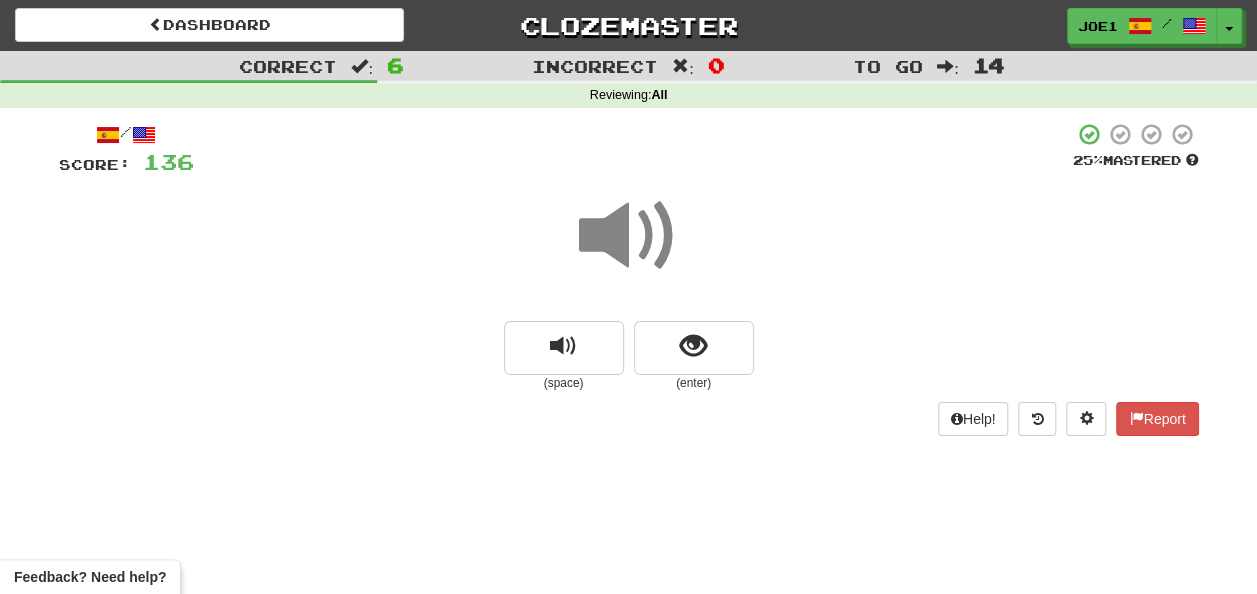 click at bounding box center [629, 236] 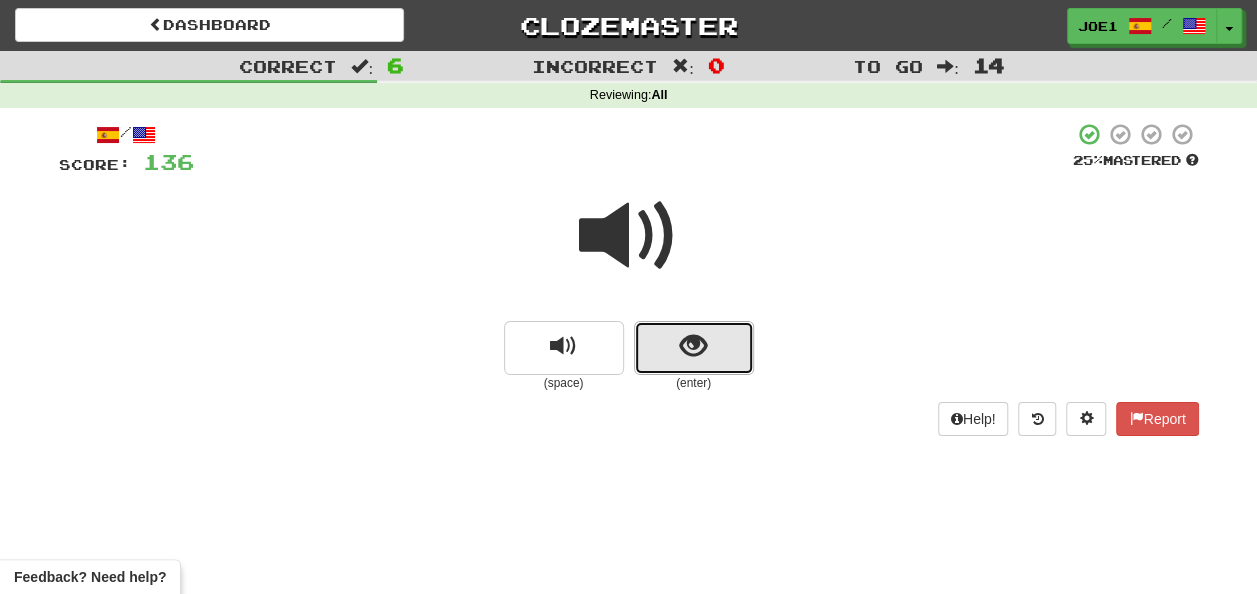 click at bounding box center [694, 348] 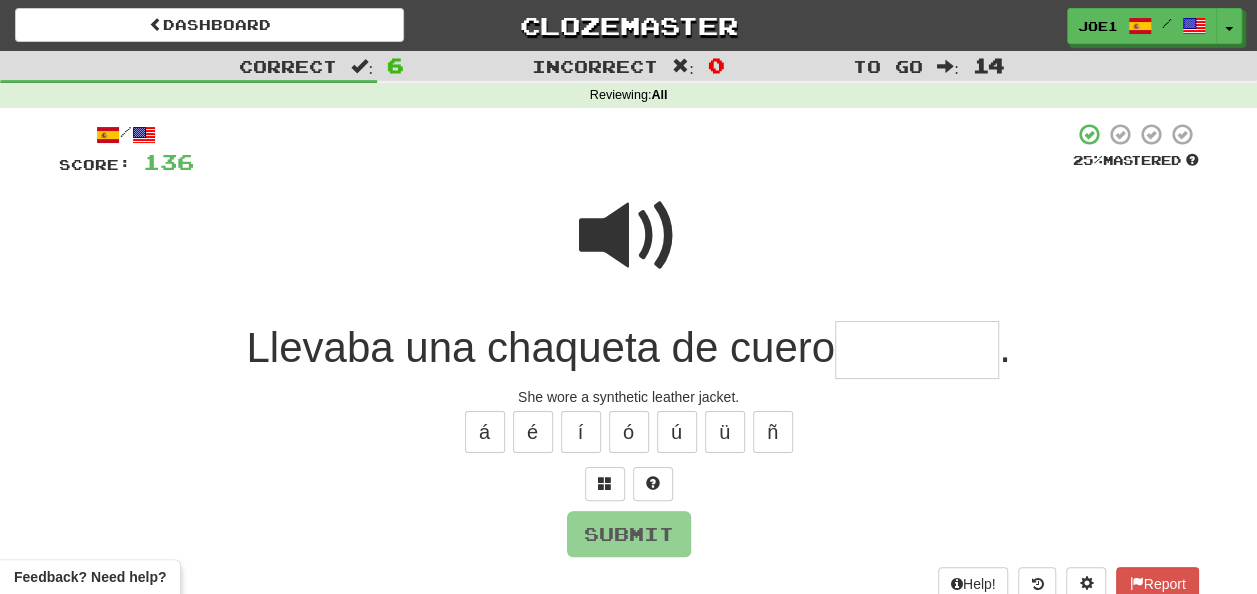 click at bounding box center (917, 350) 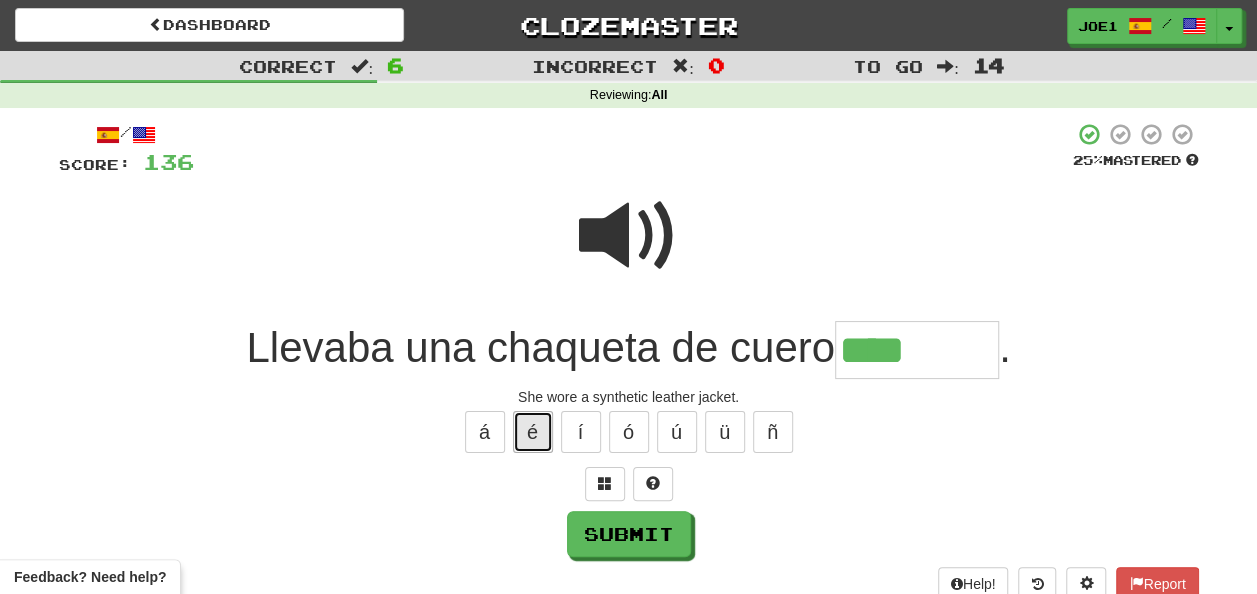click on "é" at bounding box center (533, 432) 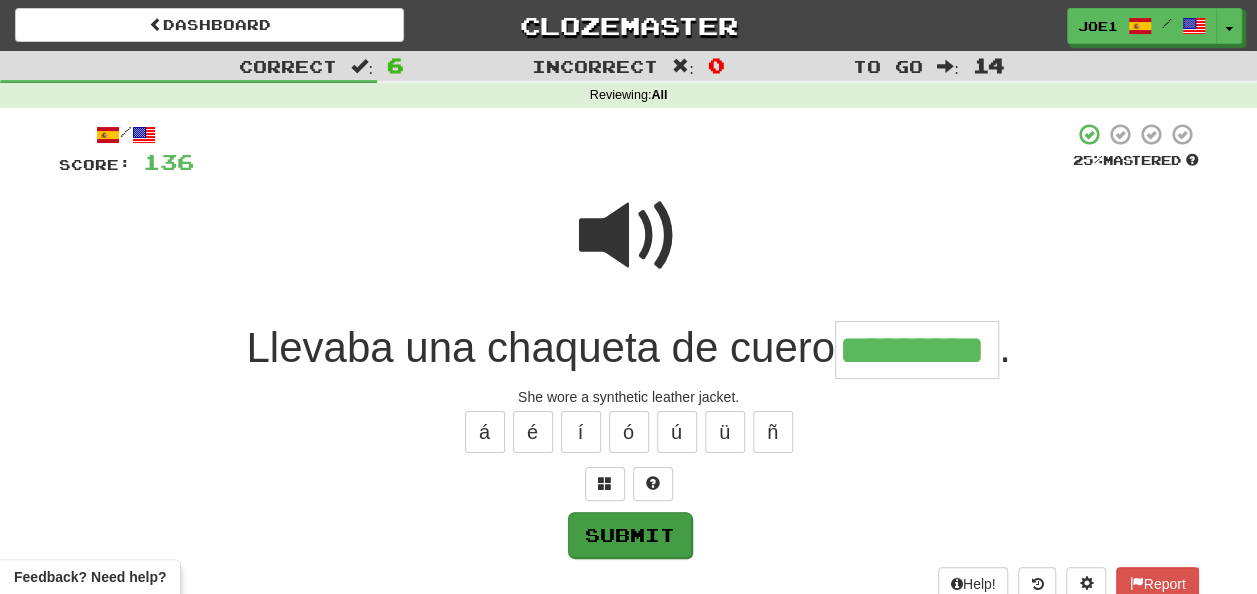 type on "*********" 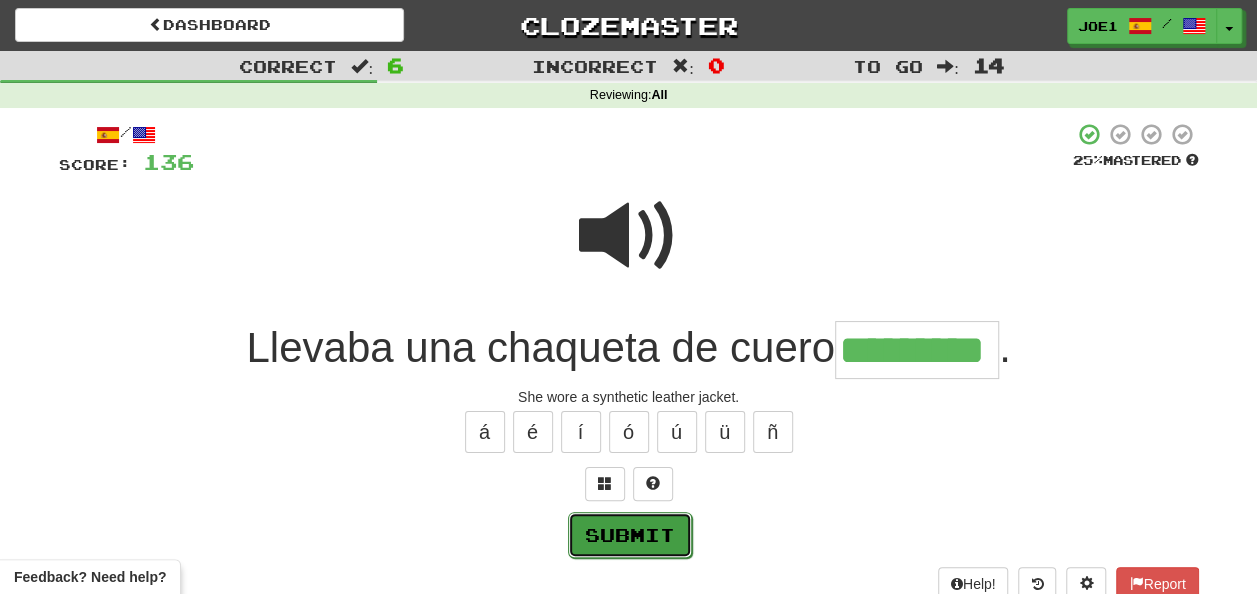 click on "Submit" at bounding box center (630, 535) 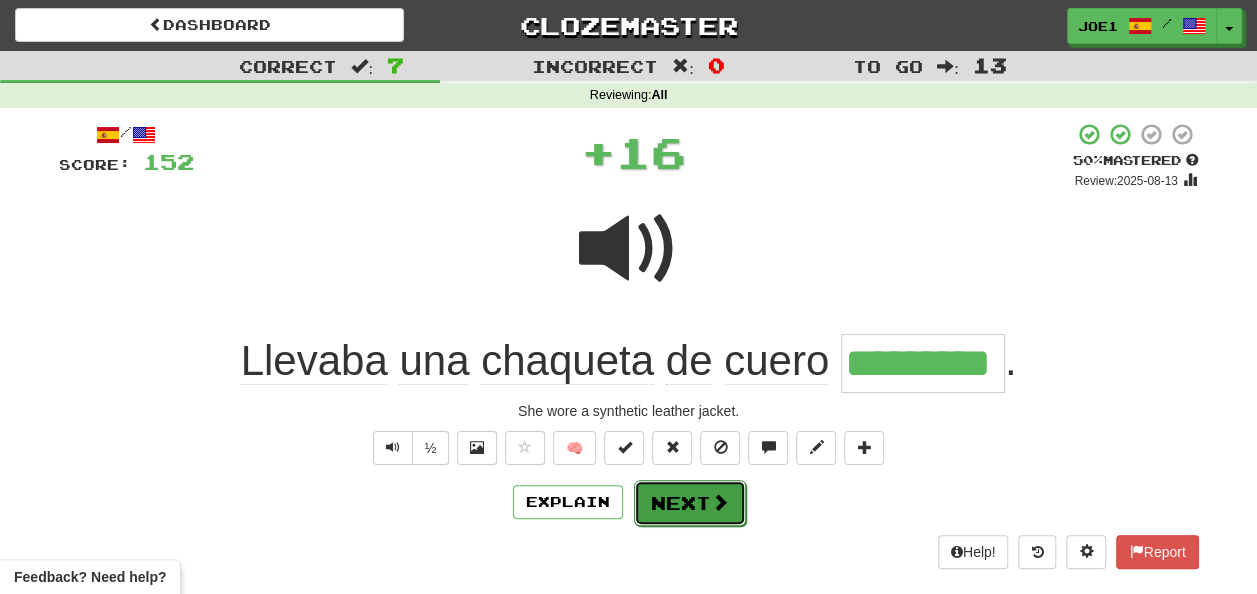 click on "Next" at bounding box center (690, 503) 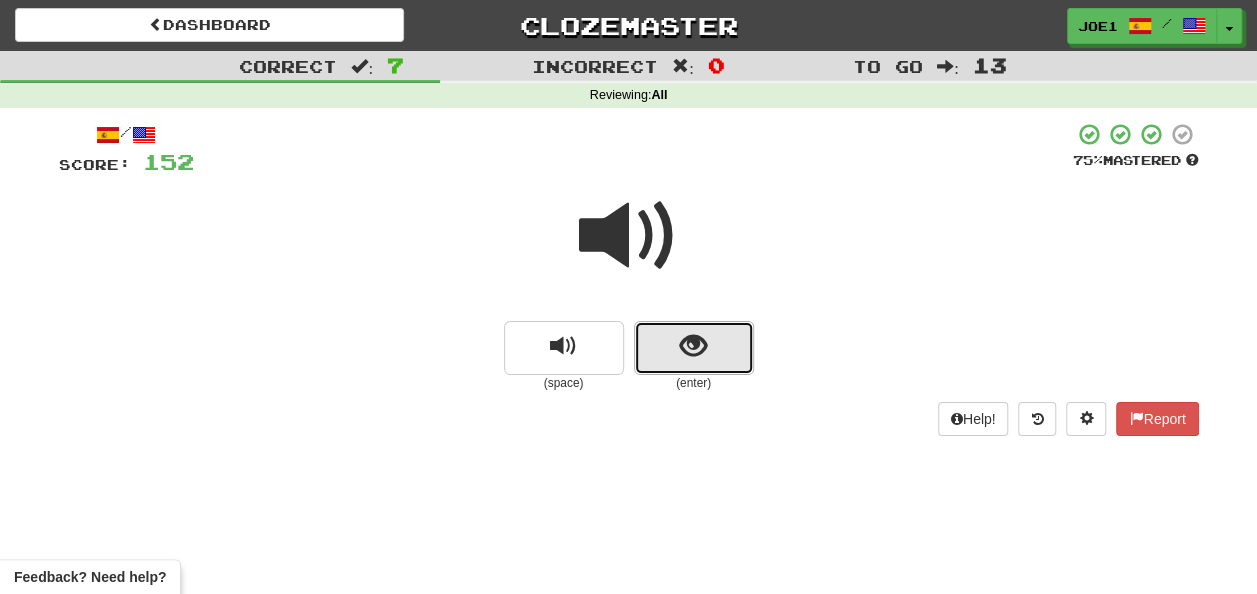 click at bounding box center [694, 348] 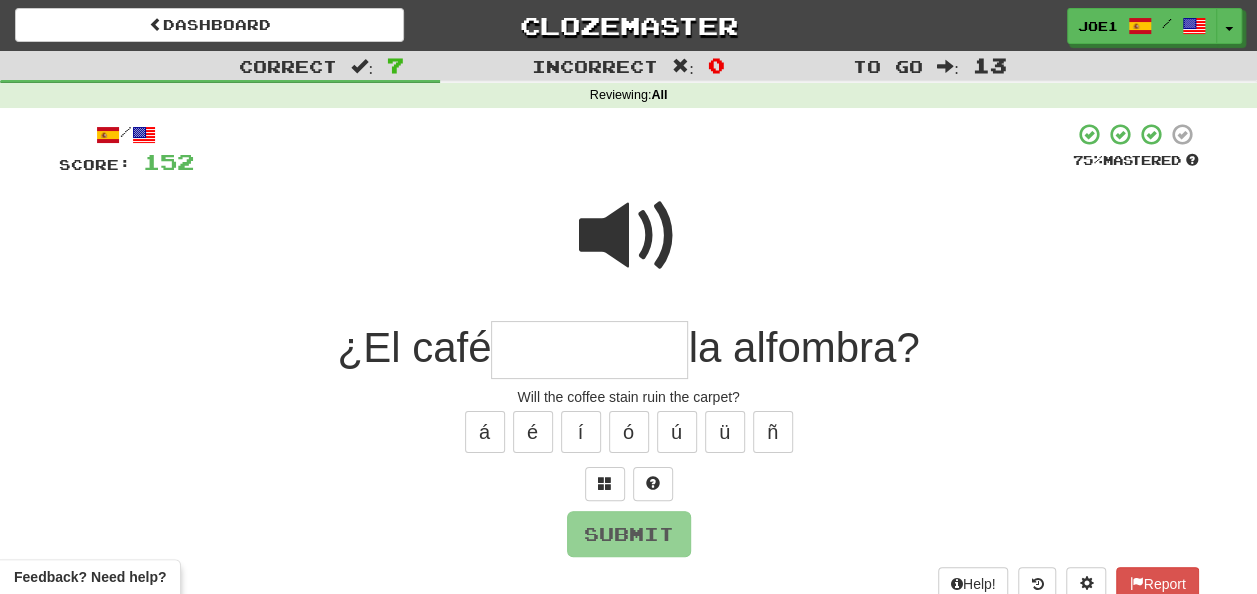 click at bounding box center (589, 350) 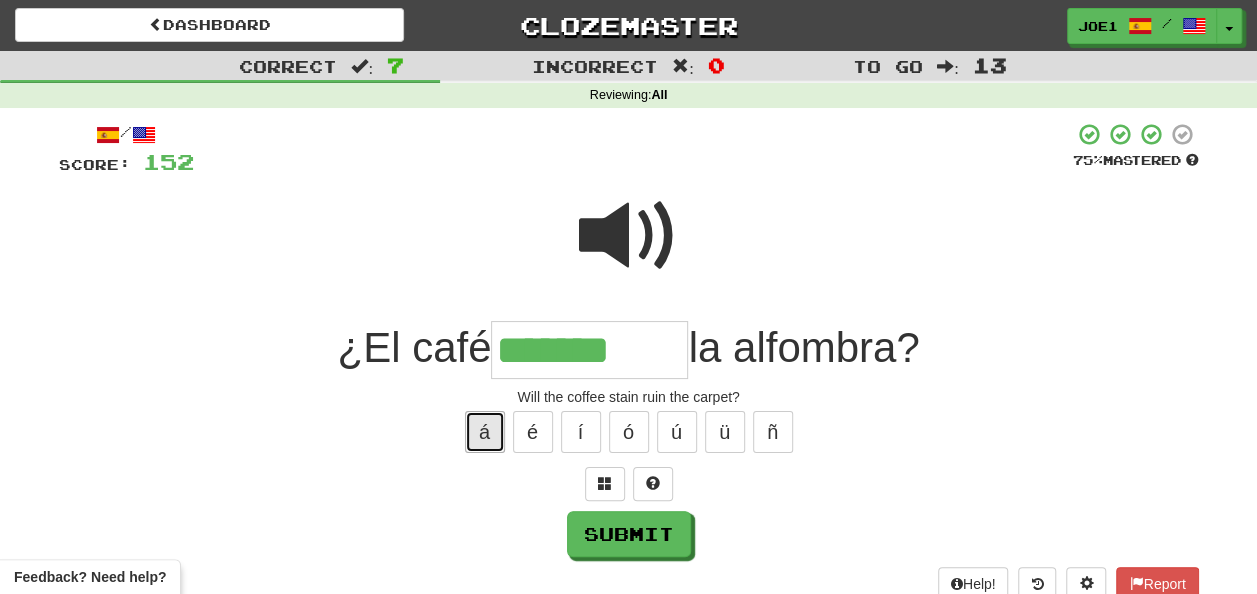 click on "á" at bounding box center [485, 432] 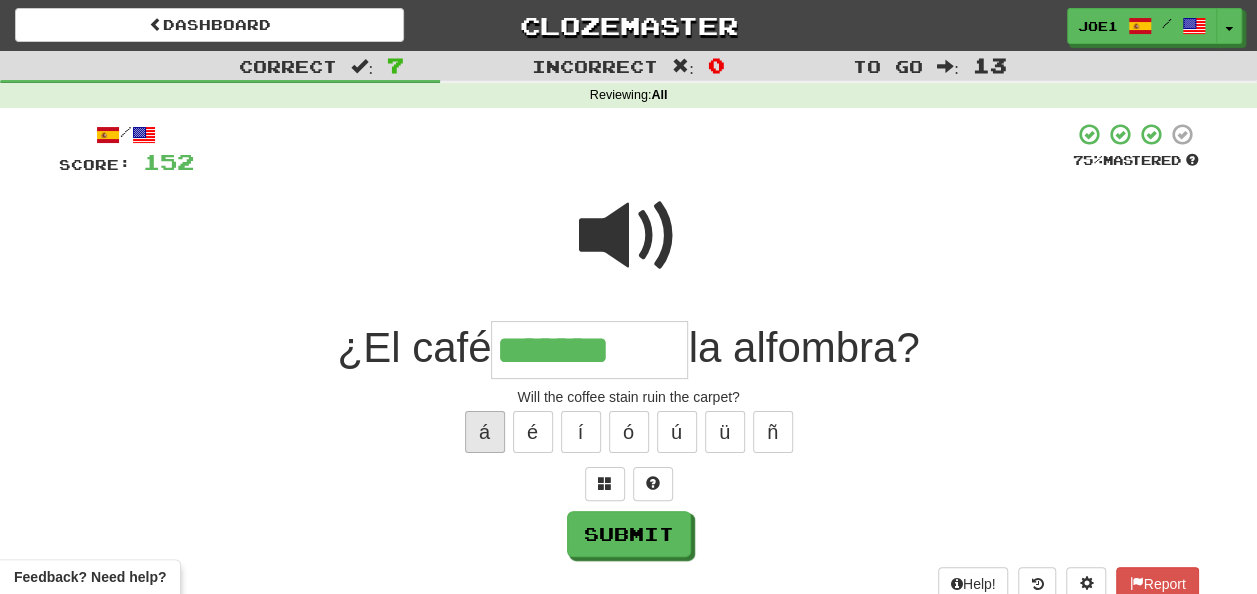type on "********" 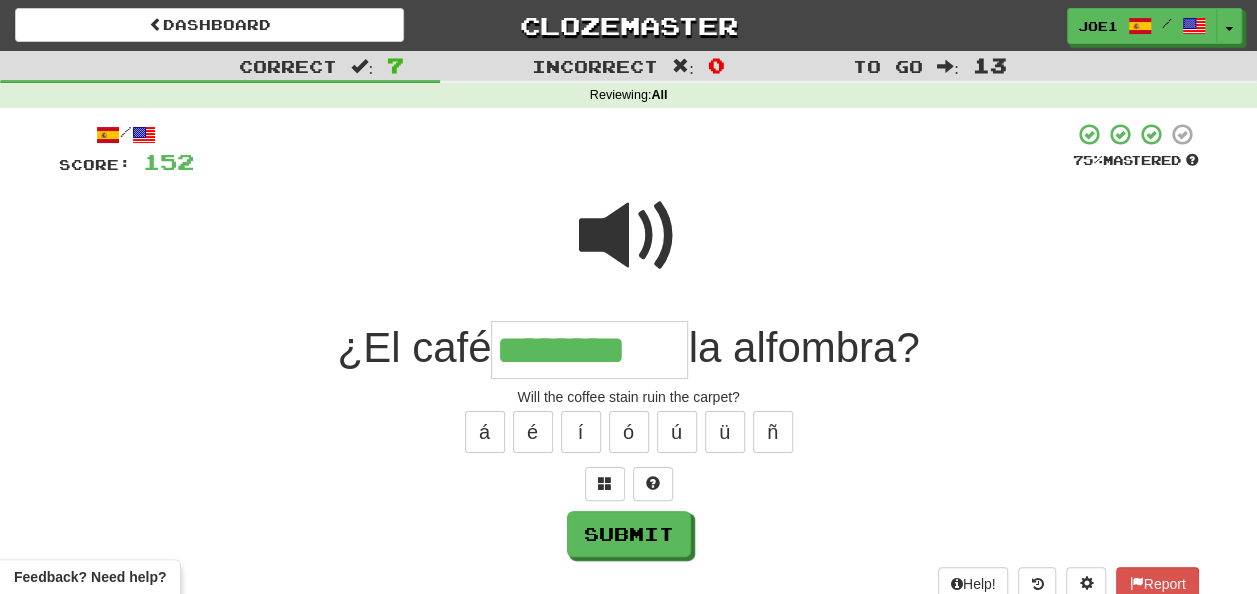 click at bounding box center (629, 236) 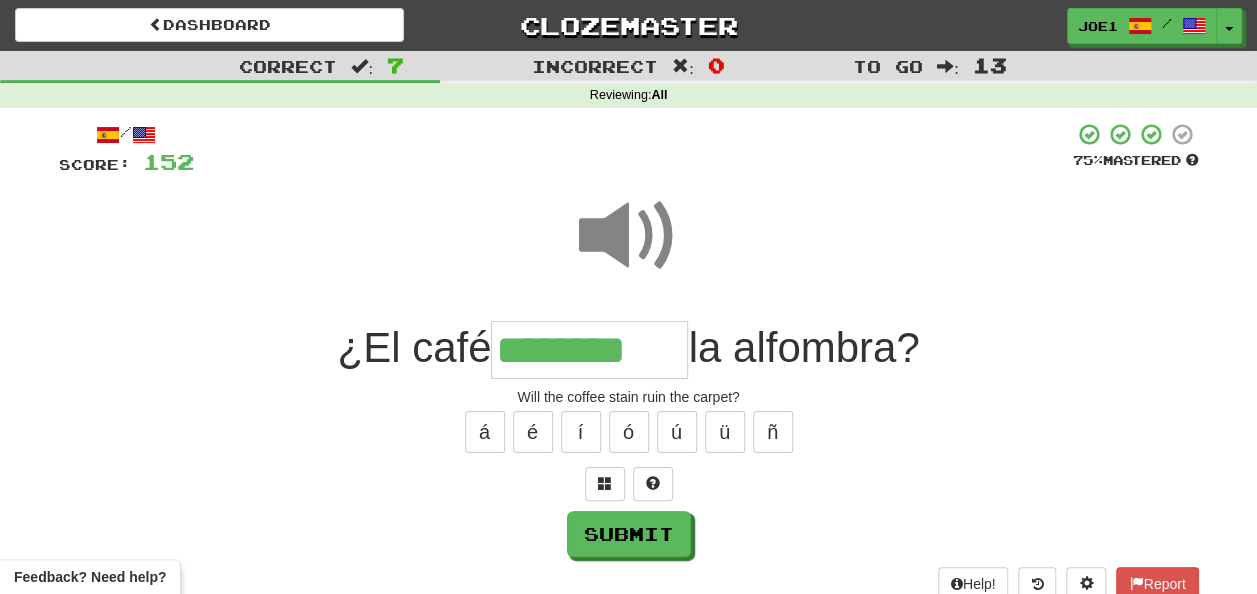 click at bounding box center (629, 236) 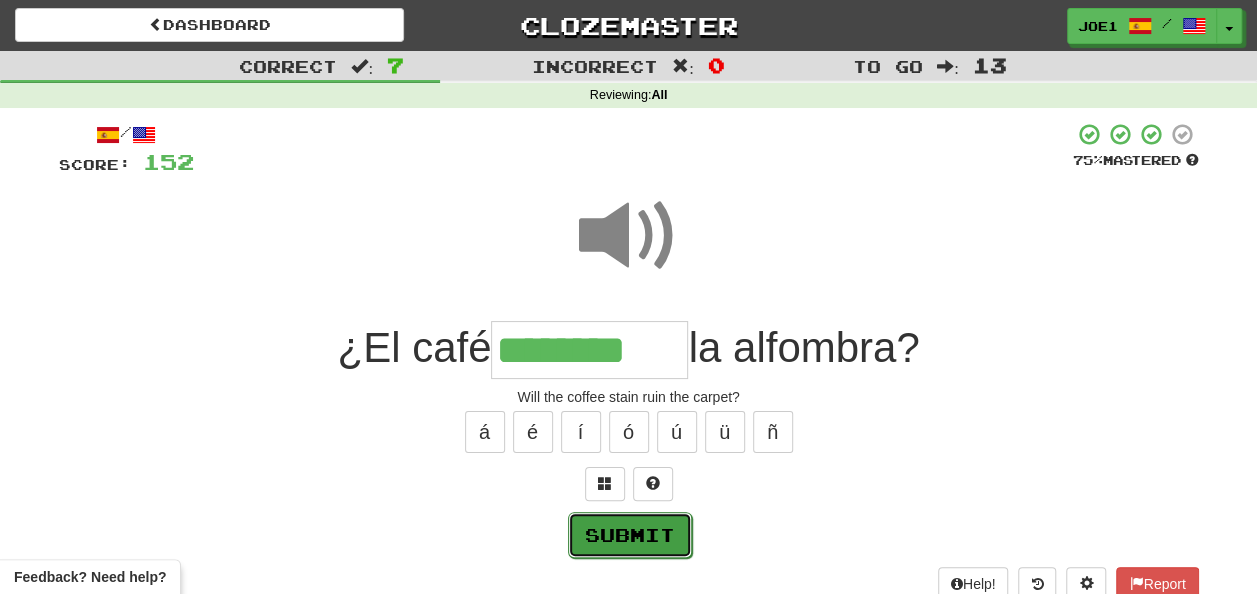 click on "Submit" at bounding box center (630, 535) 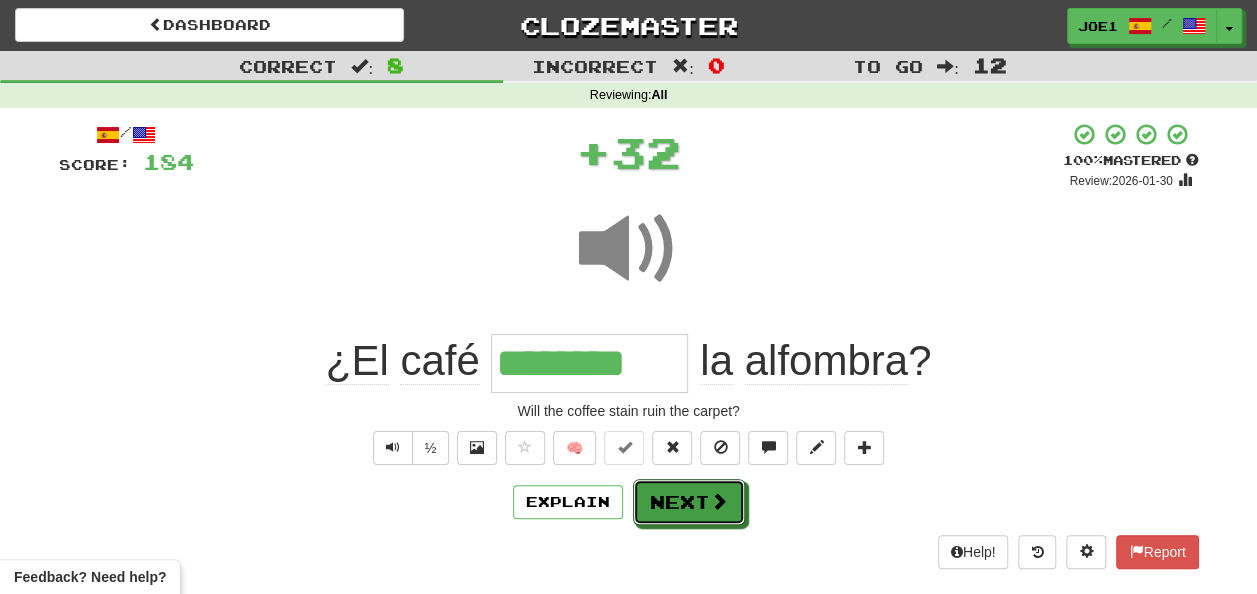 click on "Next" at bounding box center (689, 502) 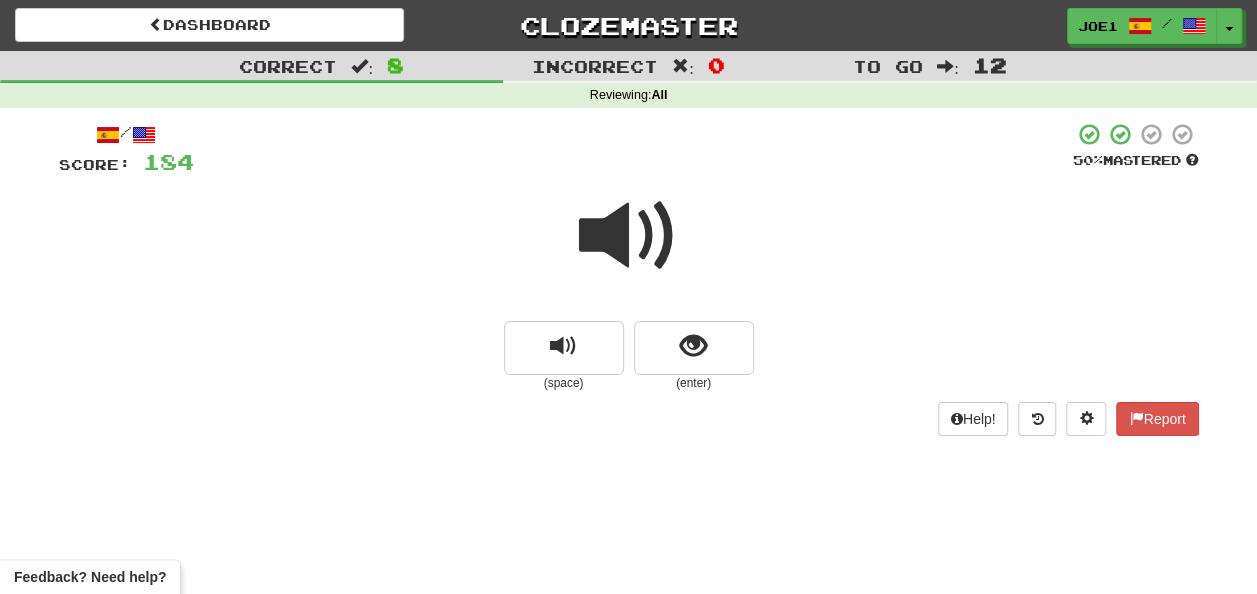 click at bounding box center (629, 236) 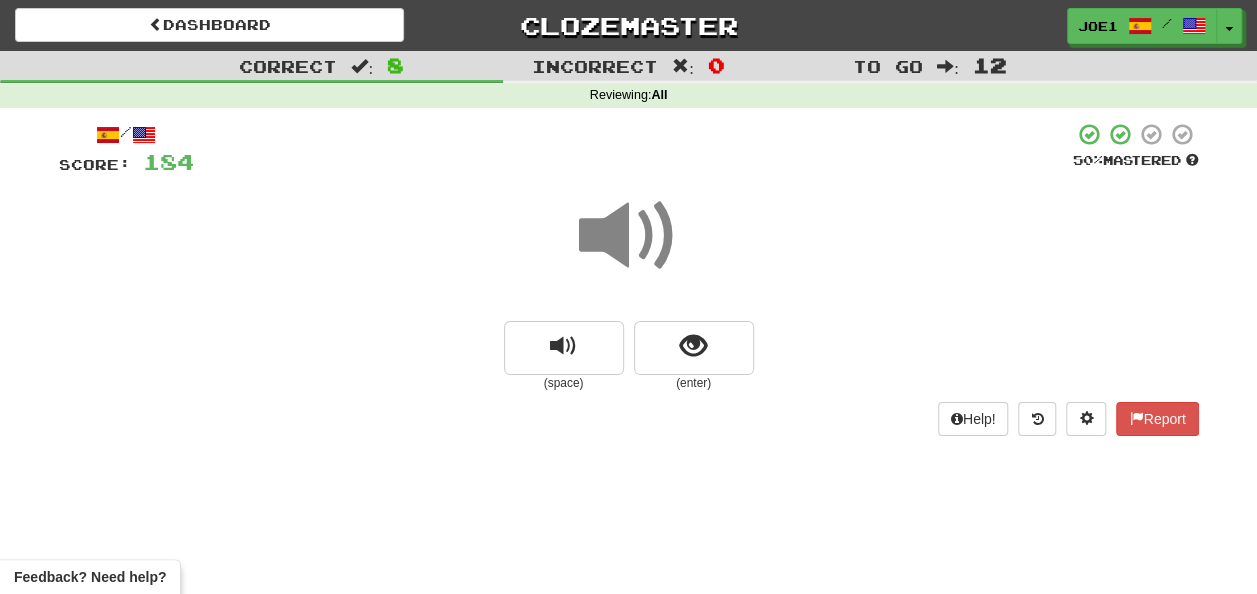 click at bounding box center (629, 236) 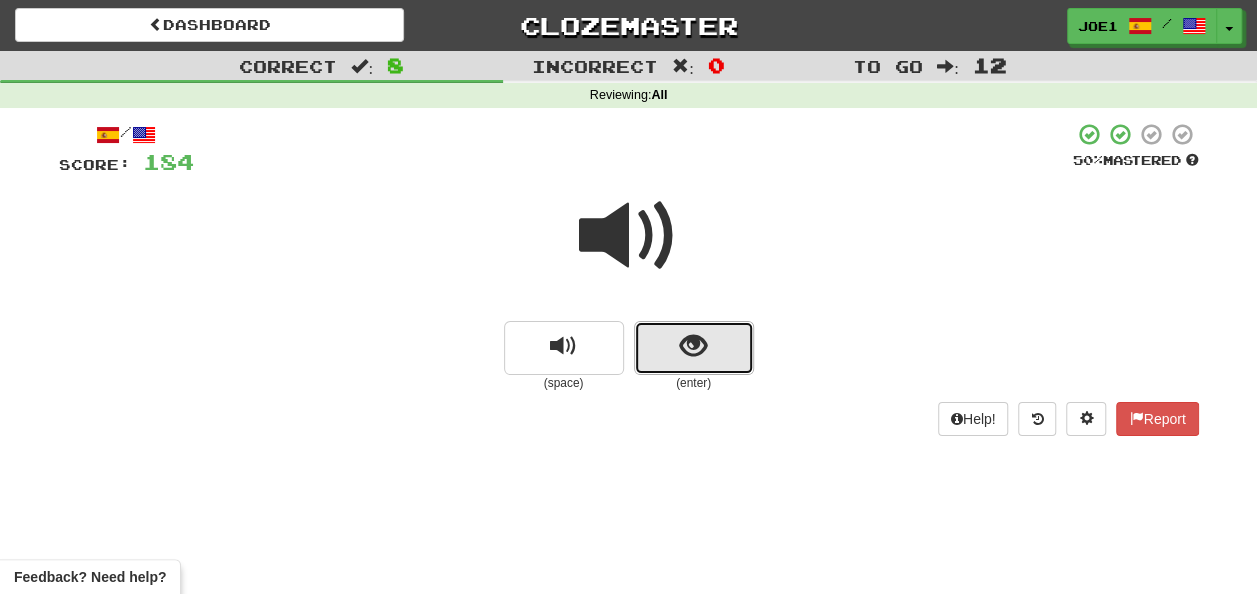 click at bounding box center (693, 346) 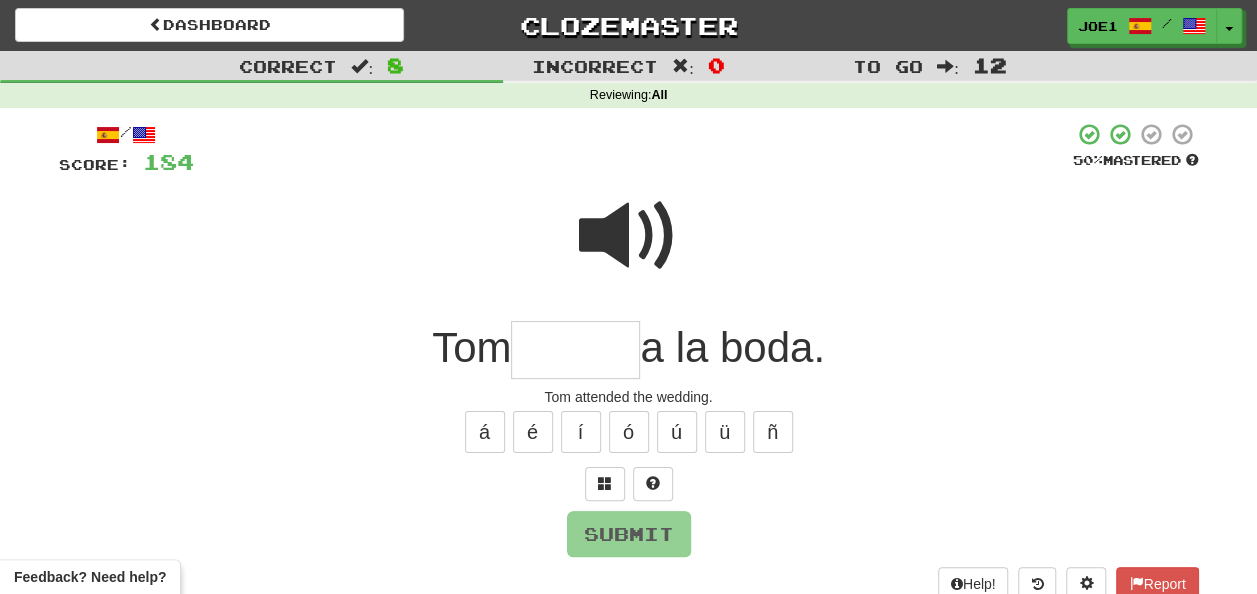 click at bounding box center [629, 236] 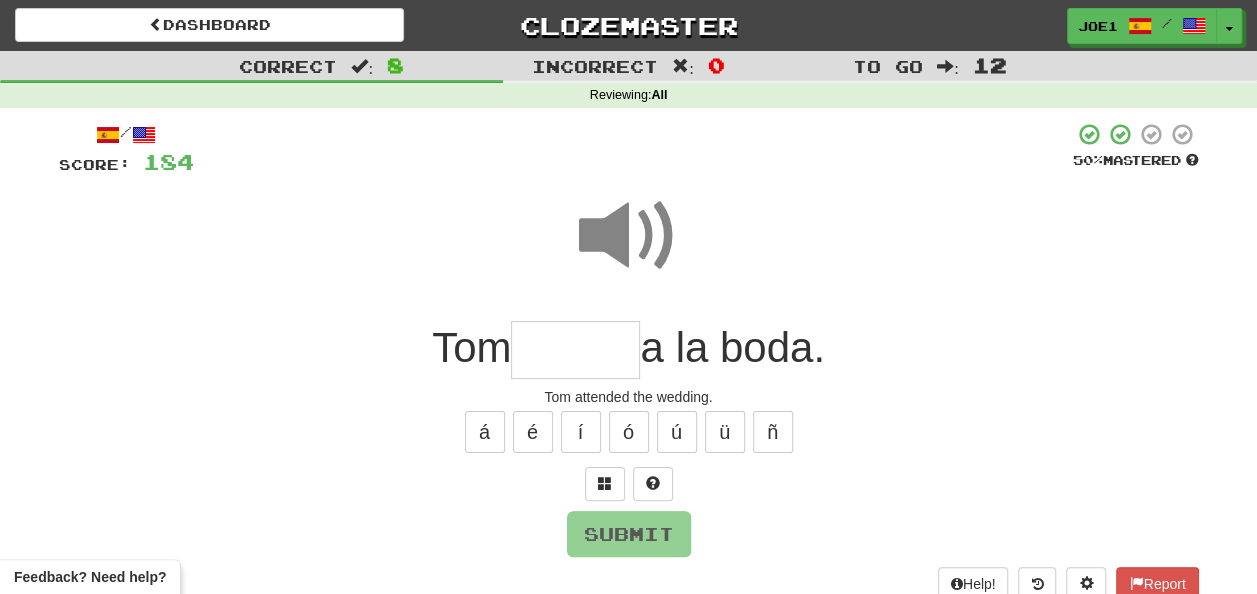 click at bounding box center (575, 350) 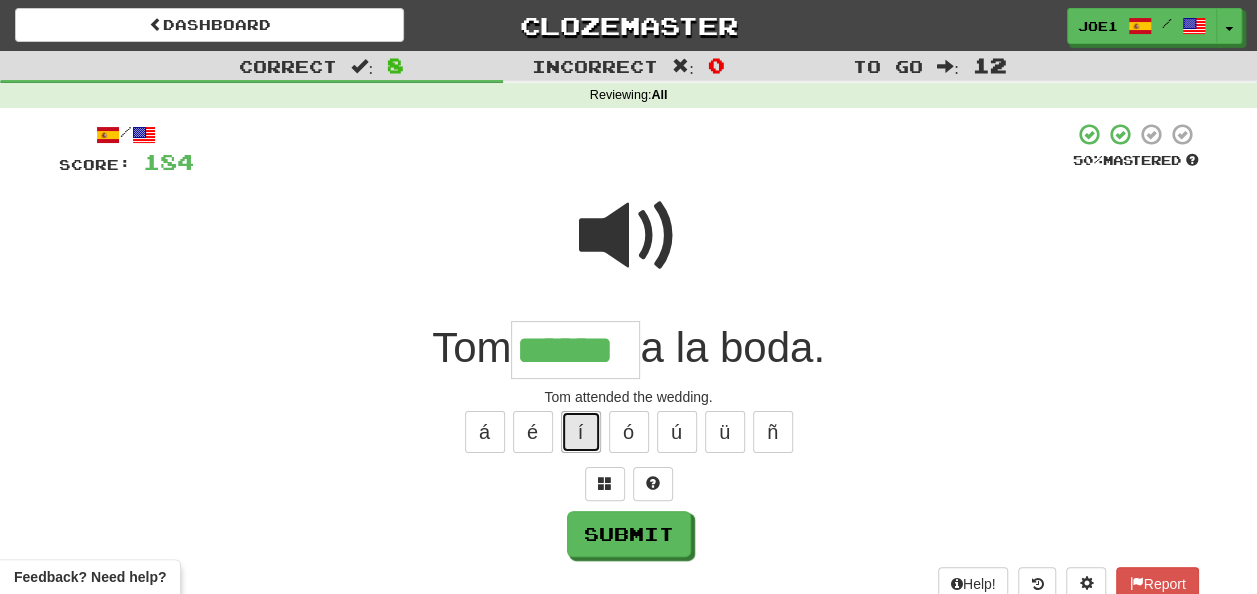 click on "í" at bounding box center (581, 432) 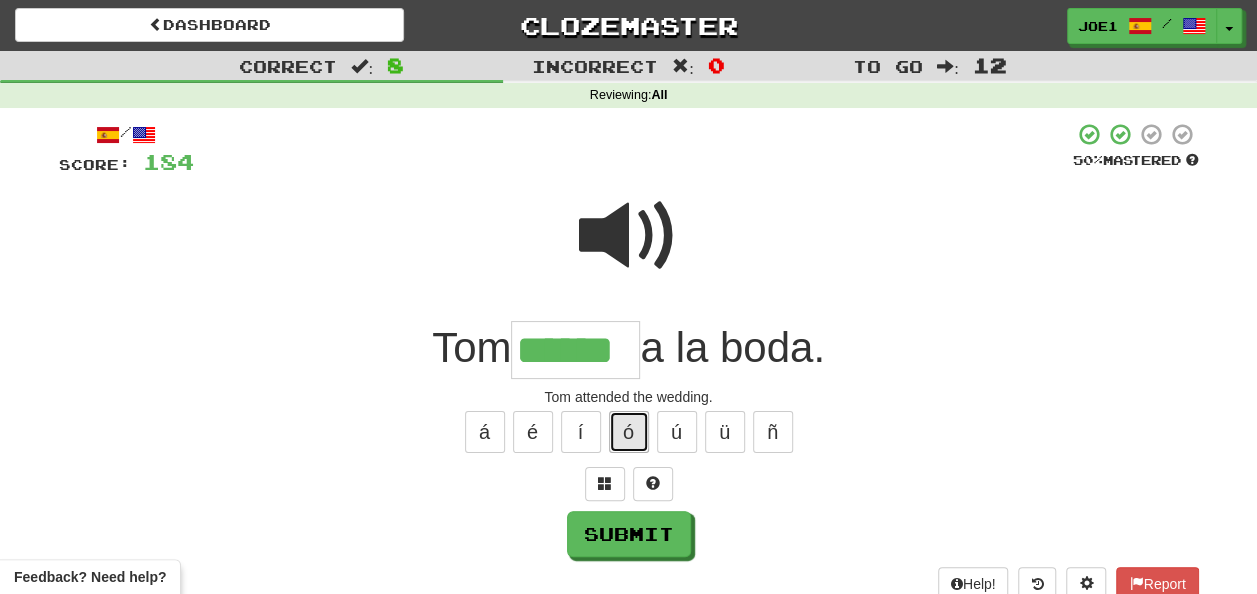 click on "ó" at bounding box center [629, 432] 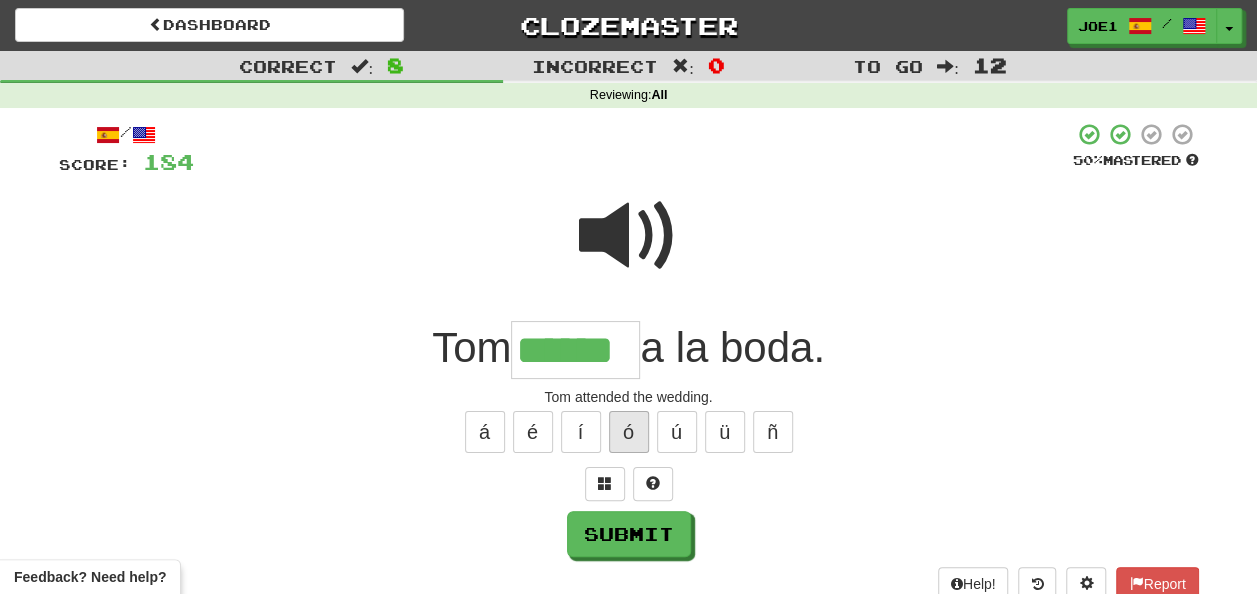 type on "*******" 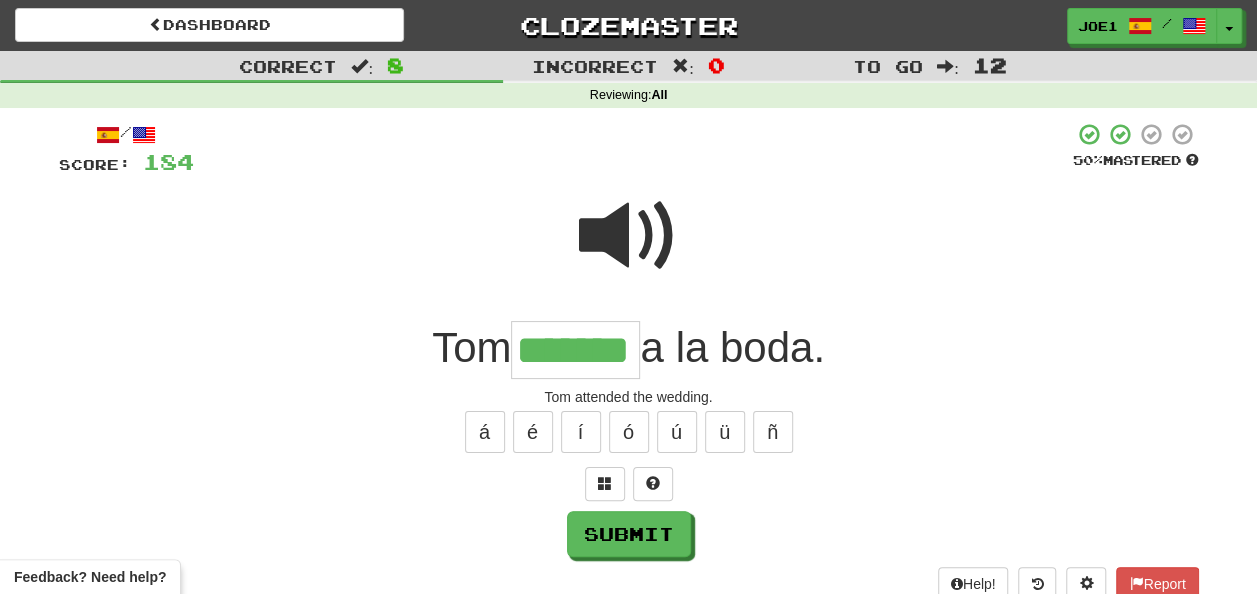 click at bounding box center (629, 236) 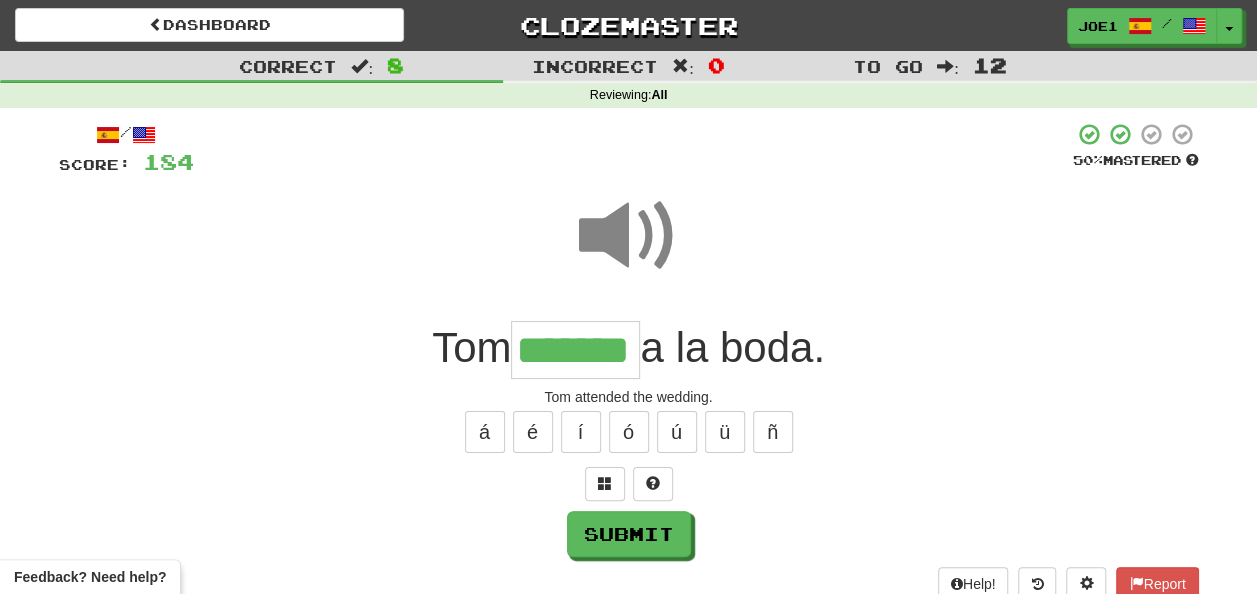 click at bounding box center (629, 236) 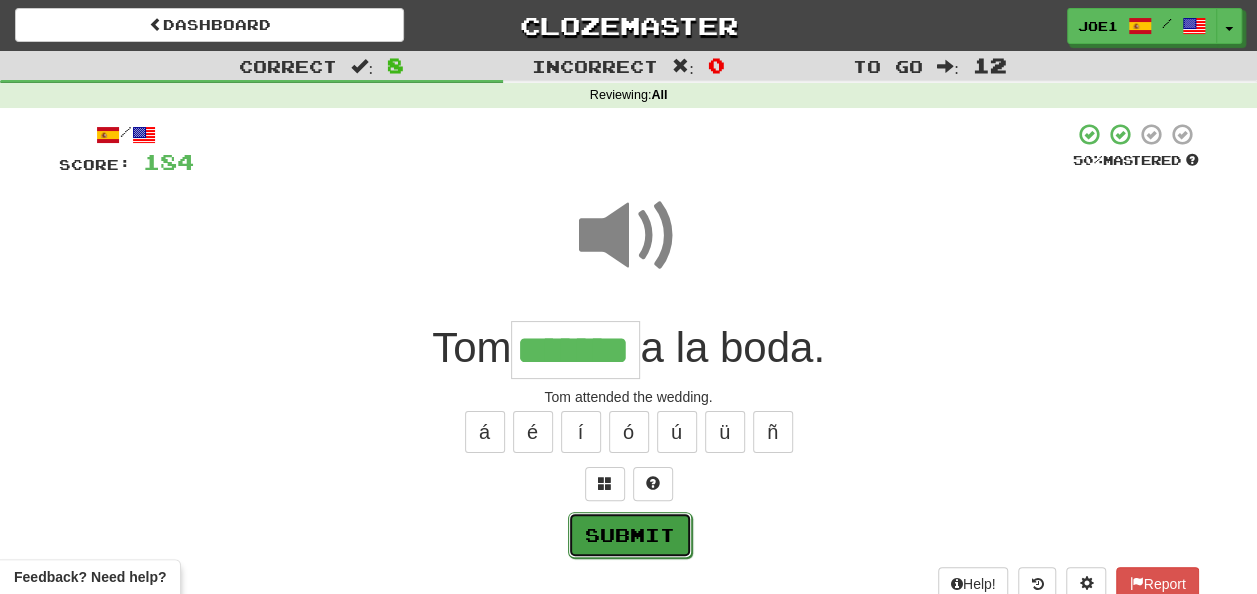 click on "Submit" at bounding box center [630, 535] 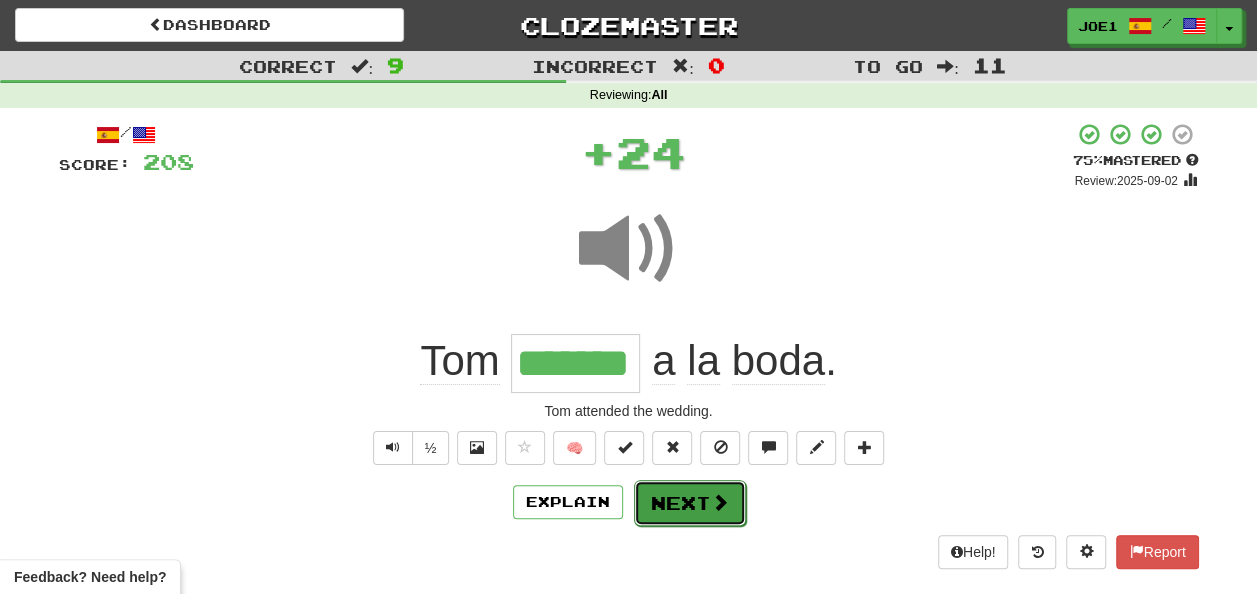 click on "Next" at bounding box center [690, 503] 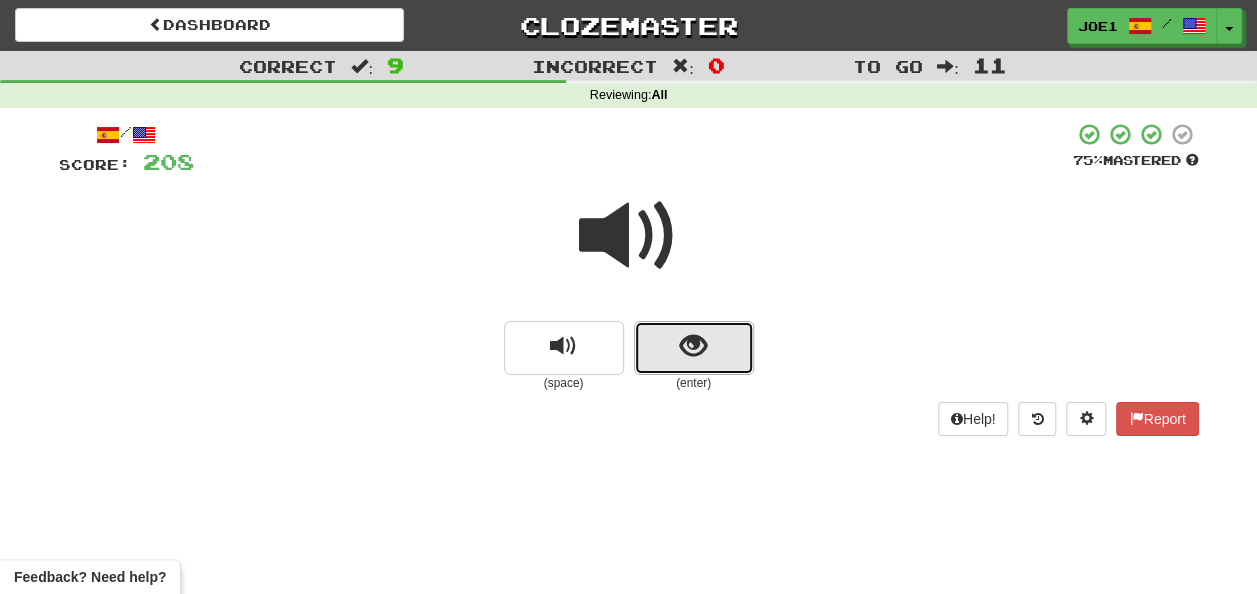 click at bounding box center [693, 346] 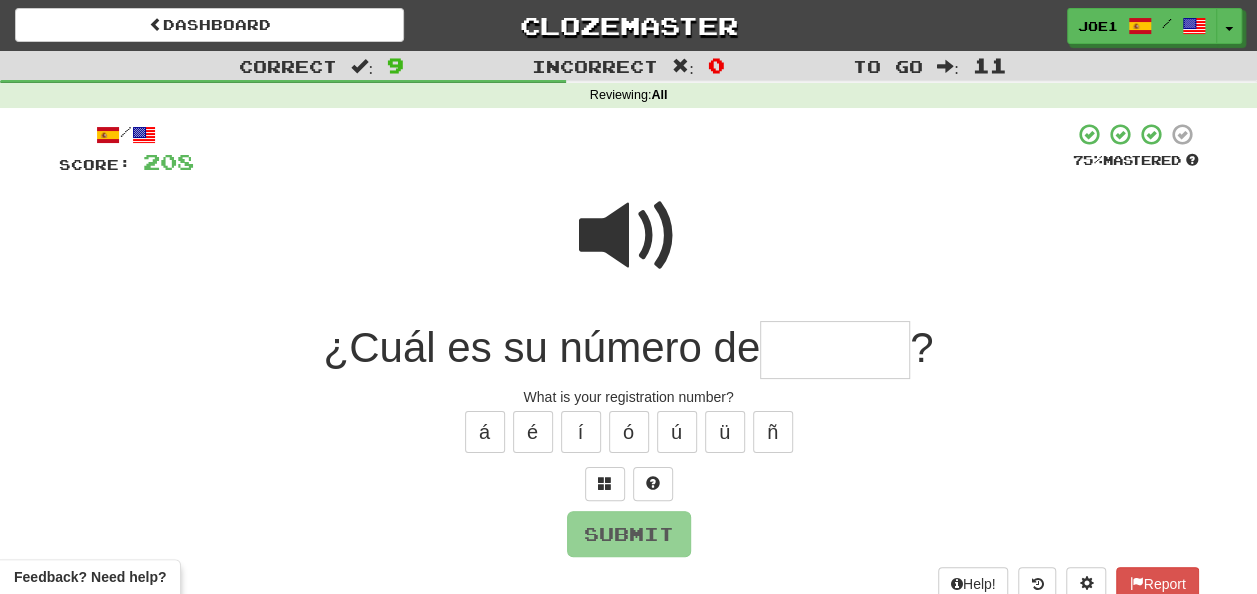 click at bounding box center [835, 350] 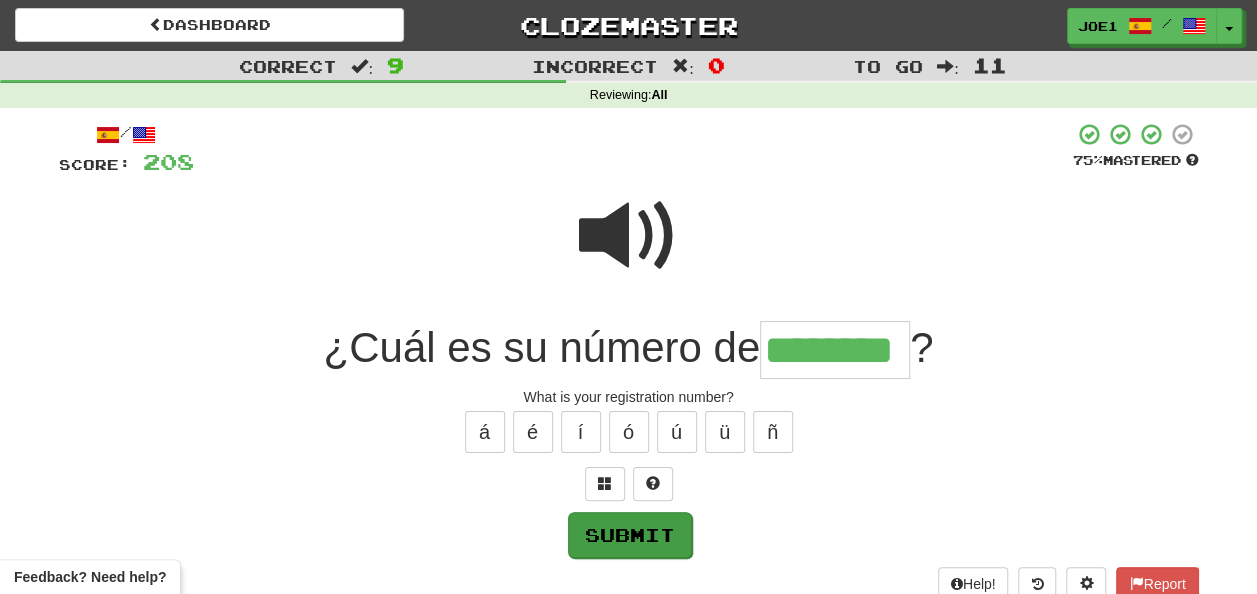 type on "********" 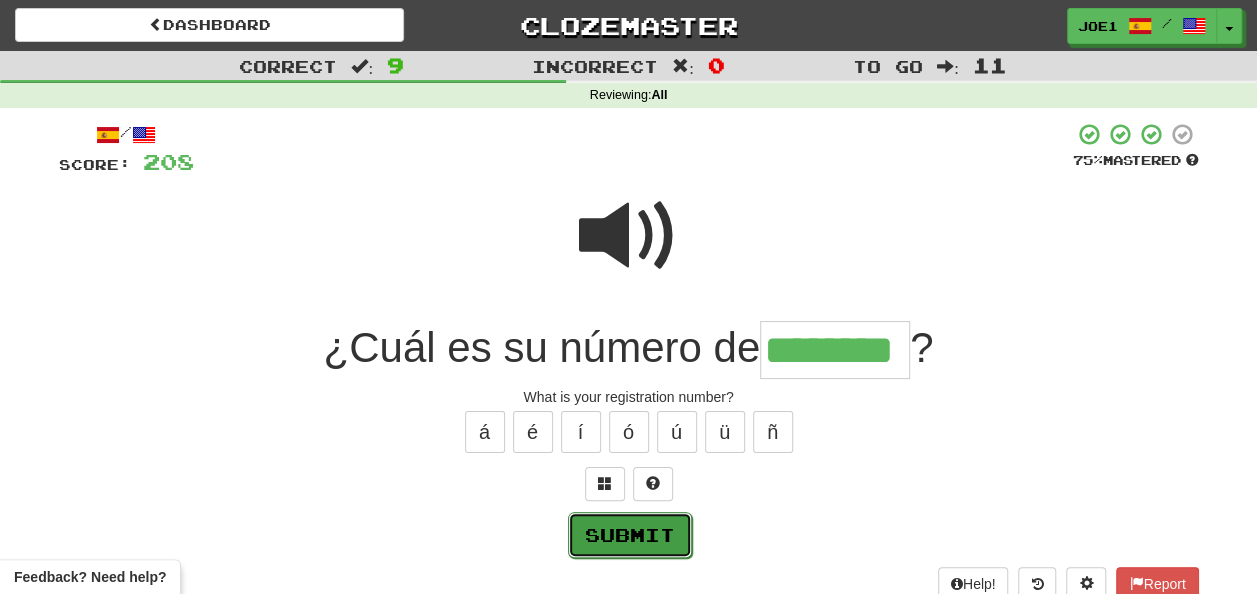 click on "Submit" at bounding box center [630, 535] 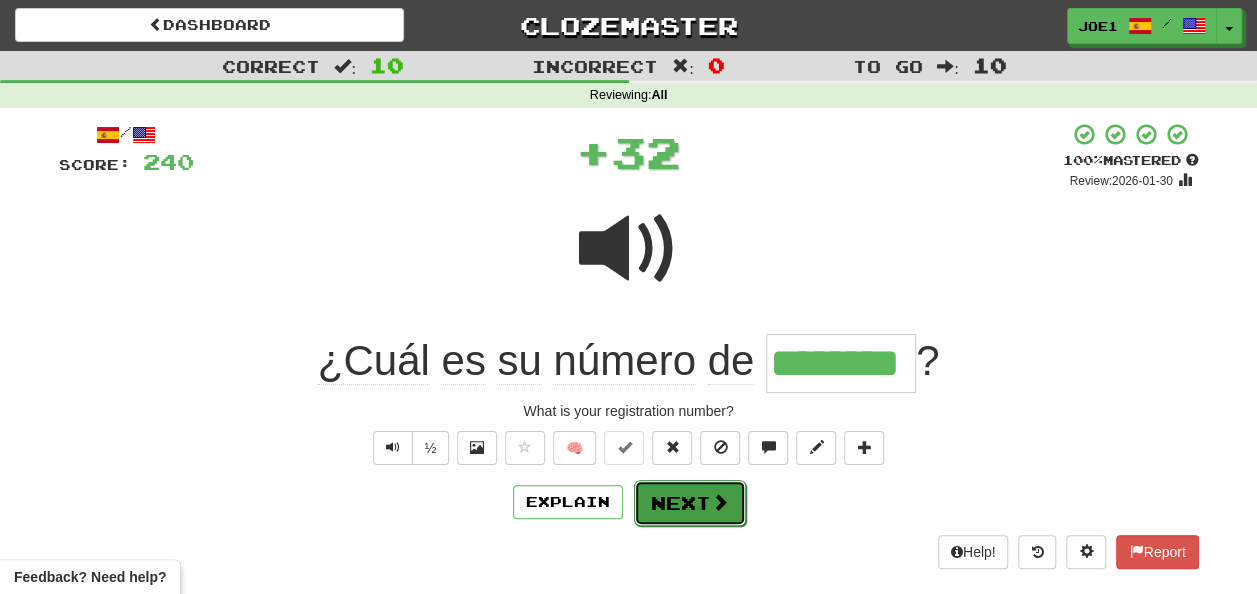 click on "Next" at bounding box center [690, 503] 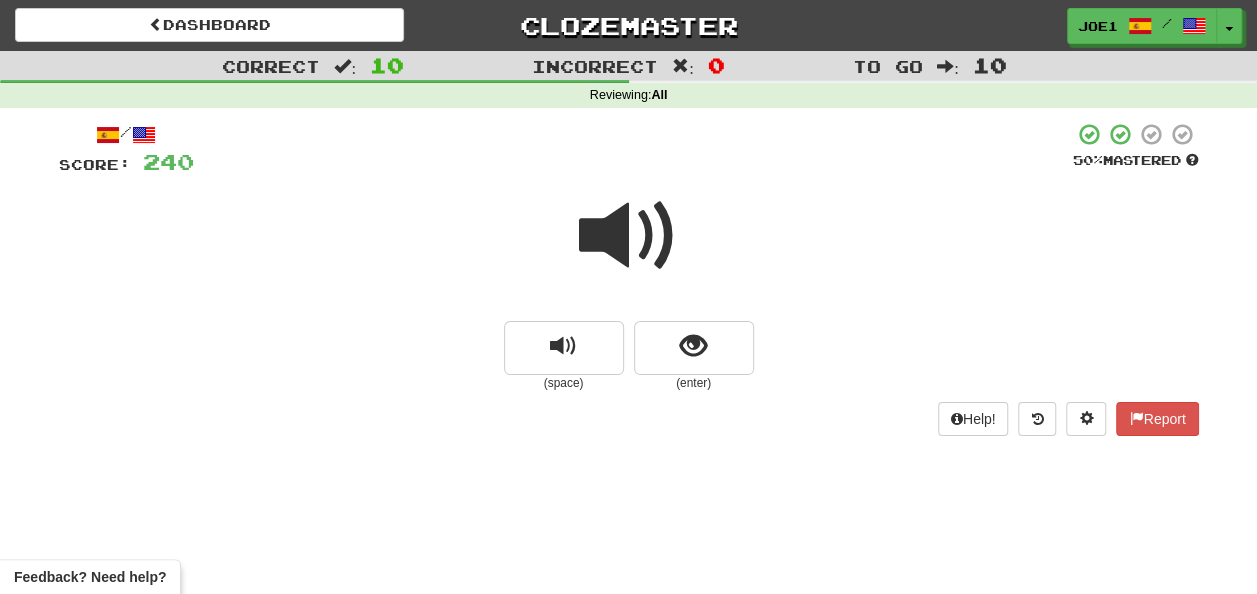 click at bounding box center (629, 236) 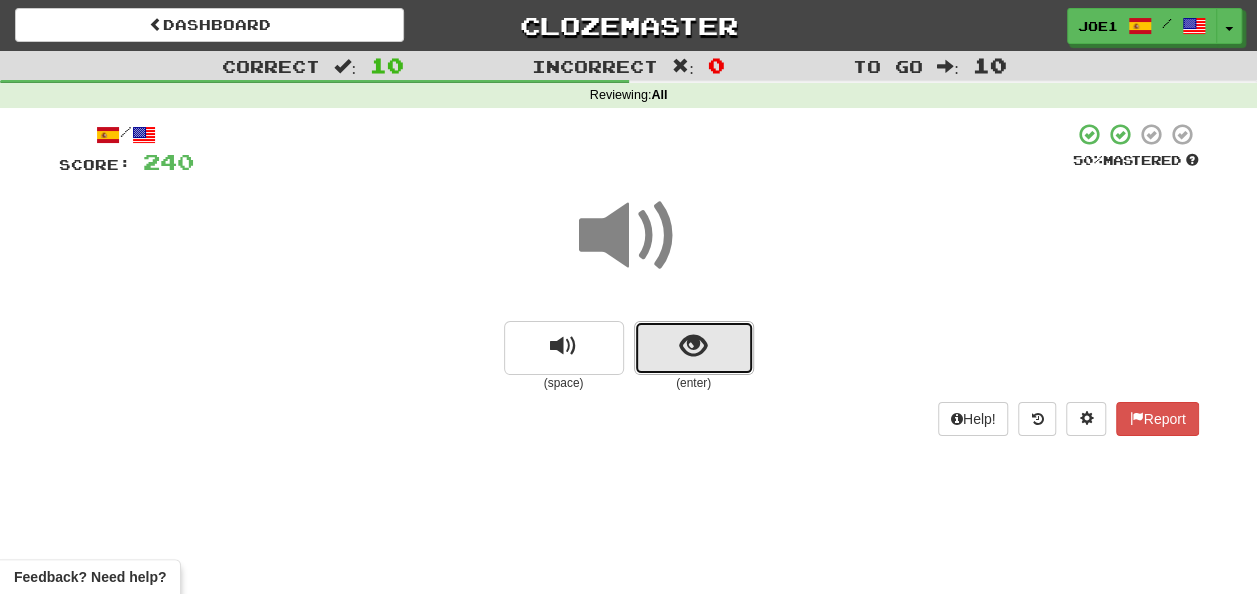 click at bounding box center [694, 348] 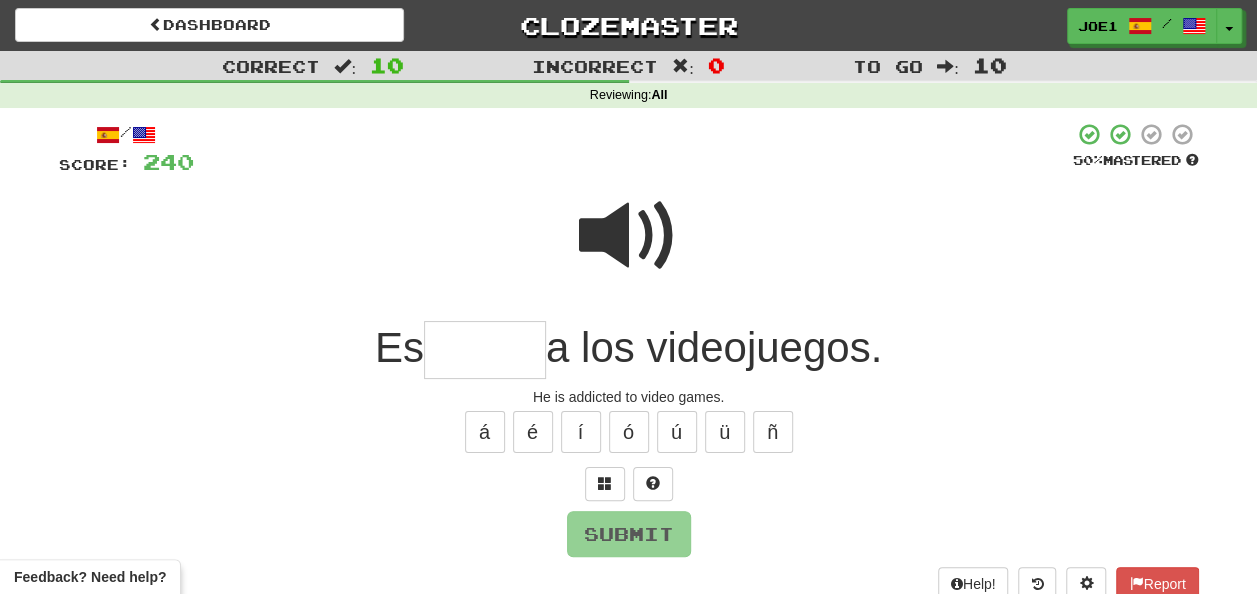 click at bounding box center [485, 350] 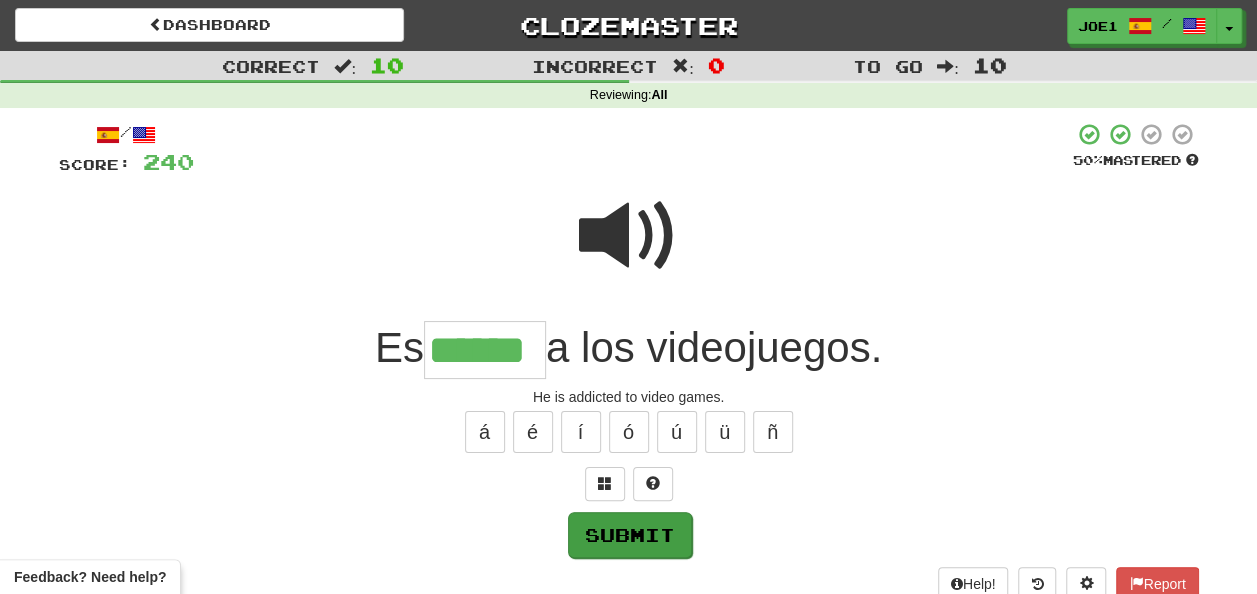type on "******" 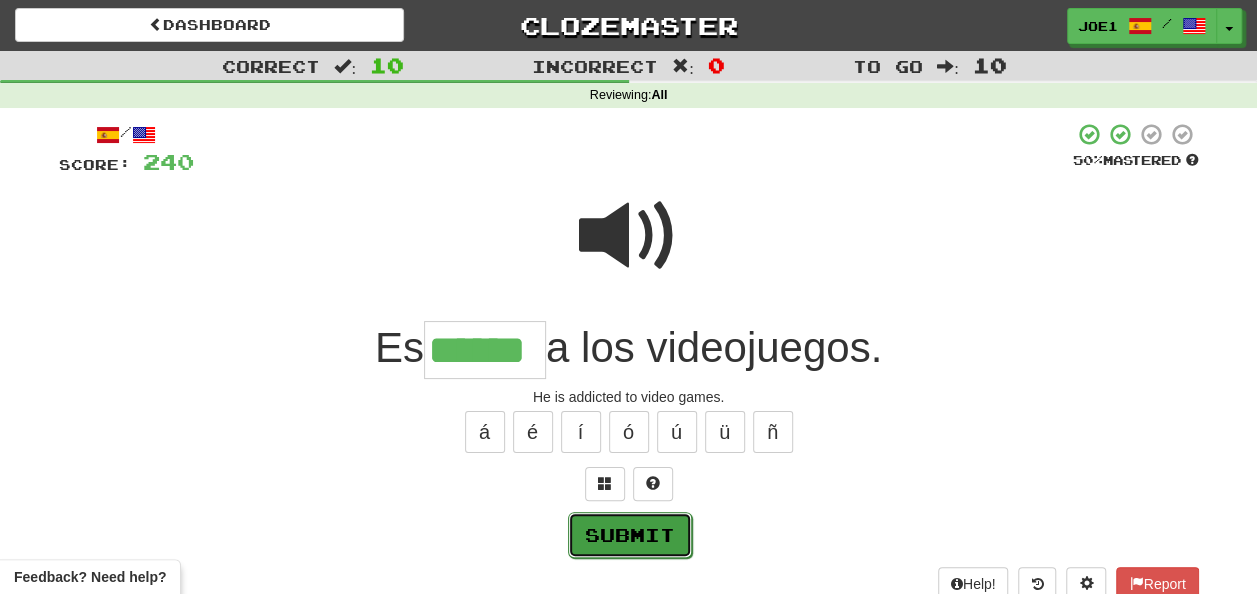 click on "Submit" at bounding box center [630, 535] 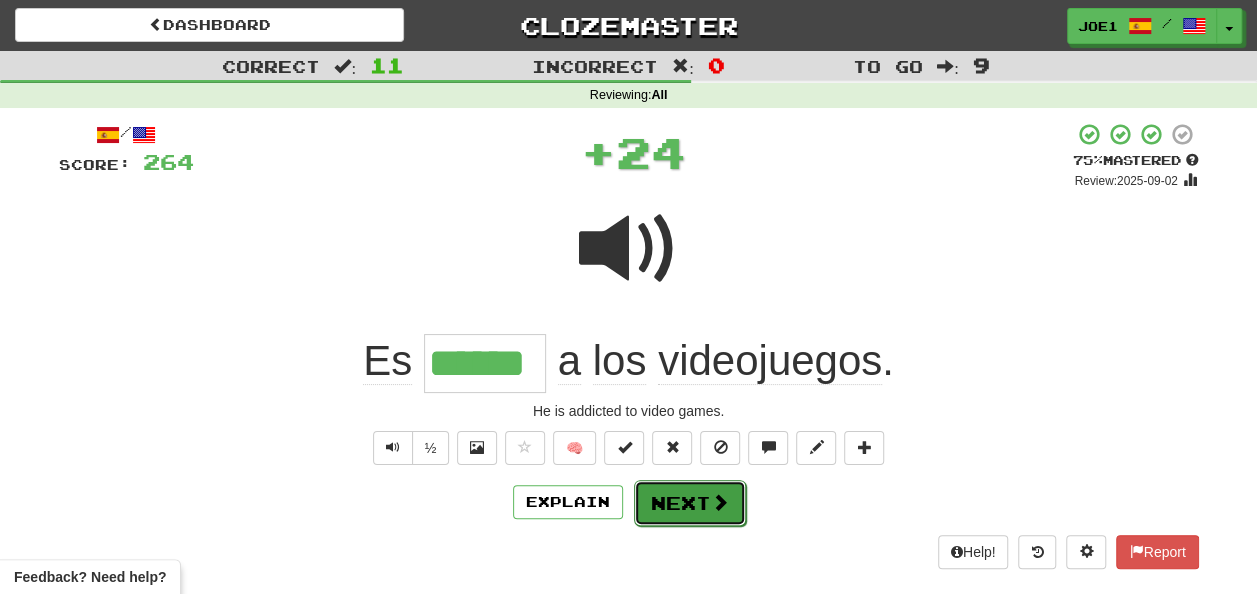 click on "Next" at bounding box center (690, 503) 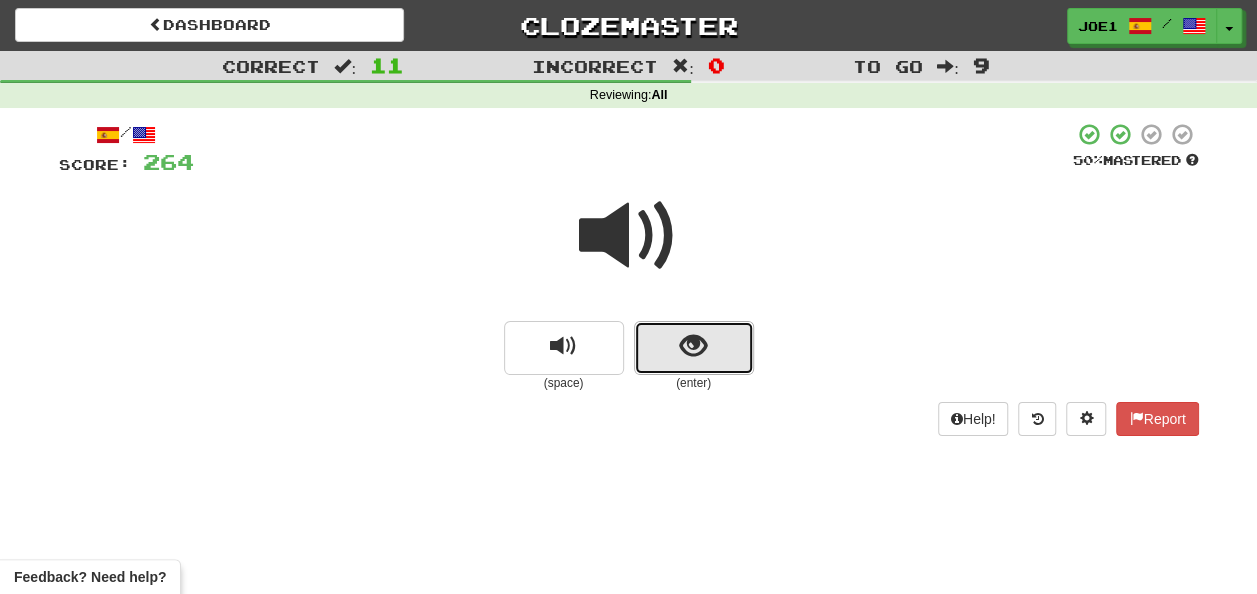 click at bounding box center (694, 348) 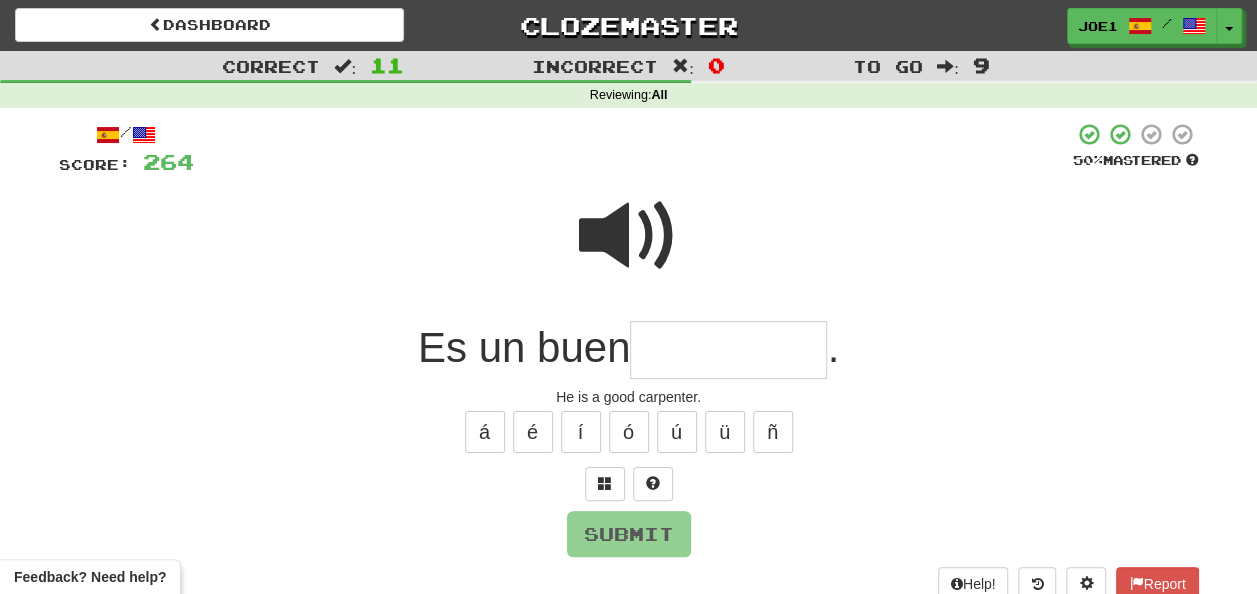 click at bounding box center [728, 350] 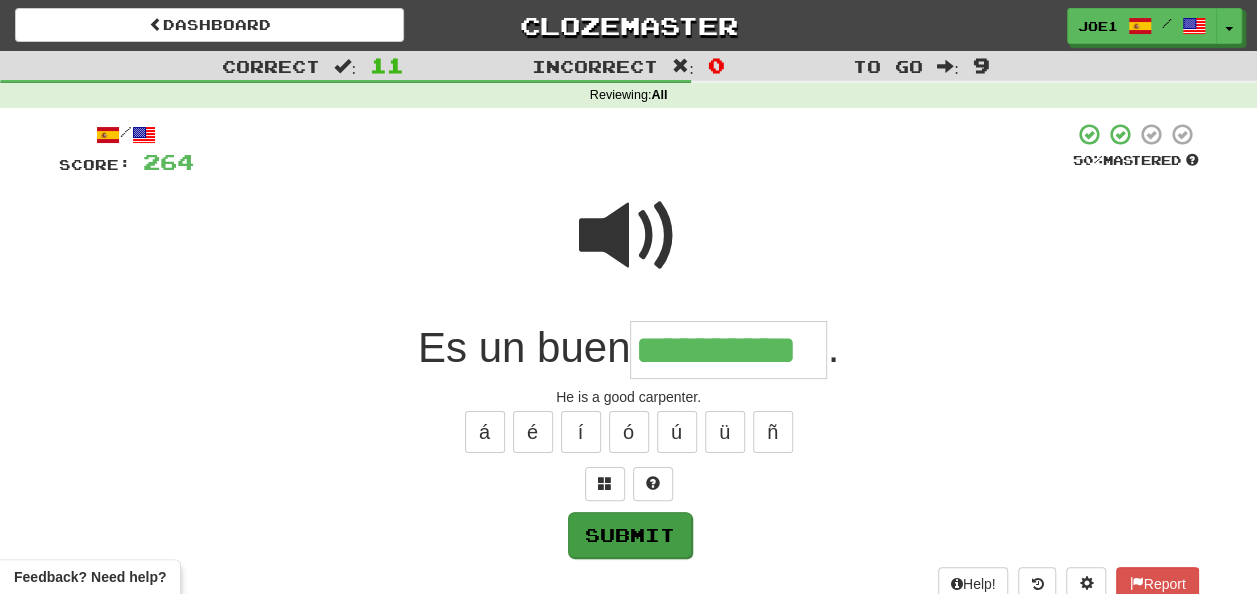 type on "**********" 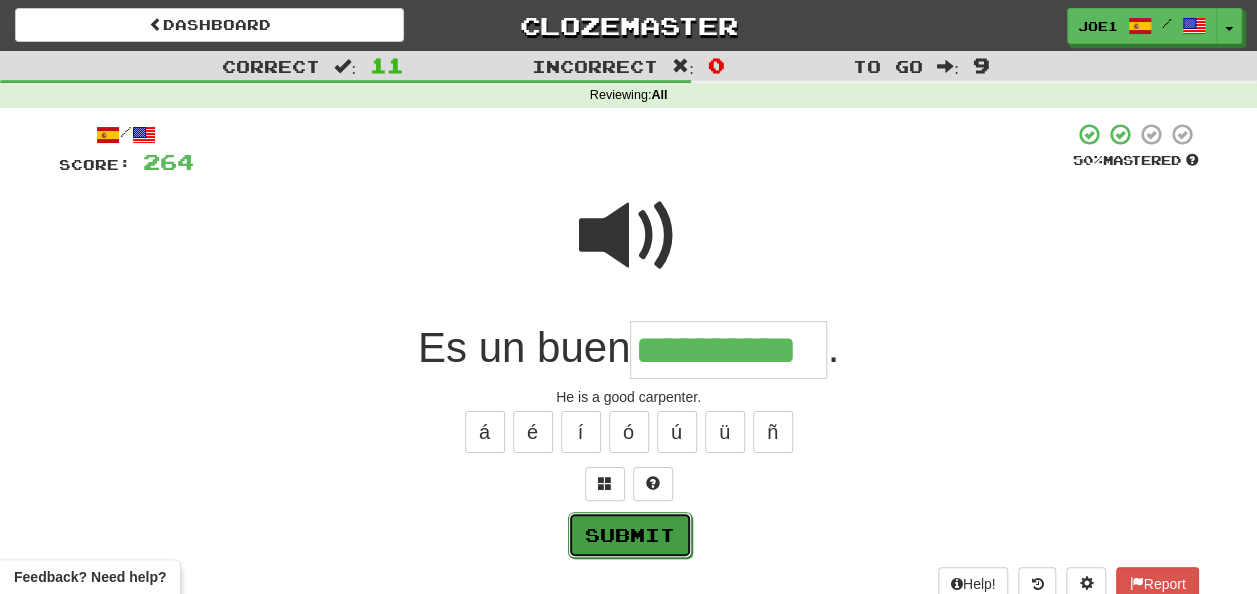 click on "Submit" at bounding box center [630, 535] 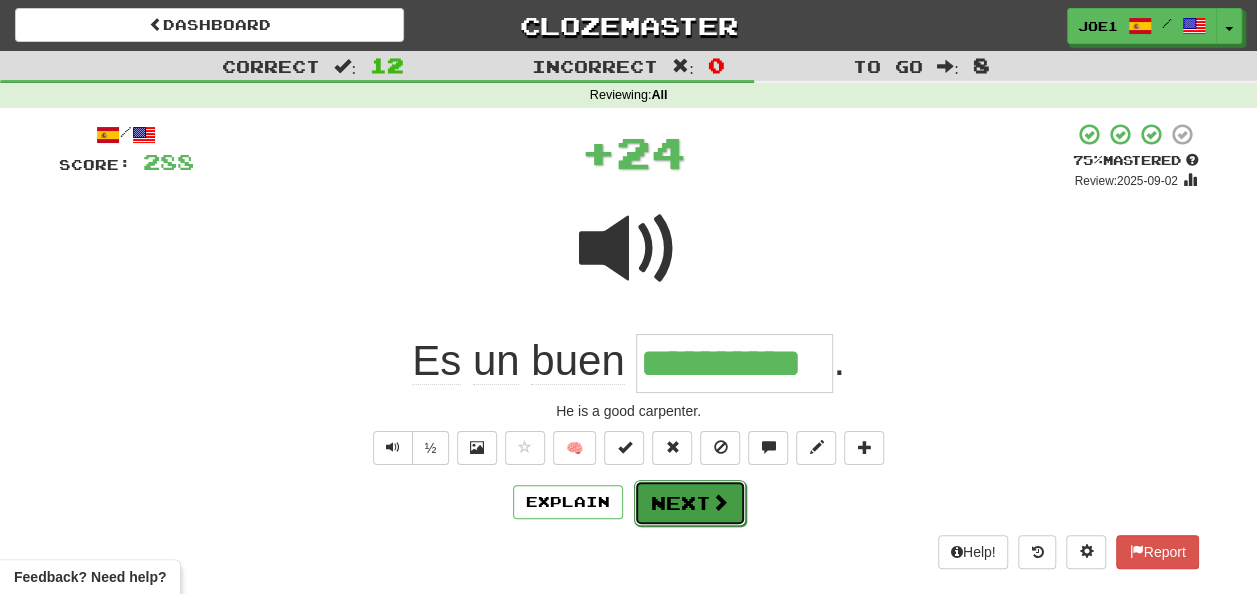 click on "Next" at bounding box center (690, 503) 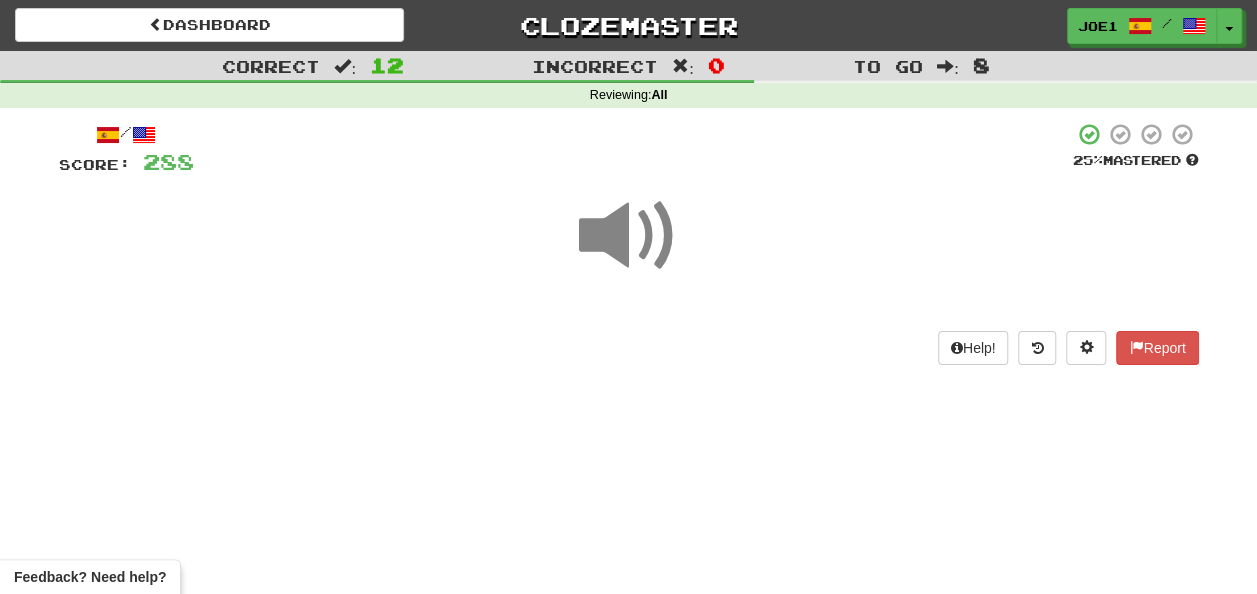 click at bounding box center [629, 236] 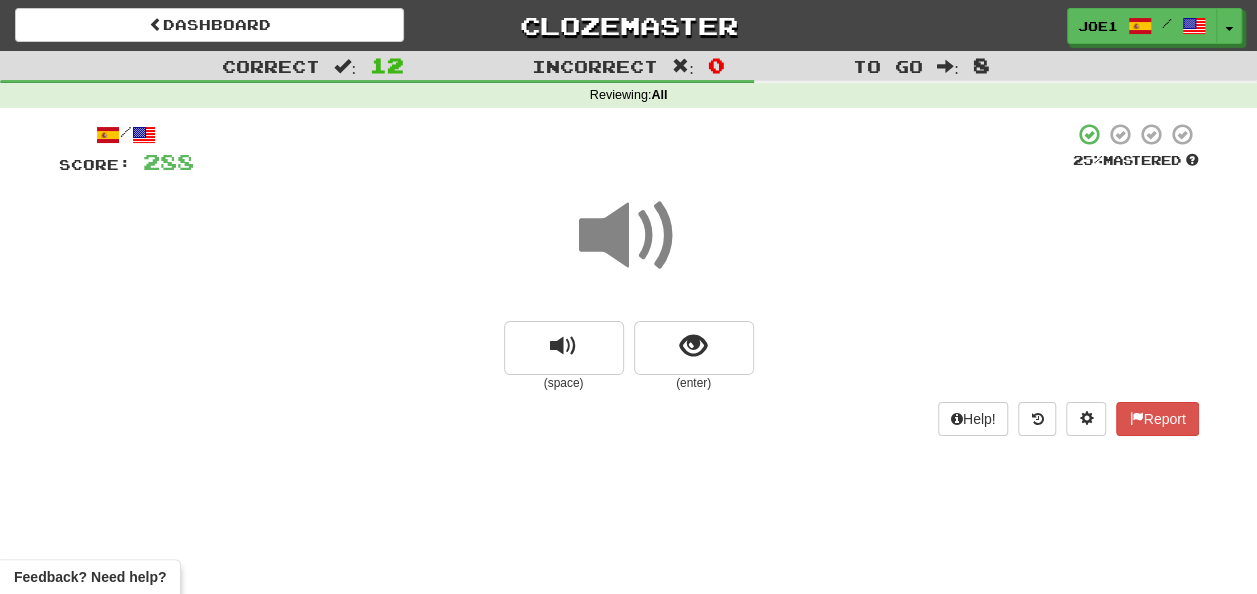 click at bounding box center [629, 236] 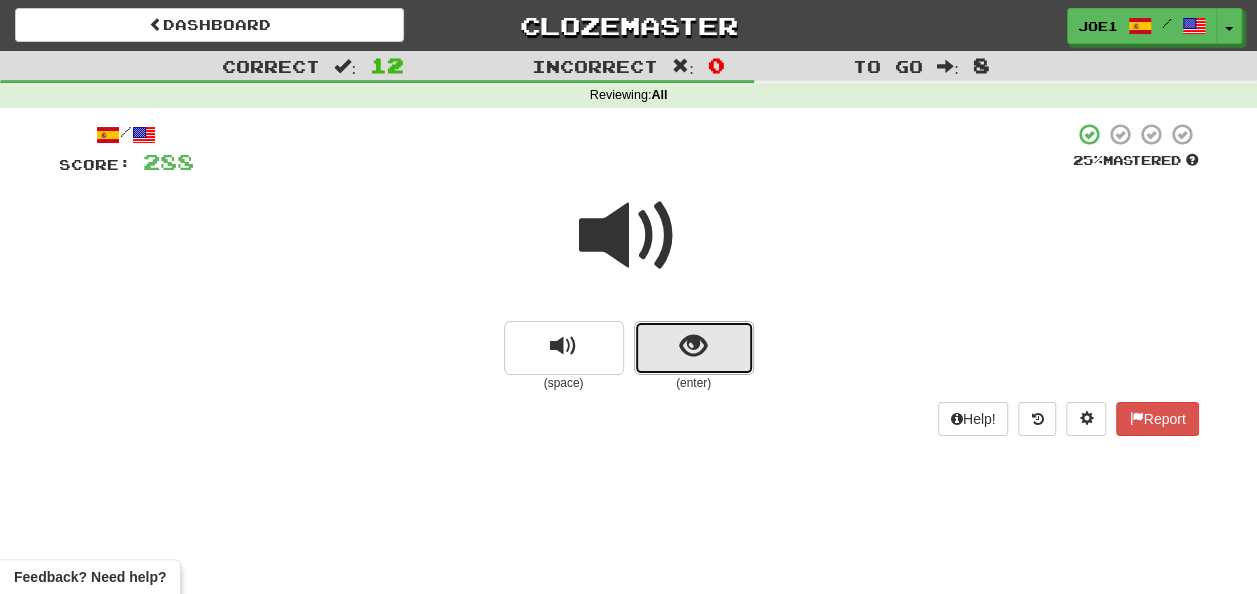 click at bounding box center (693, 346) 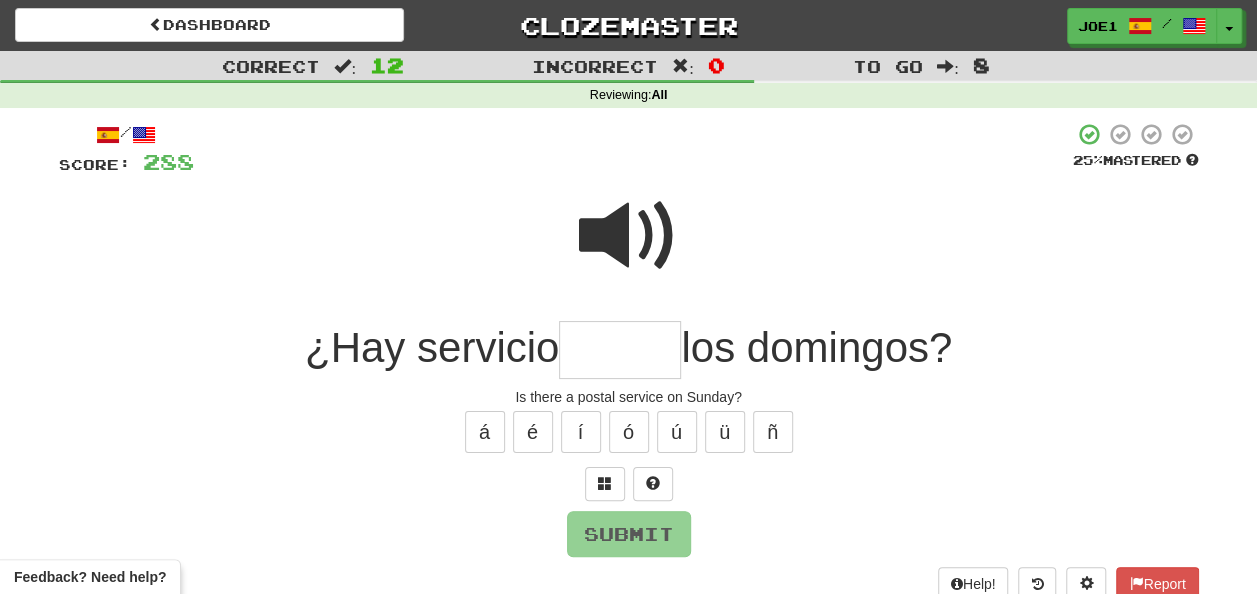 click at bounding box center (629, 236) 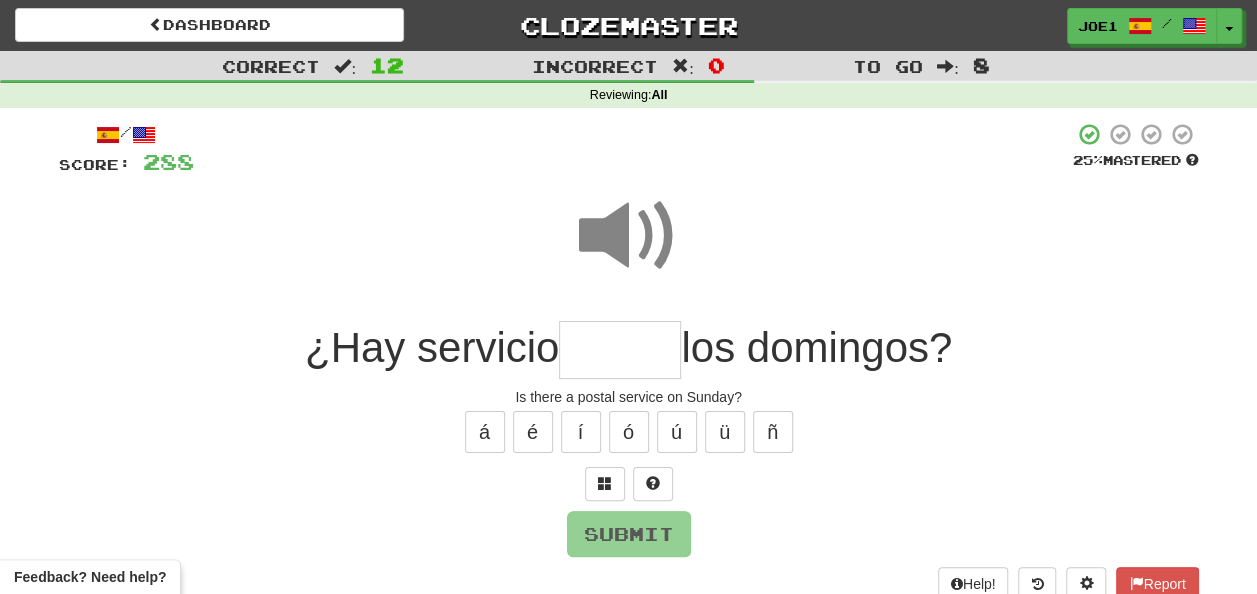 click at bounding box center [620, 350] 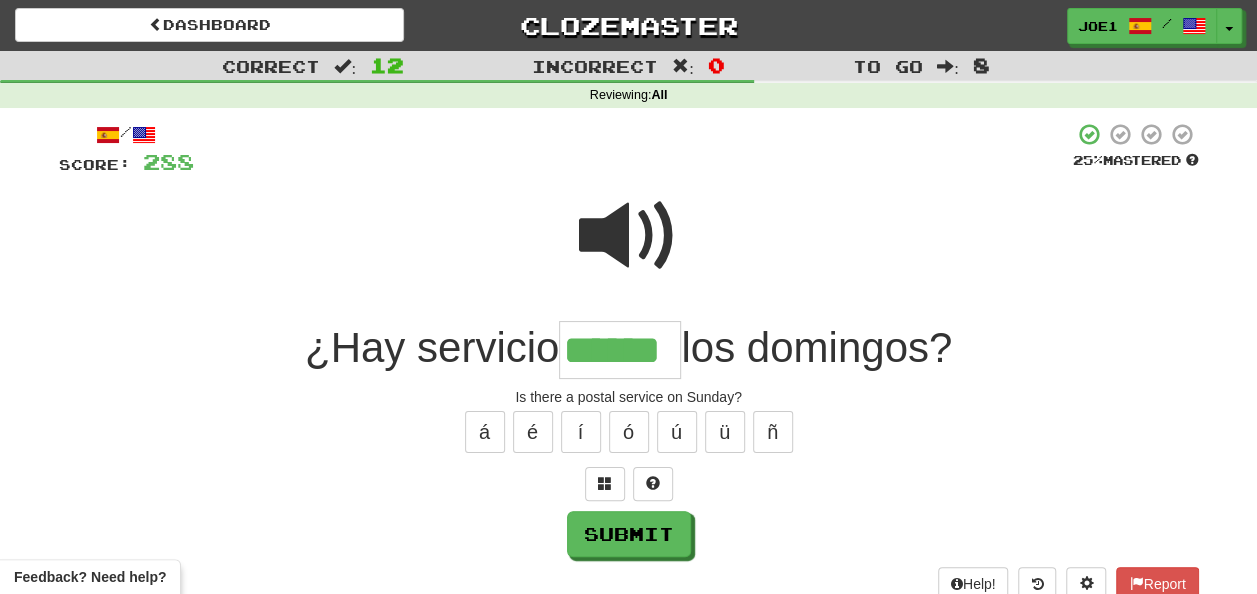type on "******" 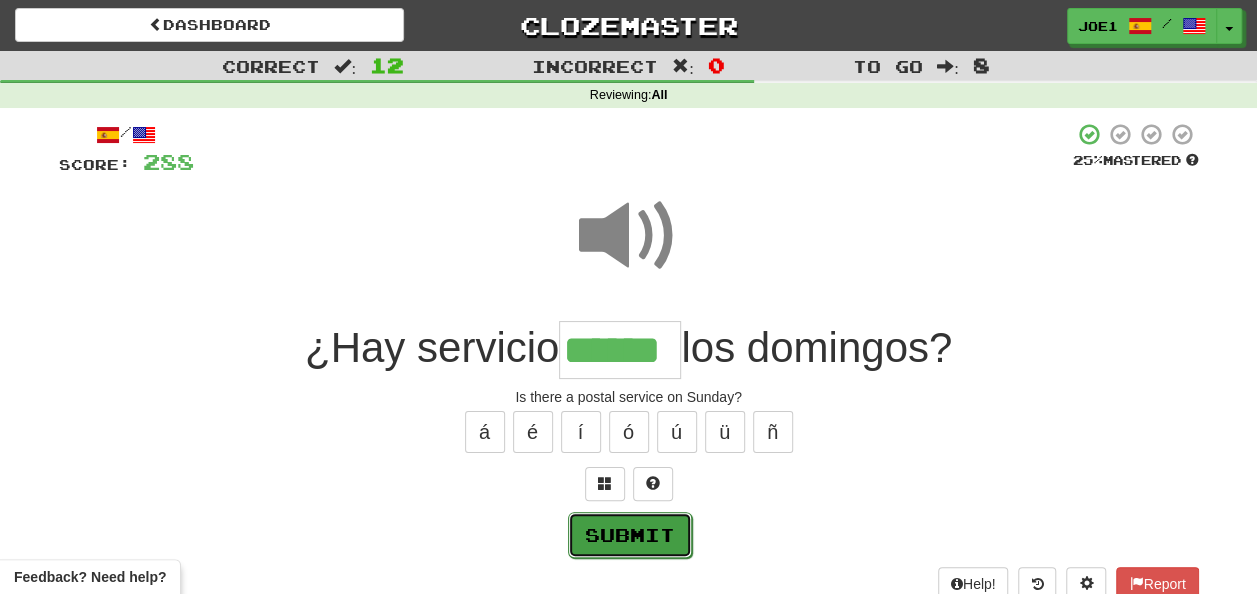 click on "Submit" at bounding box center (630, 535) 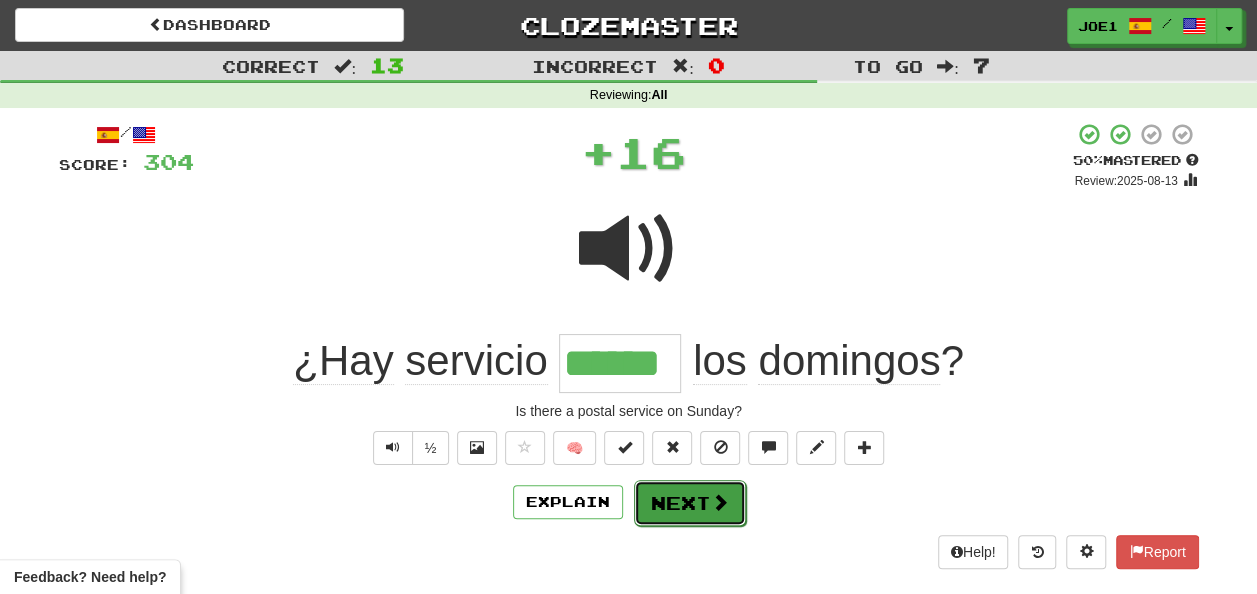 click on "Next" at bounding box center [690, 503] 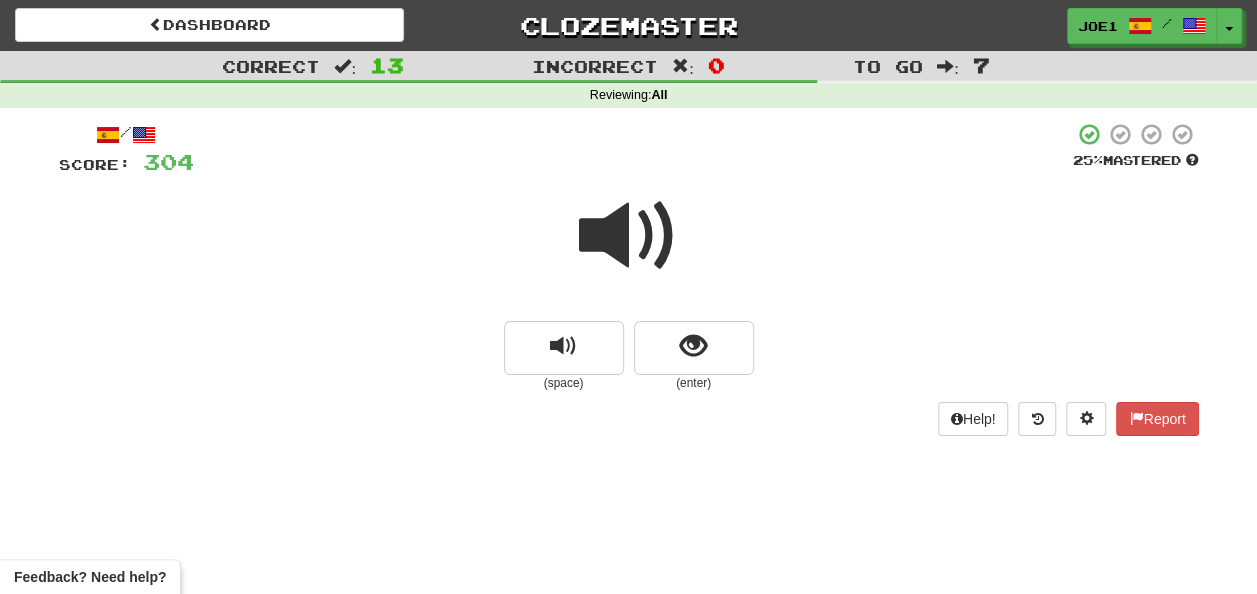click at bounding box center [629, 236] 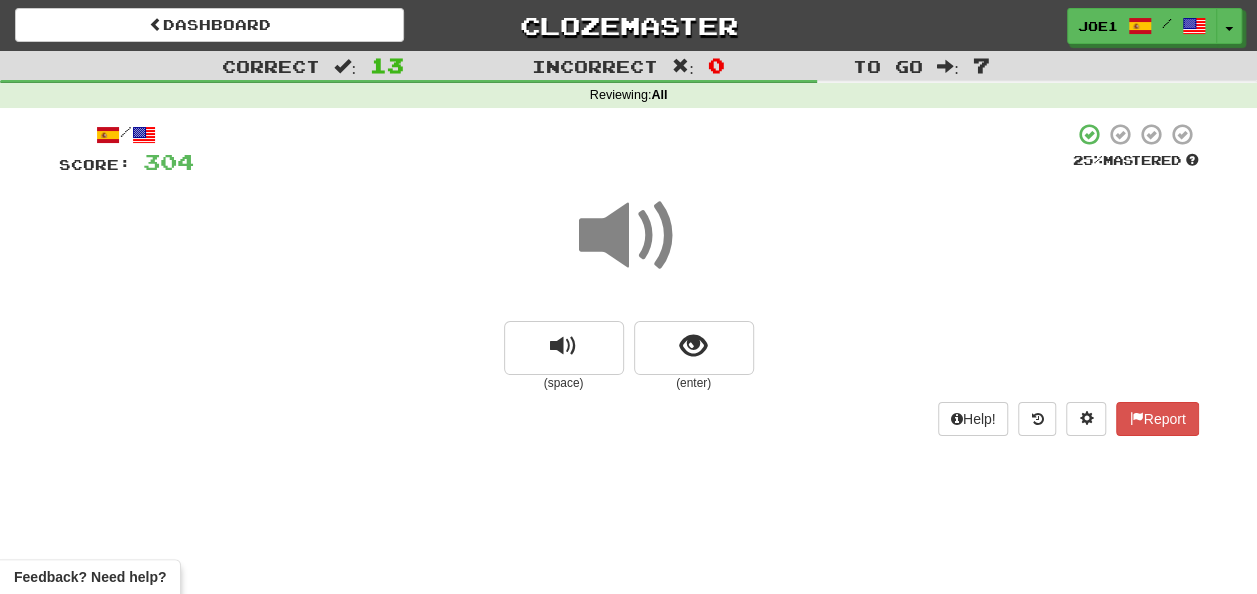 click at bounding box center [629, 236] 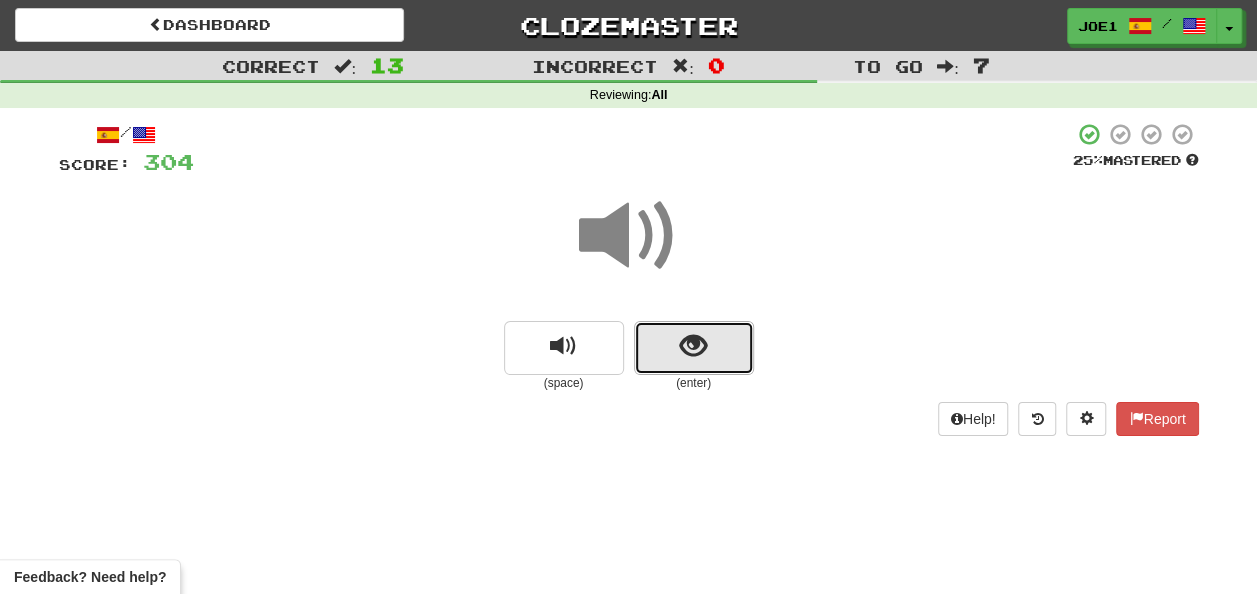 click at bounding box center [693, 346] 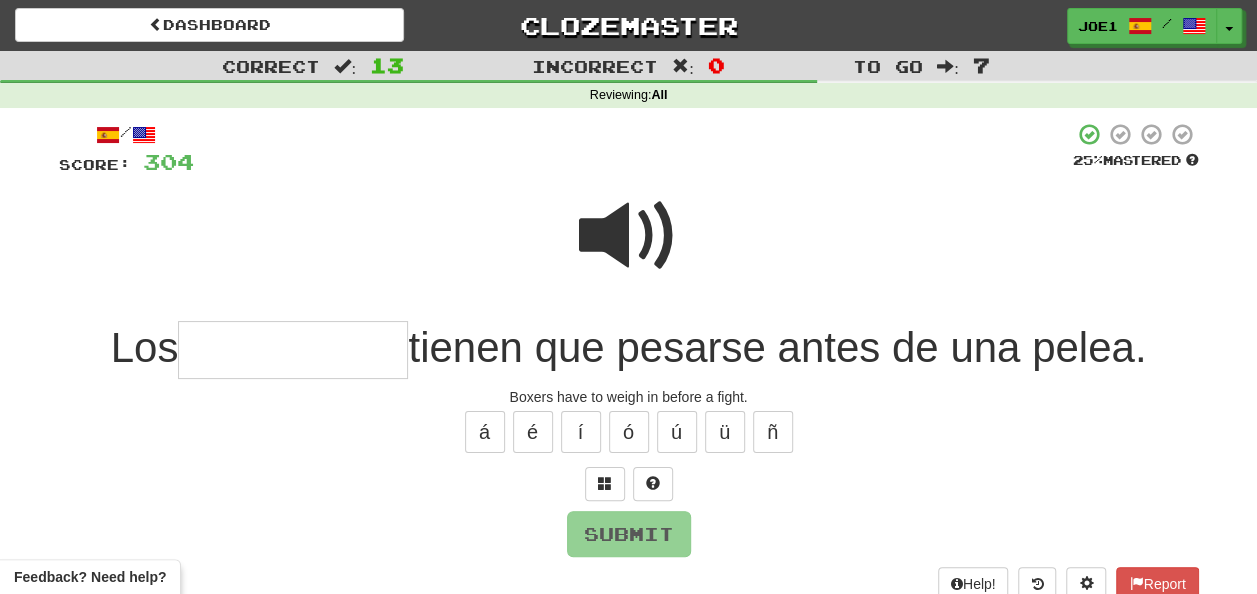 click at bounding box center [629, 236] 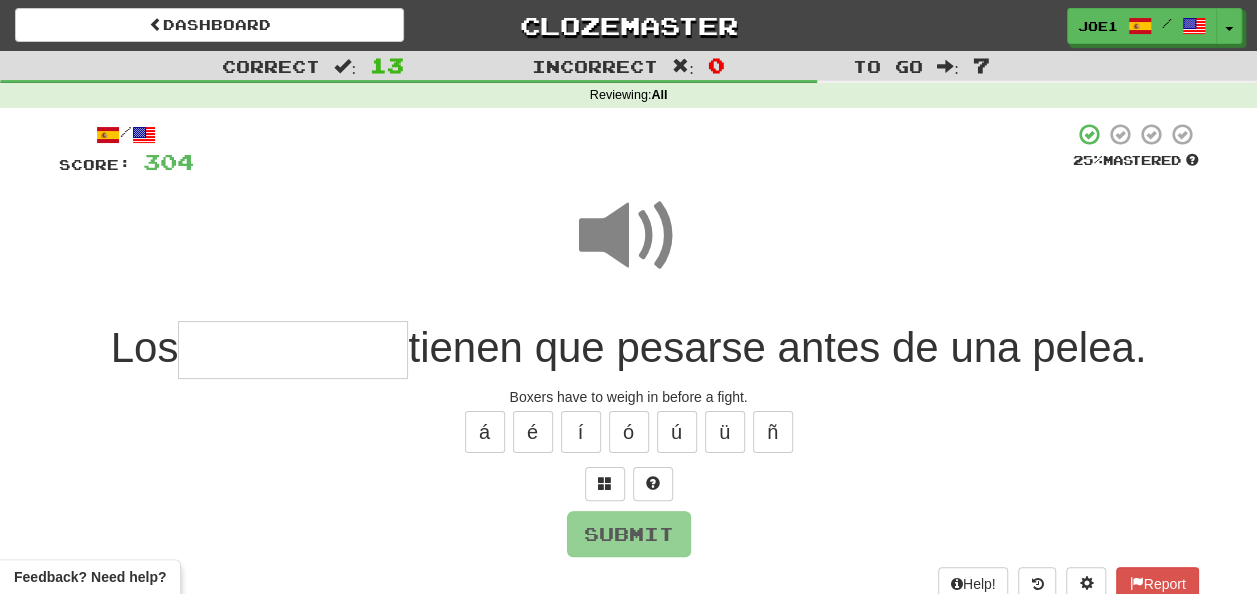 click at bounding box center (293, 350) 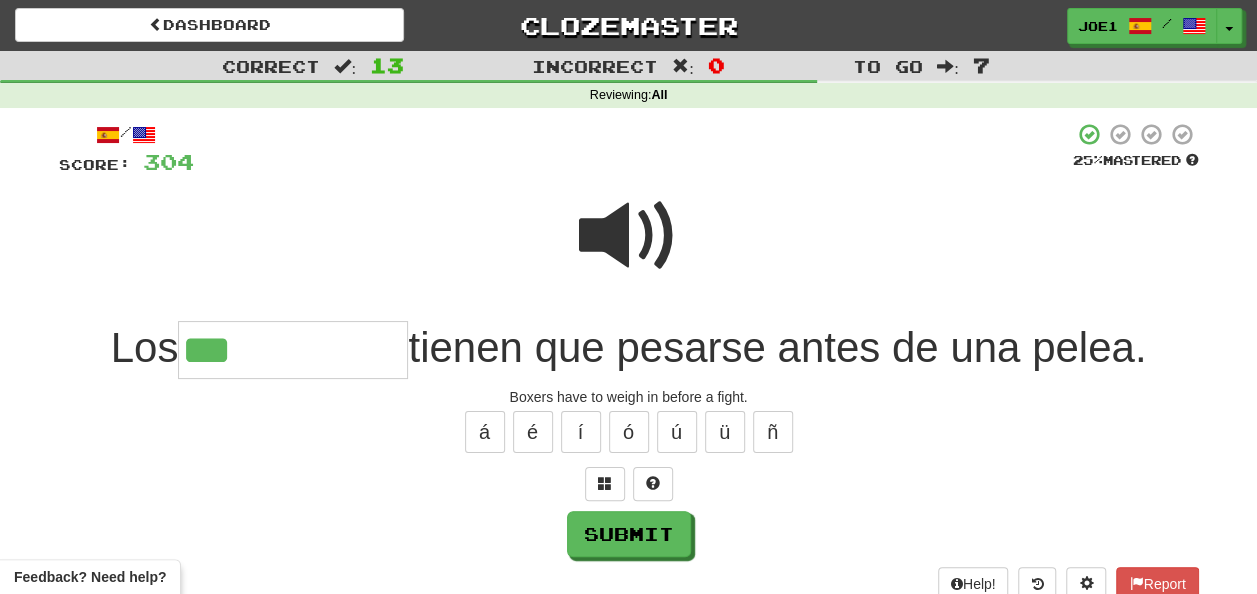 click at bounding box center (629, 236) 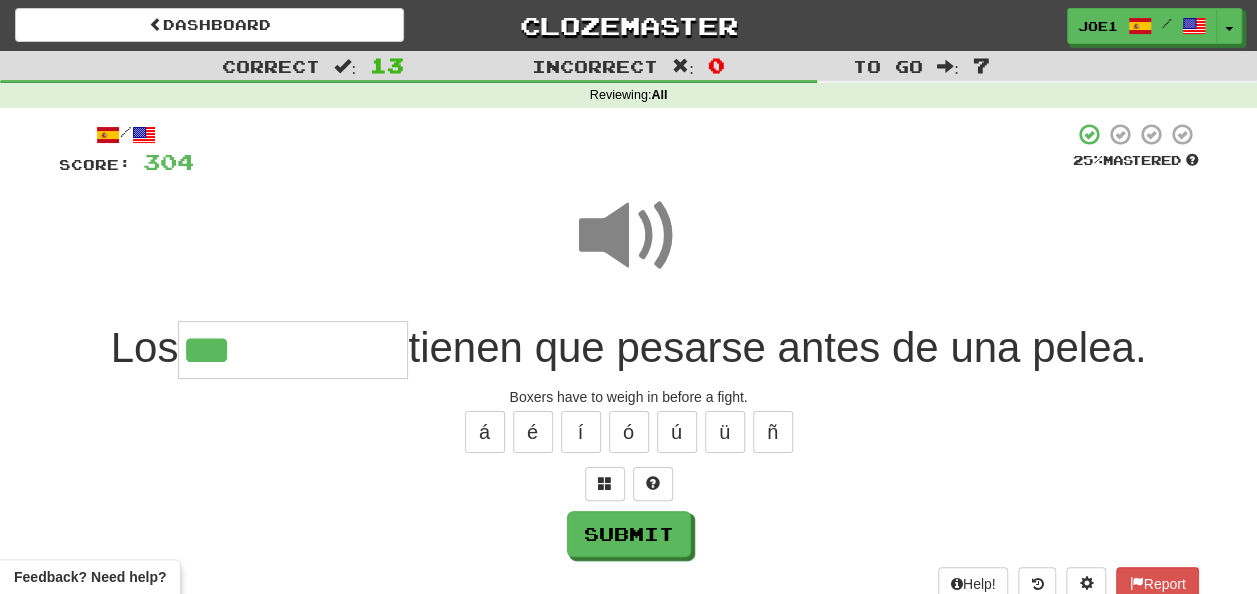 click on "***" at bounding box center [293, 350] 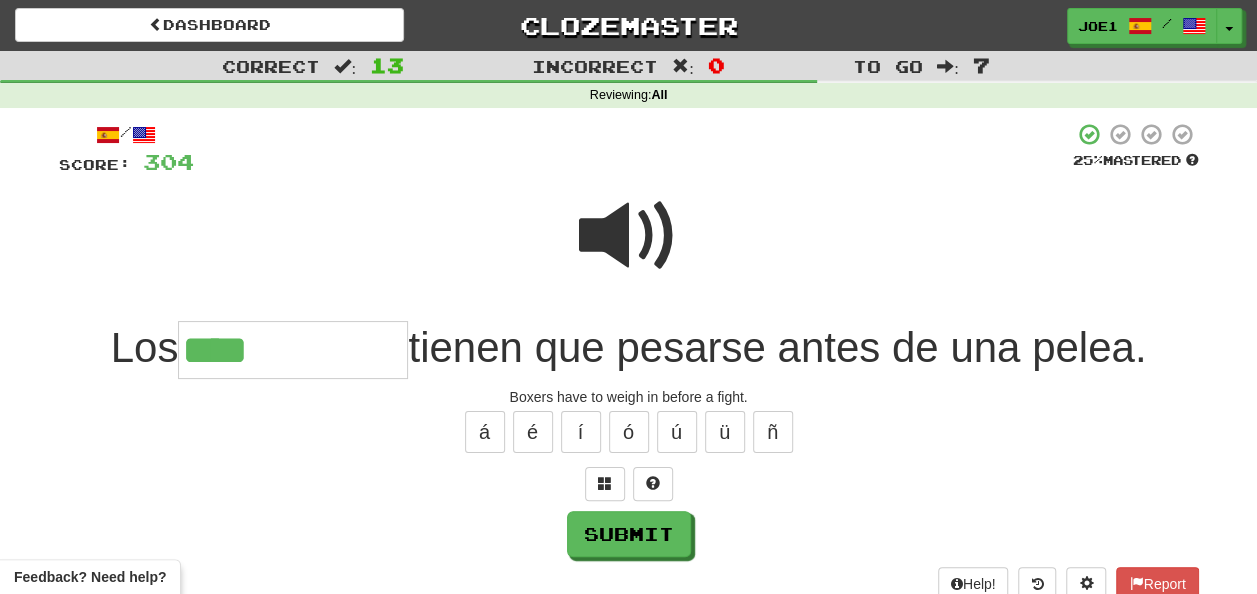 click at bounding box center (629, 236) 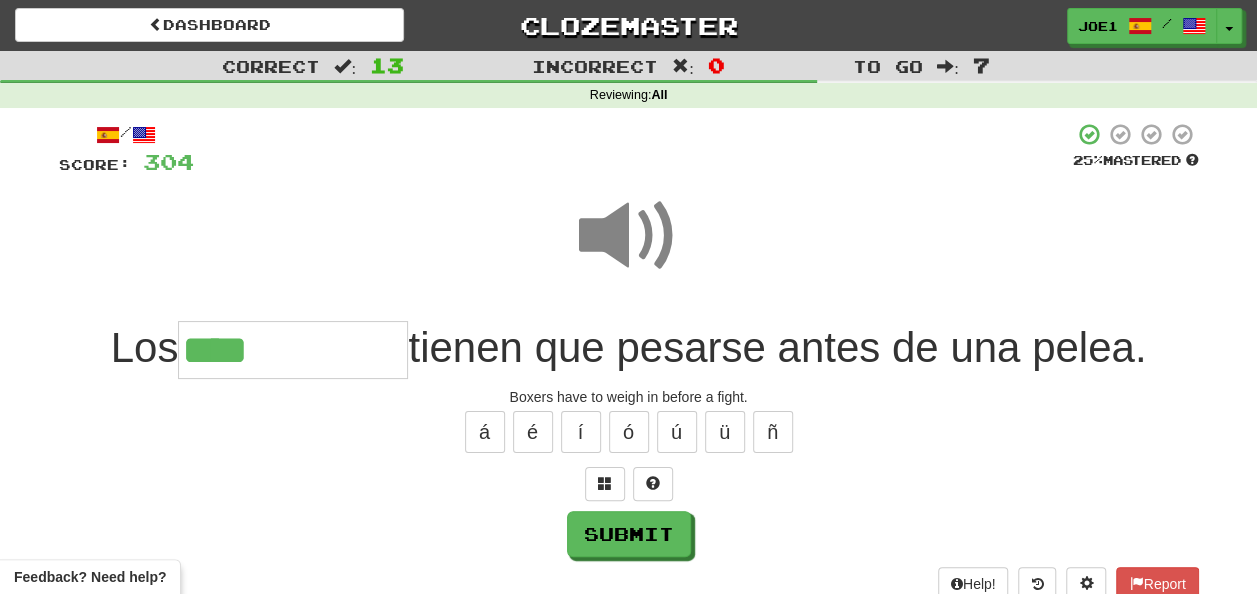 click on "****" at bounding box center (293, 350) 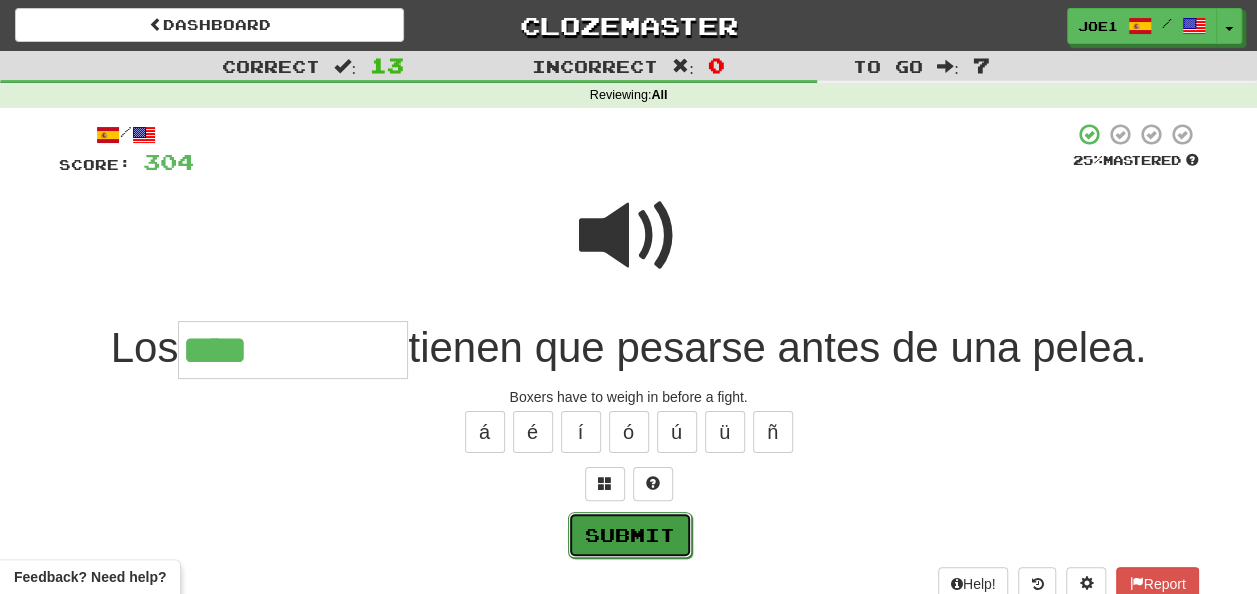 click on "Submit" at bounding box center [630, 535] 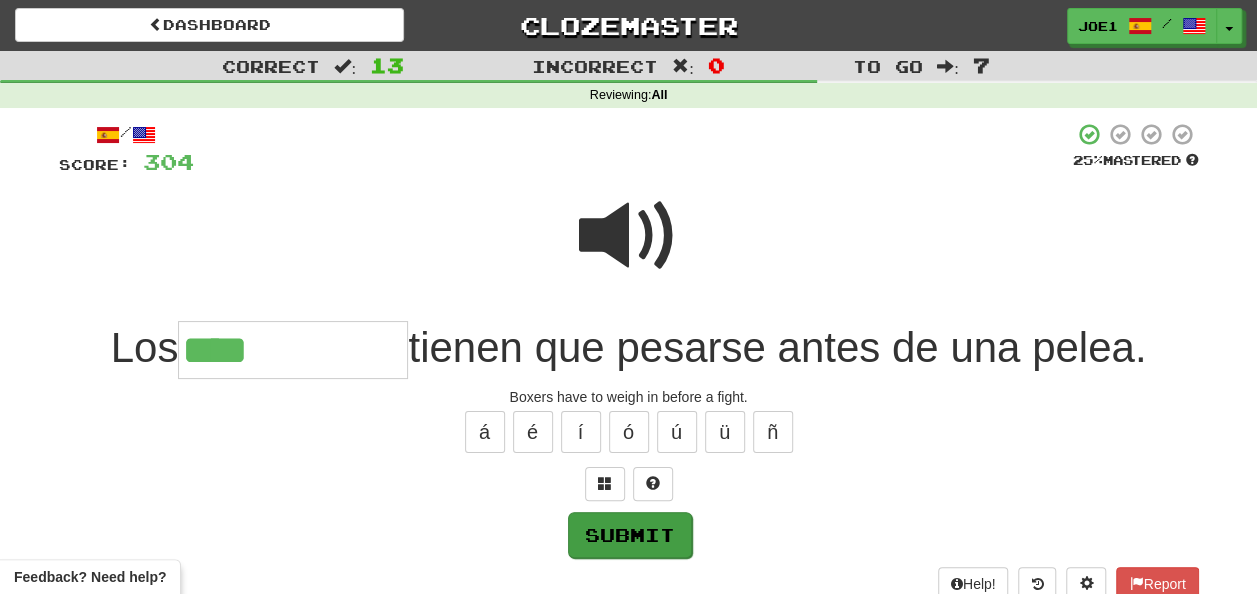 type on "**********" 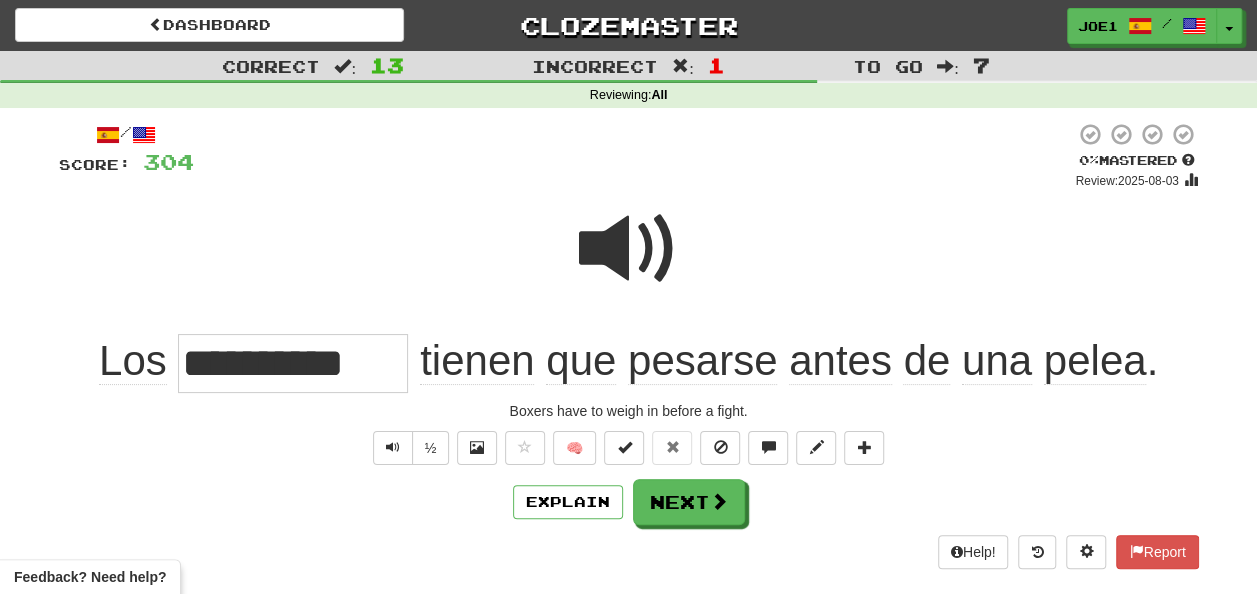 click at bounding box center [629, 249] 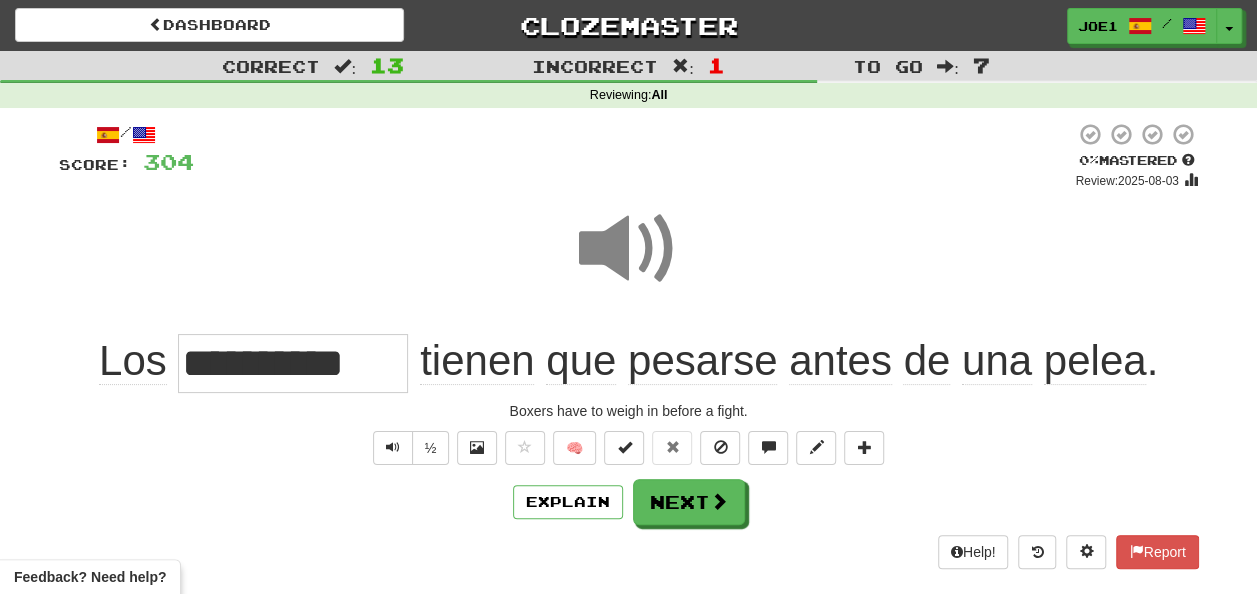 click at bounding box center [629, 249] 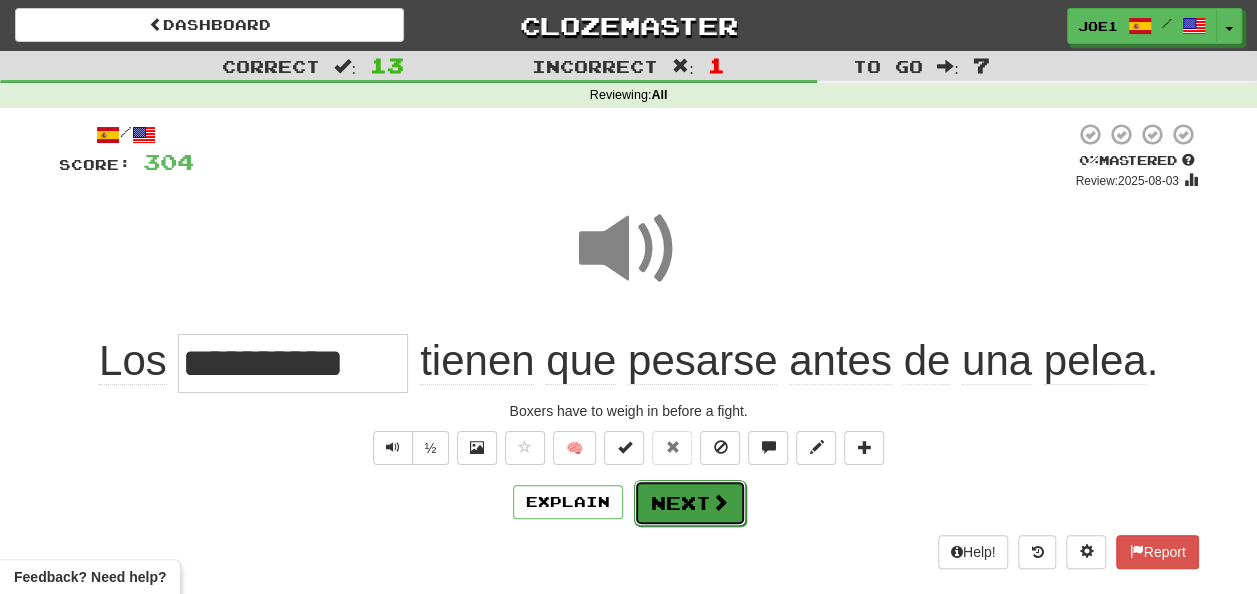 click on "Next" at bounding box center [690, 503] 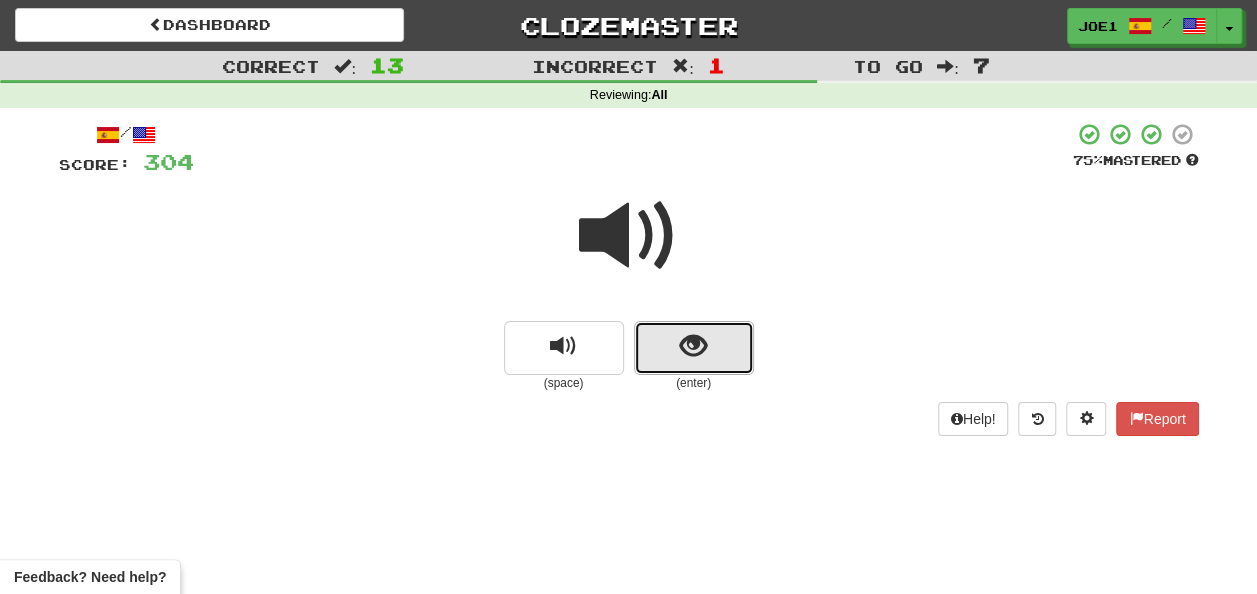 click at bounding box center [693, 346] 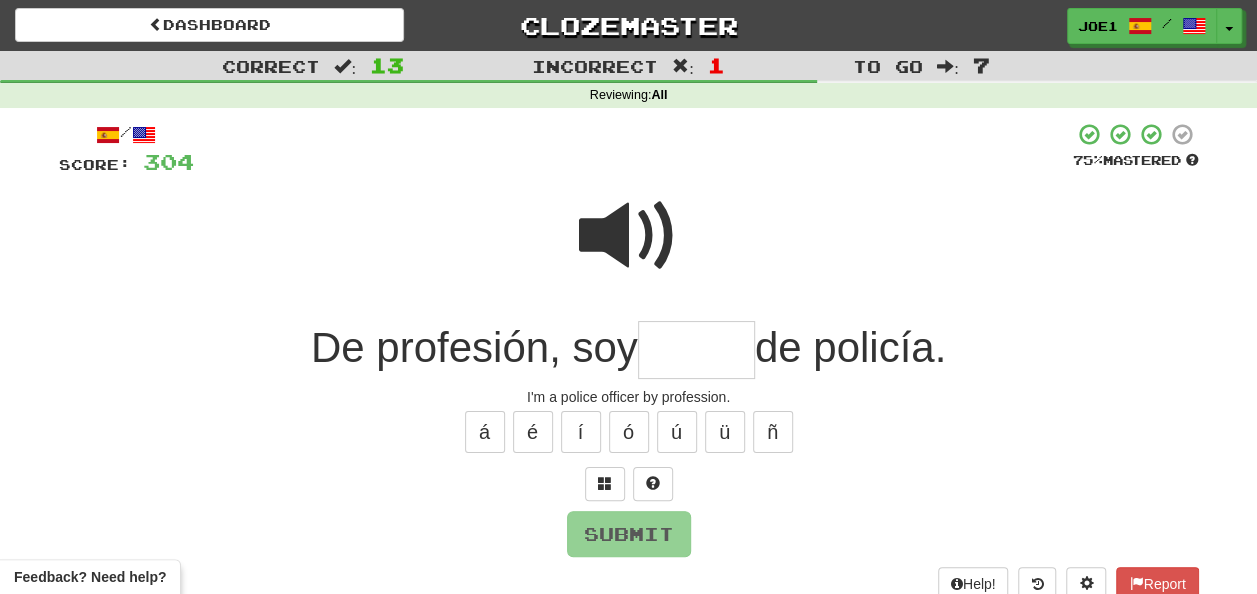 click at bounding box center (696, 350) 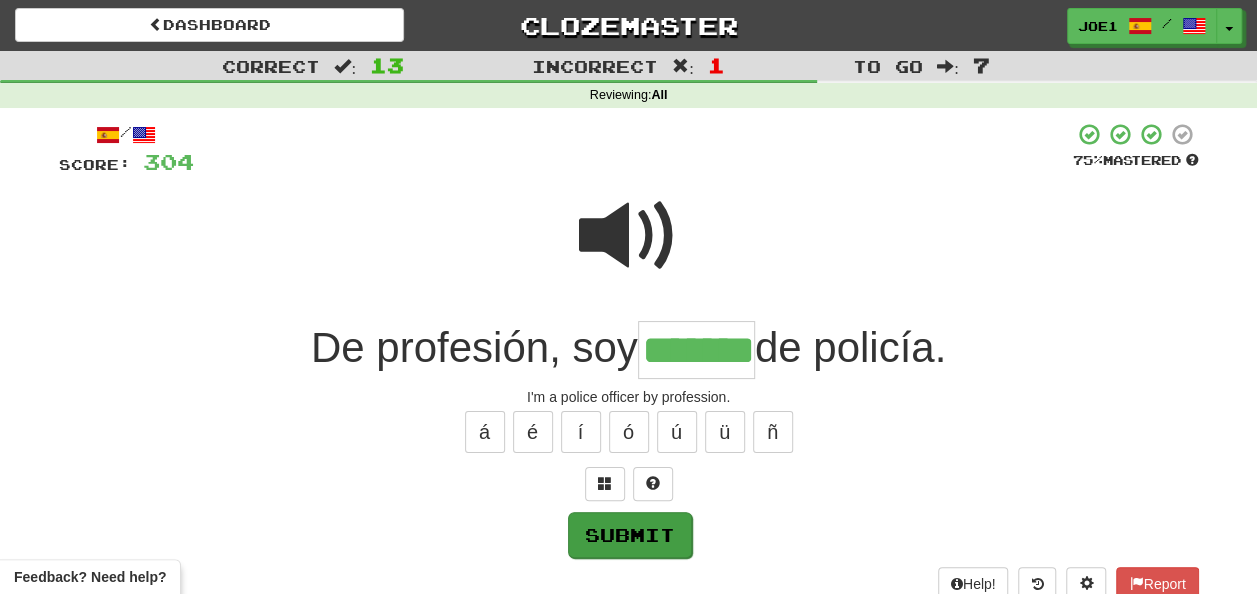 type on "*******" 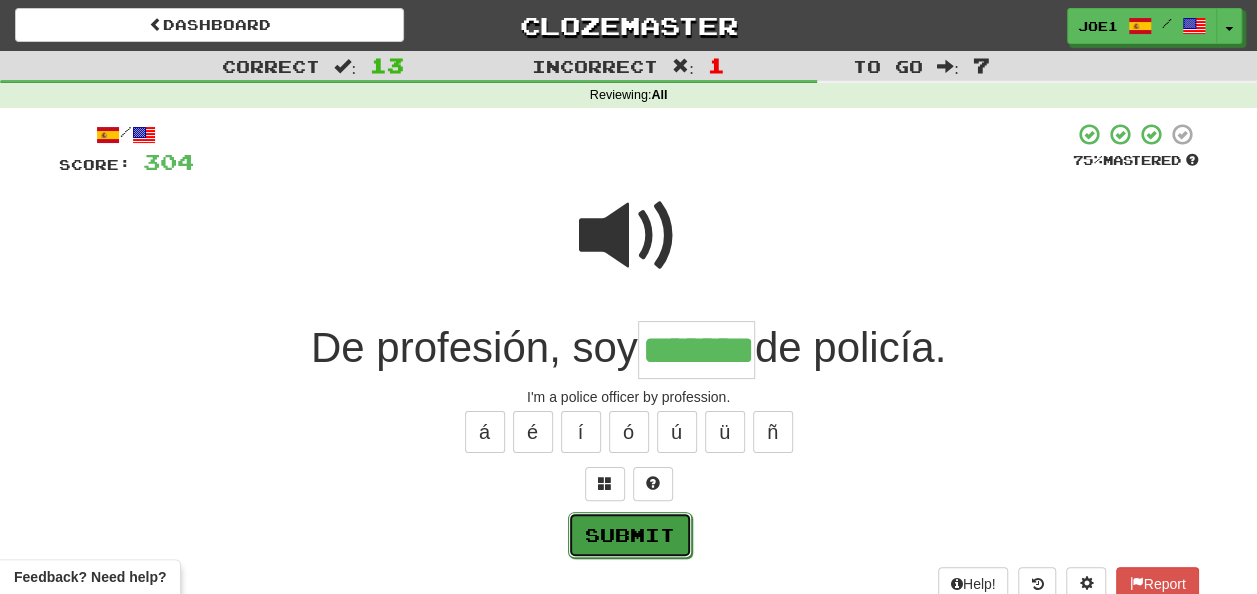 click on "Submit" at bounding box center (630, 535) 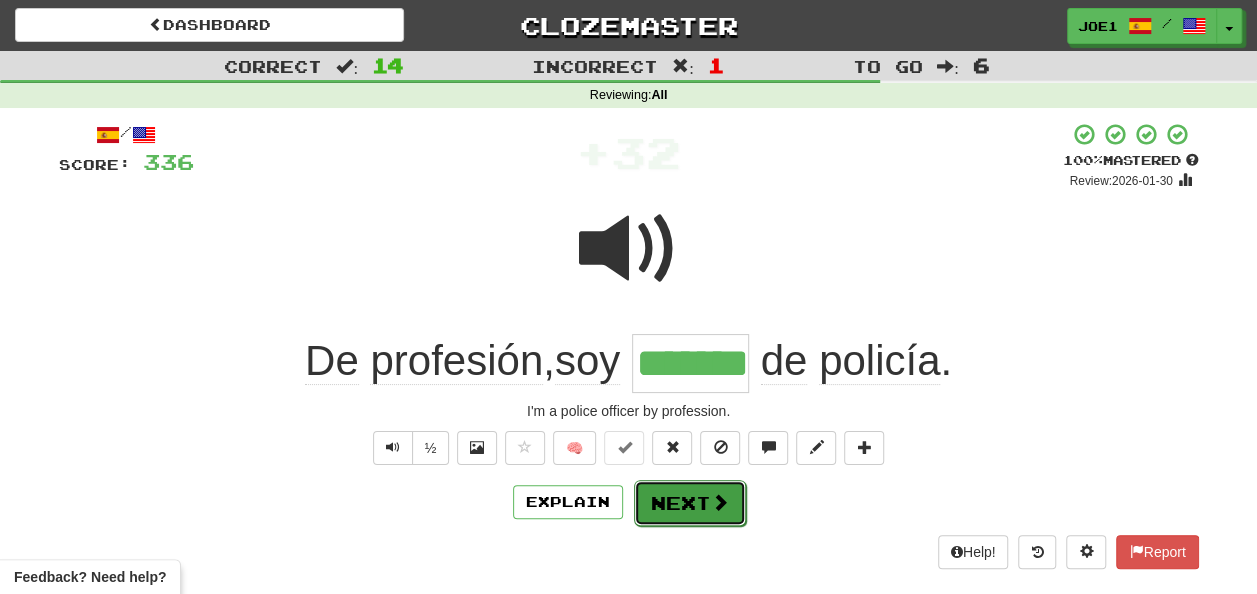 click on "Next" at bounding box center [690, 503] 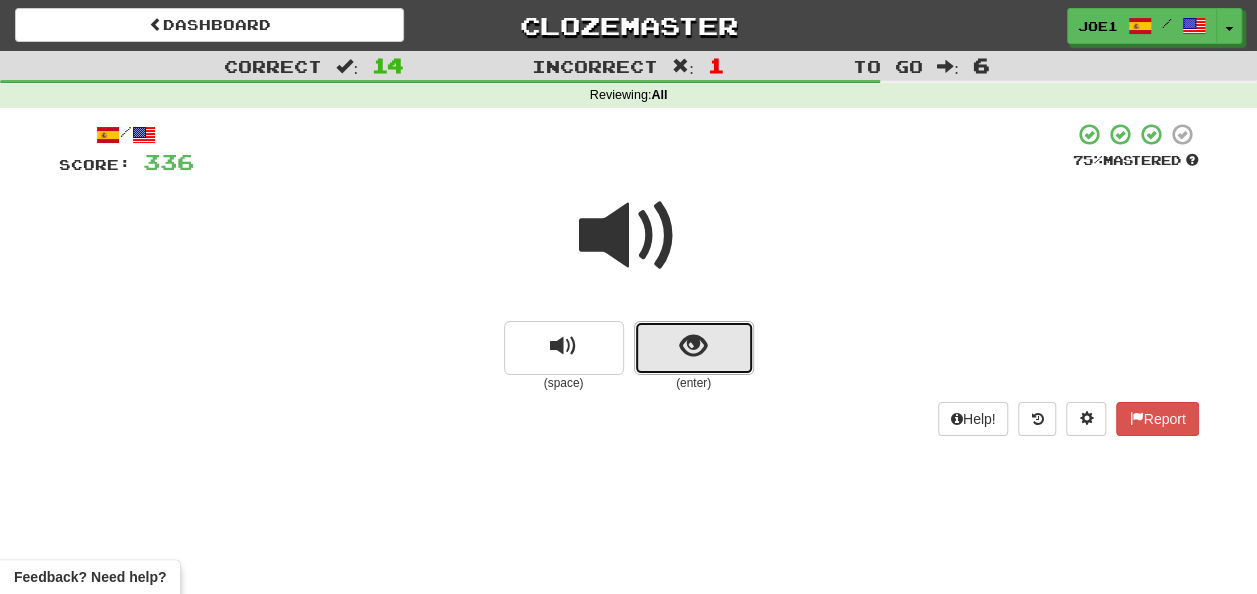 click at bounding box center (694, 348) 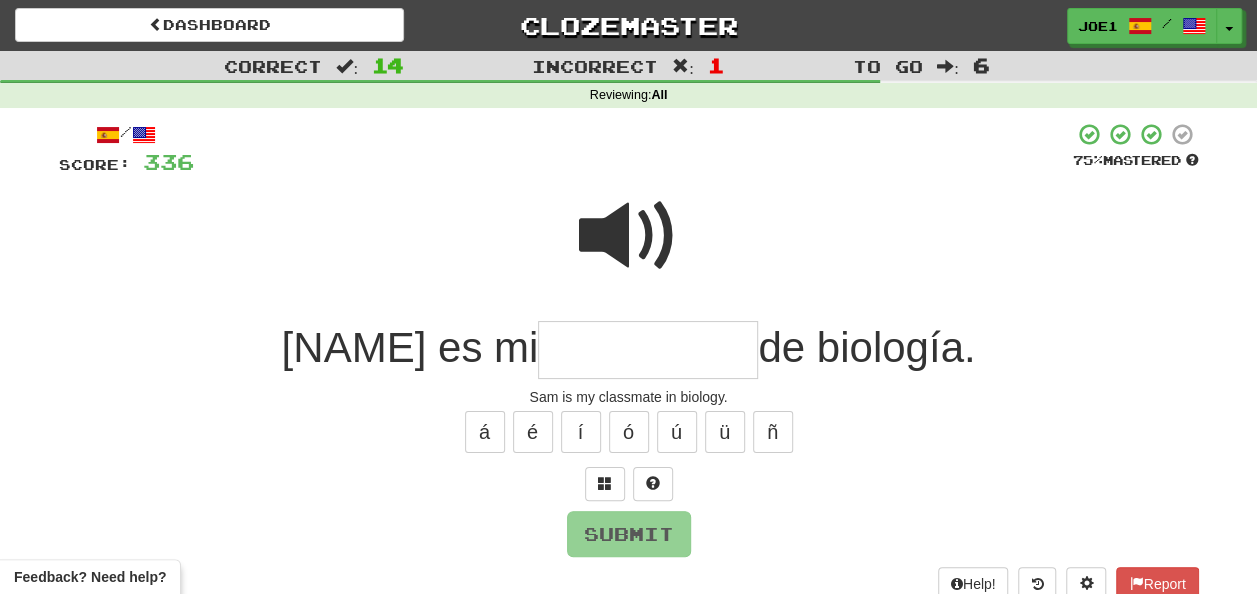 click at bounding box center [648, 350] 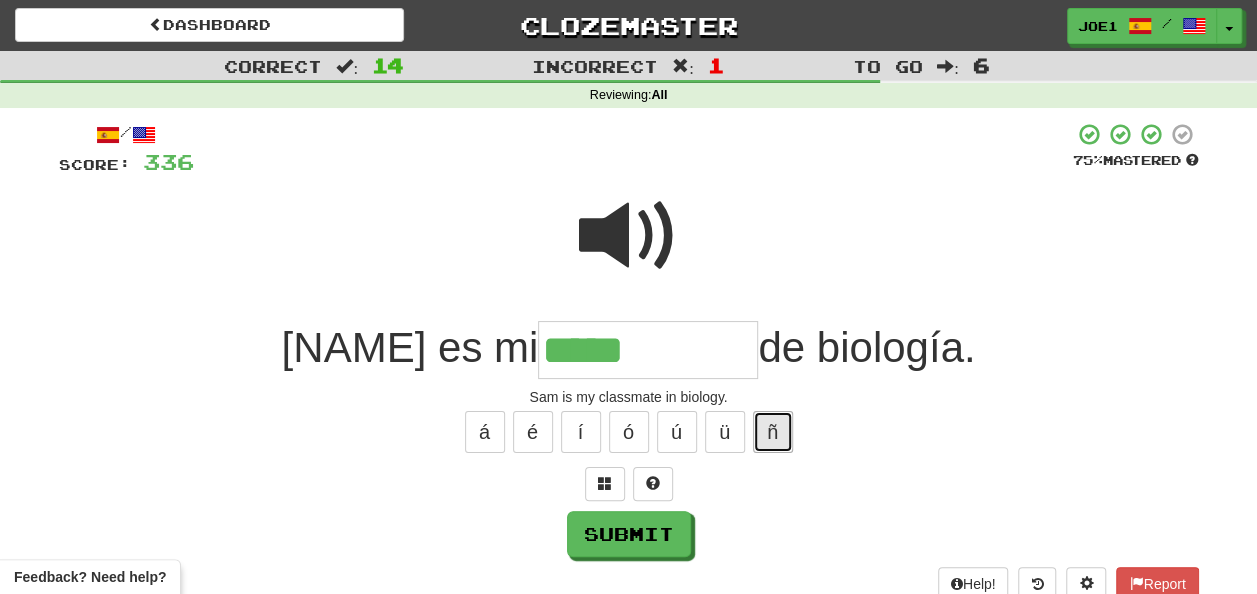 click on "ñ" at bounding box center (773, 432) 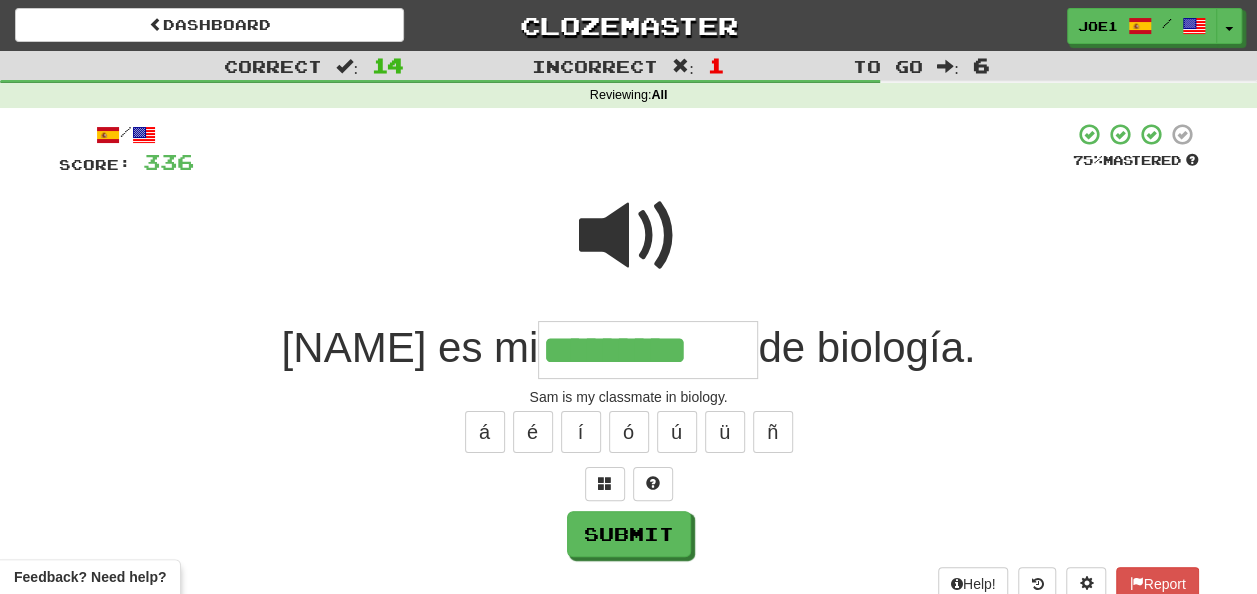 type on "*********" 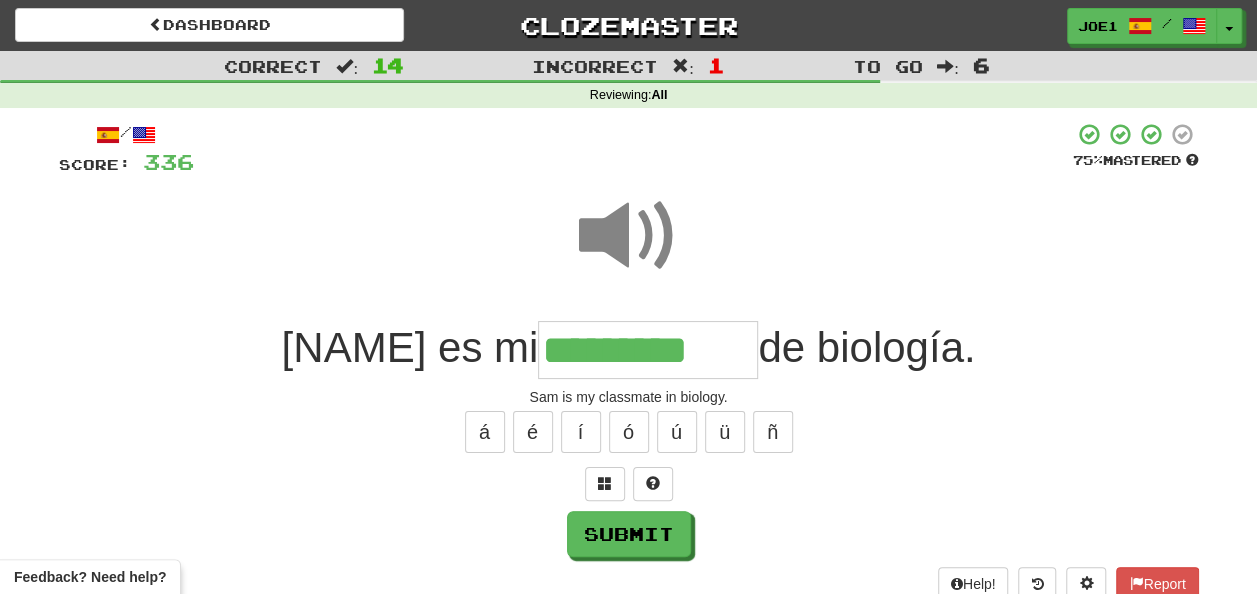 click at bounding box center (629, 236) 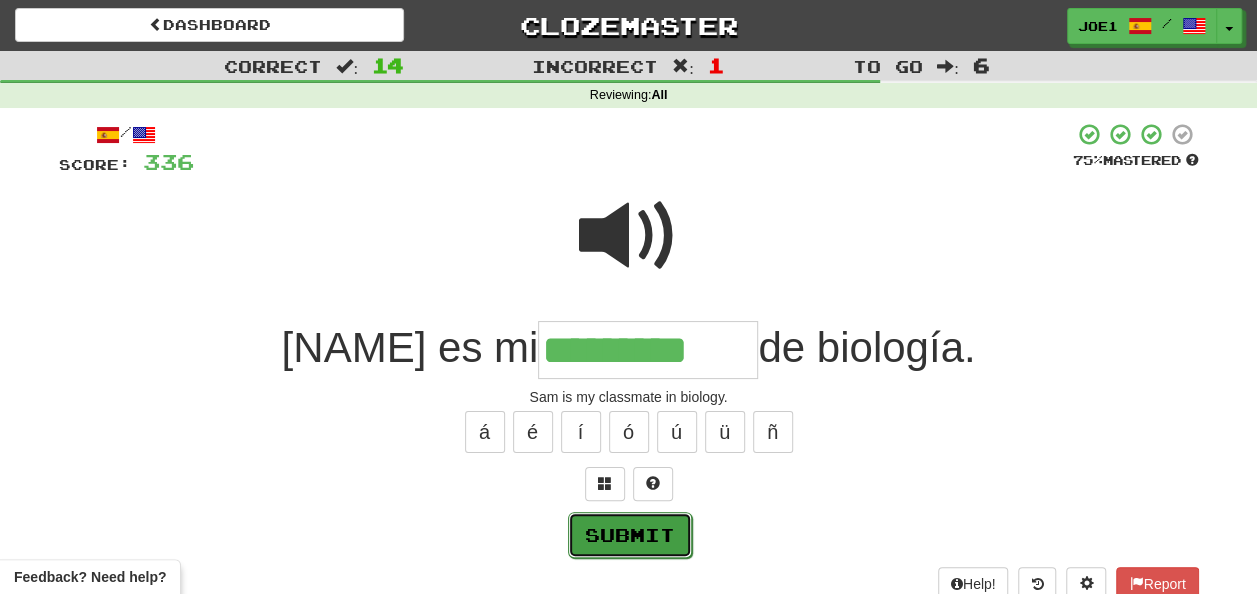 click on "Submit" at bounding box center (630, 535) 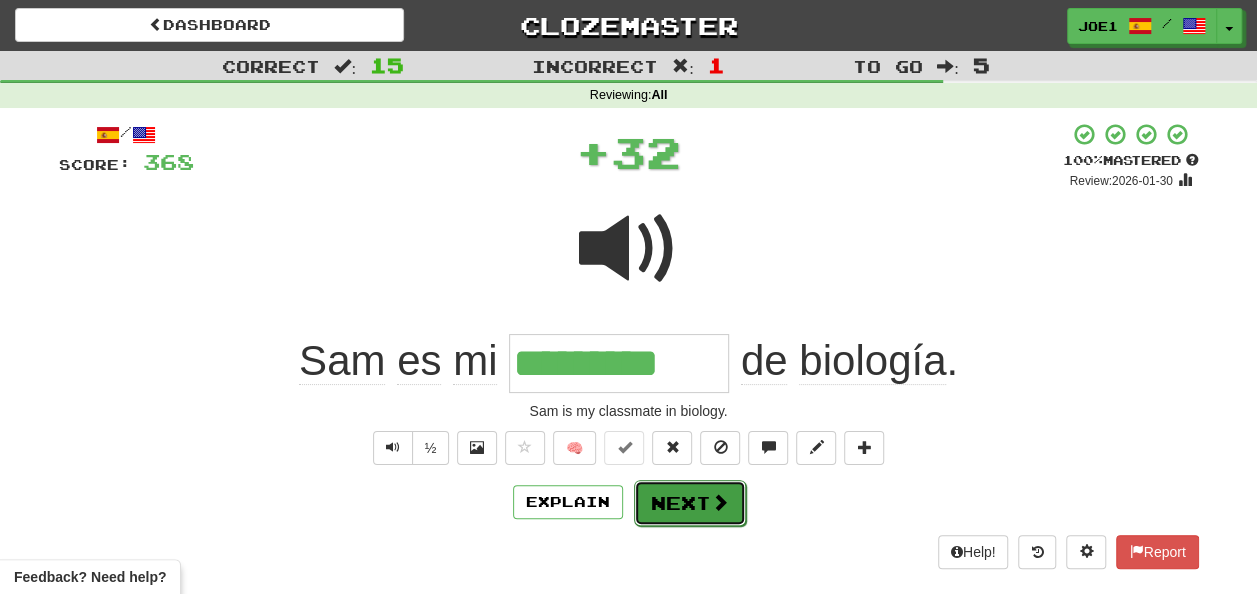 click on "Next" at bounding box center [690, 503] 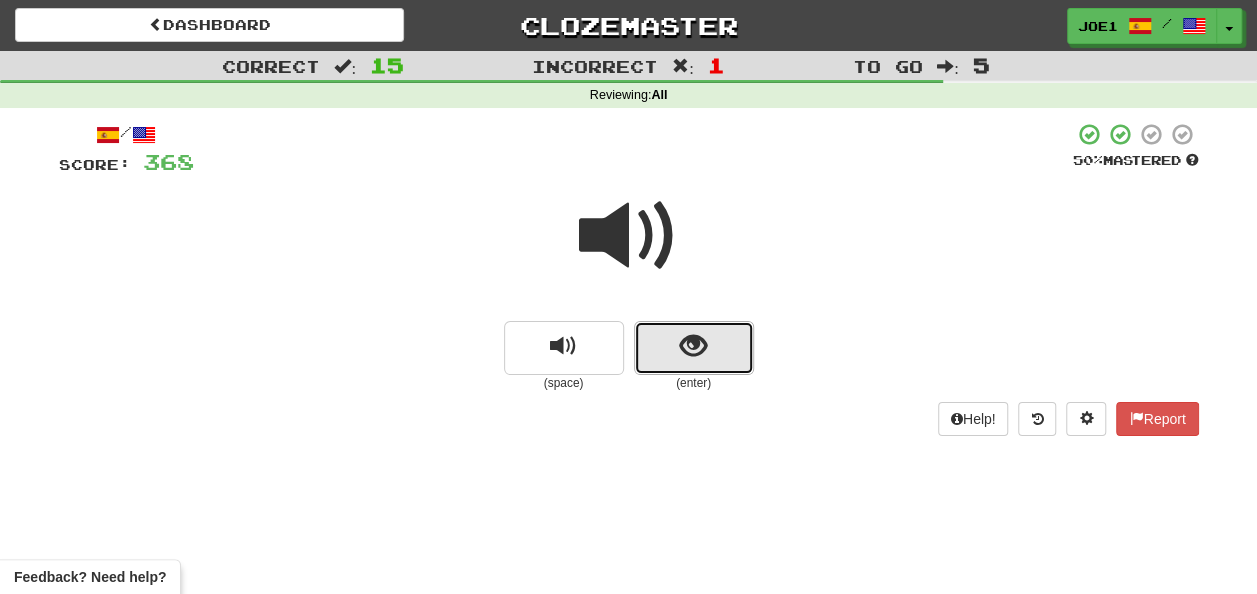 click at bounding box center (694, 348) 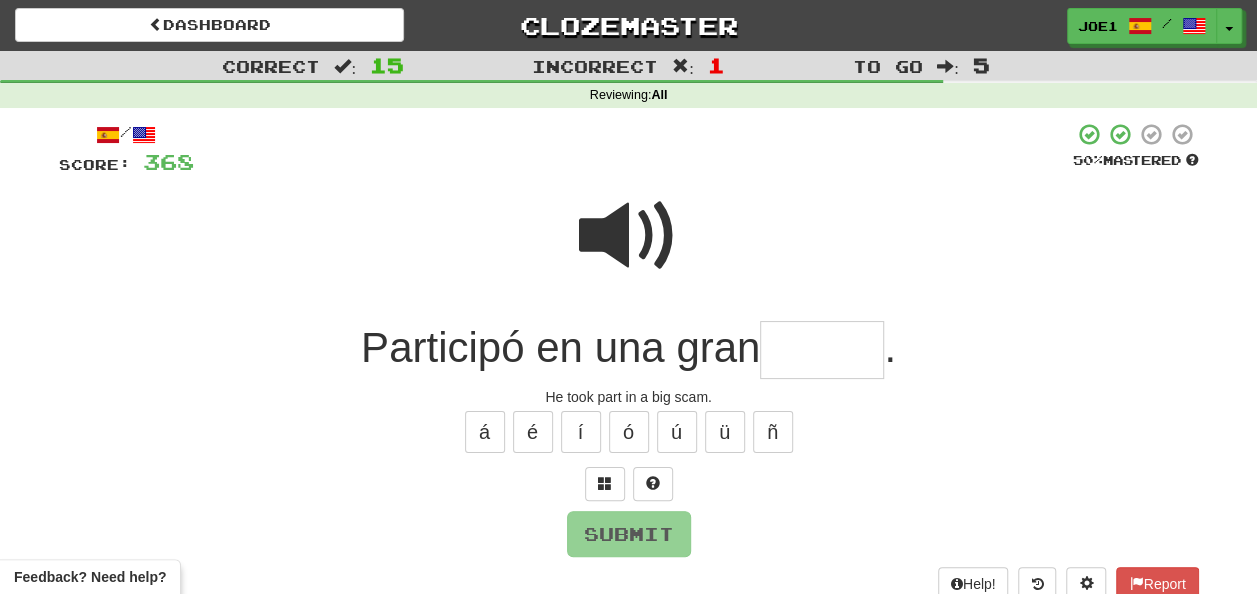 click at bounding box center (822, 350) 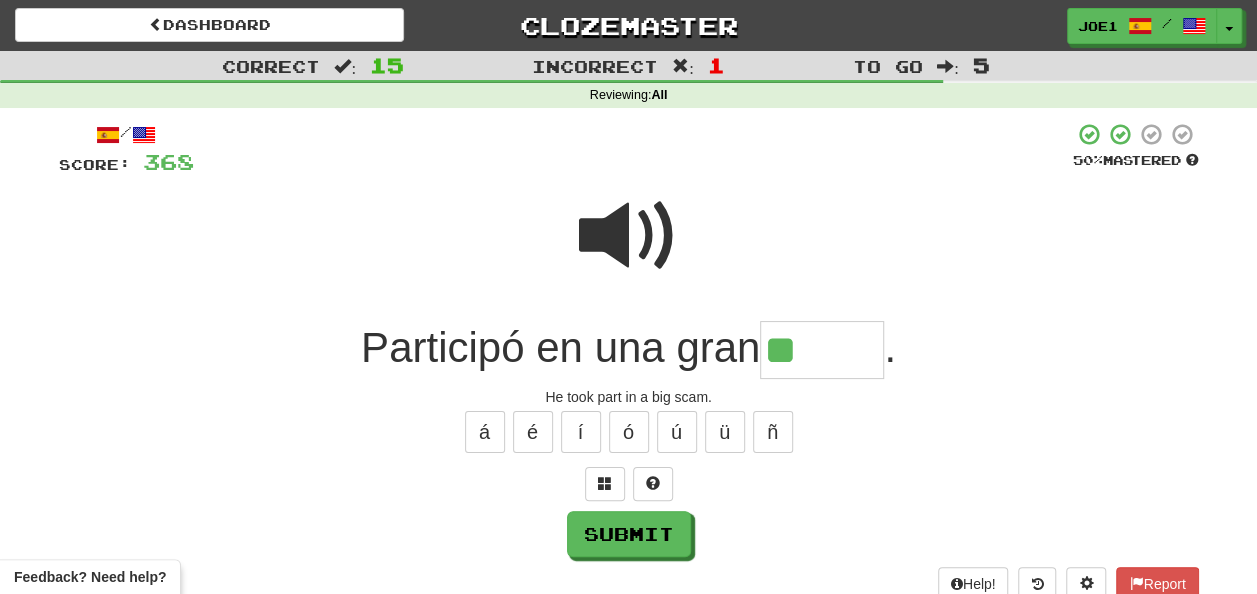 click at bounding box center [629, 236] 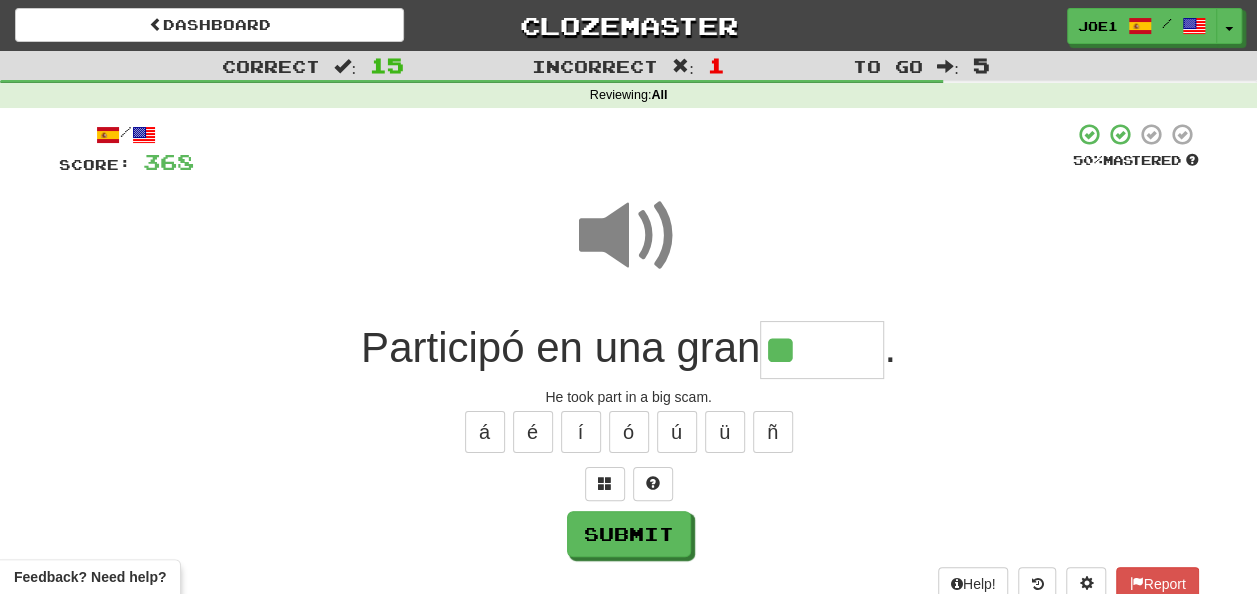 click on "**" at bounding box center [822, 350] 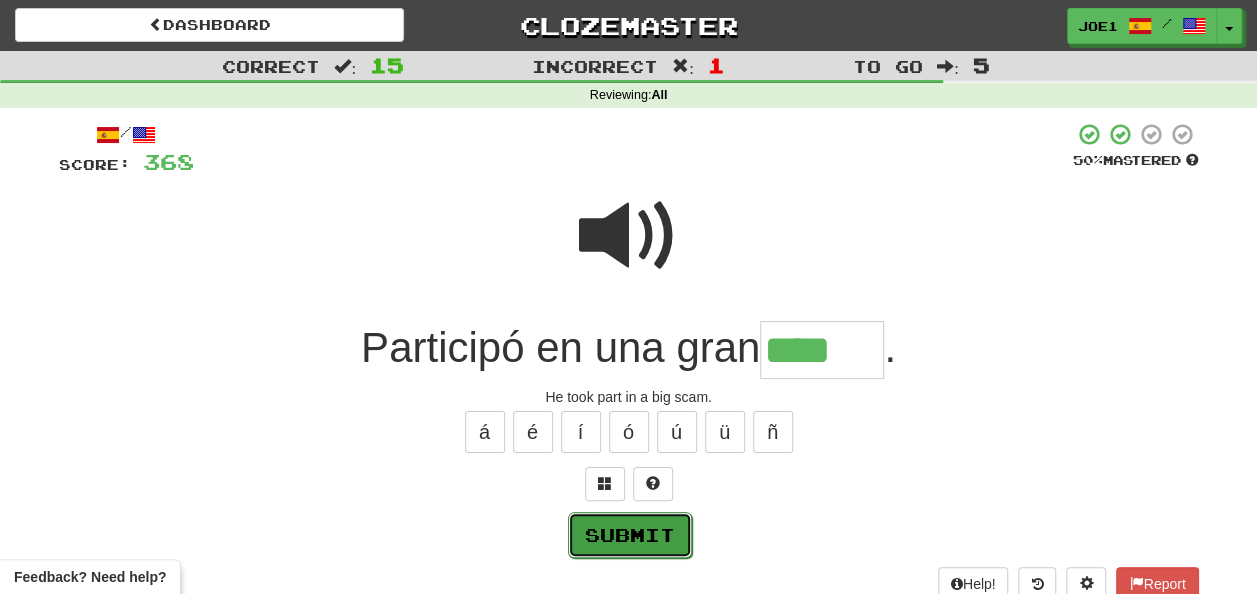 click on "Submit" at bounding box center (630, 535) 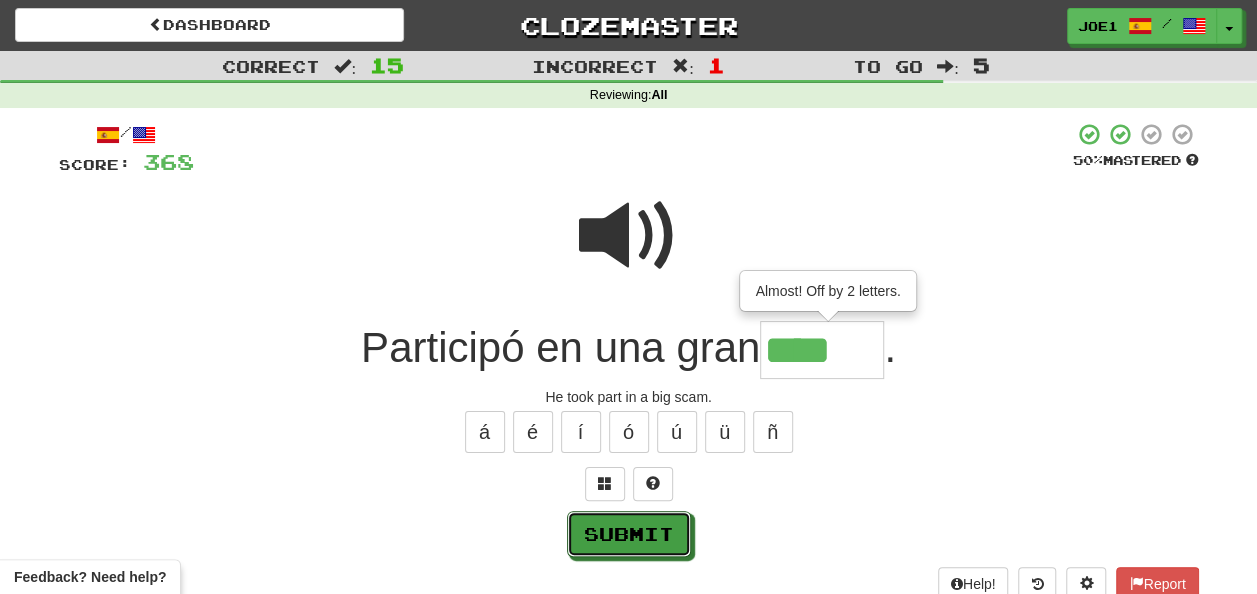 click on "Submit" at bounding box center (629, 534) 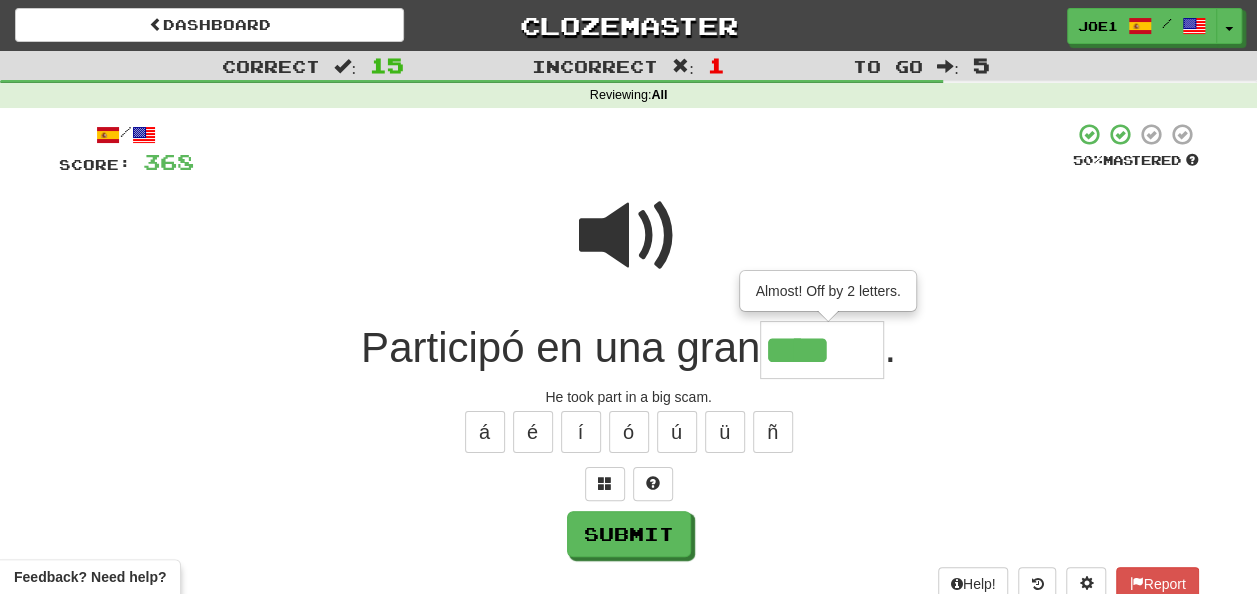 type on "******" 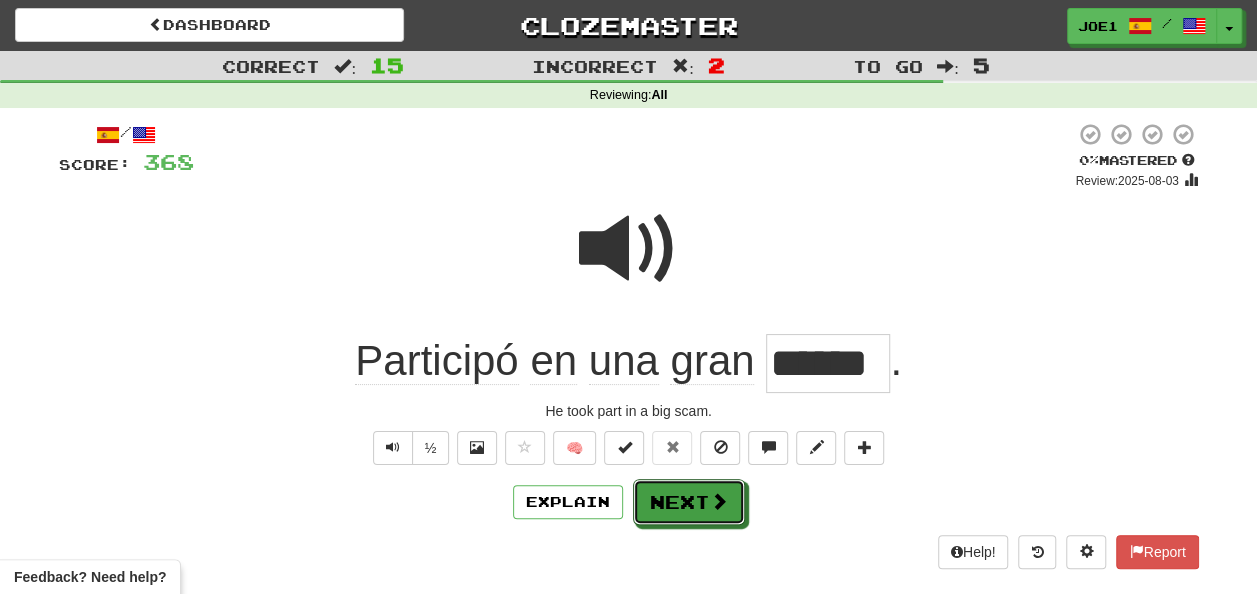 click on "Next" at bounding box center (689, 502) 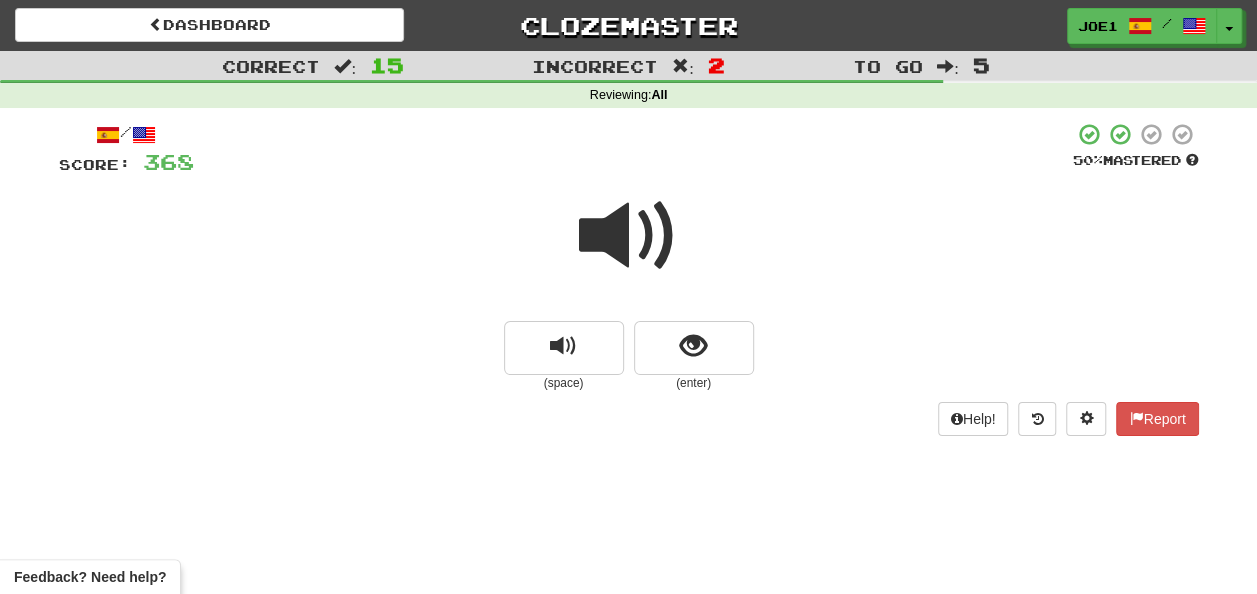 click at bounding box center (629, 236) 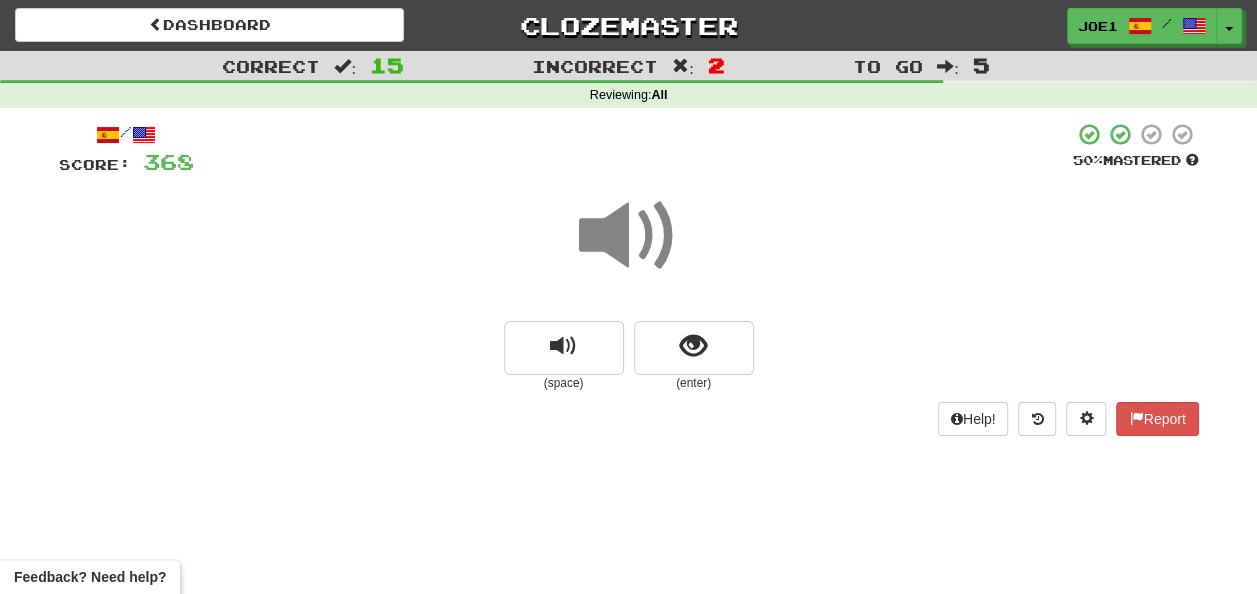 click at bounding box center [629, 236] 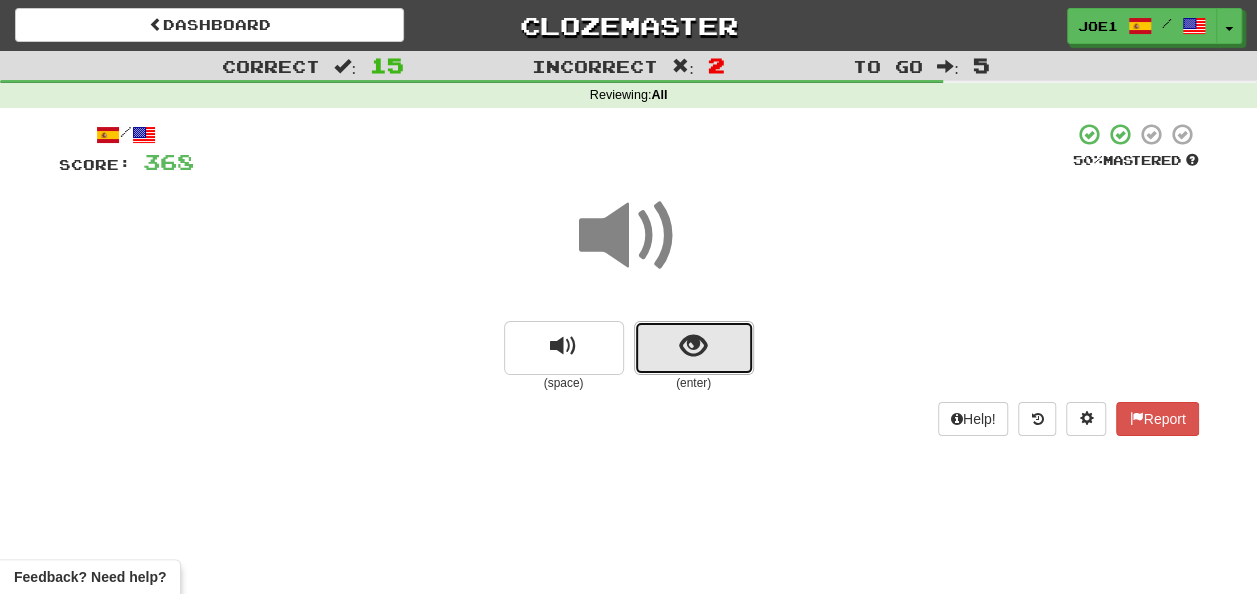 click at bounding box center [694, 348] 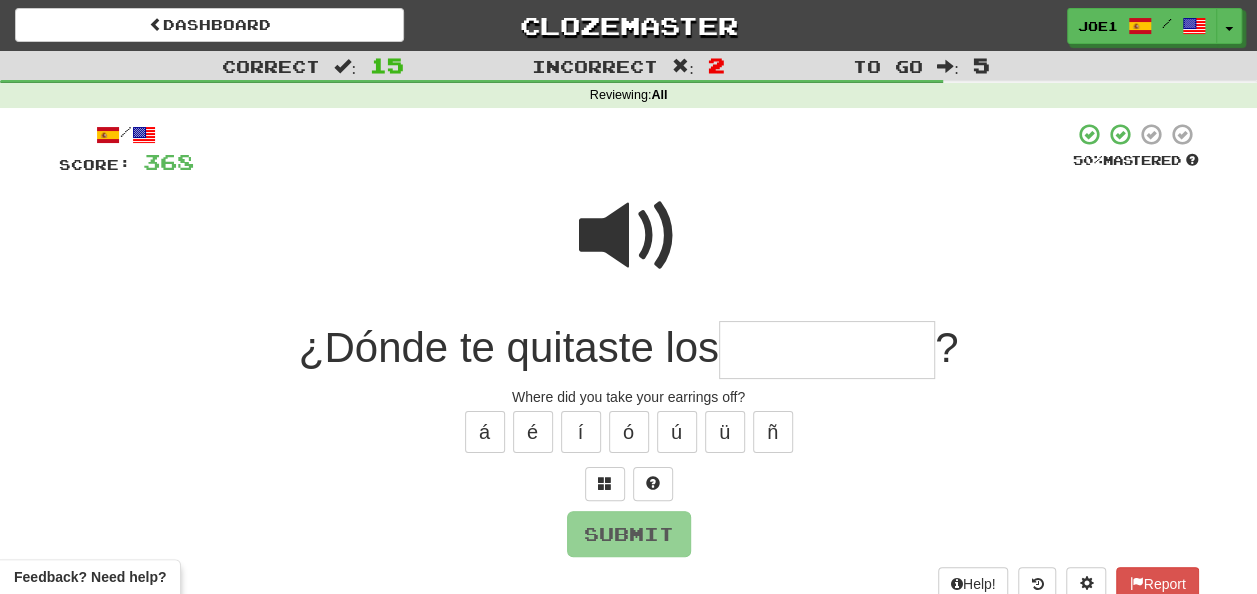 click at bounding box center [827, 350] 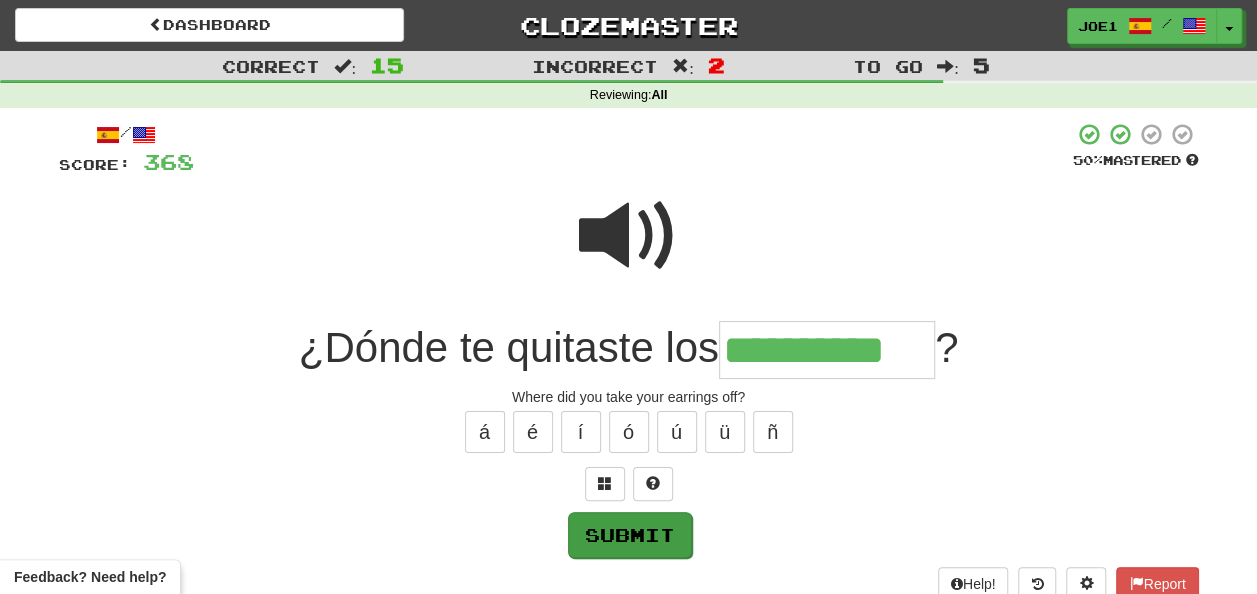 type on "**********" 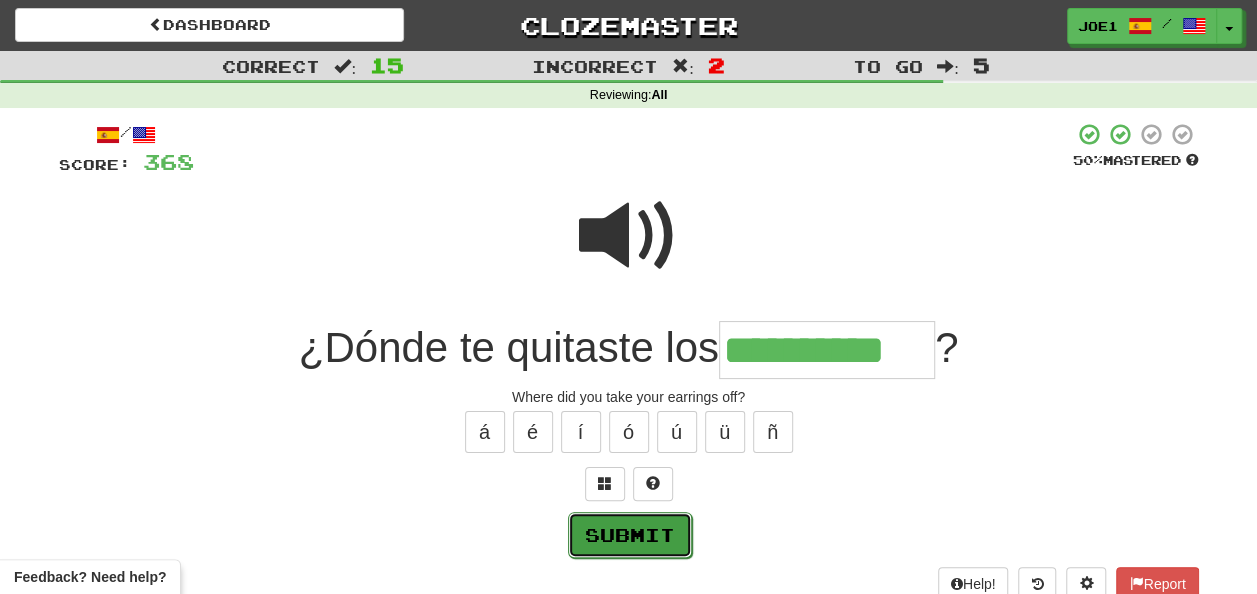 click on "Submit" at bounding box center [630, 535] 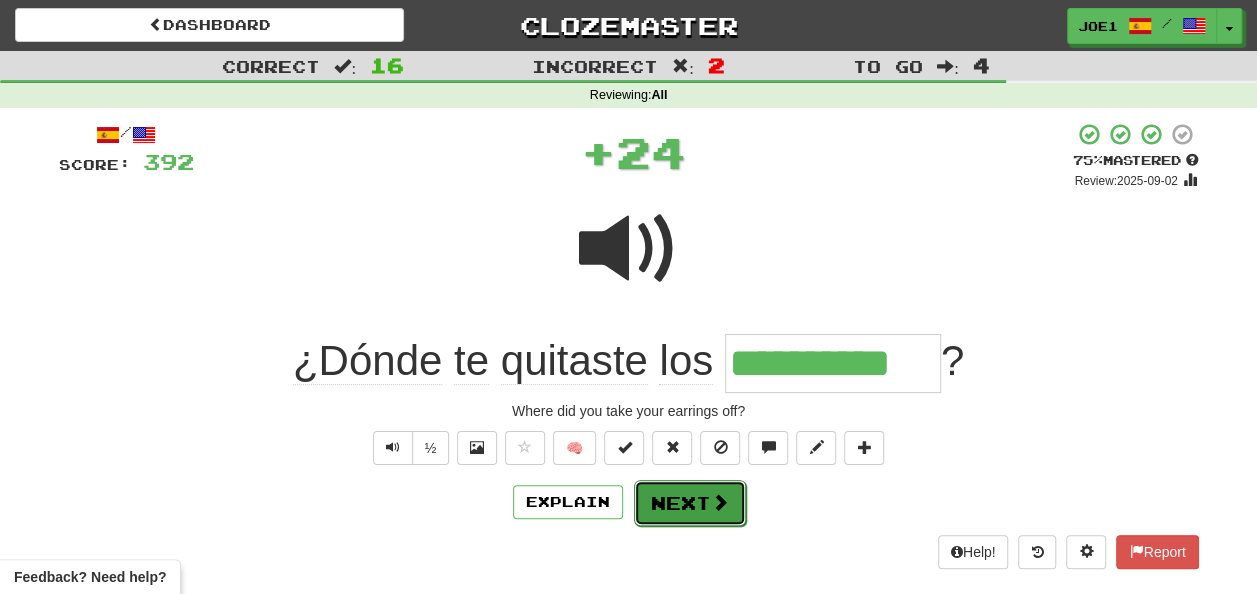 click on "Next" at bounding box center (690, 503) 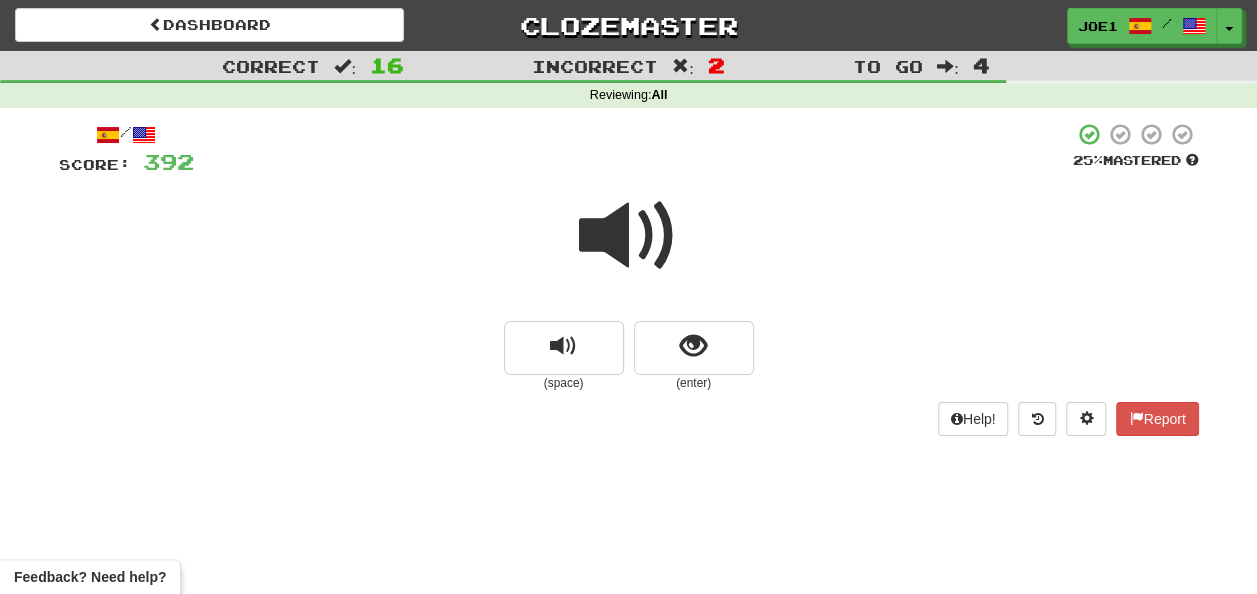 click at bounding box center (629, 236) 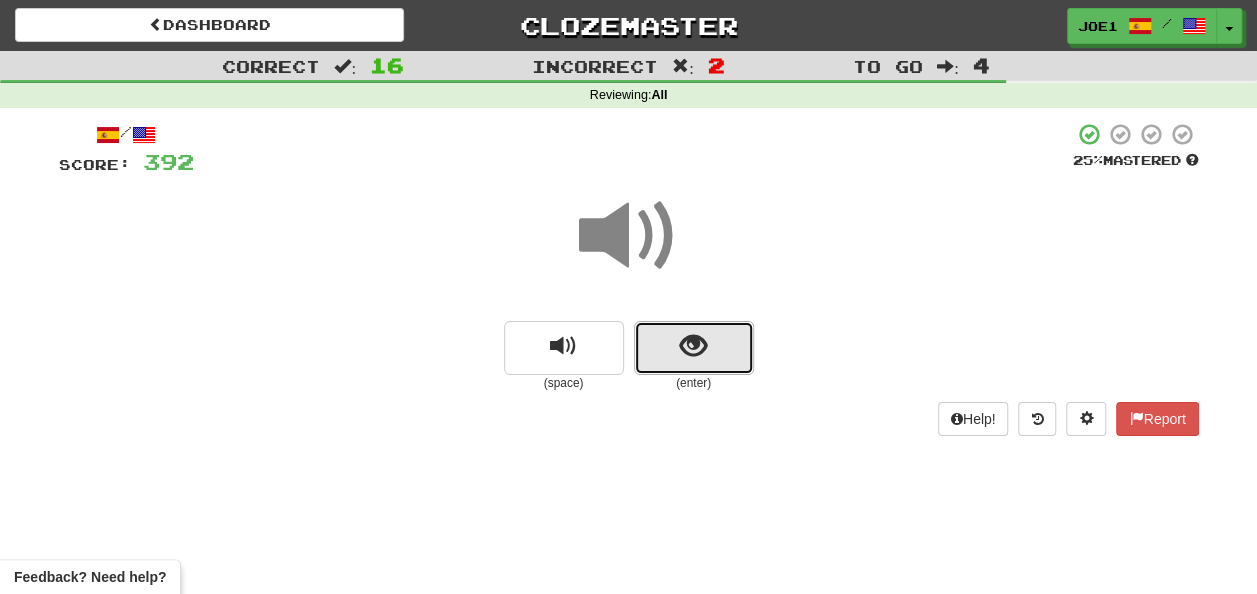 click at bounding box center (694, 348) 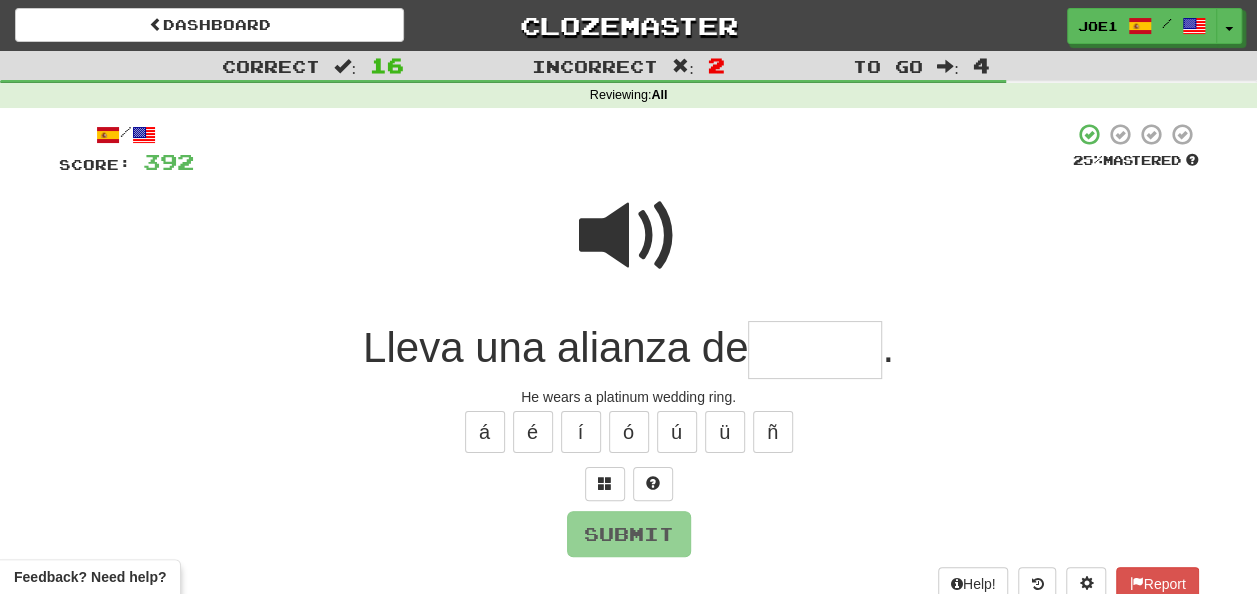 click at bounding box center [815, 350] 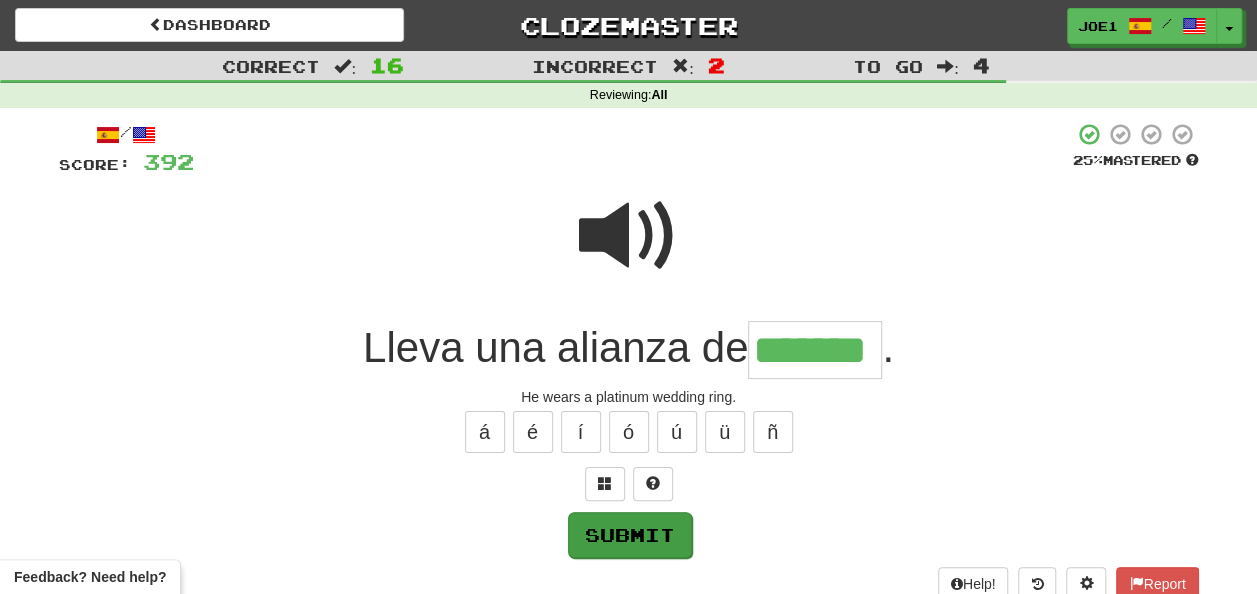 type on "*******" 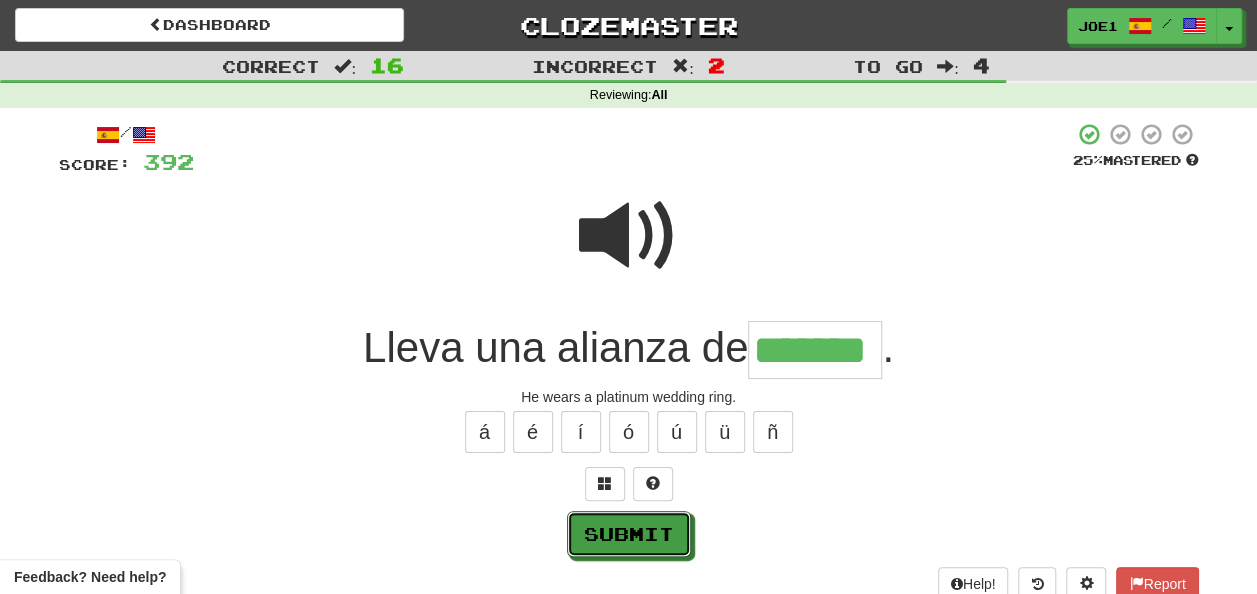 click on "Submit" at bounding box center (629, 534) 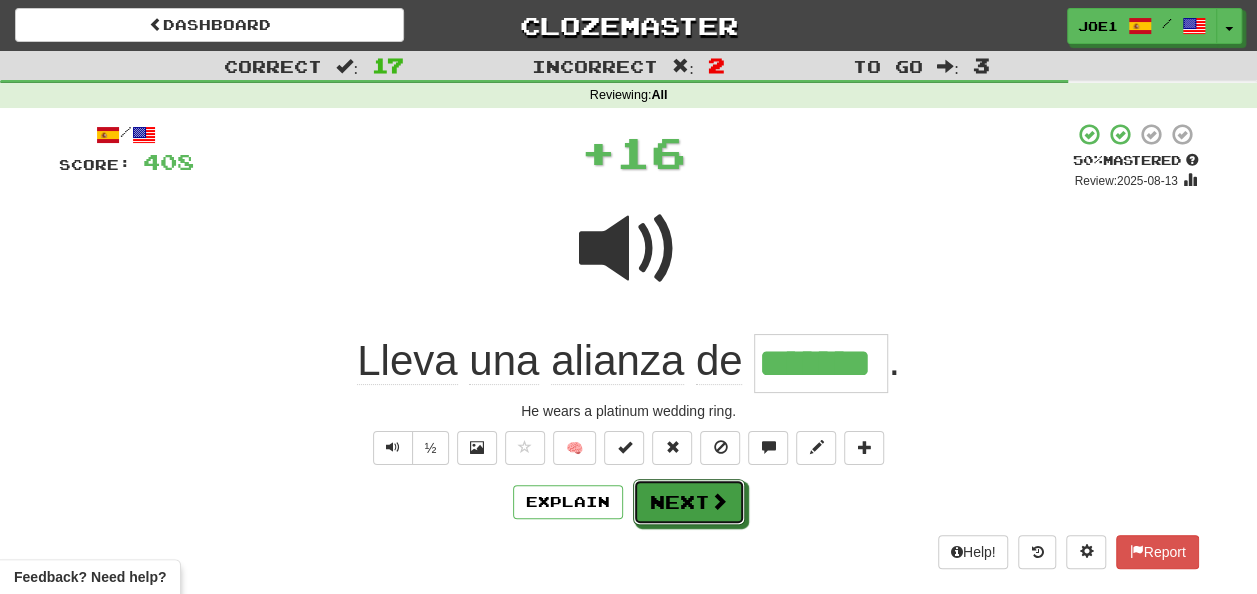 click on "Next" at bounding box center [689, 502] 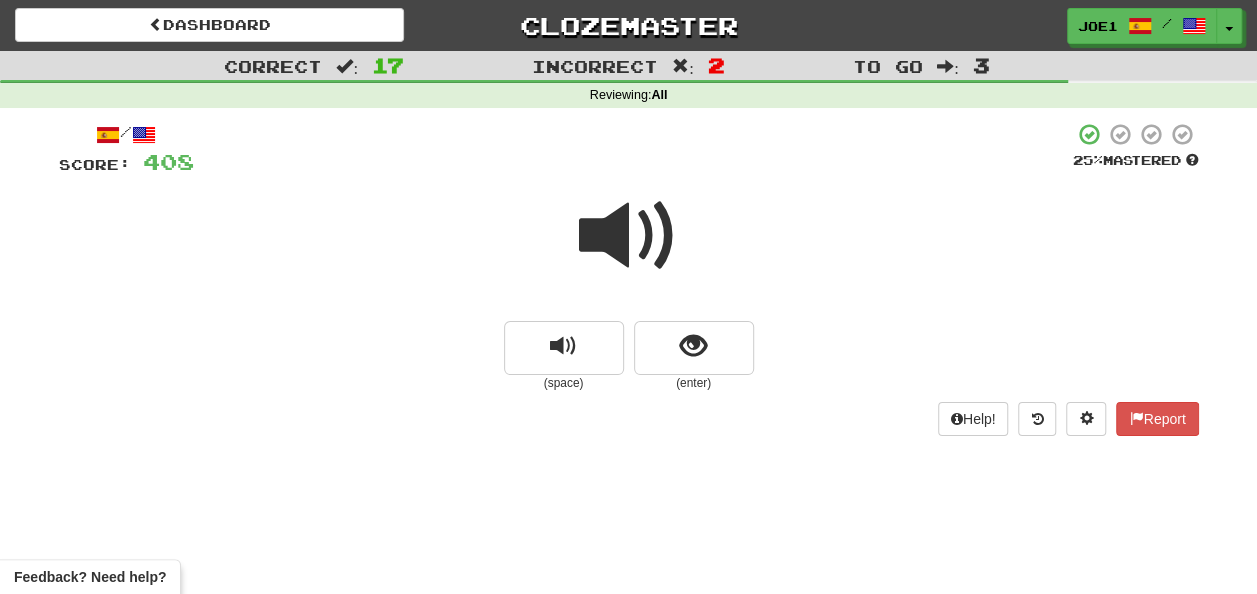 click at bounding box center [629, 236] 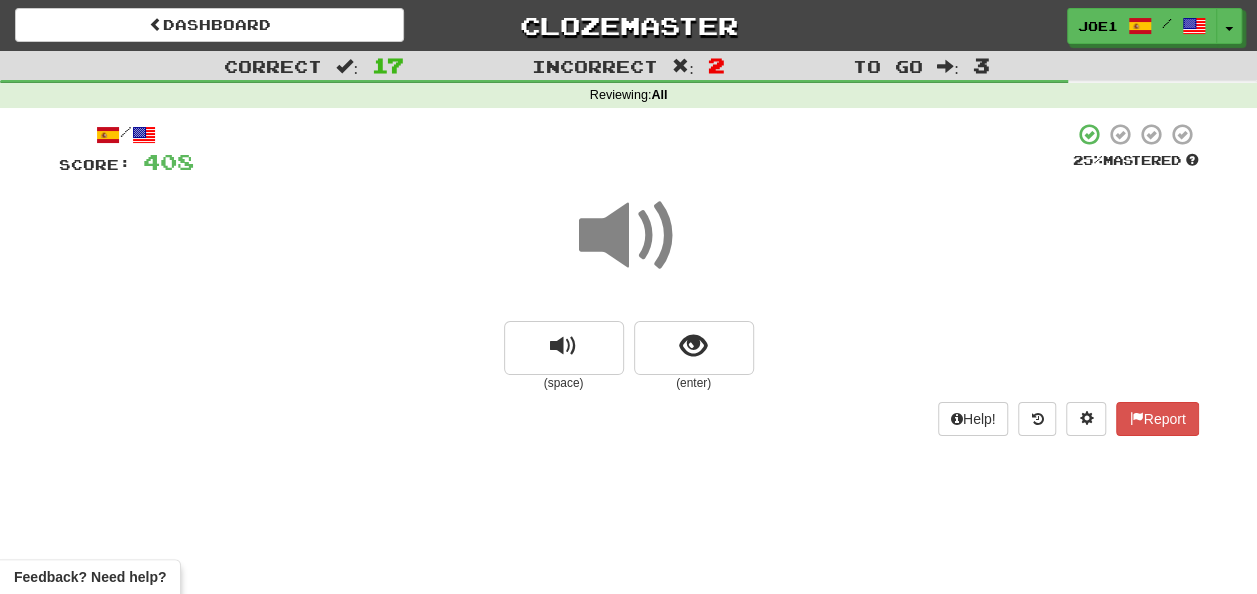 click at bounding box center [629, 236] 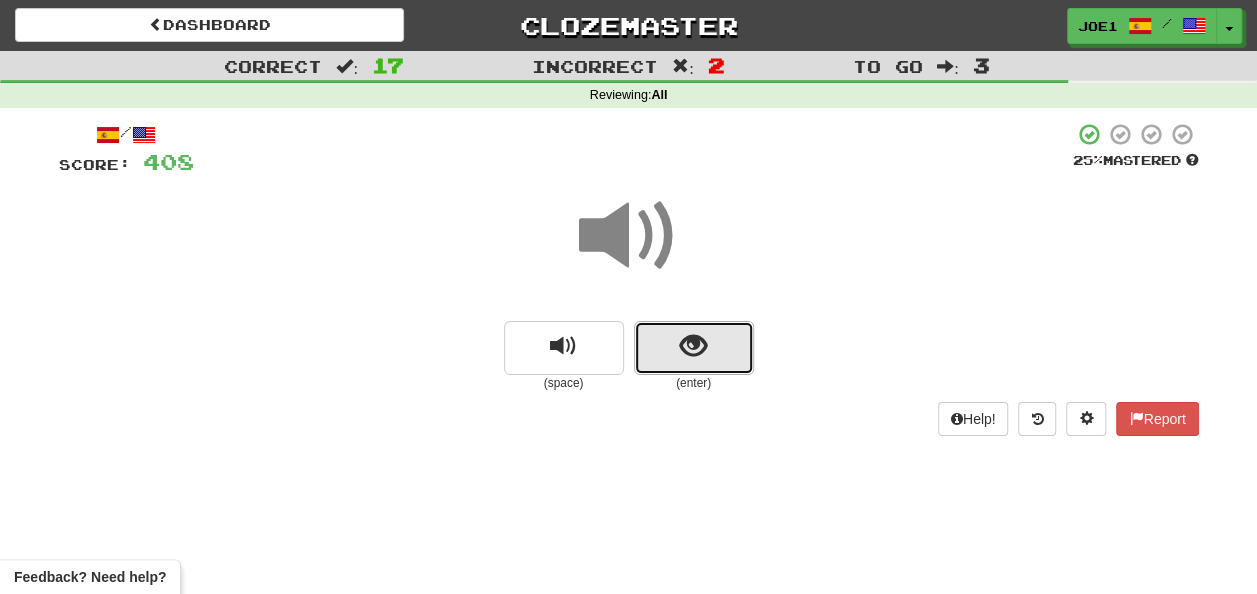 click at bounding box center [693, 346] 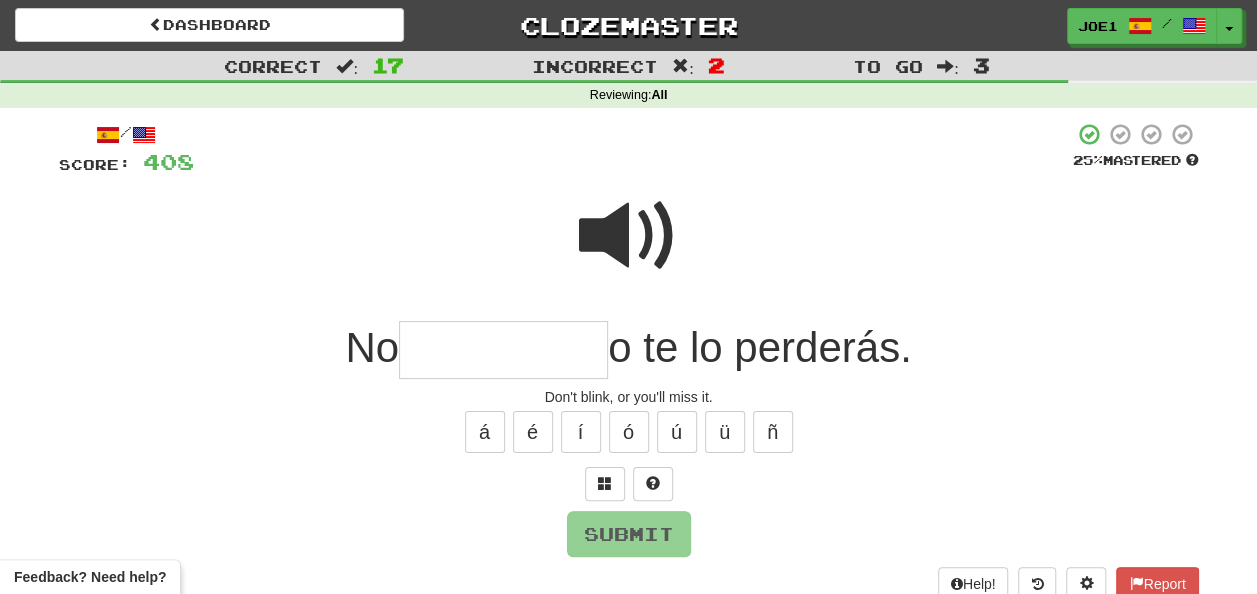 click at bounding box center (503, 350) 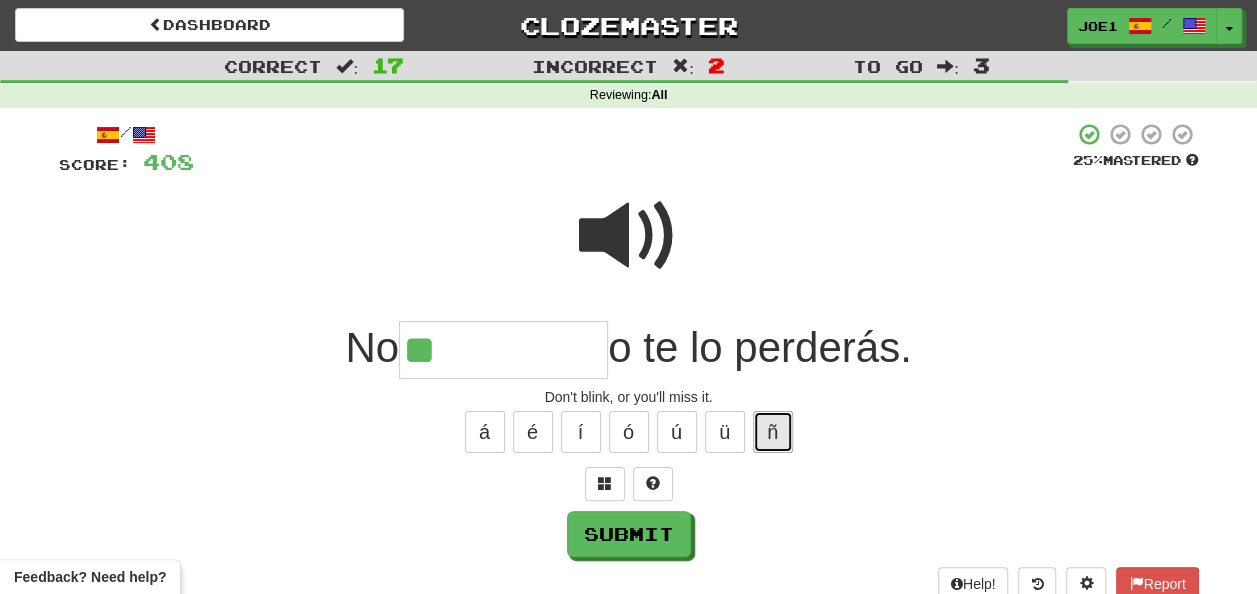 click on "ñ" at bounding box center [773, 432] 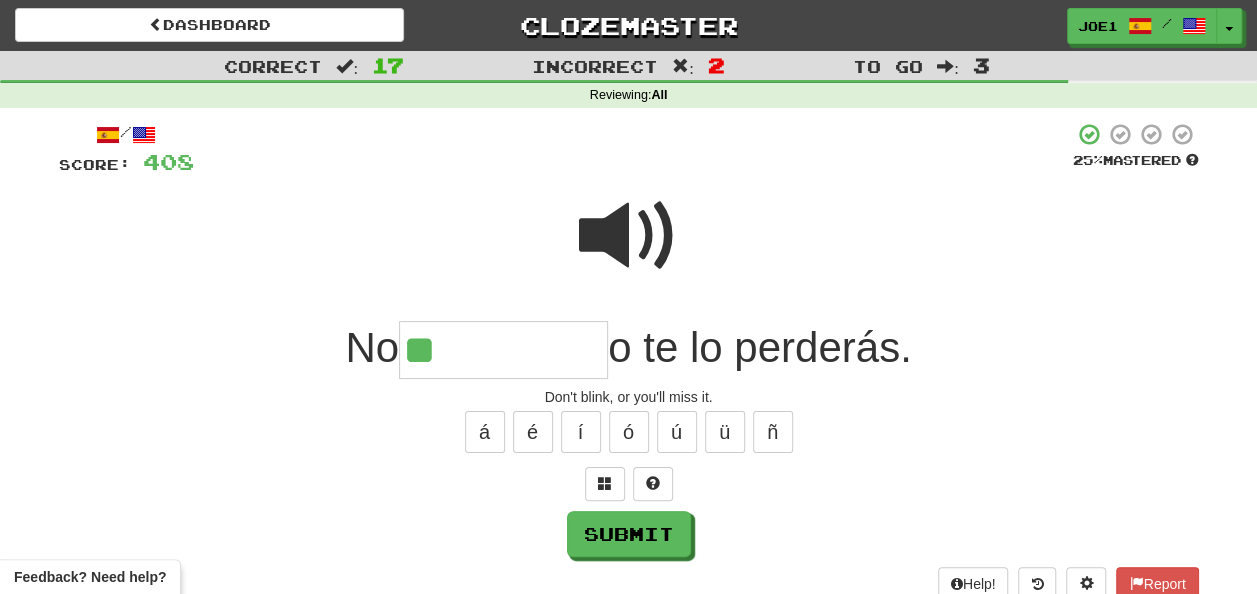click at bounding box center [629, 236] 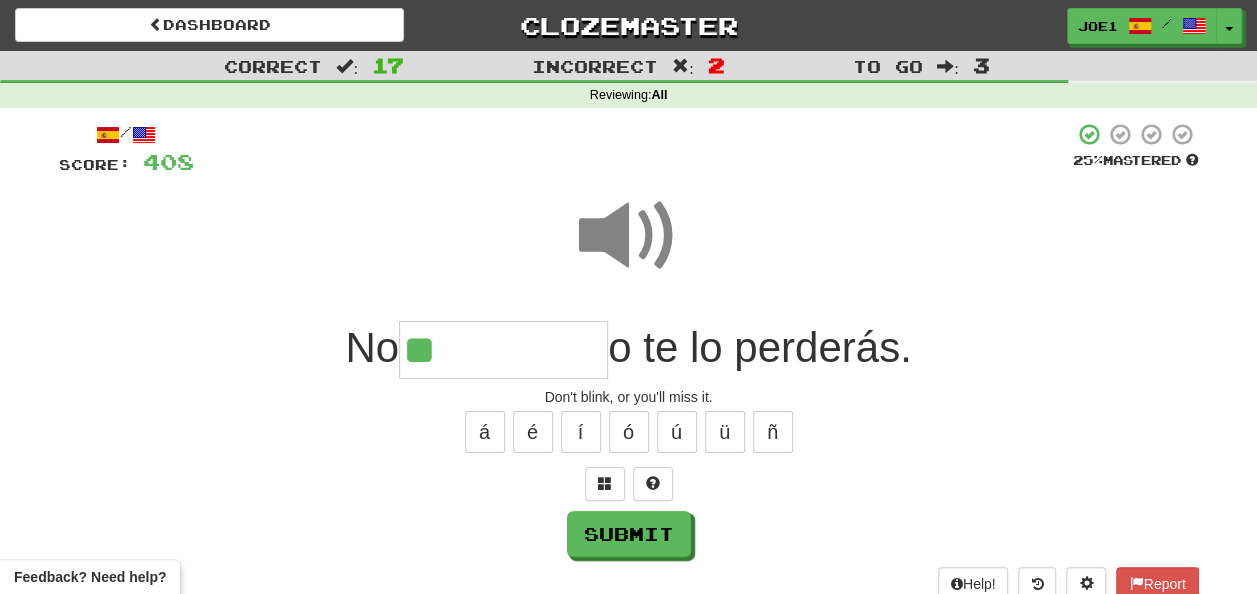 click on "**" at bounding box center [503, 350] 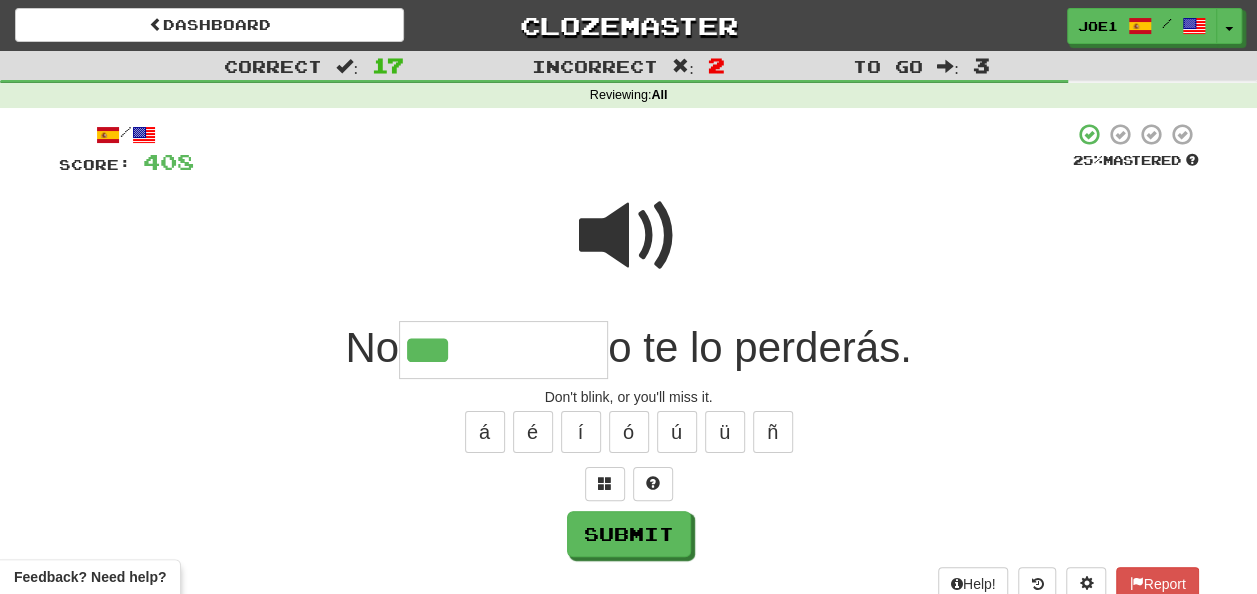 click at bounding box center (629, 236) 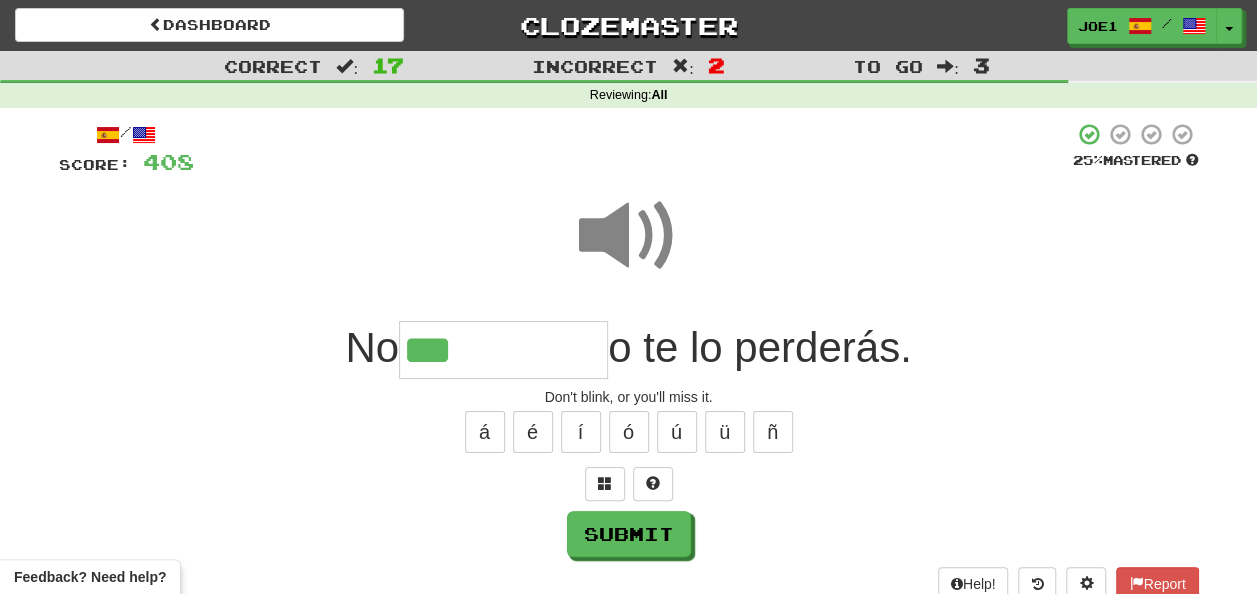 click on "***" at bounding box center [503, 350] 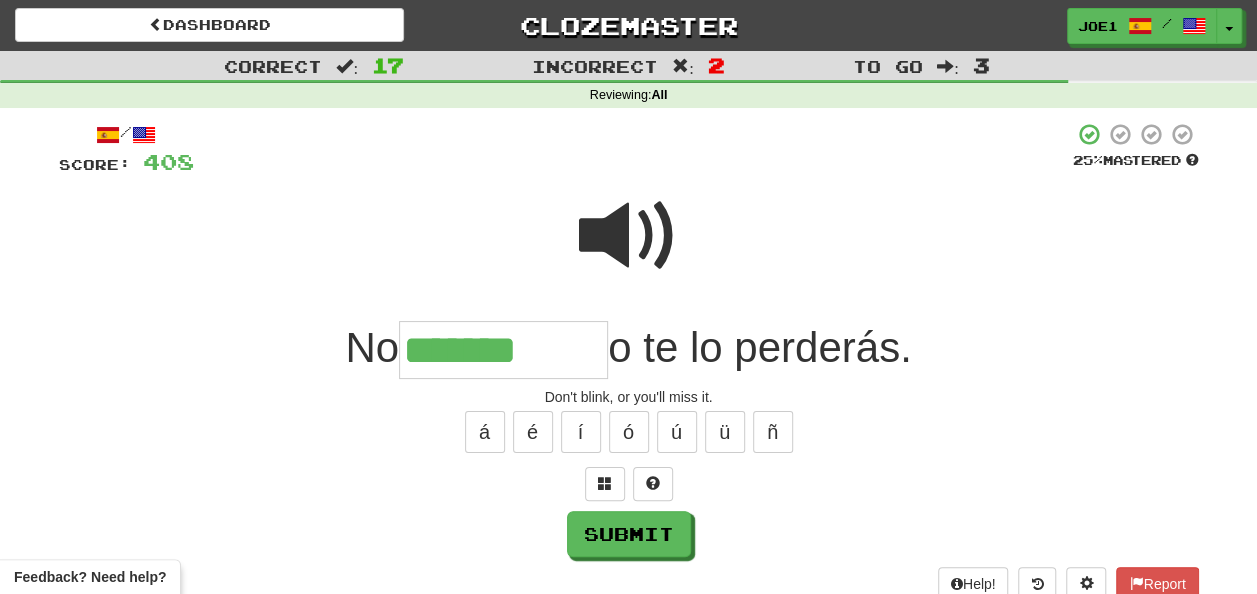 click at bounding box center [629, 236] 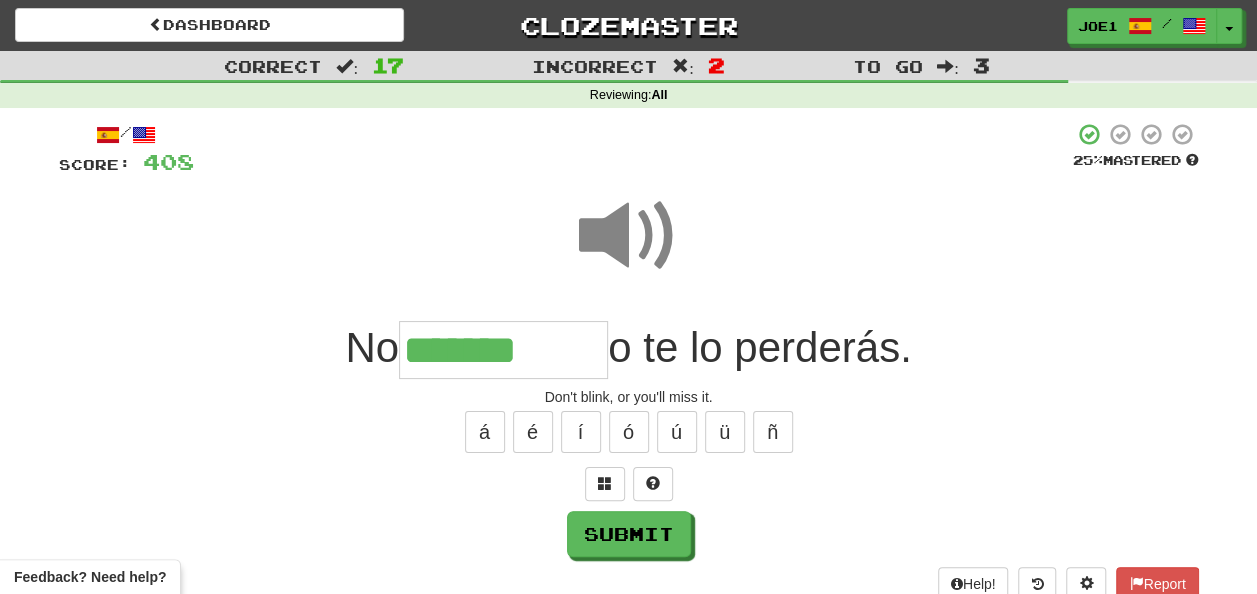 click on "*******" at bounding box center [503, 350] 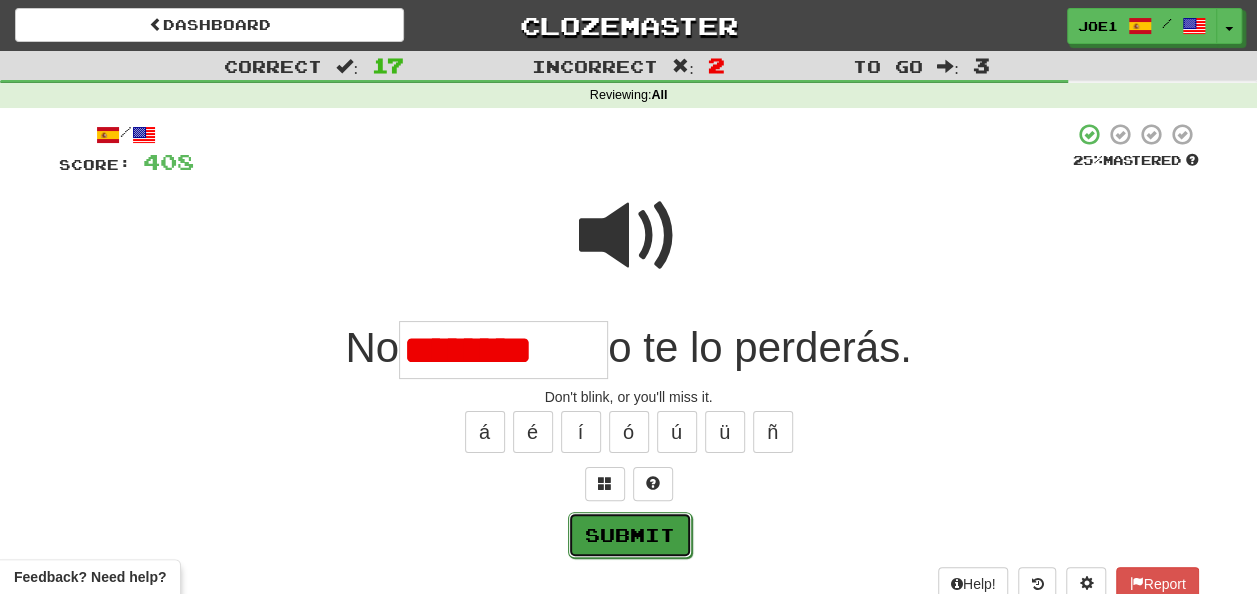 click on "Submit" at bounding box center [630, 535] 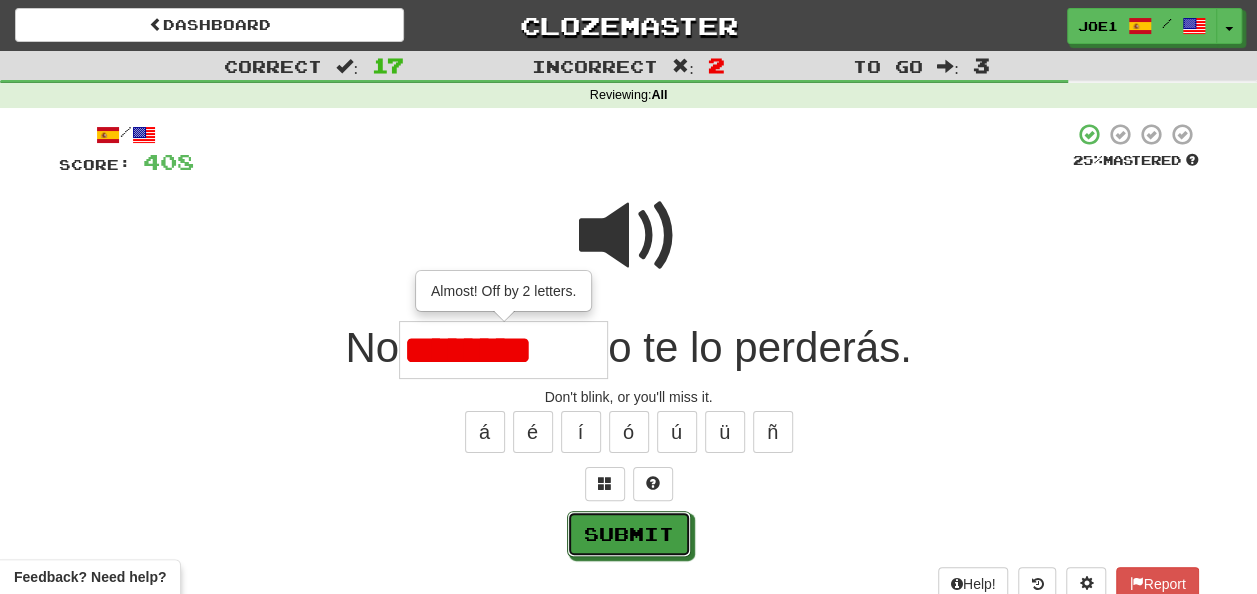 click on "Submit" at bounding box center (629, 534) 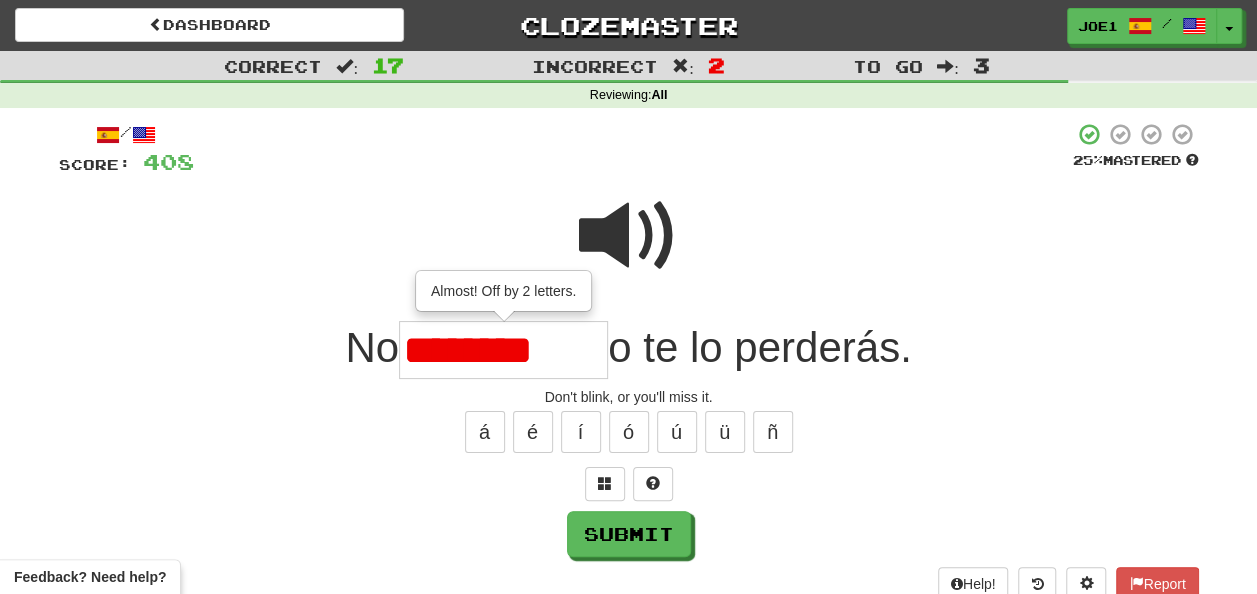 type on "*********" 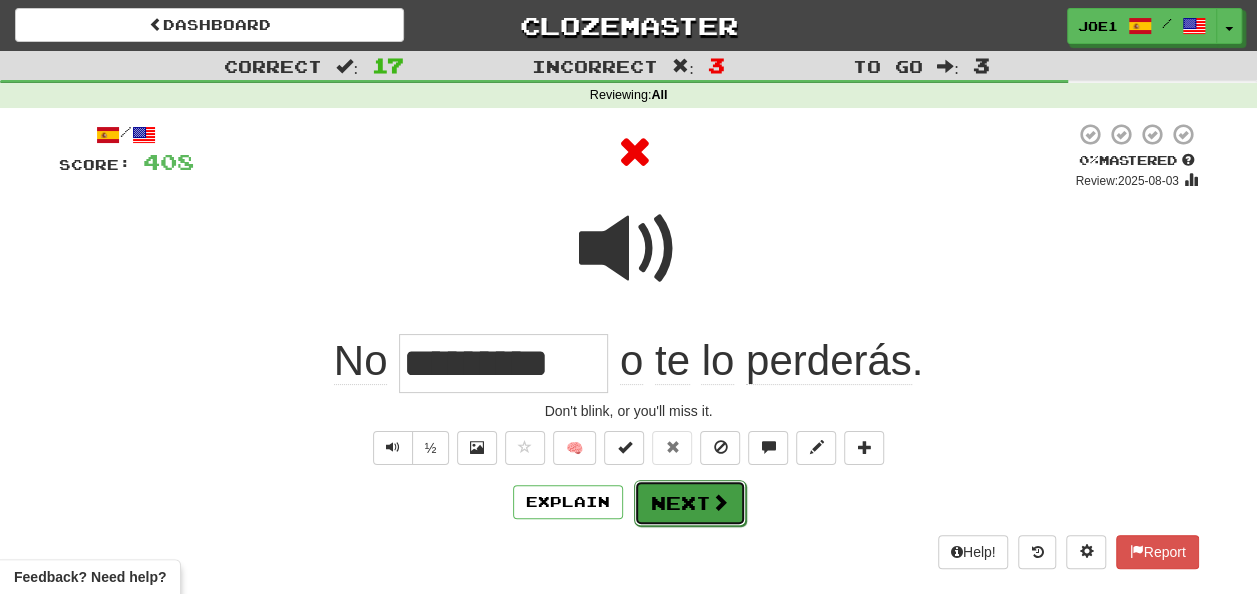 click on "Next" at bounding box center [690, 503] 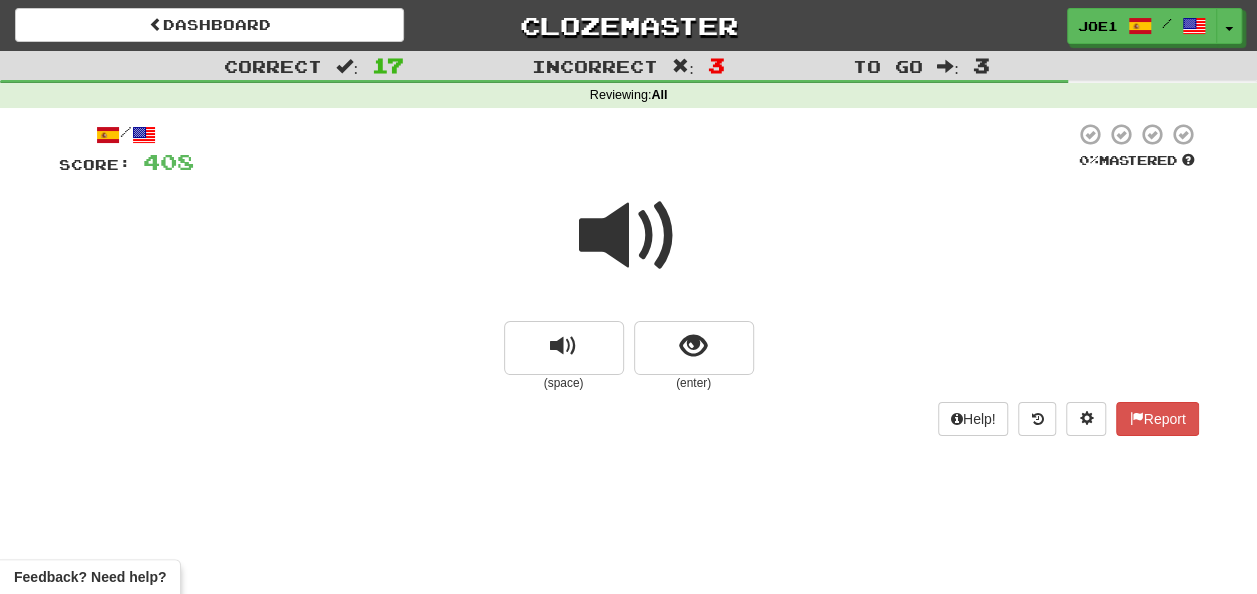 click at bounding box center [629, 236] 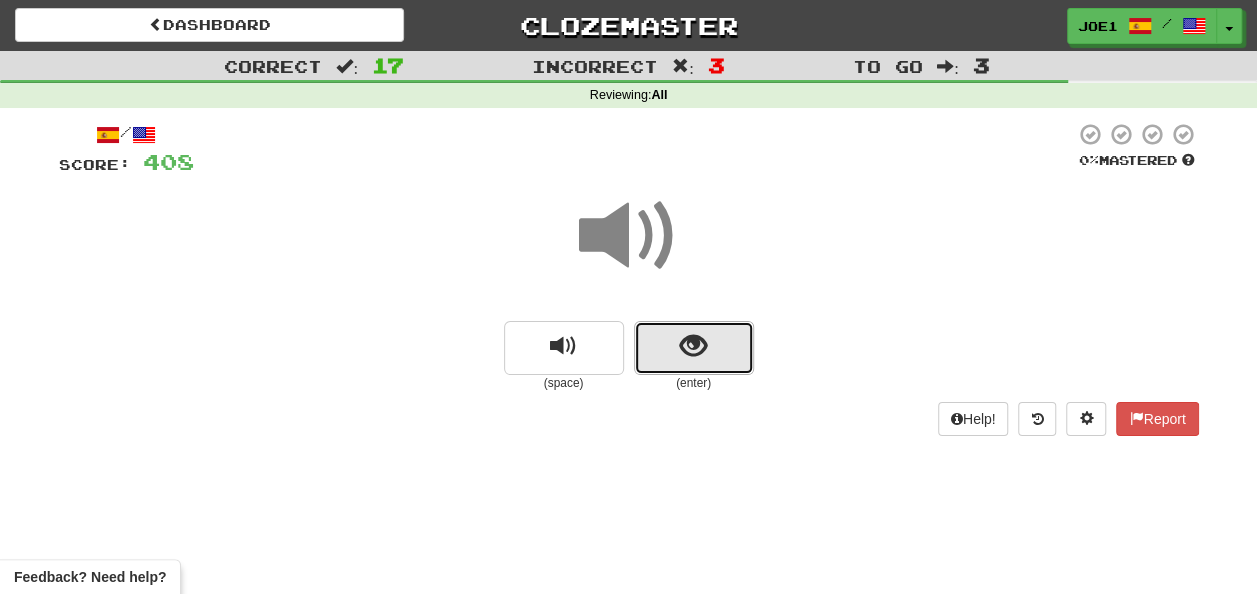 click at bounding box center (693, 346) 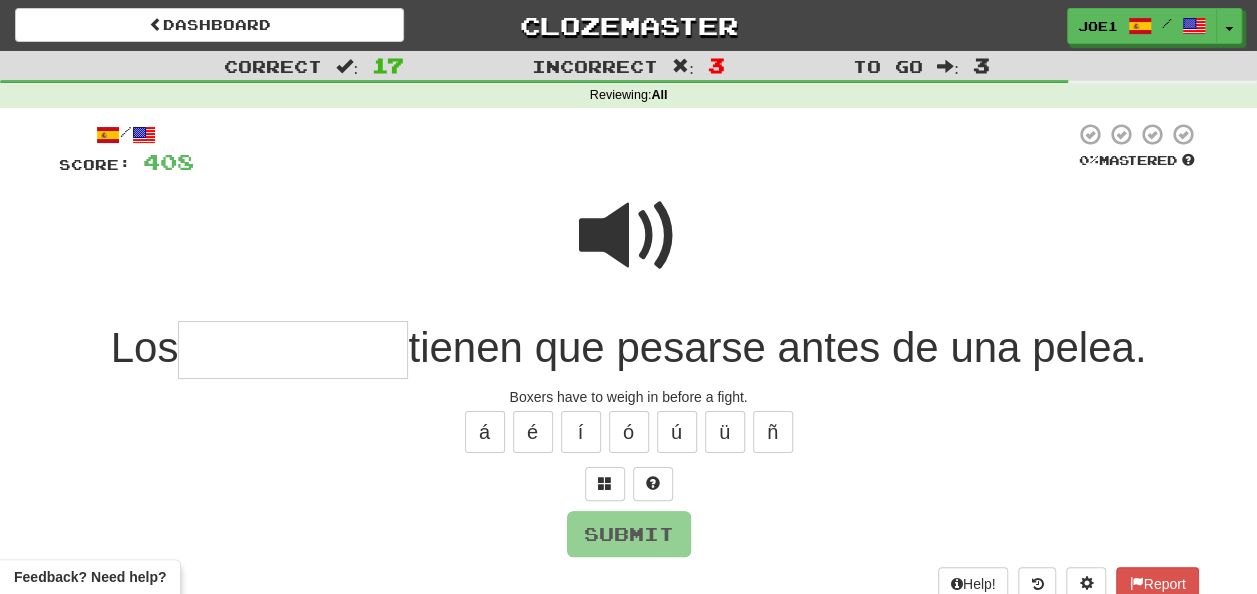 click at bounding box center (293, 350) 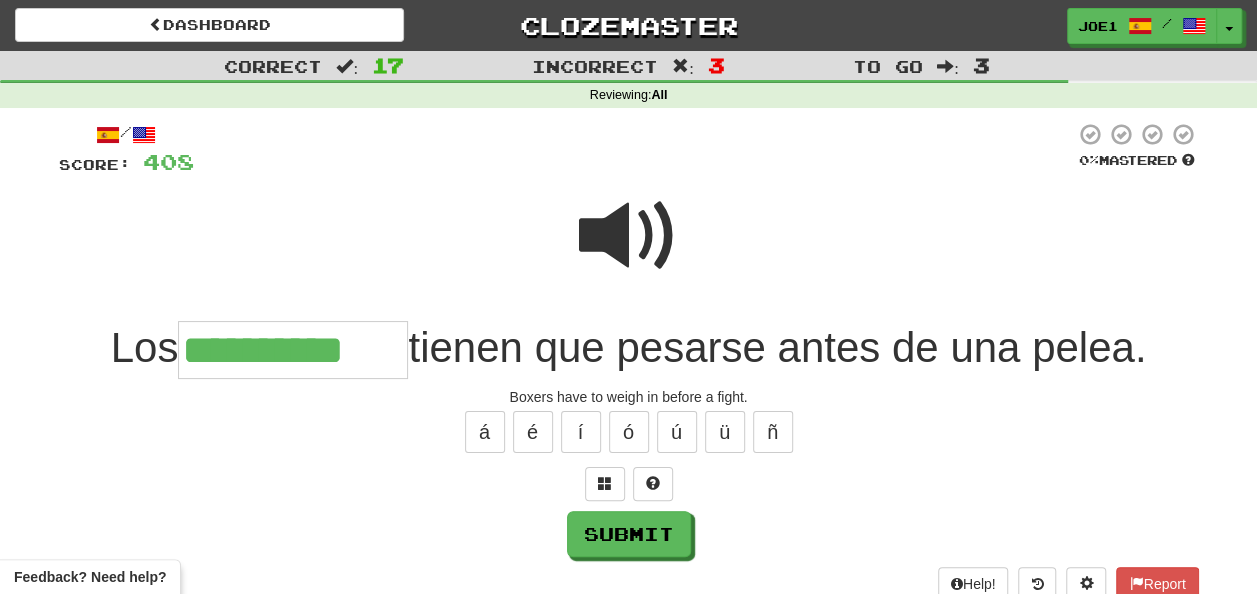 type on "**********" 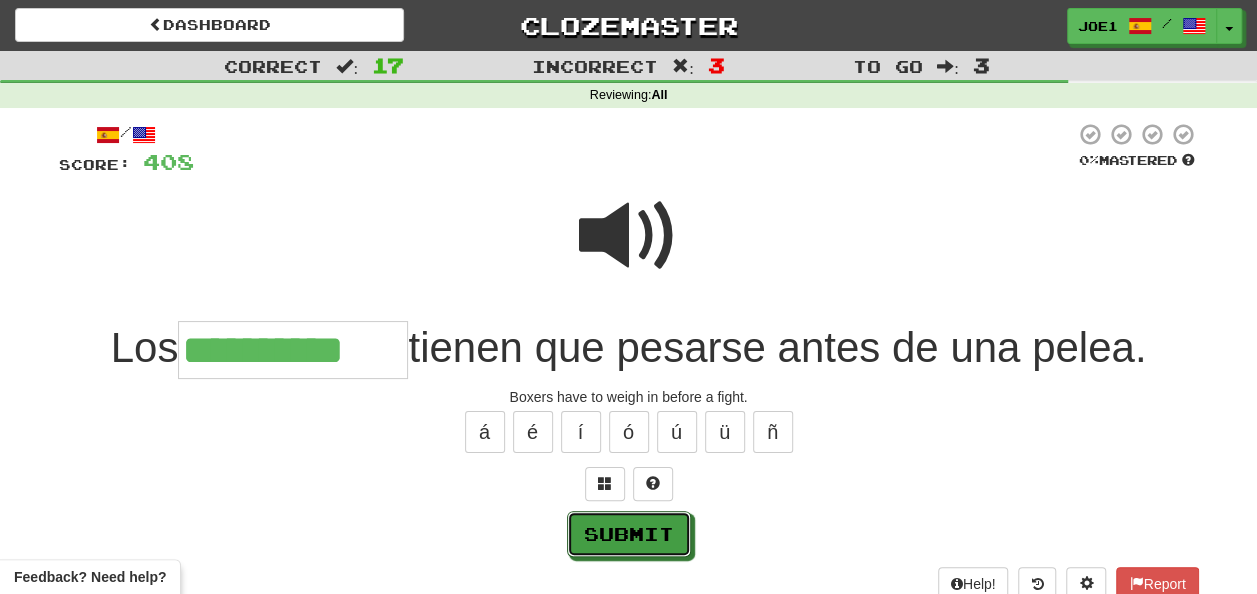 click on "Submit" at bounding box center (629, 534) 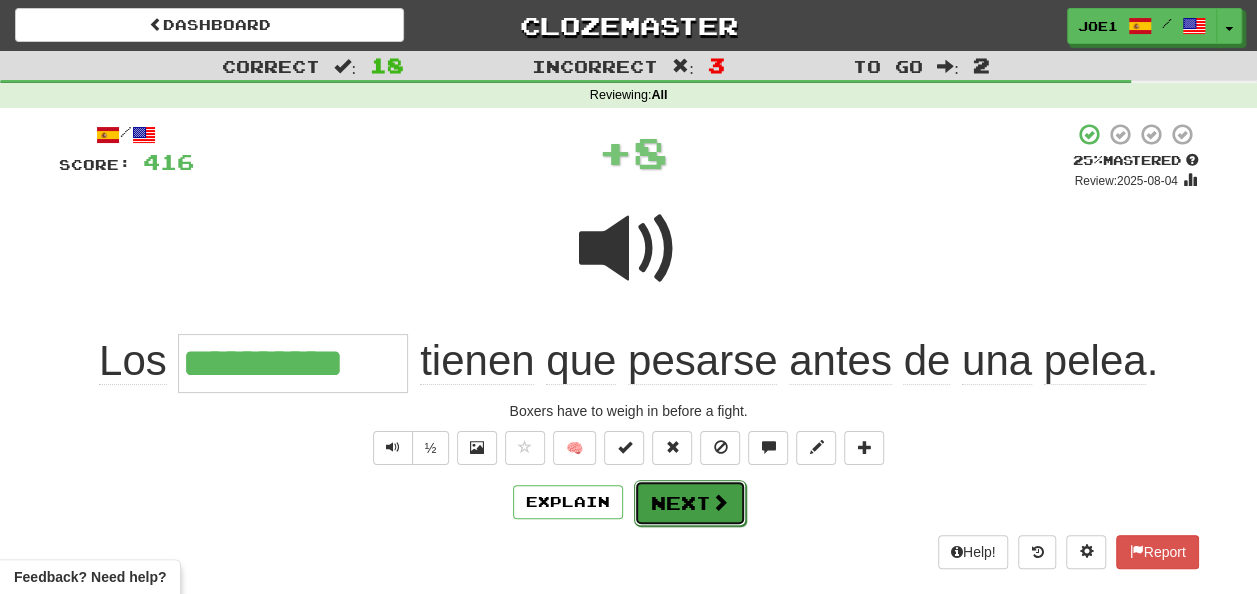 click on "Next" at bounding box center (690, 503) 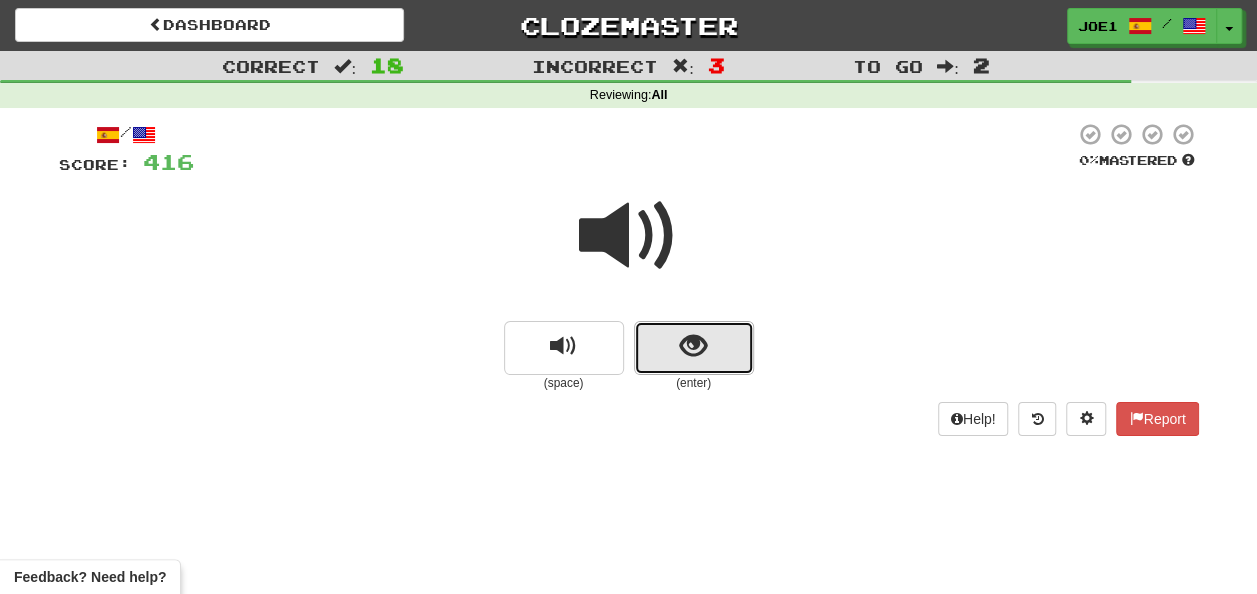 click at bounding box center (693, 346) 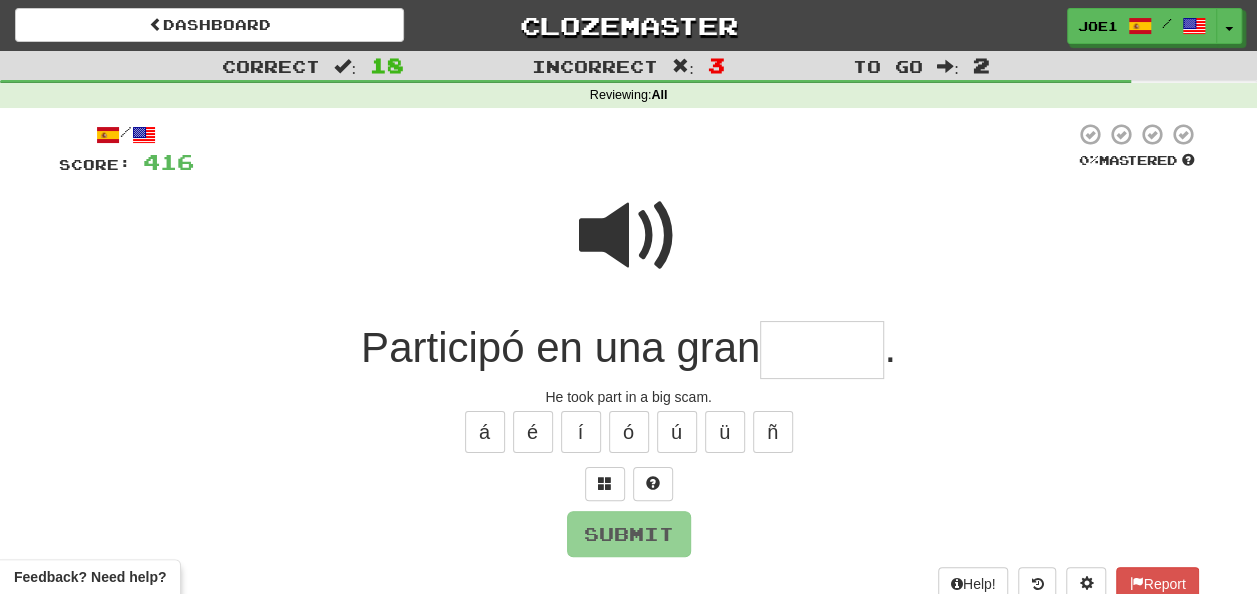 click at bounding box center [822, 350] 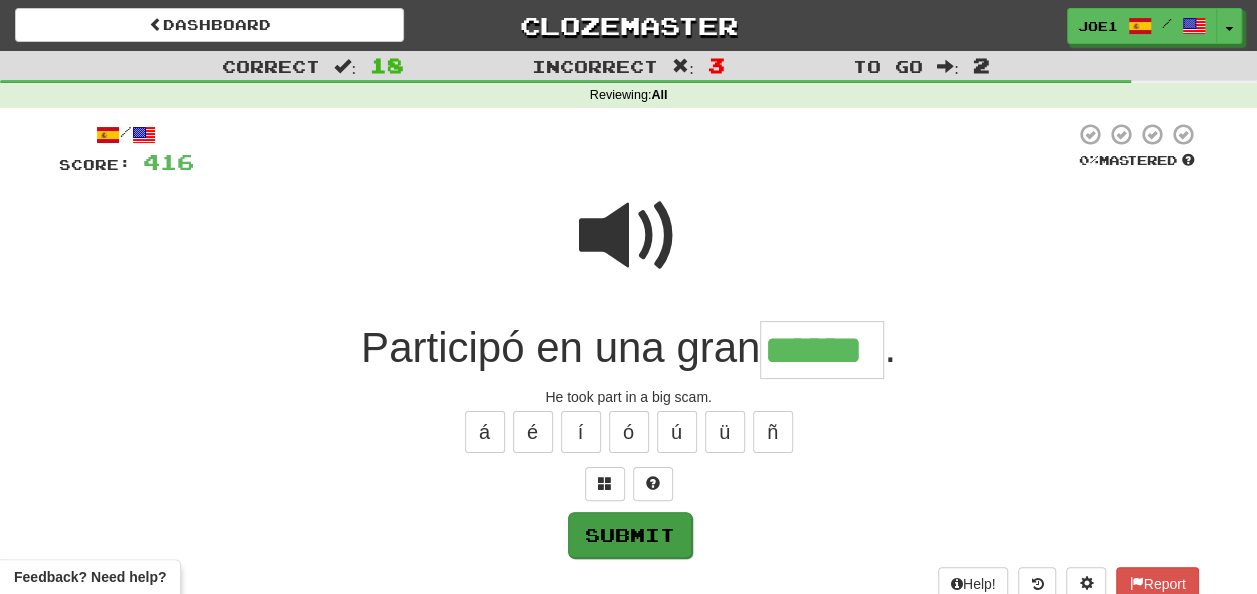type on "******" 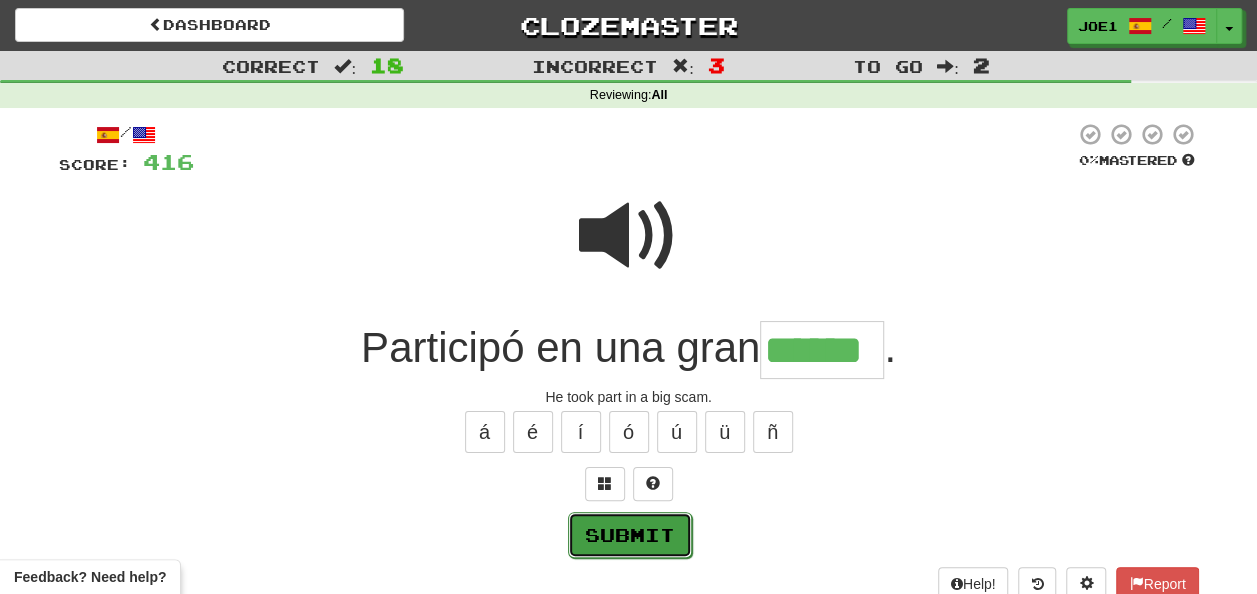 click on "Submit" at bounding box center [630, 535] 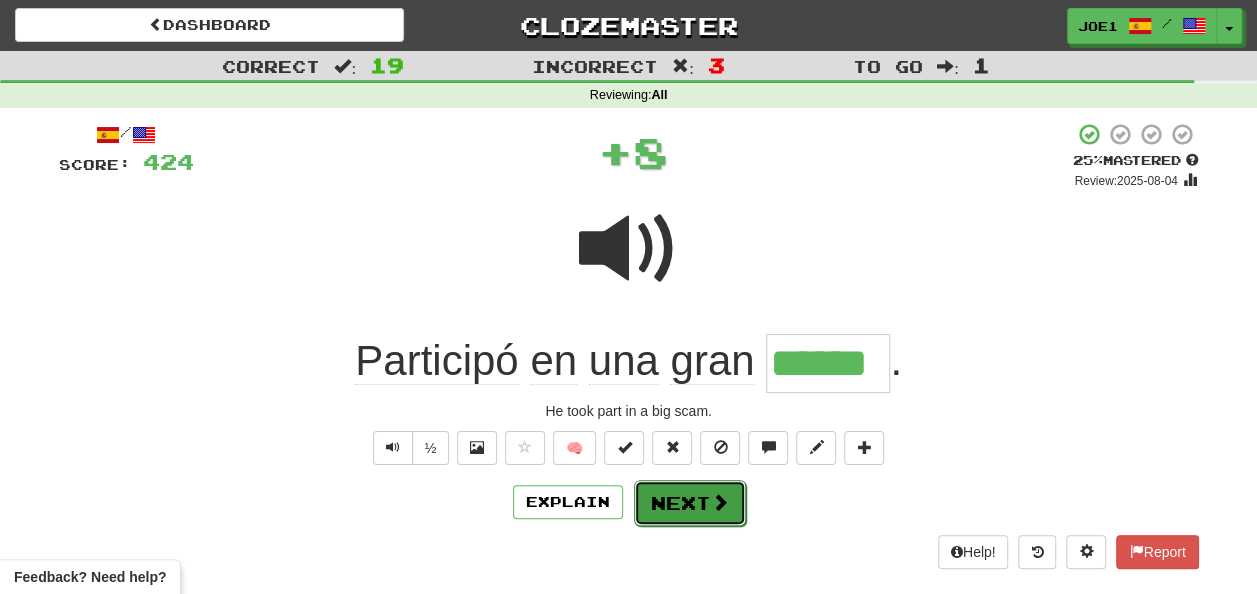 click on "Next" at bounding box center [690, 503] 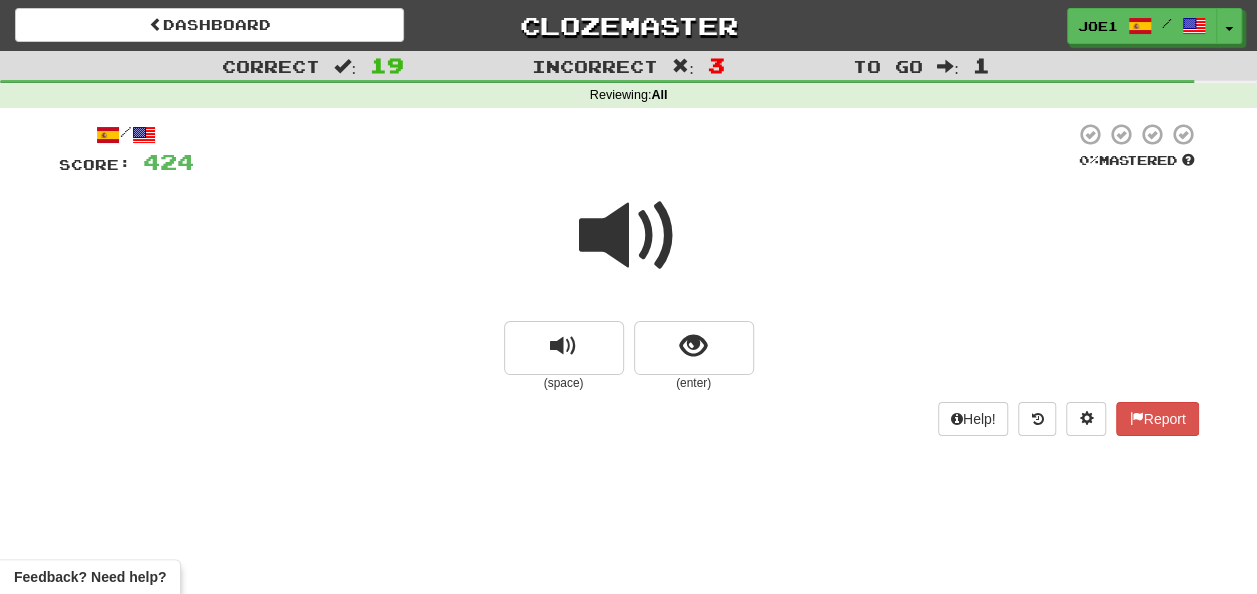 click at bounding box center (629, 236) 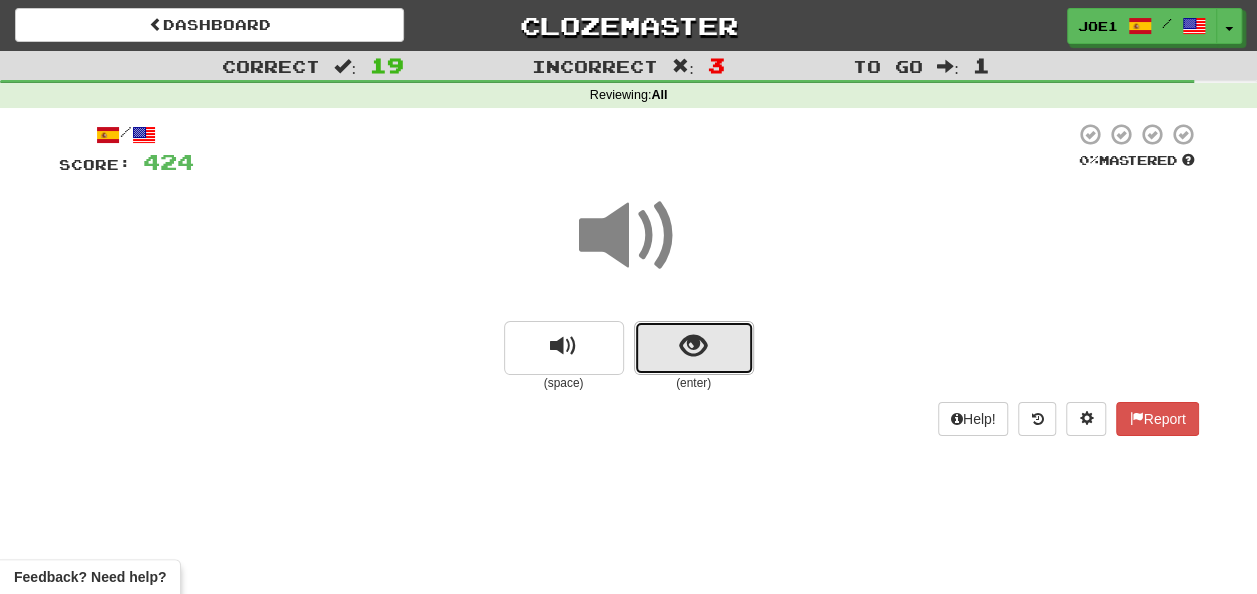 click at bounding box center (693, 346) 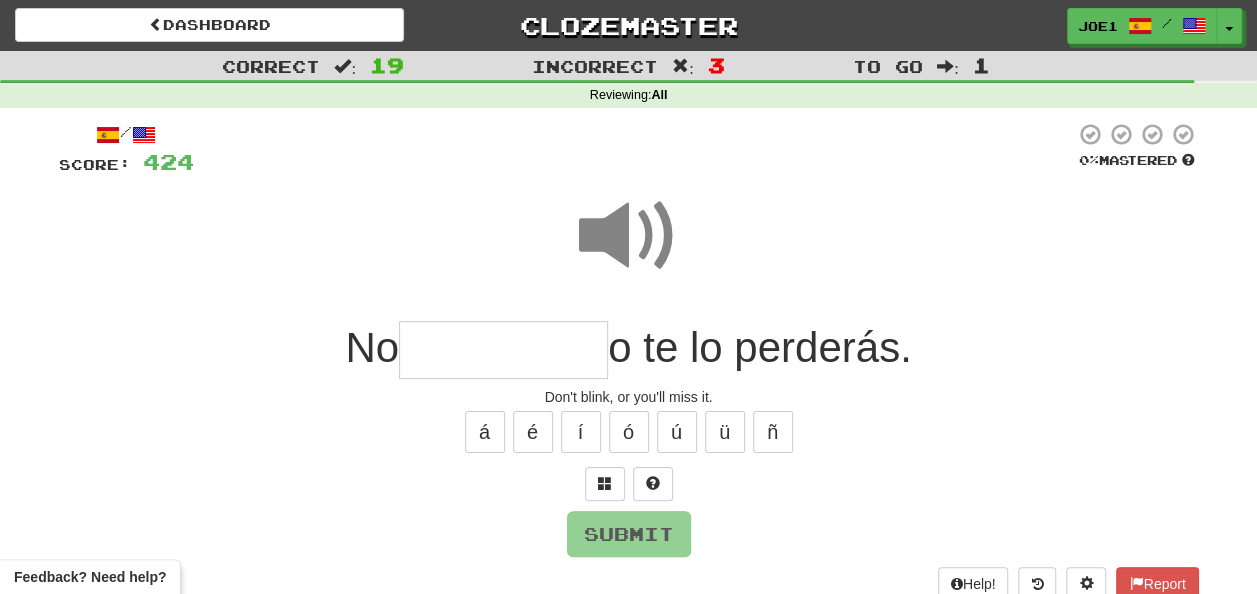 click at bounding box center (503, 350) 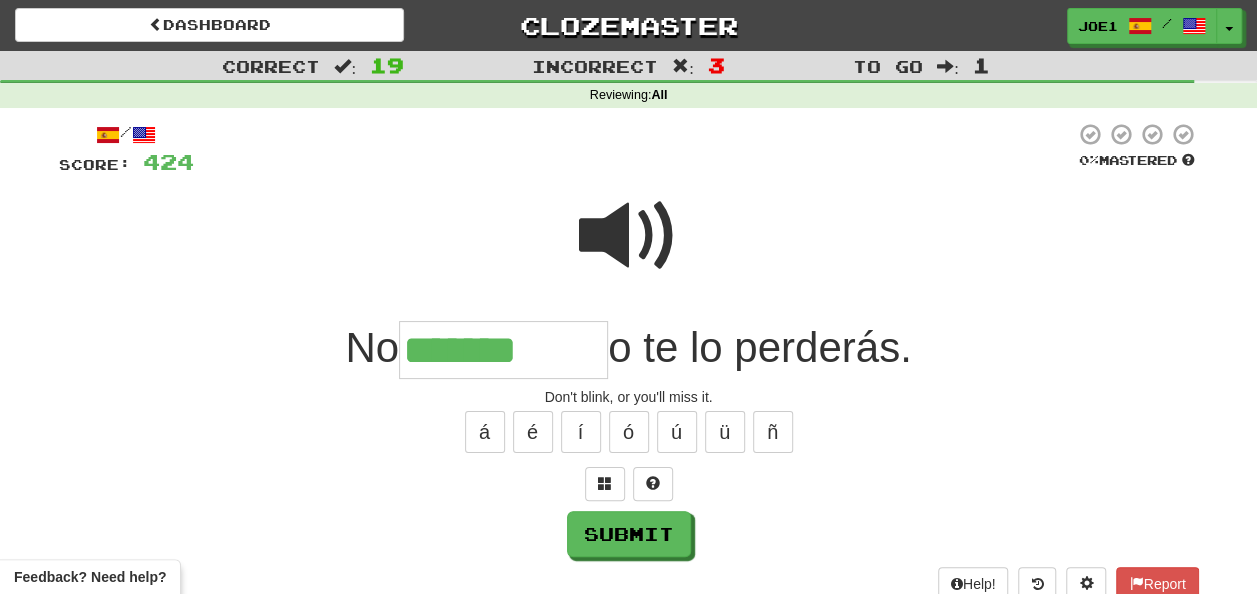 click at bounding box center [629, 236] 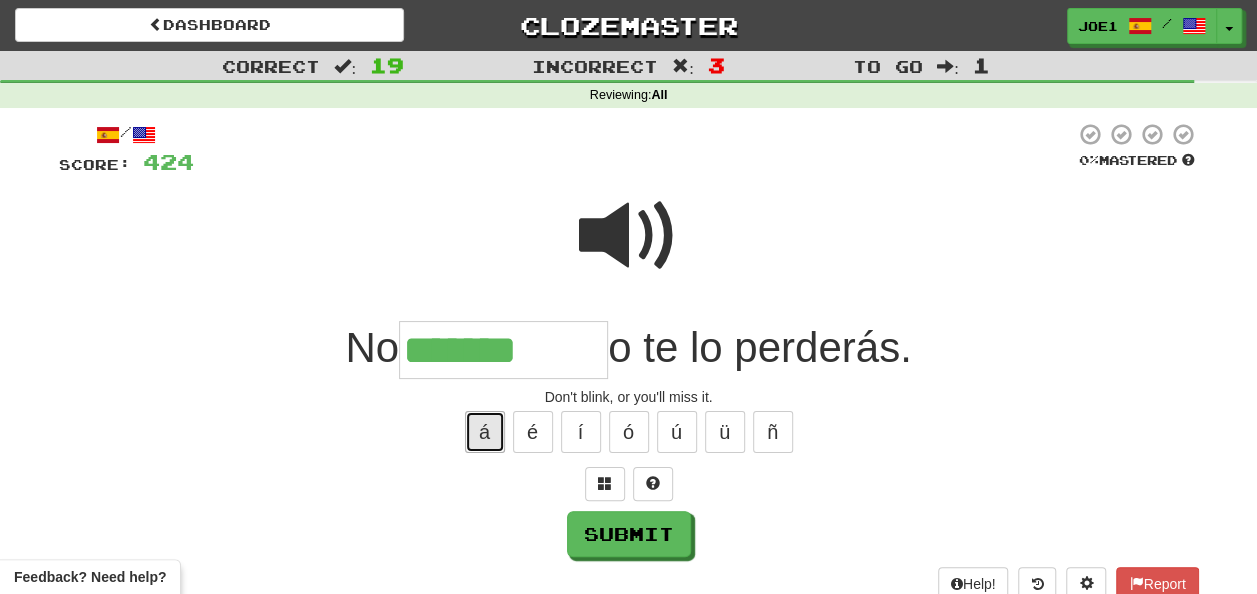 click on "á" at bounding box center [485, 432] 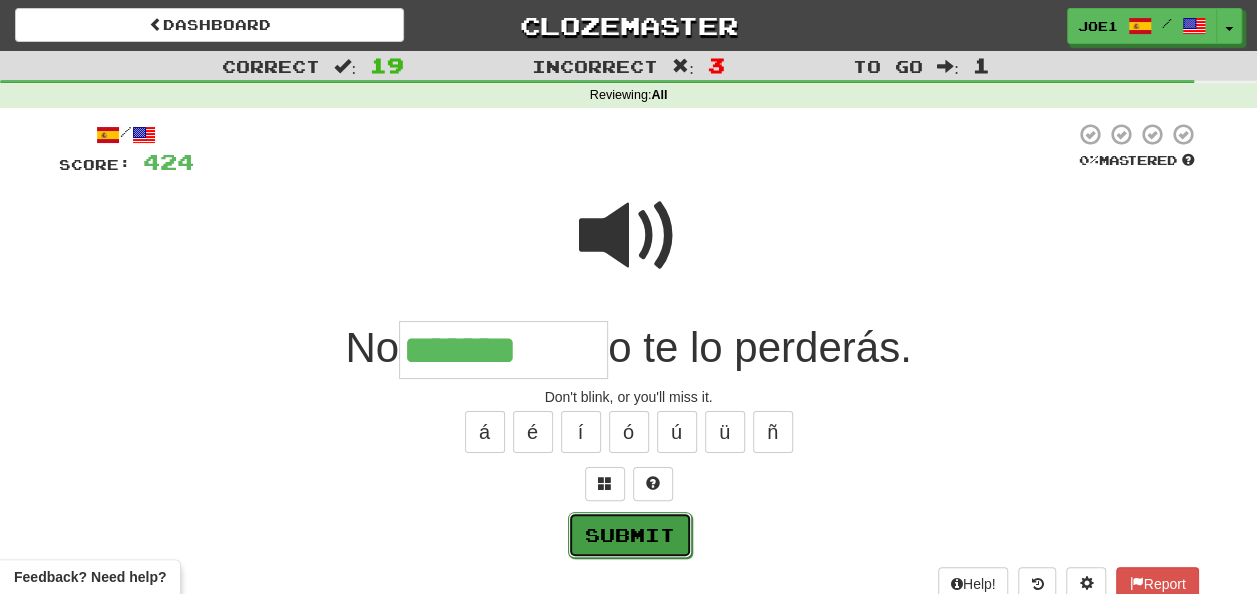 click on "Submit" at bounding box center [630, 535] 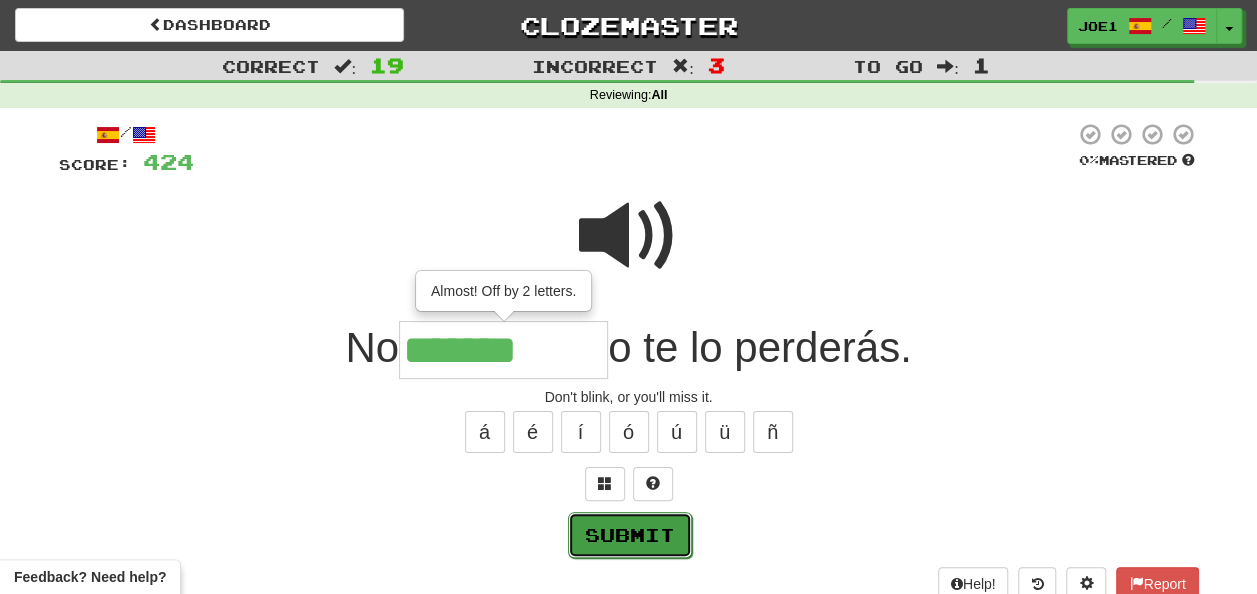 click on "Submit" at bounding box center (630, 535) 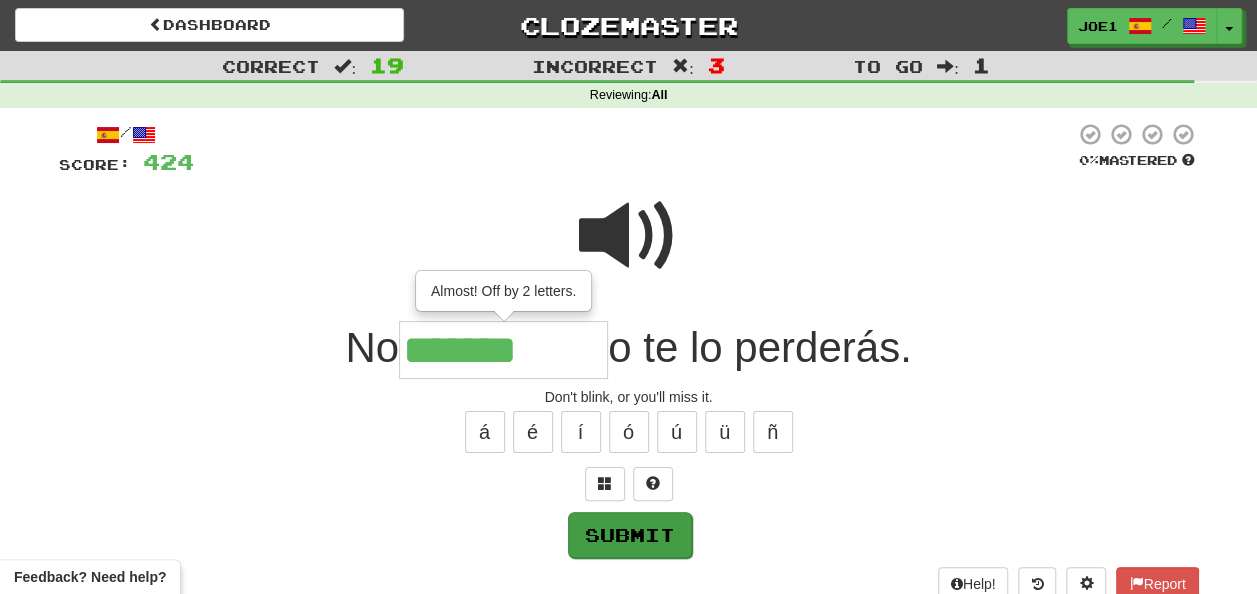 type on "*********" 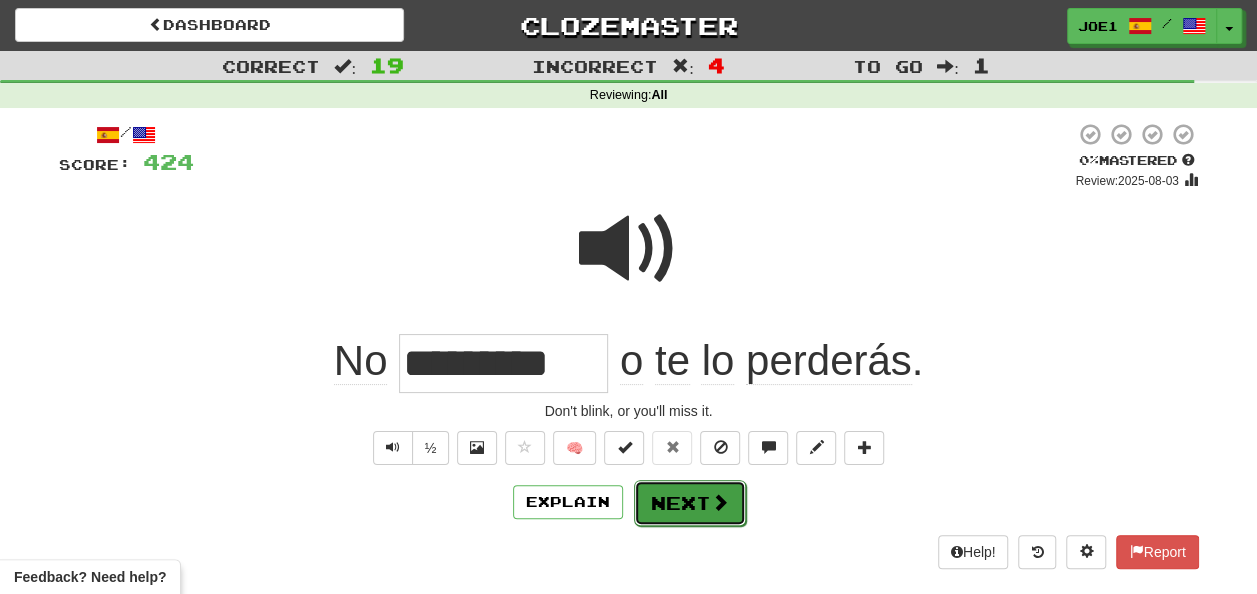 click on "Next" at bounding box center (690, 503) 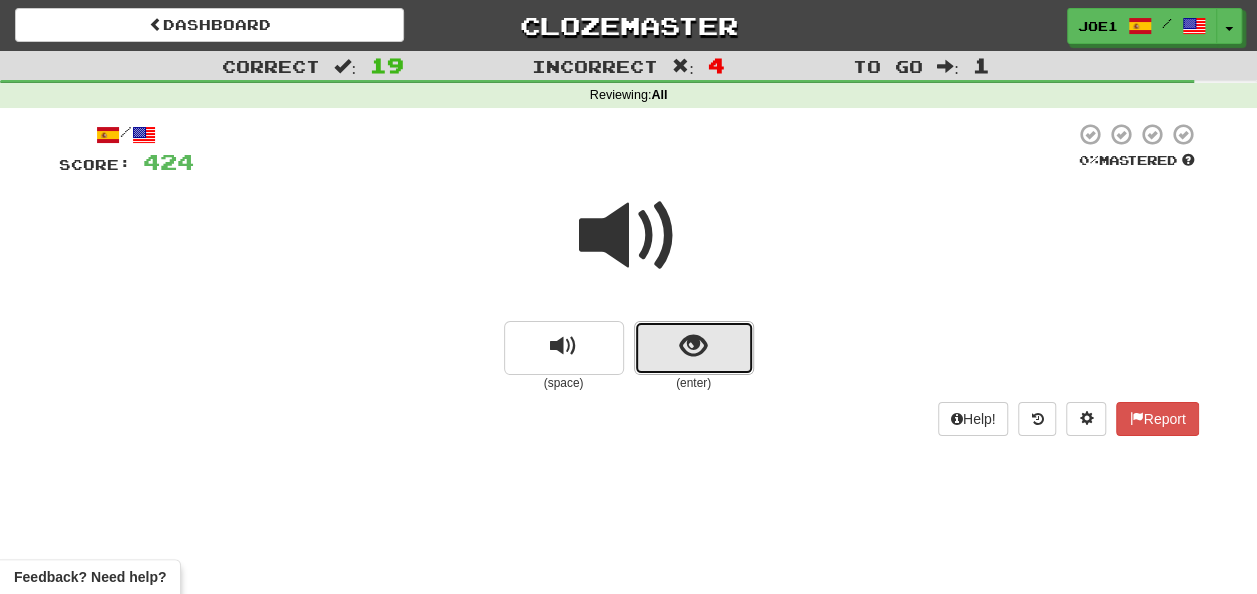 click at bounding box center [694, 348] 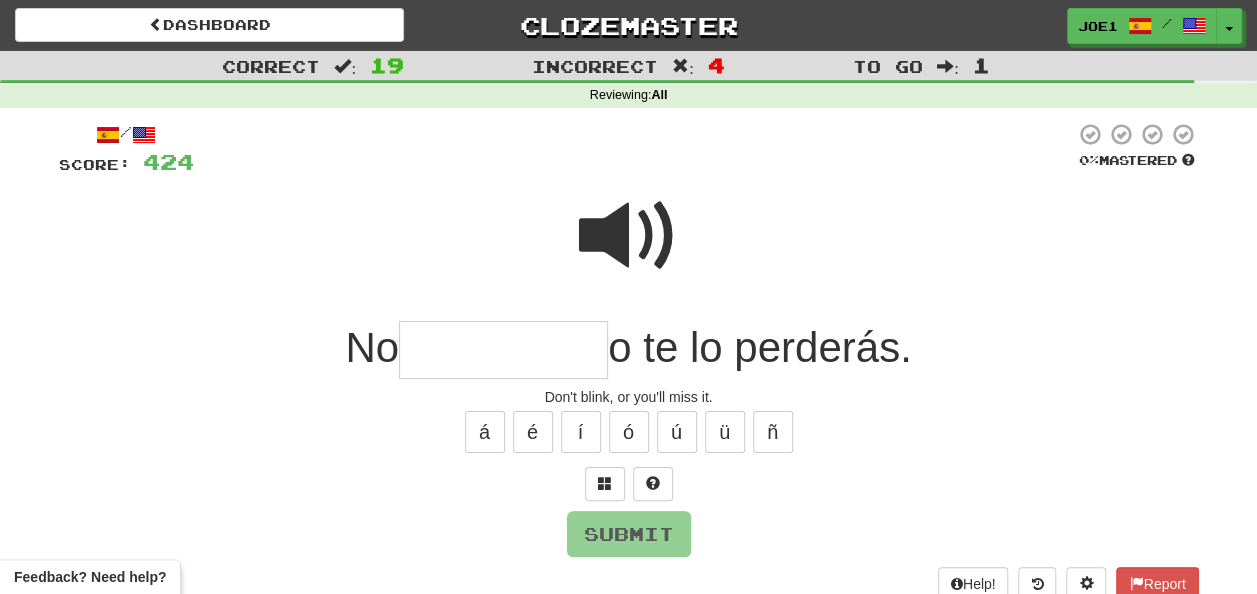 drag, startPoint x: 421, startPoint y: 354, endPoint x: 420, endPoint y: 382, distance: 28.01785 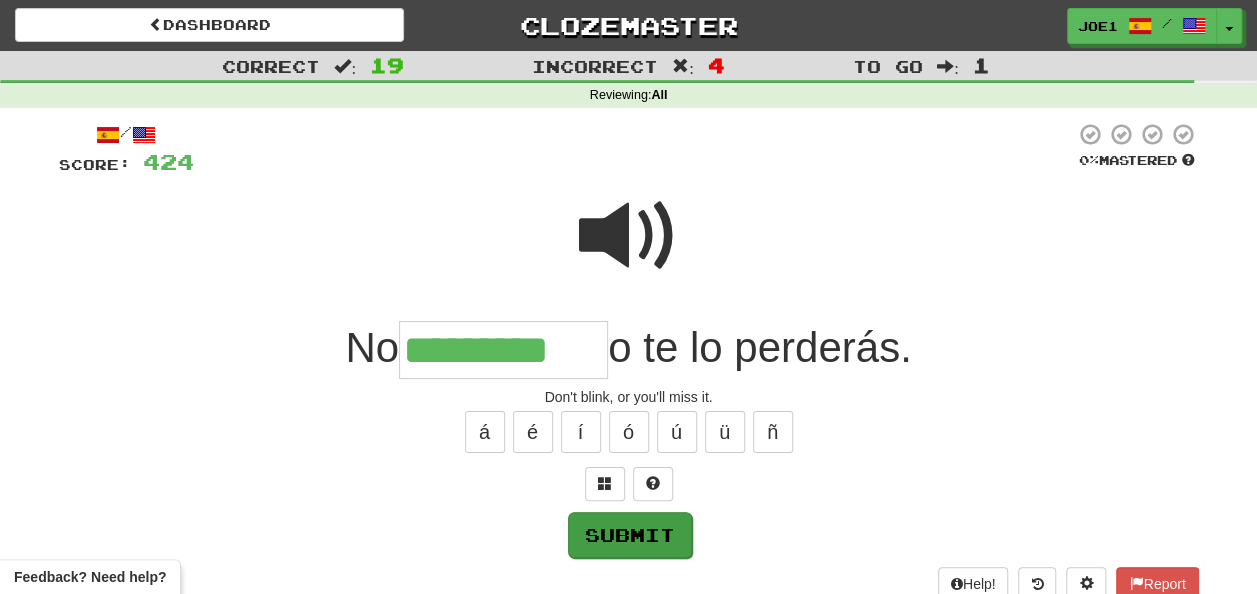 type on "*********" 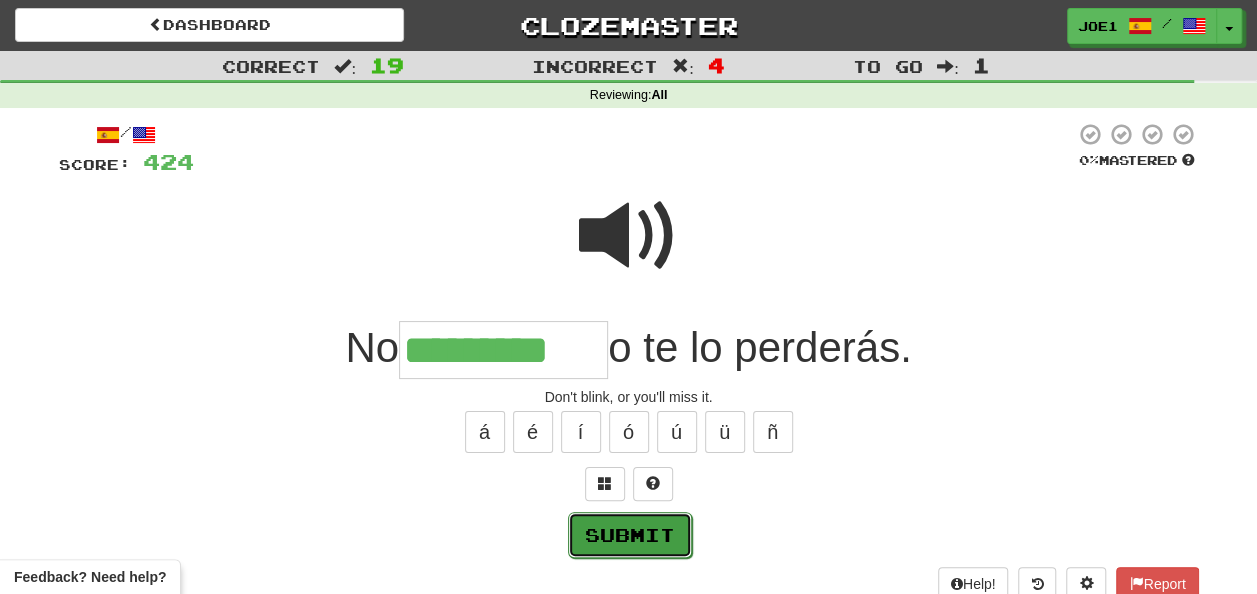 click on "Submit" at bounding box center (630, 535) 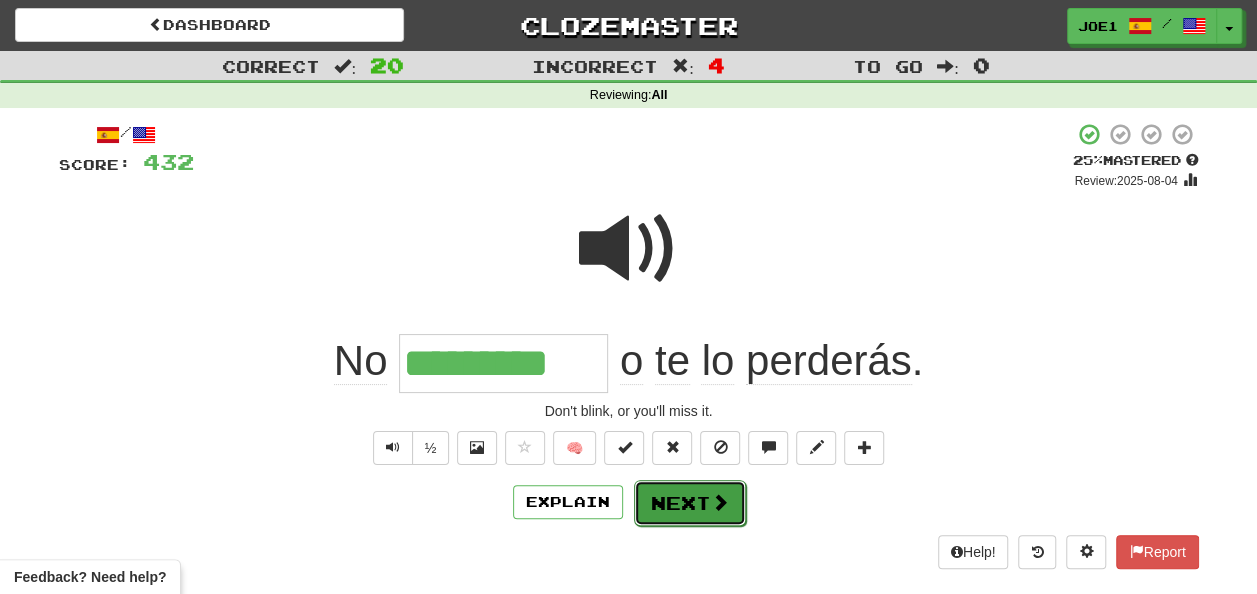 drag, startPoint x: 667, startPoint y: 500, endPoint x: 672, endPoint y: 486, distance: 14.866069 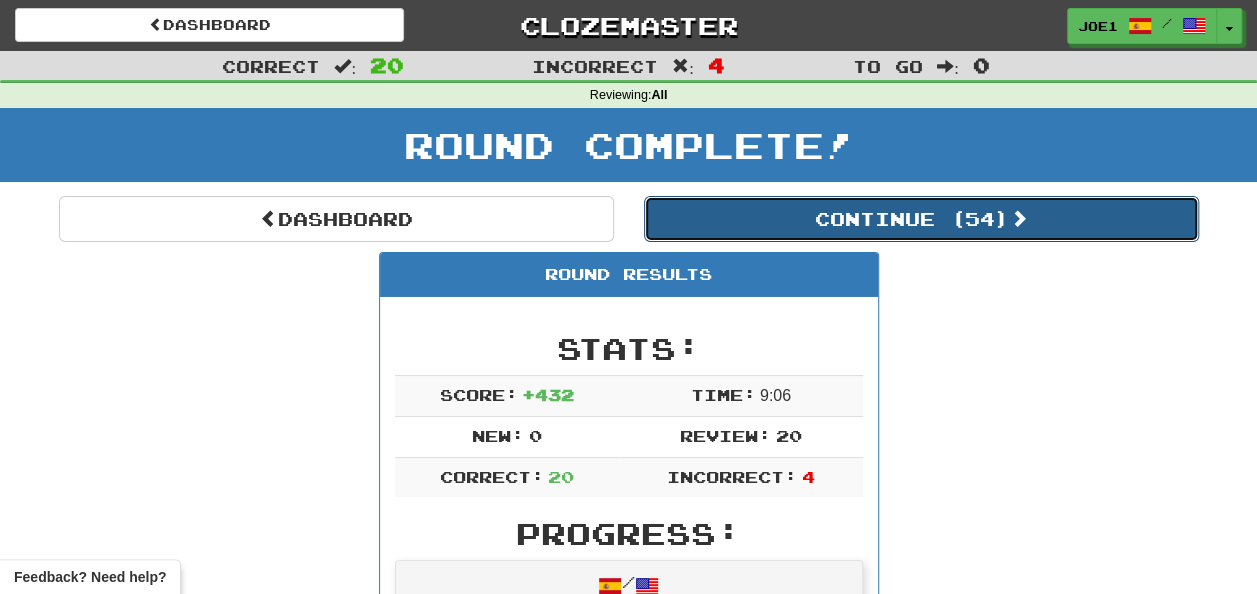 click on "Continue ( 54 )" at bounding box center [921, 219] 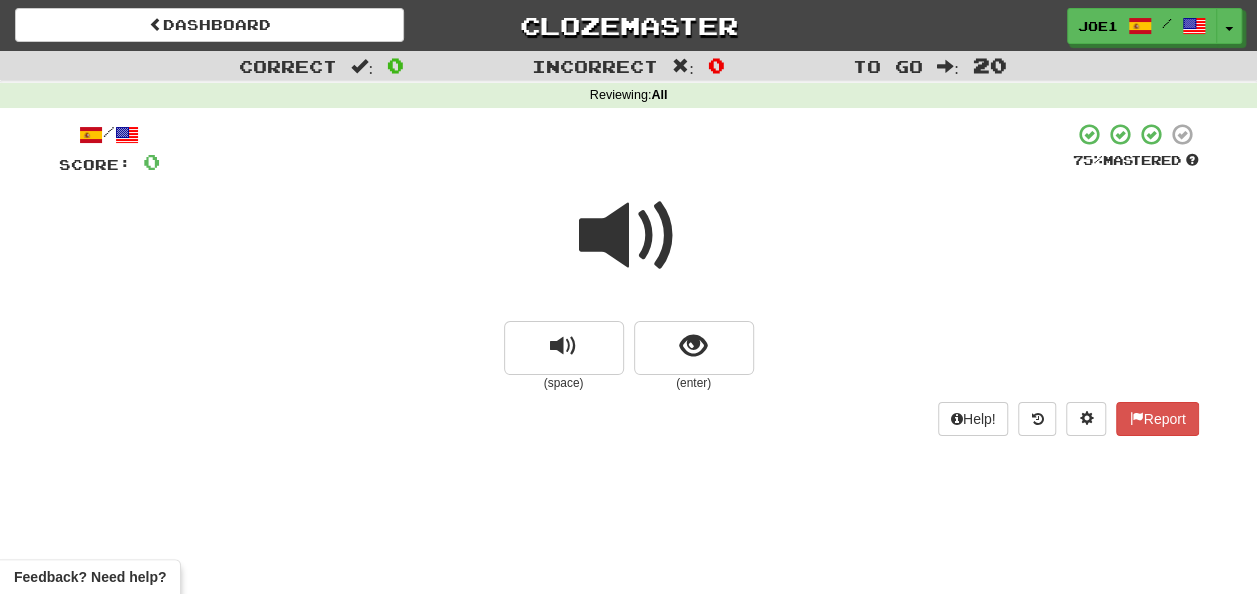 click at bounding box center [629, 236] 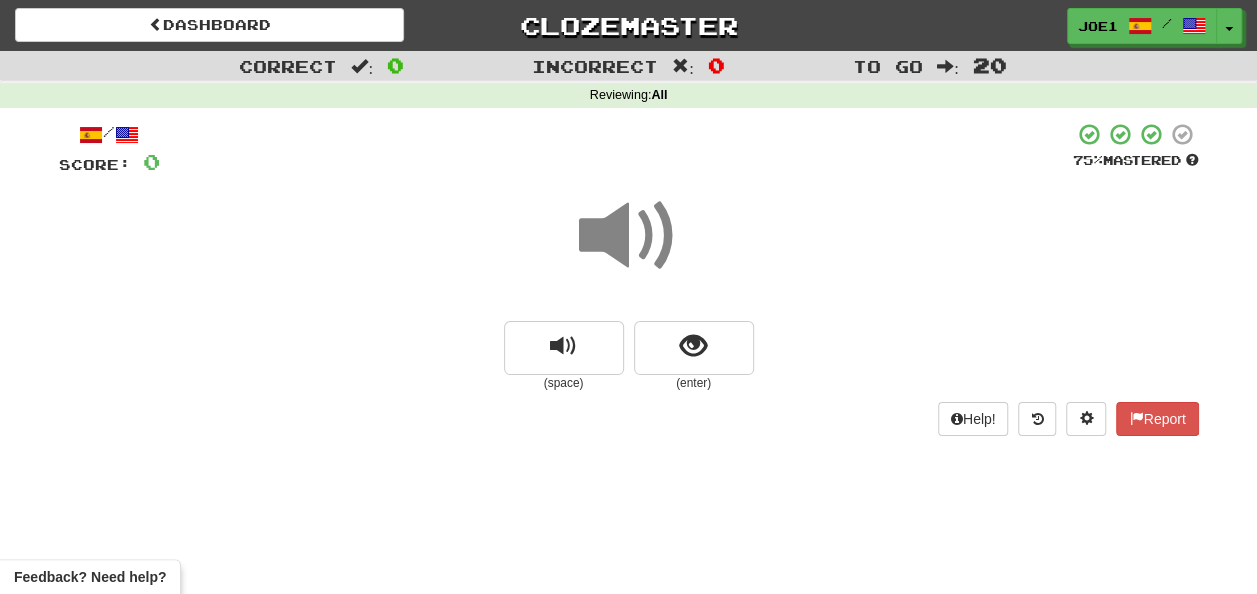click at bounding box center (629, 236) 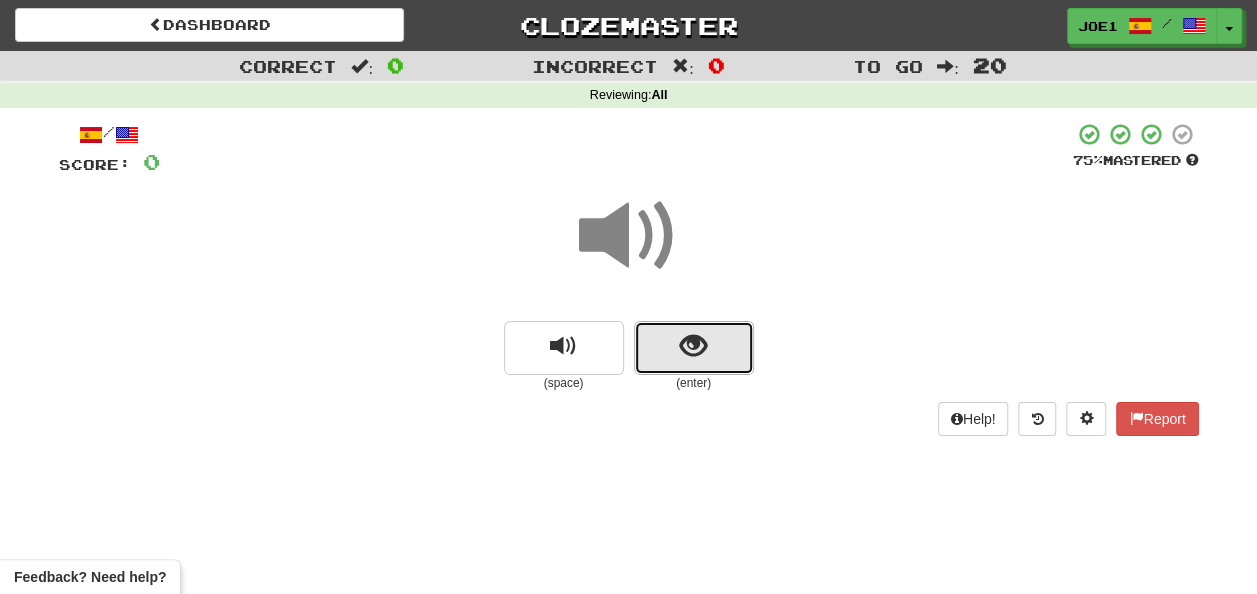 click at bounding box center [693, 346] 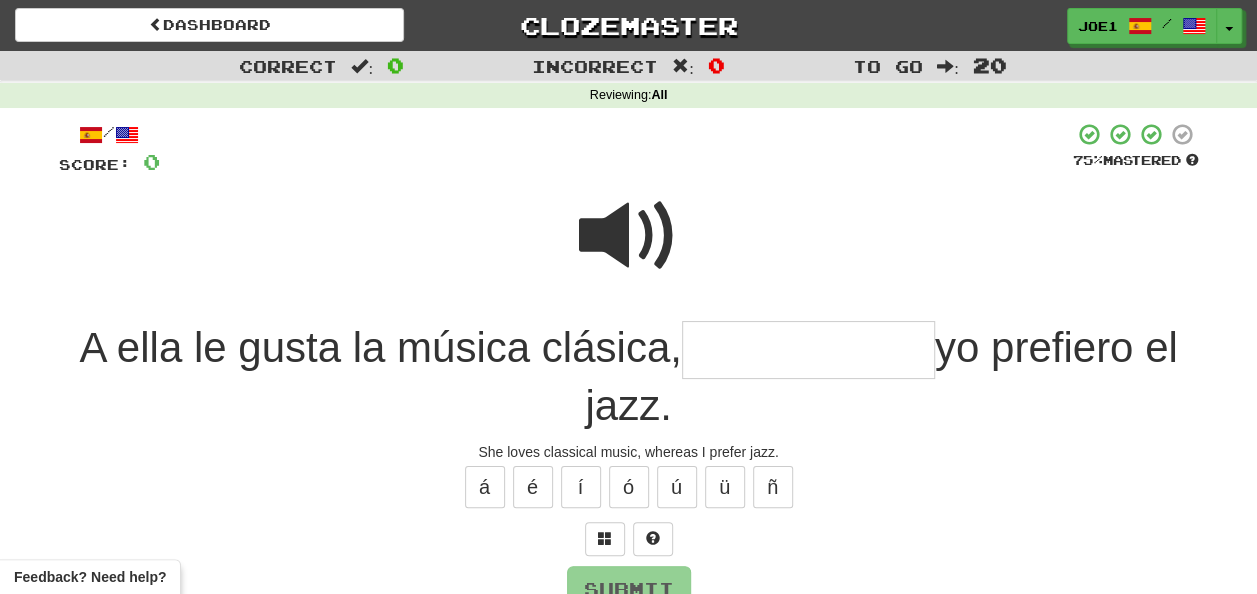 click at bounding box center [808, 350] 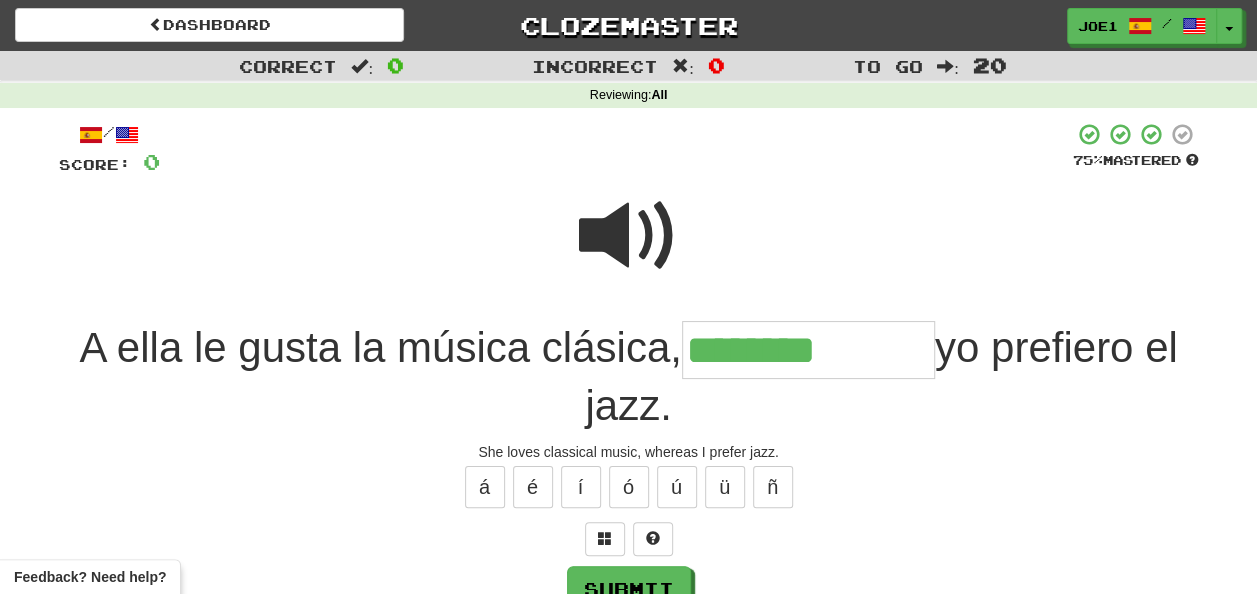 click at bounding box center (629, 236) 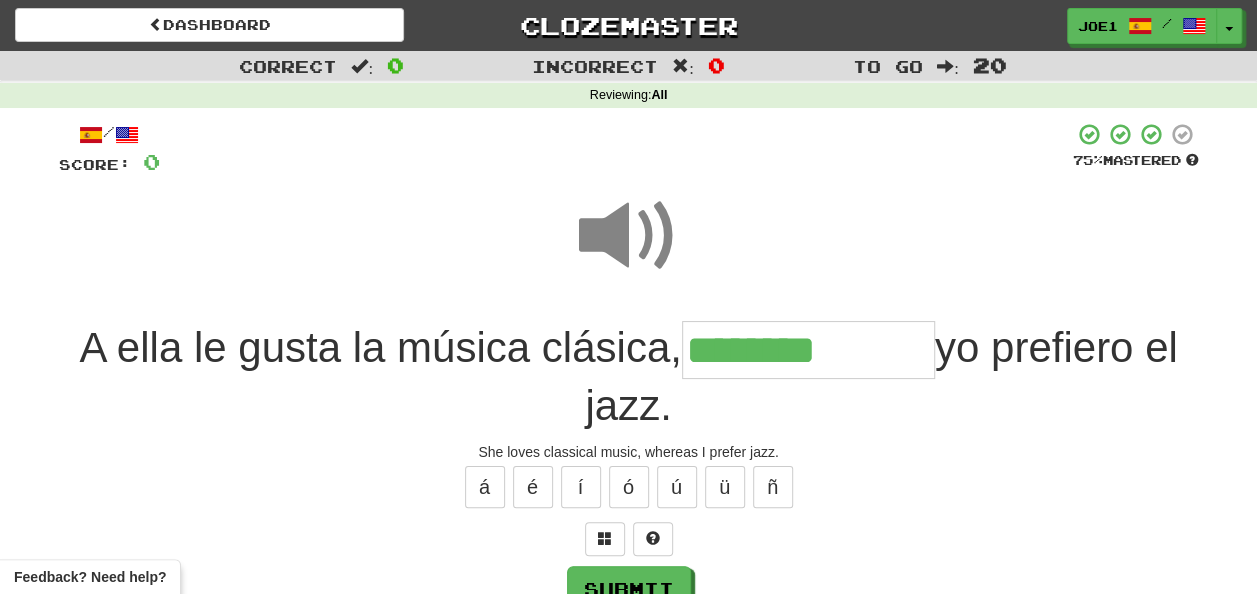 click on "********" at bounding box center [808, 350] 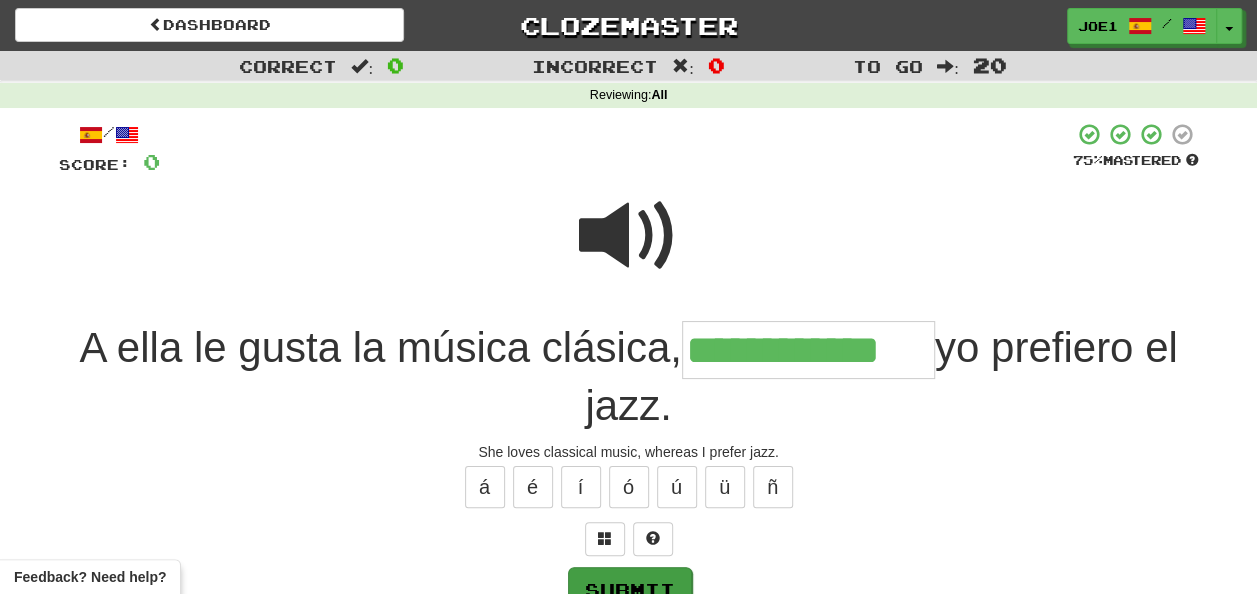 type on "**********" 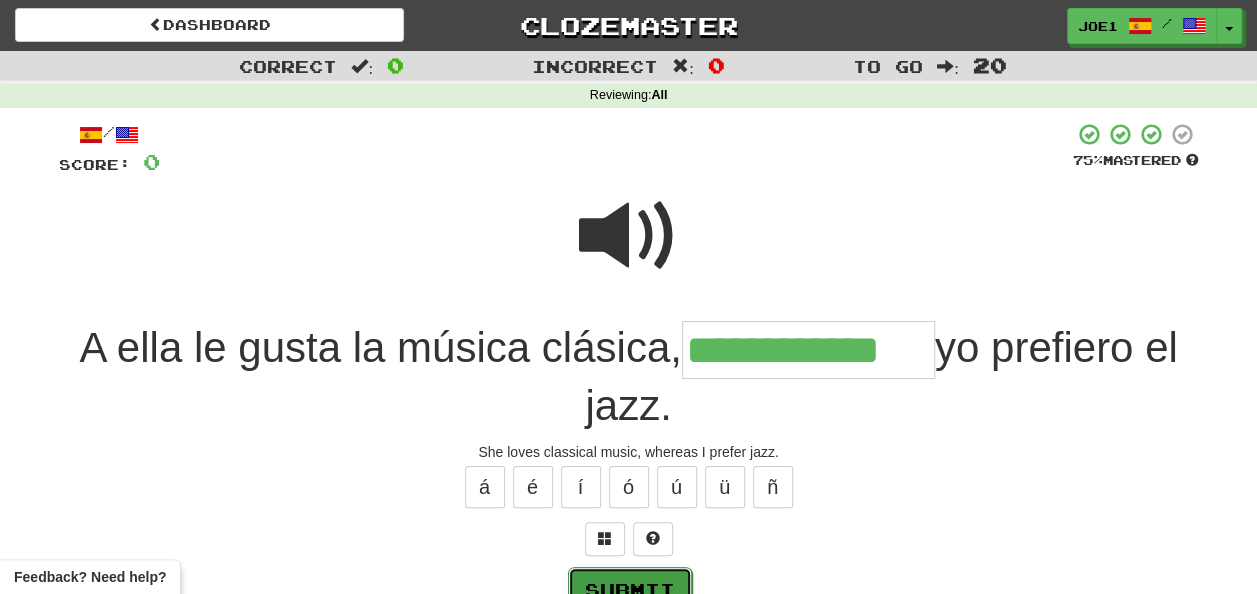 click on "Submit" at bounding box center [630, 590] 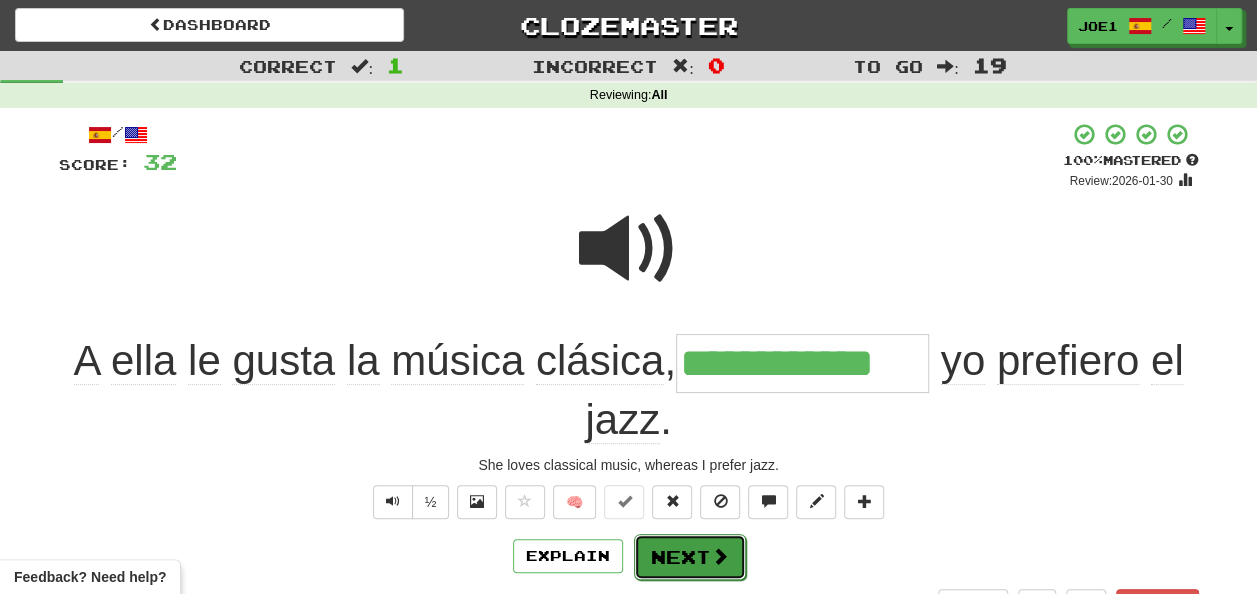 click on "Next" at bounding box center [690, 557] 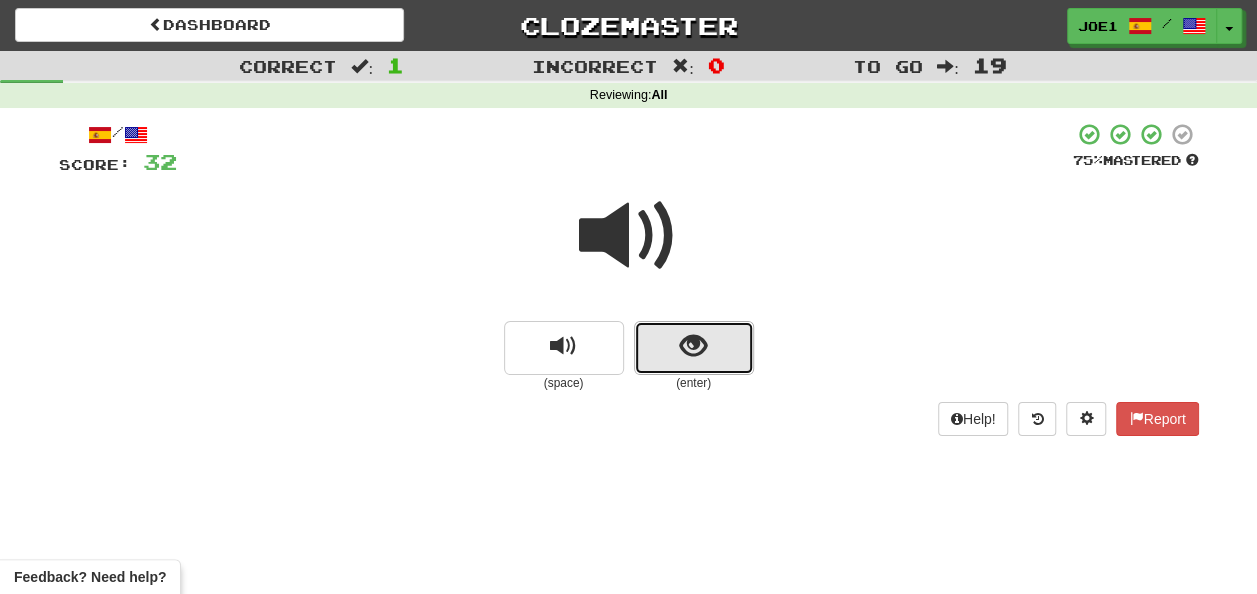 click at bounding box center [694, 348] 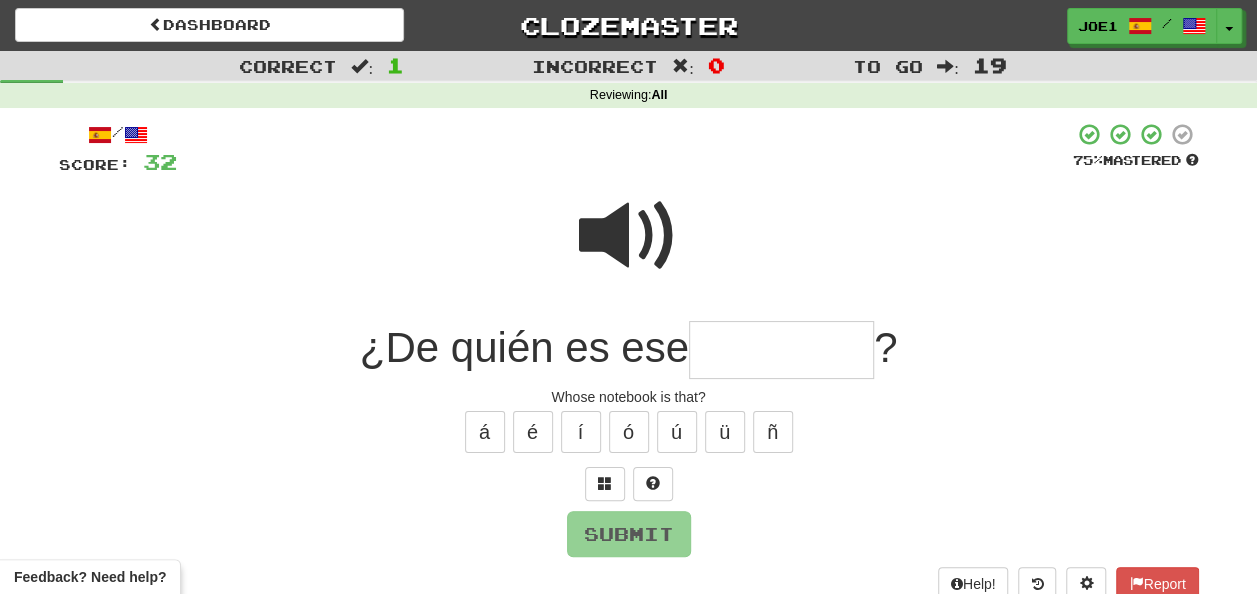 click at bounding box center [781, 350] 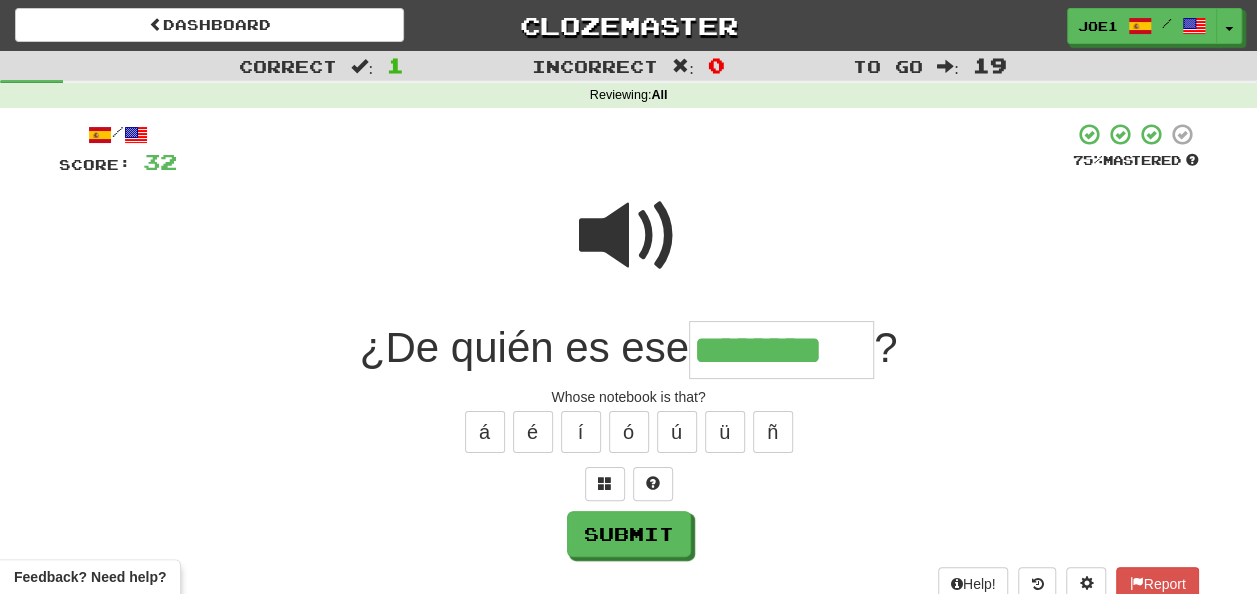 type on "********" 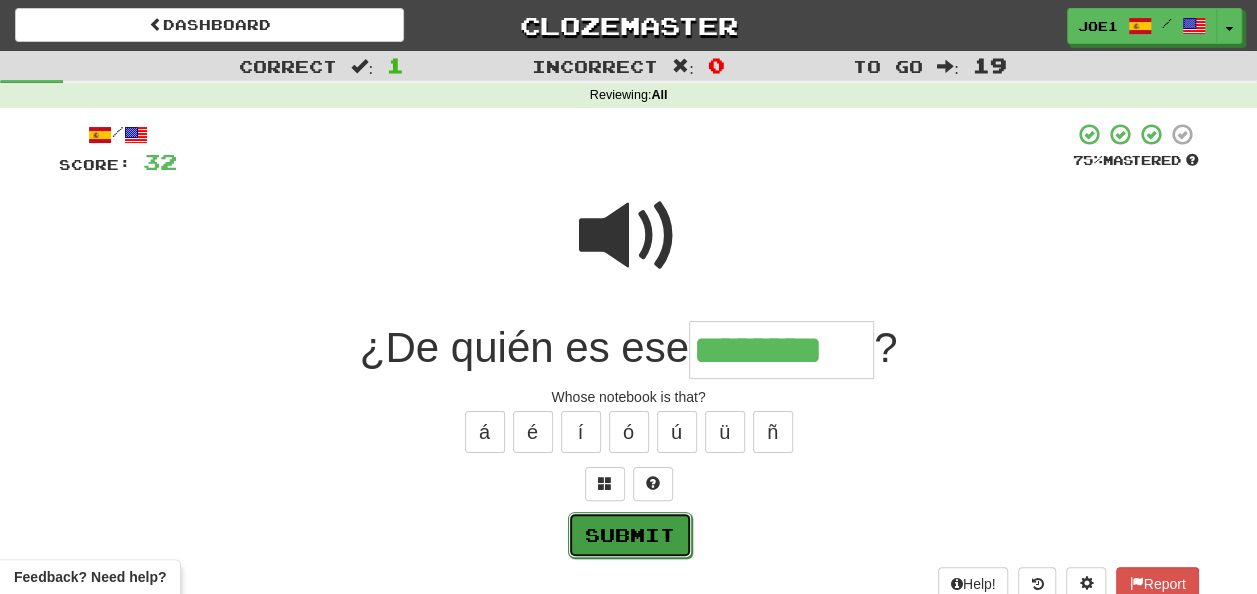 click on "Submit" at bounding box center (630, 535) 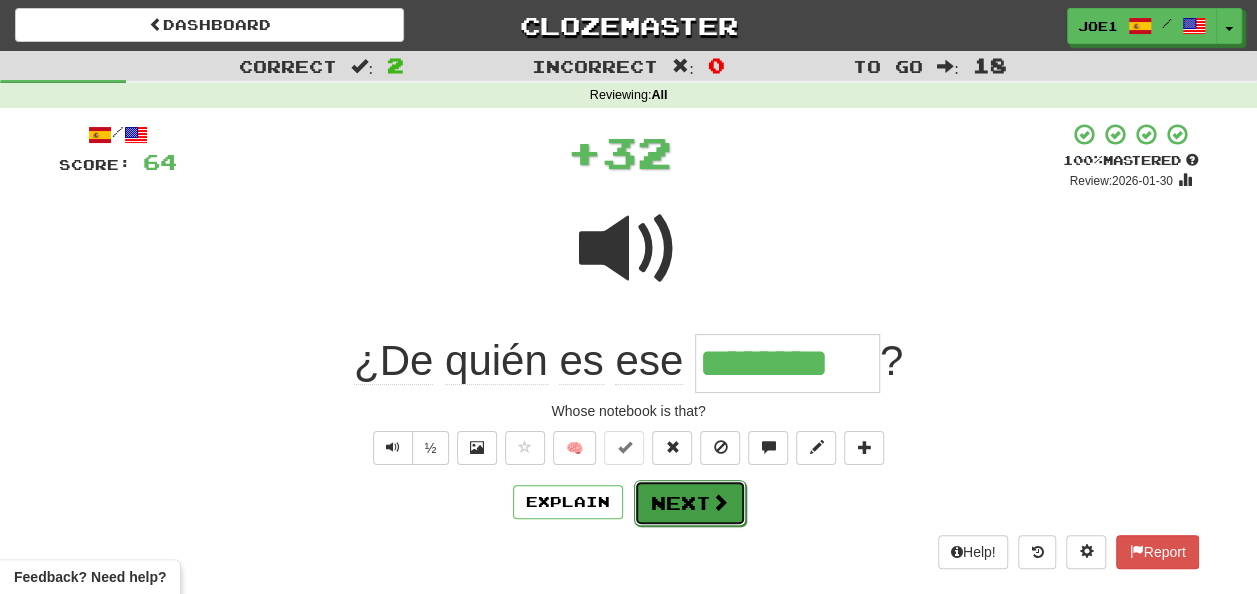 click on "Next" at bounding box center [690, 503] 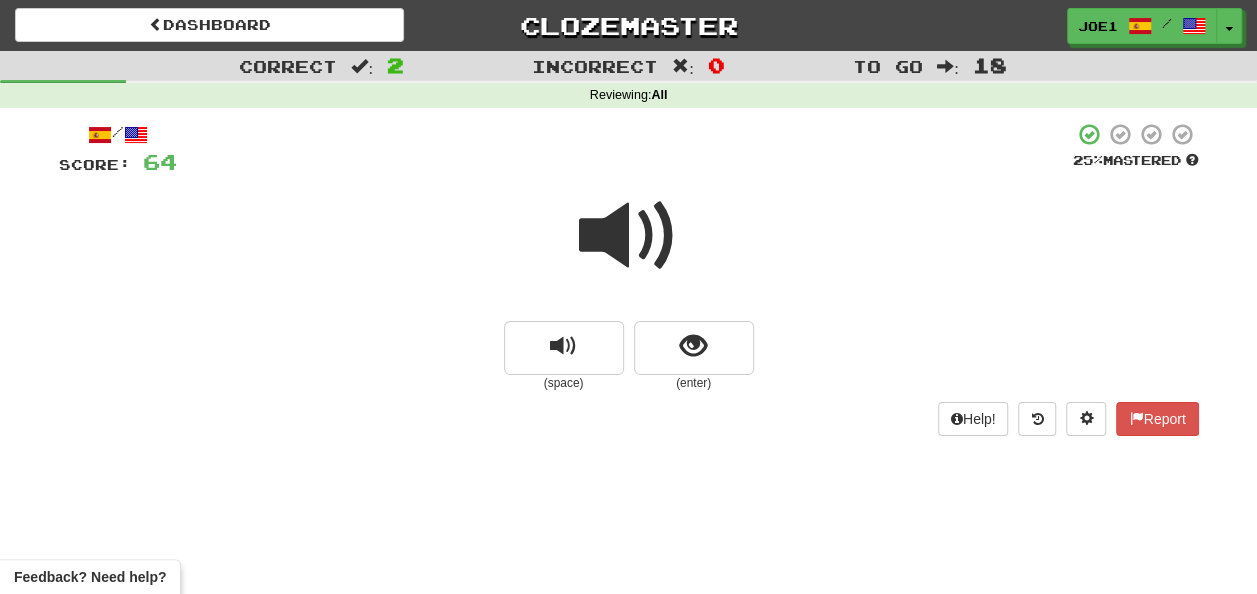 click at bounding box center (629, 236) 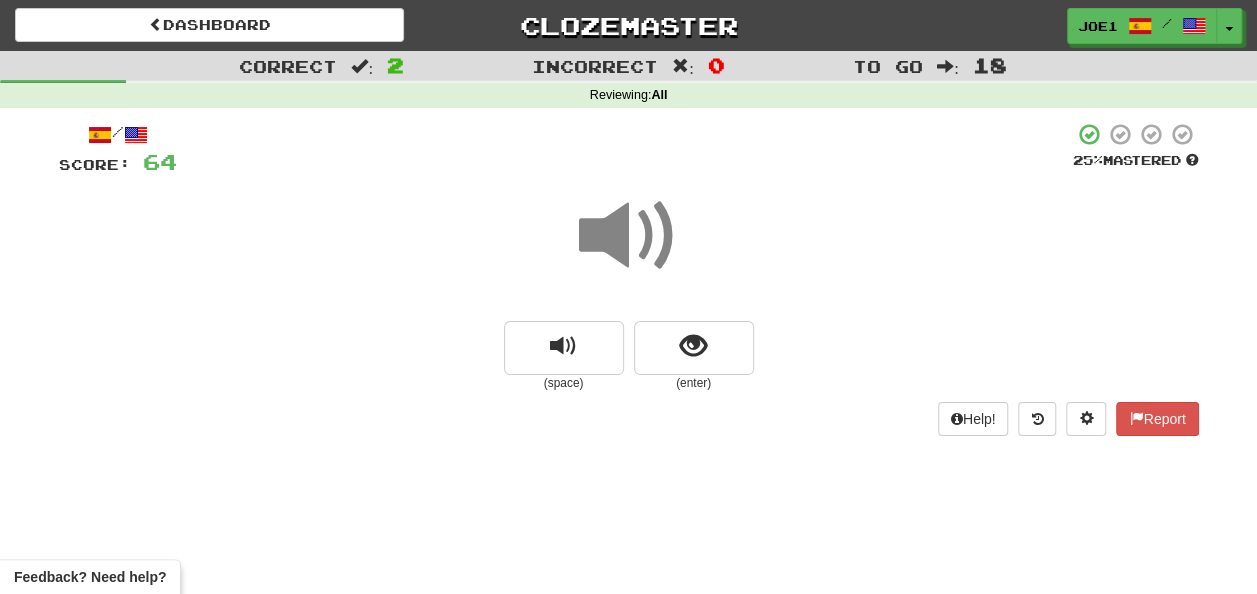 click at bounding box center (629, 236) 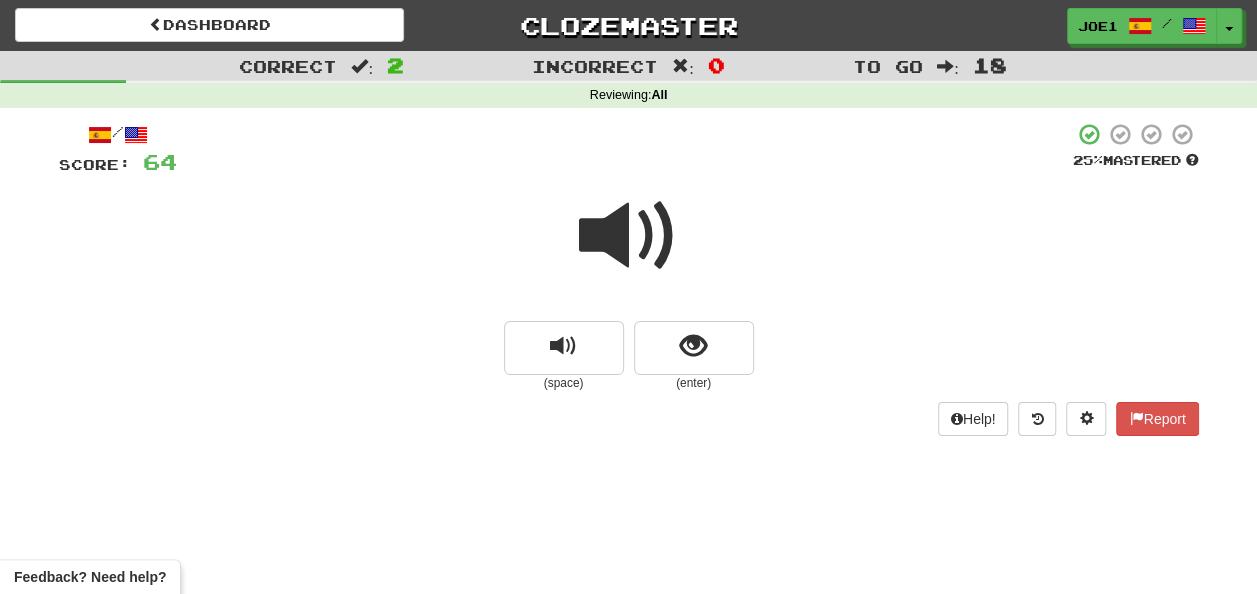 click at bounding box center (629, 236) 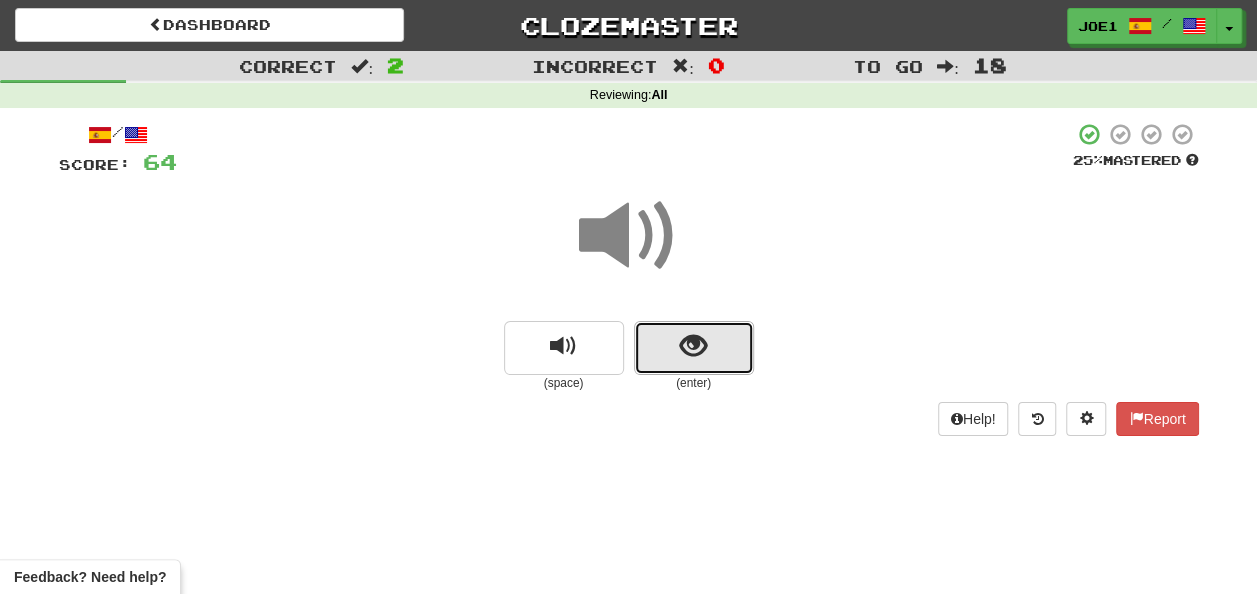 click at bounding box center (694, 348) 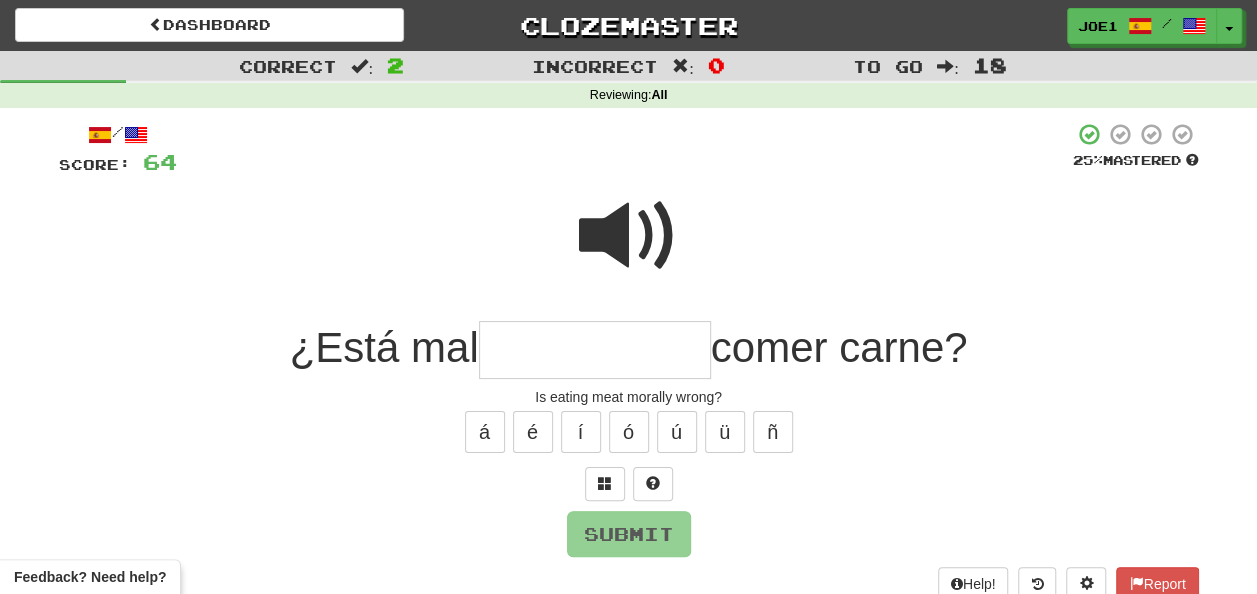 click at bounding box center (629, 236) 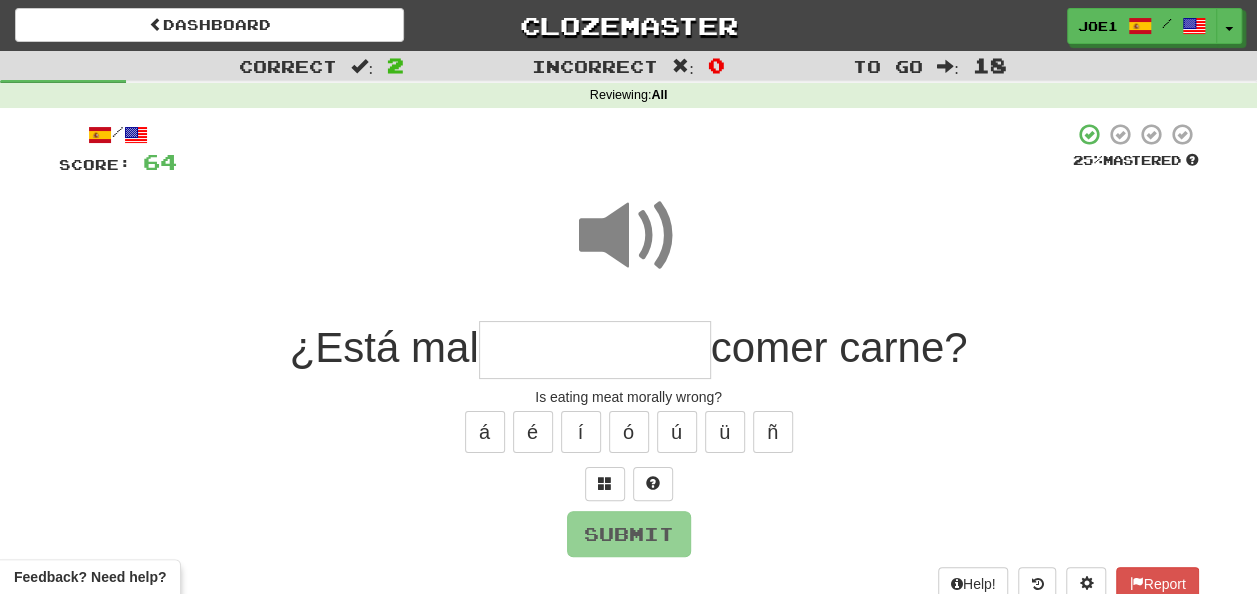 click at bounding box center (595, 350) 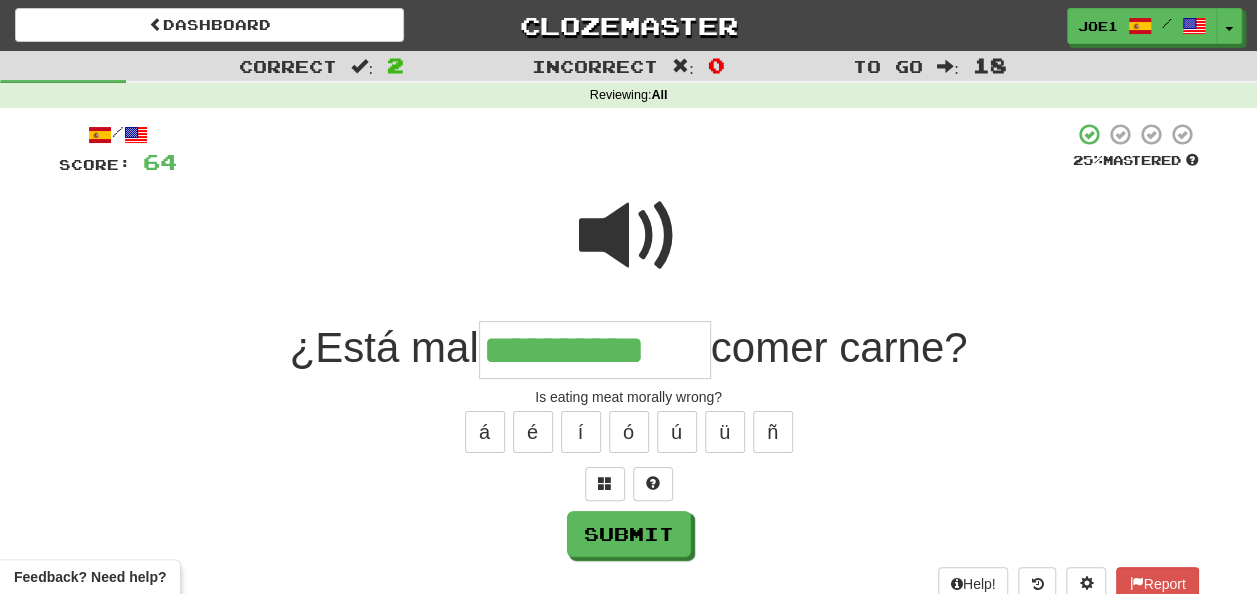 type on "**********" 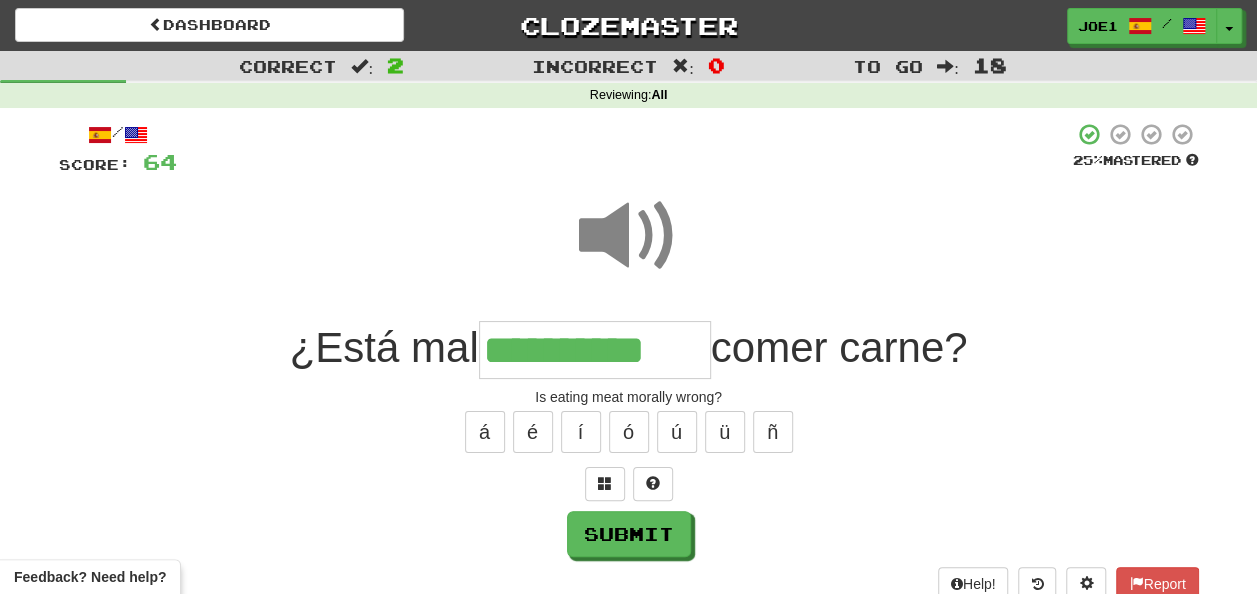 click at bounding box center [629, 236] 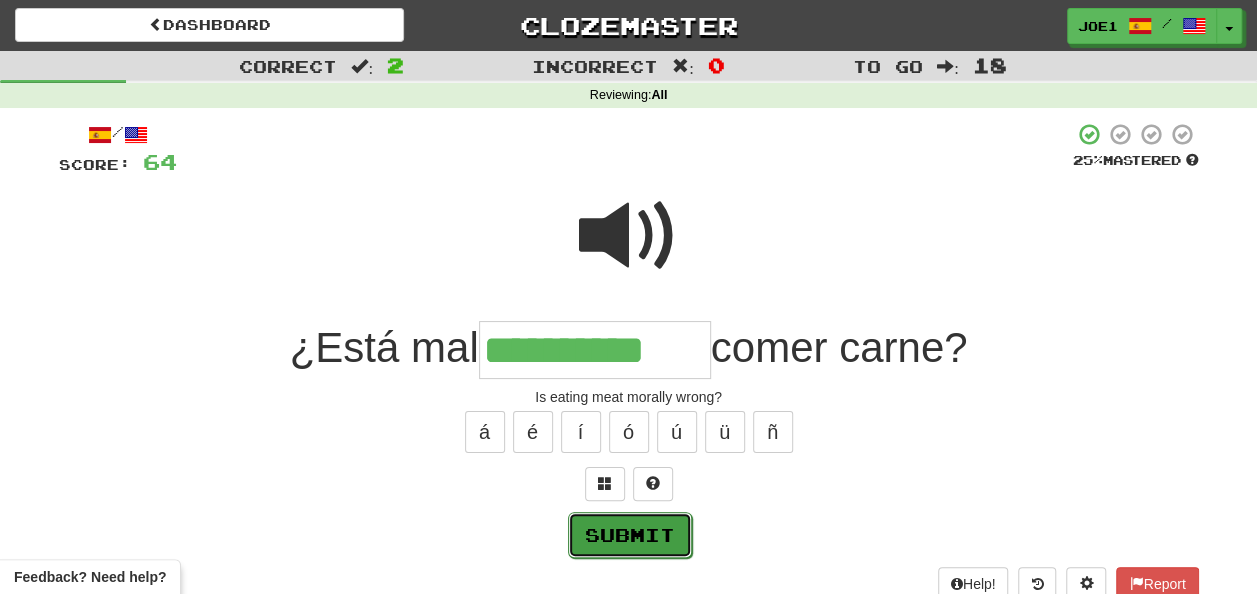 click on "Submit" at bounding box center [630, 535] 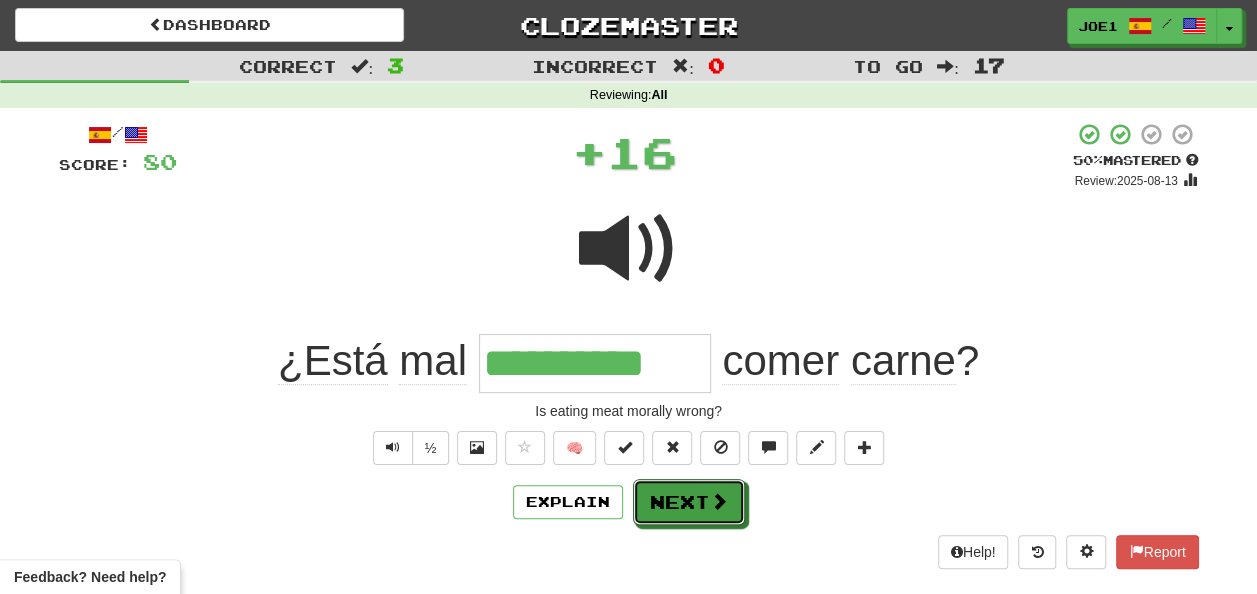 click on "Next" at bounding box center (689, 502) 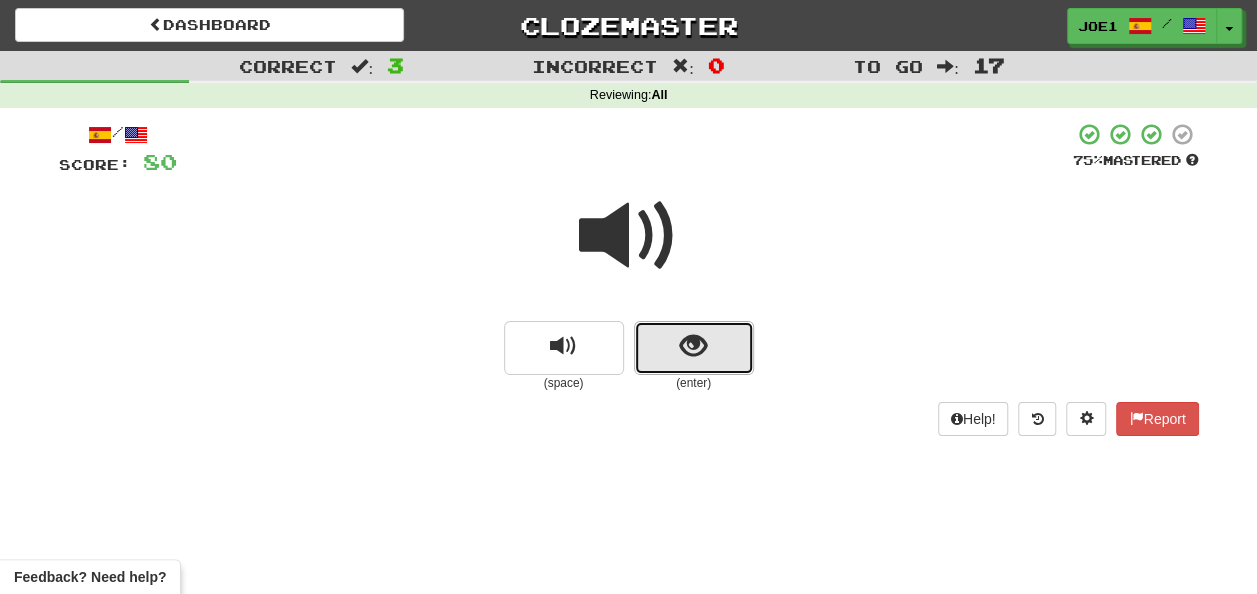 click at bounding box center [693, 346] 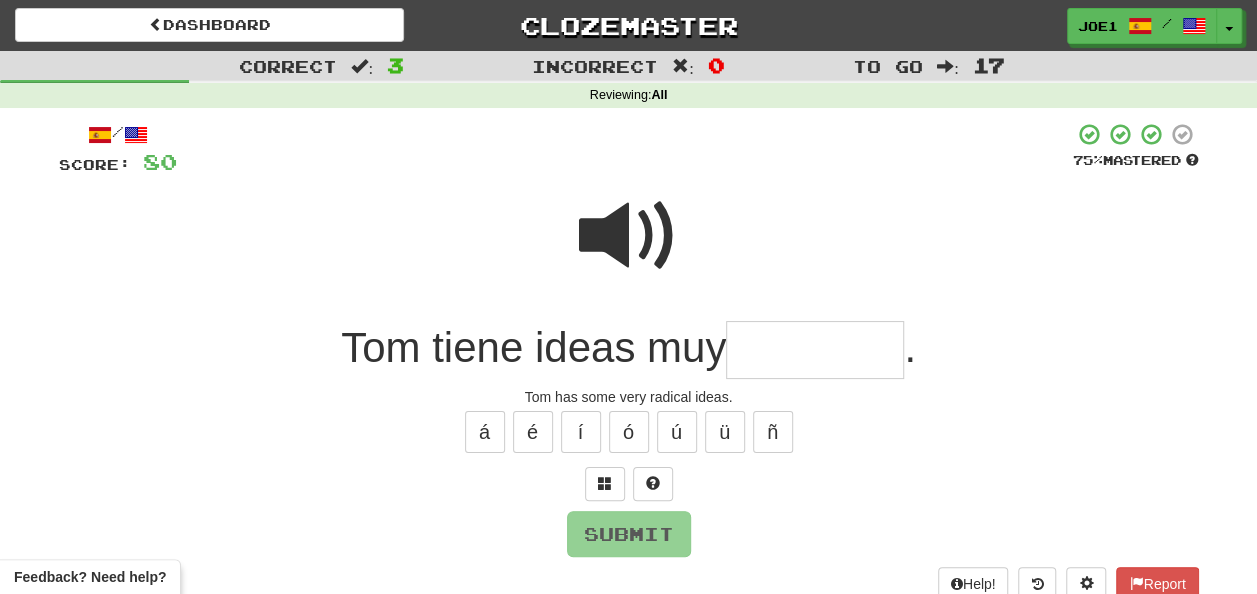 drag, startPoint x: 760, startPoint y: 347, endPoint x: 767, endPoint y: 358, distance: 13.038404 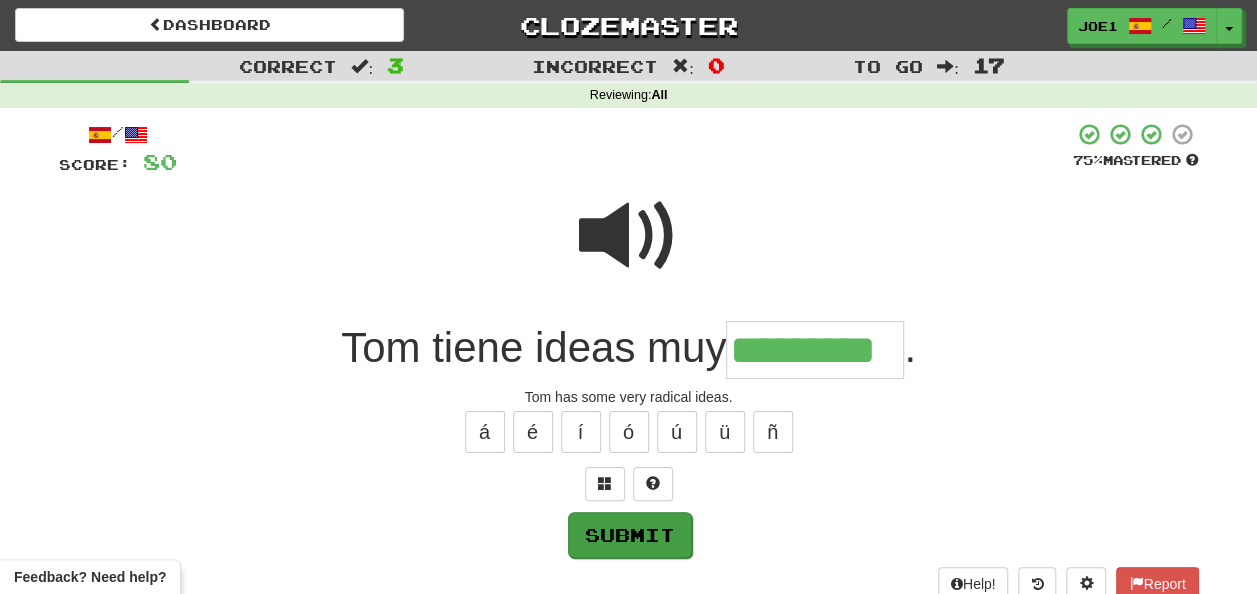 type on "*********" 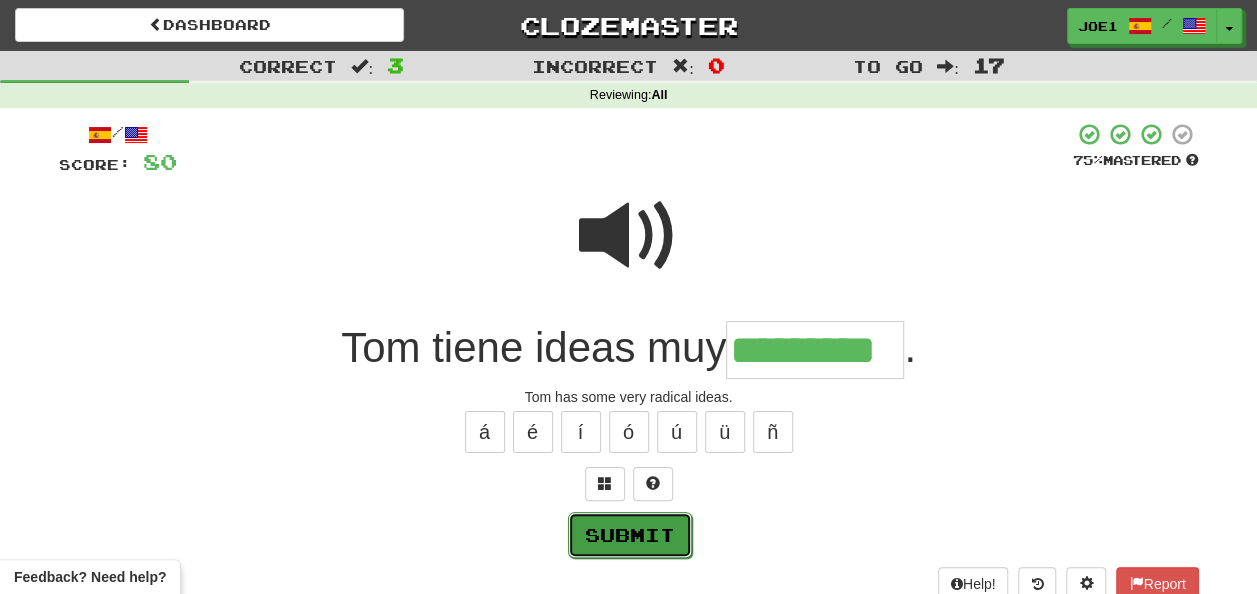 click on "Submit" at bounding box center [630, 535] 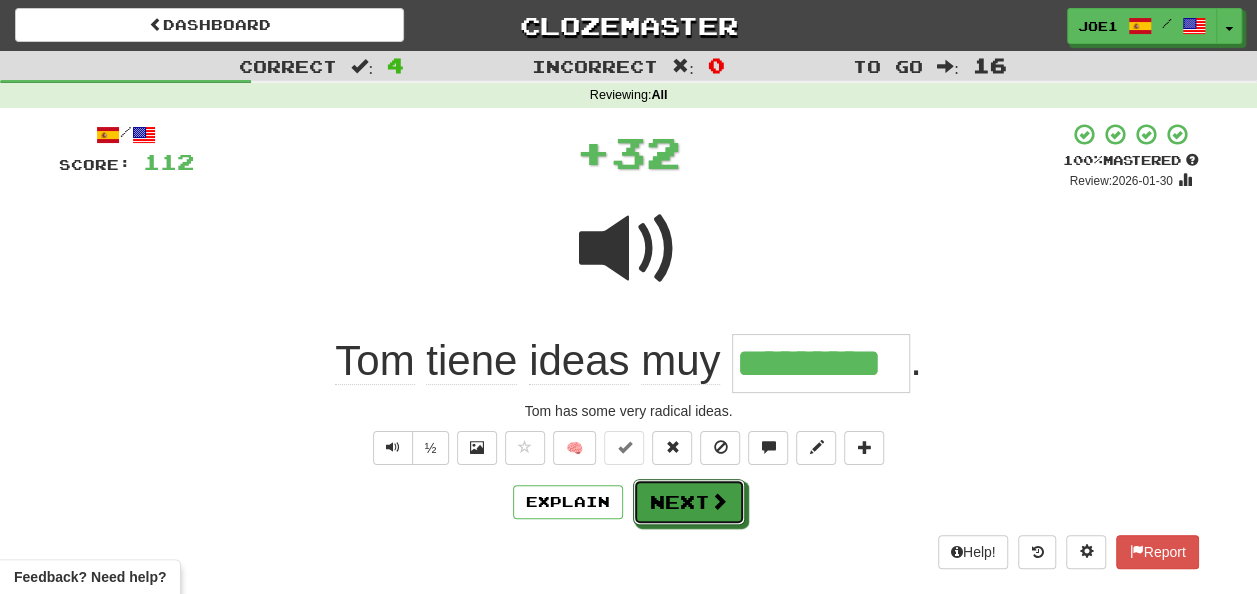 click on "Next" at bounding box center [689, 502] 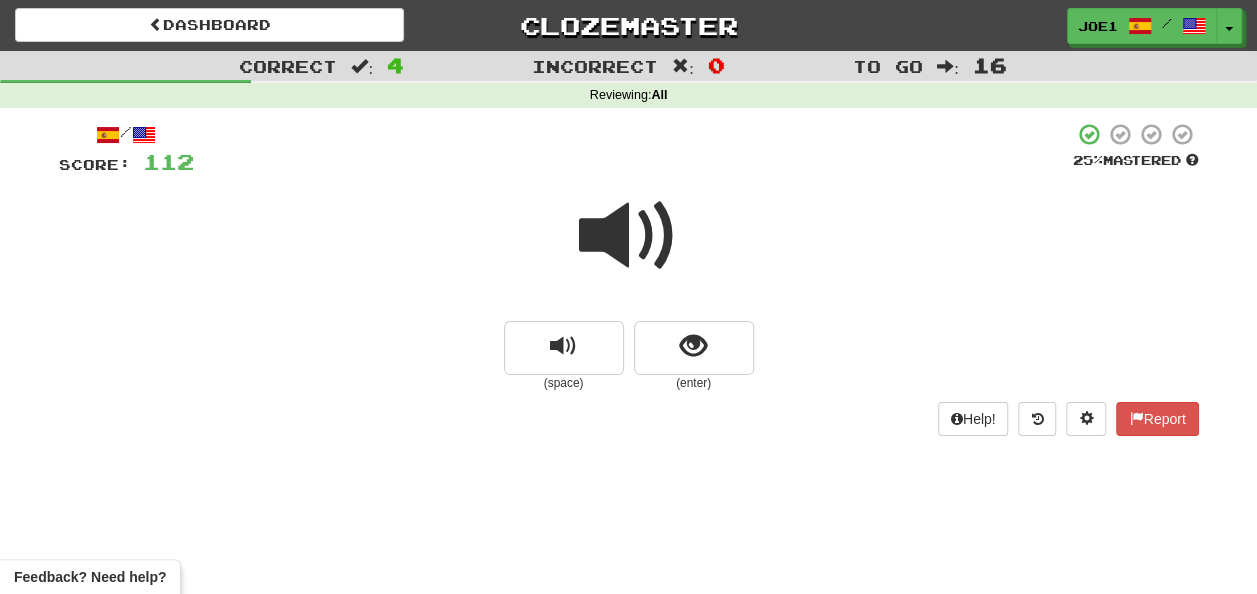 click at bounding box center [629, 236] 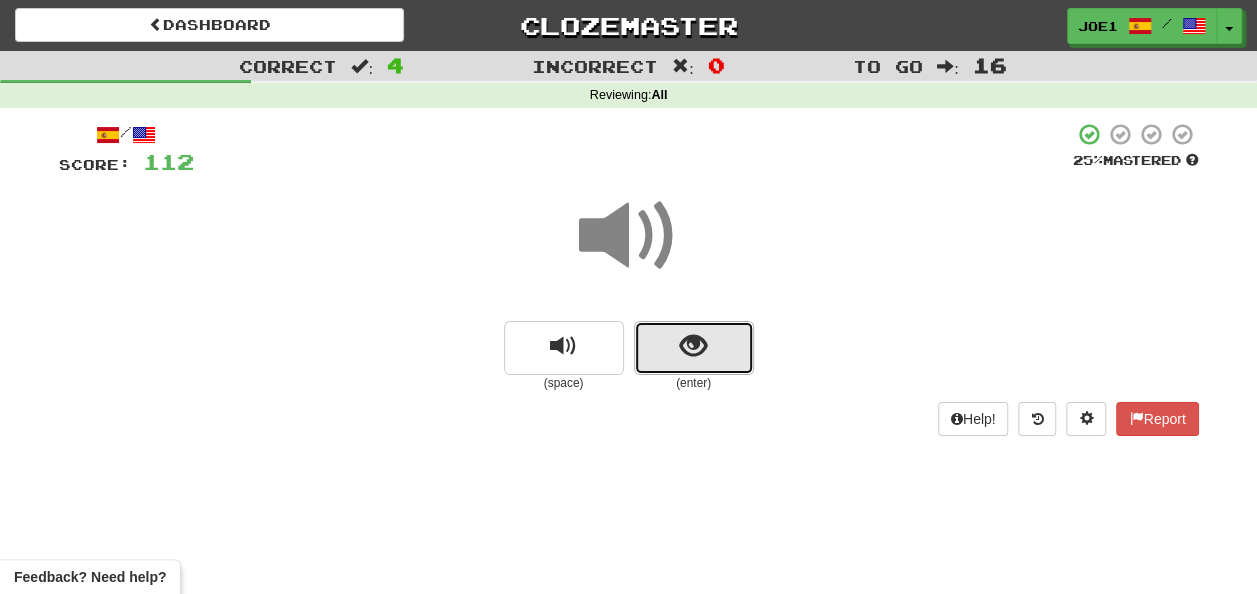 click at bounding box center (693, 346) 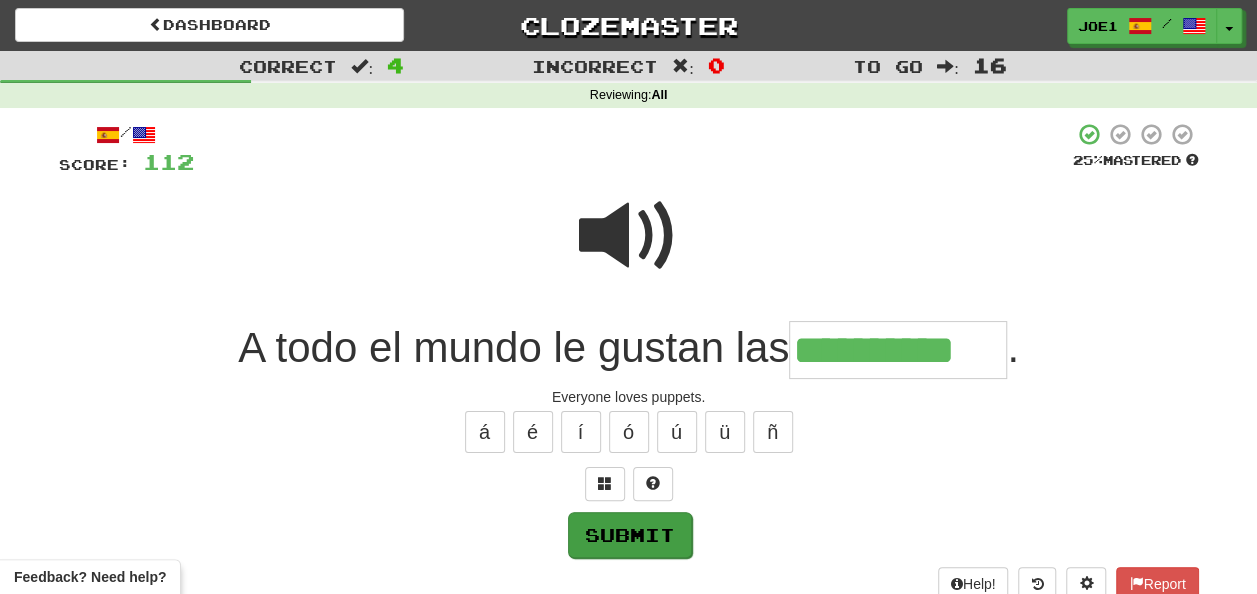 type on "**********" 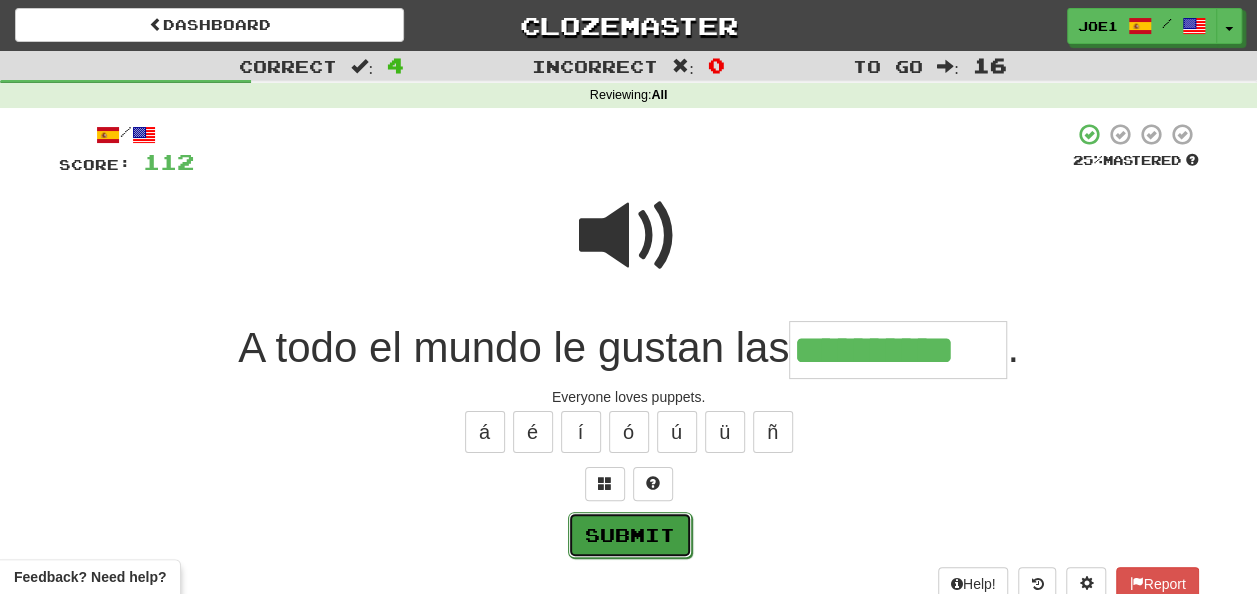 click on "Submit" at bounding box center (630, 535) 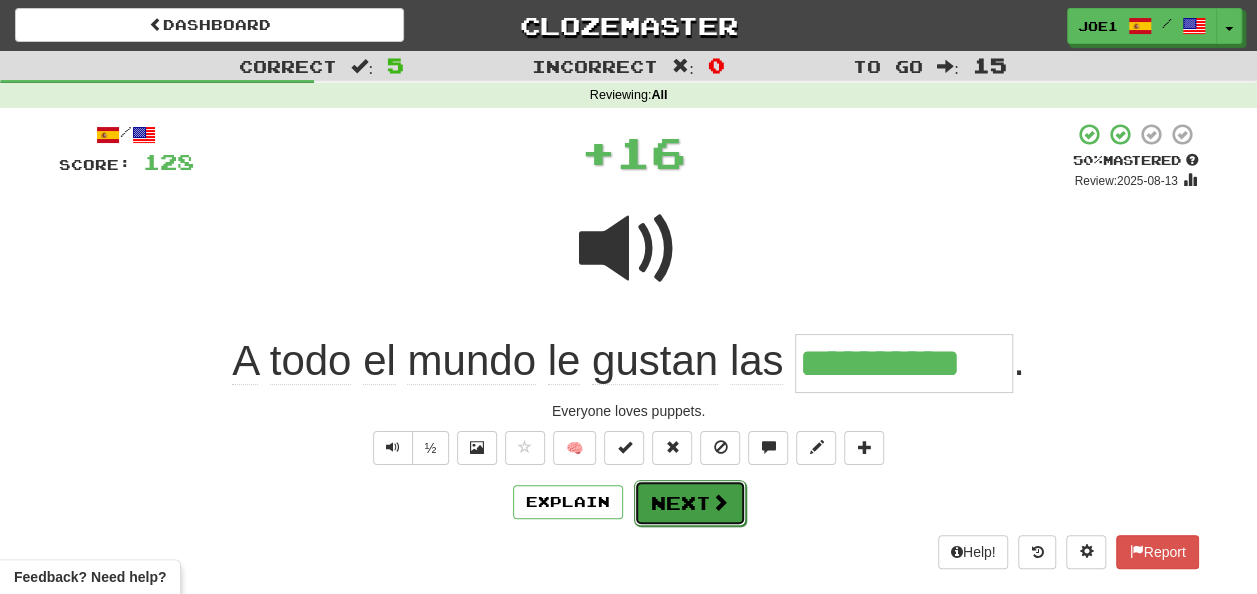 click on "Next" at bounding box center (690, 503) 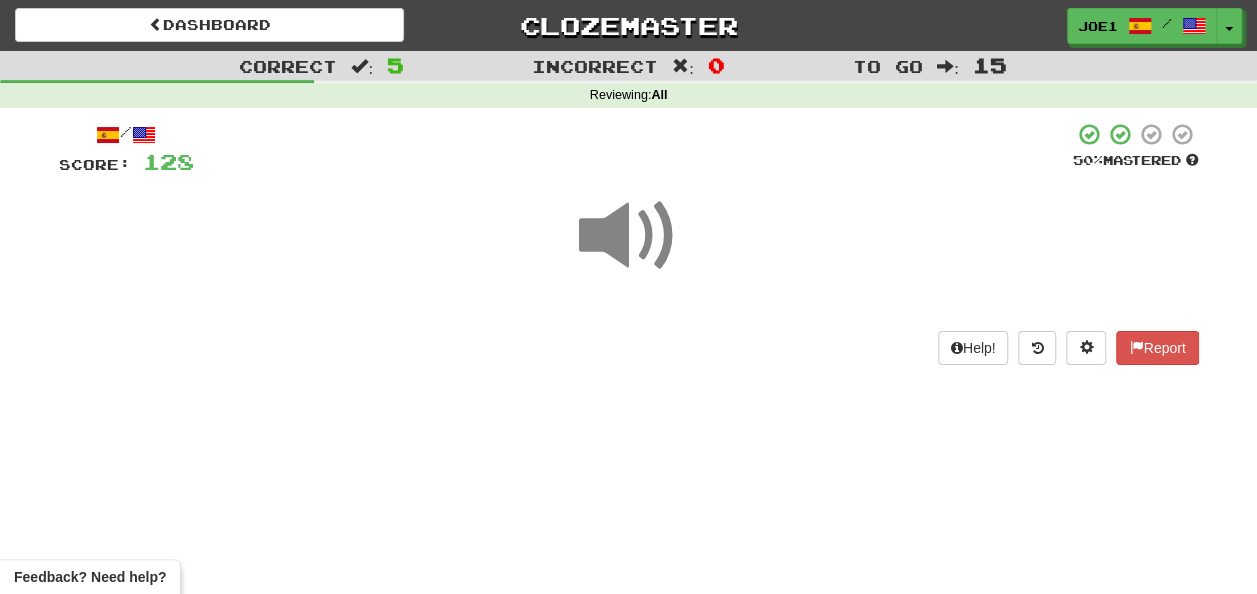 click at bounding box center [629, 236] 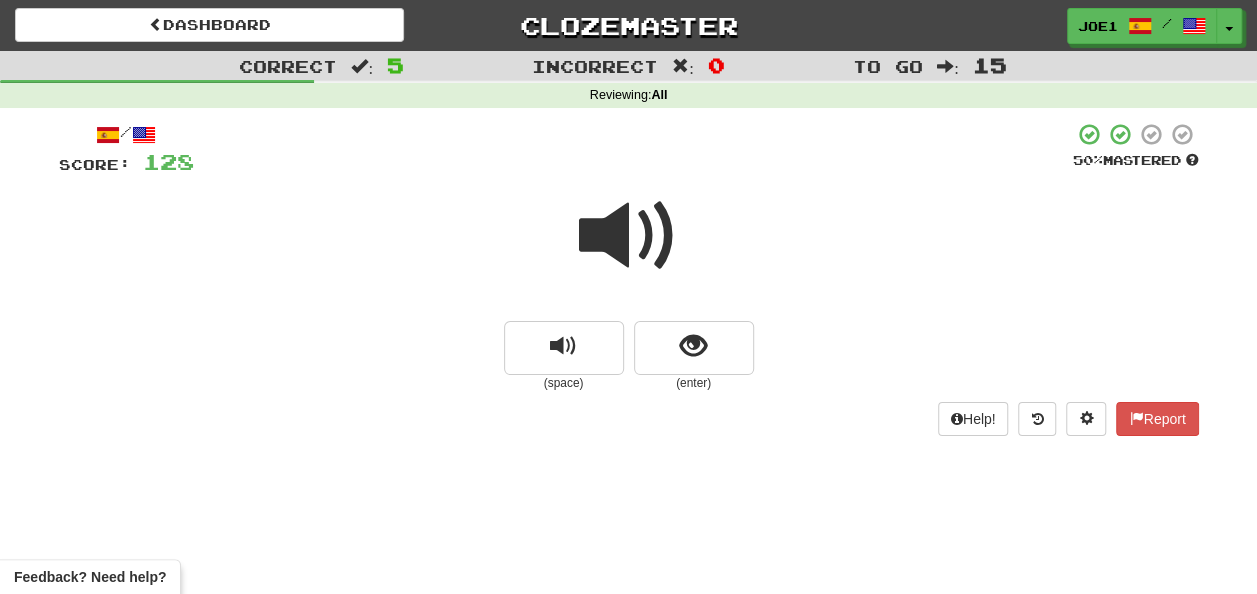 click at bounding box center (629, 236) 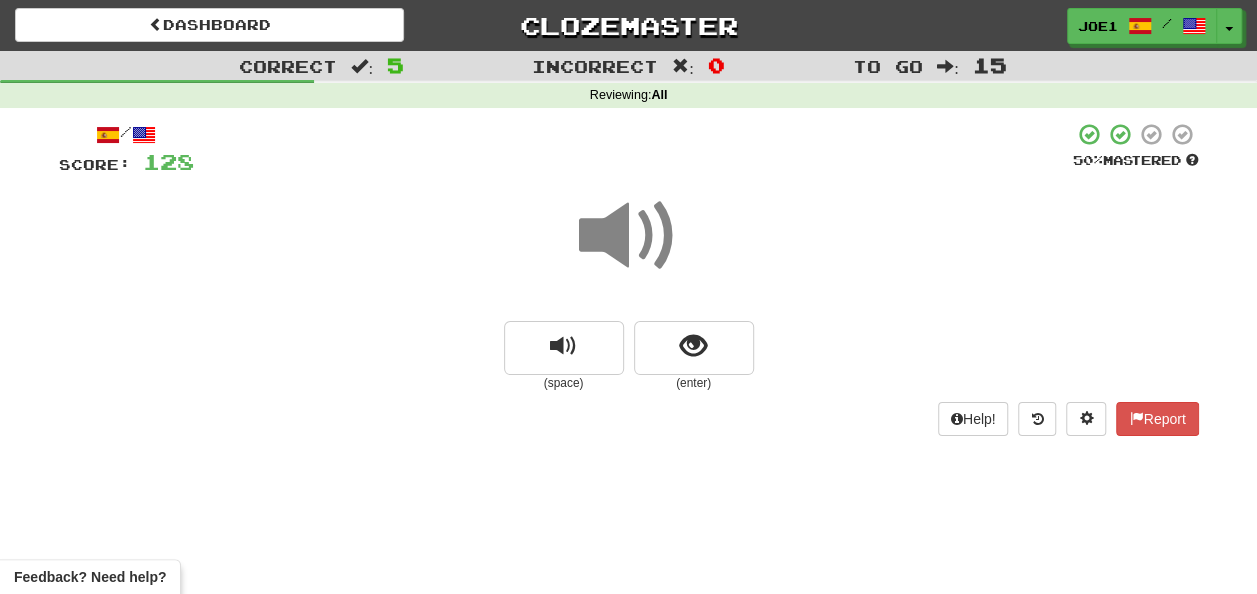 click at bounding box center [629, 236] 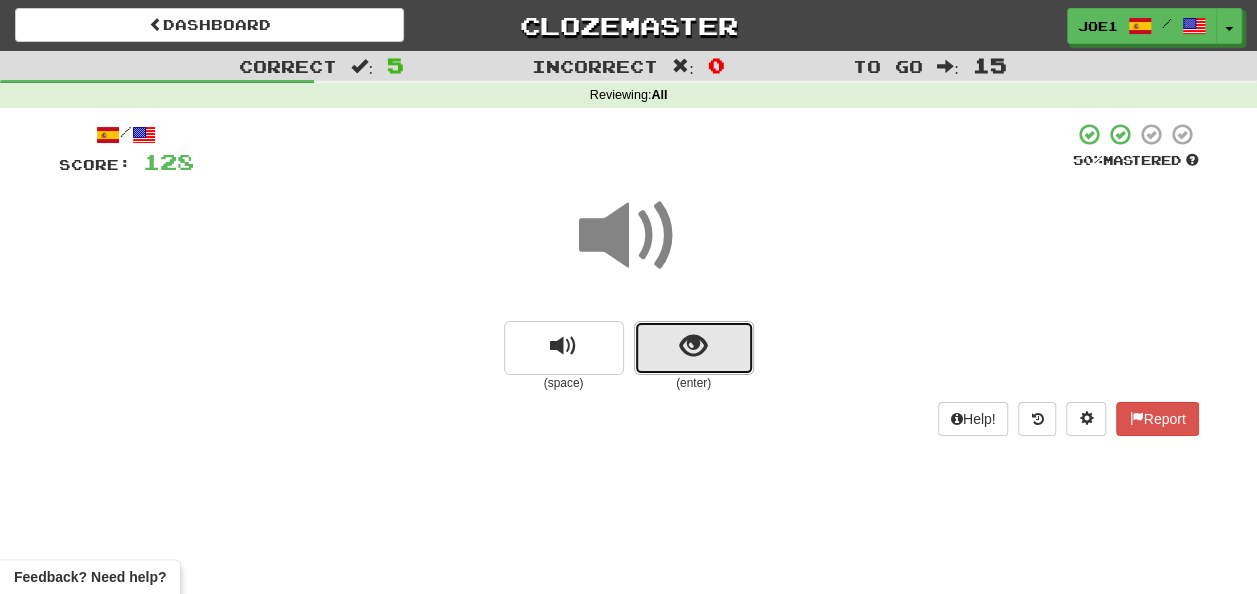 click at bounding box center [693, 346] 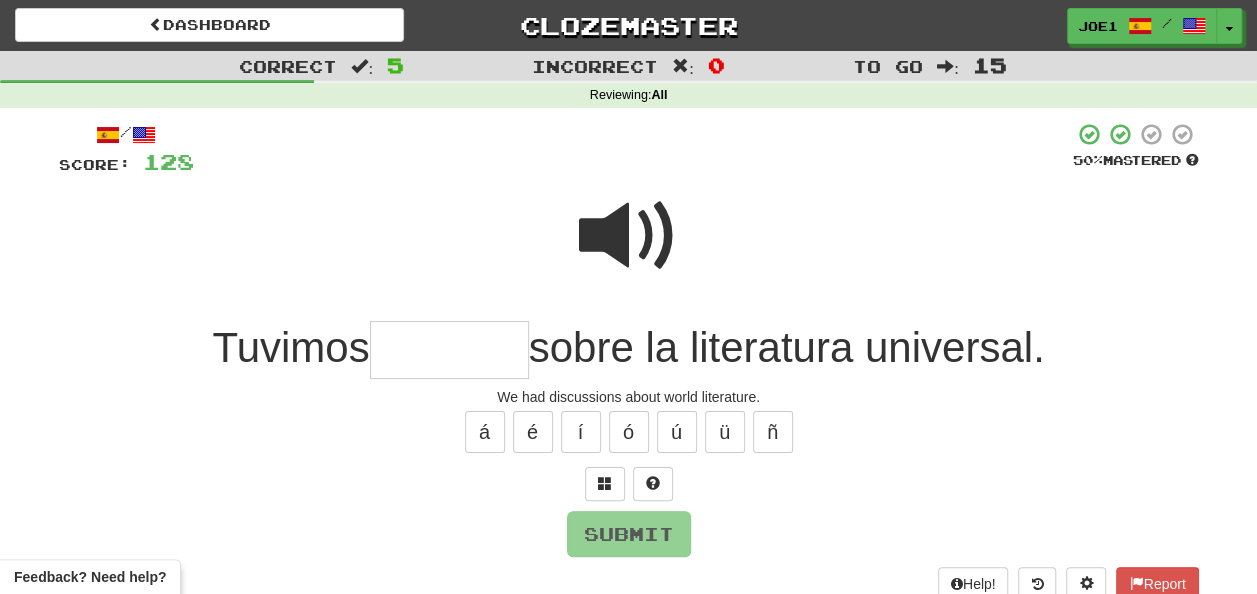 drag, startPoint x: 426, startPoint y: 357, endPoint x: 415, endPoint y: 353, distance: 11.7046995 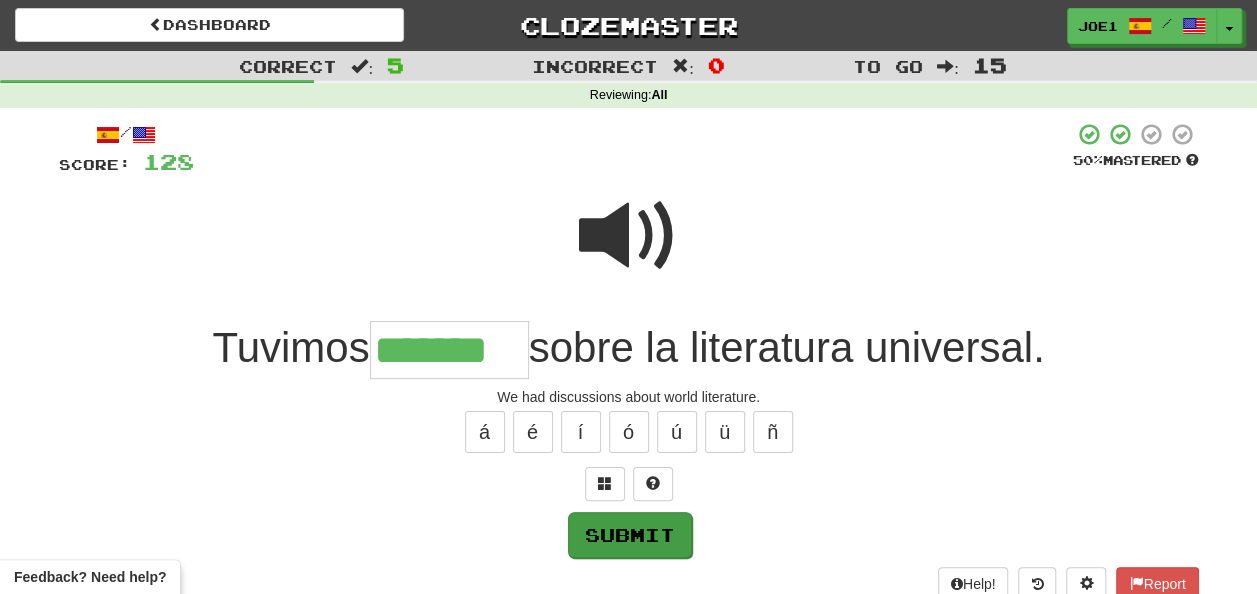 type on "*******" 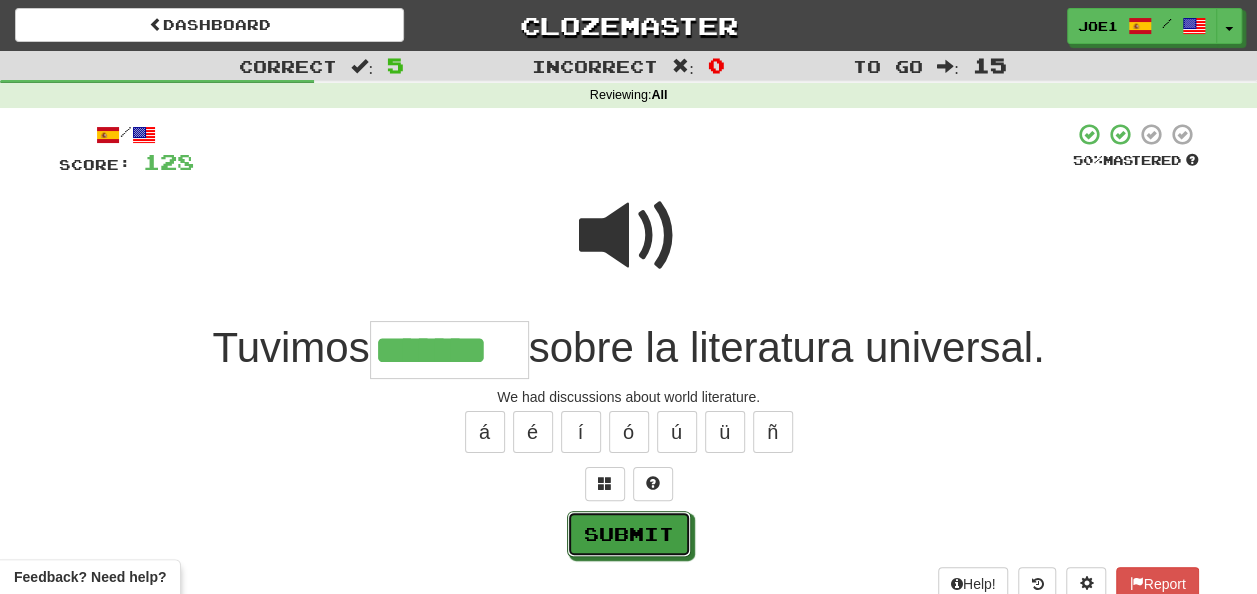 click on "Submit" at bounding box center (629, 534) 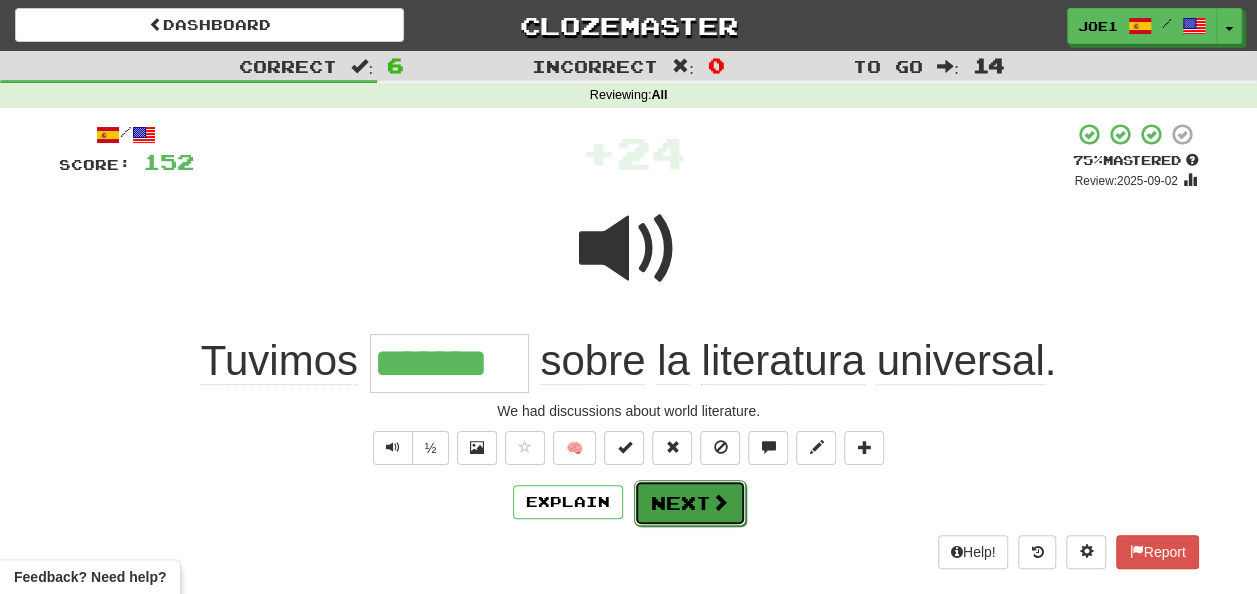 click on "Next" at bounding box center (690, 503) 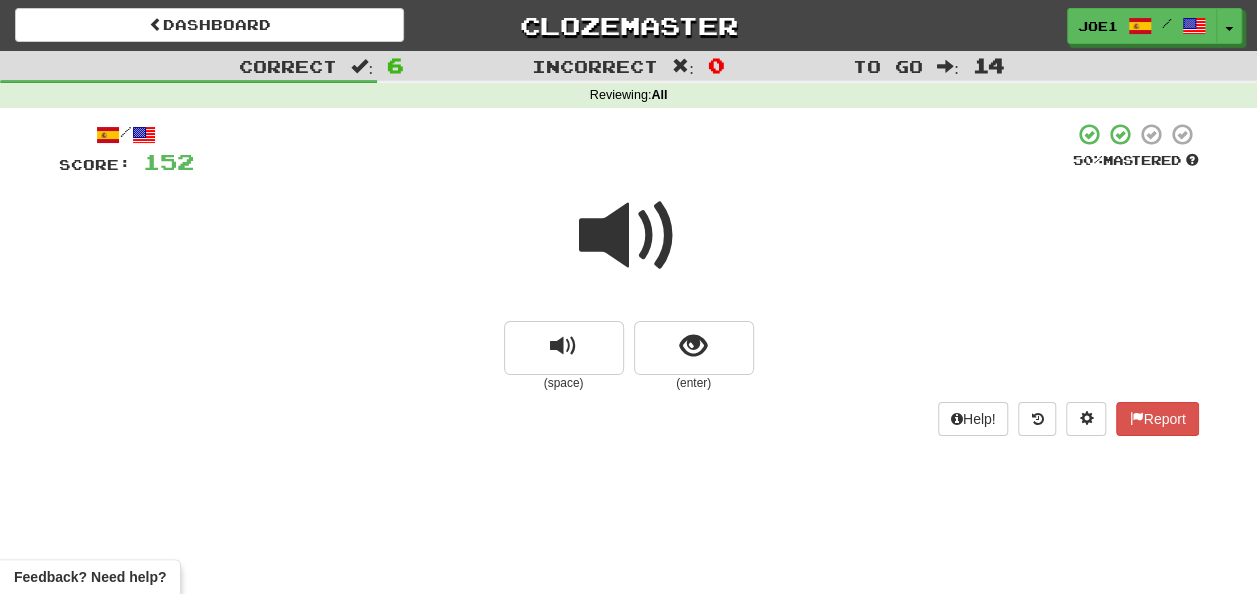 click at bounding box center [629, 236] 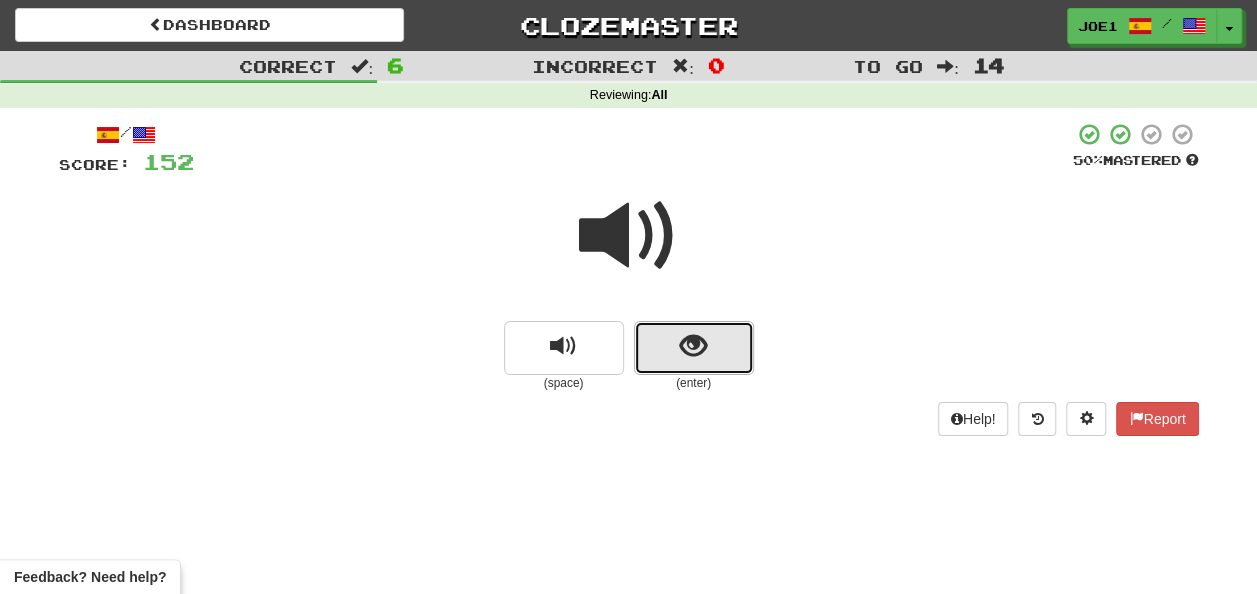 click at bounding box center (693, 346) 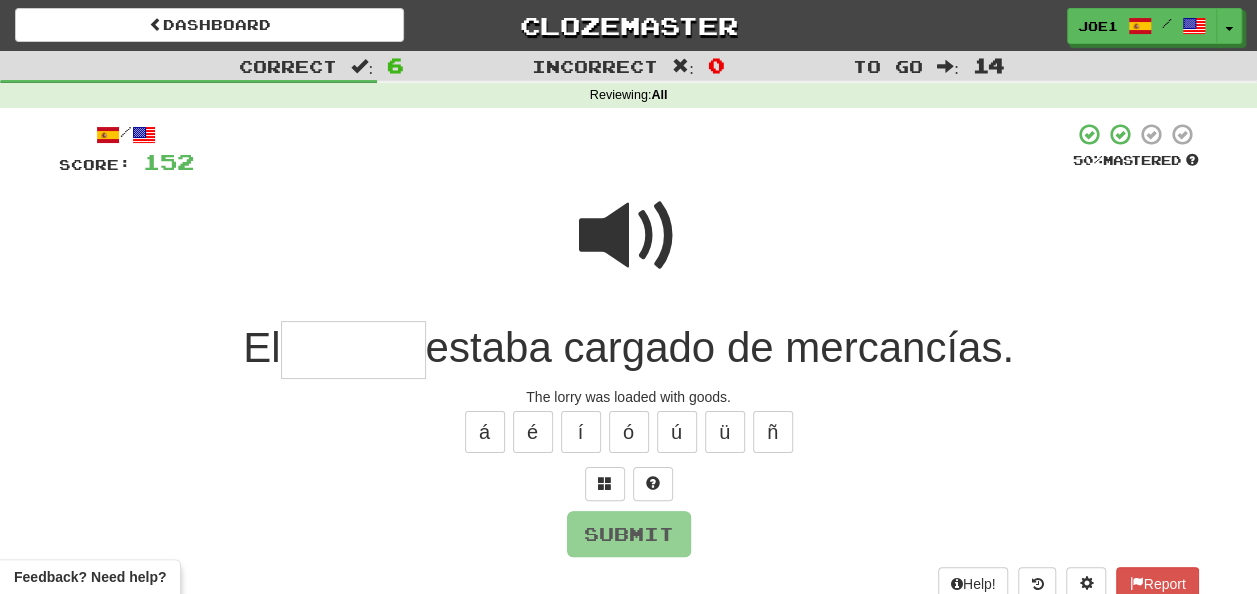click at bounding box center (353, 350) 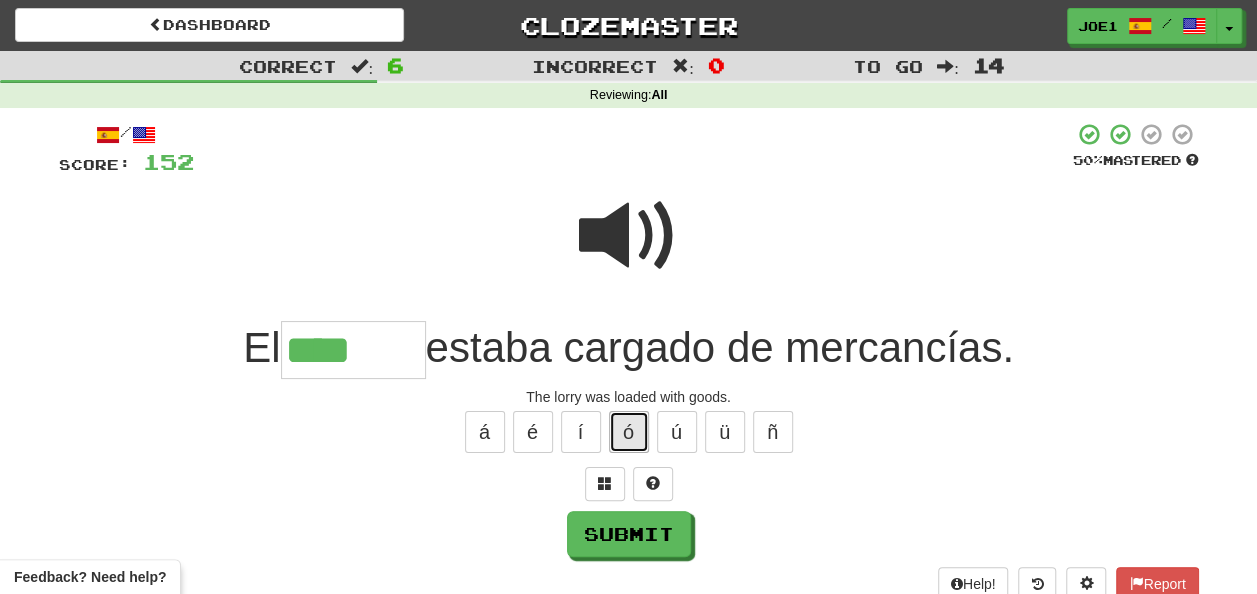 click on "ó" at bounding box center [629, 432] 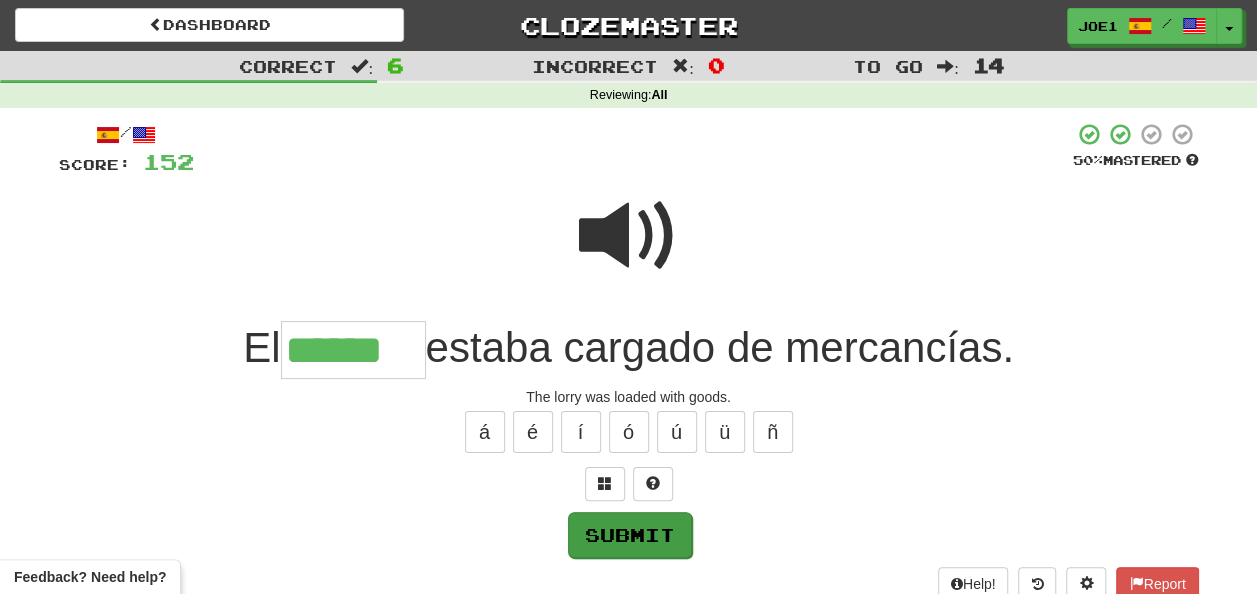 type on "******" 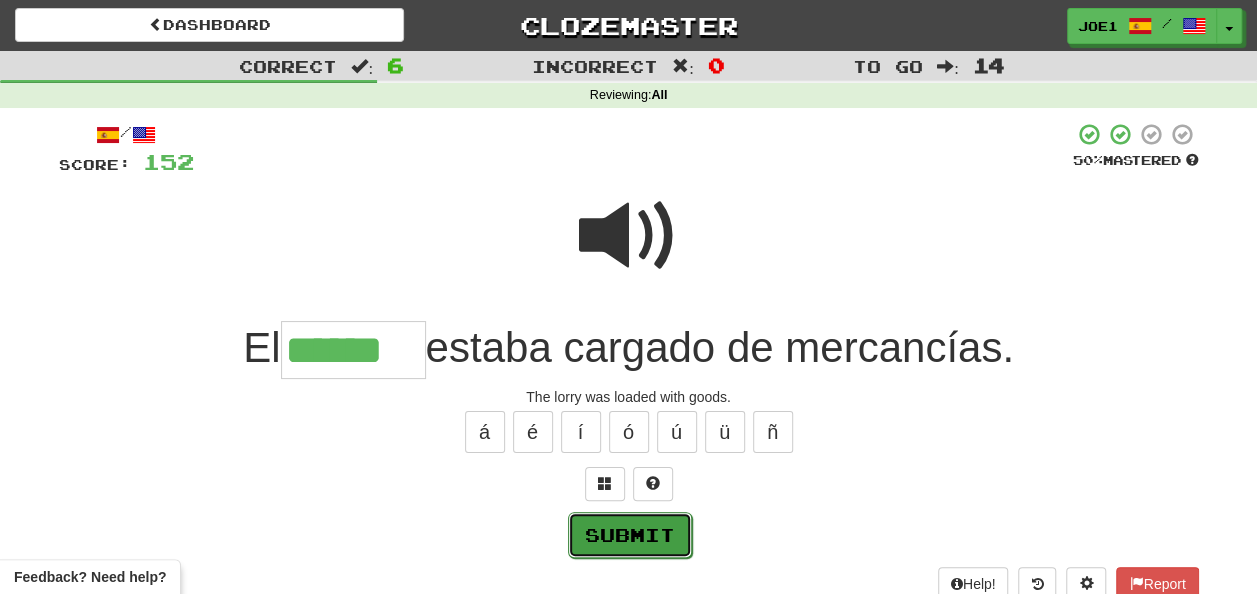 click on "Submit" at bounding box center (630, 535) 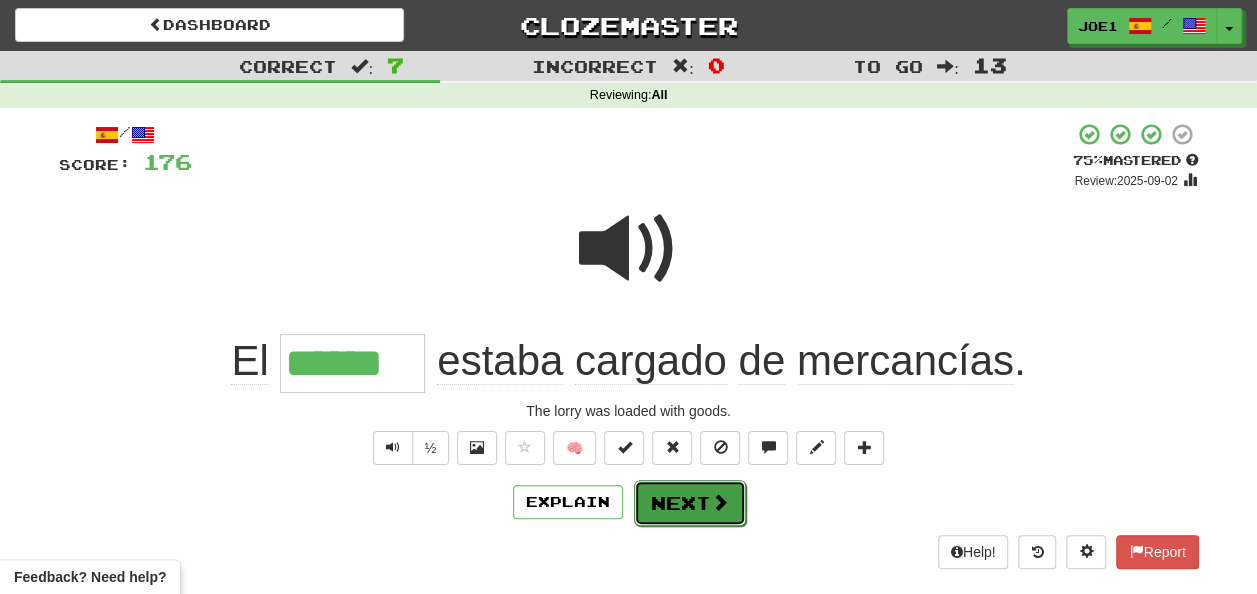 click on "Next" at bounding box center (690, 503) 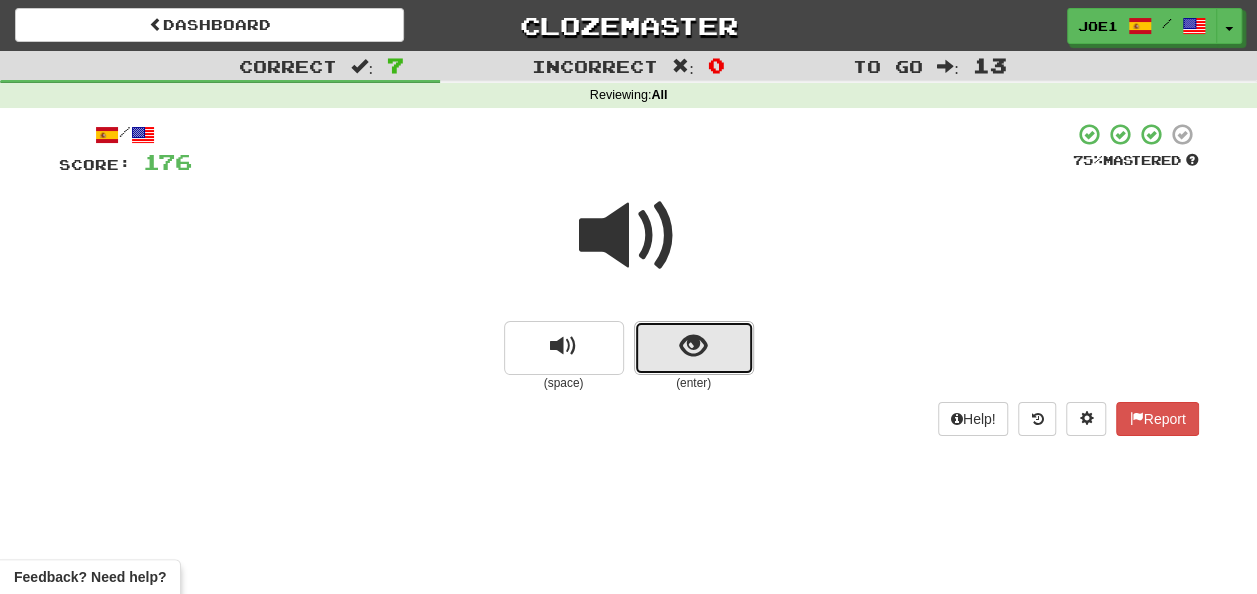 click at bounding box center [694, 348] 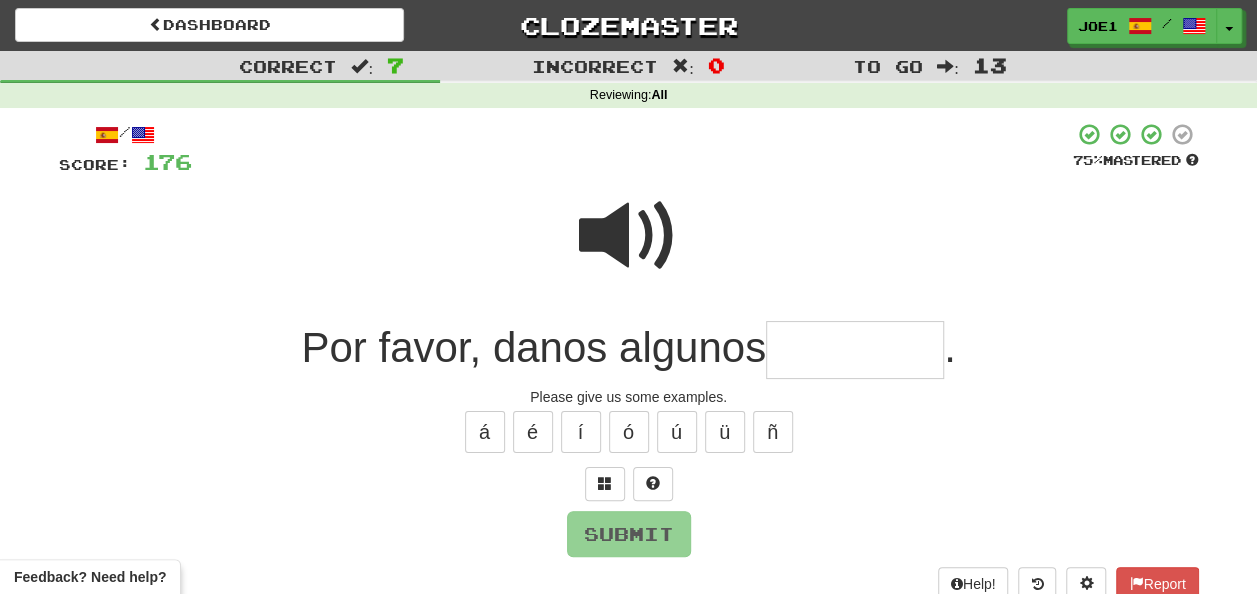 click at bounding box center [855, 350] 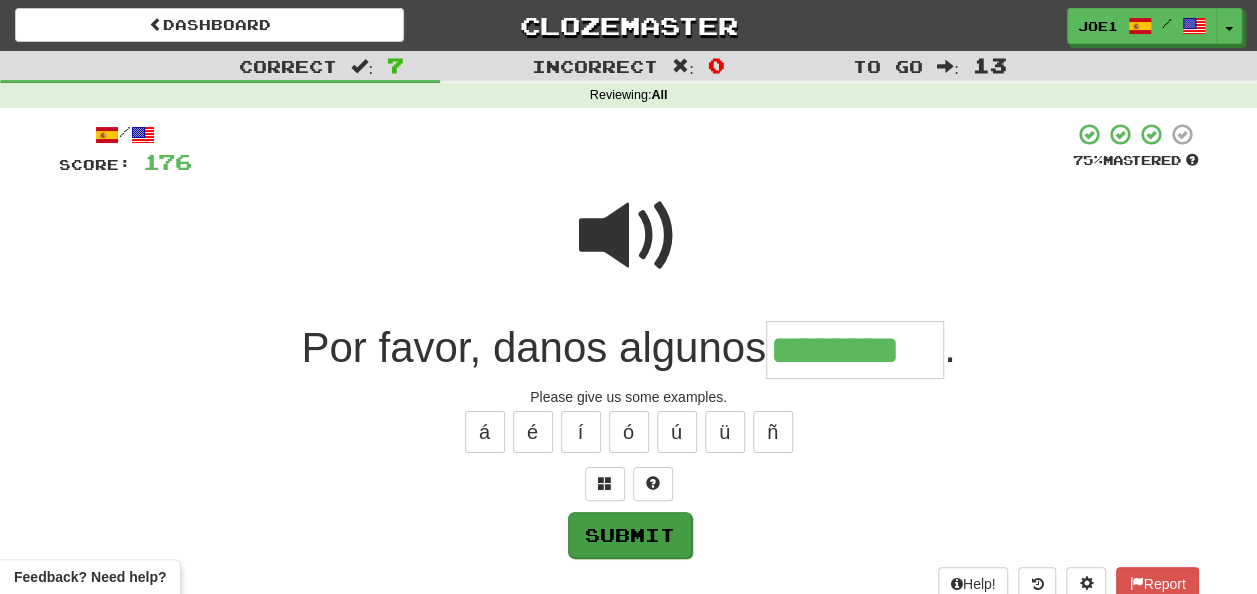 type on "********" 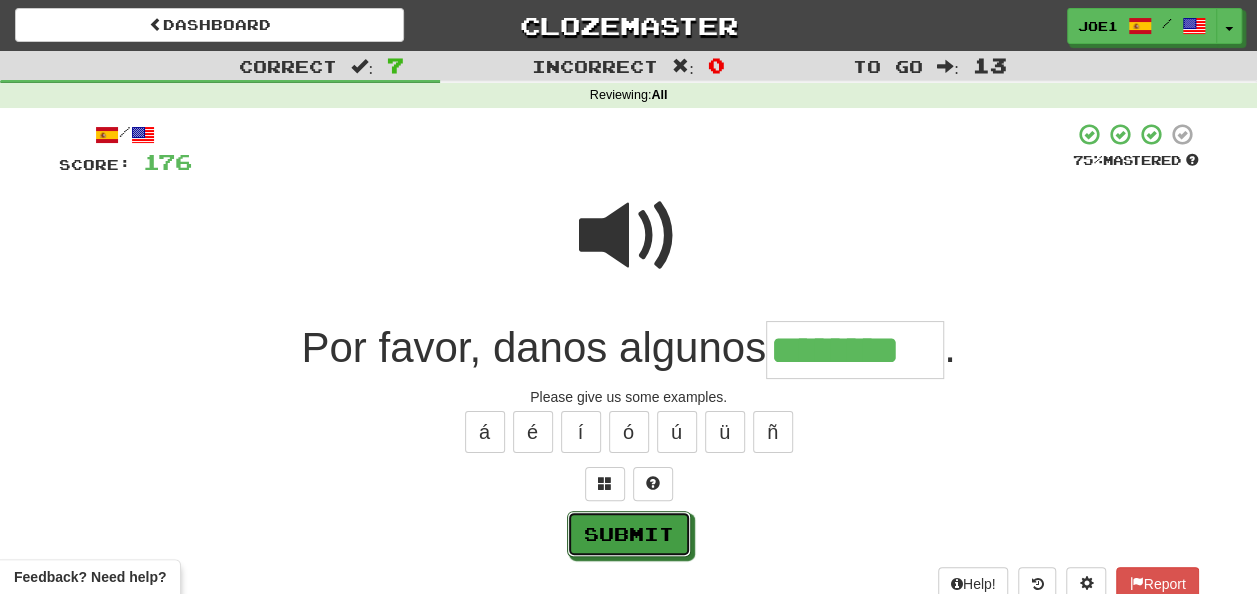 click on "Submit" at bounding box center (629, 534) 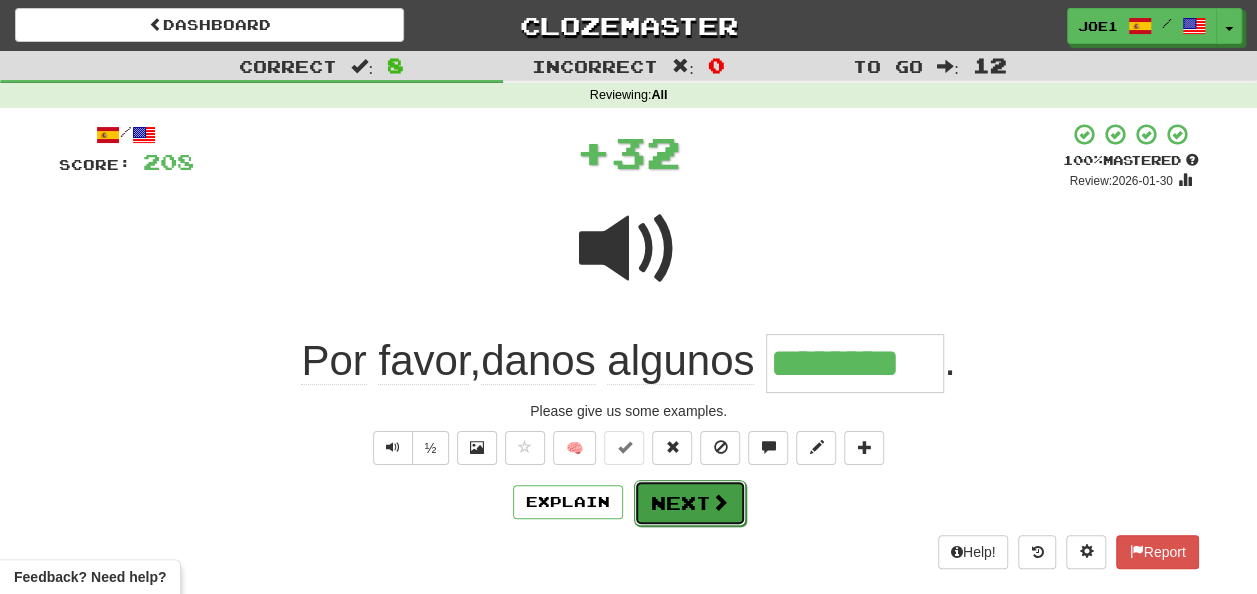 click on "Next" at bounding box center (690, 503) 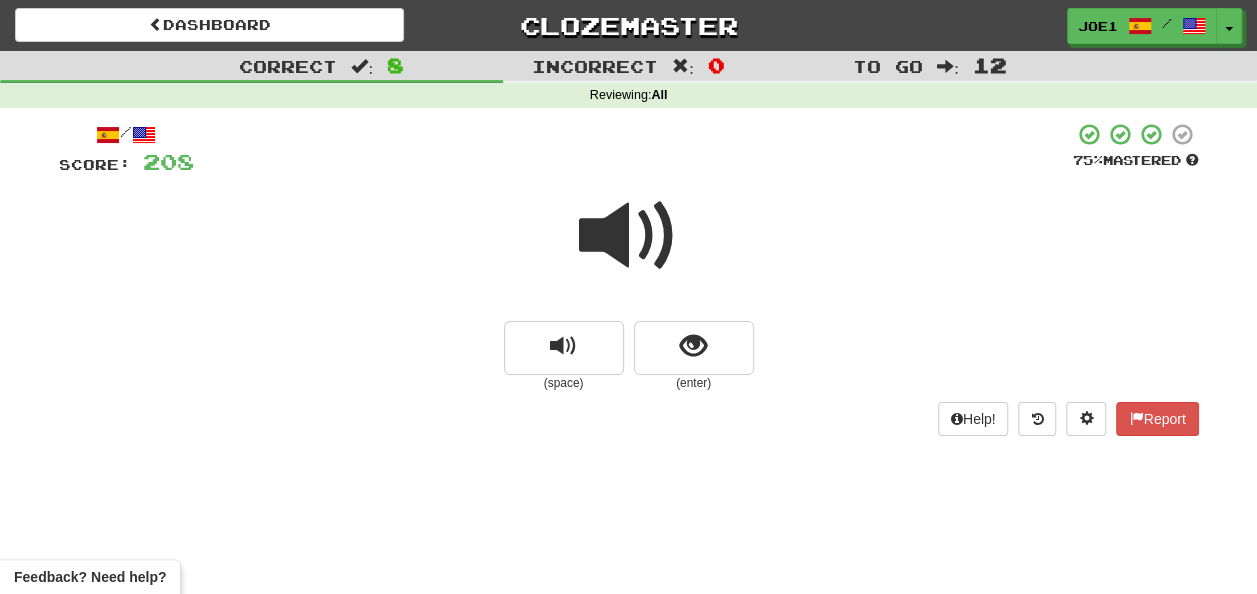 click at bounding box center (629, 236) 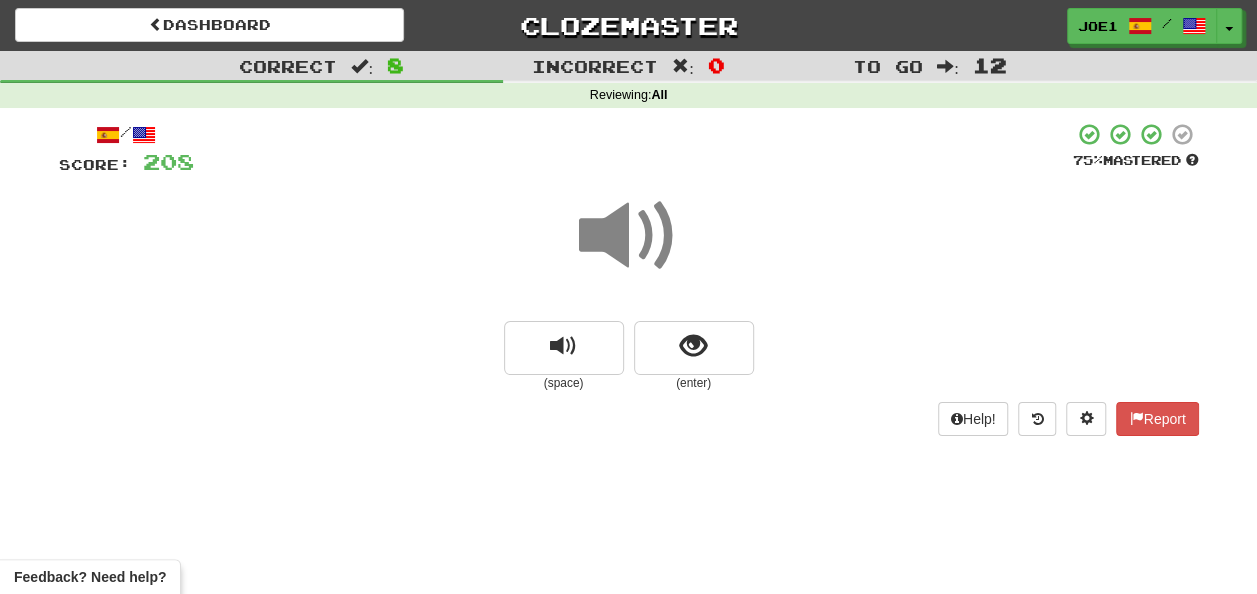 click at bounding box center (629, 236) 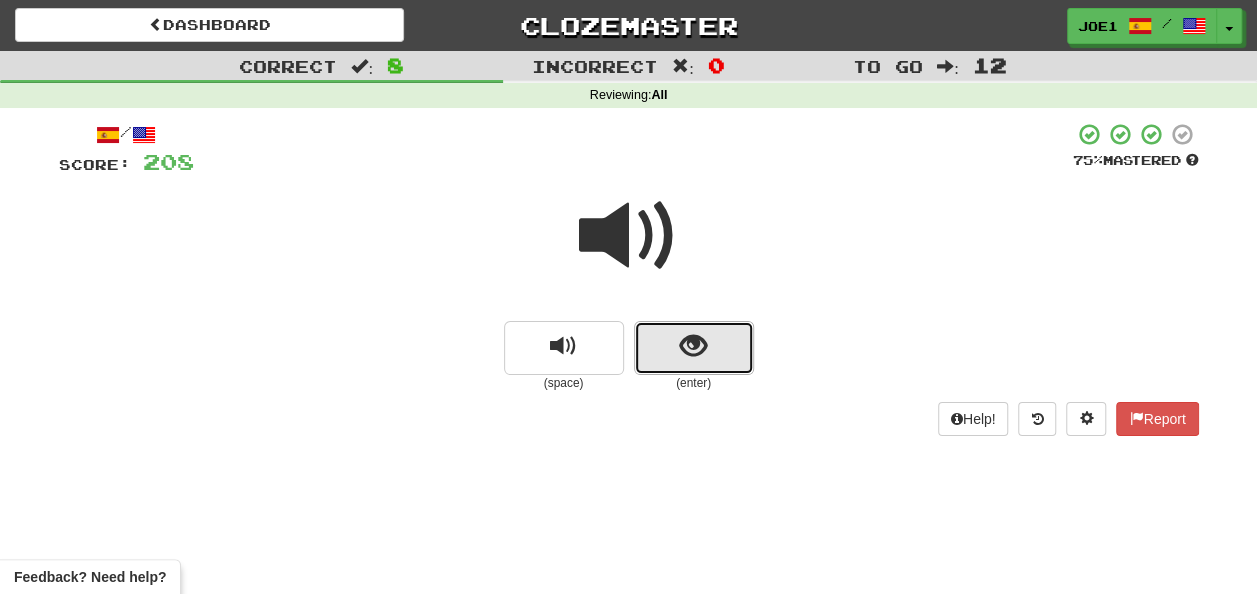 click at bounding box center [693, 346] 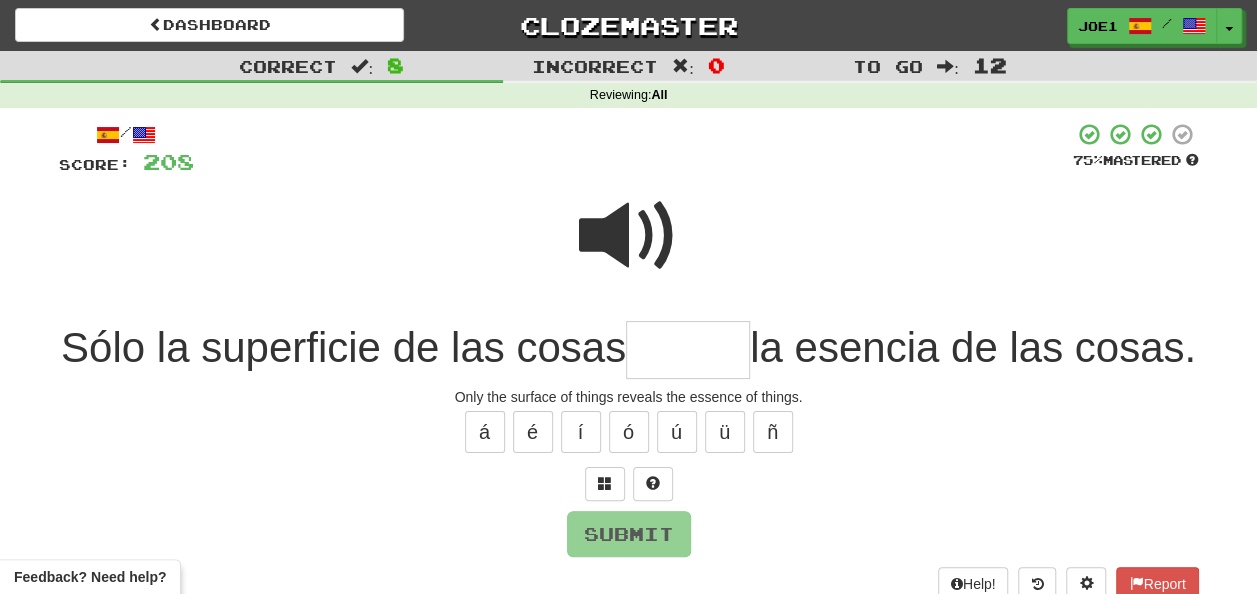 click at bounding box center (688, 350) 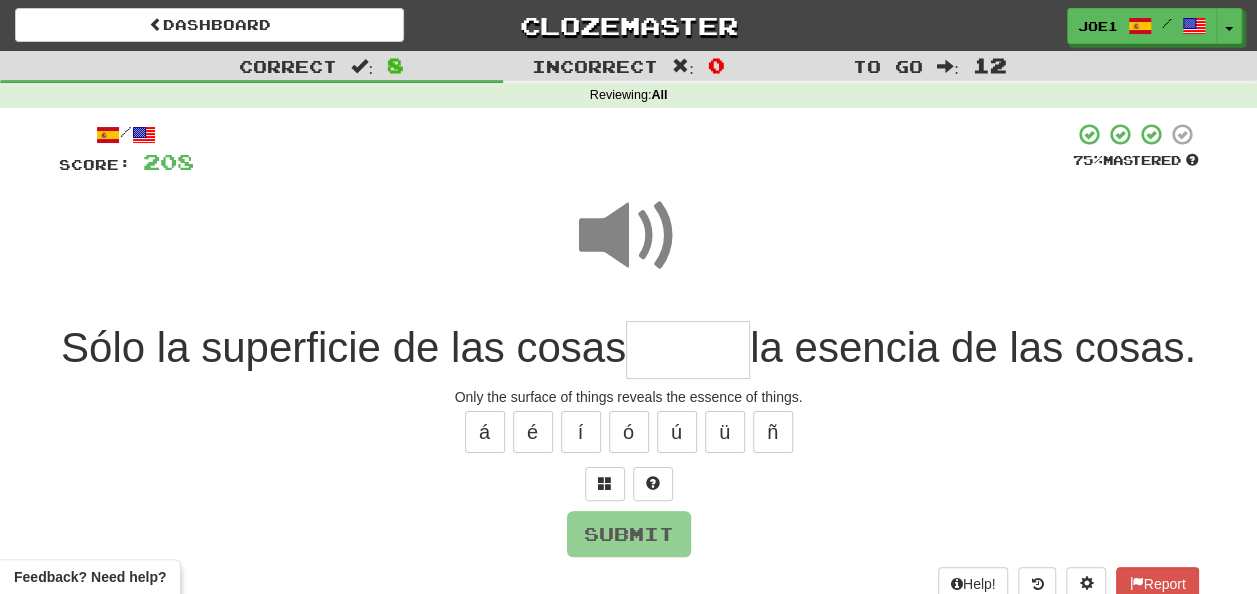 click at bounding box center (688, 350) 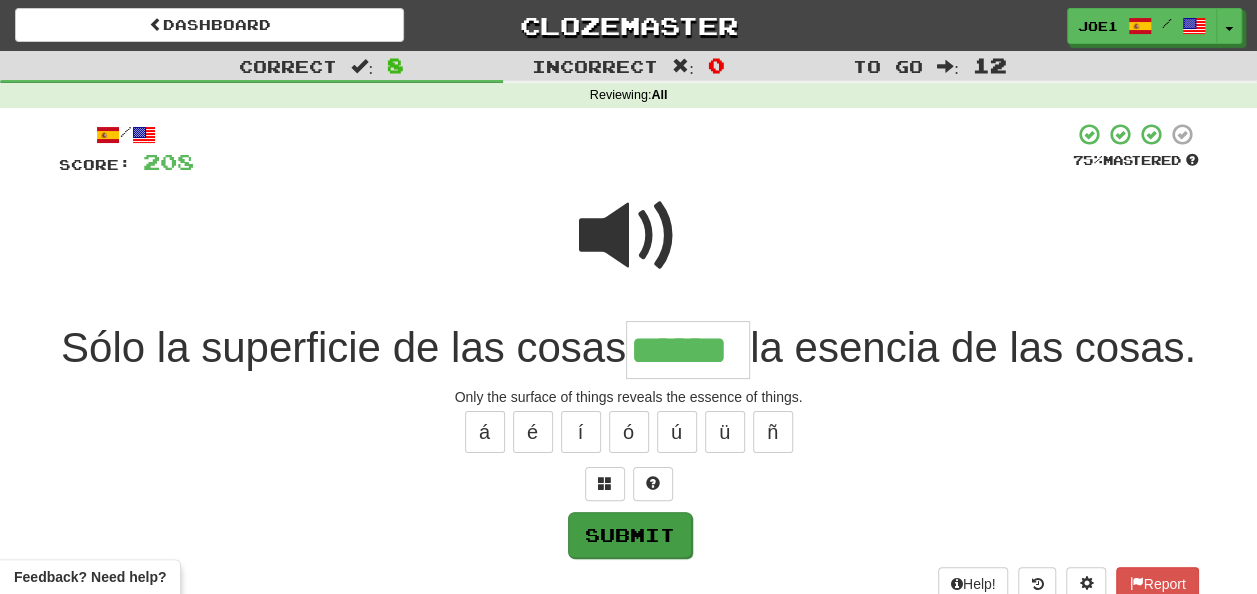 type on "******" 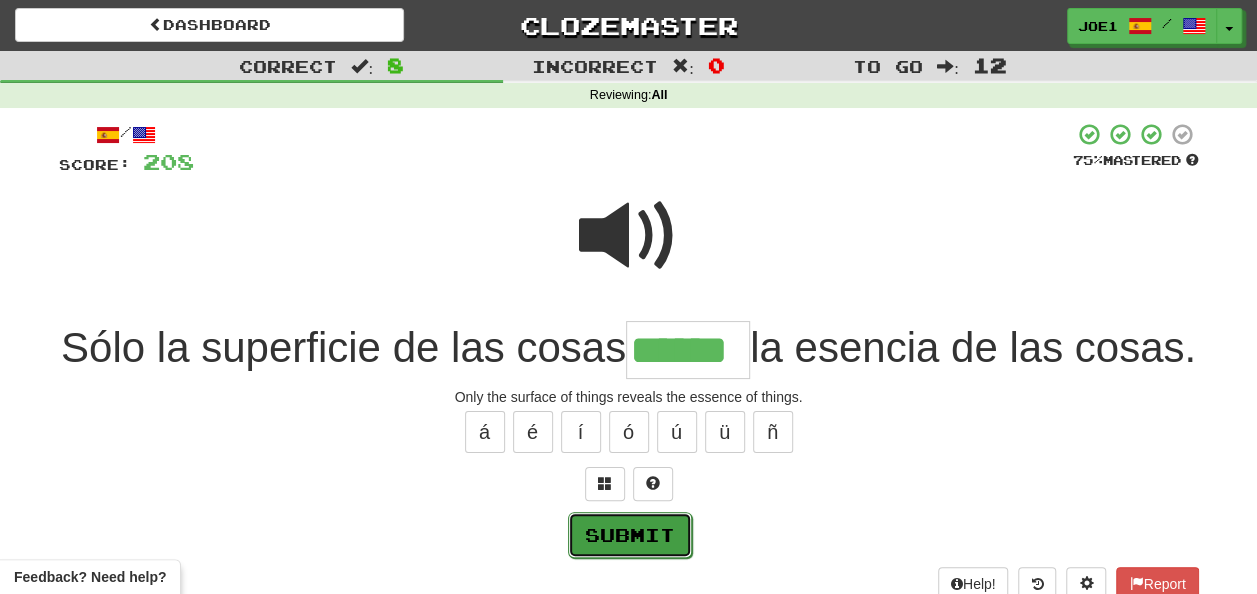 click on "Submit" at bounding box center [630, 535] 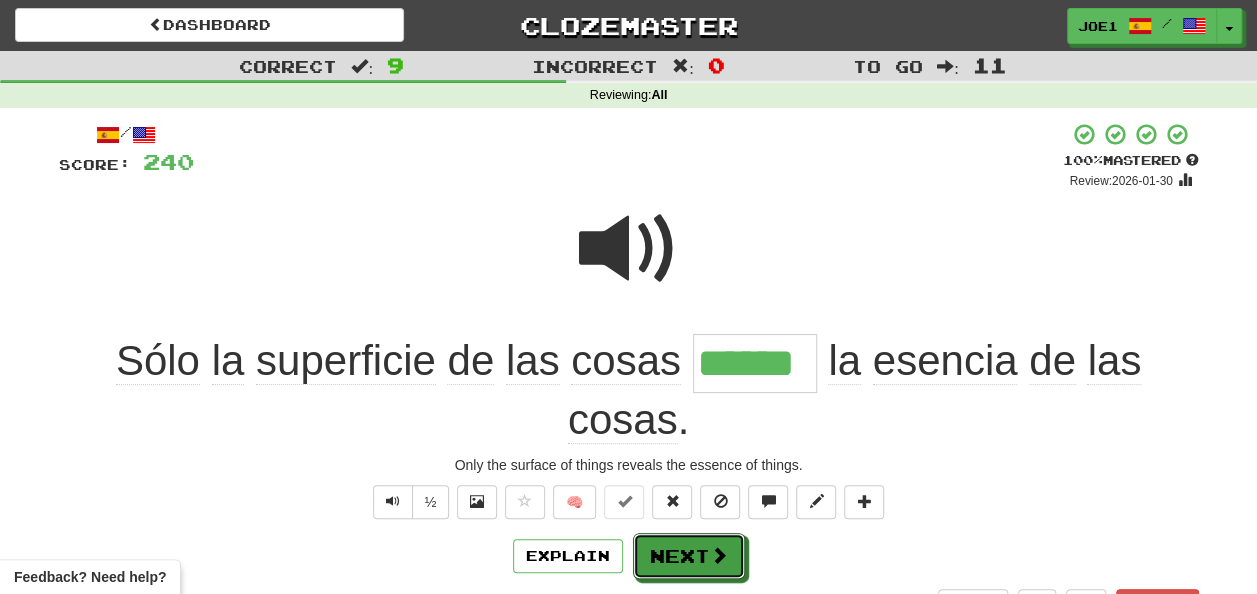 click on "Next" at bounding box center (689, 556) 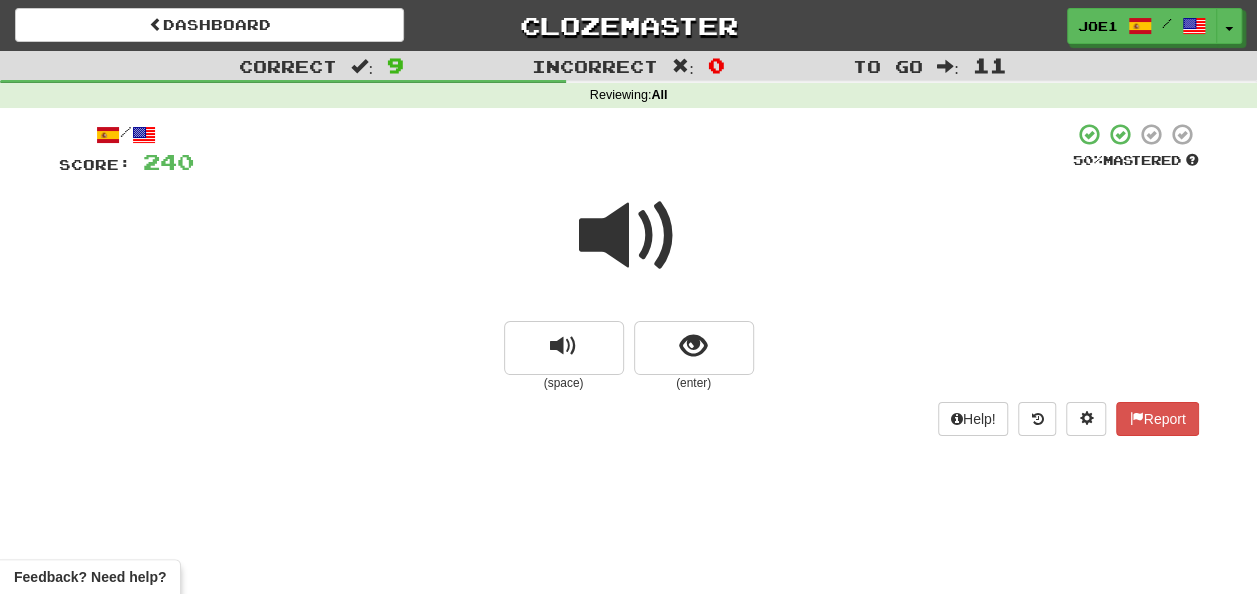 click at bounding box center [629, 236] 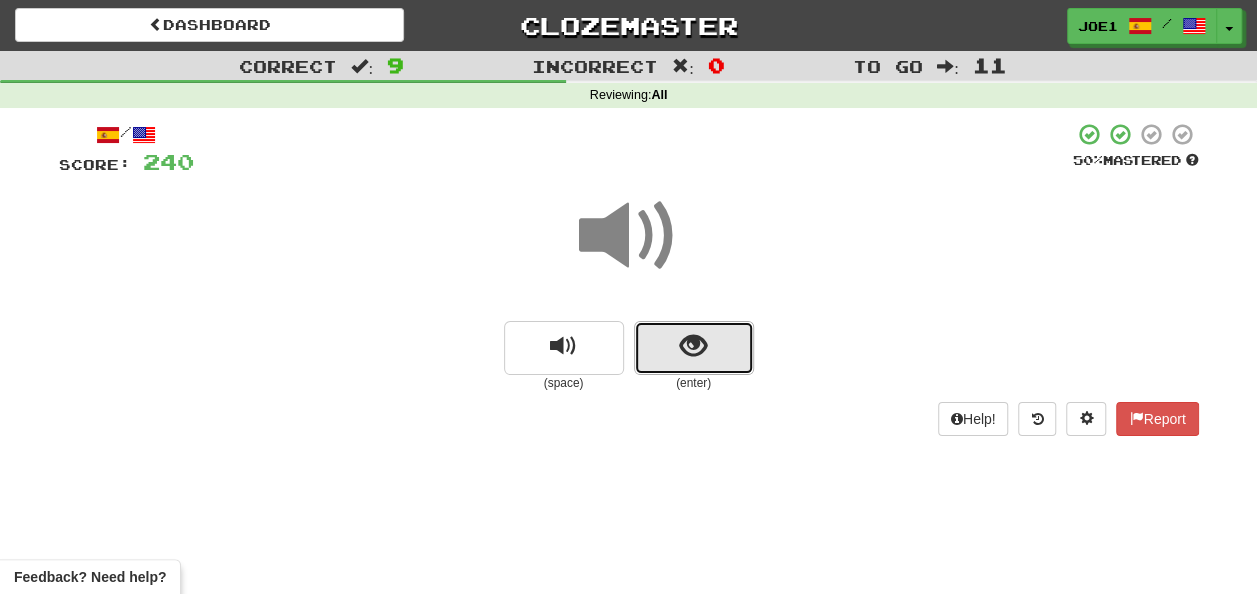 click at bounding box center [693, 346] 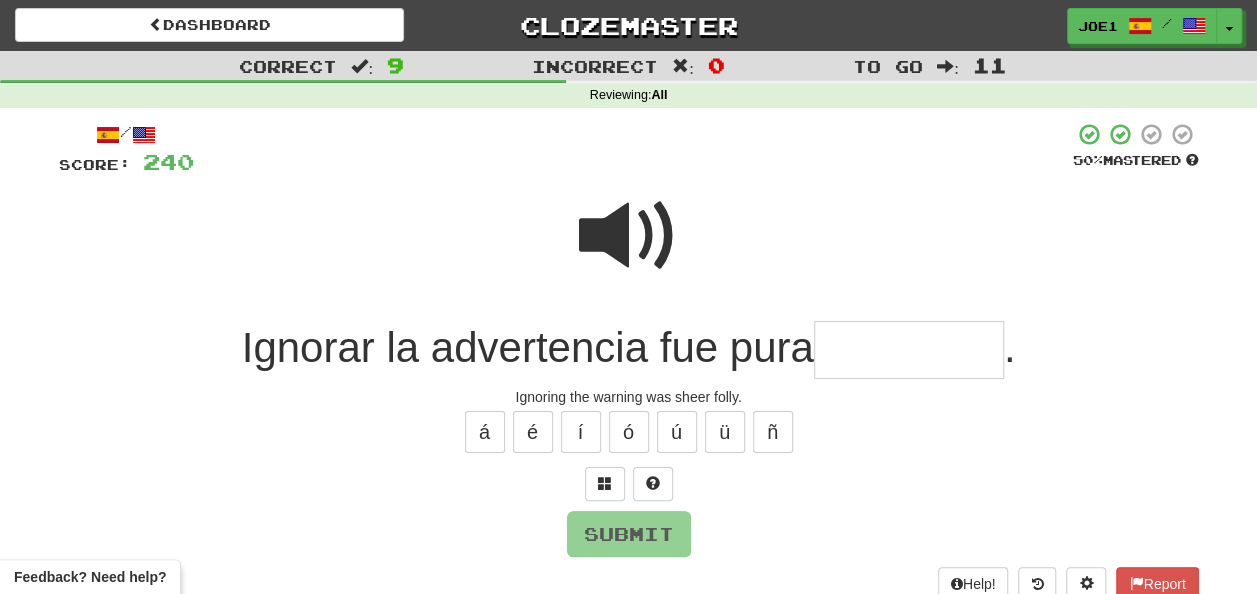 click at bounding box center (629, 236) 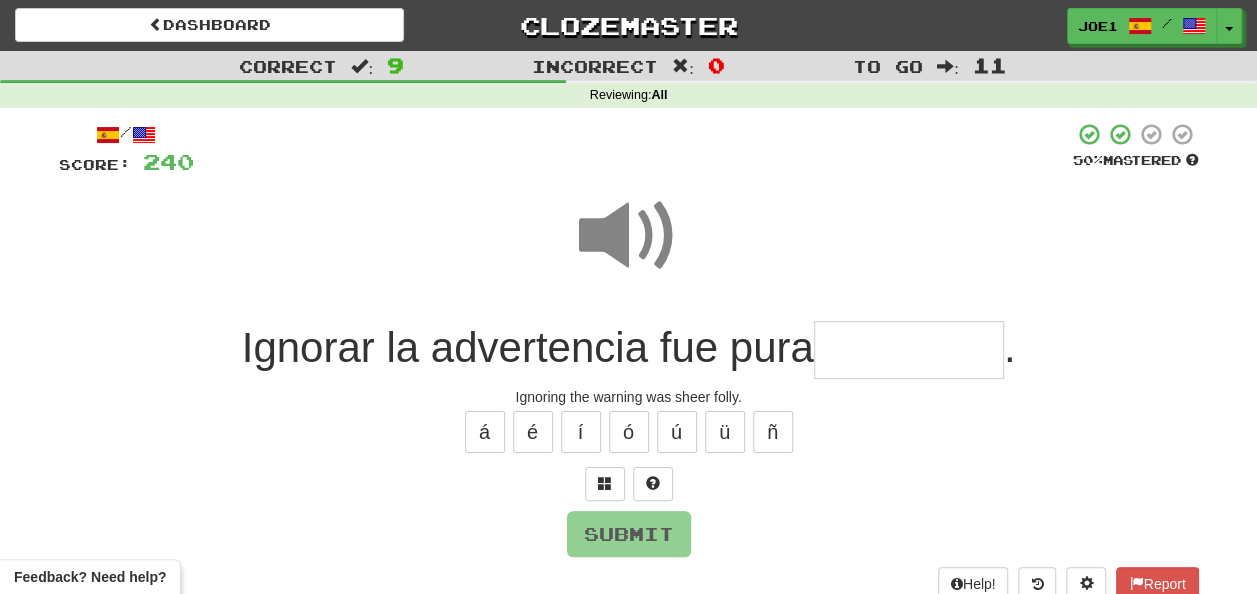 click at bounding box center (909, 350) 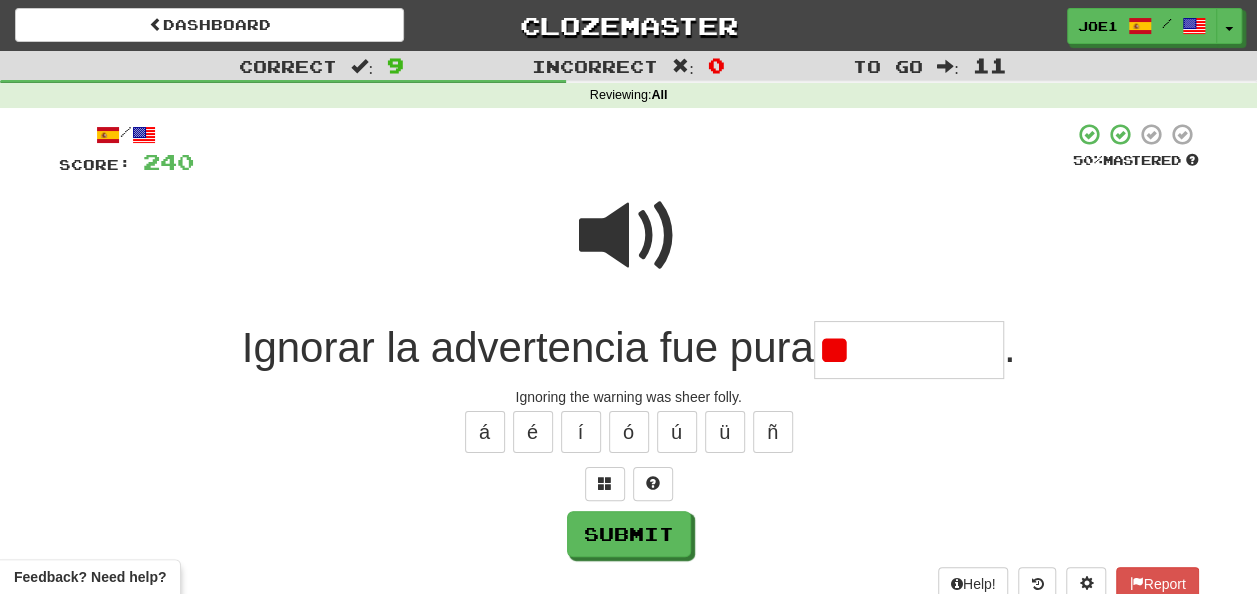 type on "*" 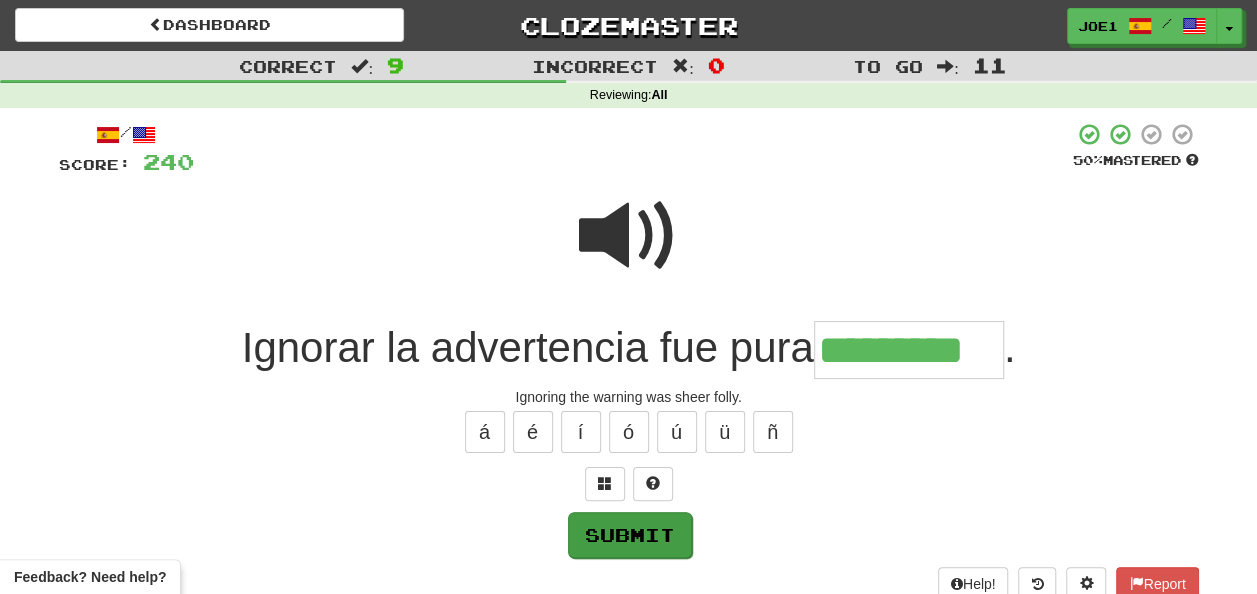 type on "*********" 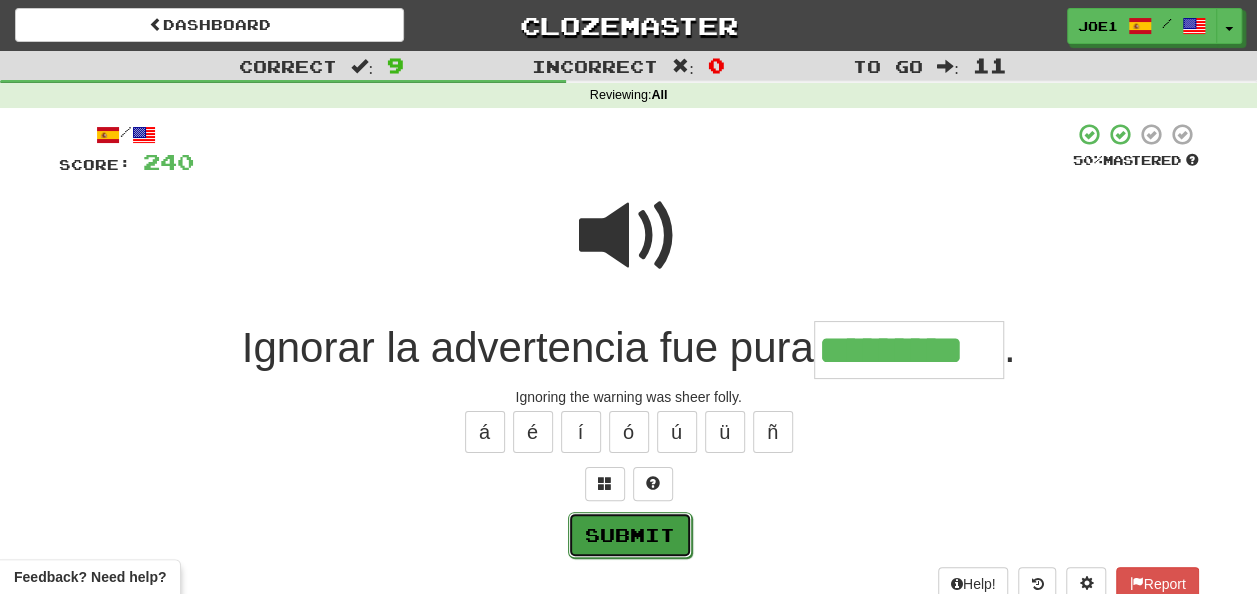 click on "Submit" at bounding box center [630, 535] 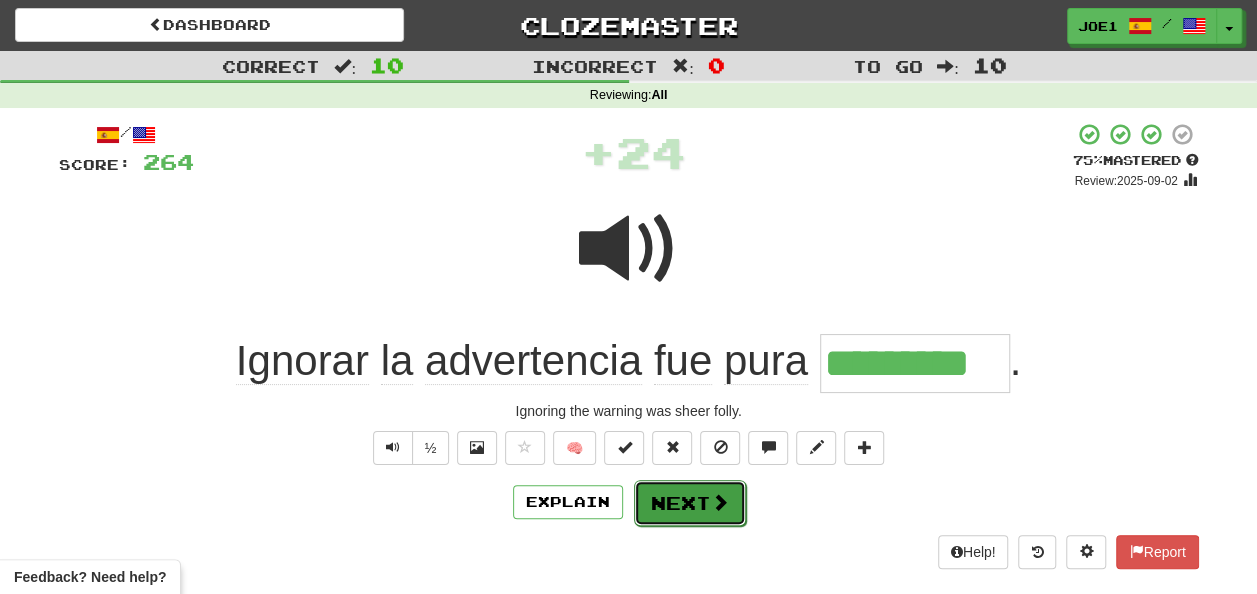 click on "Next" at bounding box center (690, 503) 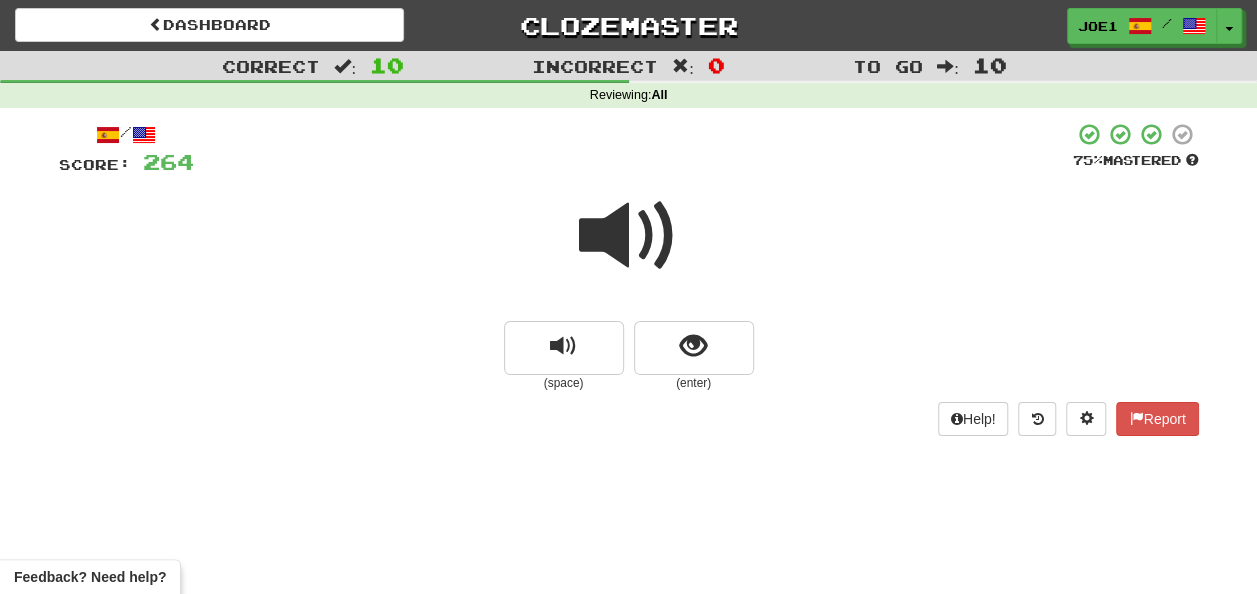 click at bounding box center (629, 236) 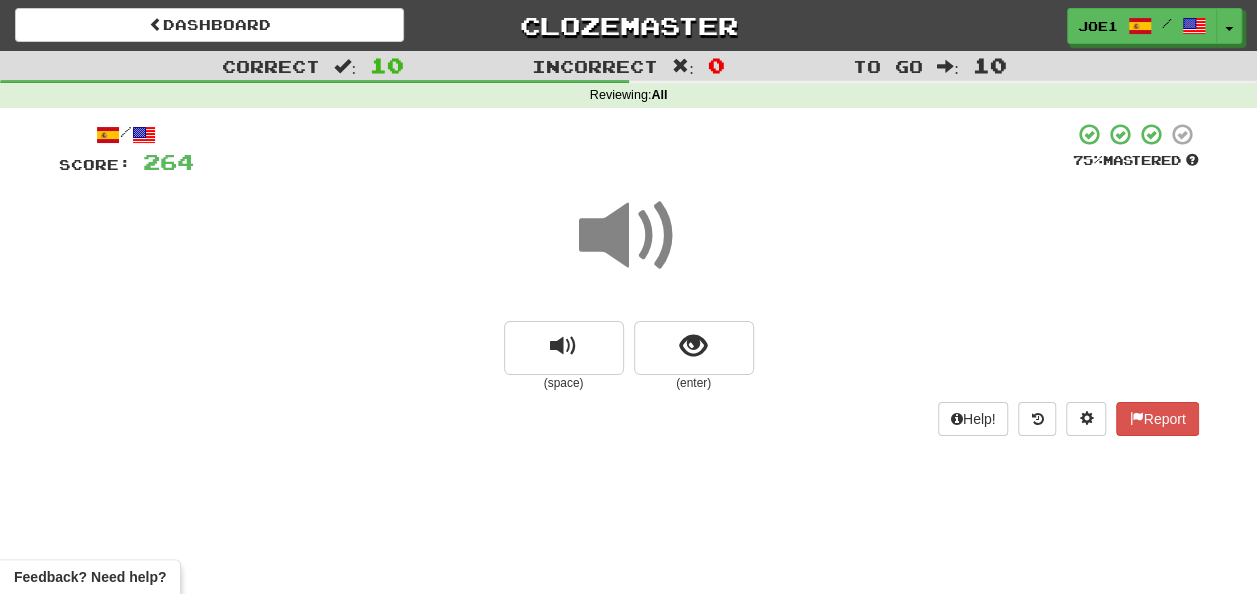 click at bounding box center (629, 236) 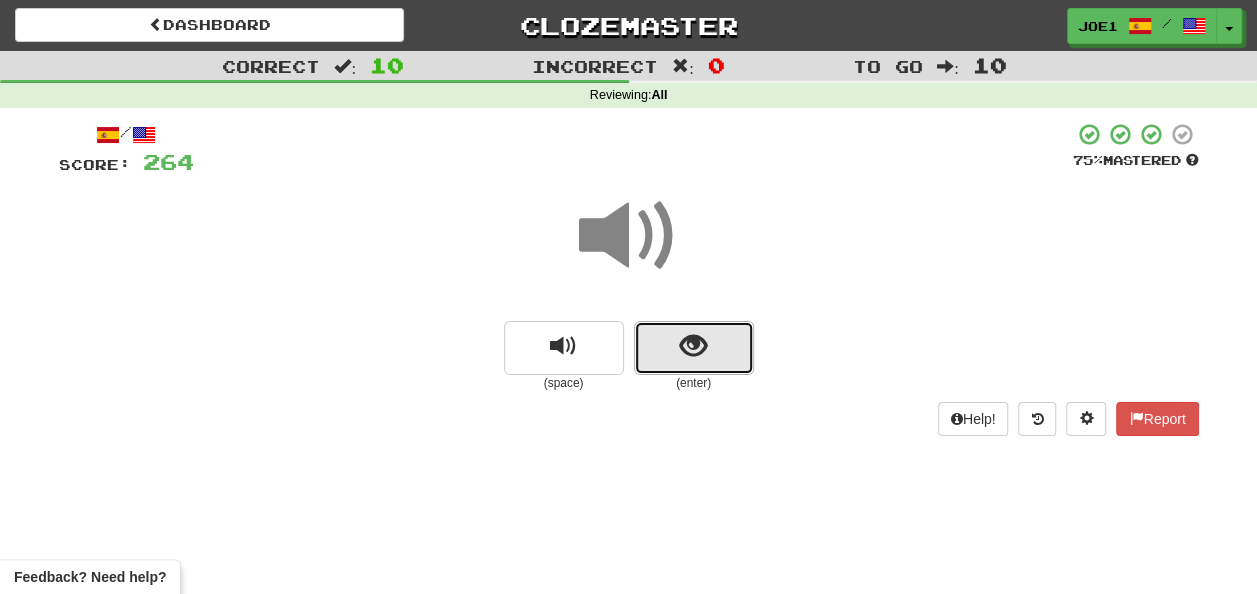 click at bounding box center (694, 348) 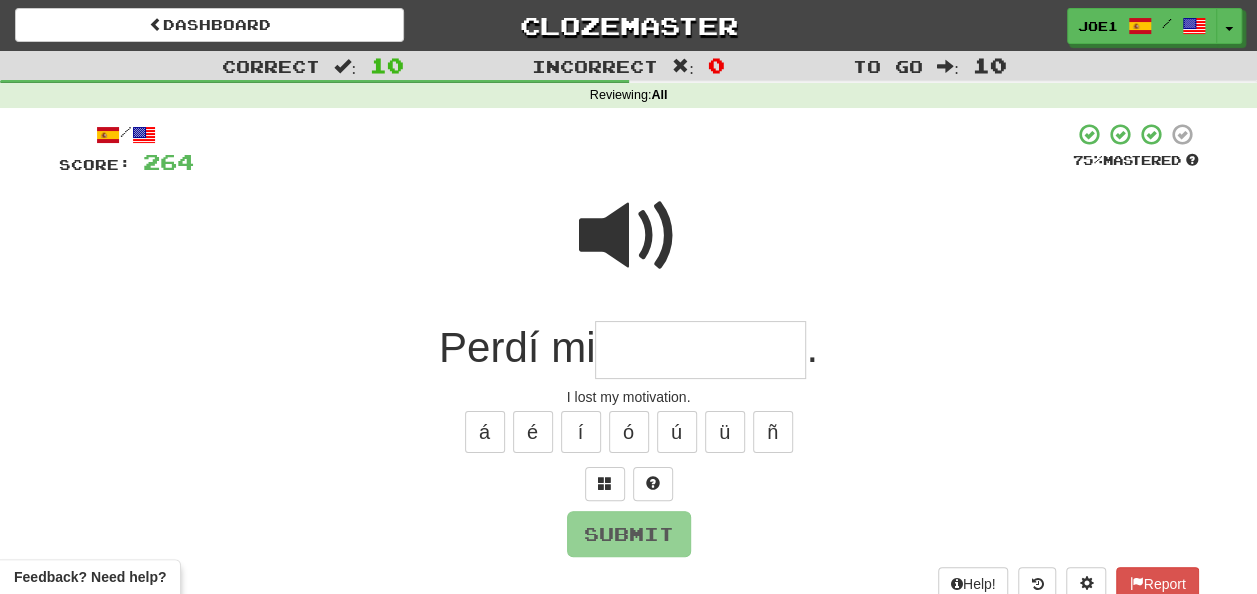 click at bounding box center [629, 236] 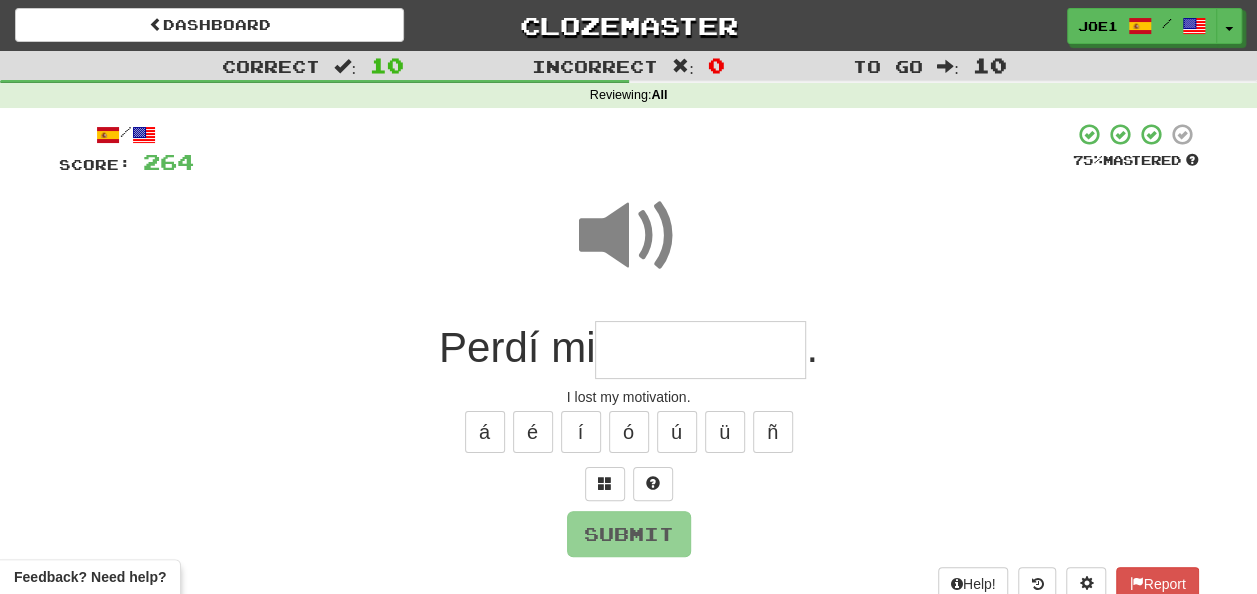 click at bounding box center [700, 350] 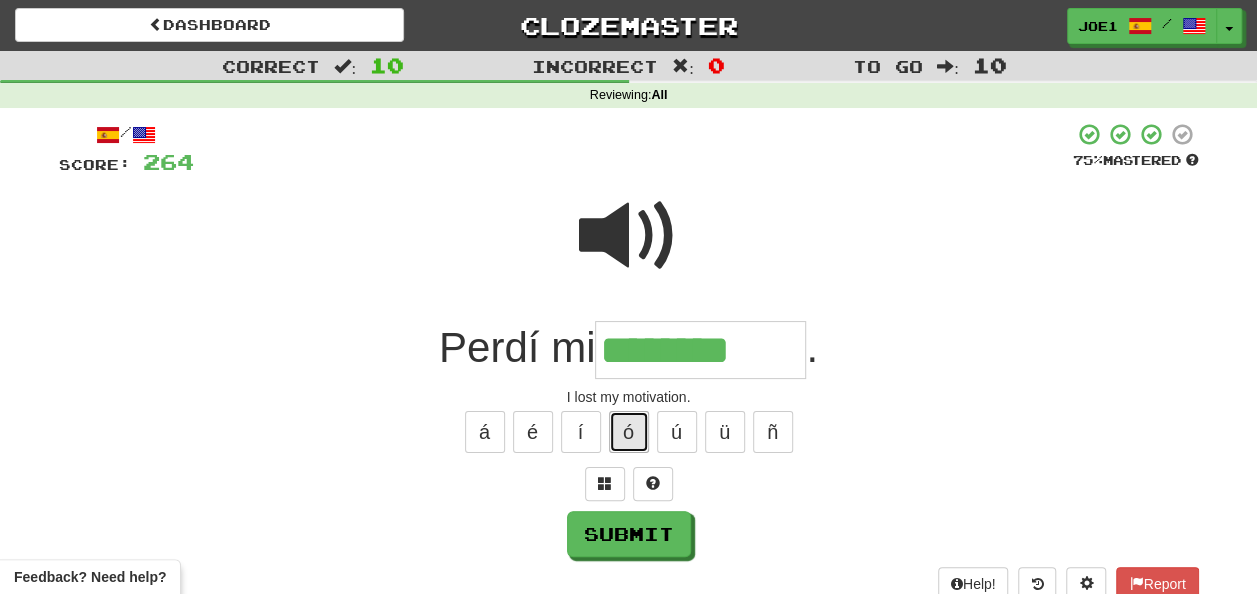 click on "ó" at bounding box center (629, 432) 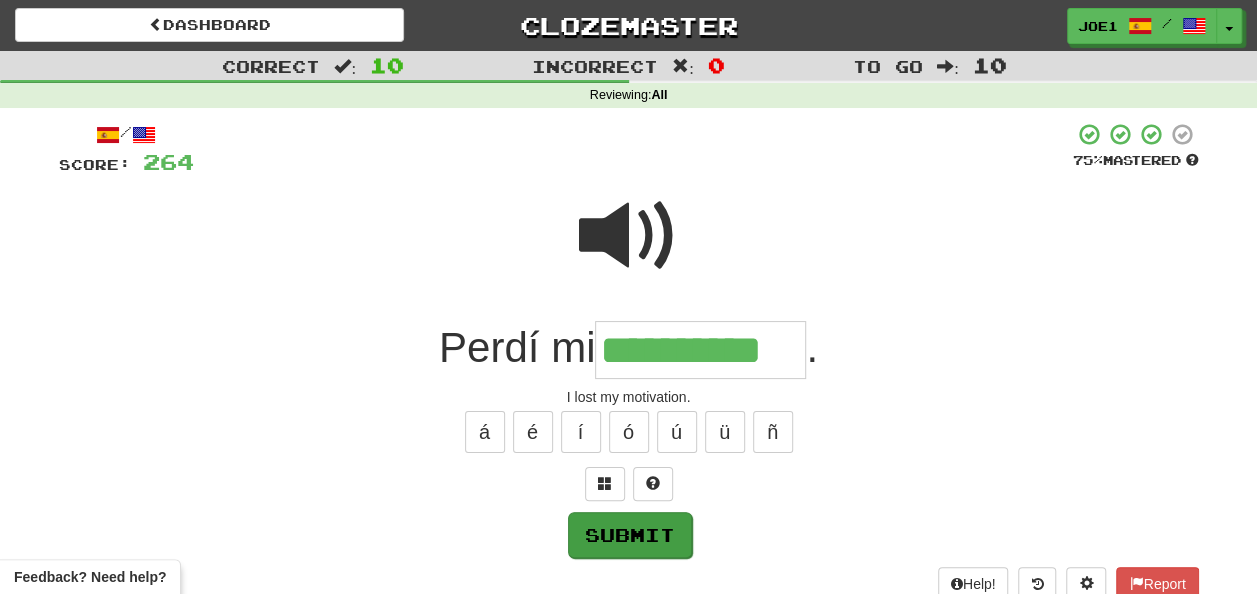 type on "**********" 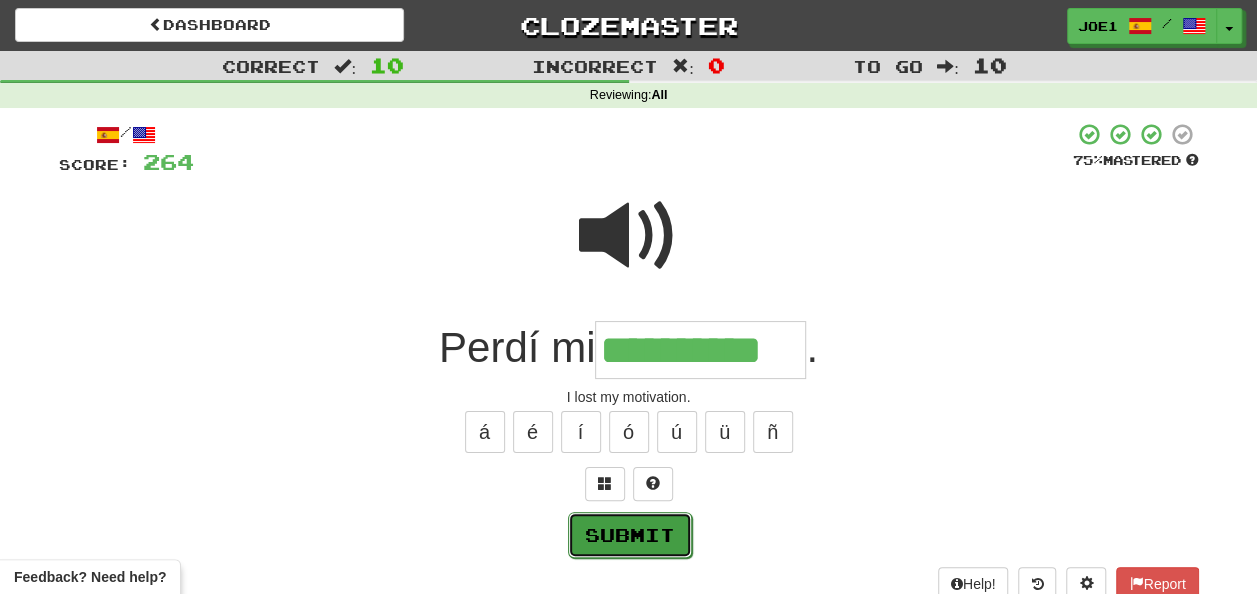 click on "Submit" at bounding box center (630, 535) 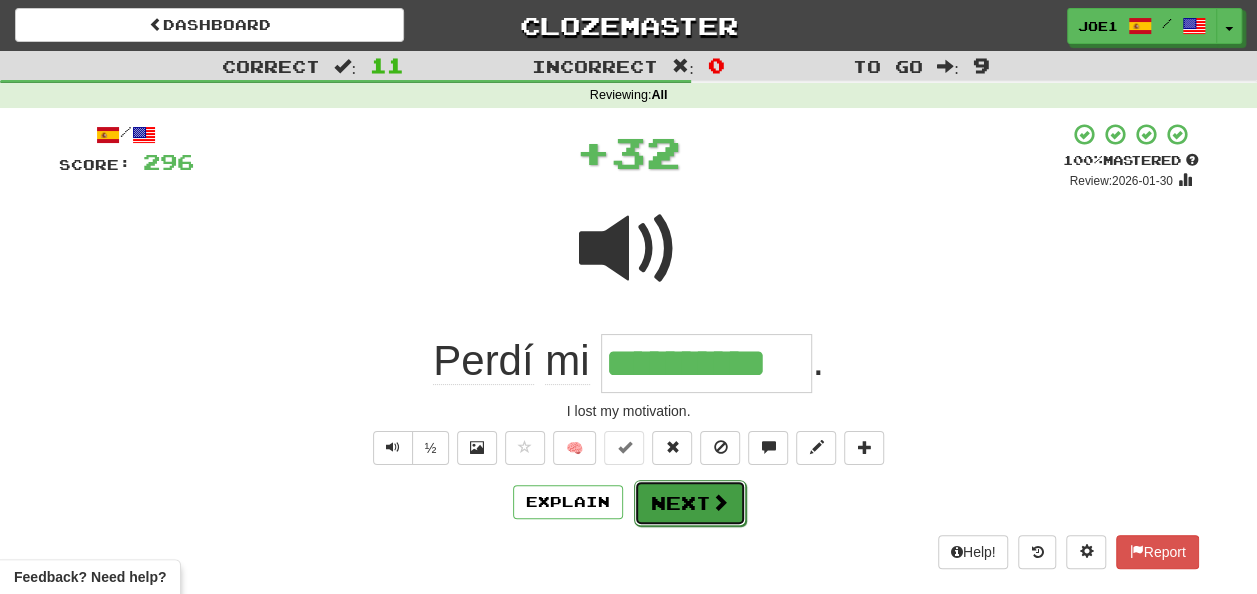 click on "Next" at bounding box center [690, 503] 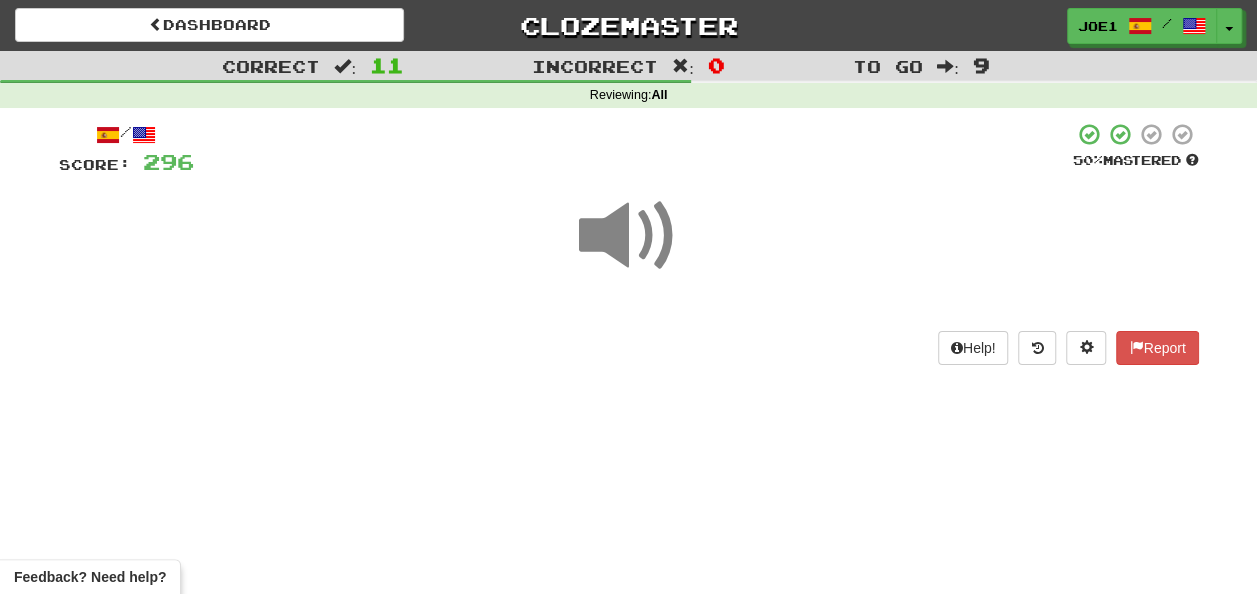 click at bounding box center [629, 236] 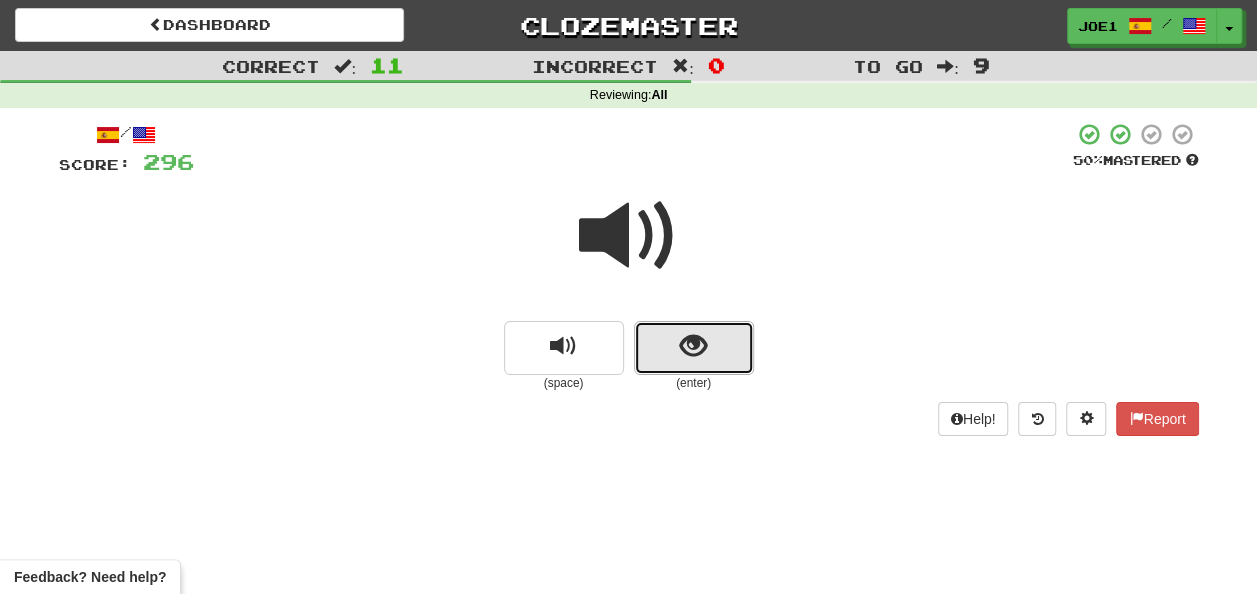 click at bounding box center [693, 346] 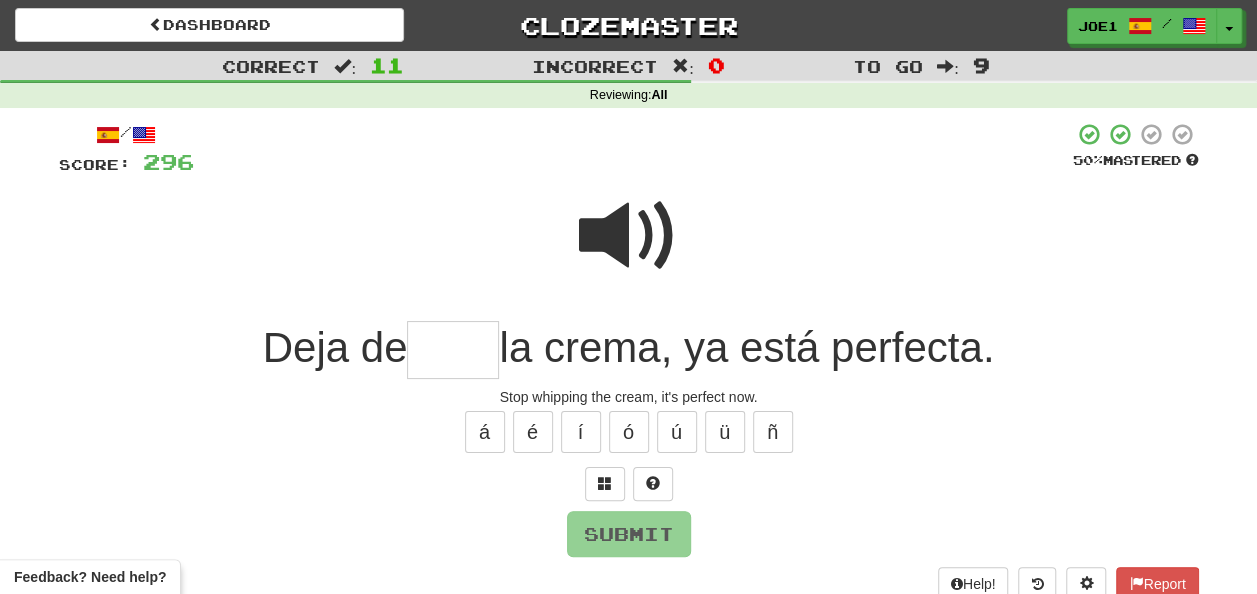 click at bounding box center (453, 350) 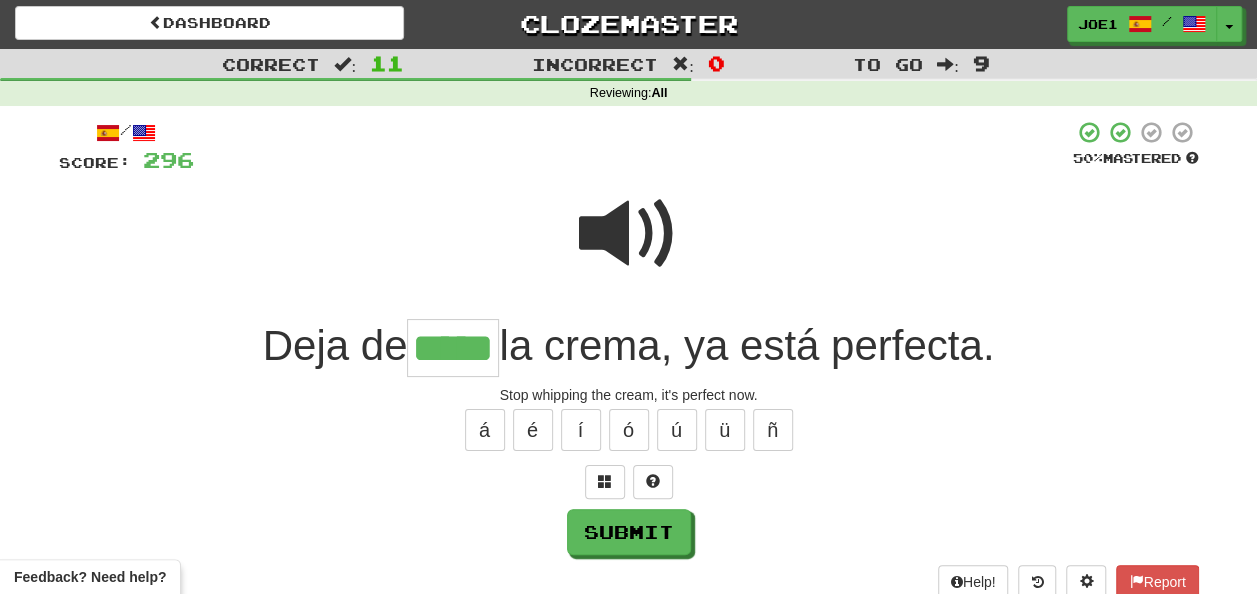 scroll, scrollTop: 0, scrollLeft: 0, axis: both 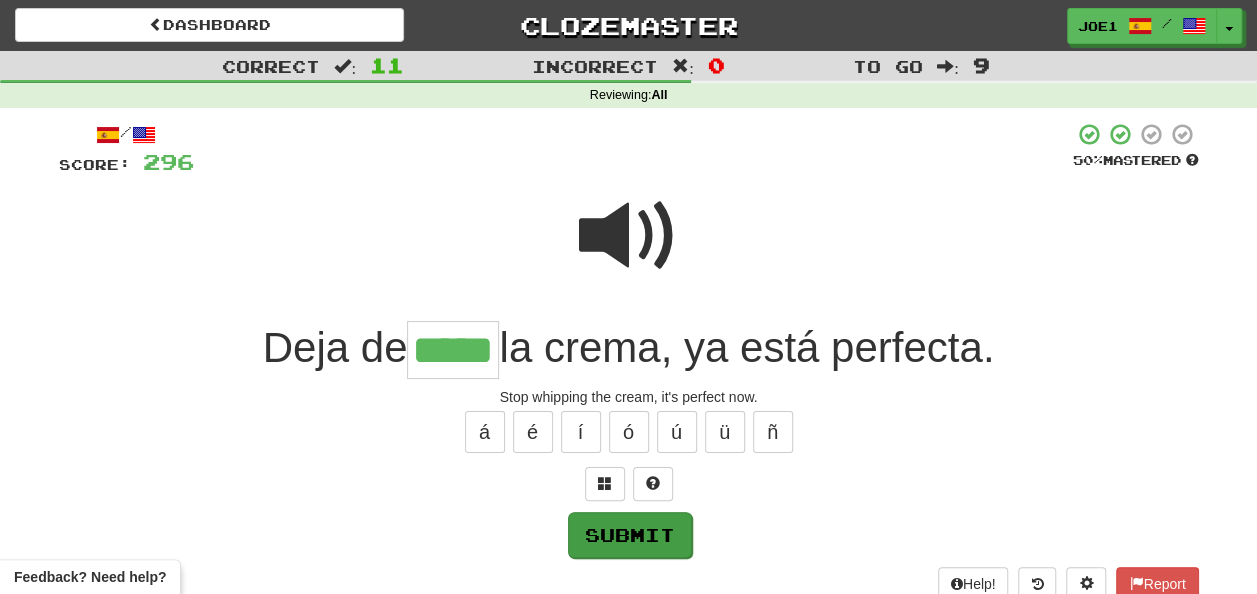 type on "*****" 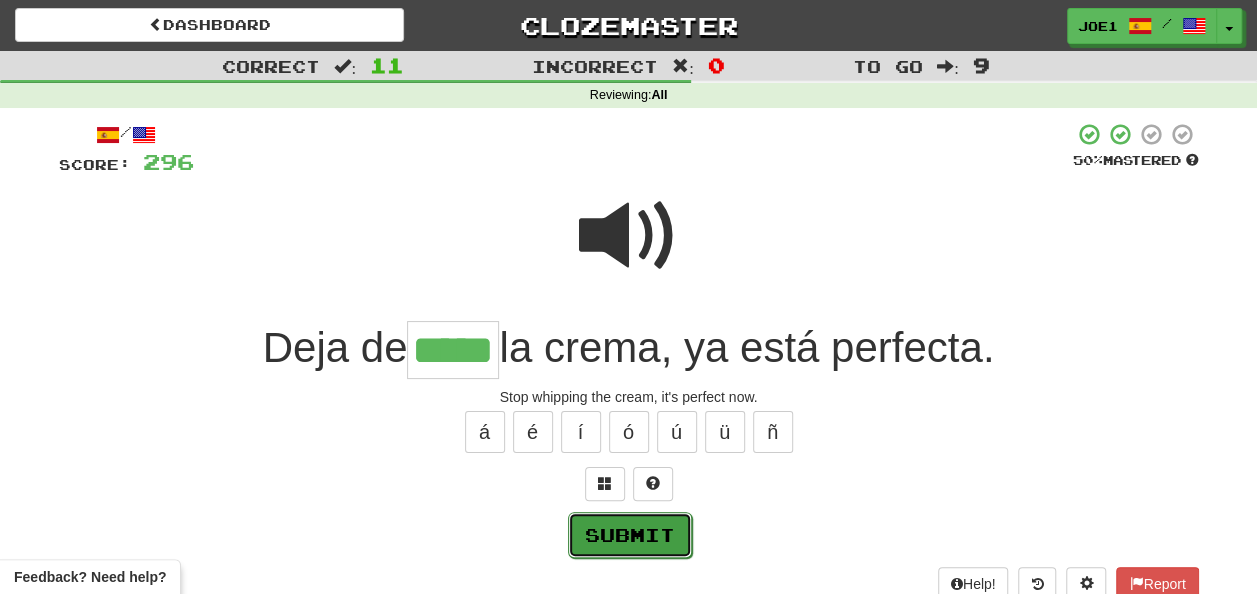 click on "Submit" at bounding box center (630, 535) 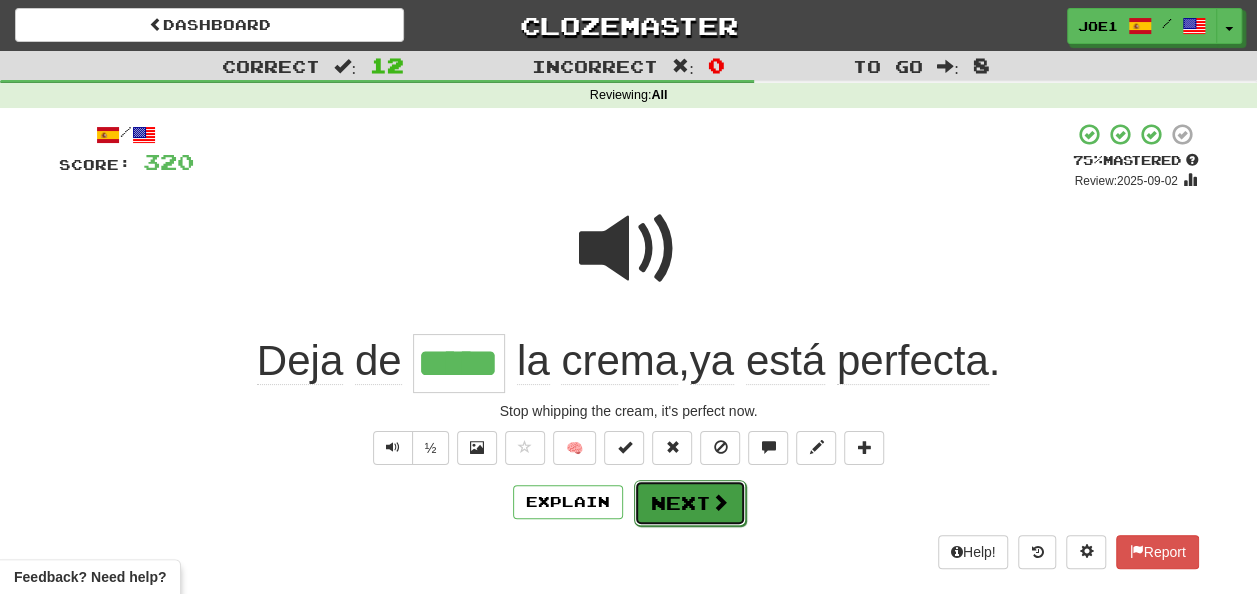 click on "Next" at bounding box center (690, 503) 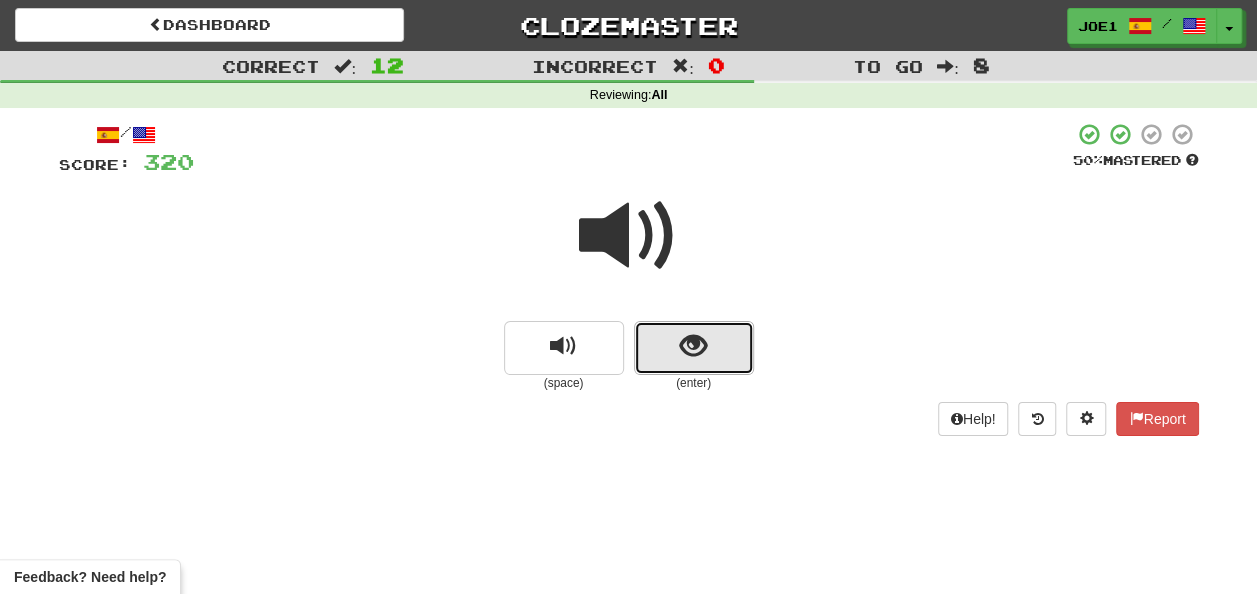 click at bounding box center [694, 348] 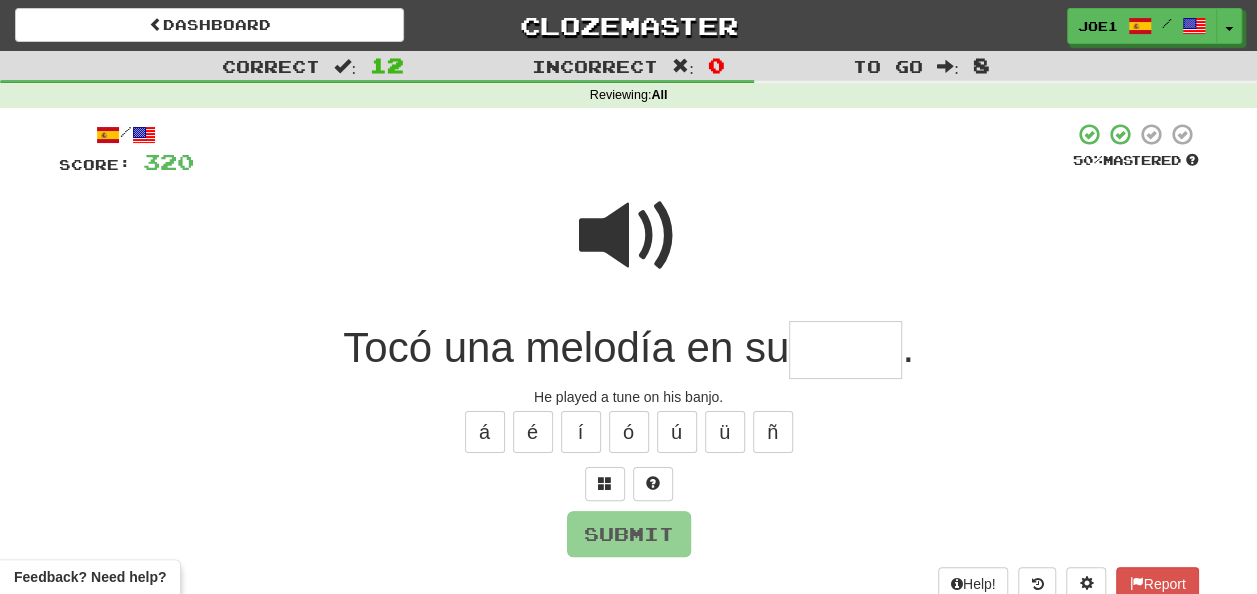 click at bounding box center [845, 350] 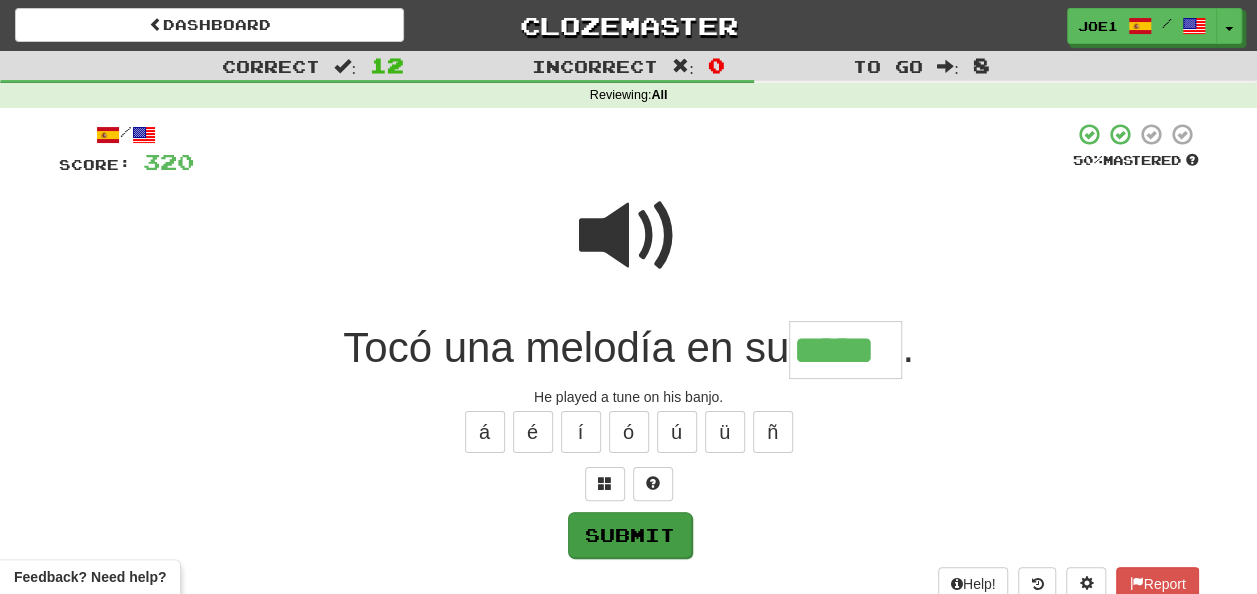 type on "*****" 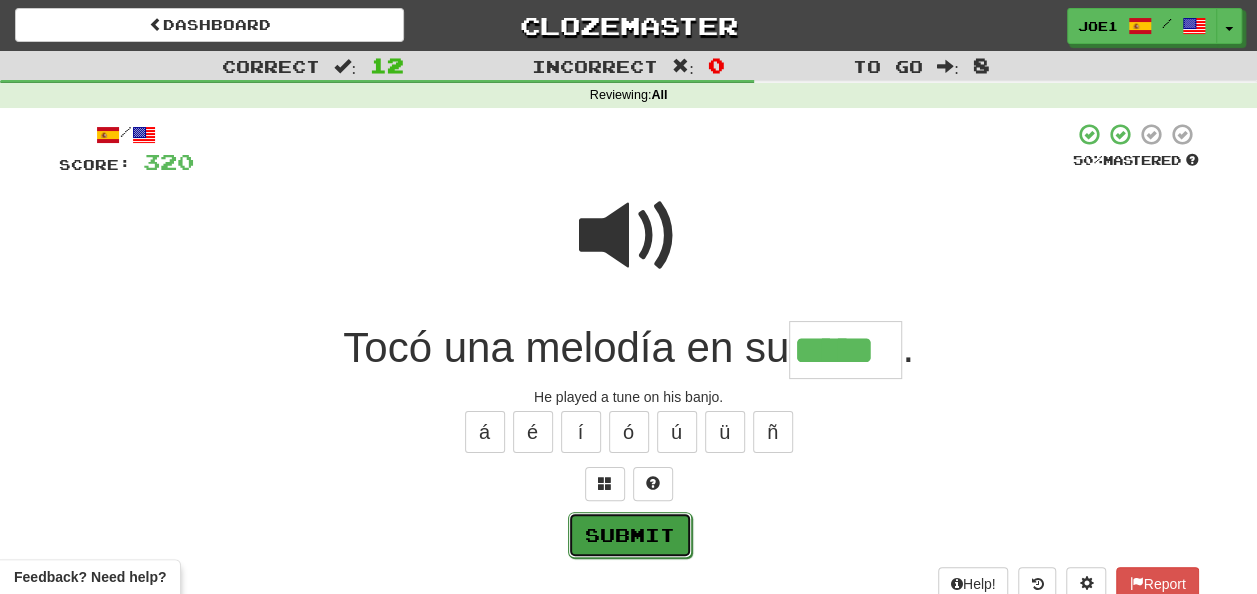 click on "Submit" at bounding box center [630, 535] 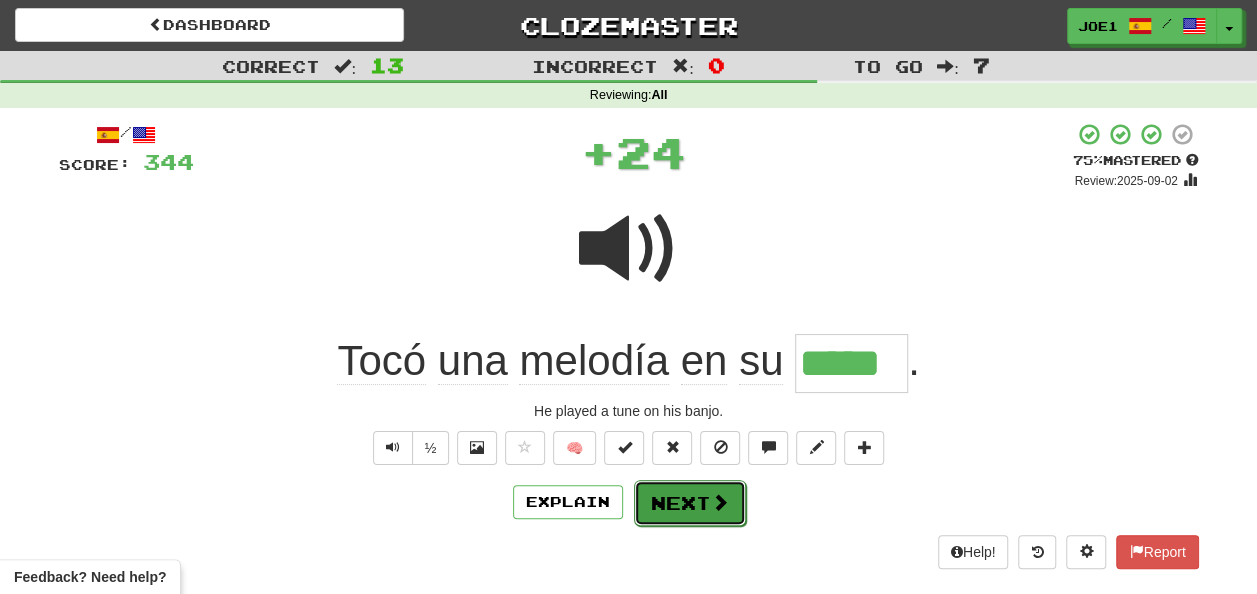 click on "Next" at bounding box center [690, 503] 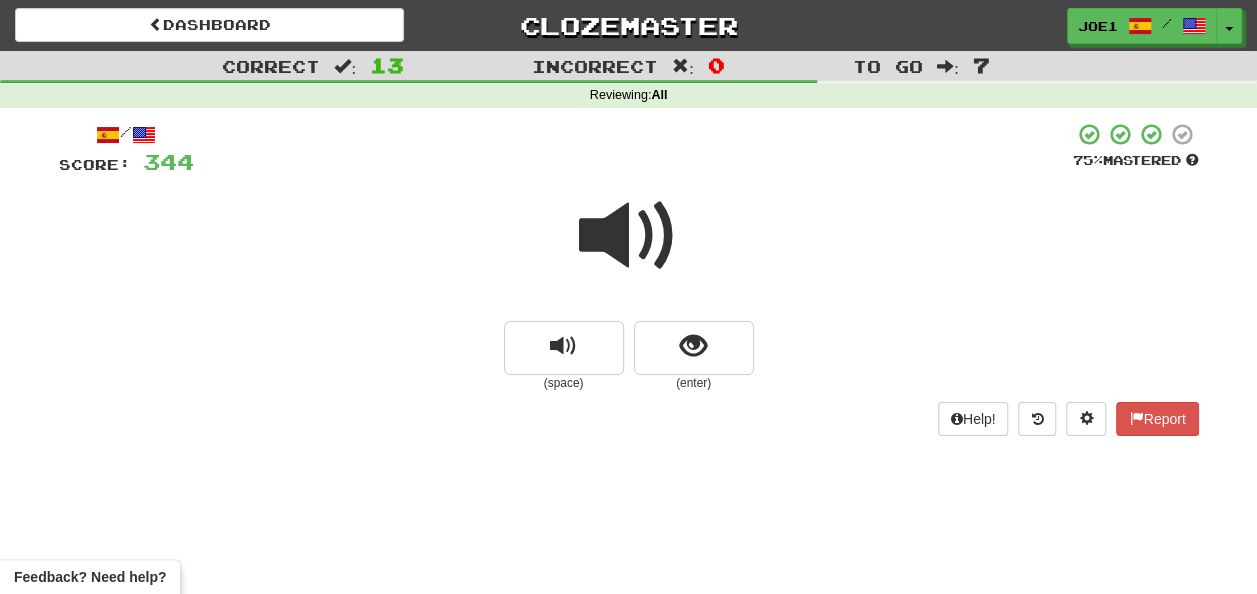 click at bounding box center [629, 236] 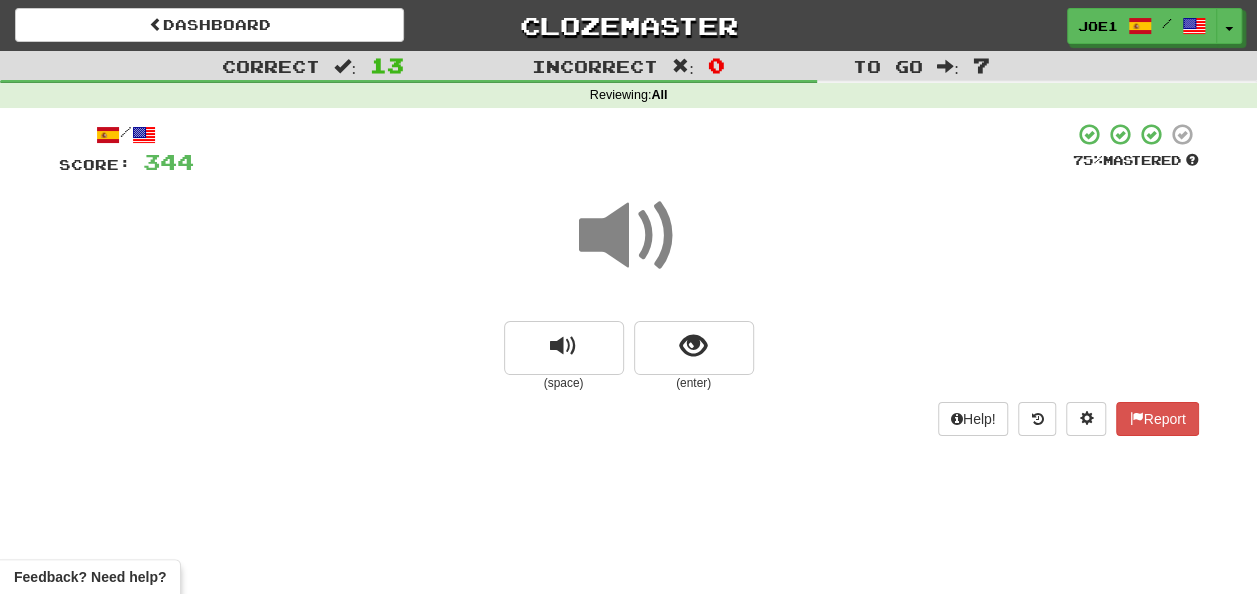 click at bounding box center [629, 236] 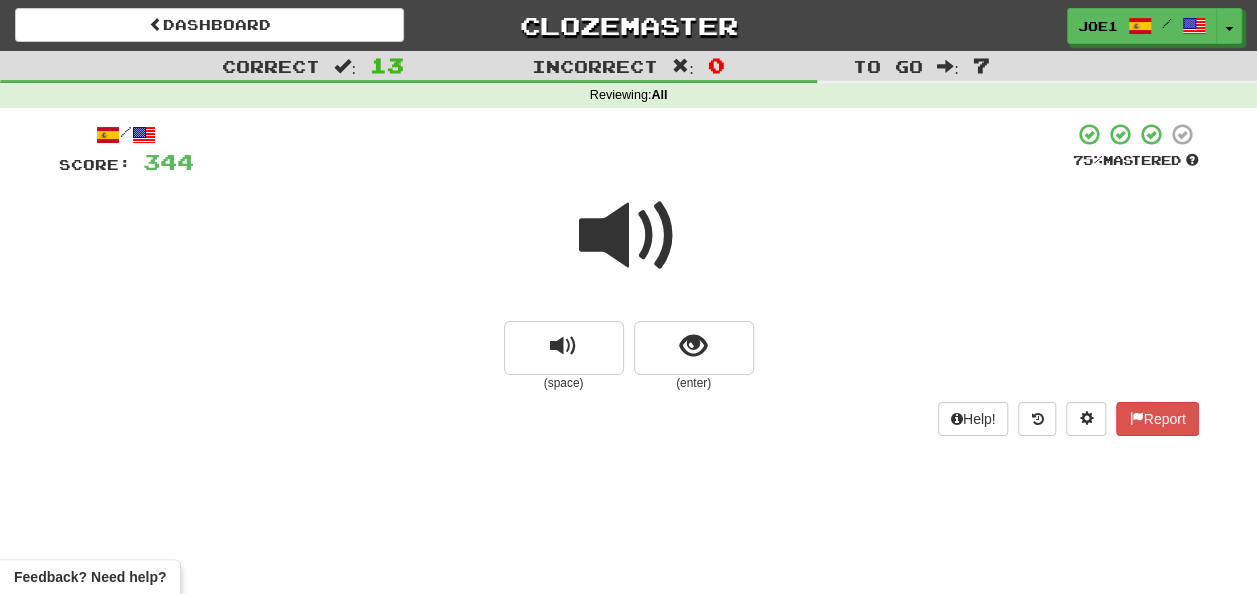 click at bounding box center [629, 236] 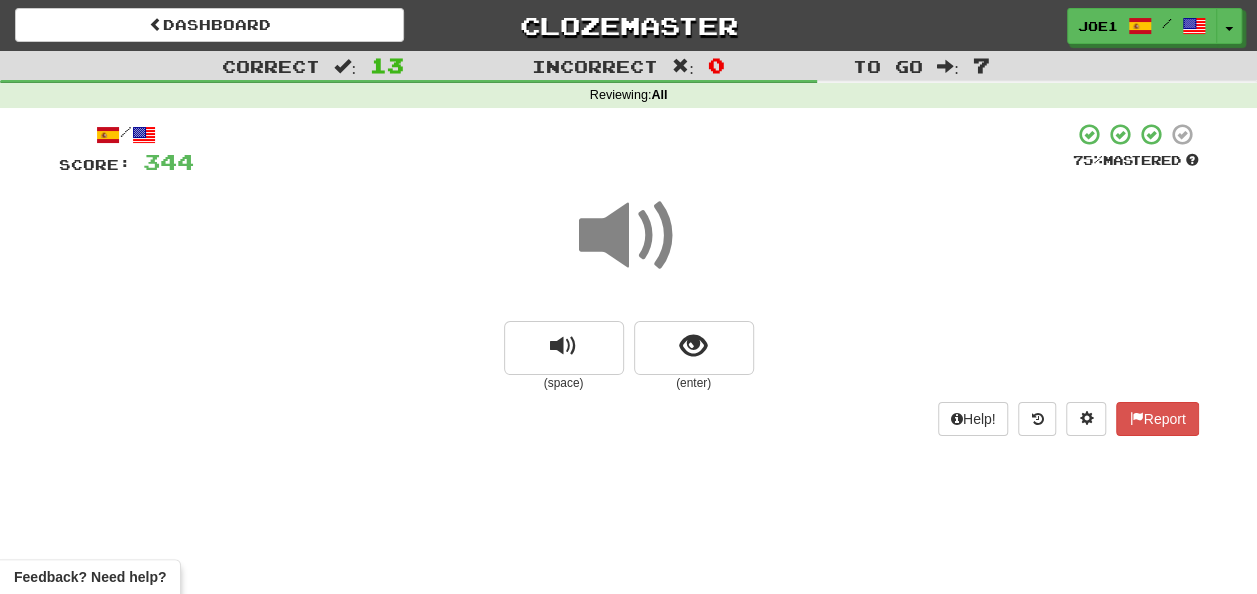 click at bounding box center [629, 236] 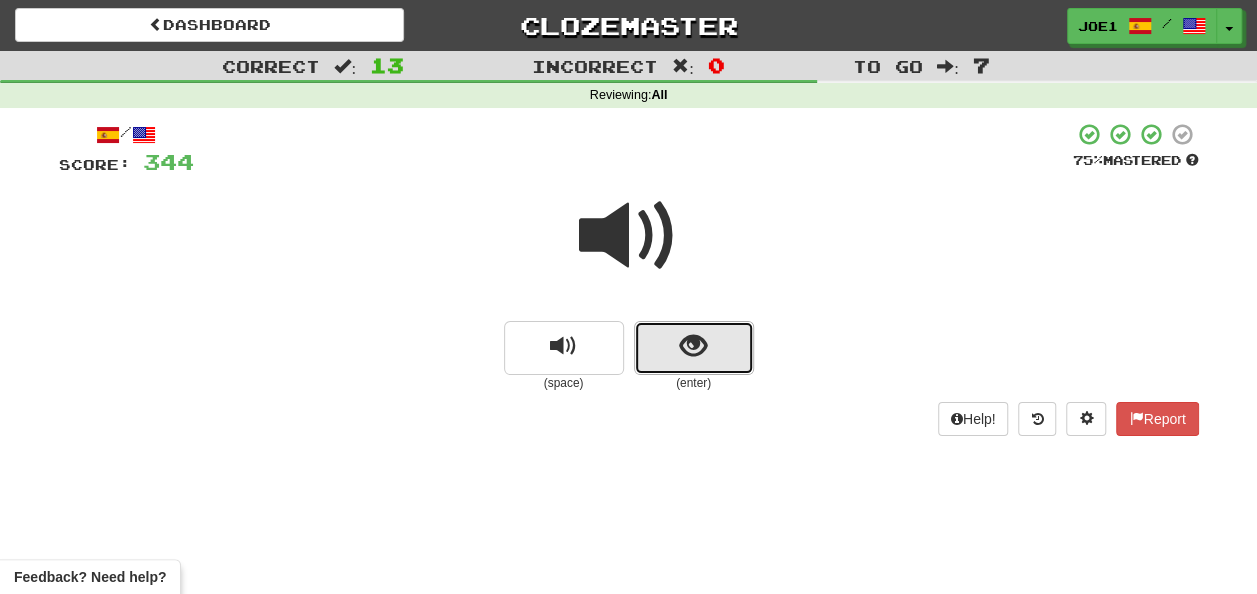 click at bounding box center [693, 346] 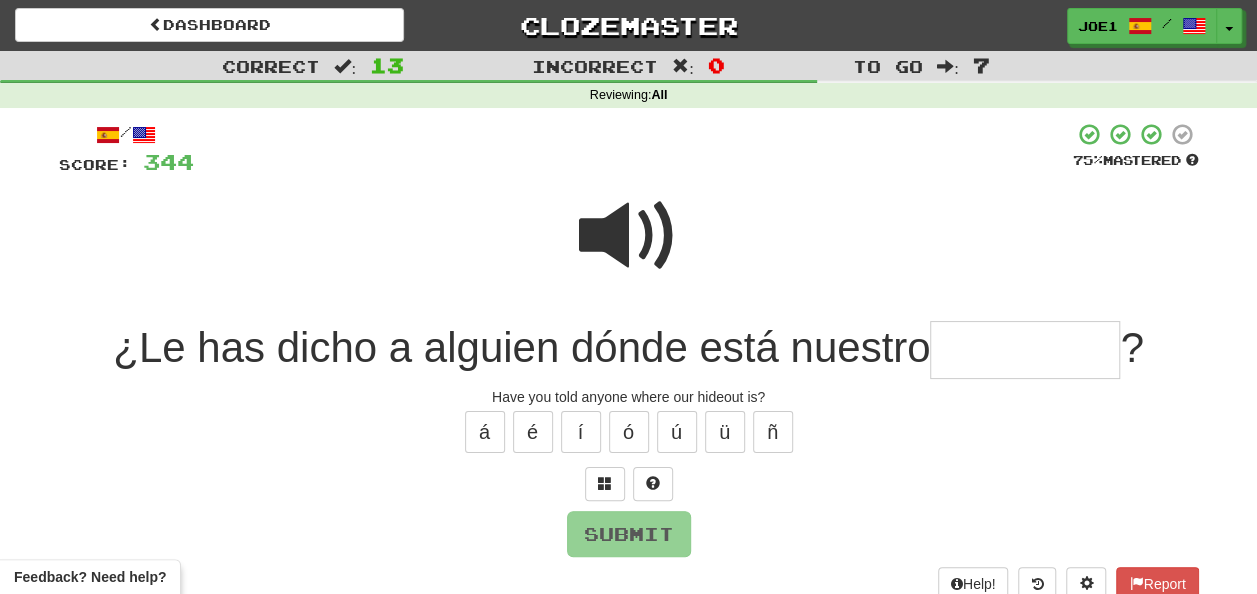 click at bounding box center [629, 236] 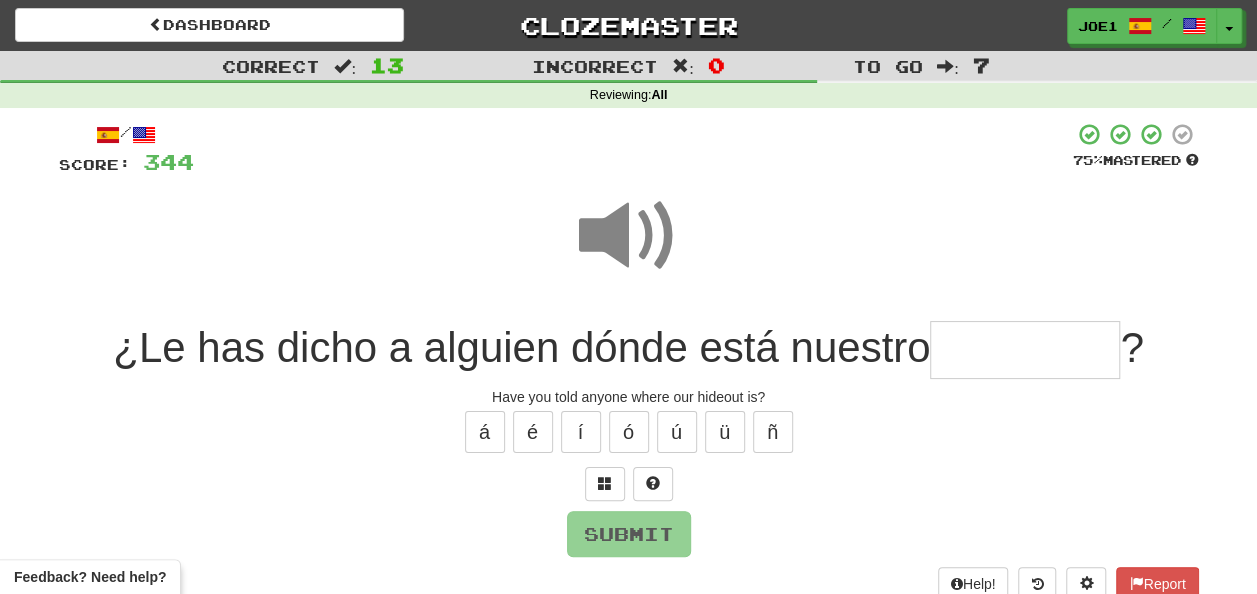 click at bounding box center (1025, 350) 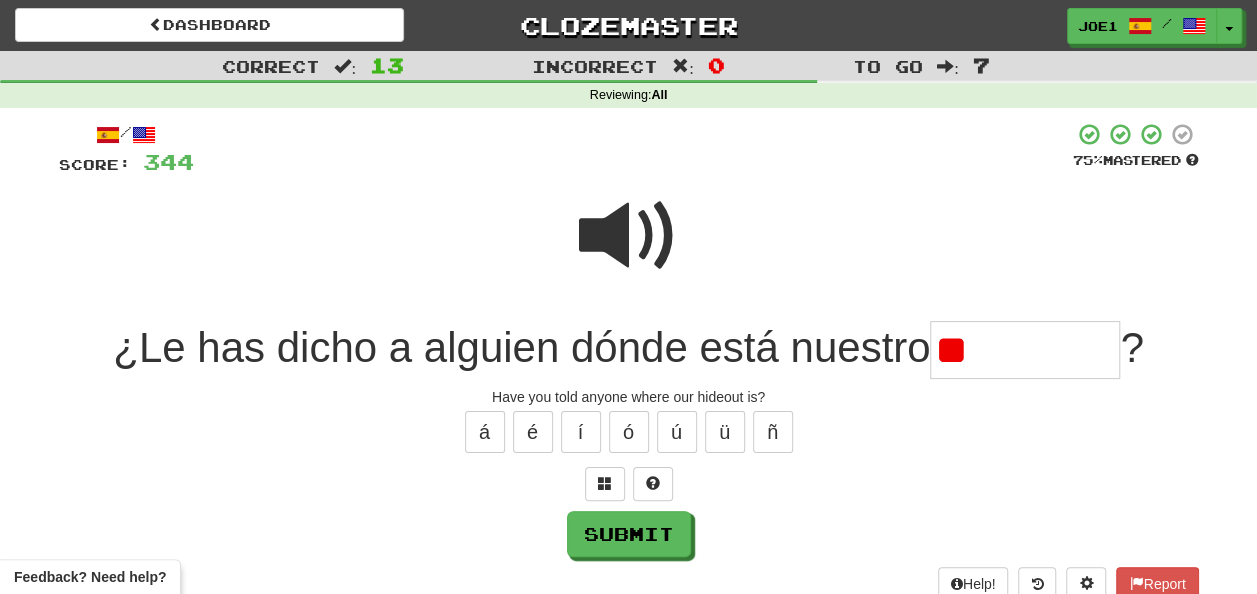 type on "*" 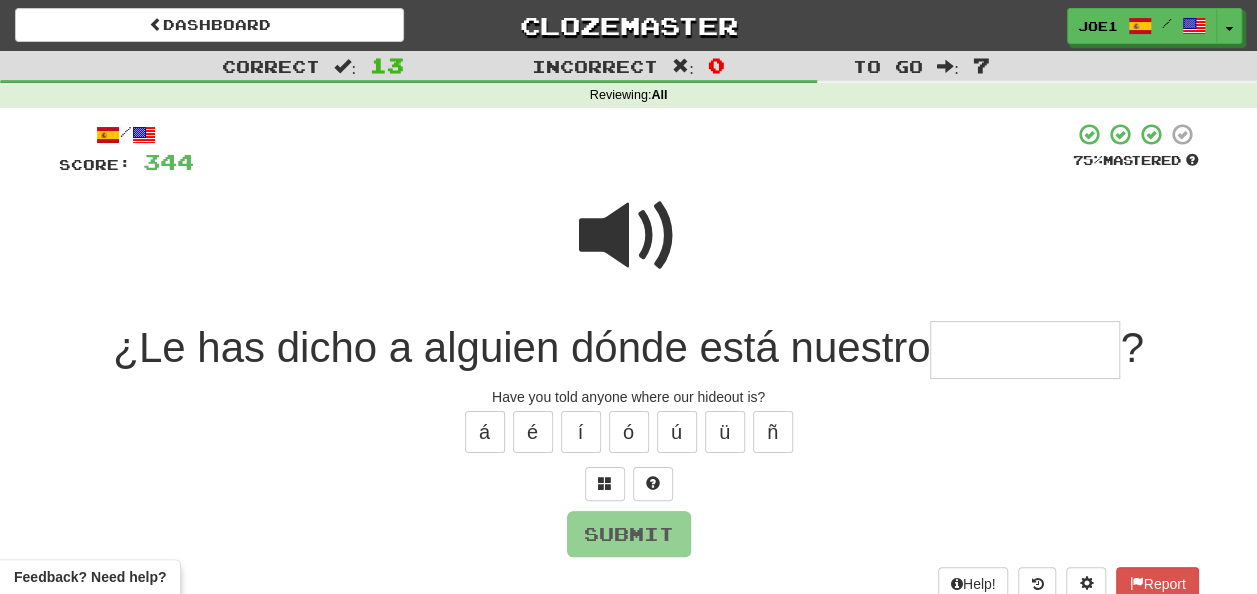 type on "*" 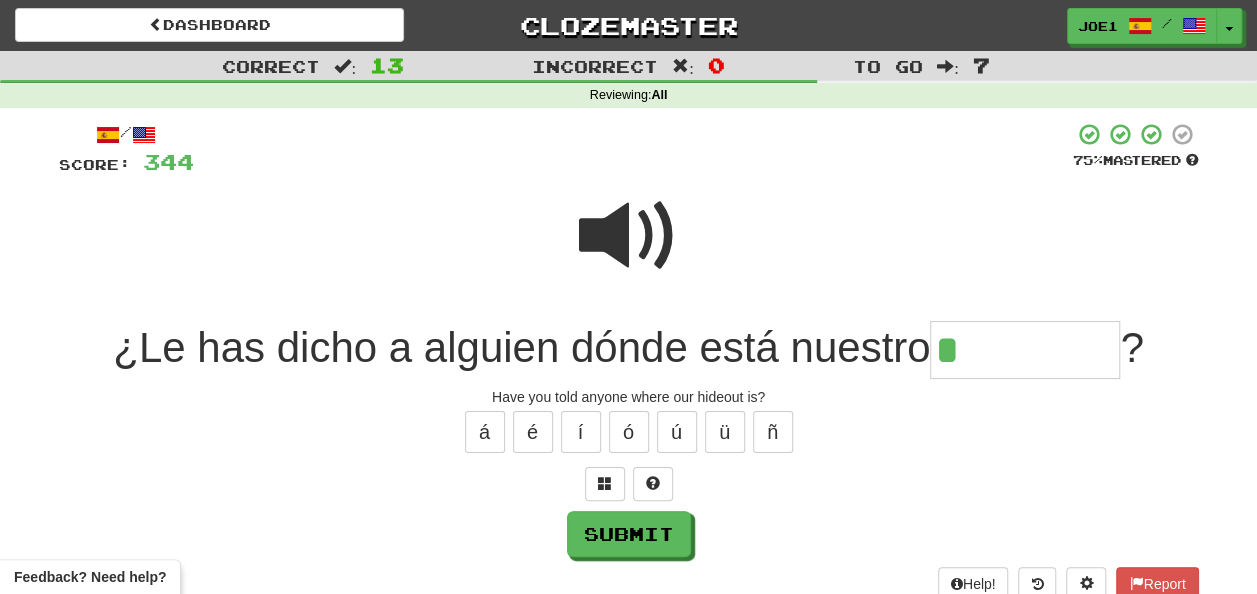 click at bounding box center [629, 236] 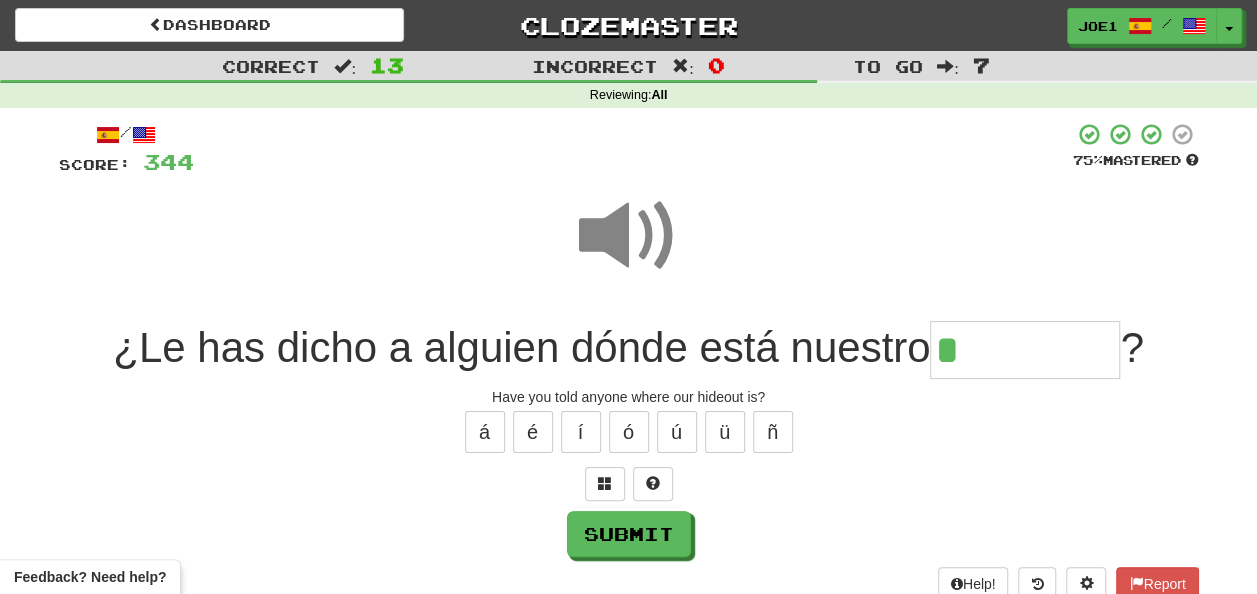 click on "*" at bounding box center (1025, 350) 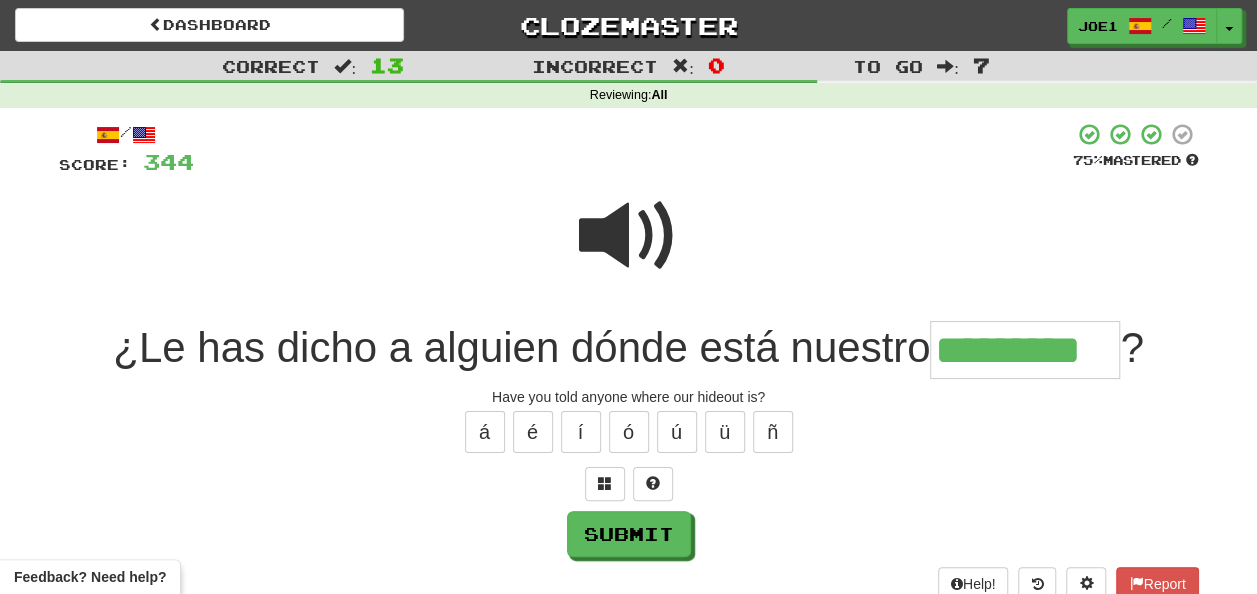 type on "*********" 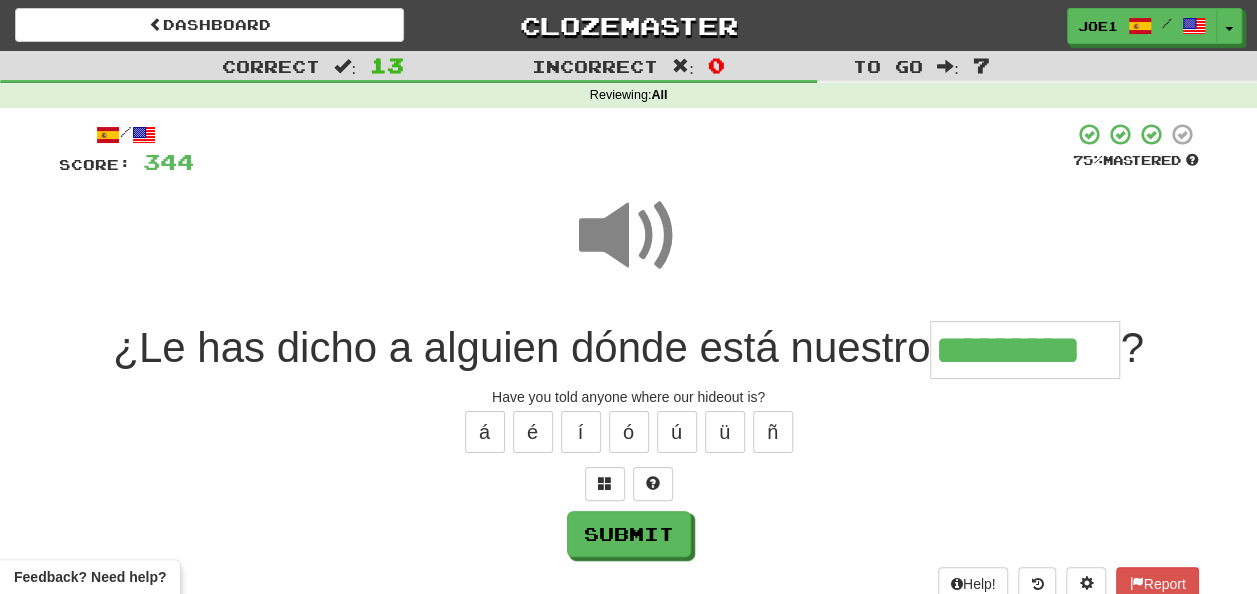 click at bounding box center (629, 236) 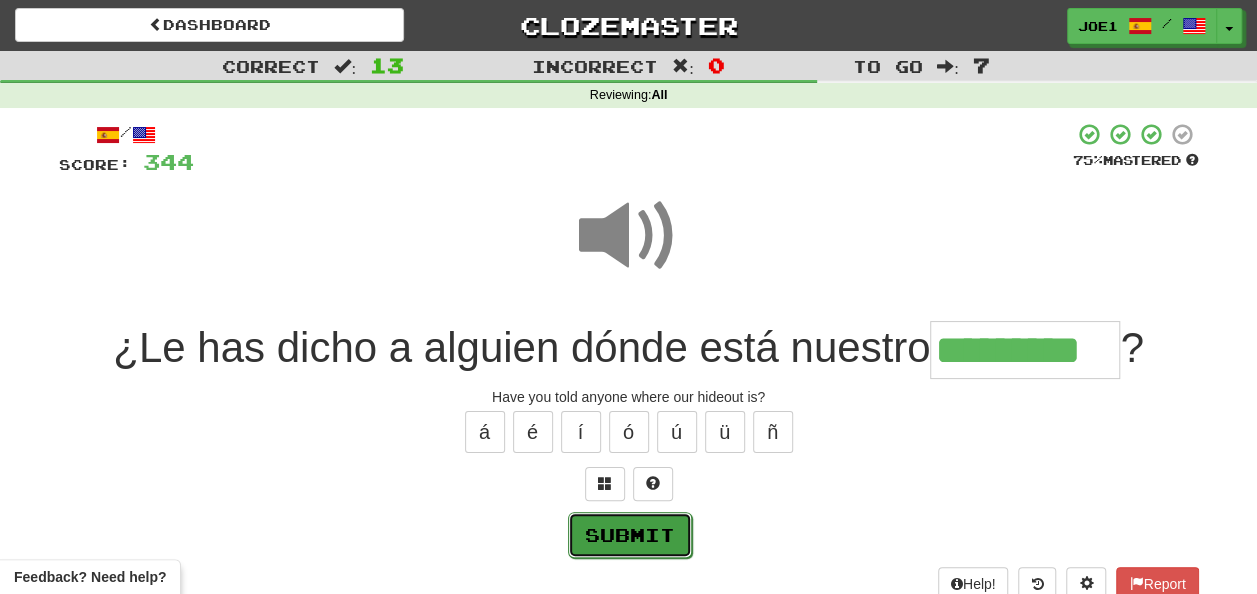click on "Submit" at bounding box center (630, 535) 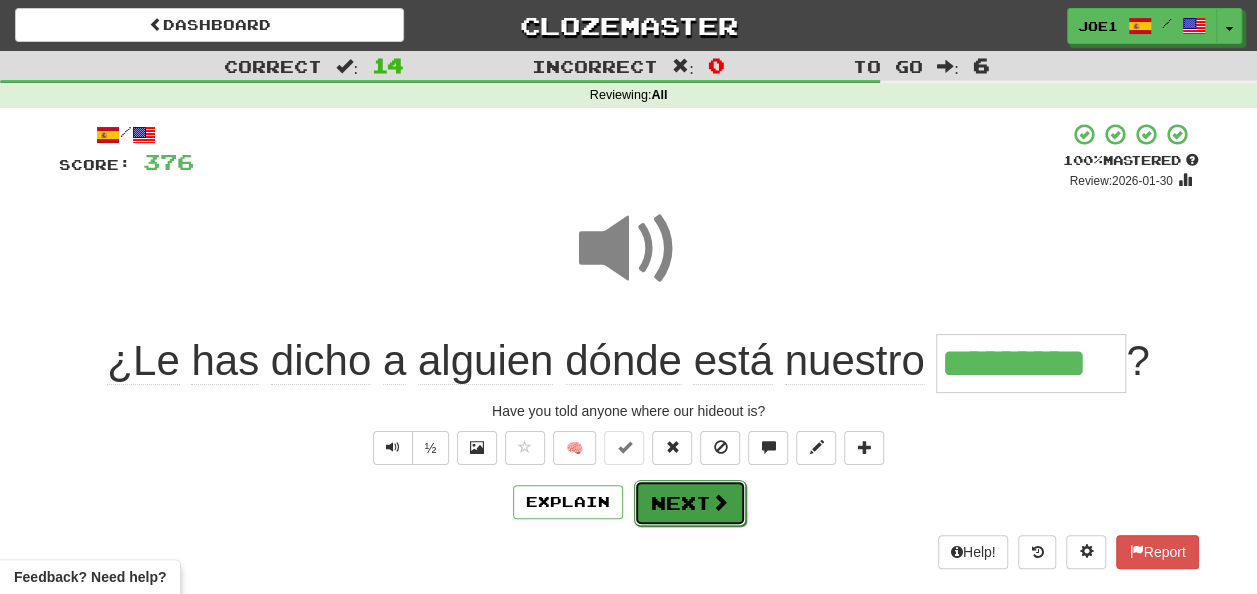 click on "Next" at bounding box center (690, 503) 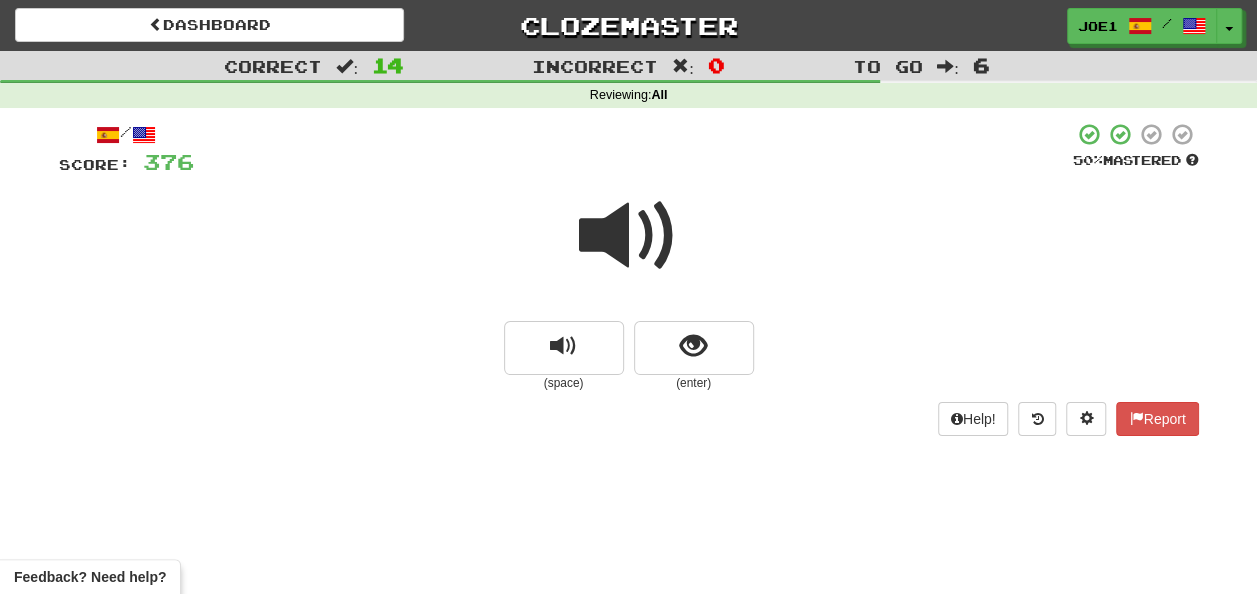 click at bounding box center [629, 236] 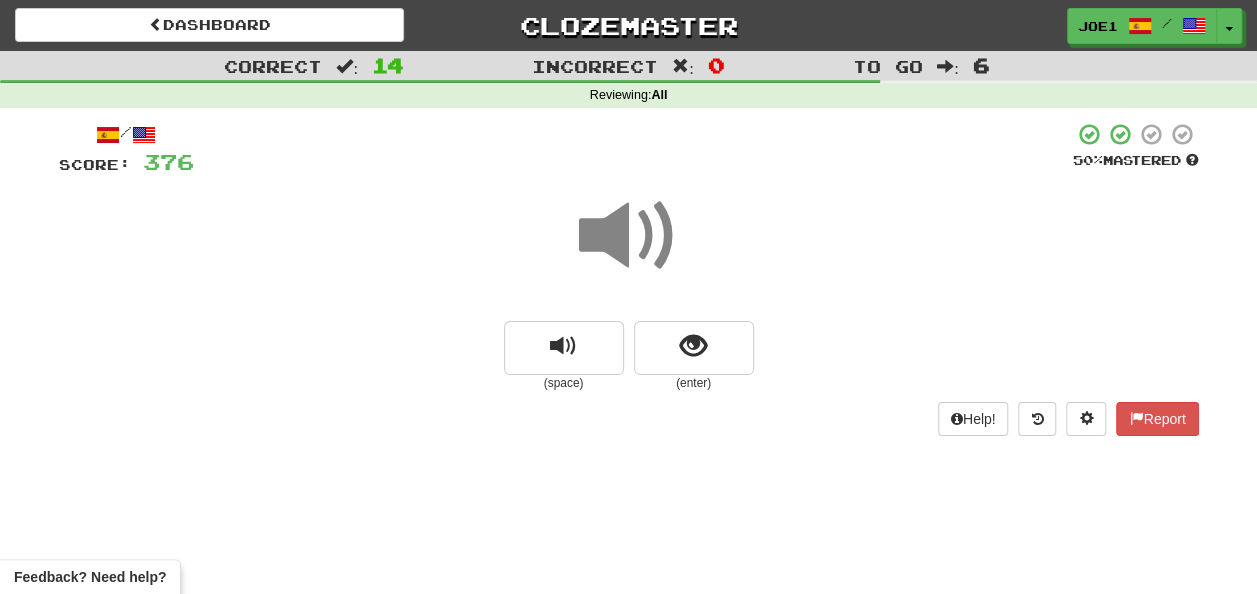 click at bounding box center (629, 236) 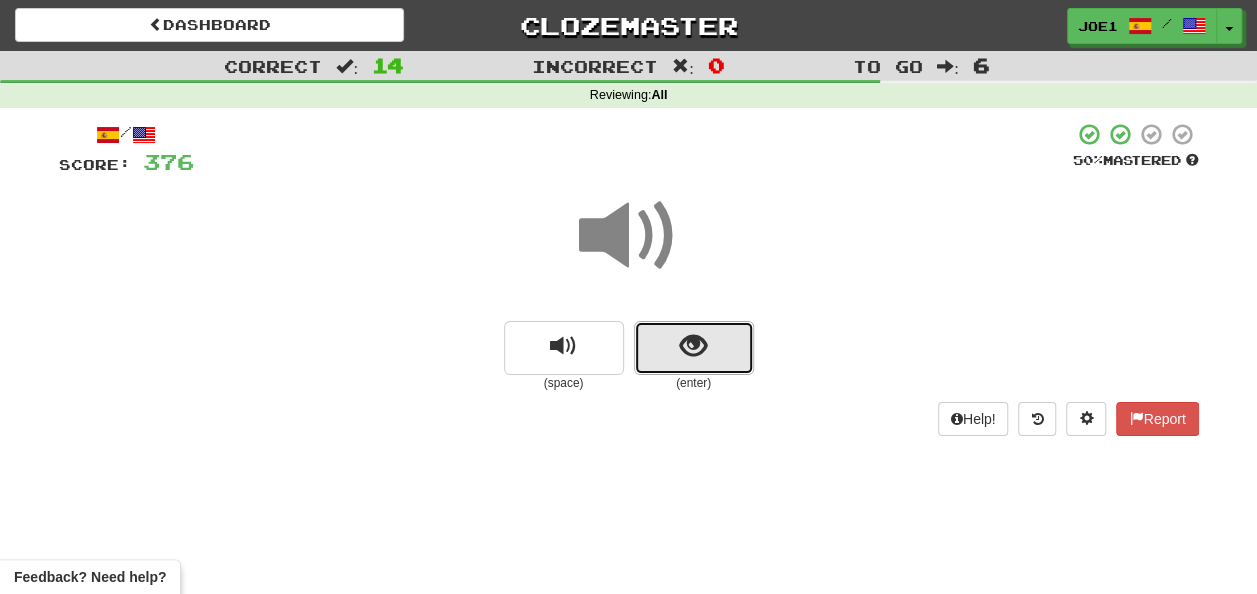 click at bounding box center (694, 348) 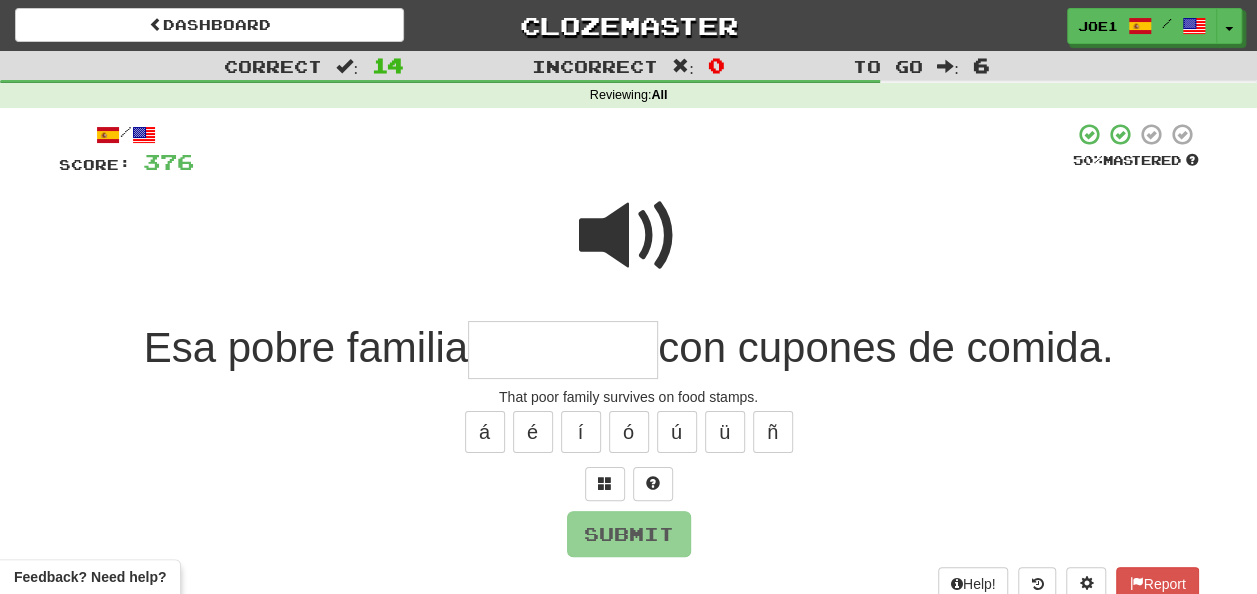 click at bounding box center [629, 236] 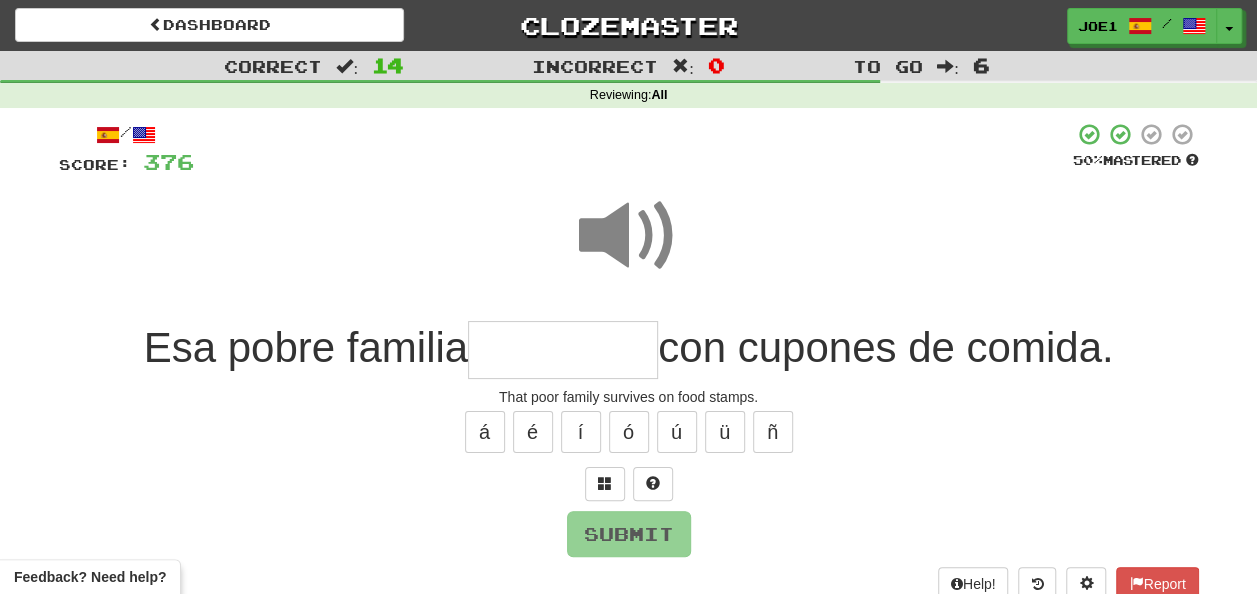 click at bounding box center (563, 350) 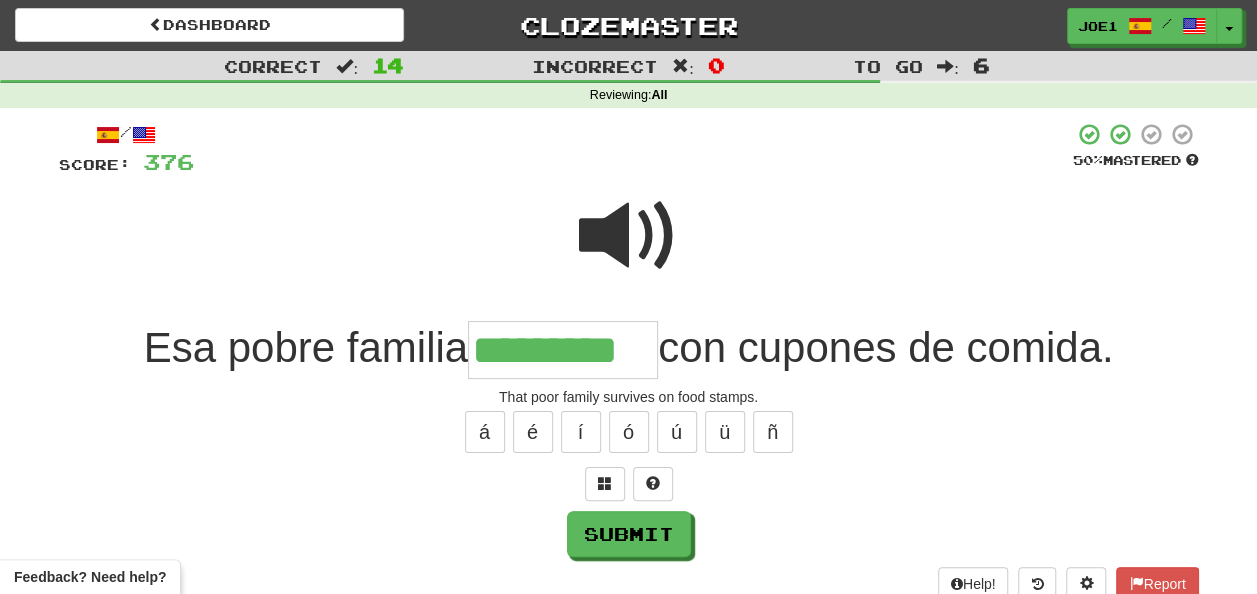 type on "*********" 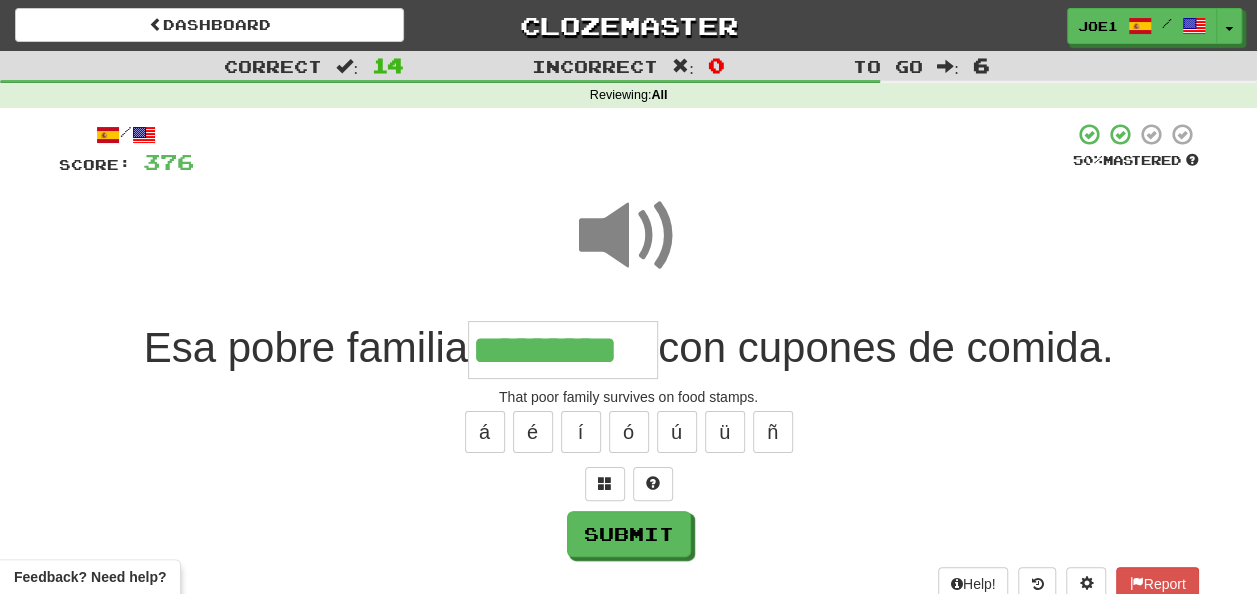 click at bounding box center (629, 236) 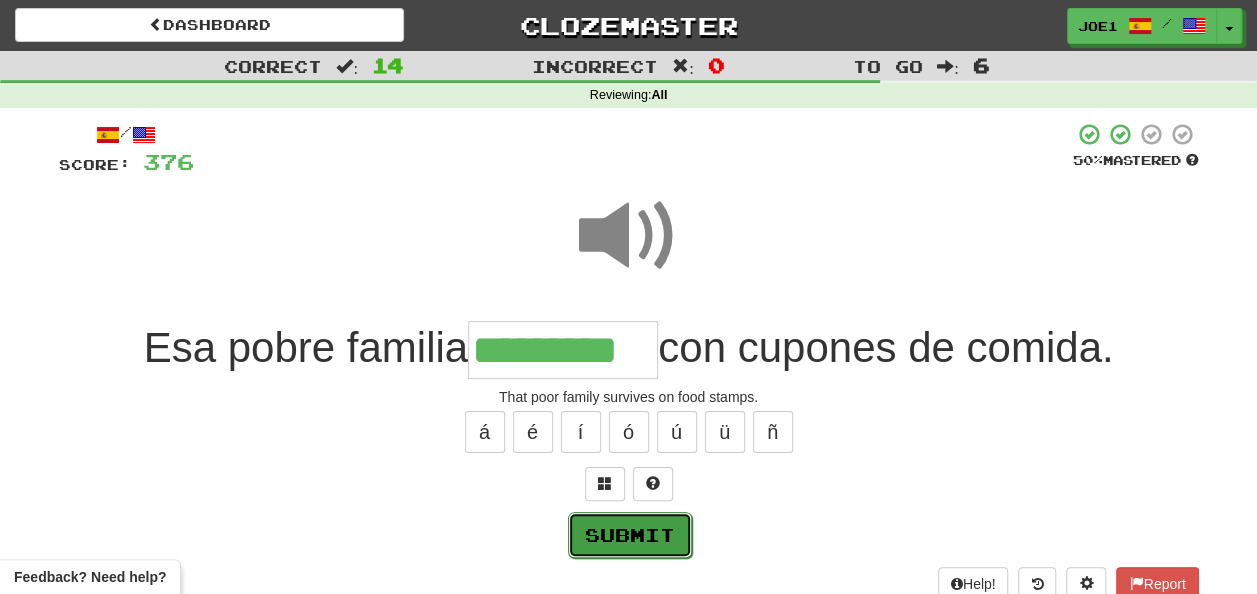 click on "Submit" at bounding box center (630, 535) 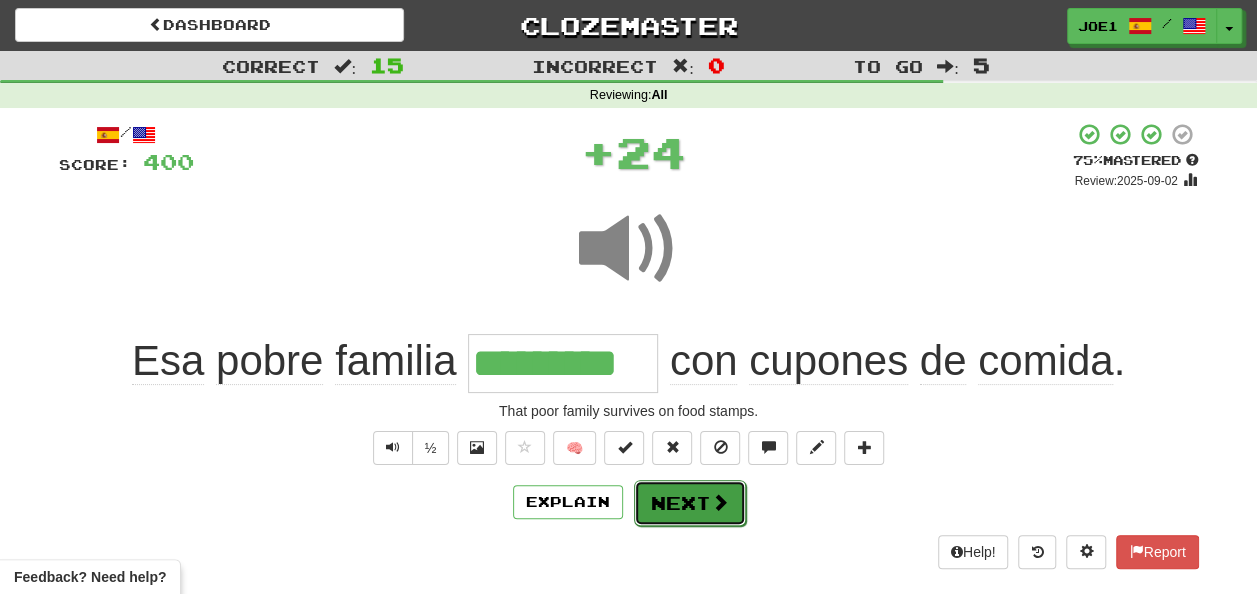 click on "Next" at bounding box center [690, 503] 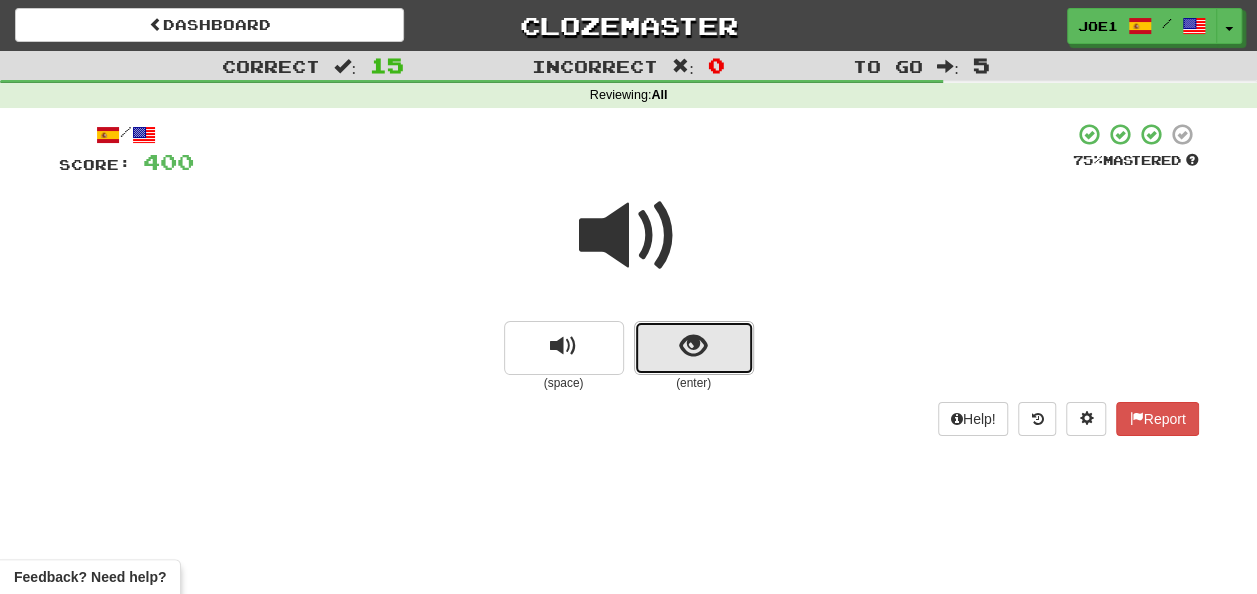 click at bounding box center [694, 348] 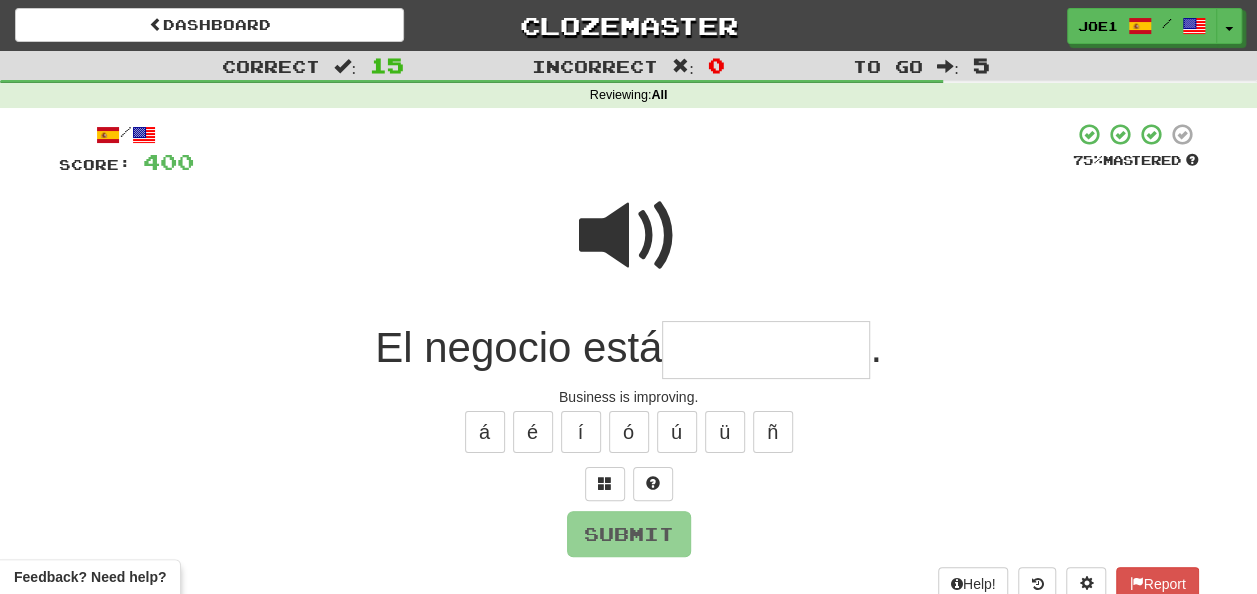 click at bounding box center [766, 350] 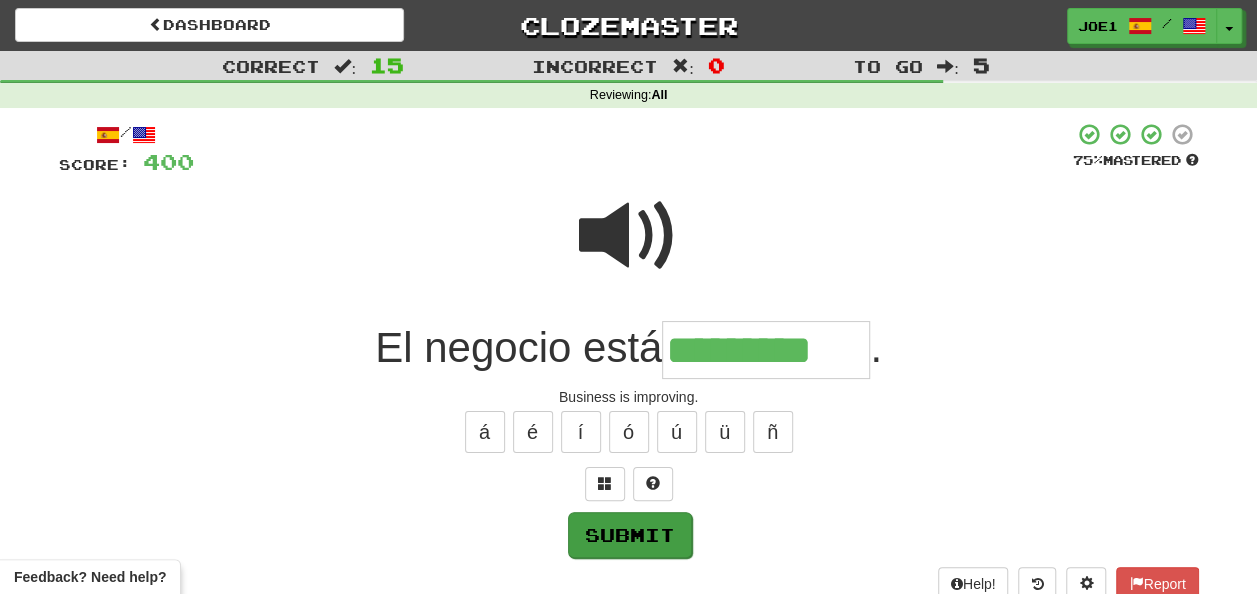 type on "*********" 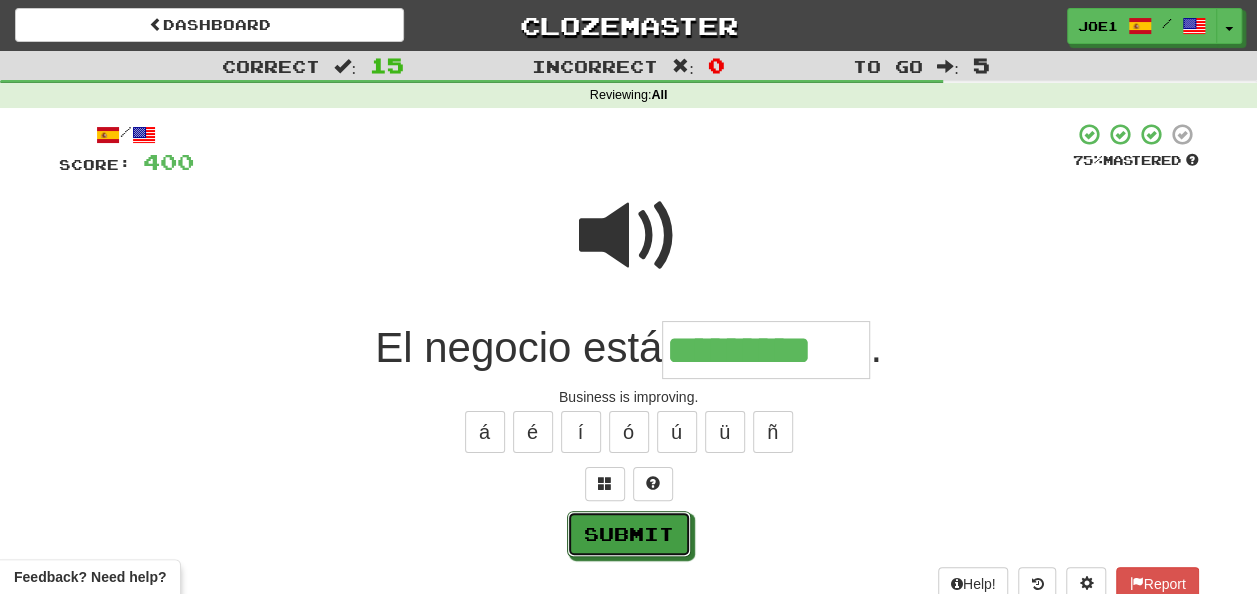 click on "Submit" at bounding box center (629, 534) 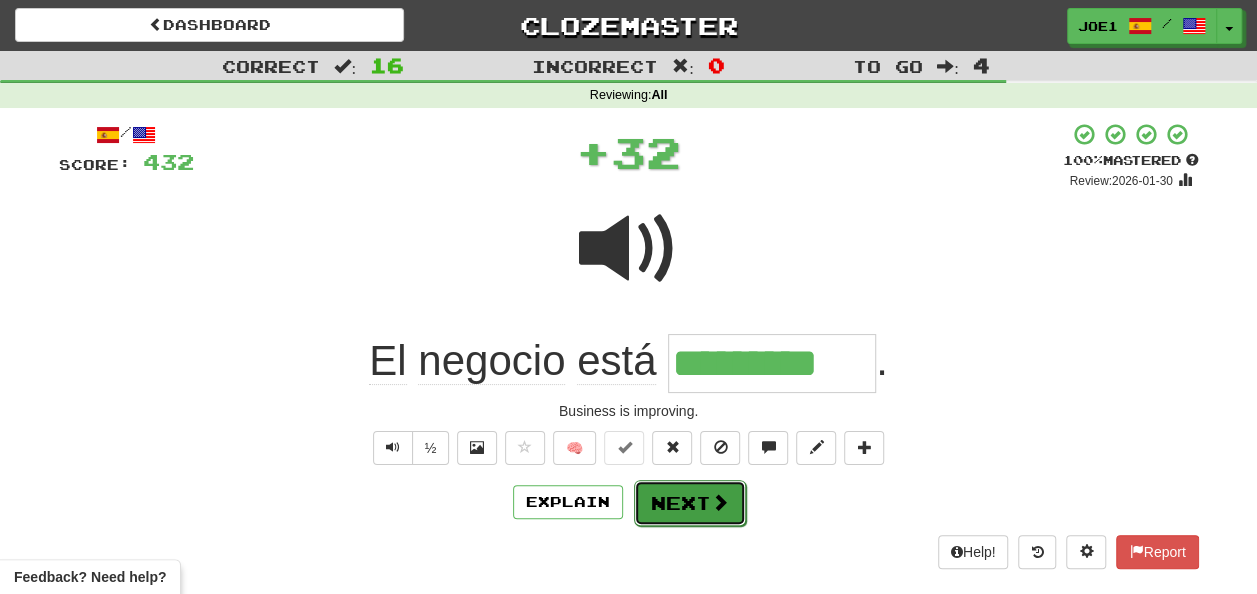 click on "Next" at bounding box center [690, 503] 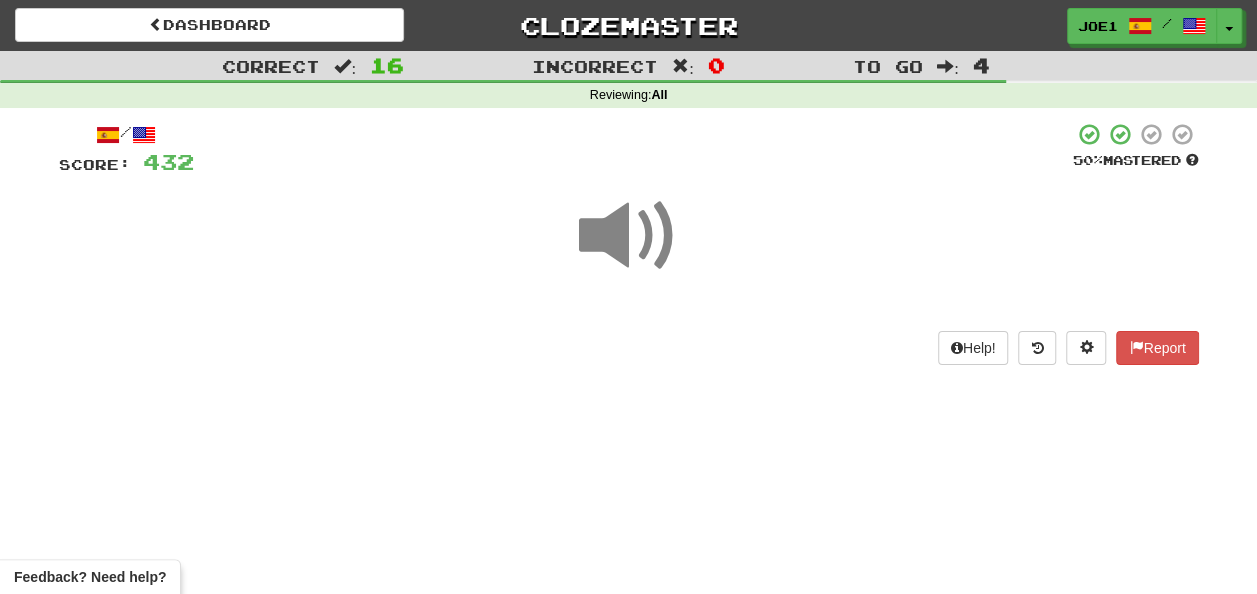 click at bounding box center (629, 236) 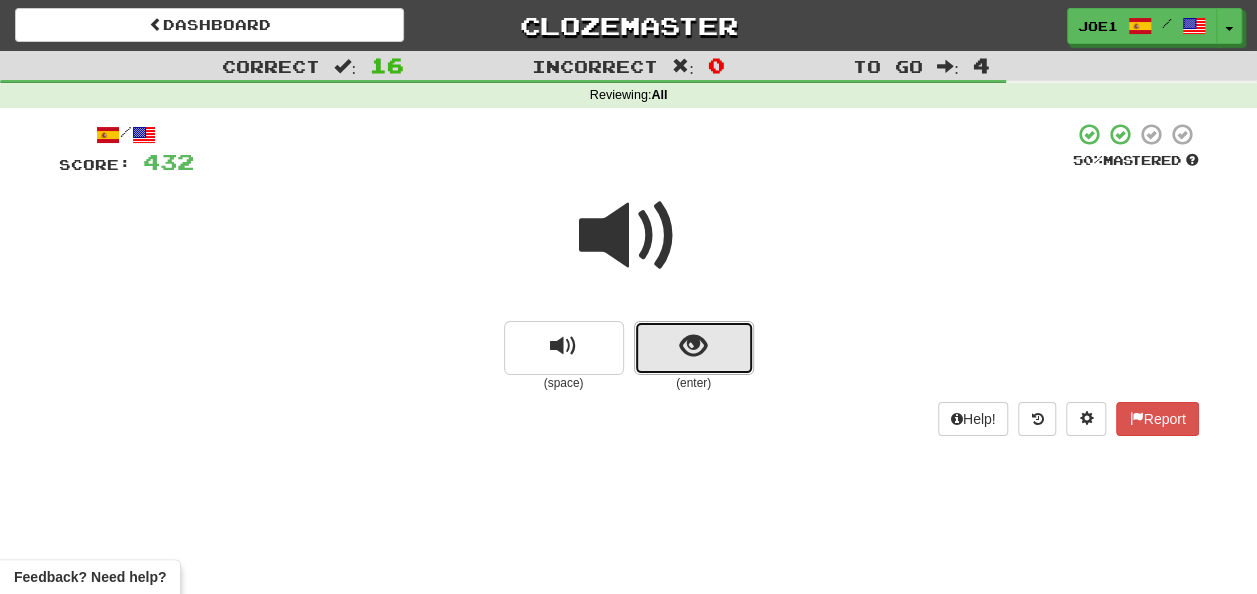 click at bounding box center (693, 346) 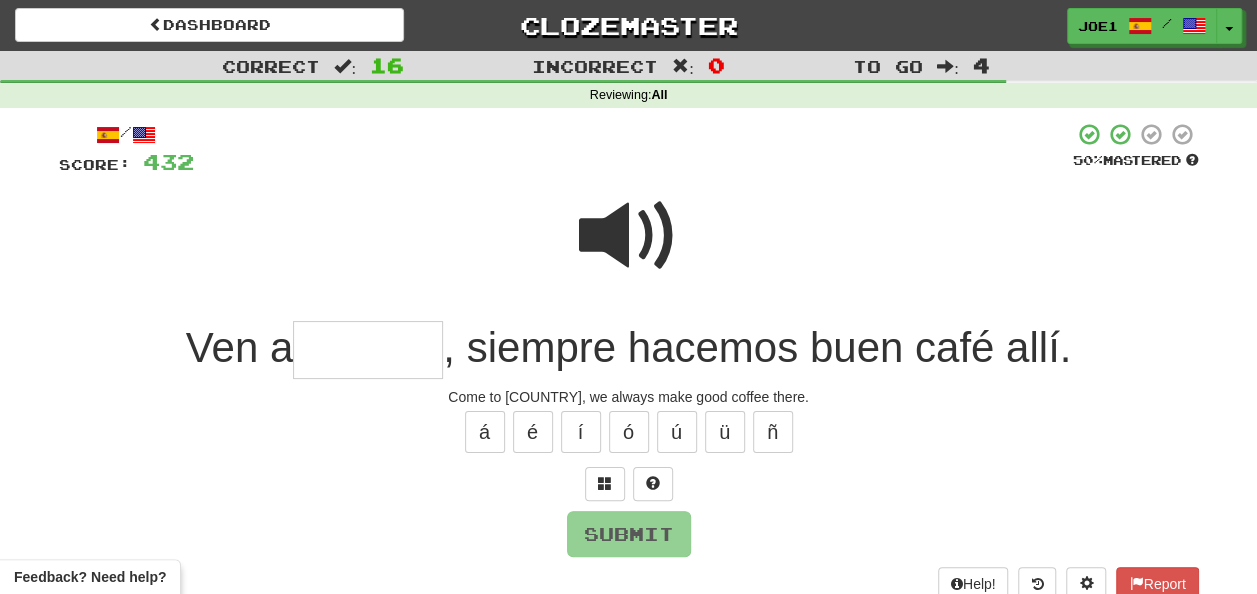 click at bounding box center [629, 236] 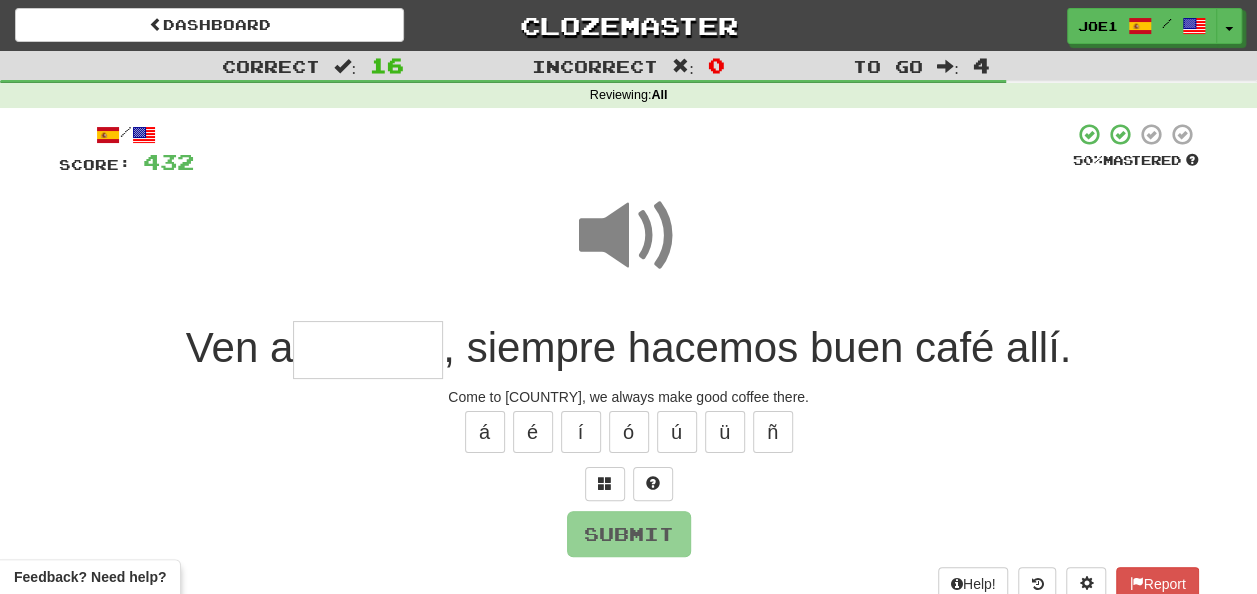 click at bounding box center [368, 350] 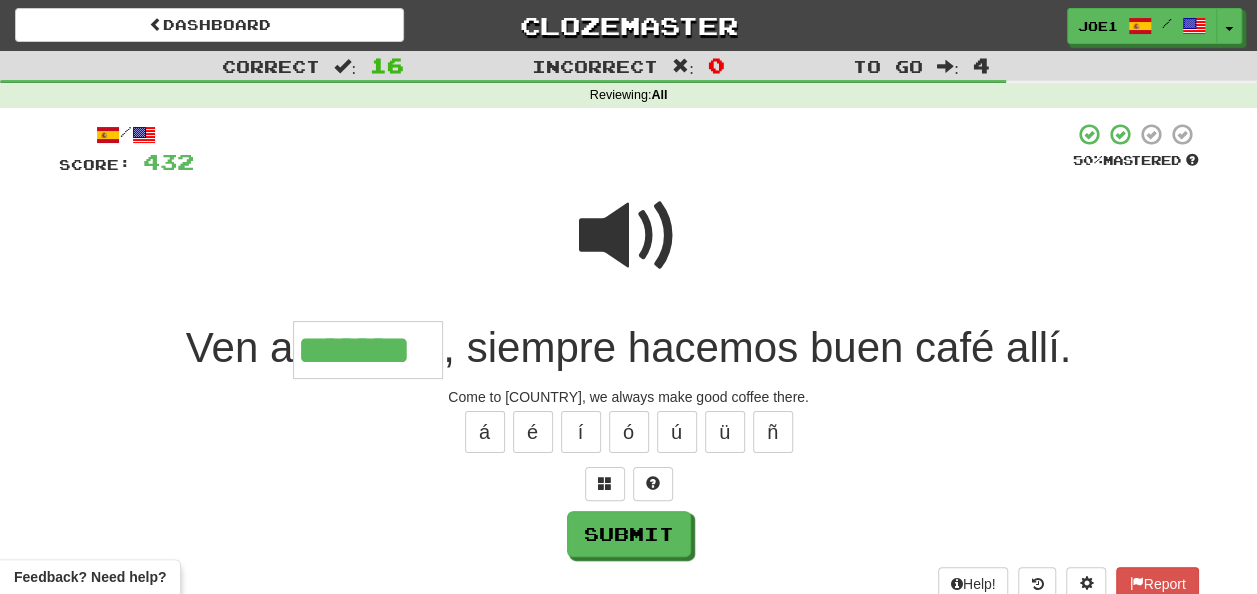 type on "*******" 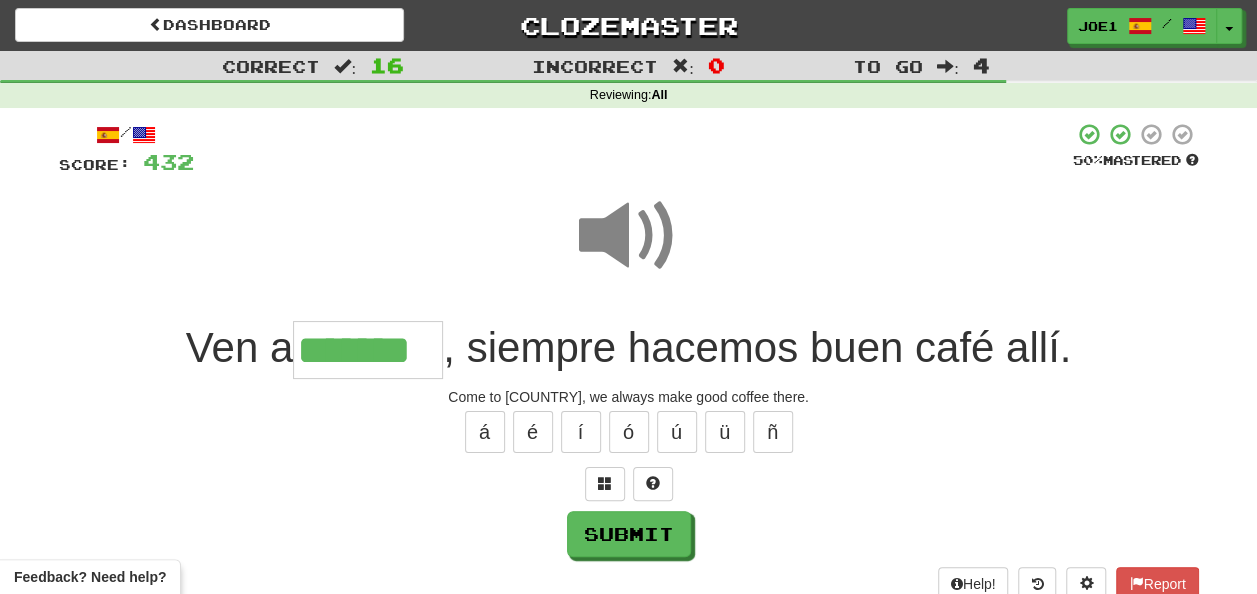 click at bounding box center [629, 236] 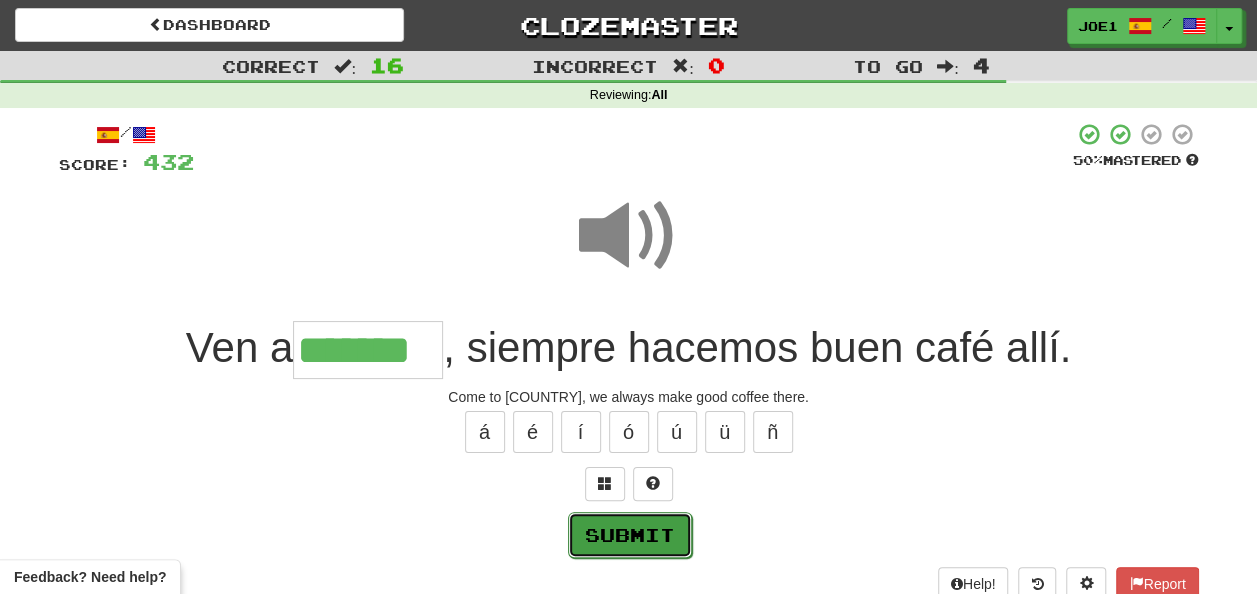 click on "Submit" at bounding box center [630, 535] 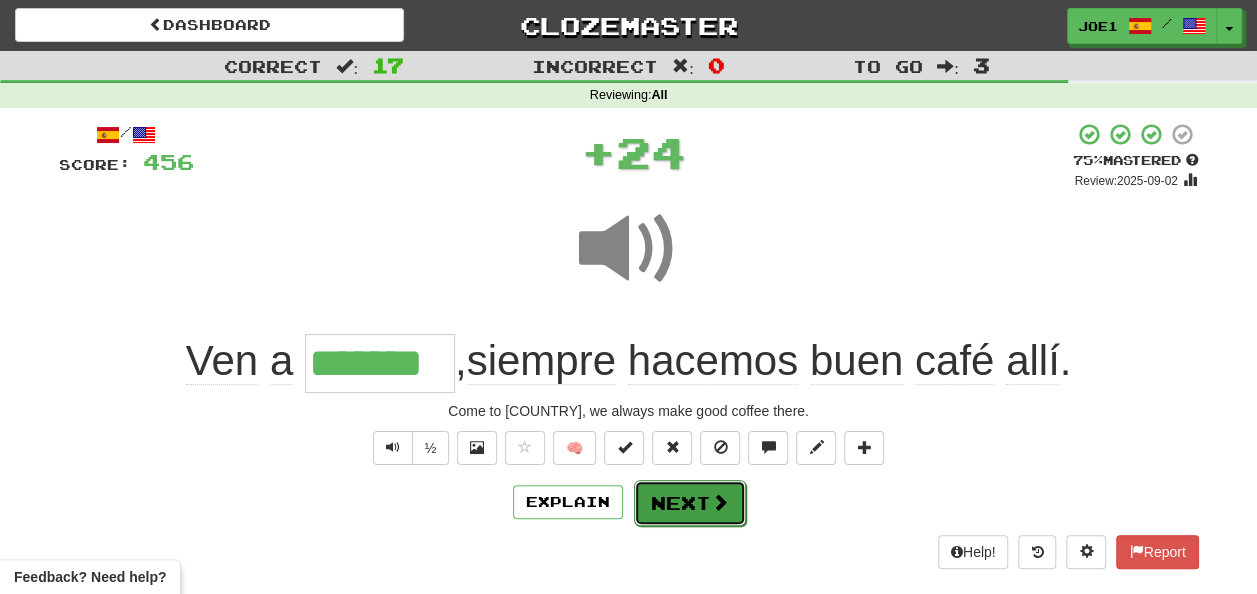 click on "Next" at bounding box center [690, 503] 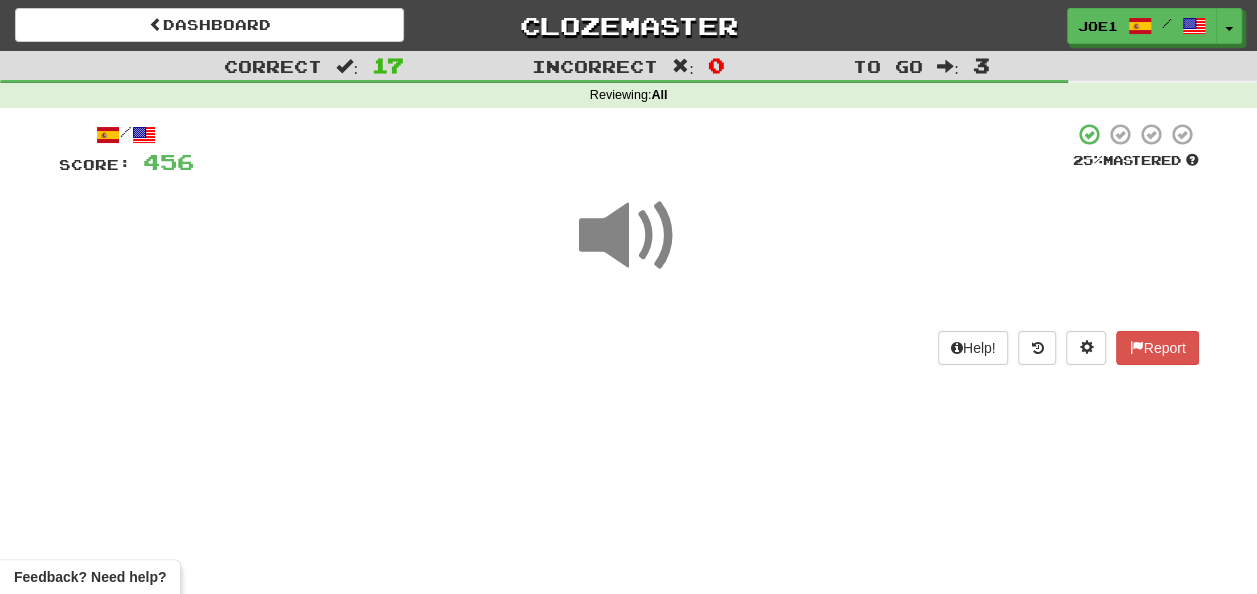 click at bounding box center [629, 236] 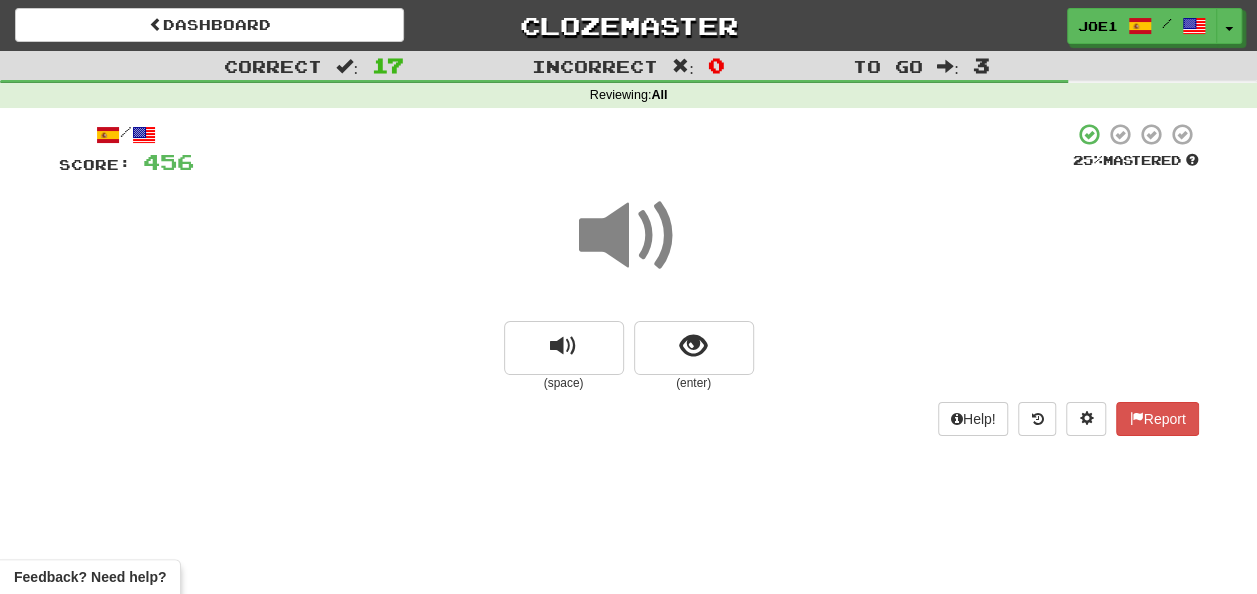 click at bounding box center (629, 236) 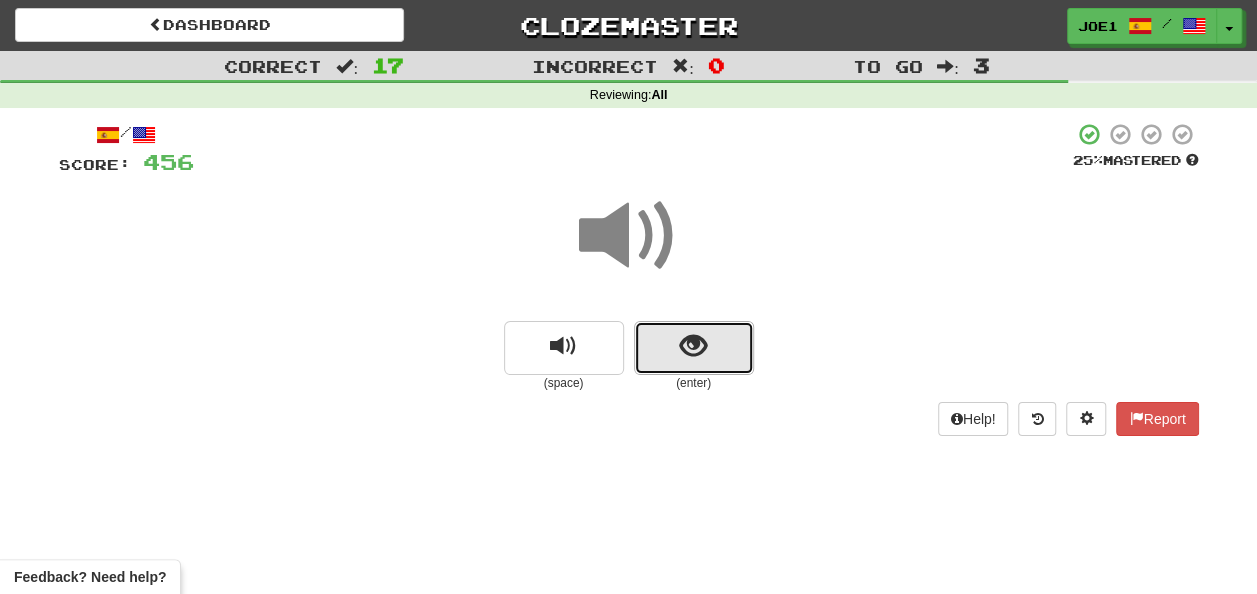click at bounding box center [693, 346] 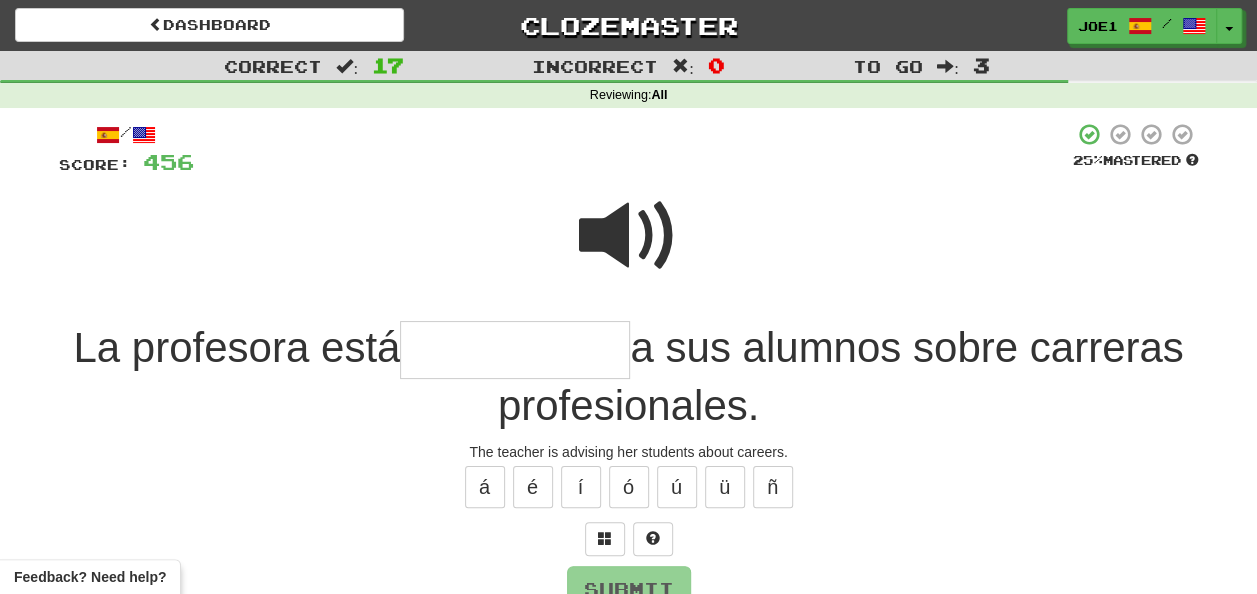 click at bounding box center (629, 236) 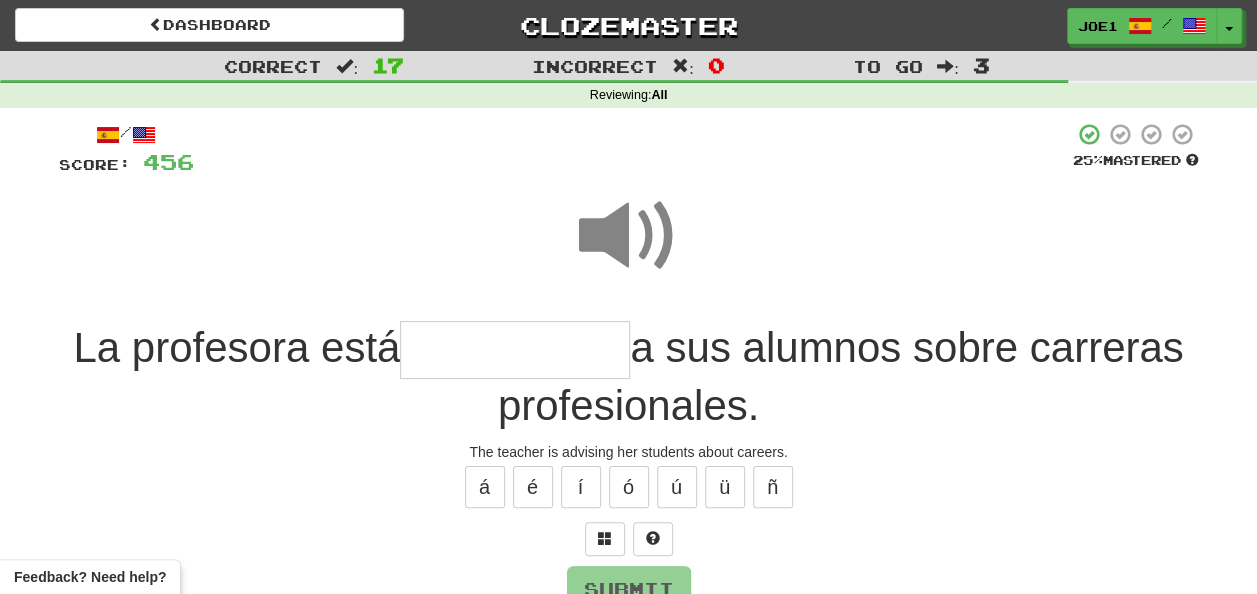 click at bounding box center (515, 350) 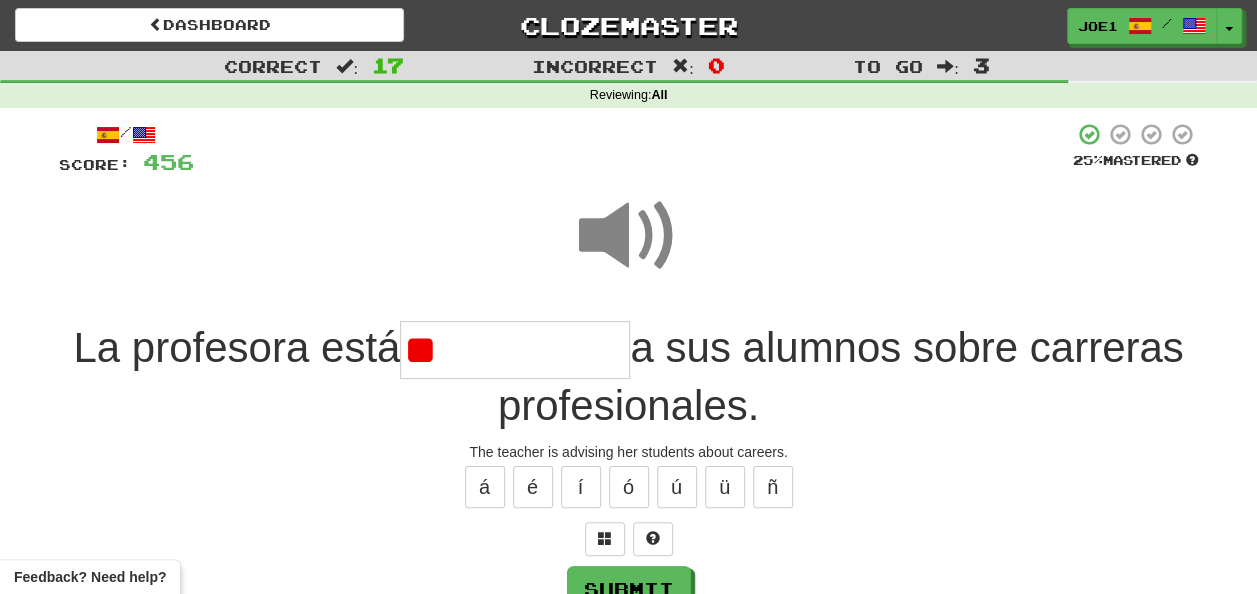 type on "*" 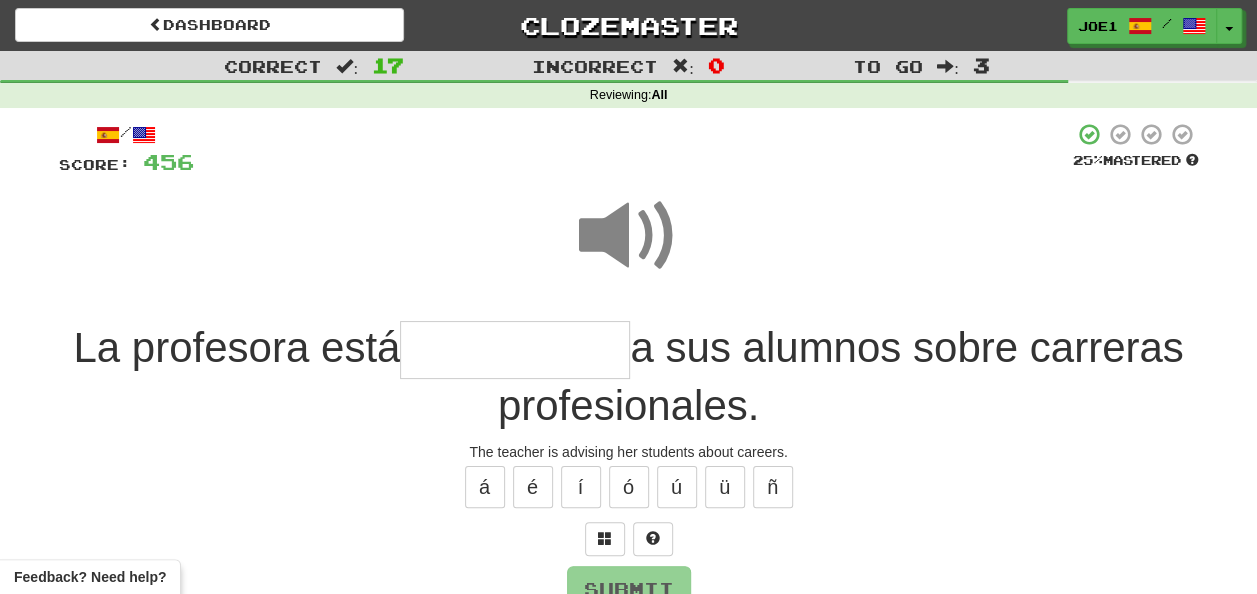 type on "*" 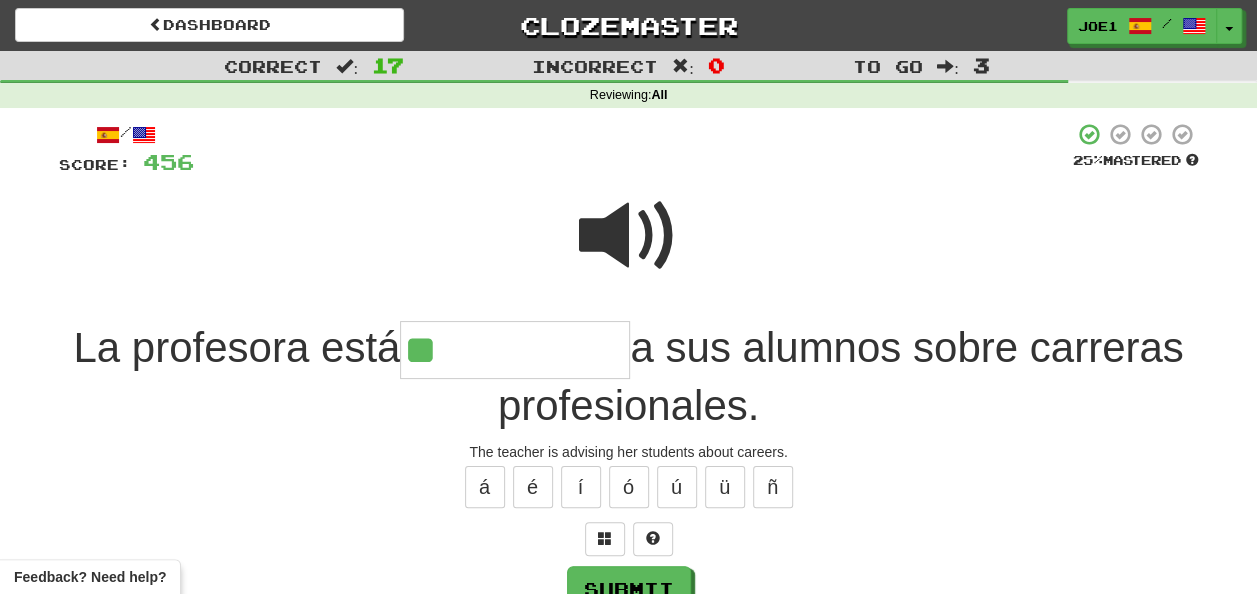 click at bounding box center (629, 236) 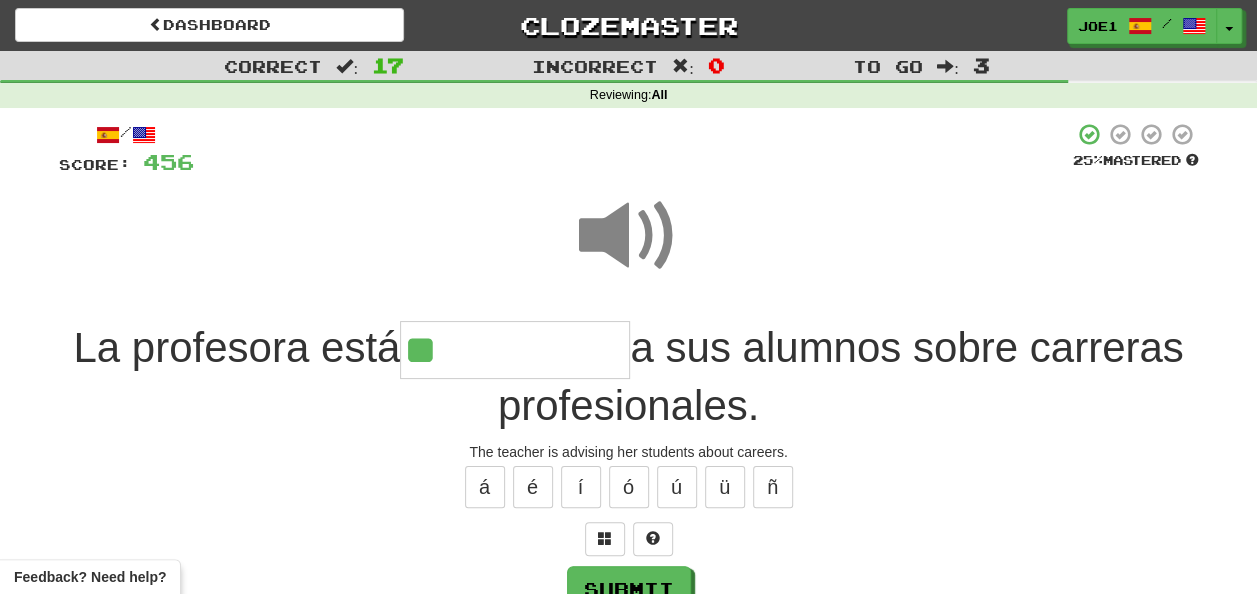 click on "**" at bounding box center [515, 350] 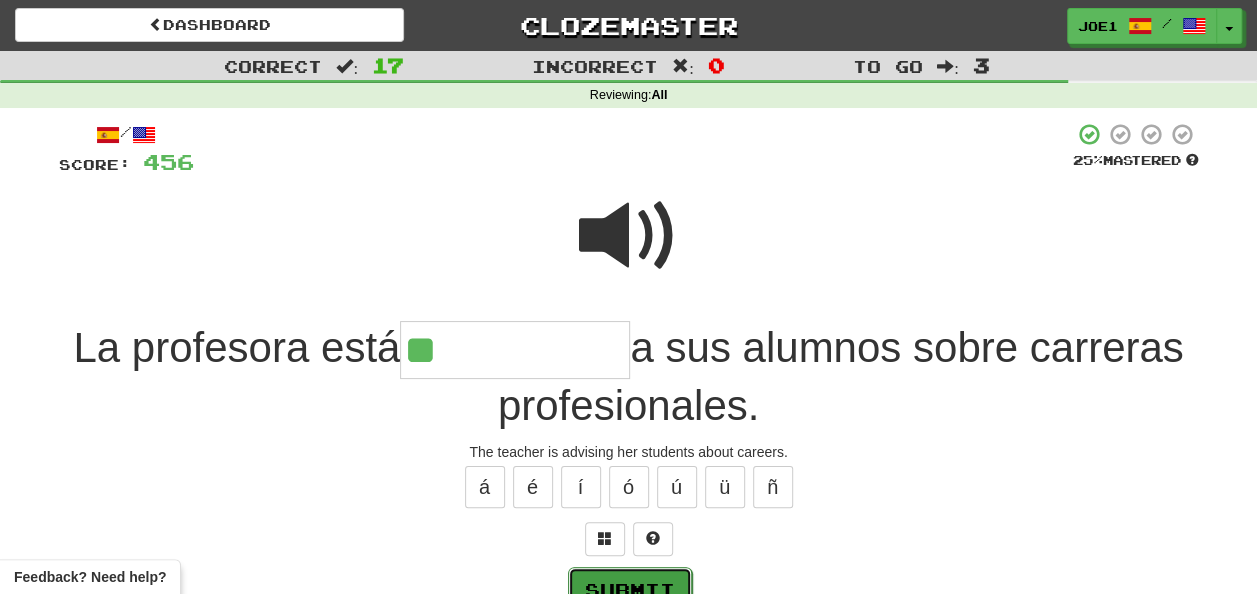 click on "Submit" at bounding box center [630, 590] 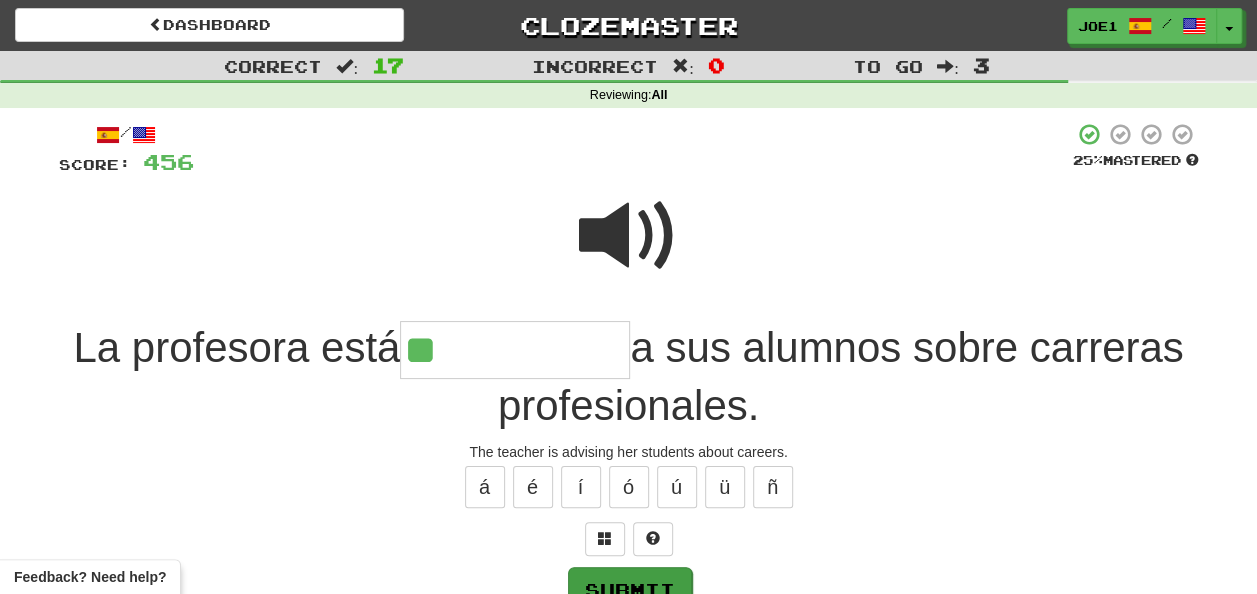 type on "**********" 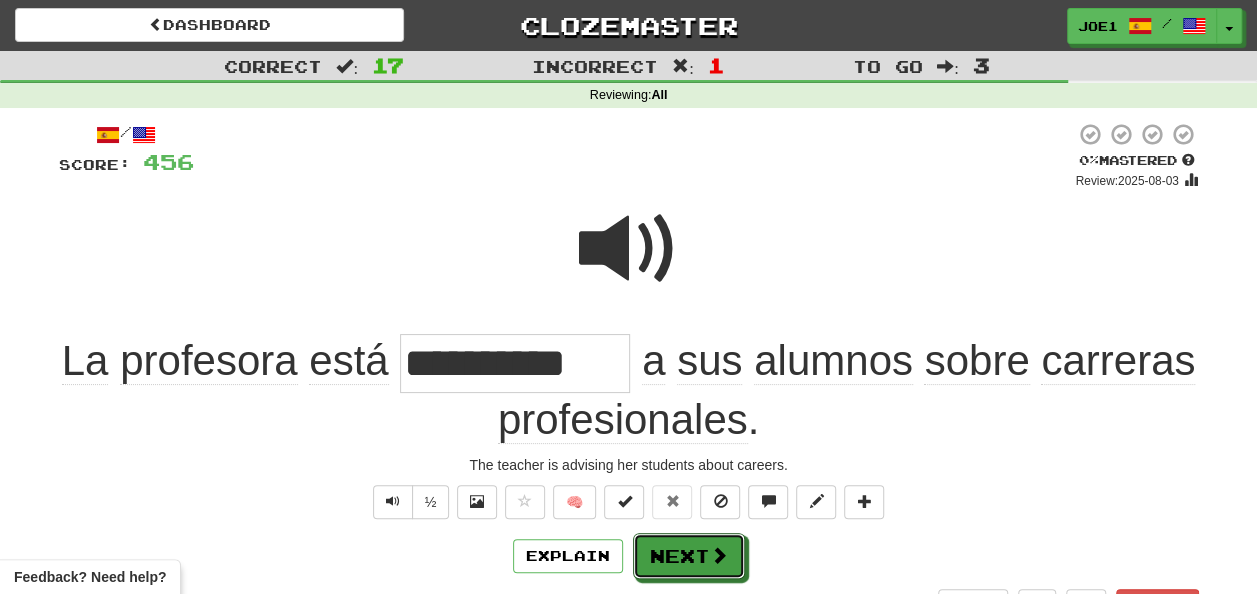 click on "Next" at bounding box center (689, 556) 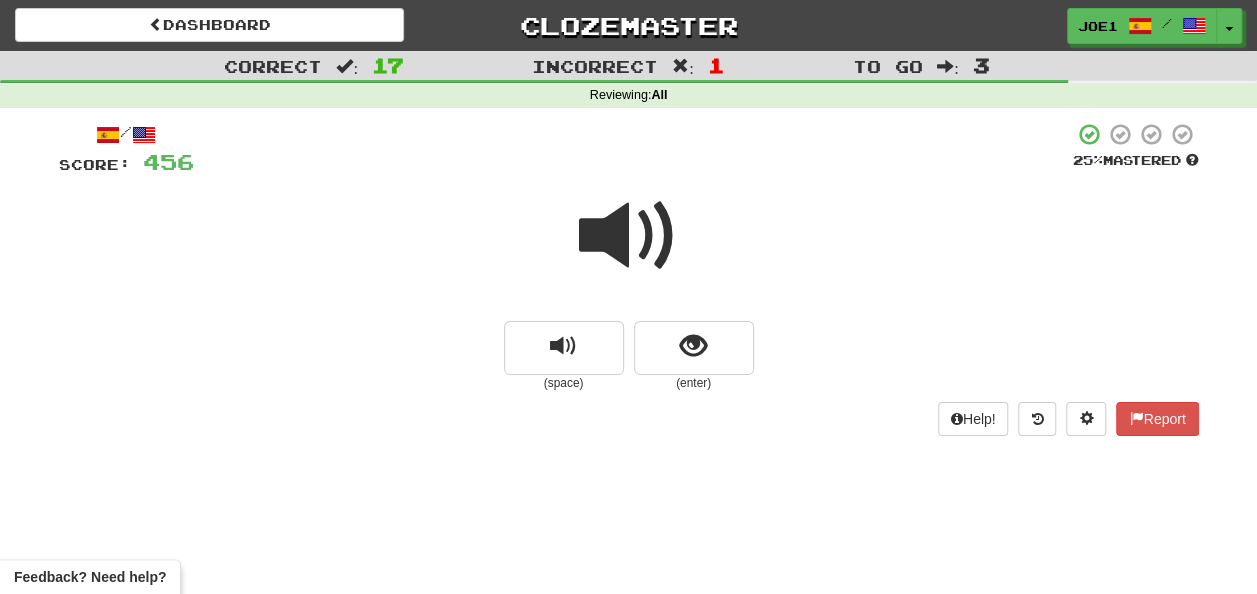 click at bounding box center (629, 236) 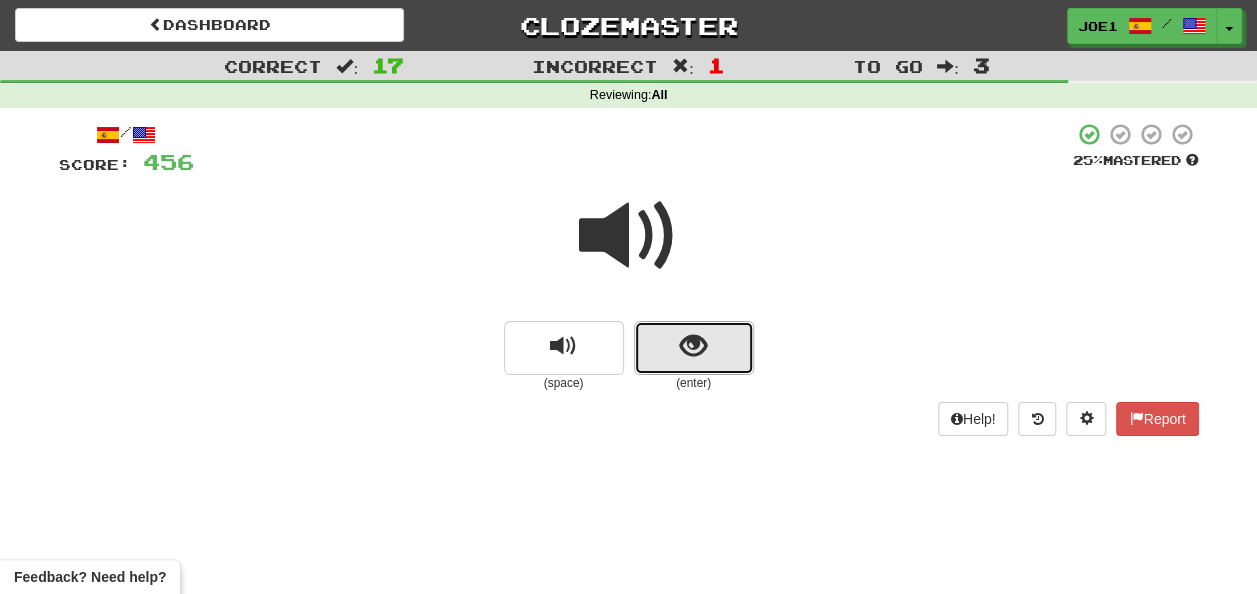 click at bounding box center (694, 348) 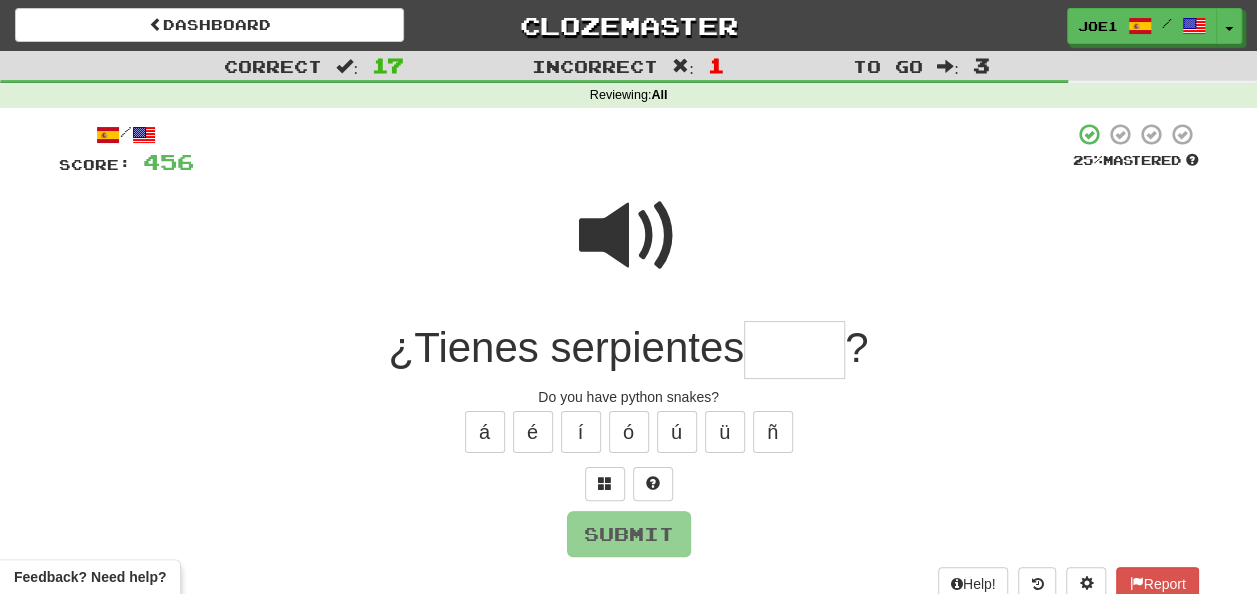 click at bounding box center [794, 350] 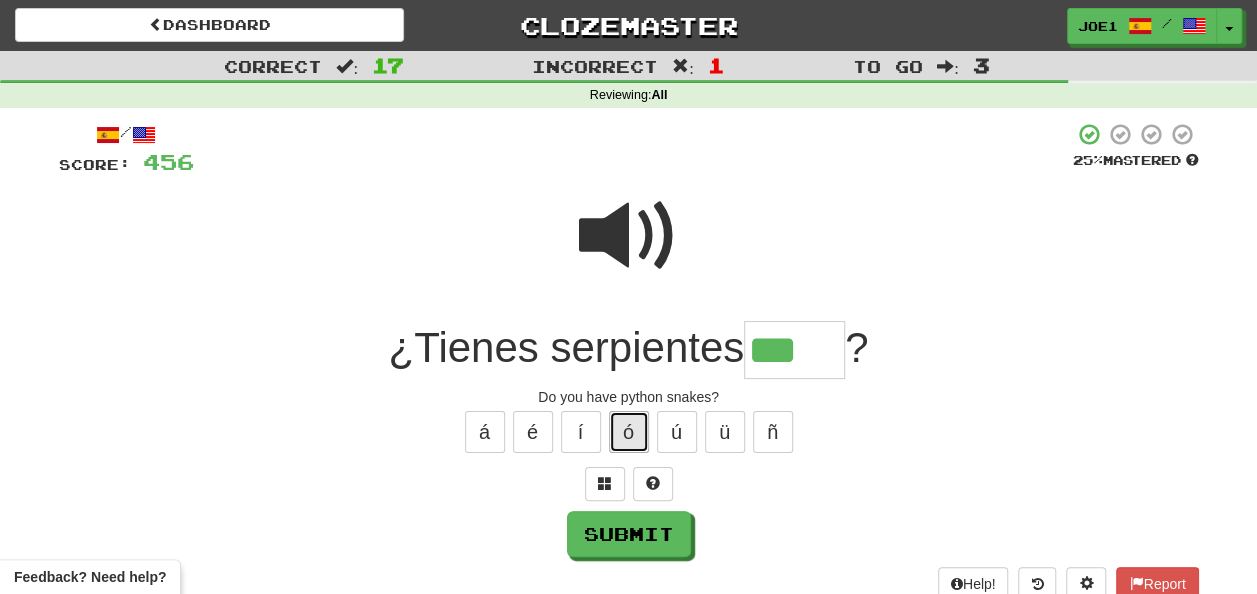 click on "ó" at bounding box center (629, 432) 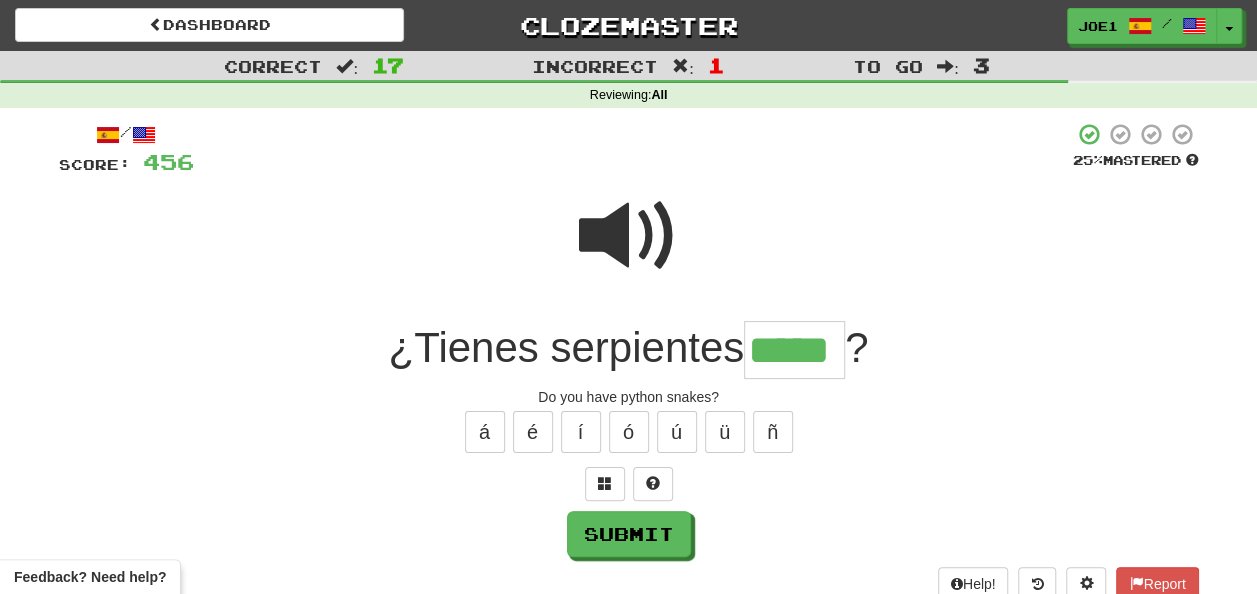 type on "*****" 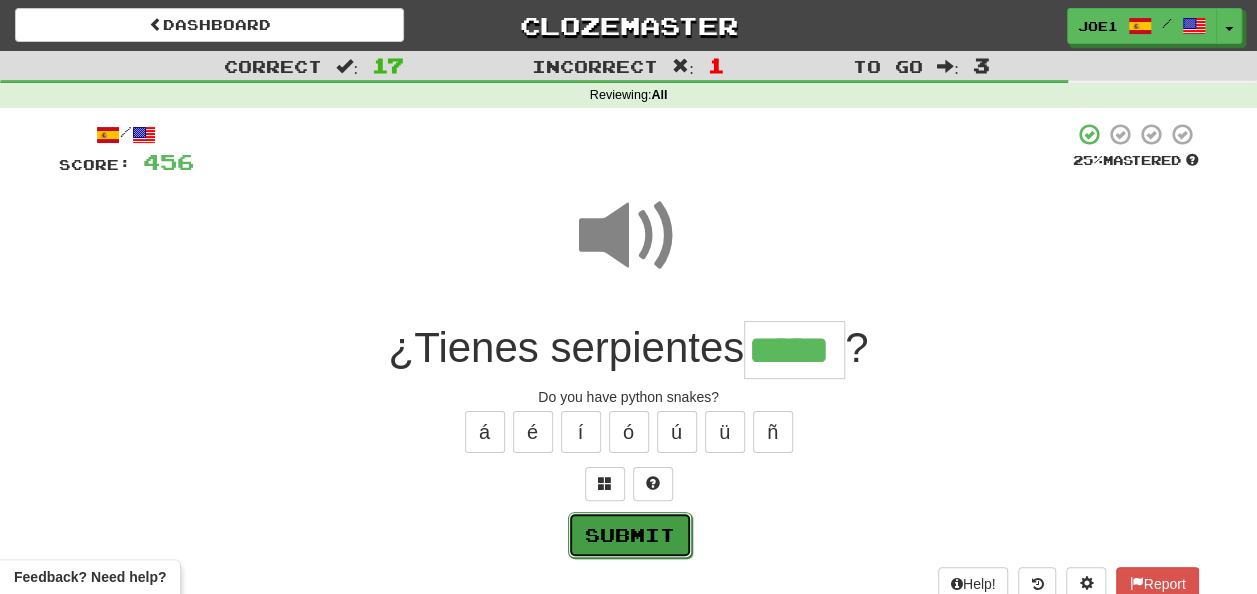 click on "Submit" at bounding box center [630, 535] 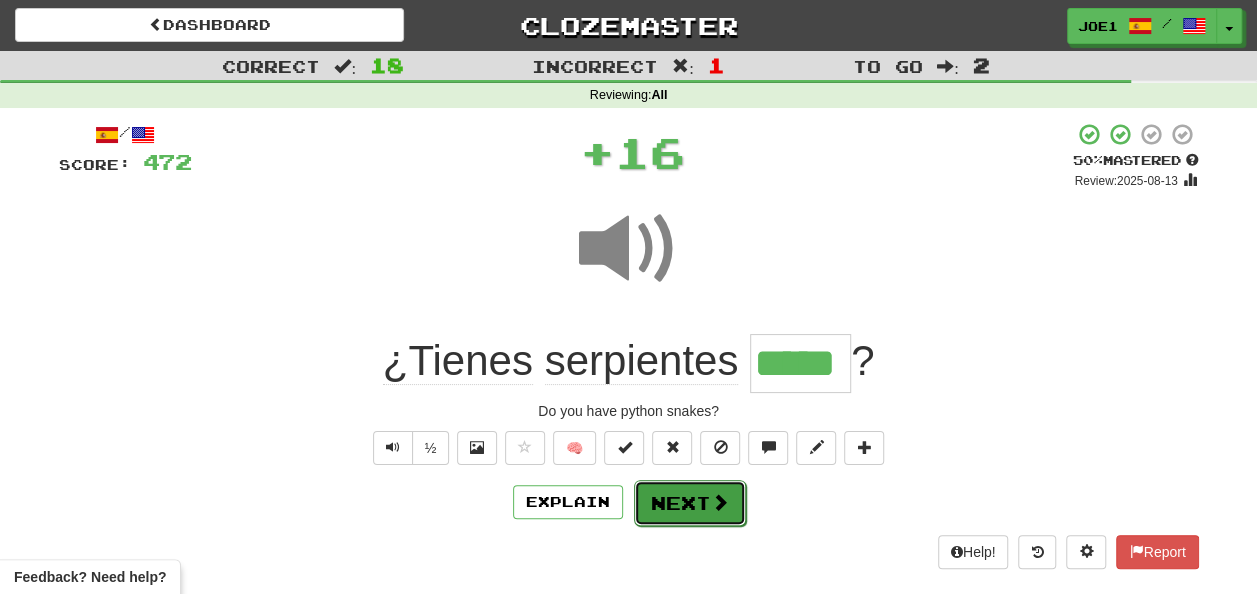 click on "Next" at bounding box center [690, 503] 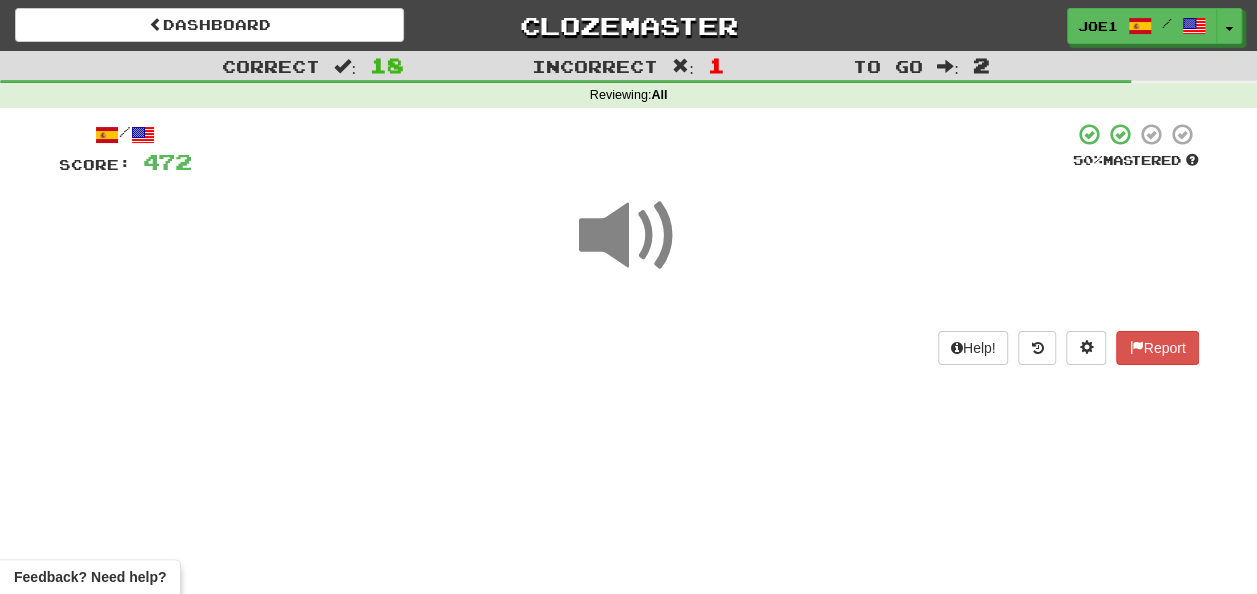 click at bounding box center (629, 236) 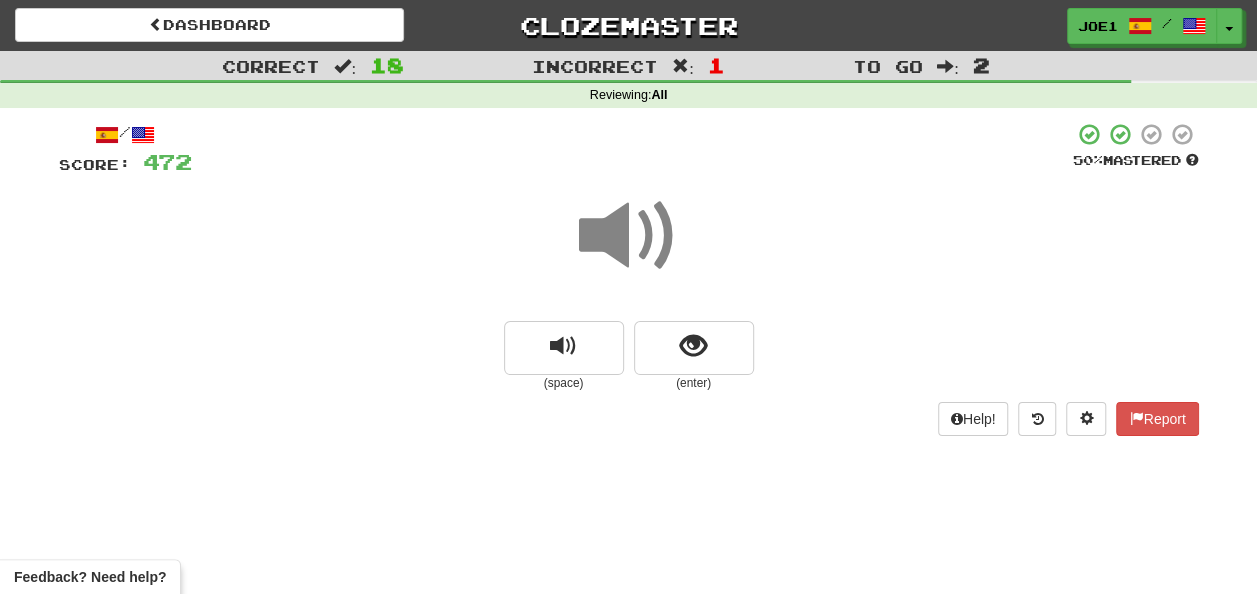 click at bounding box center (629, 236) 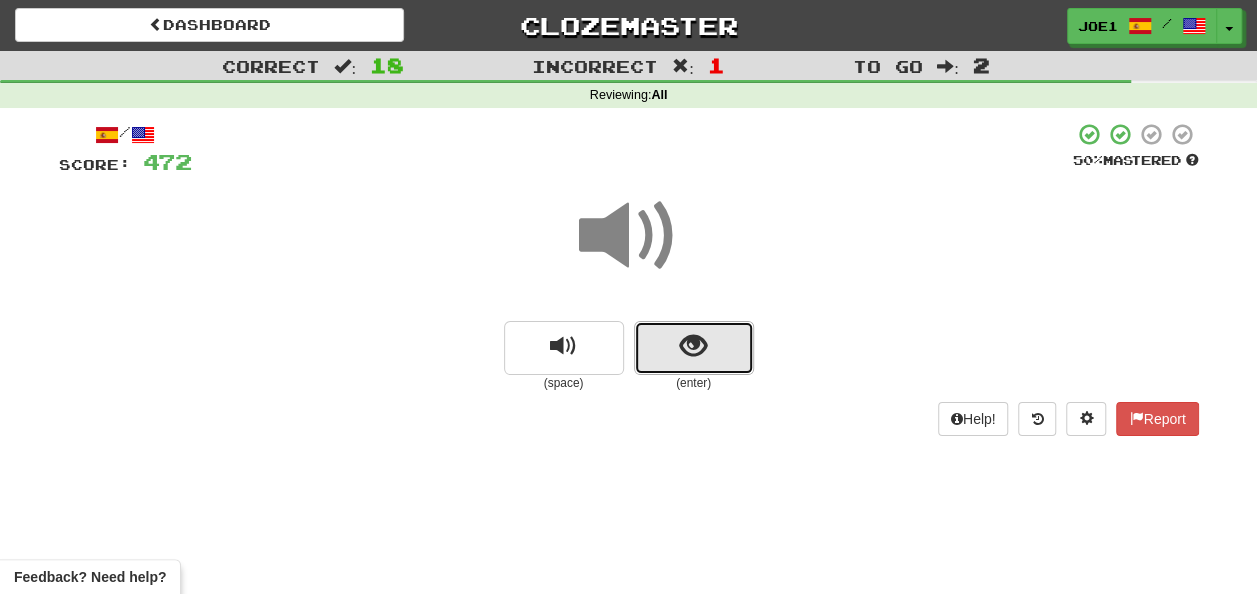 click at bounding box center (694, 348) 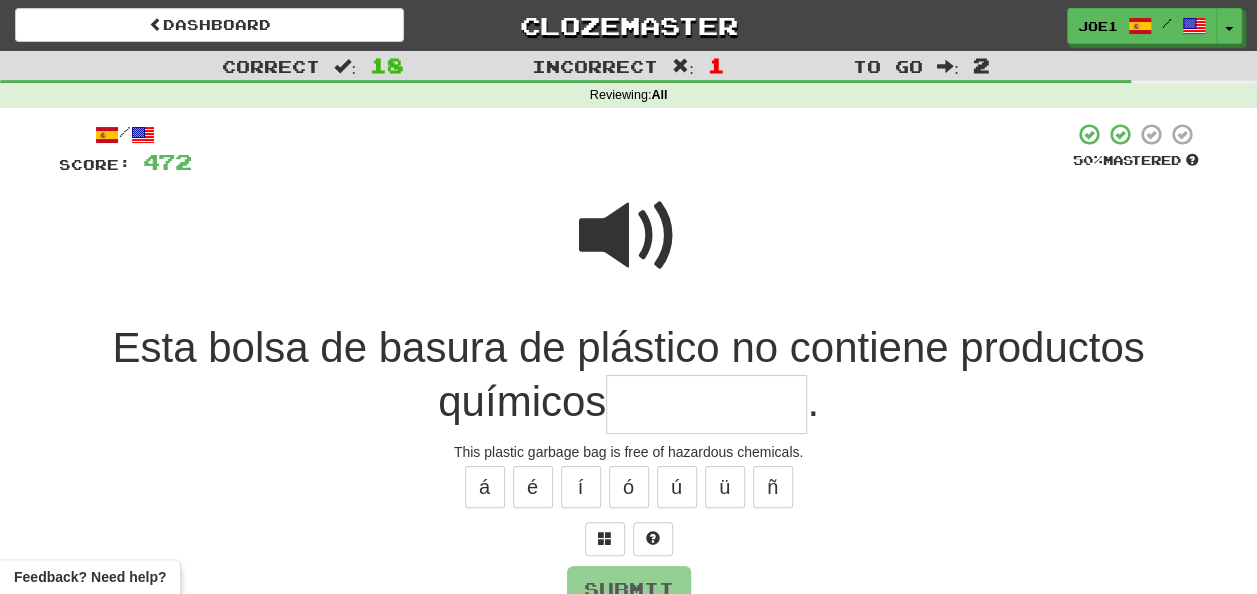click at bounding box center (706, 404) 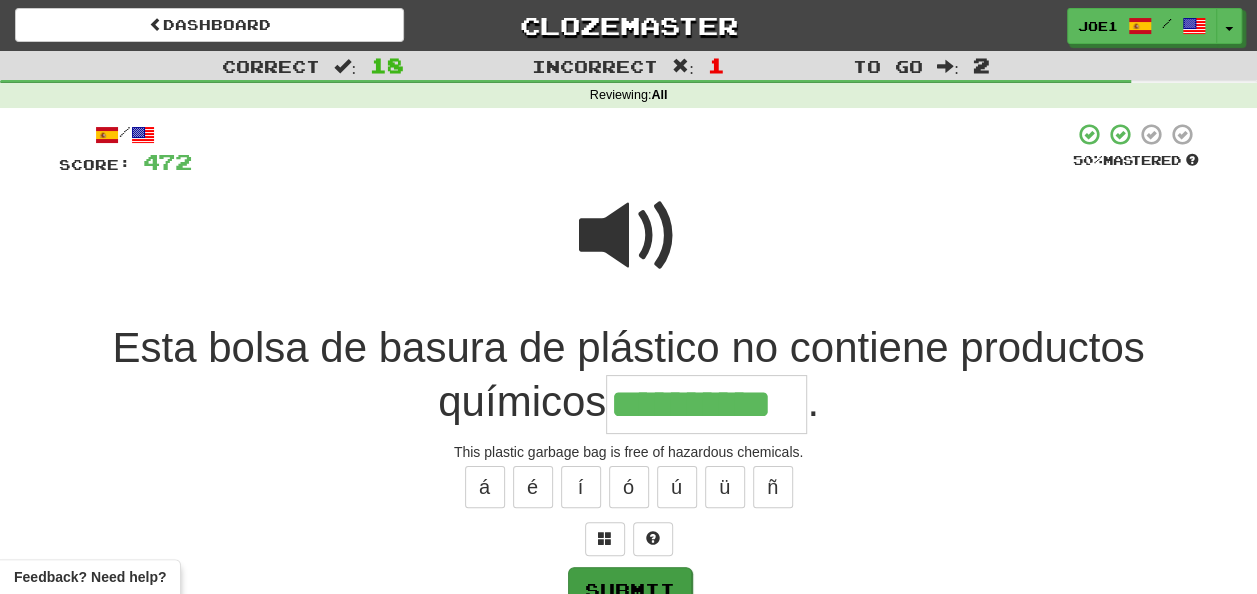 type on "**********" 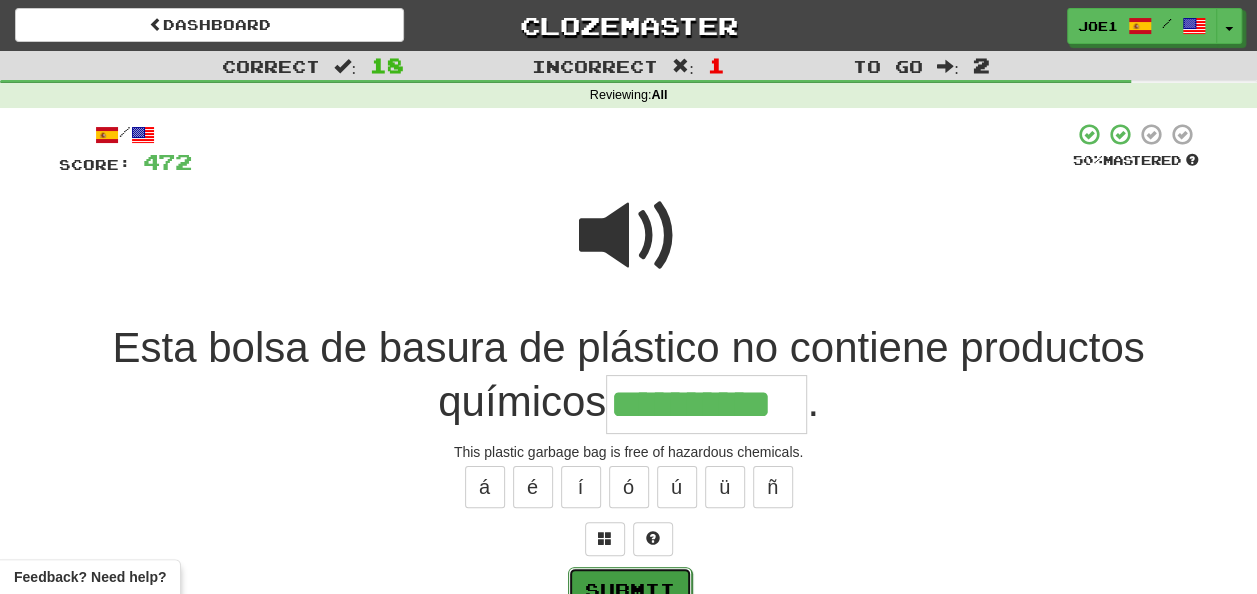 click on "Submit" at bounding box center [630, 590] 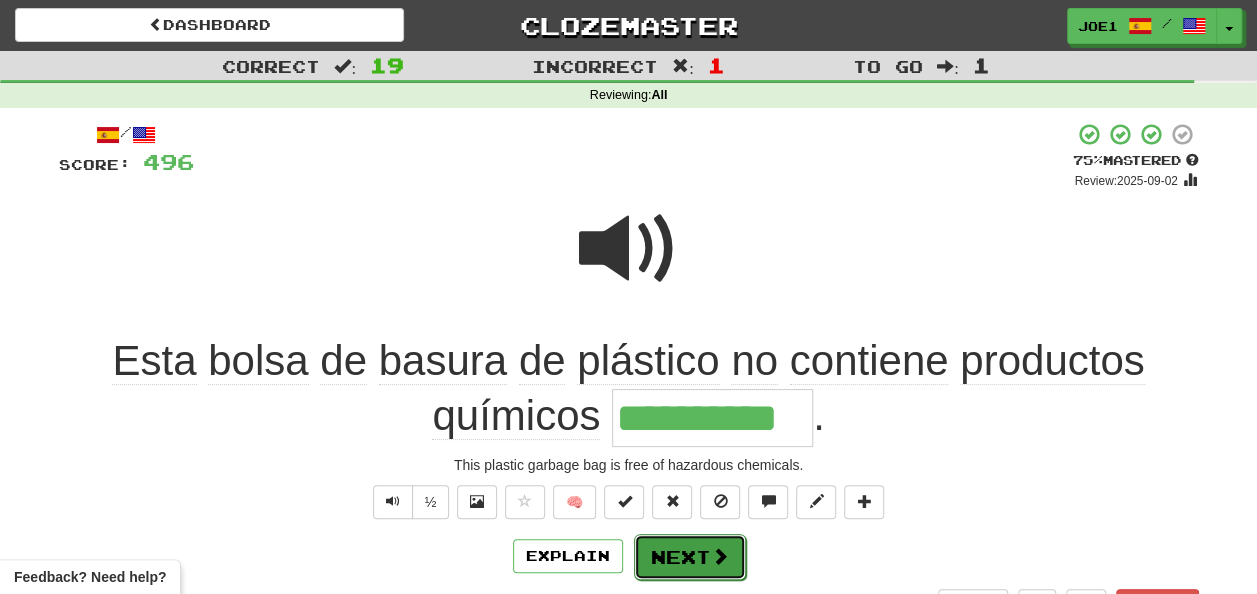 click on "Next" at bounding box center [690, 557] 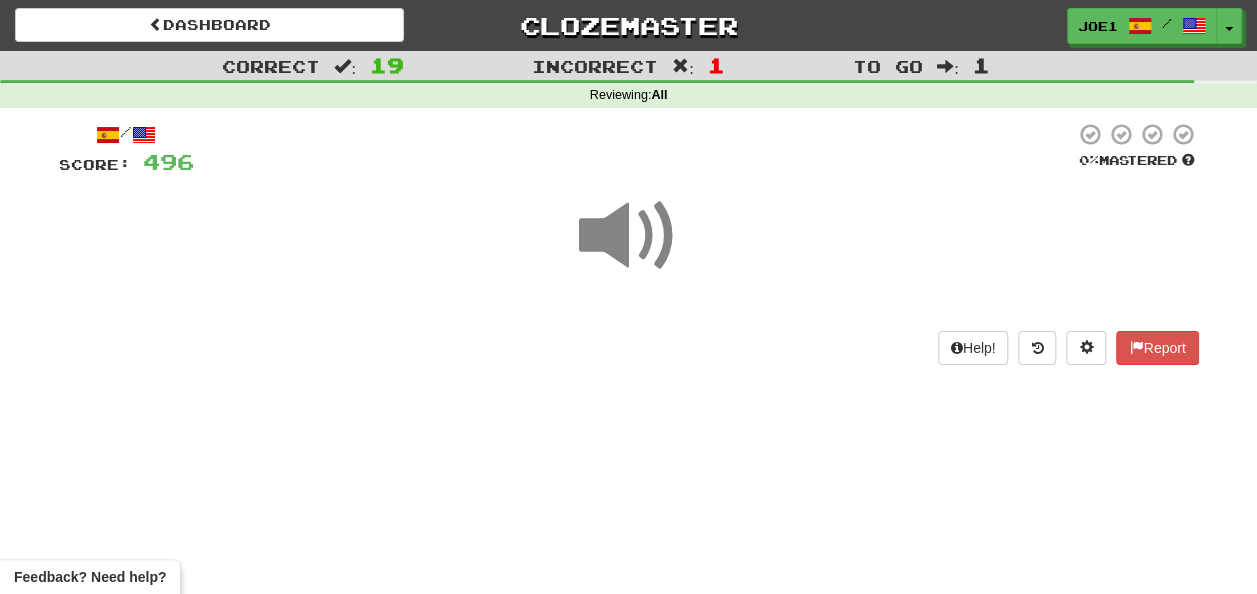click at bounding box center (629, 236) 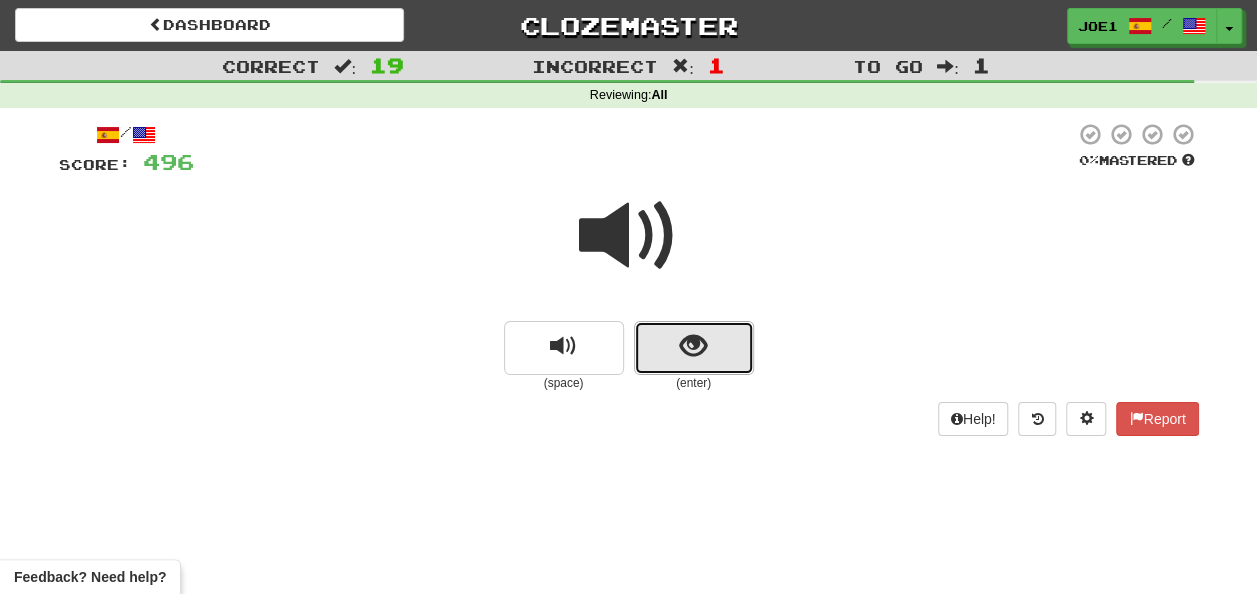 click at bounding box center [693, 346] 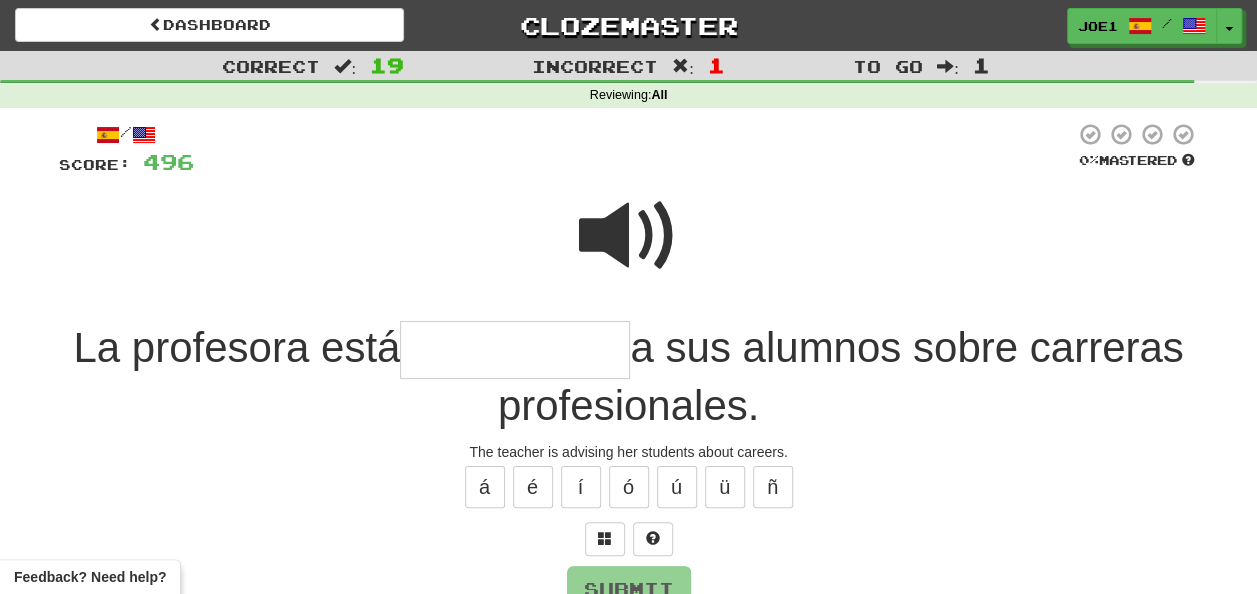 click at bounding box center (515, 350) 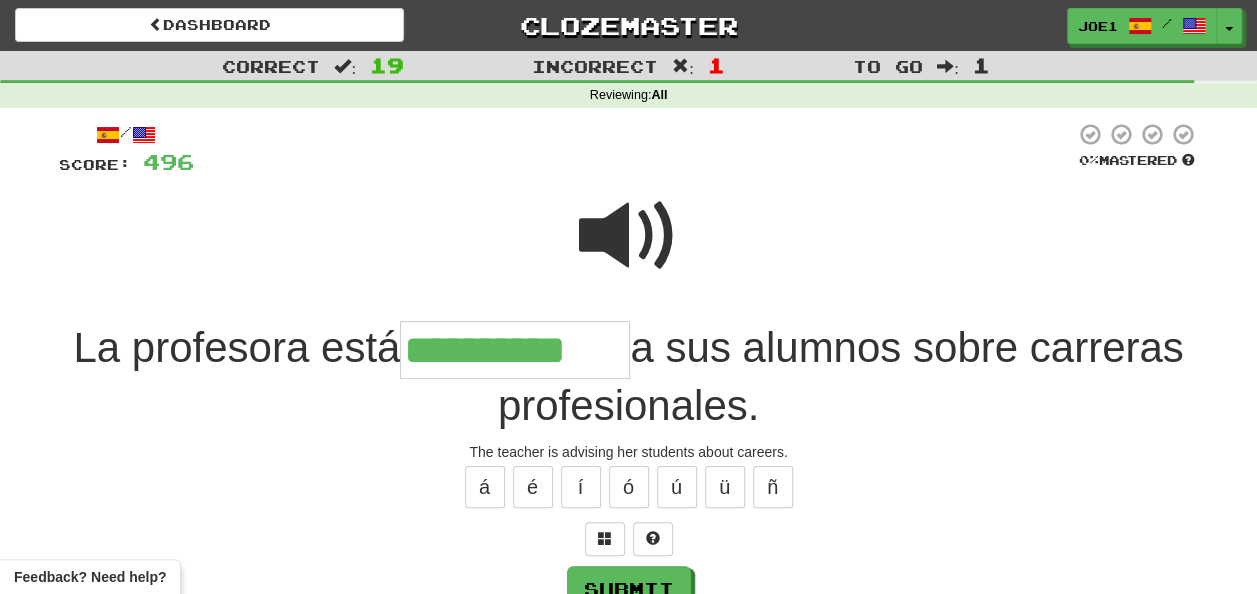 scroll, scrollTop: 100, scrollLeft: 0, axis: vertical 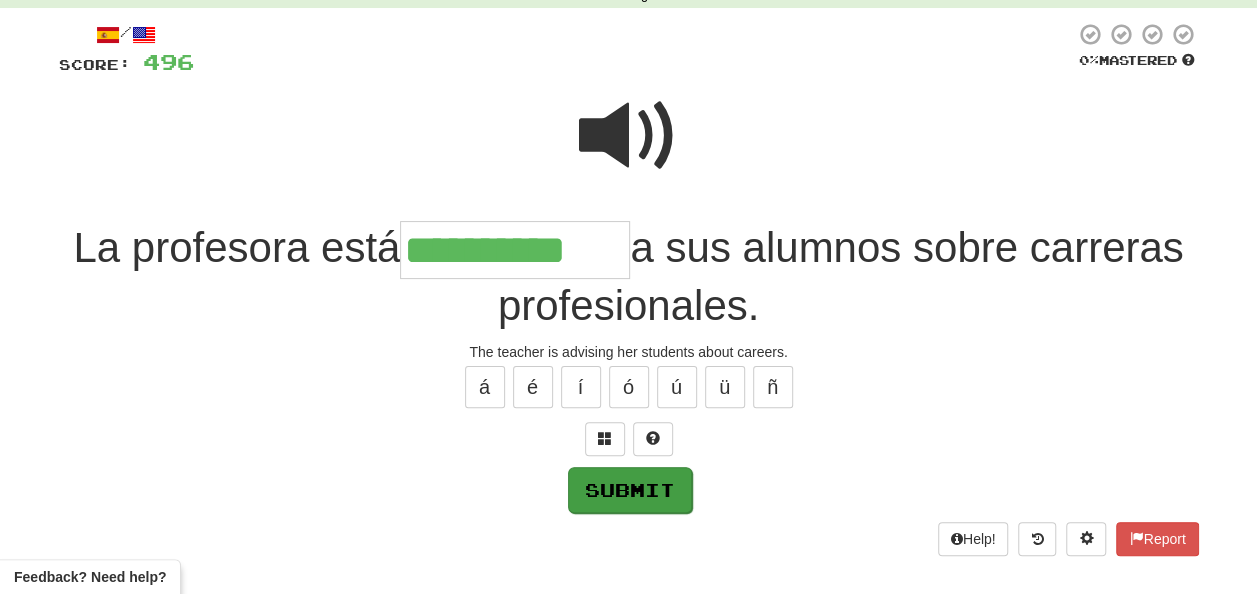 type on "**********" 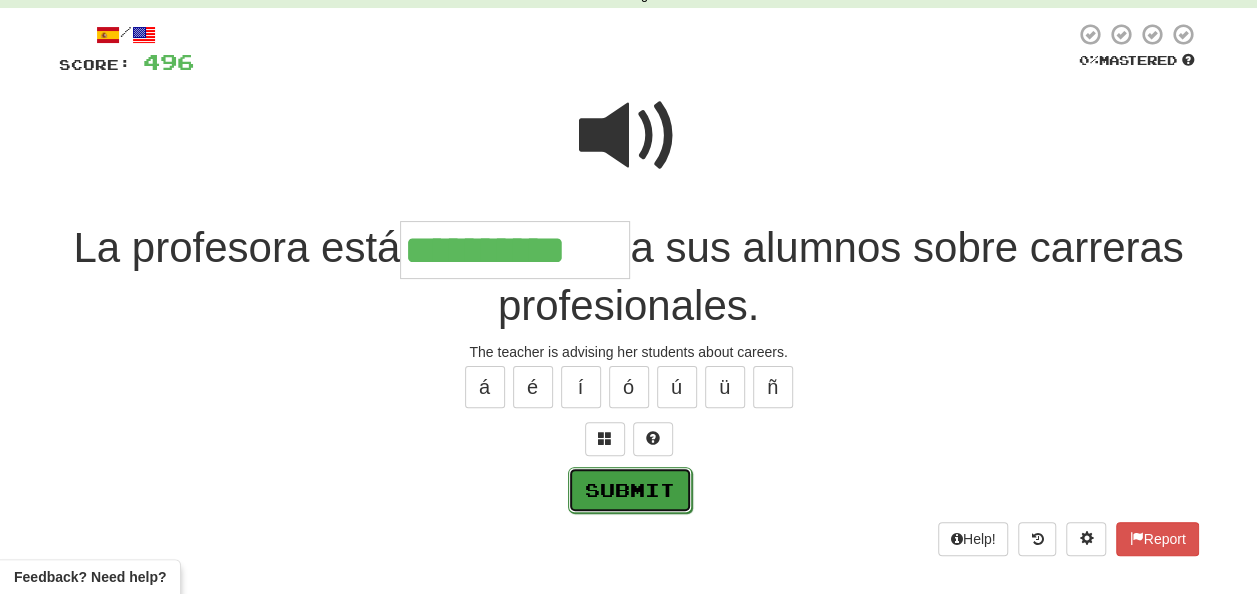 click on "Submit" at bounding box center [630, 490] 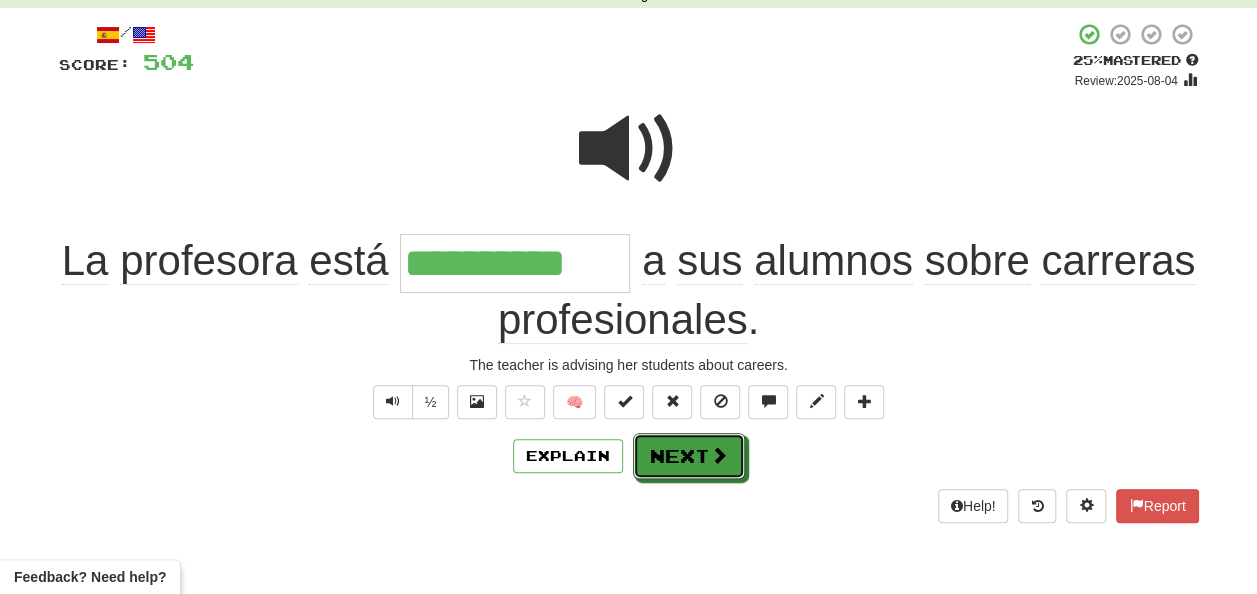 click on "Next" at bounding box center [689, 456] 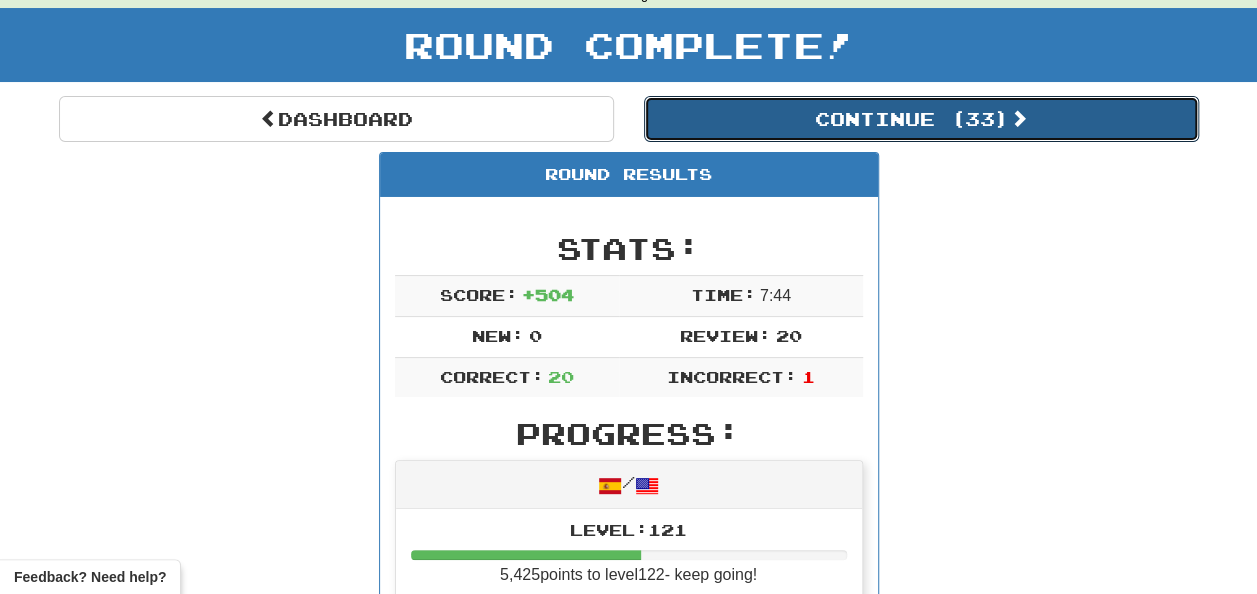 click on "Continue ( 33 )" at bounding box center (921, 119) 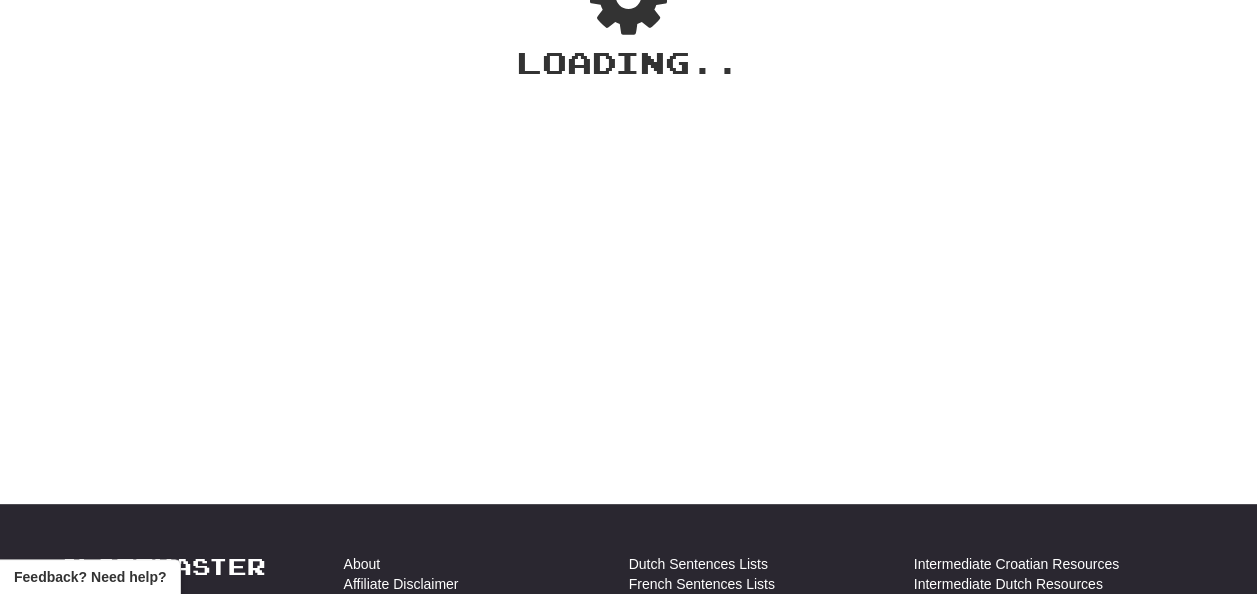 scroll, scrollTop: 100, scrollLeft: 0, axis: vertical 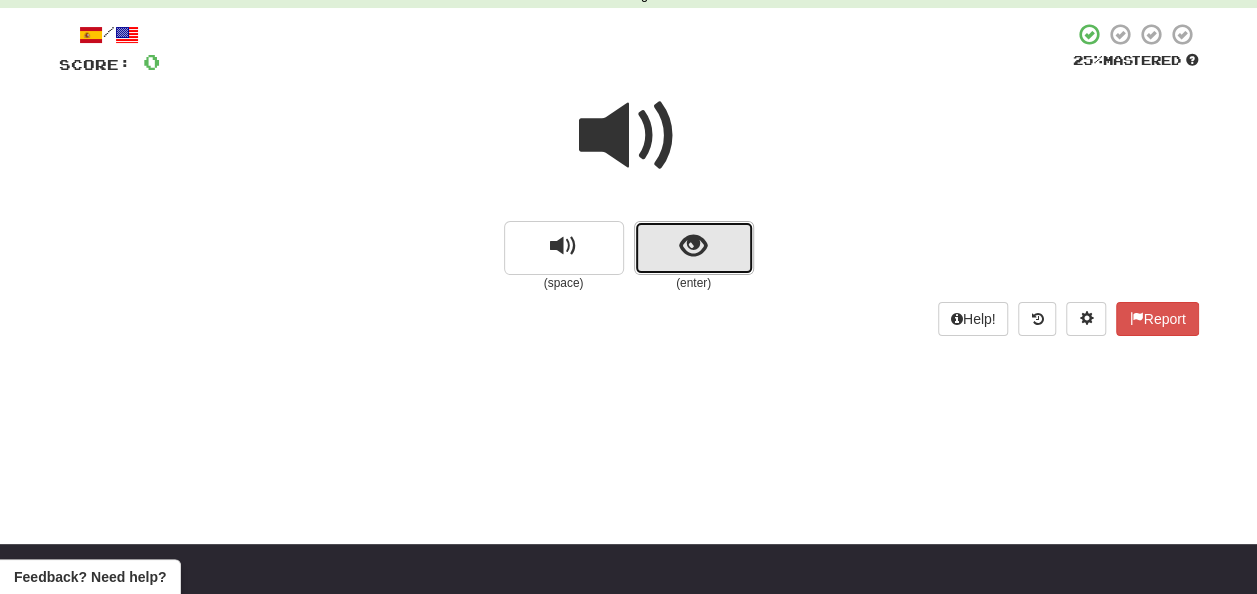 click at bounding box center (693, 246) 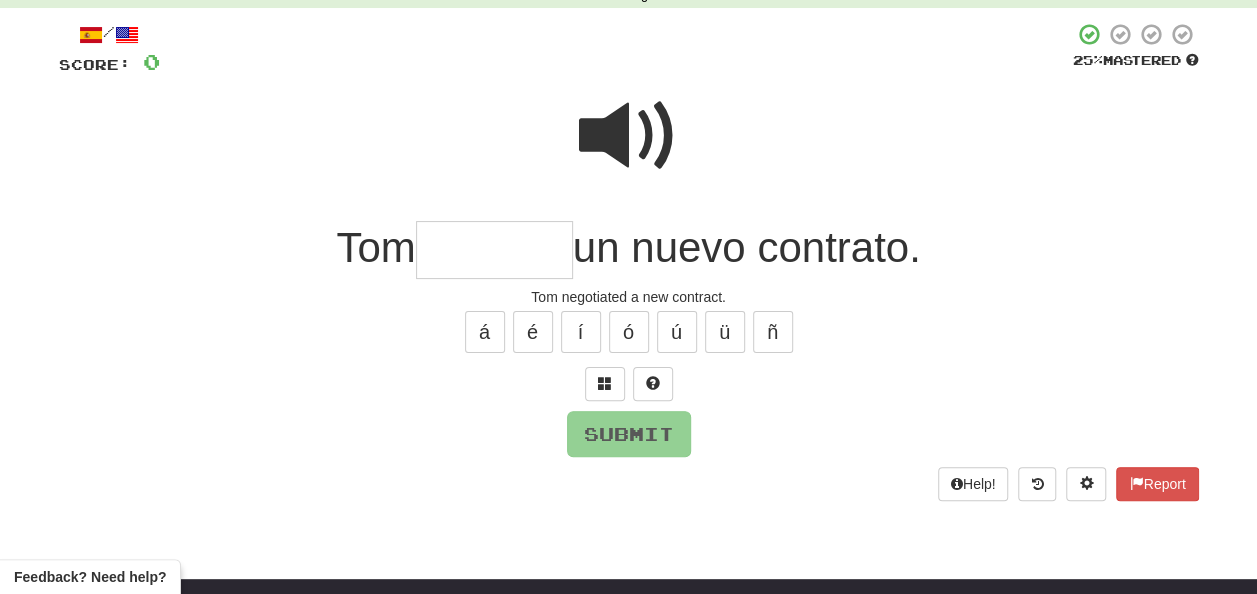 click at bounding box center (494, 250) 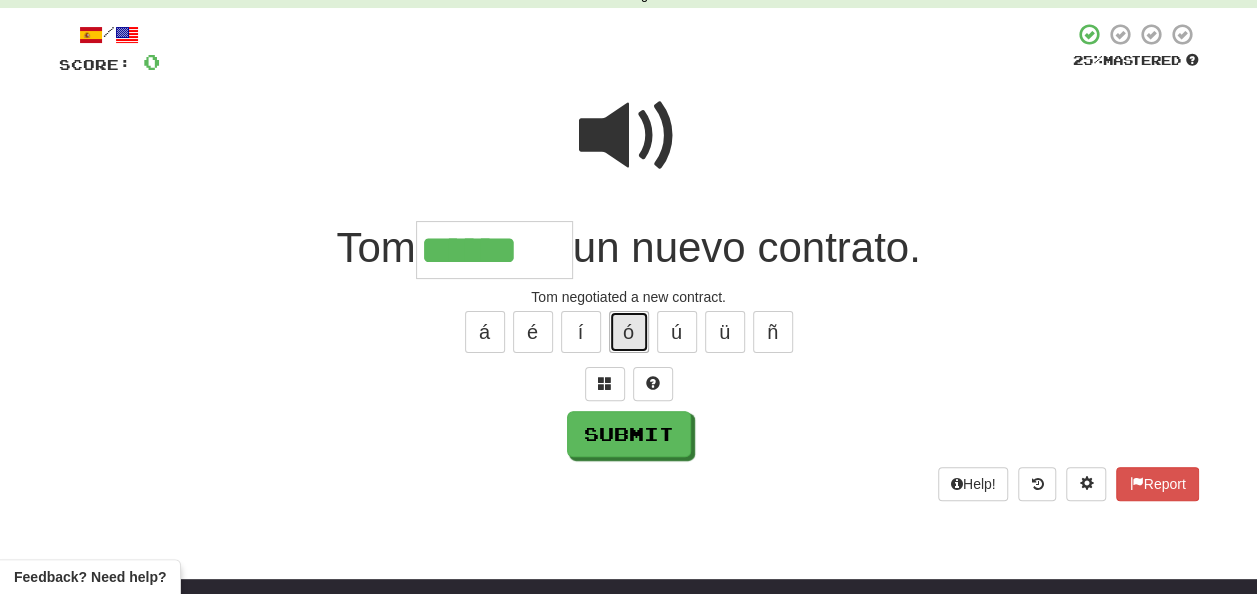 click on "ó" at bounding box center (629, 332) 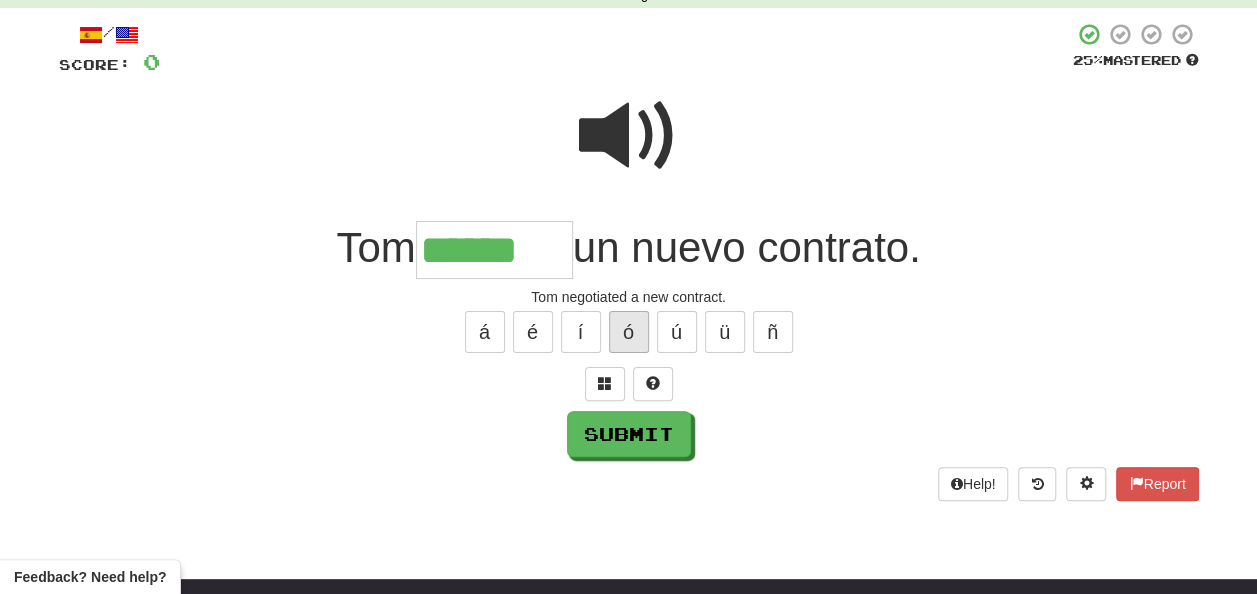 type on "*******" 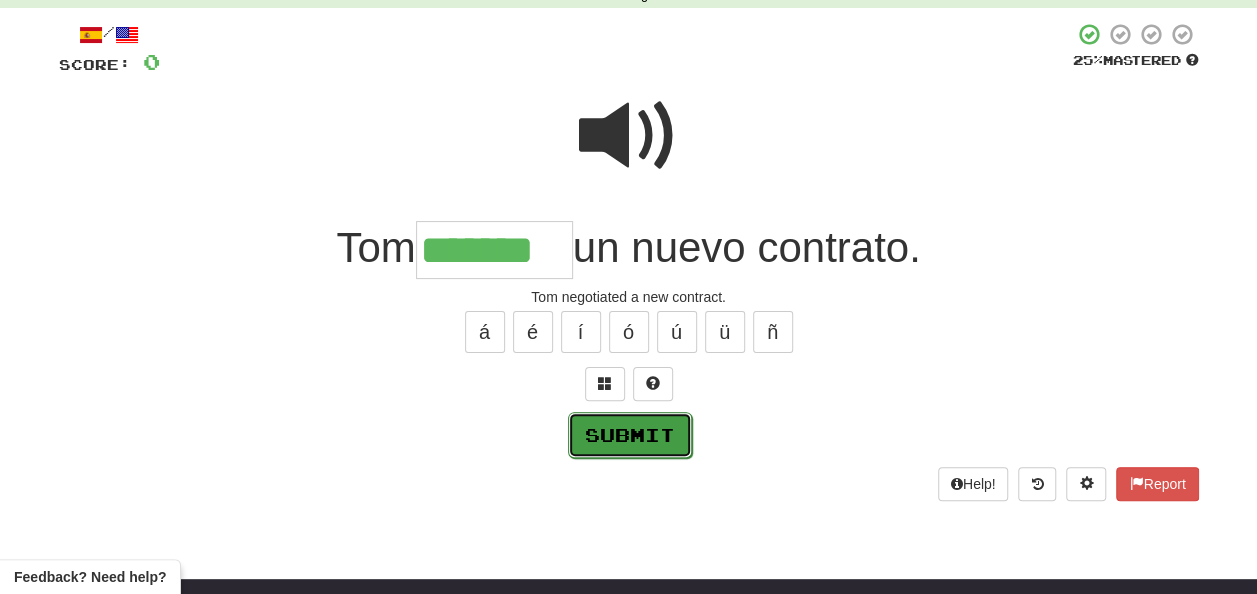 click on "Submit" at bounding box center (630, 435) 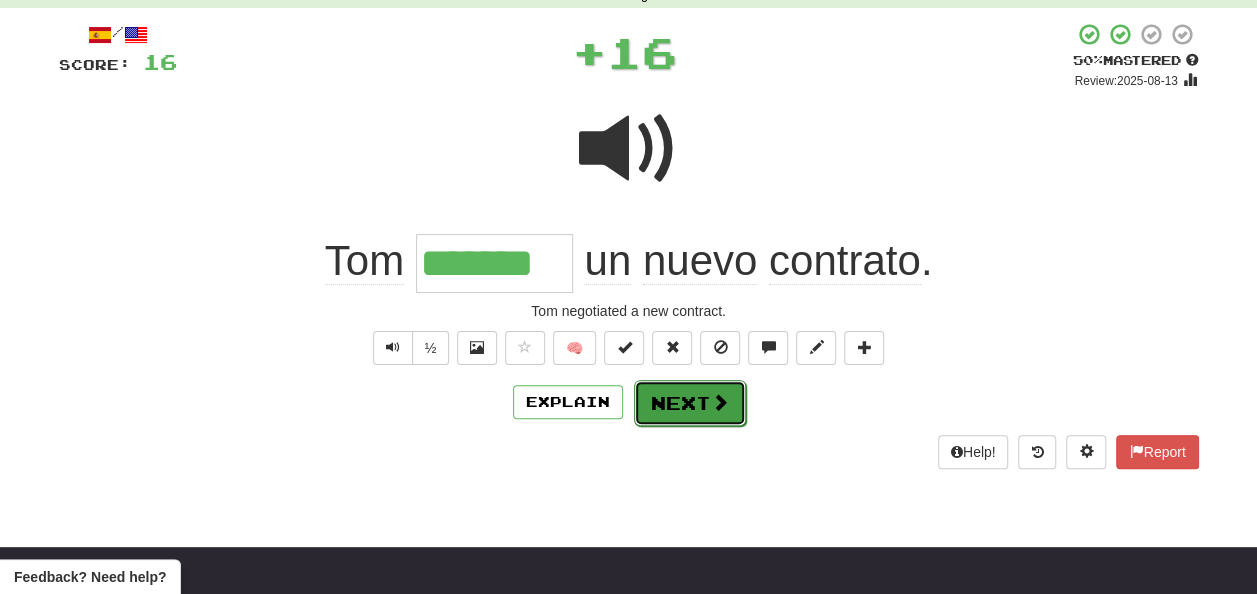 click on "Next" at bounding box center [690, 403] 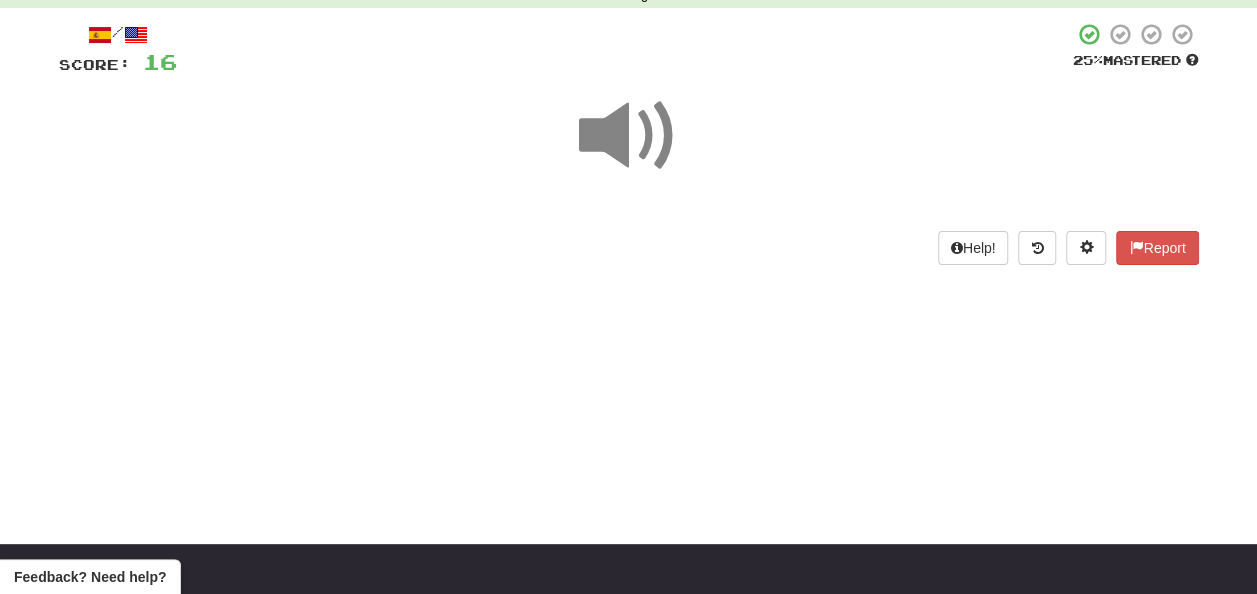 click at bounding box center (629, 136) 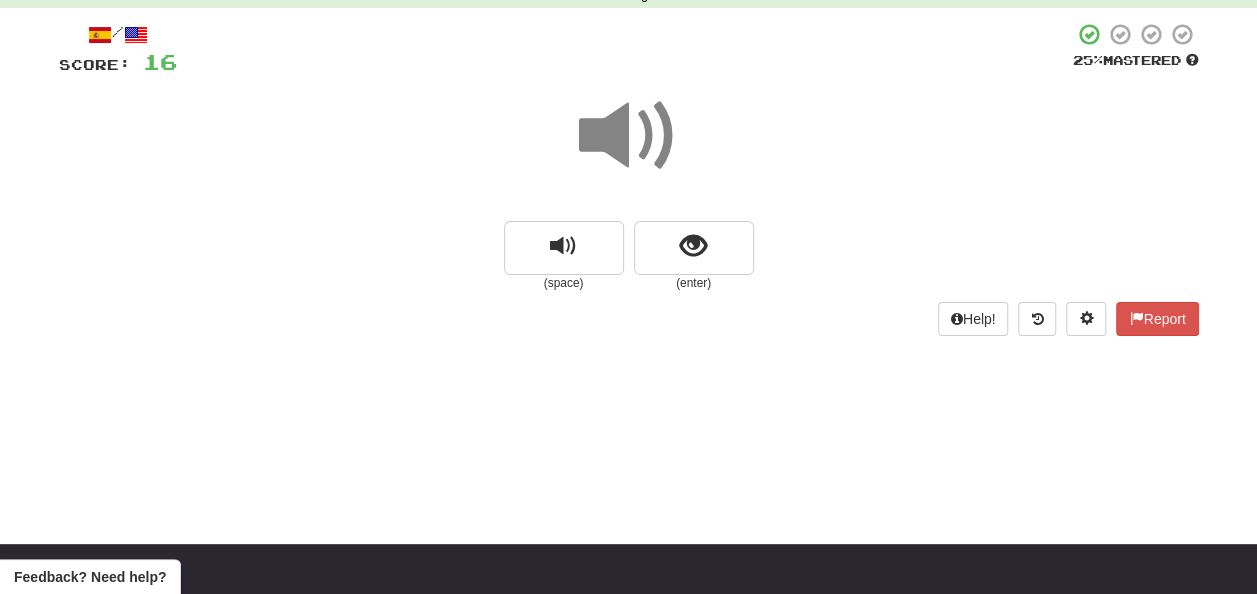 click at bounding box center (629, 136) 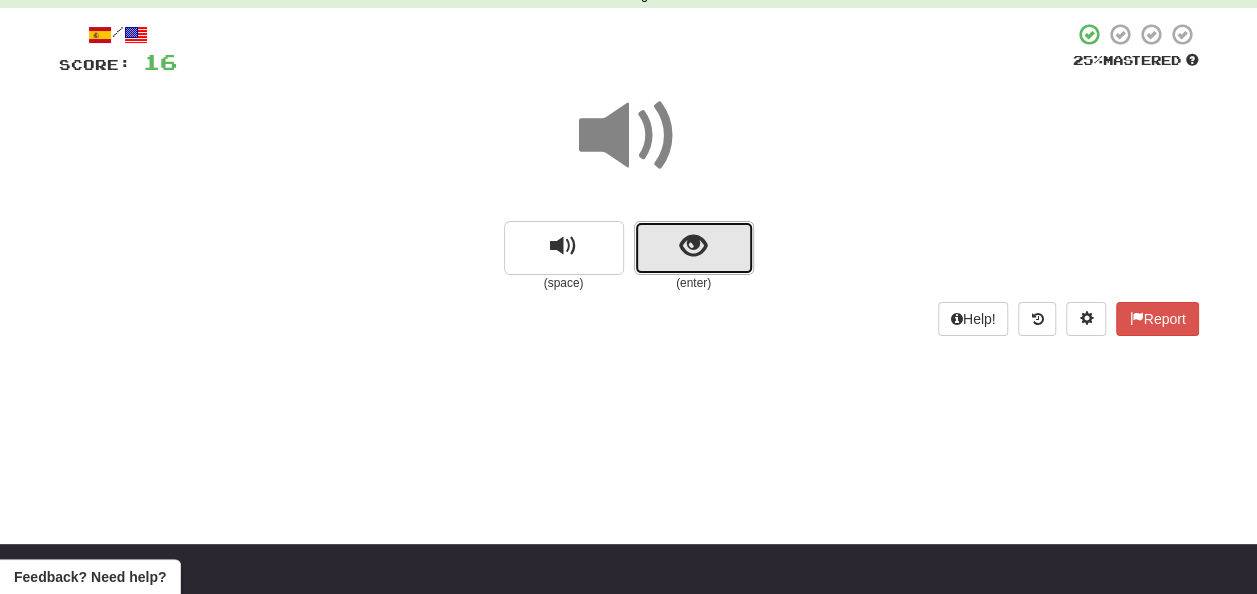 click at bounding box center (693, 246) 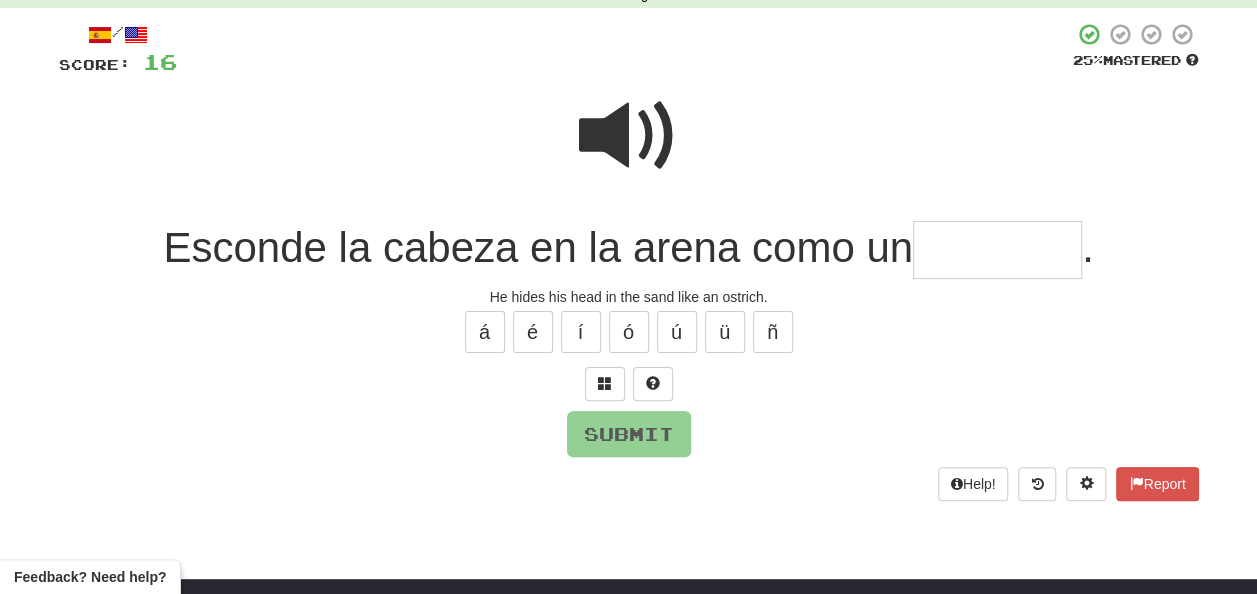 click at bounding box center (629, 136) 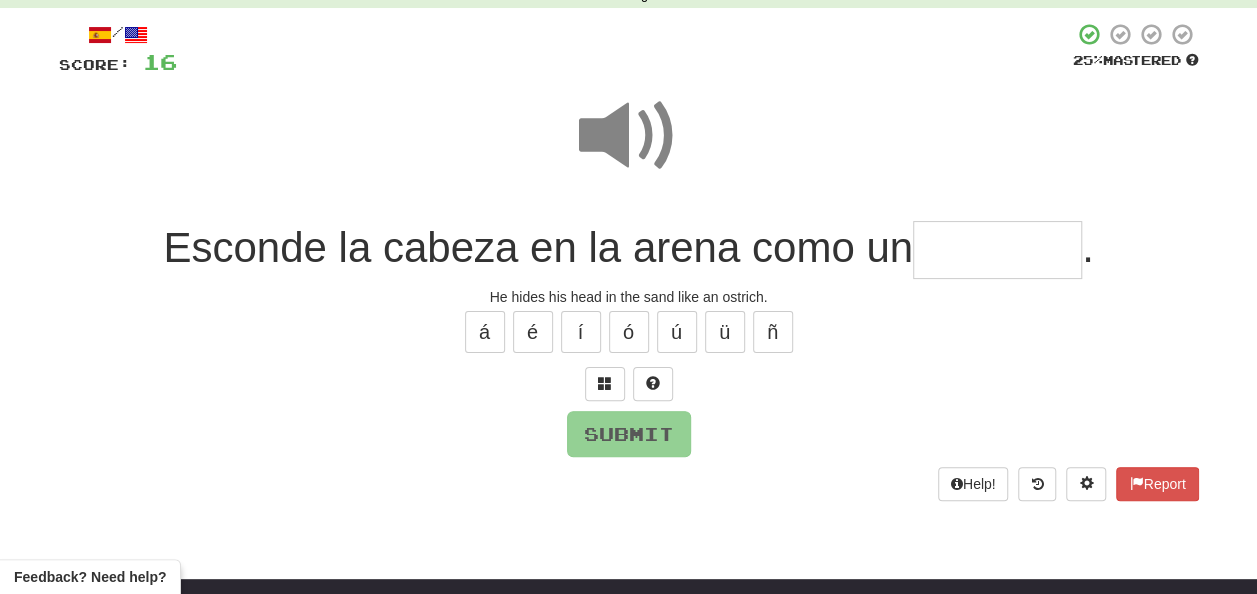 click at bounding box center [997, 250] 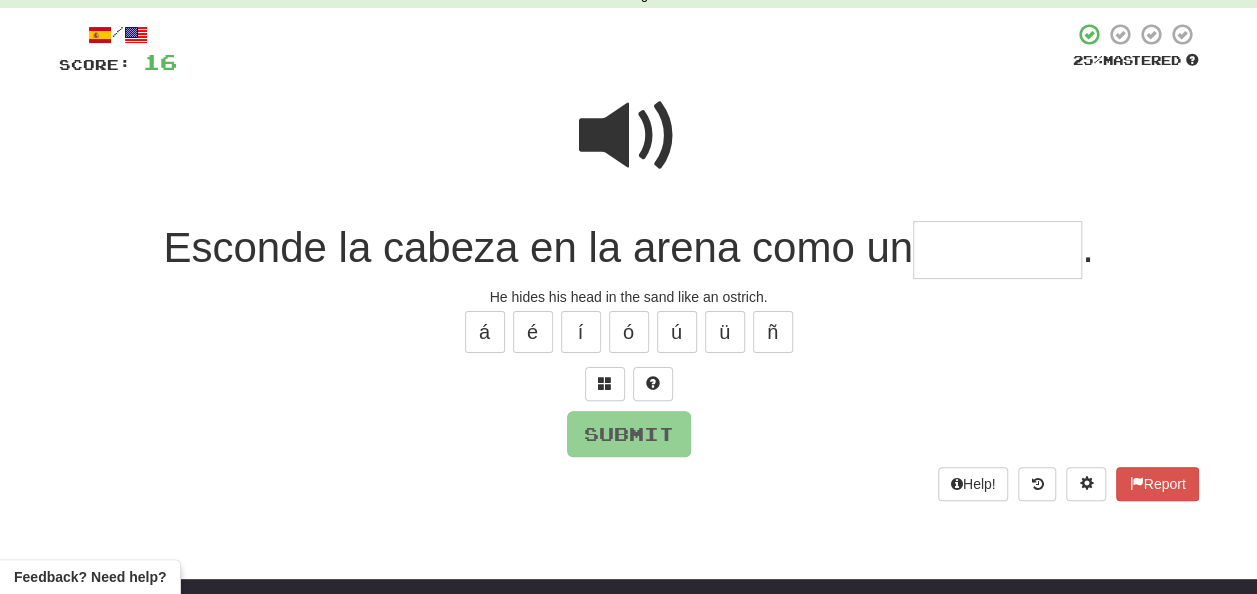 type on "*" 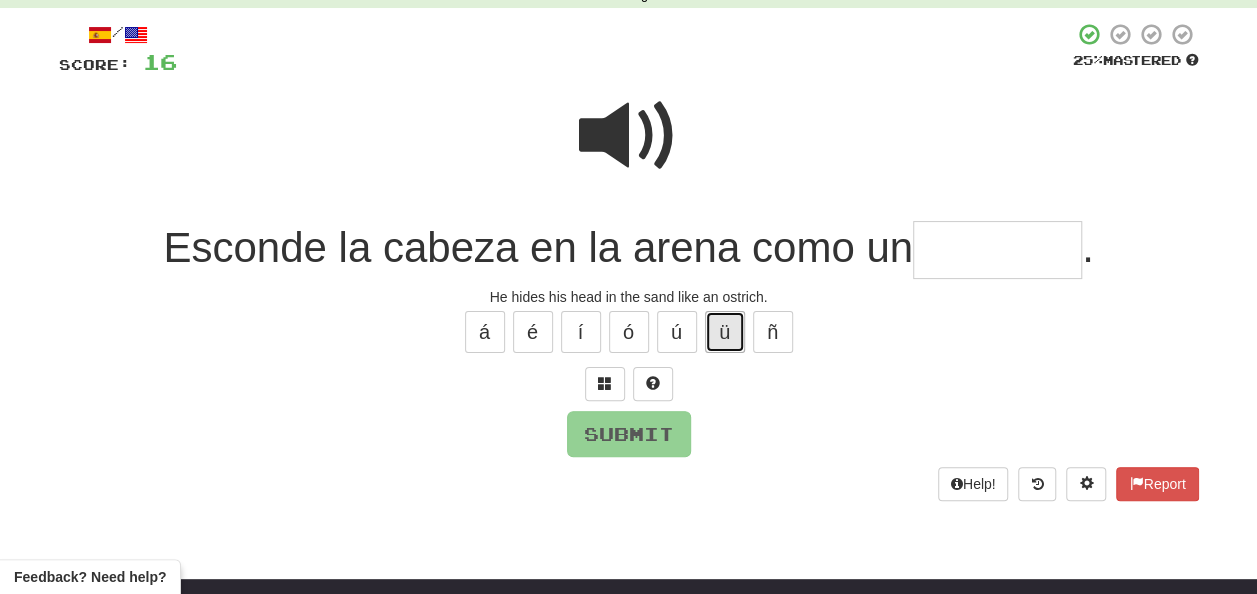 click on "ü" at bounding box center (725, 332) 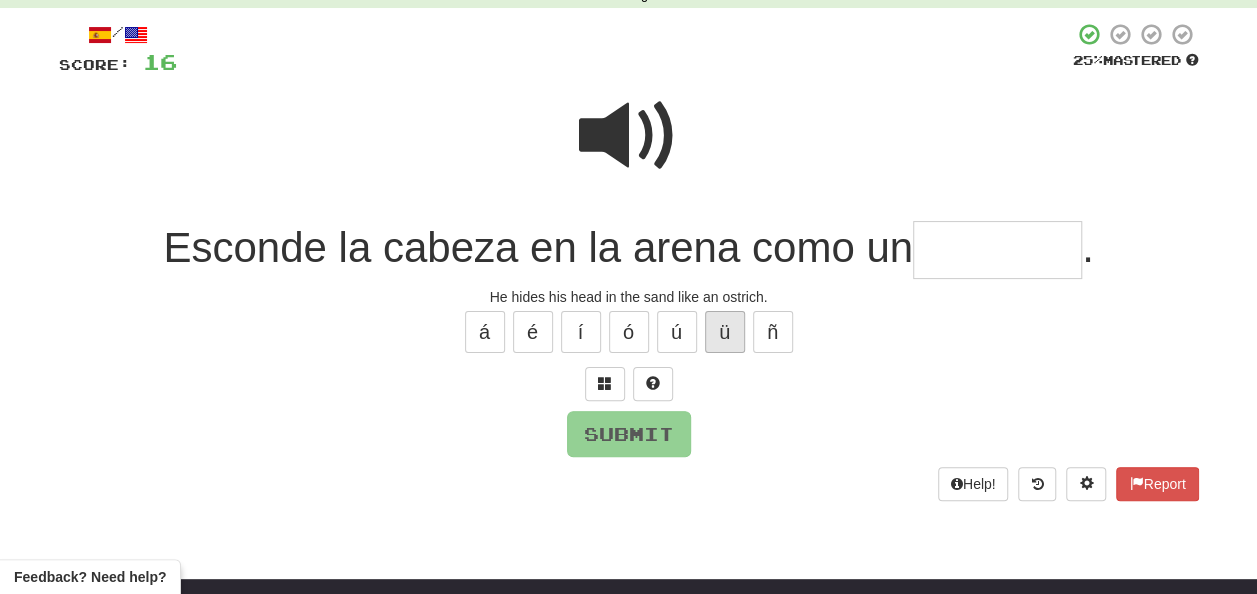 type on "*" 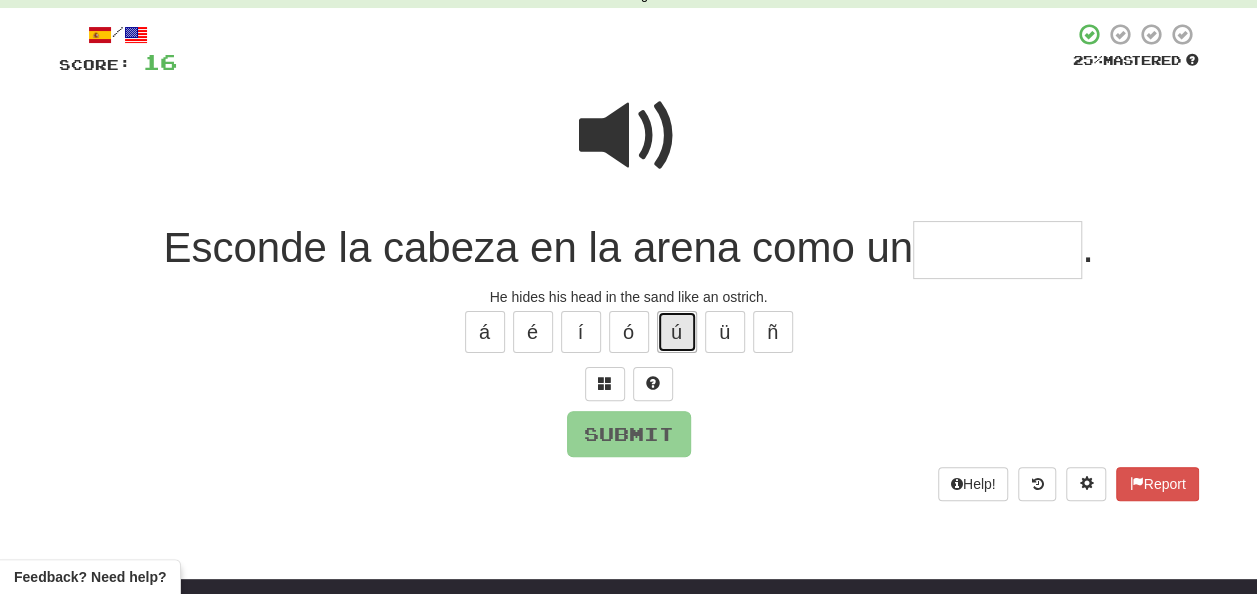 click on "ú" at bounding box center (677, 332) 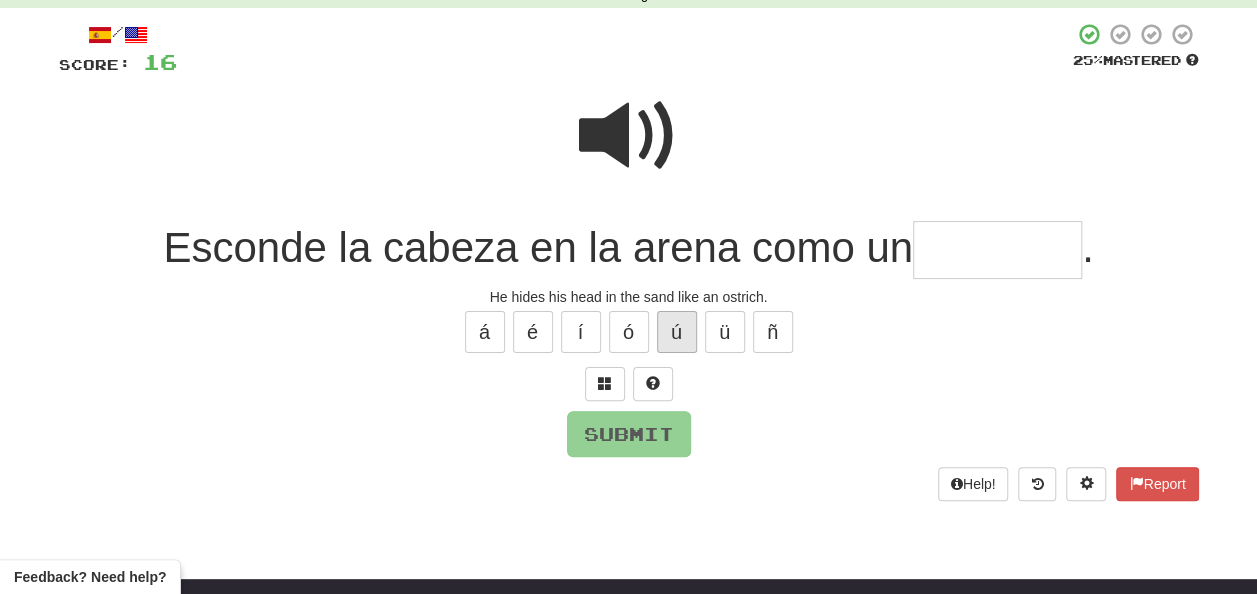 type on "*" 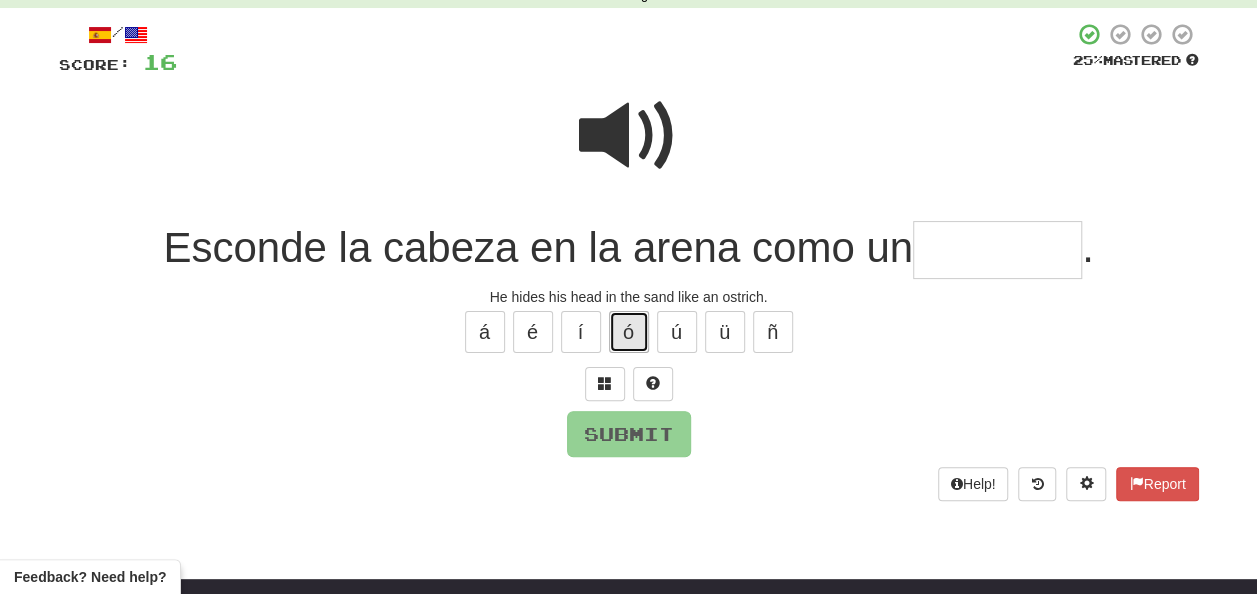 click on "ó" at bounding box center (629, 332) 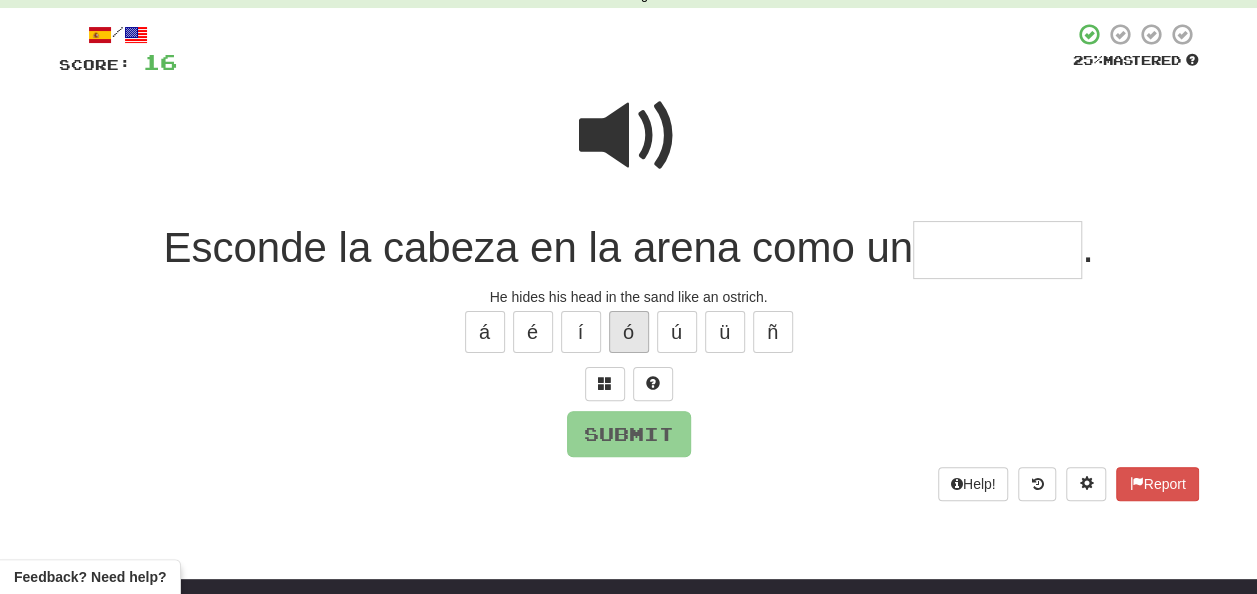 type on "*" 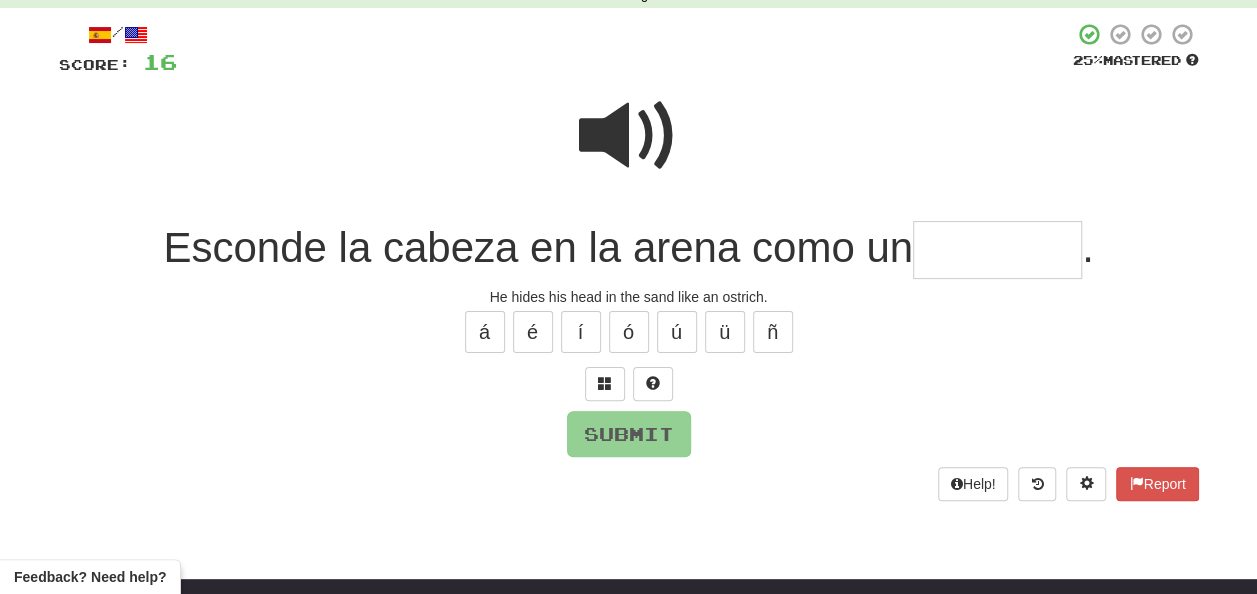 click at bounding box center [629, 136] 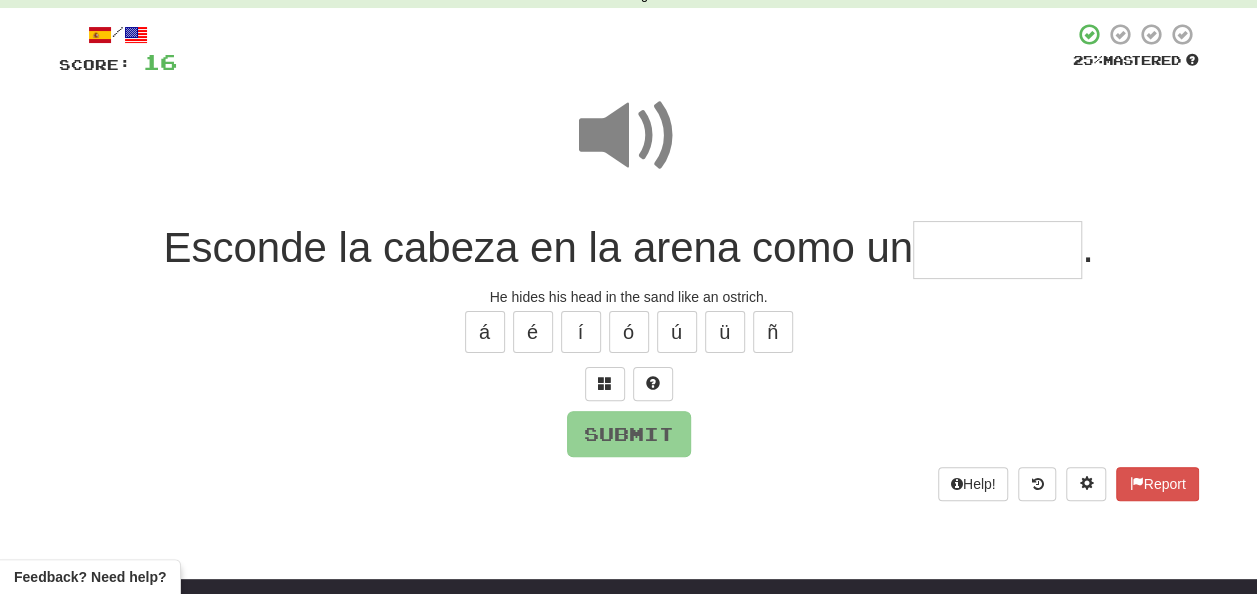 click at bounding box center (997, 250) 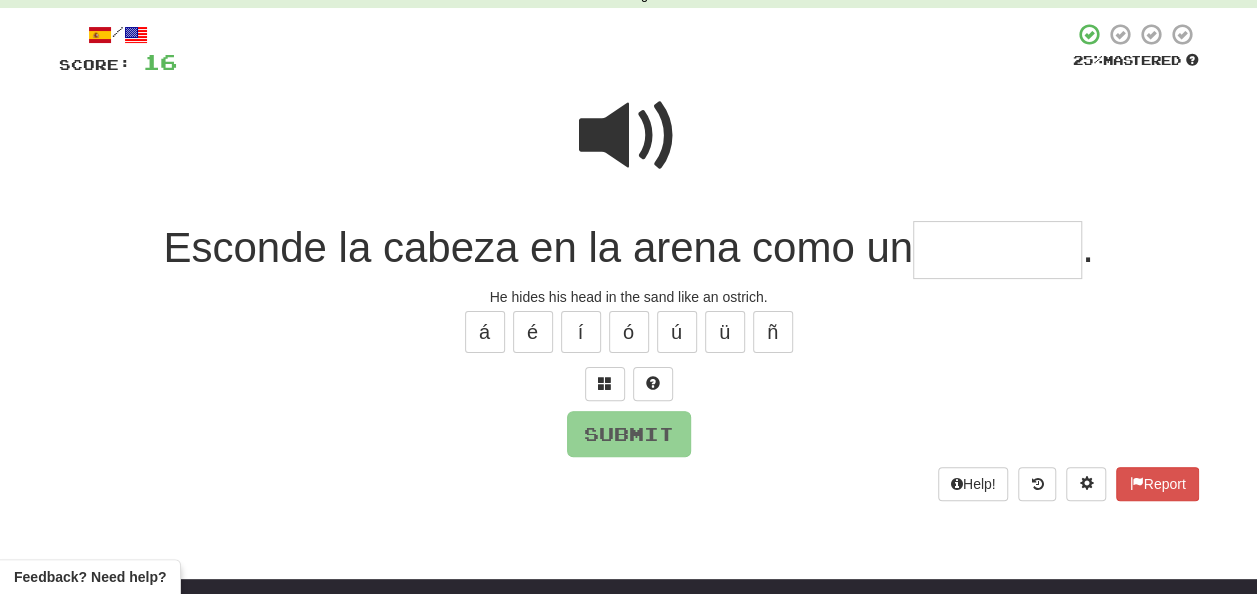 type on "*" 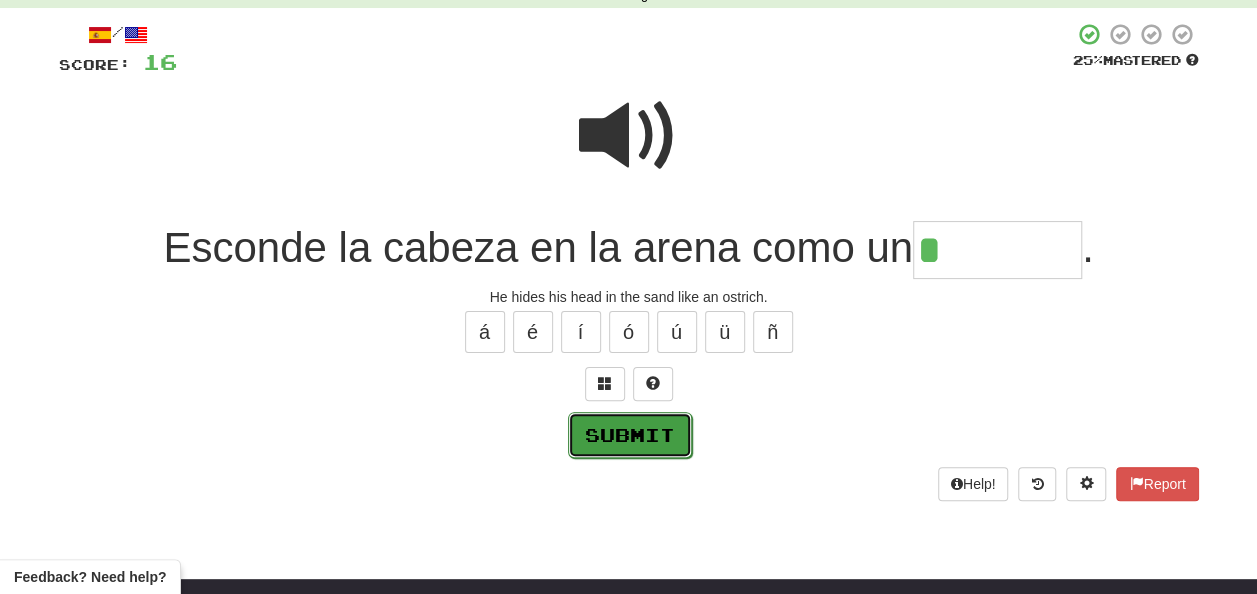 click on "Submit" at bounding box center (630, 435) 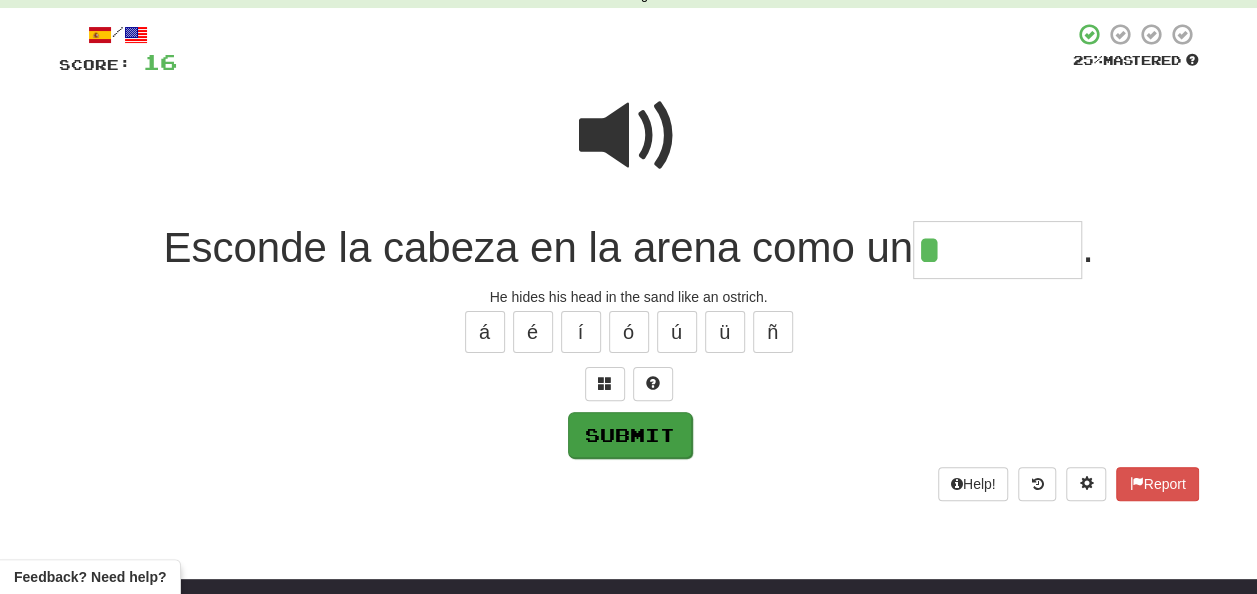 type on "********" 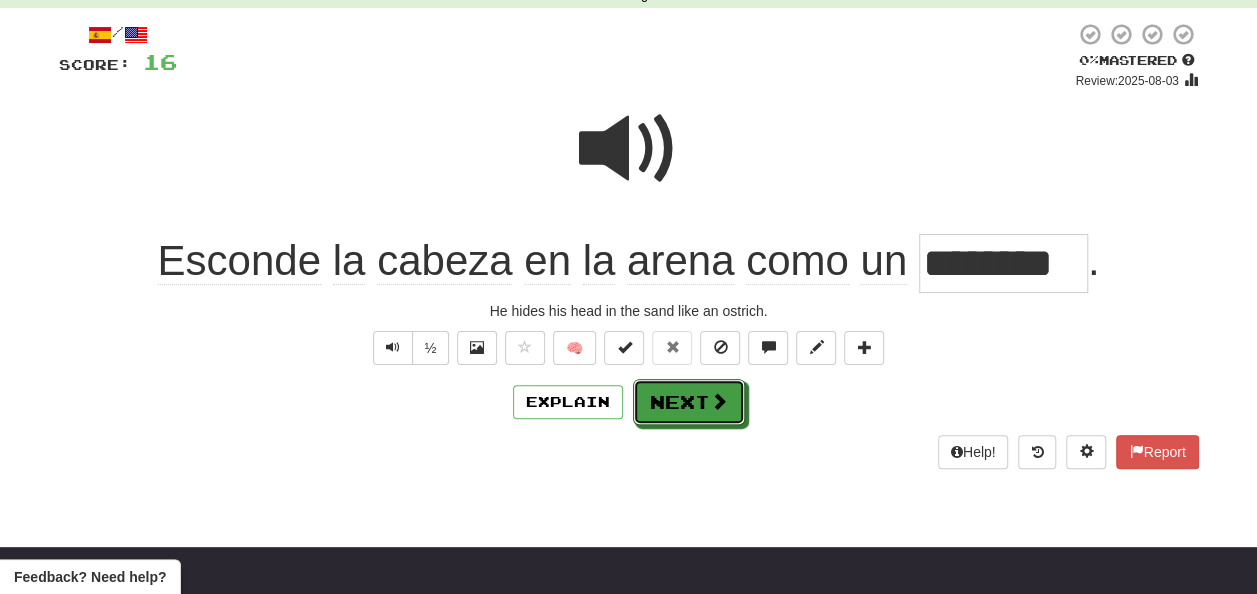 click on "Next" at bounding box center [689, 402] 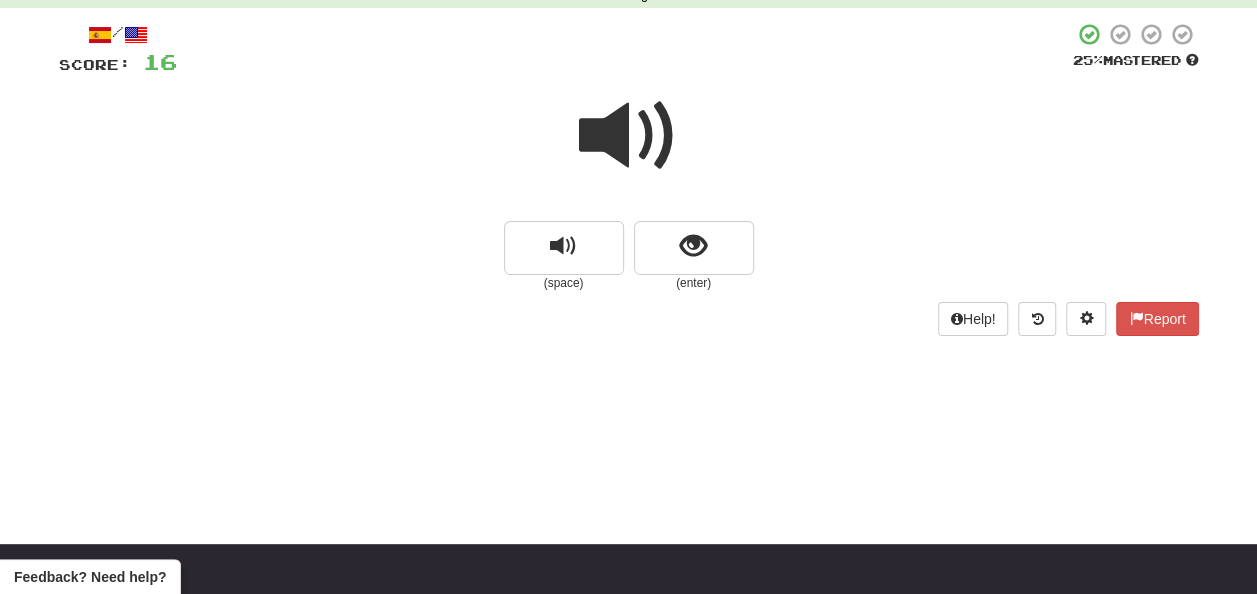 click at bounding box center (629, 136) 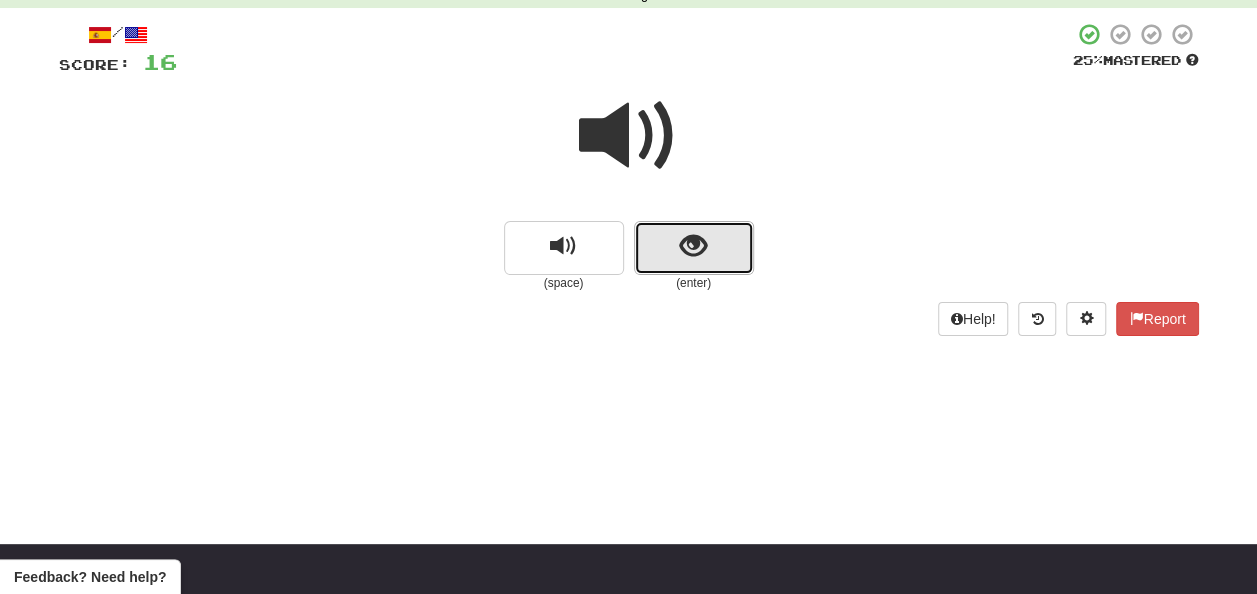 click at bounding box center (693, 246) 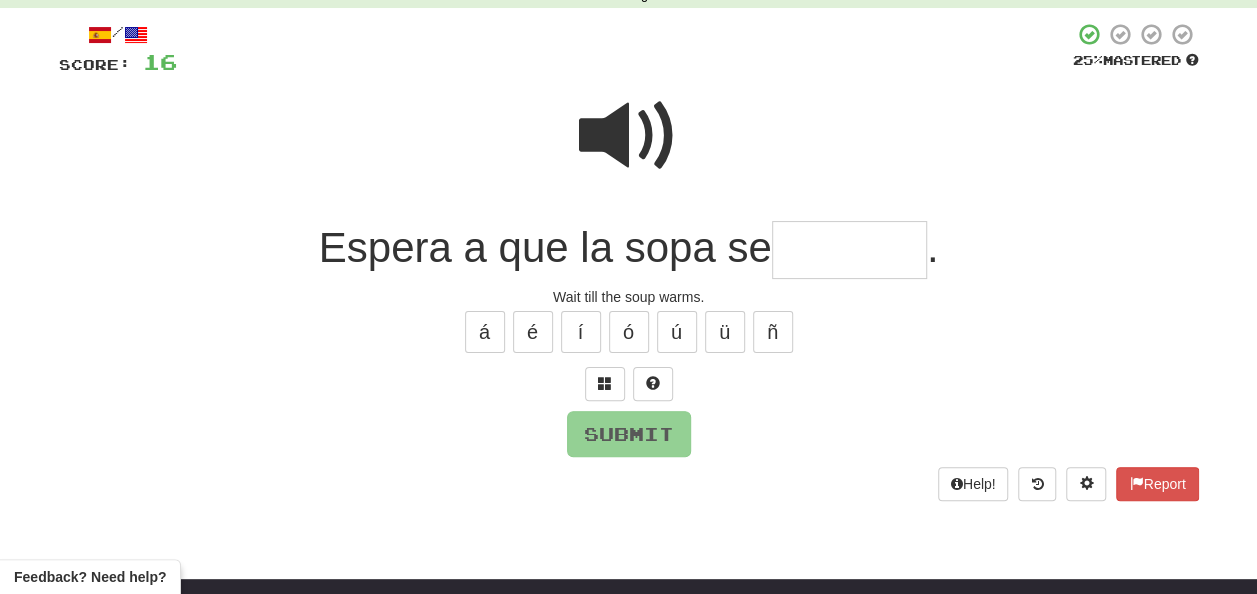 click at bounding box center [849, 250] 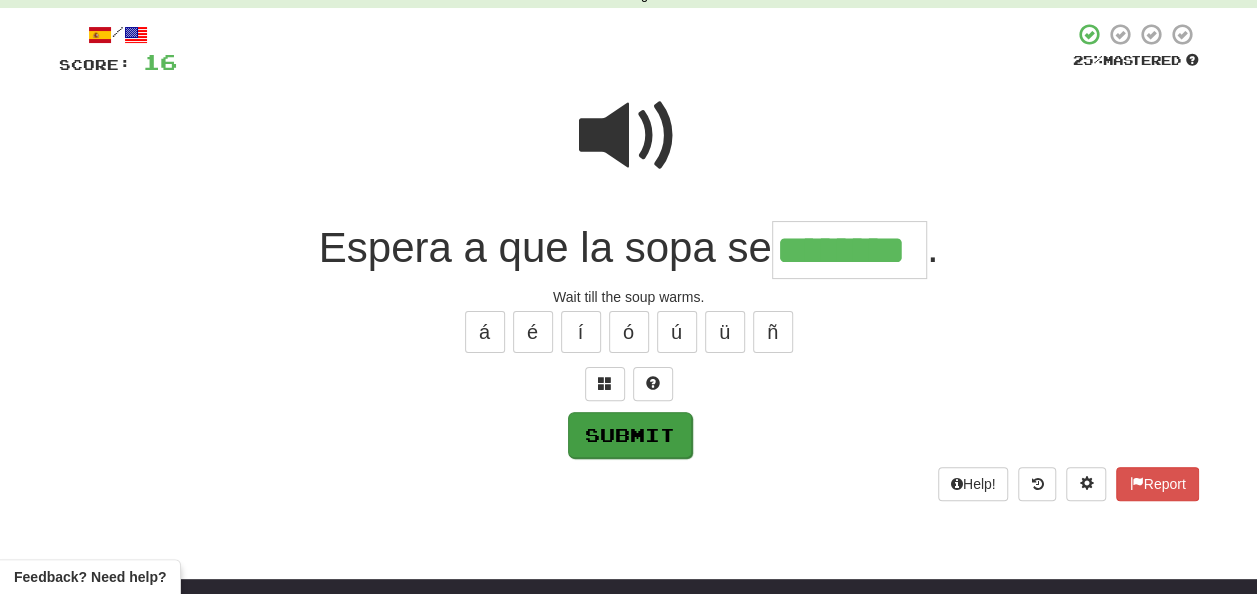 type on "********" 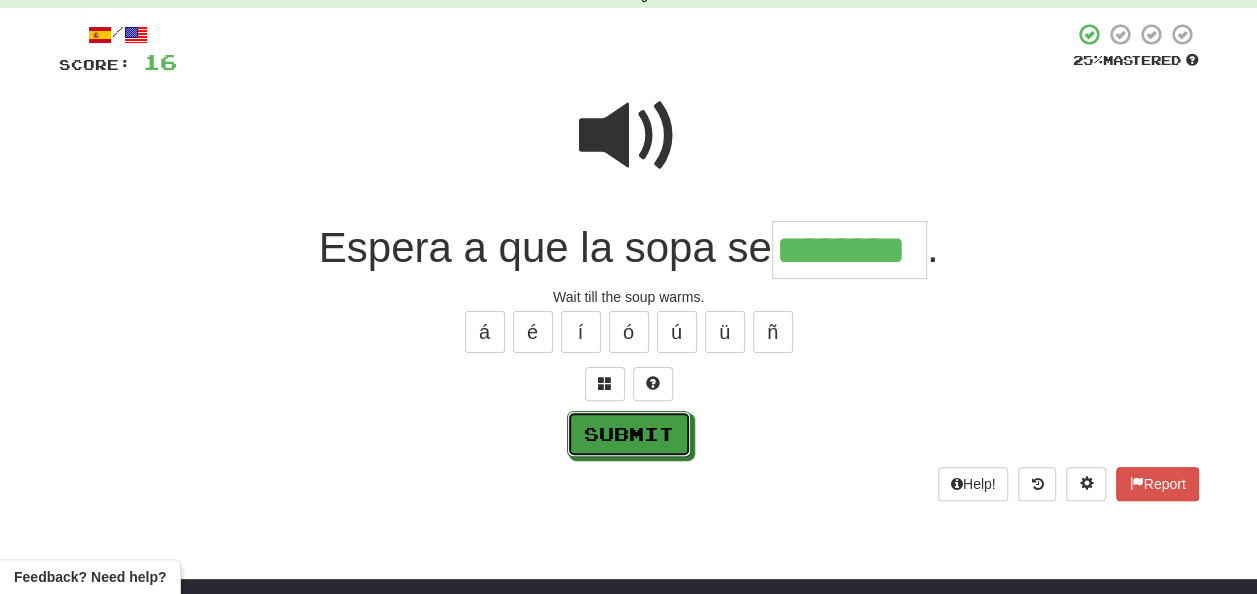 click on "Submit" at bounding box center [629, 434] 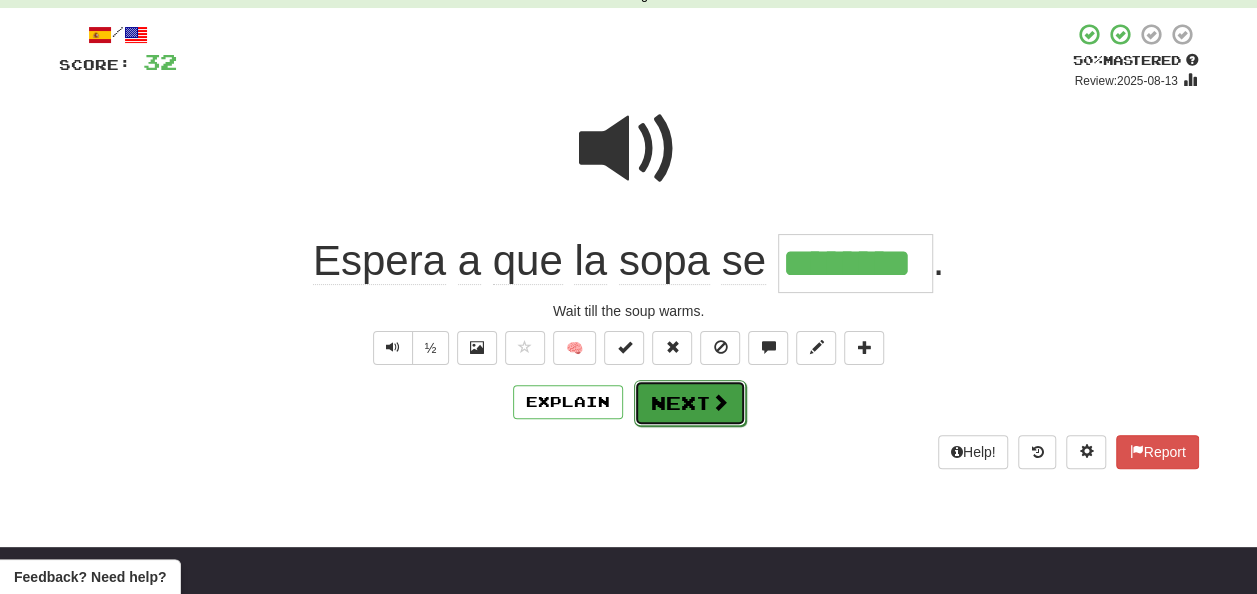 click on "Next" at bounding box center (690, 403) 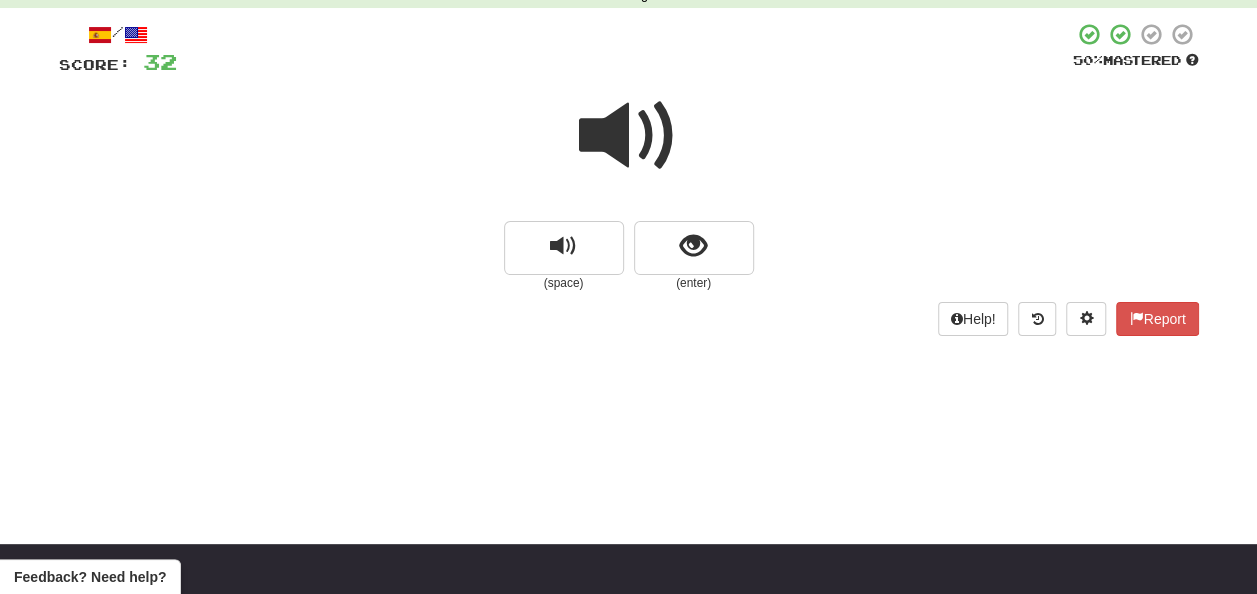 click at bounding box center [629, 136] 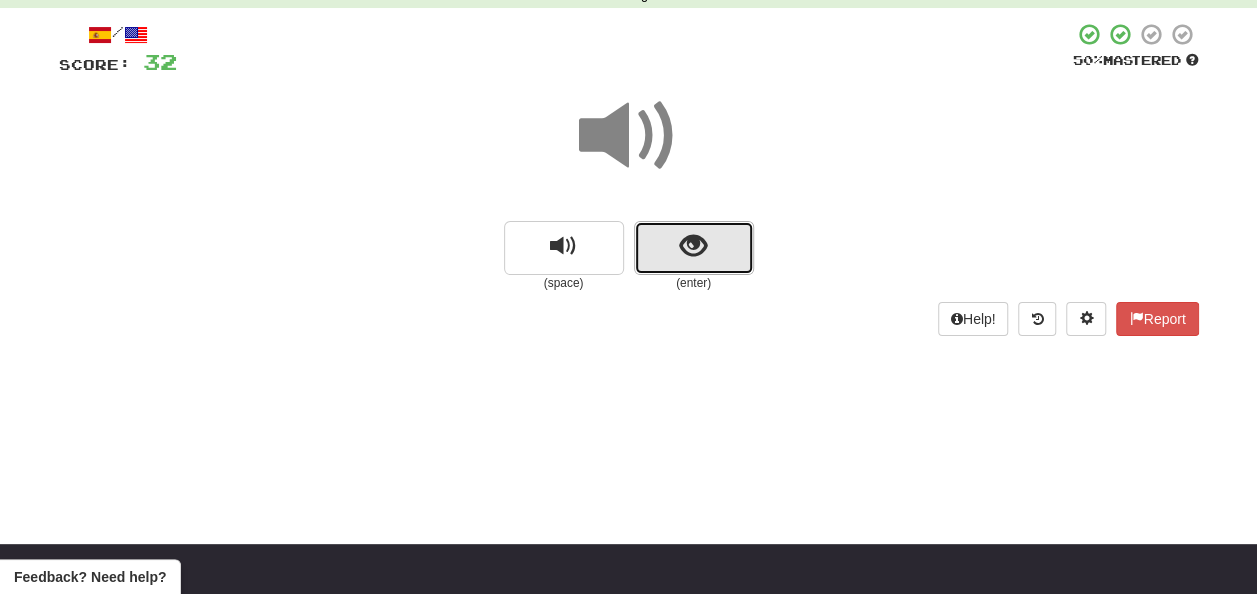 click at bounding box center [694, 248] 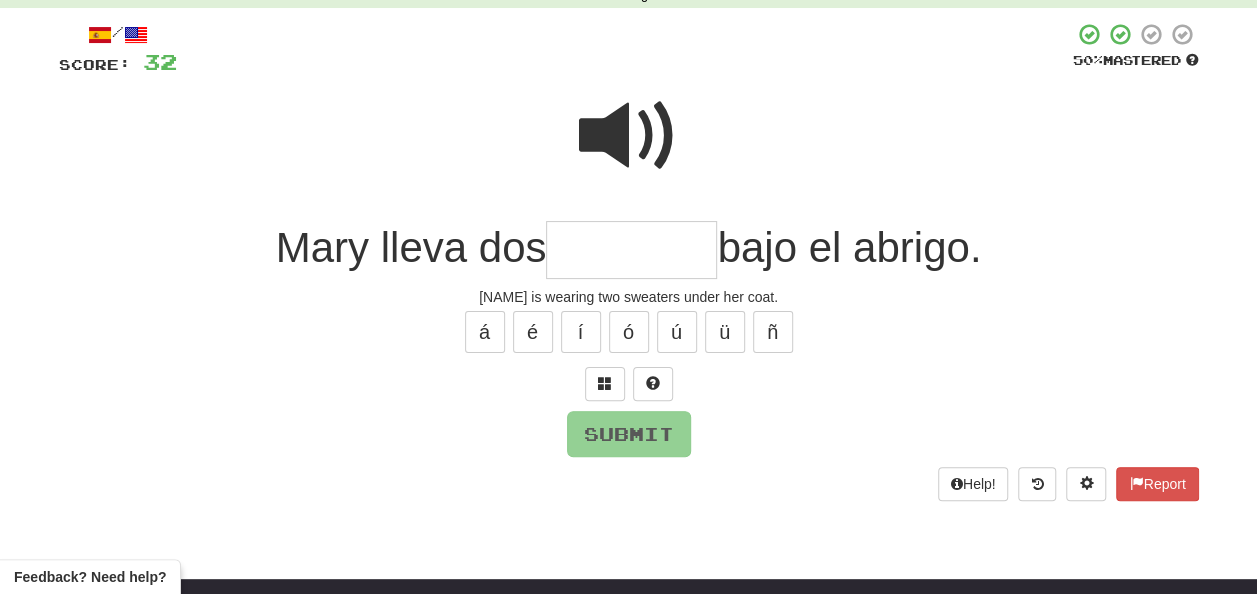 click at bounding box center [631, 250] 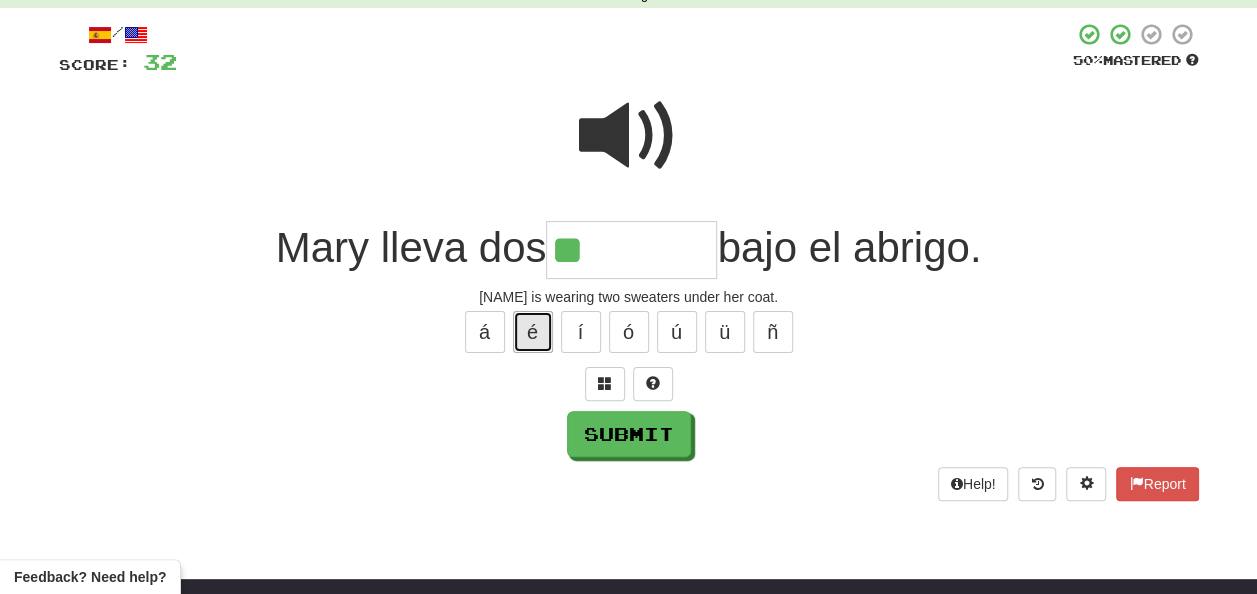 click on "é" at bounding box center (533, 332) 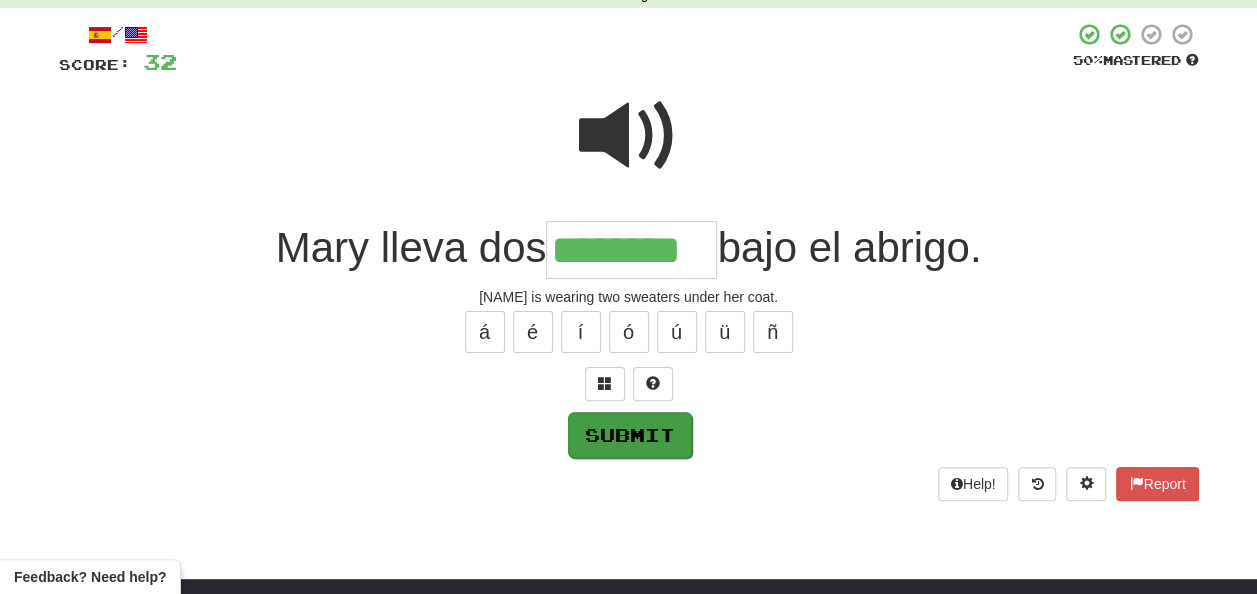 type on "********" 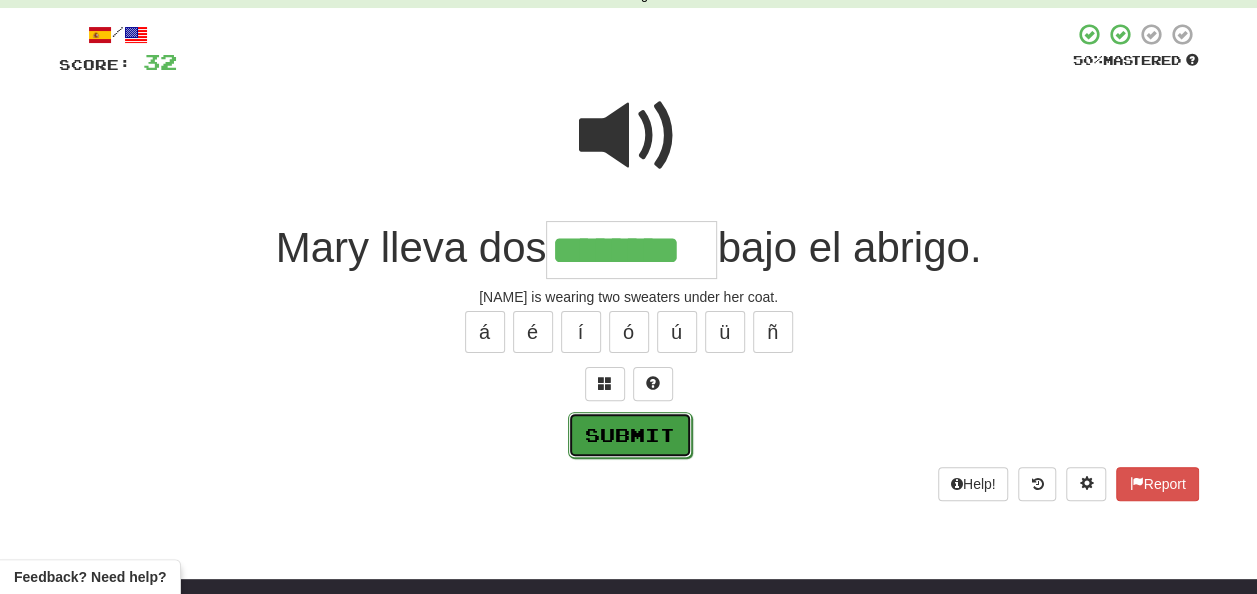 click on "Submit" at bounding box center (630, 435) 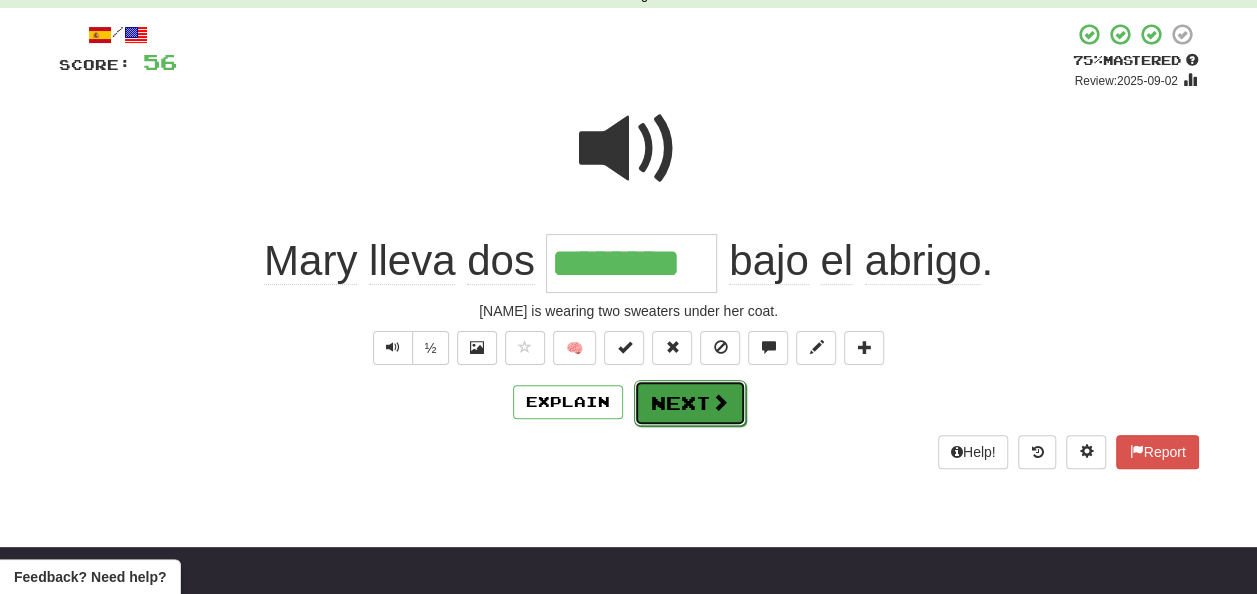 click on "Next" at bounding box center (690, 403) 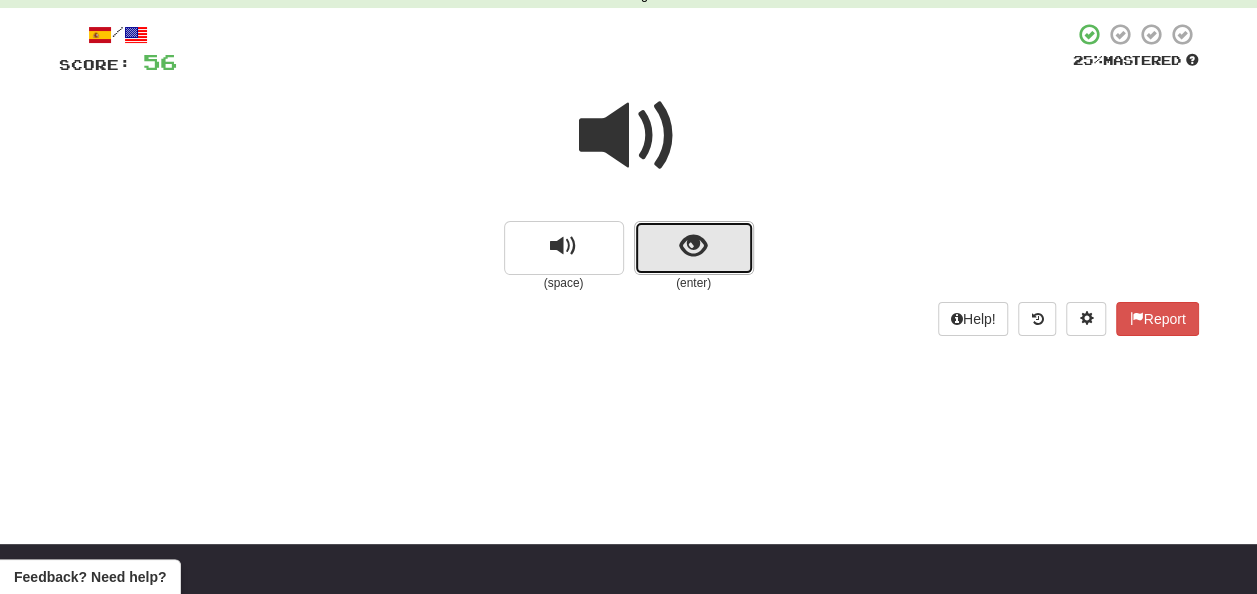 click at bounding box center [693, 246] 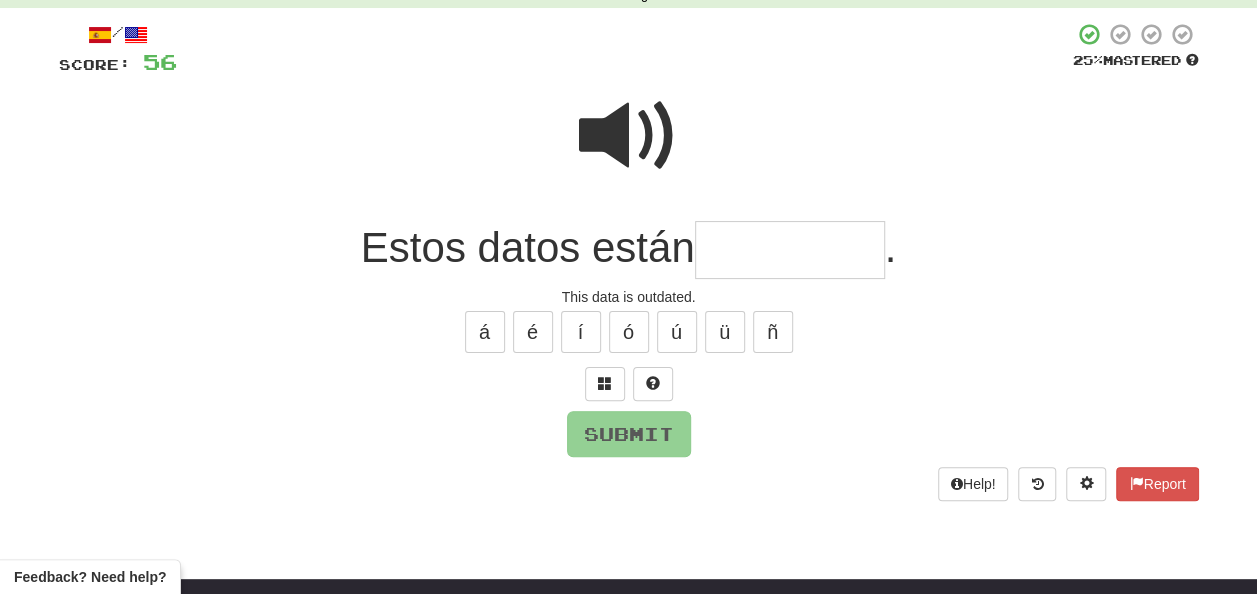 click at bounding box center [790, 250] 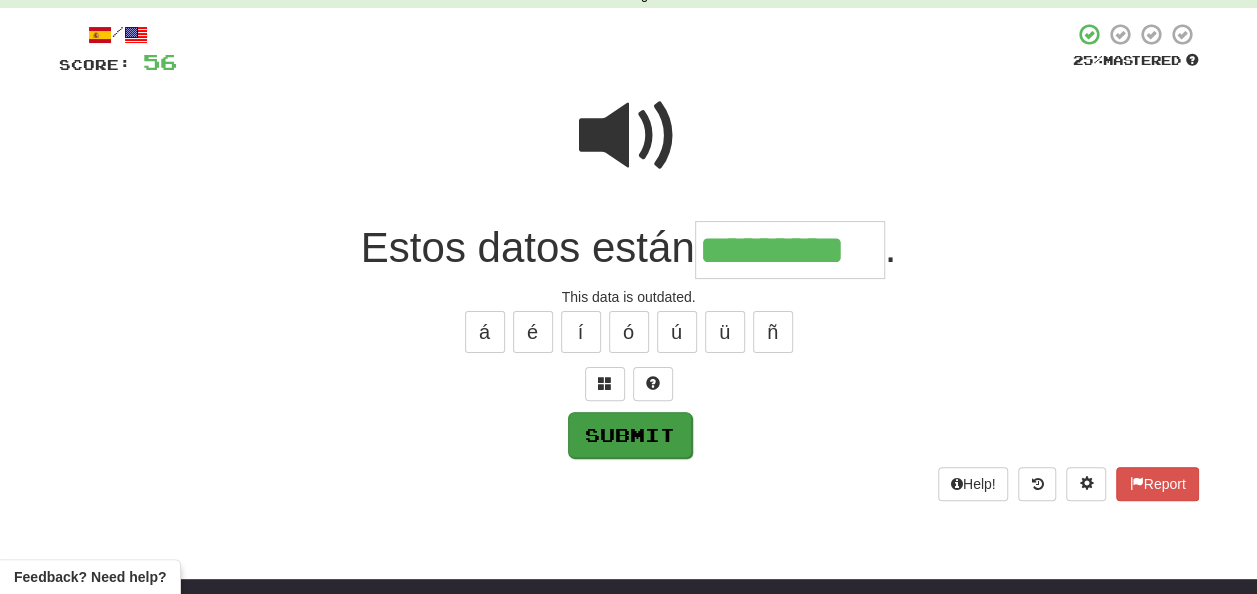 type on "*********" 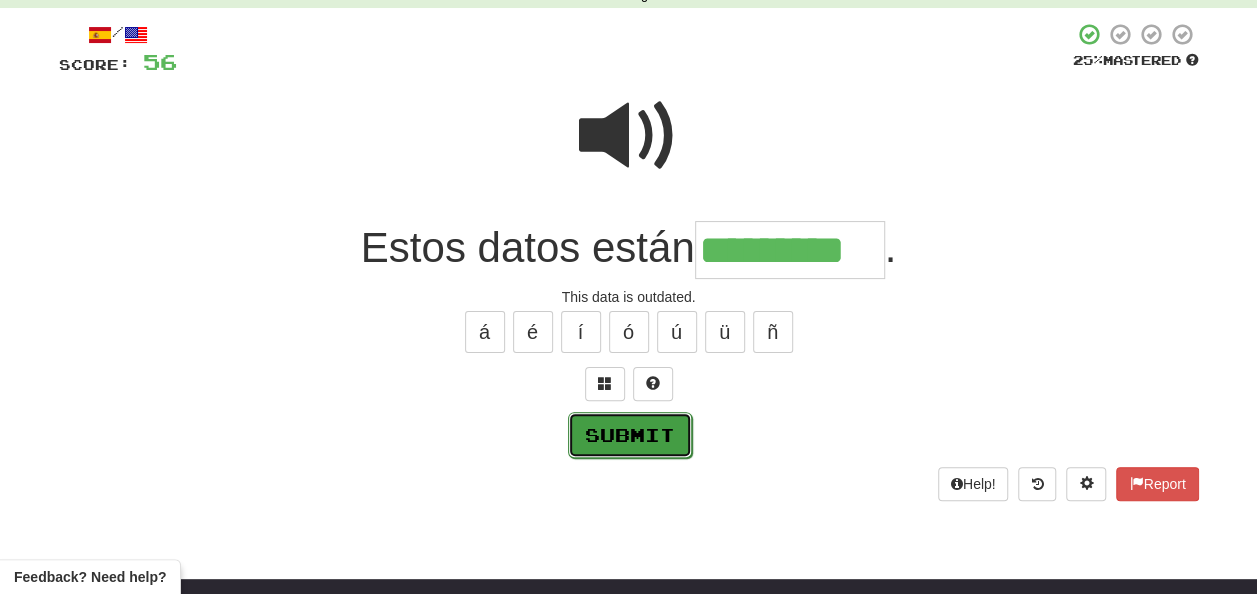 click on "Submit" at bounding box center (630, 435) 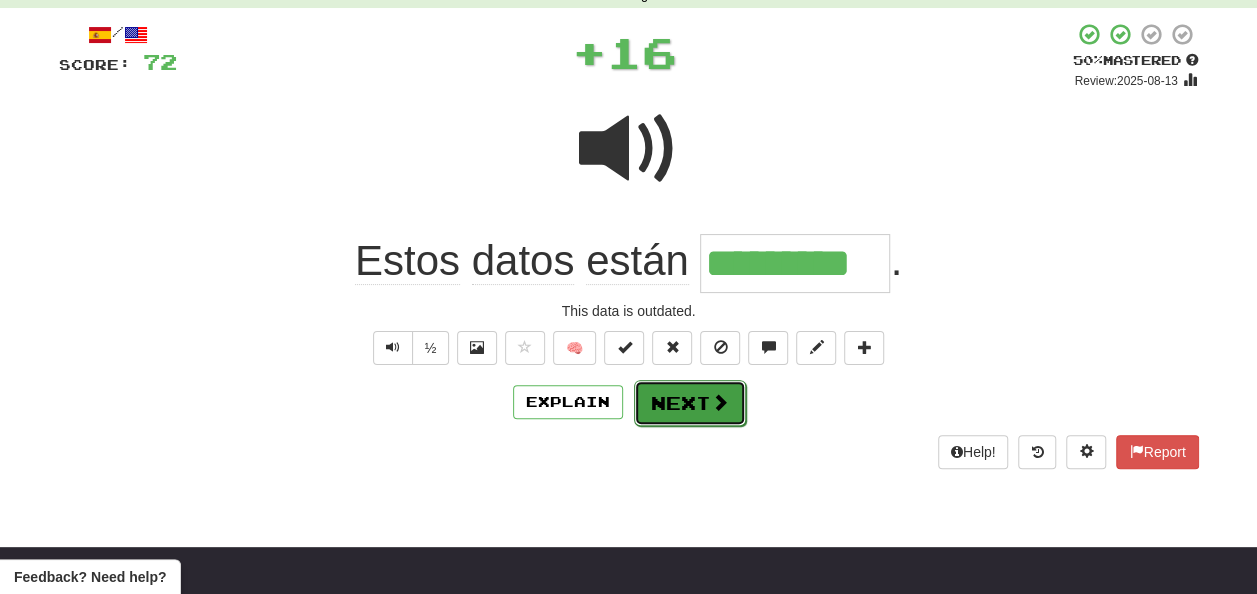 drag, startPoint x: 676, startPoint y: 386, endPoint x: 686, endPoint y: 393, distance: 12.206555 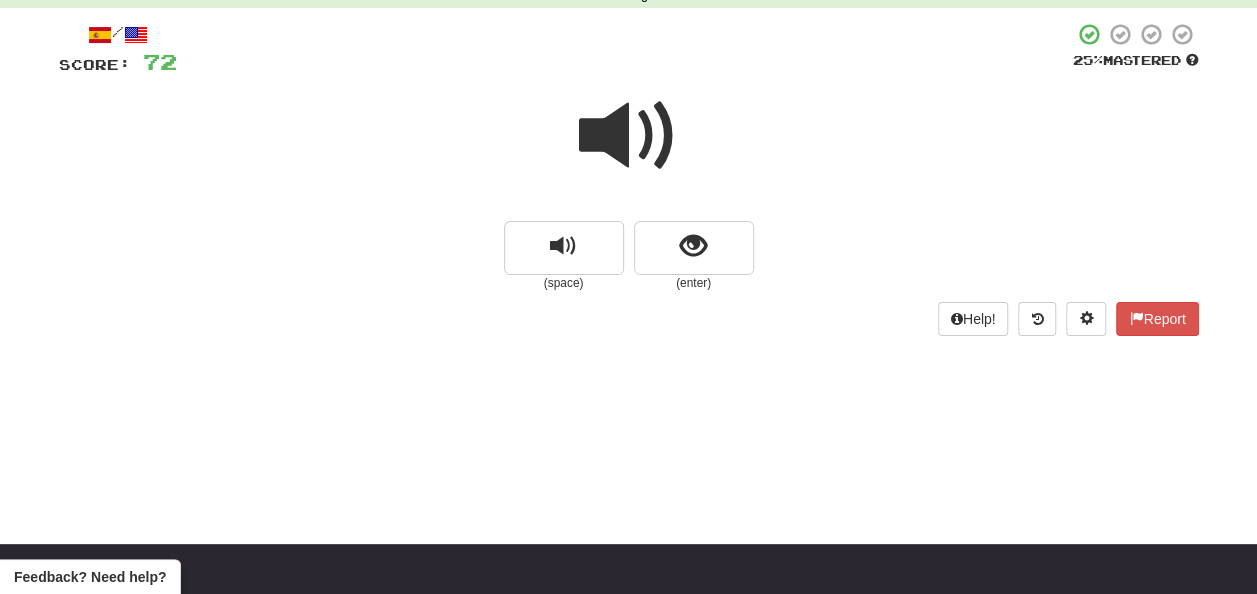 click at bounding box center (629, 136) 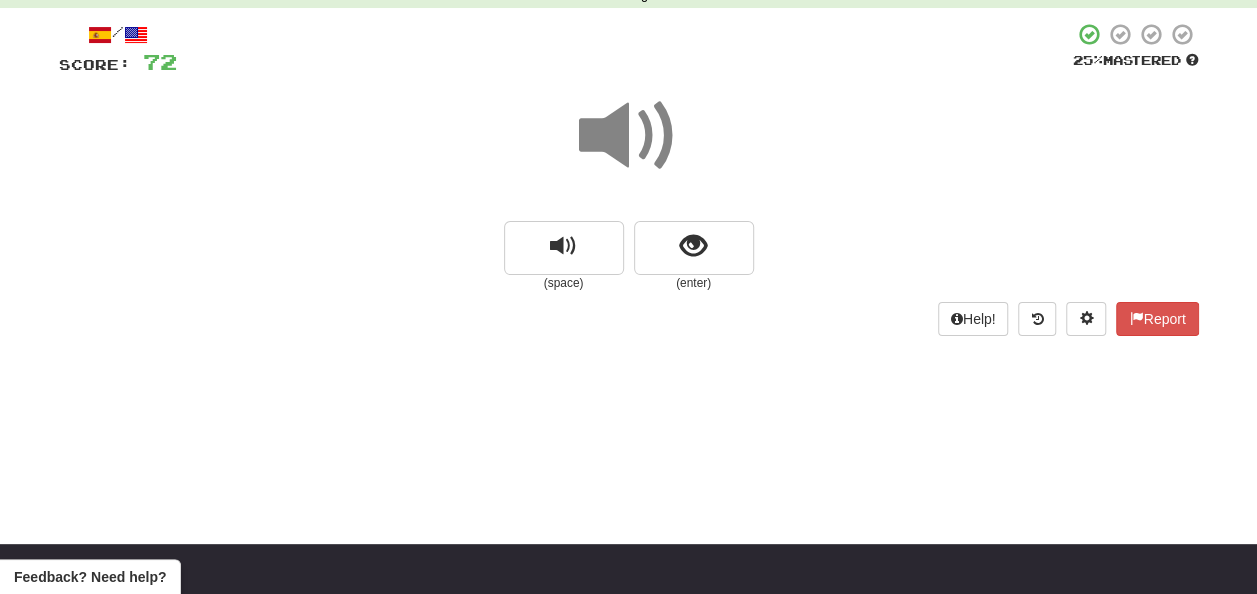 click at bounding box center [629, 136] 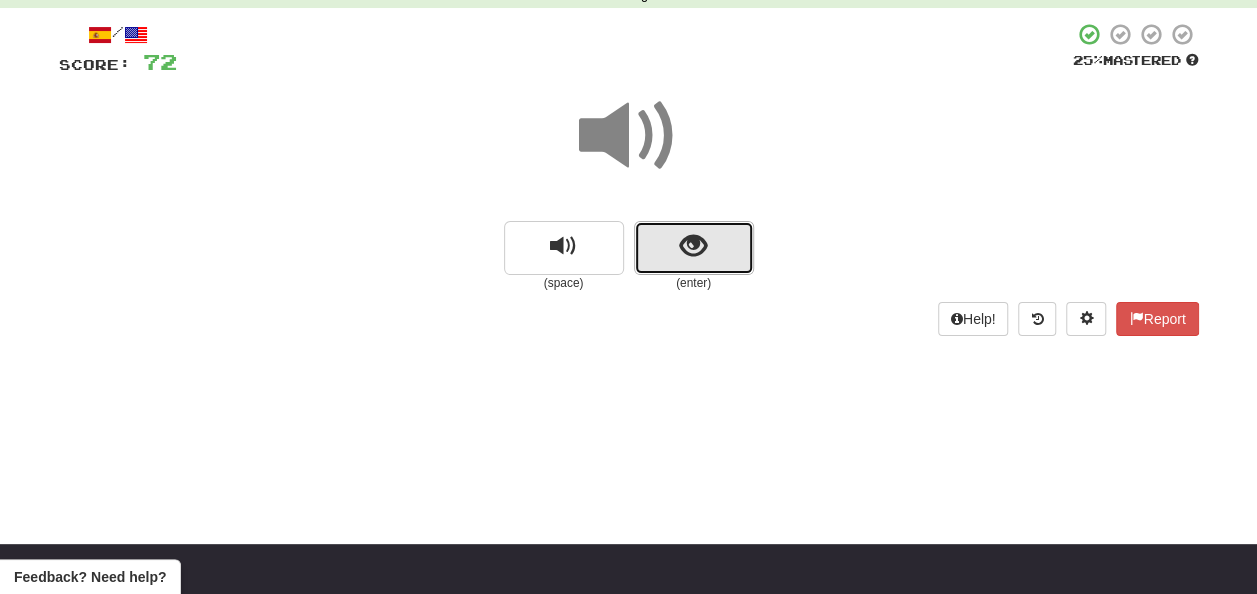 click at bounding box center (694, 248) 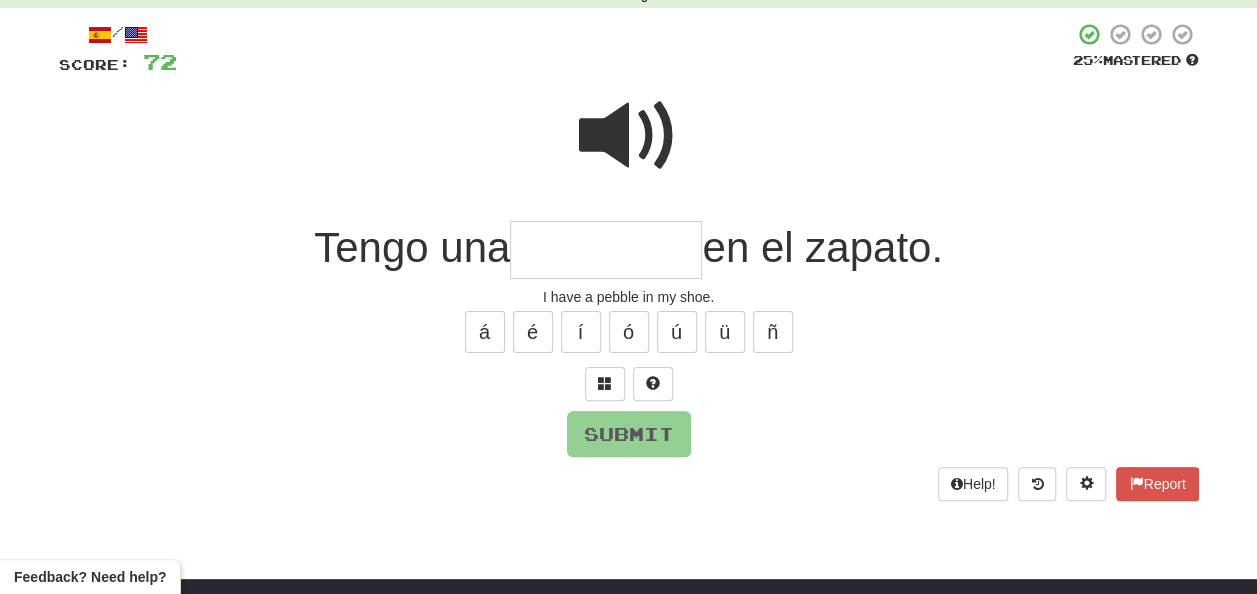 click at bounding box center [629, 136] 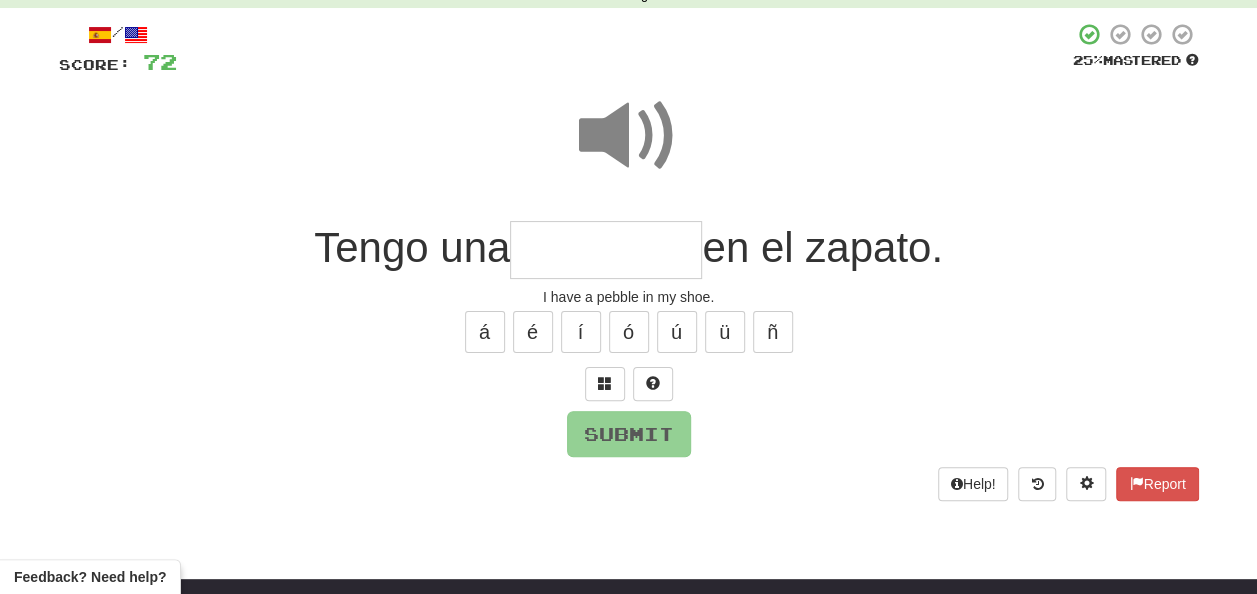 click at bounding box center (606, 250) 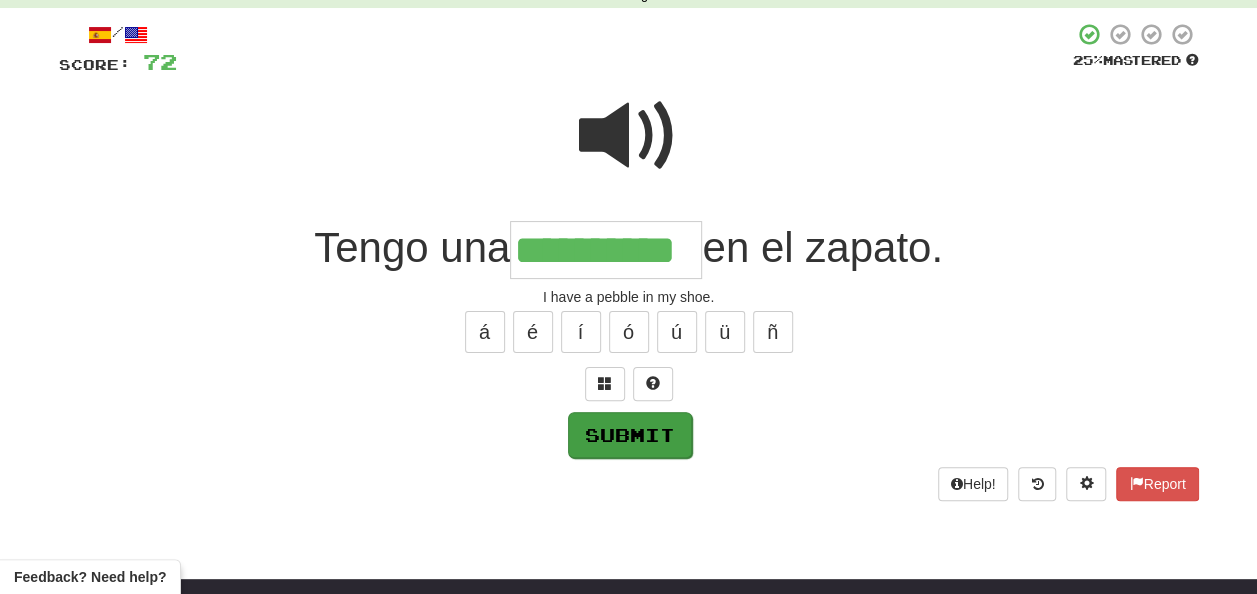 type on "**********" 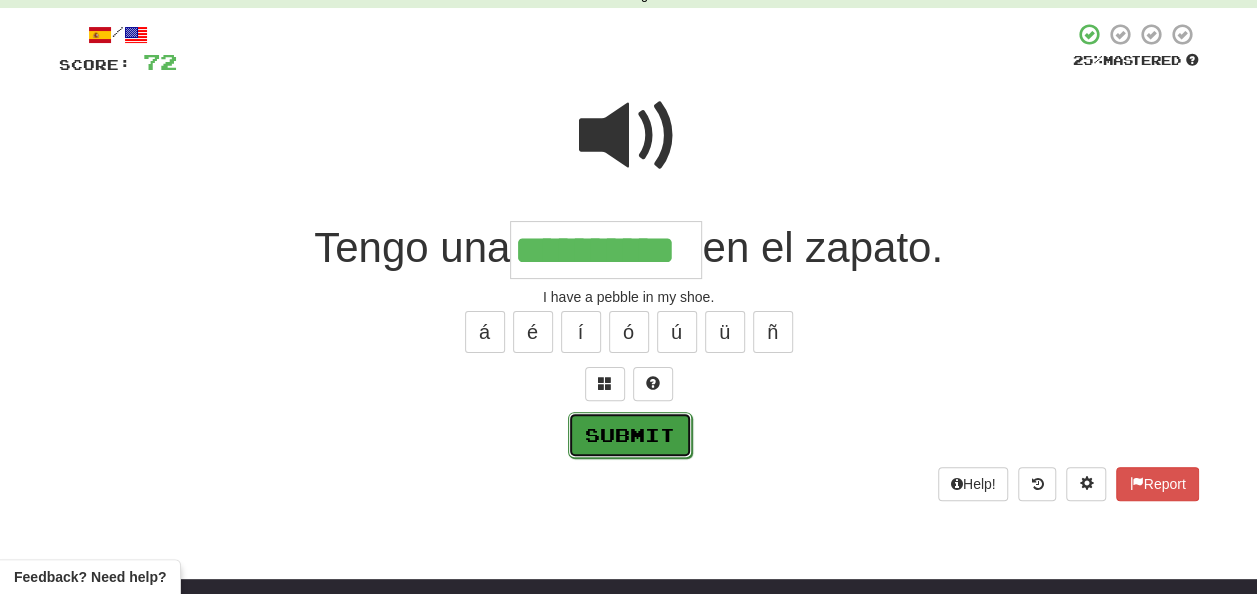 click on "Submit" at bounding box center (630, 435) 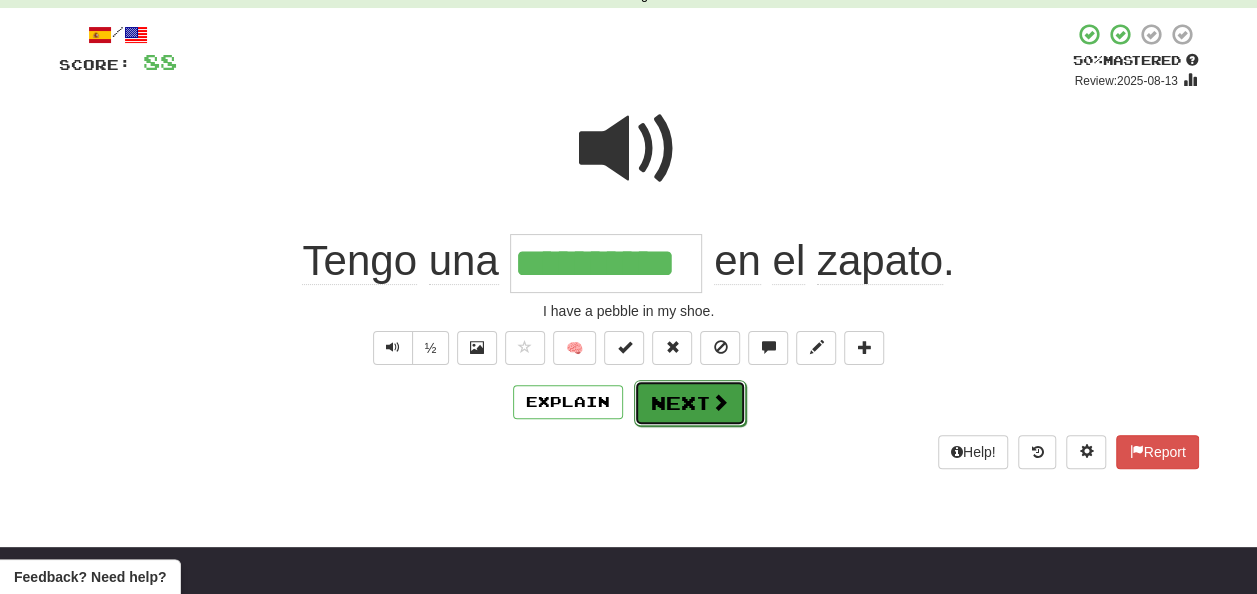 click on "Next" at bounding box center (690, 403) 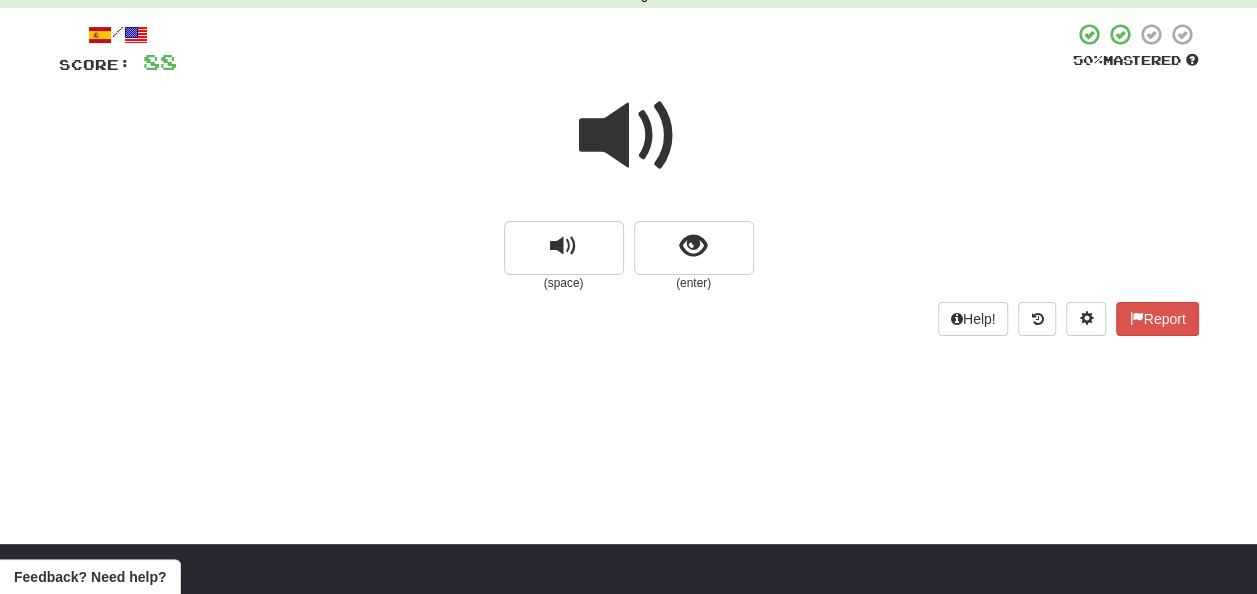 click at bounding box center (629, 136) 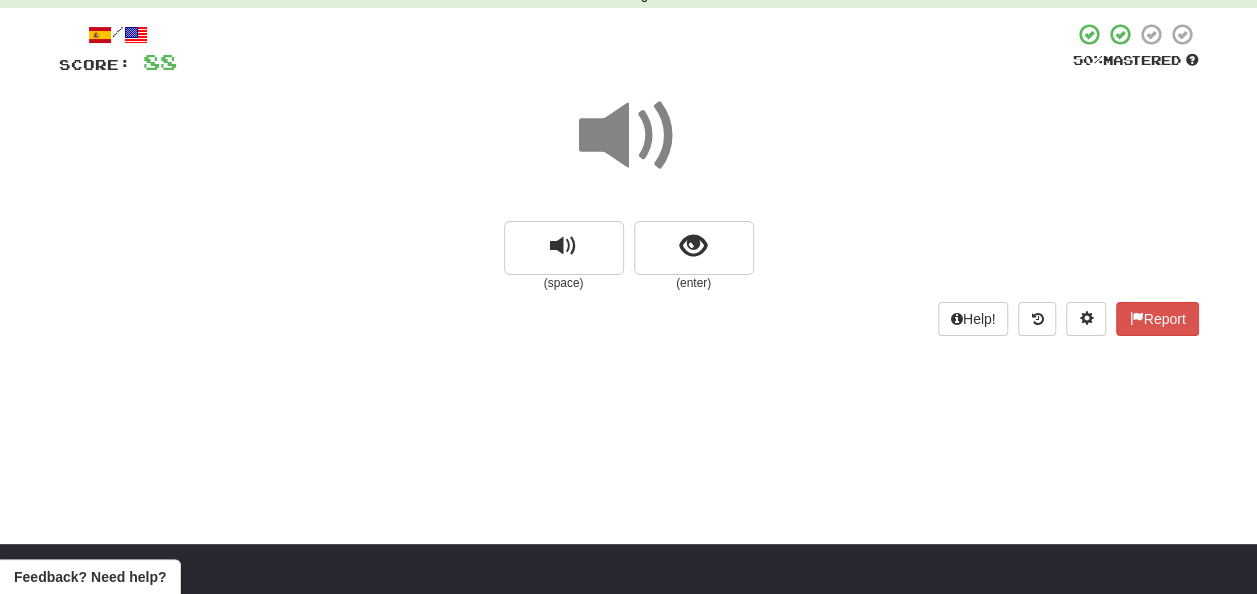 click at bounding box center [629, 136] 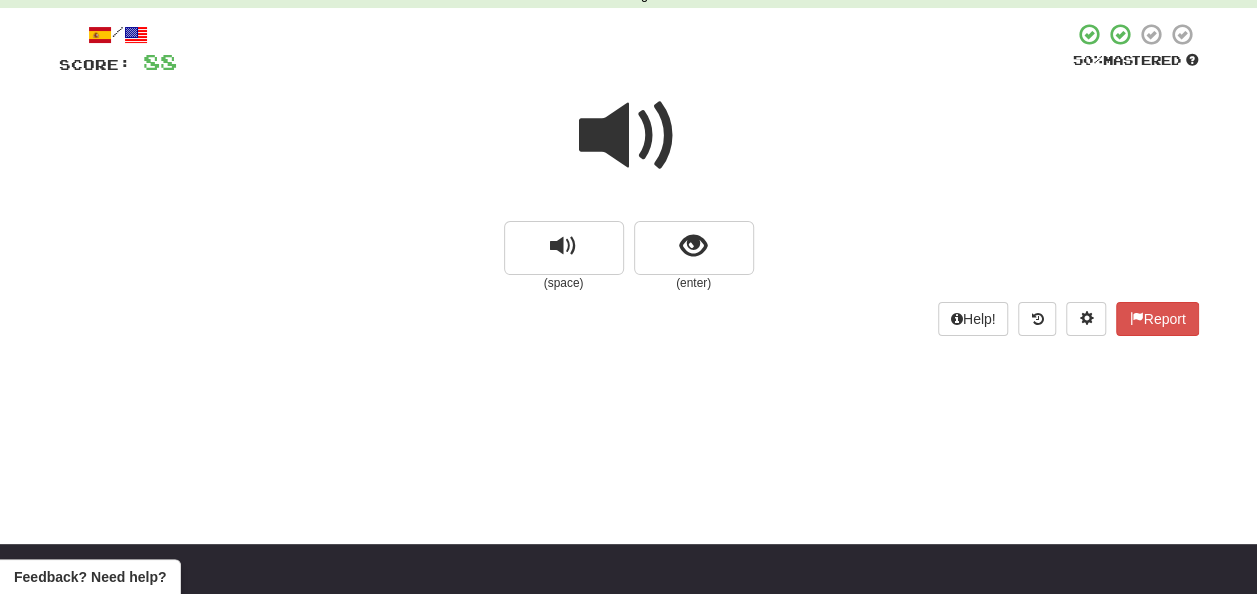 click at bounding box center [629, 136] 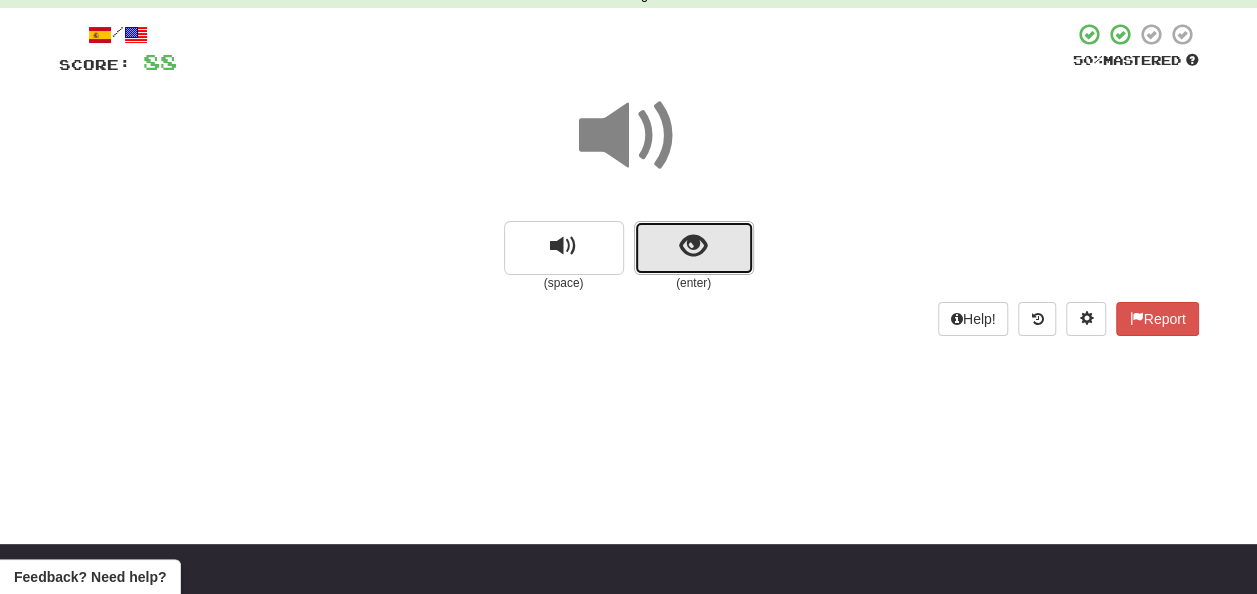 click at bounding box center [693, 246] 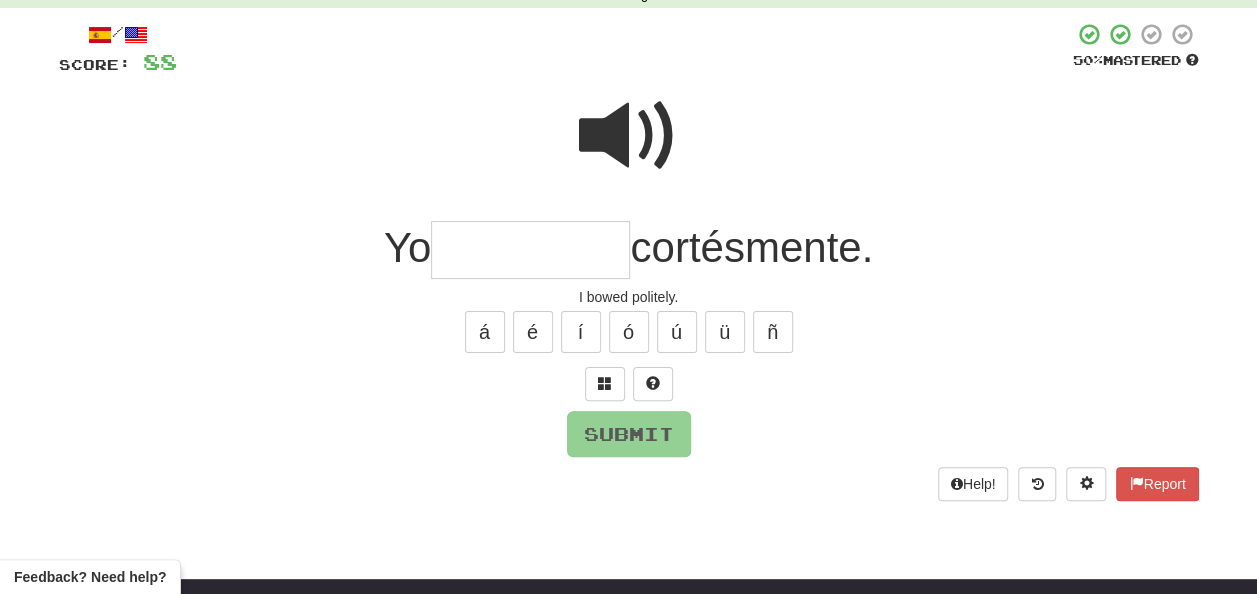 click at bounding box center (530, 250) 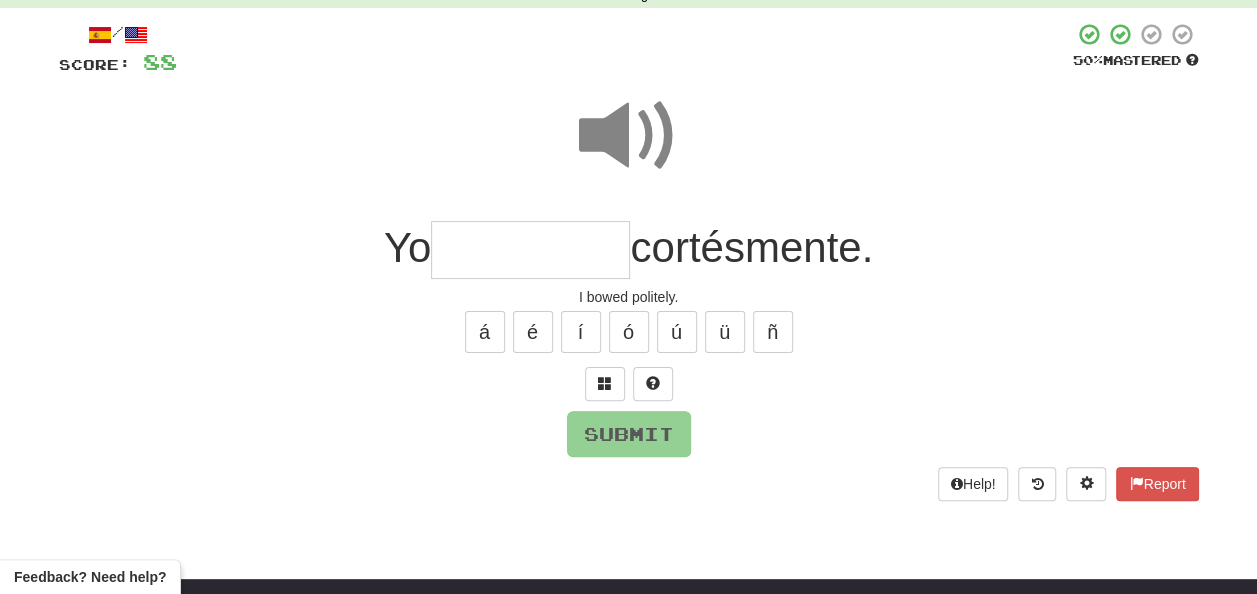 click at bounding box center [530, 250] 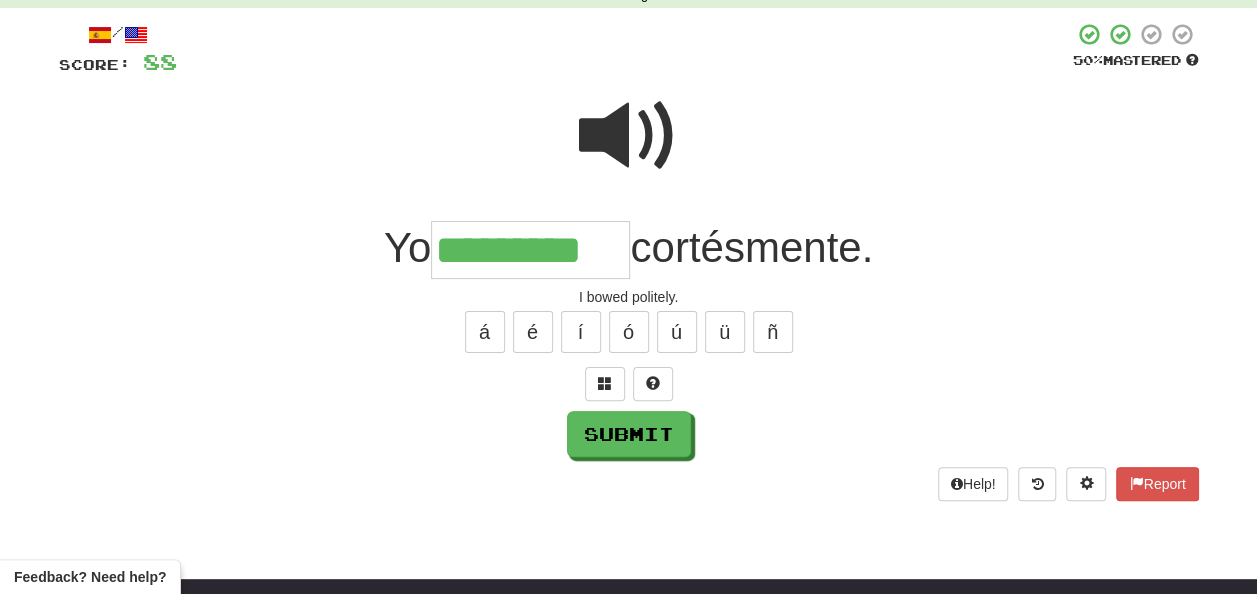 click at bounding box center [629, 136] 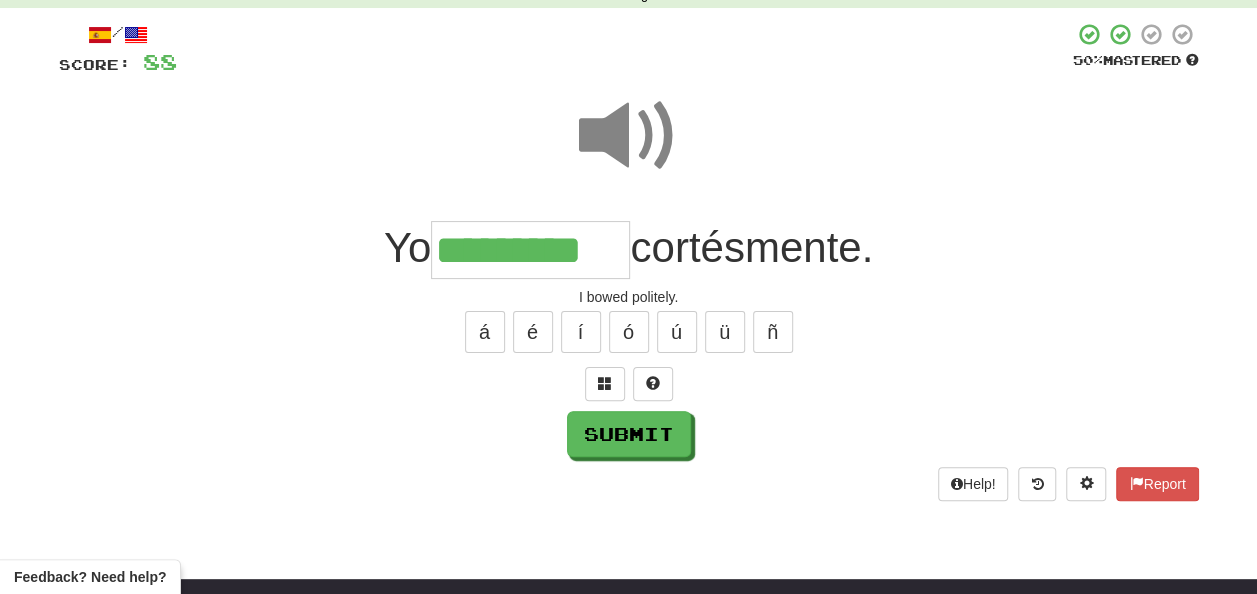 click on "*********" at bounding box center [530, 250] 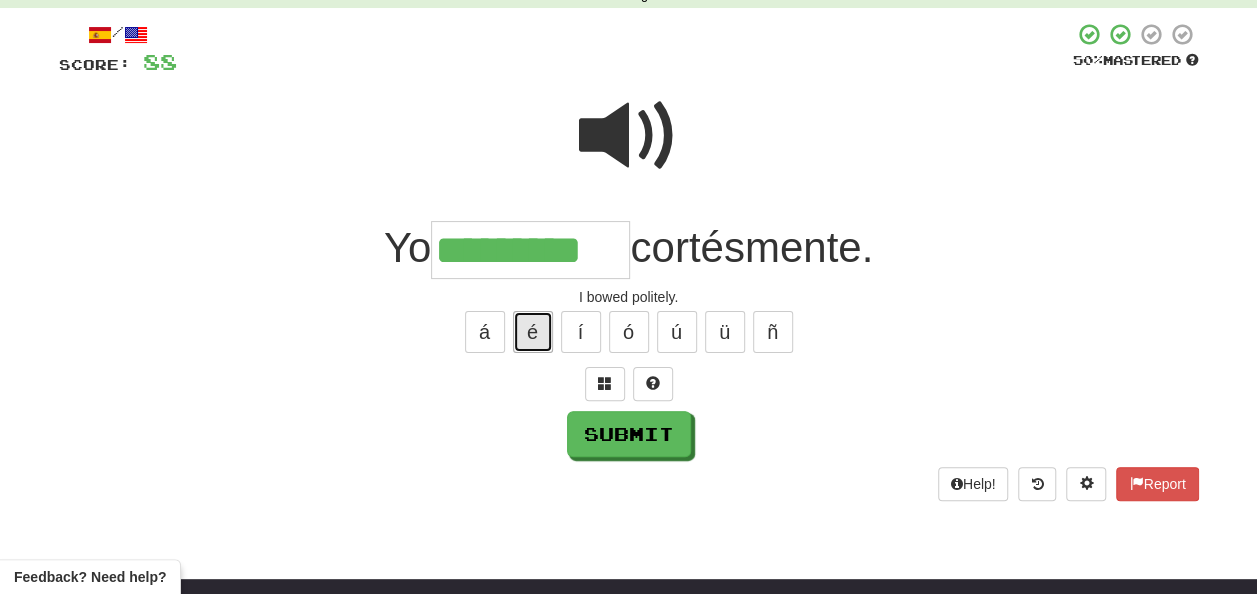 click on "é" at bounding box center [533, 332] 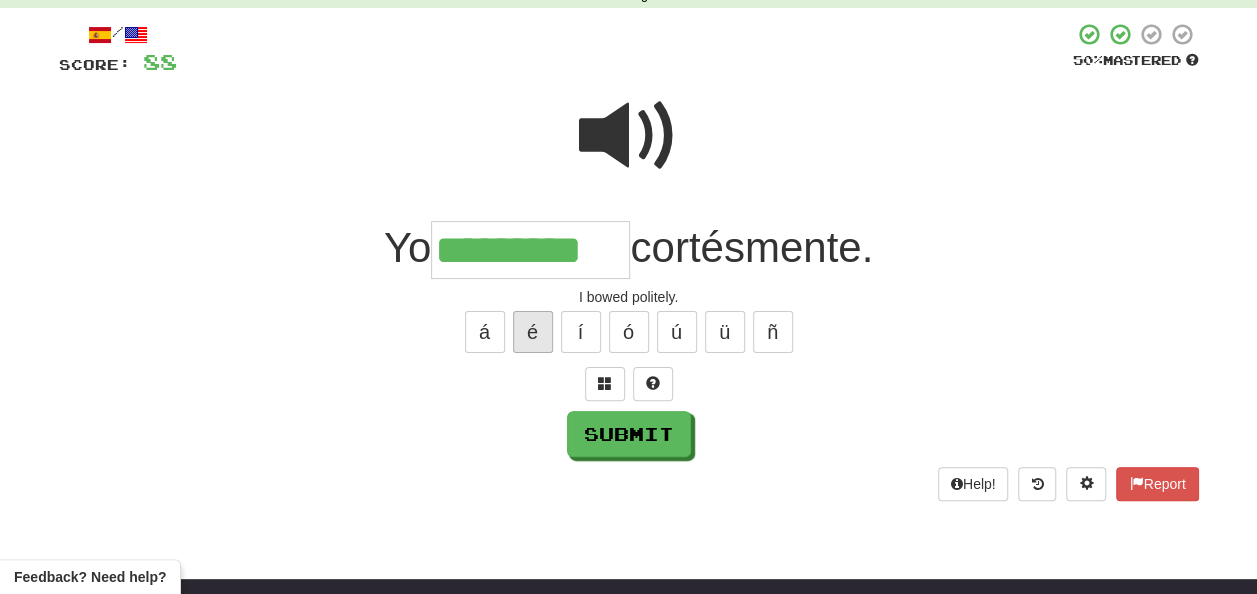 type on "**********" 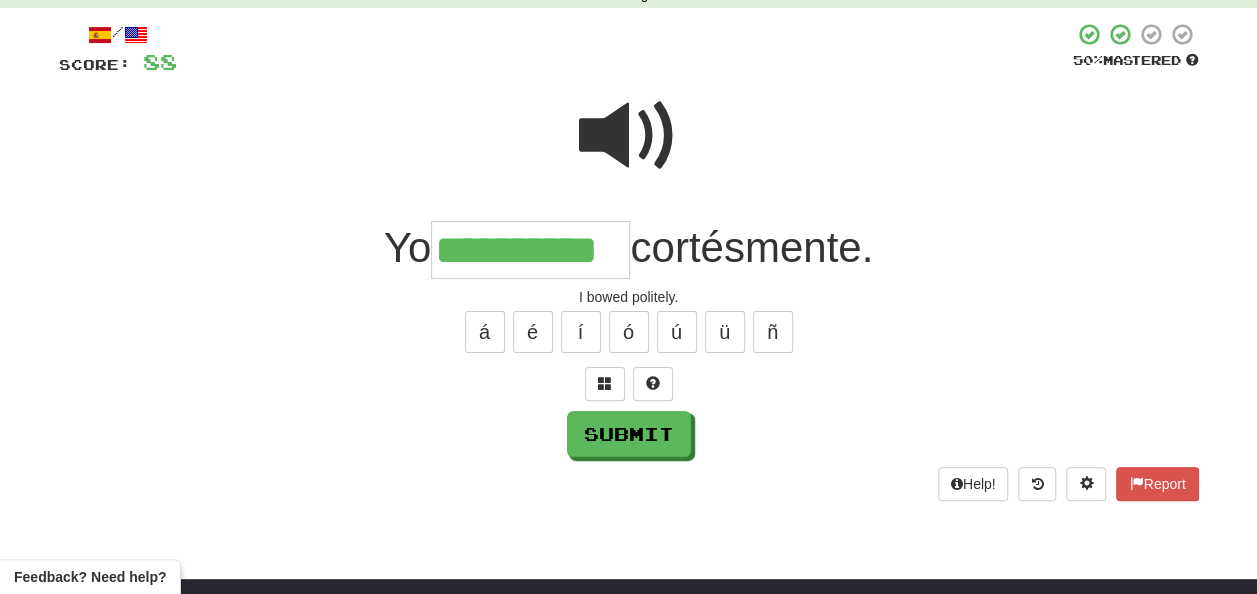 click at bounding box center (629, 136) 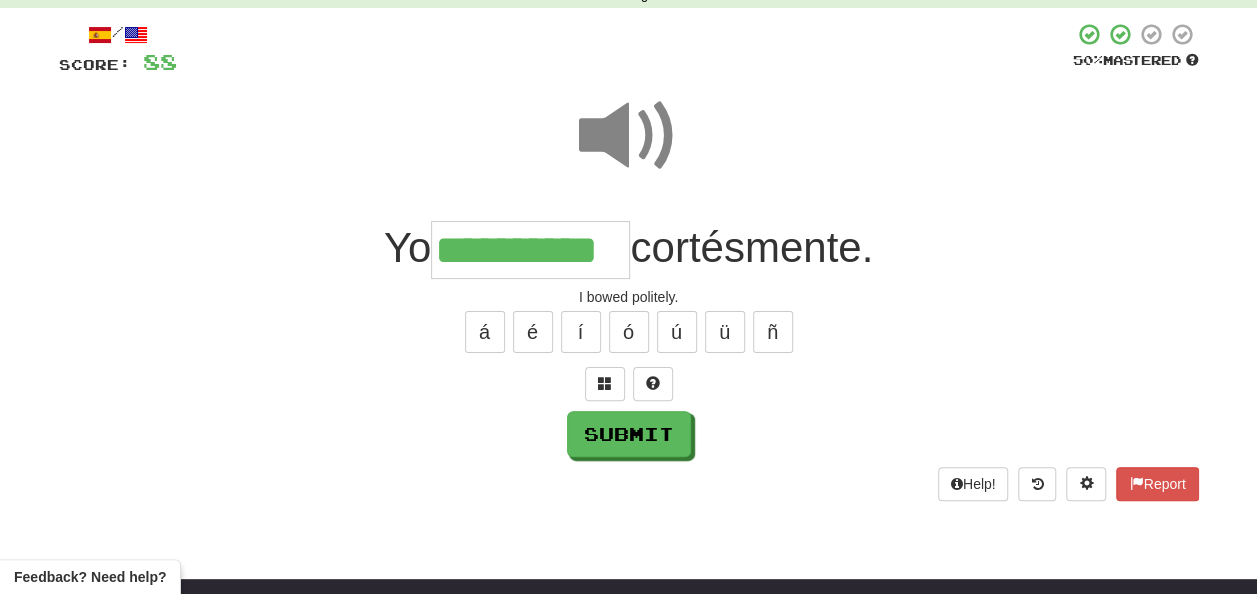 click at bounding box center (629, 136) 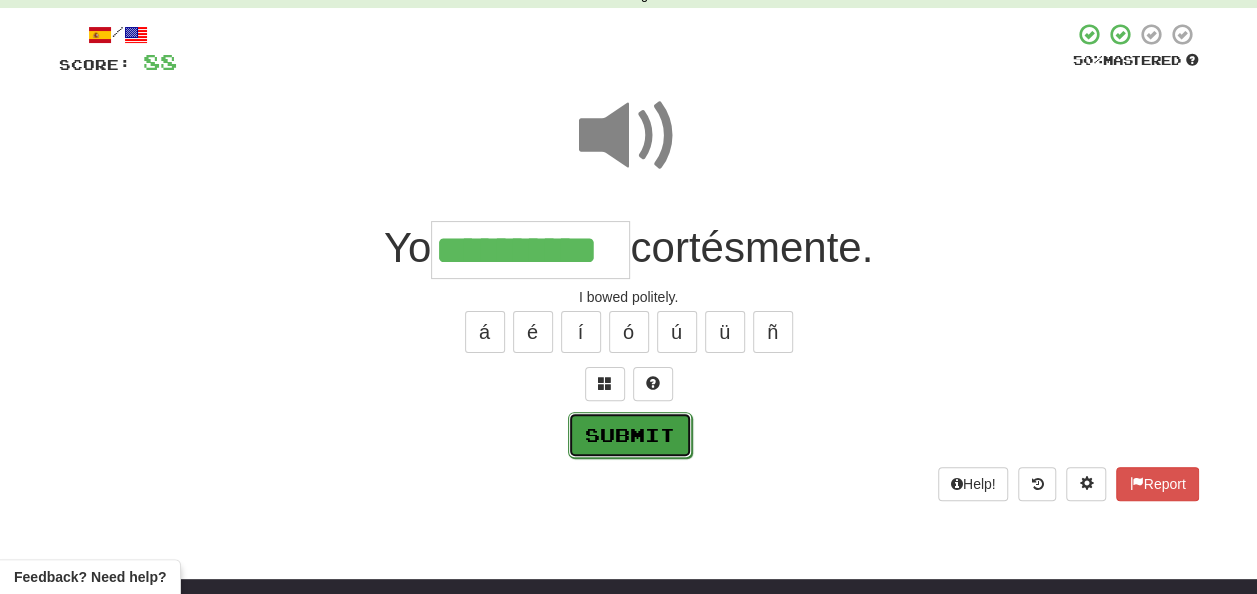 click on "Submit" at bounding box center (630, 435) 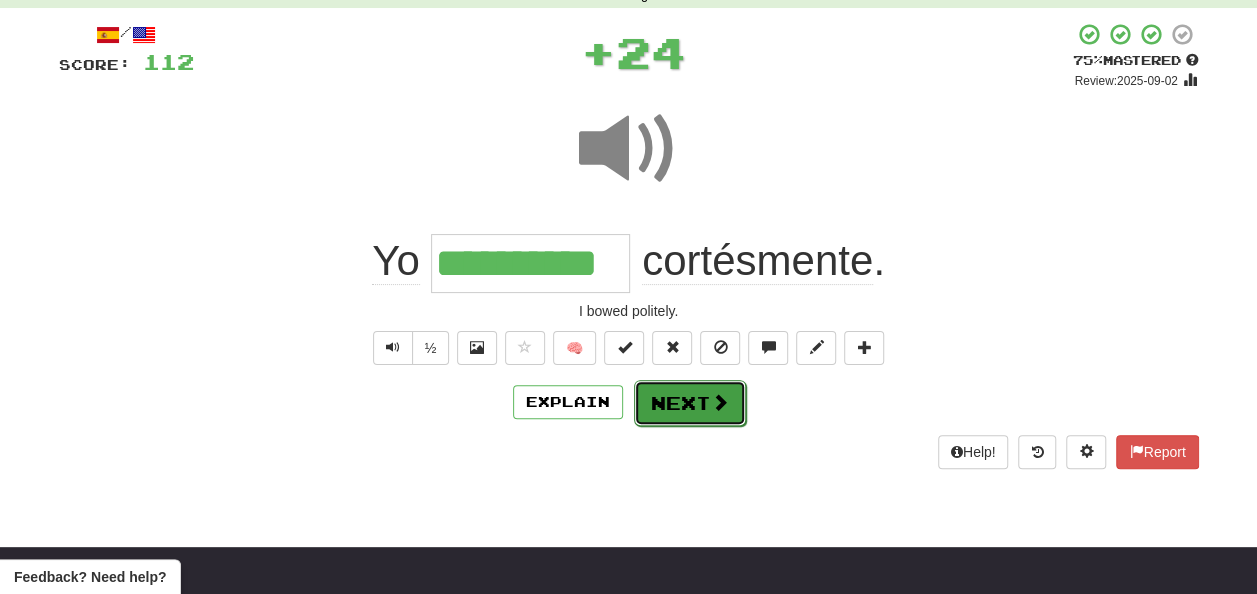 click on "Next" at bounding box center [690, 403] 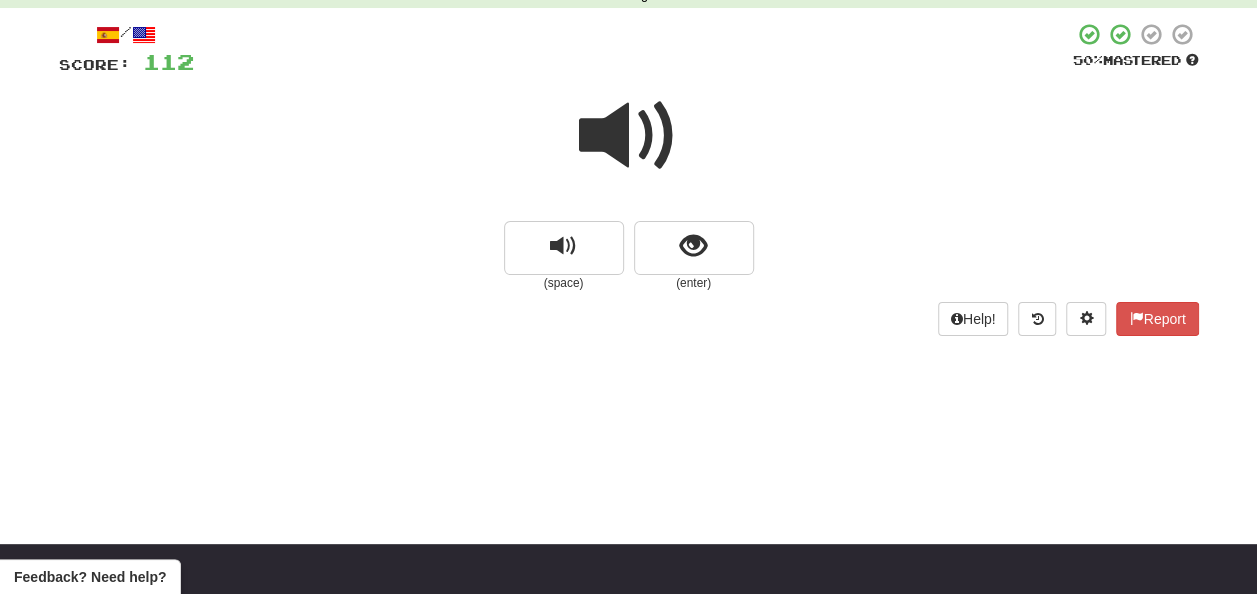 click at bounding box center (629, 136) 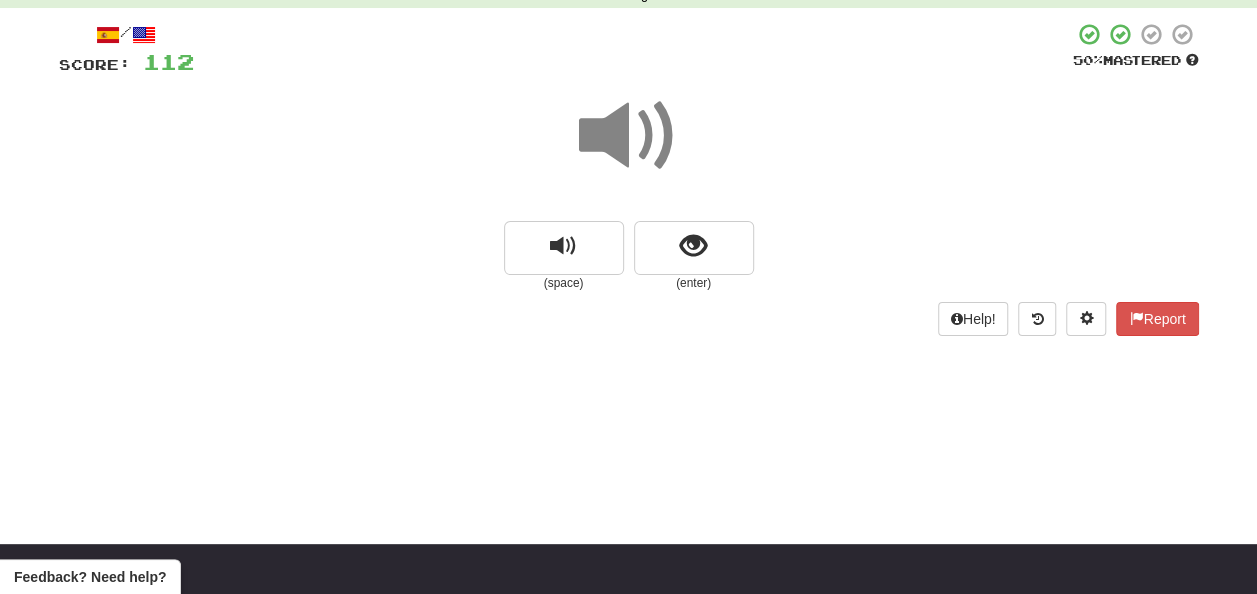 click at bounding box center (629, 136) 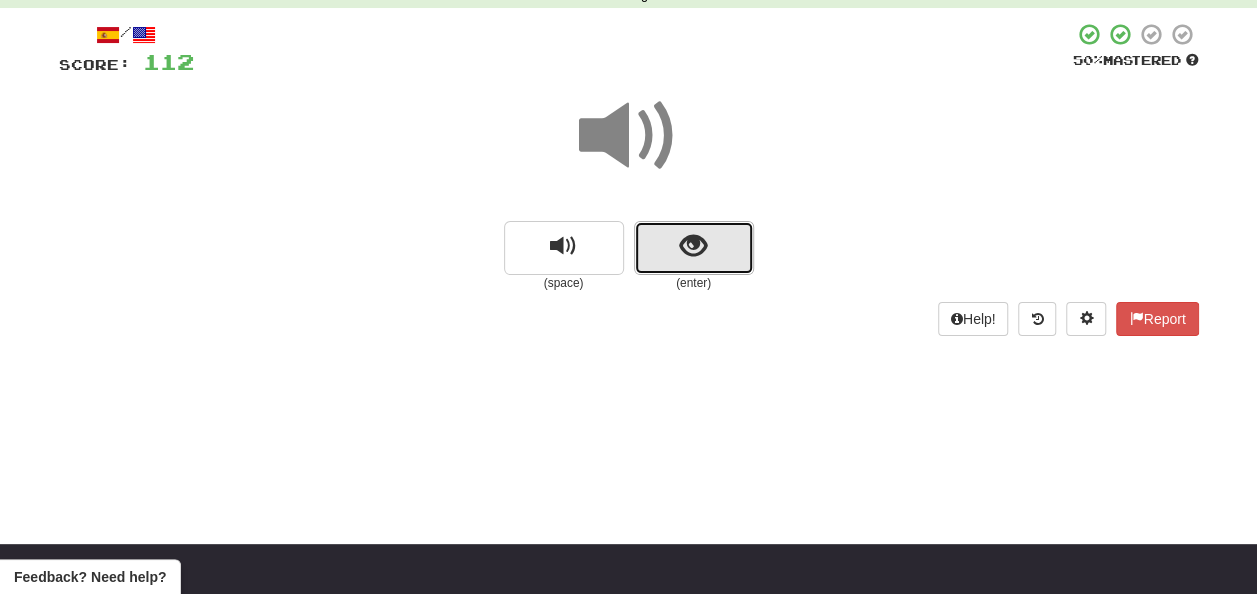 click at bounding box center (693, 246) 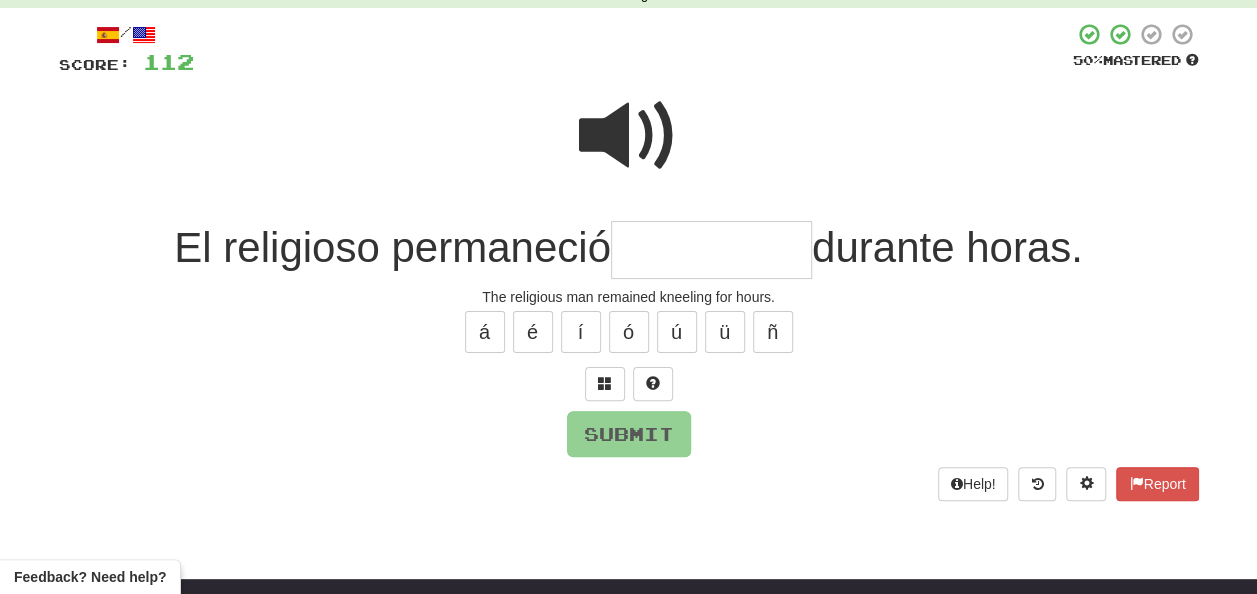 click at bounding box center (711, 250) 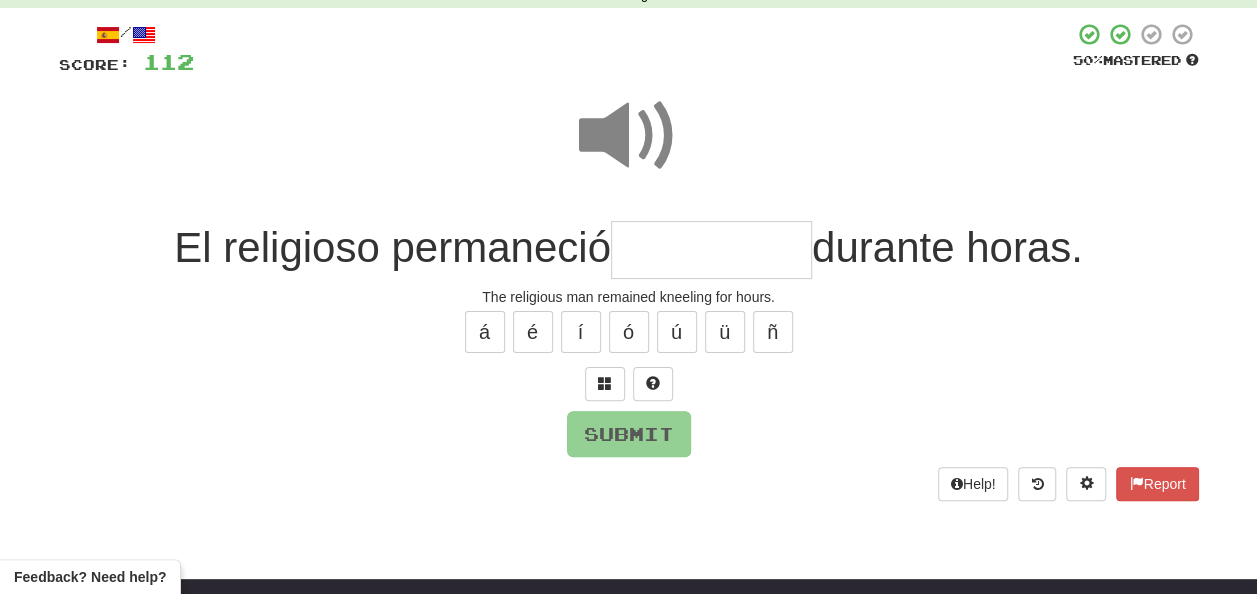 click at bounding box center [711, 250] 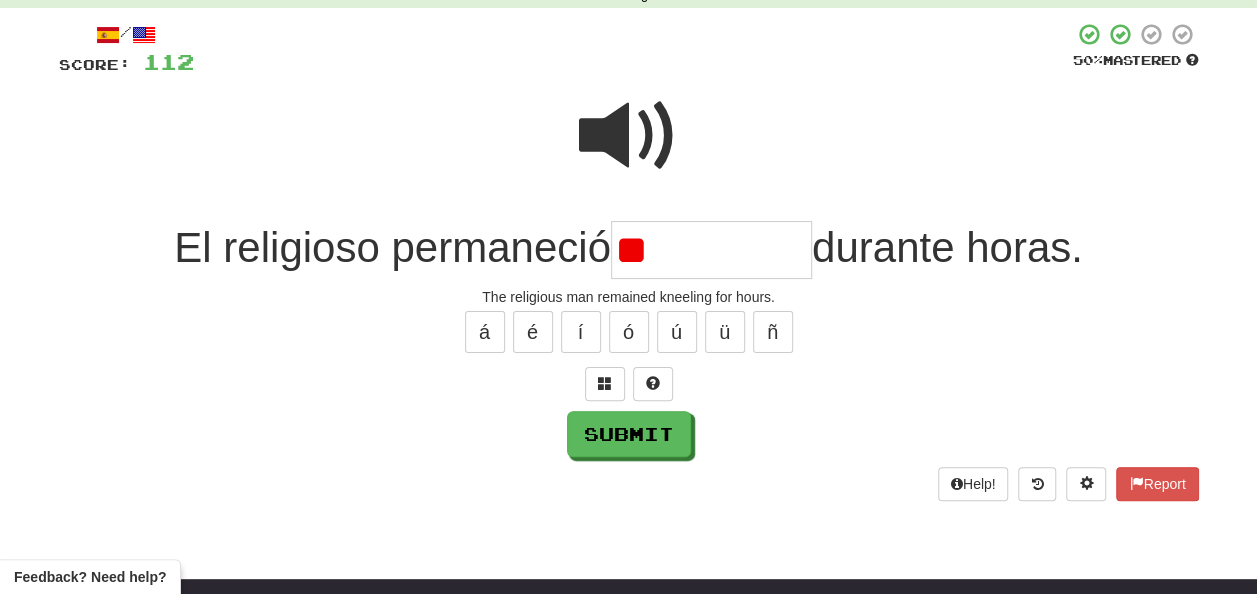 type on "*" 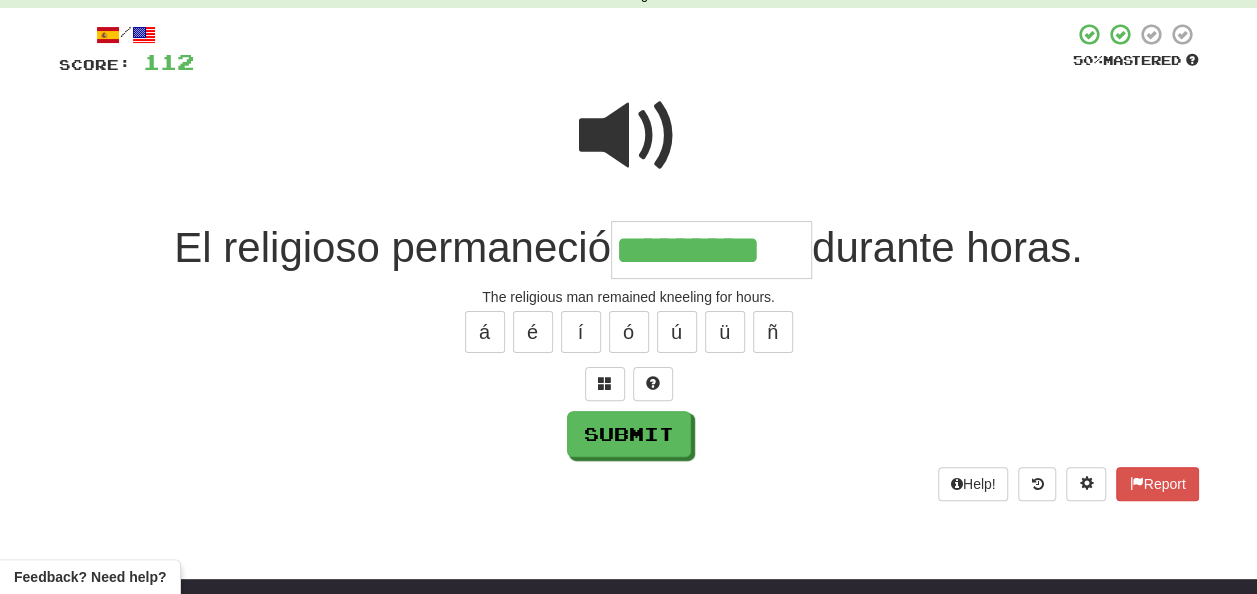 drag, startPoint x: 628, startPoint y: 138, endPoint x: 632, endPoint y: 150, distance: 12.649111 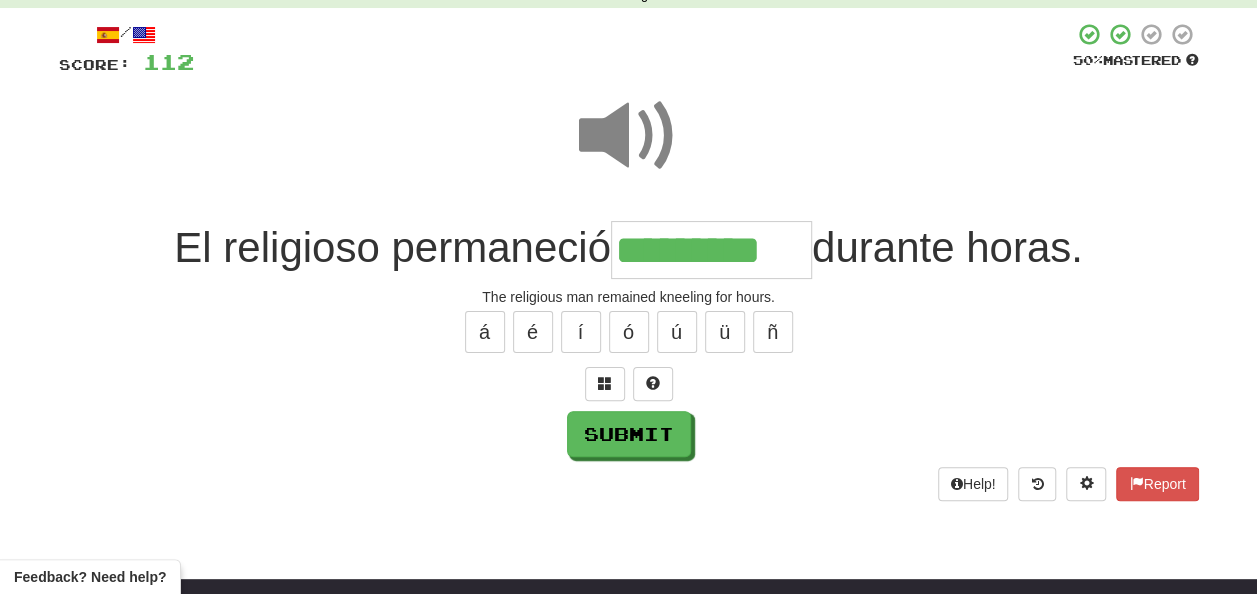 click on "*********" at bounding box center [711, 250] 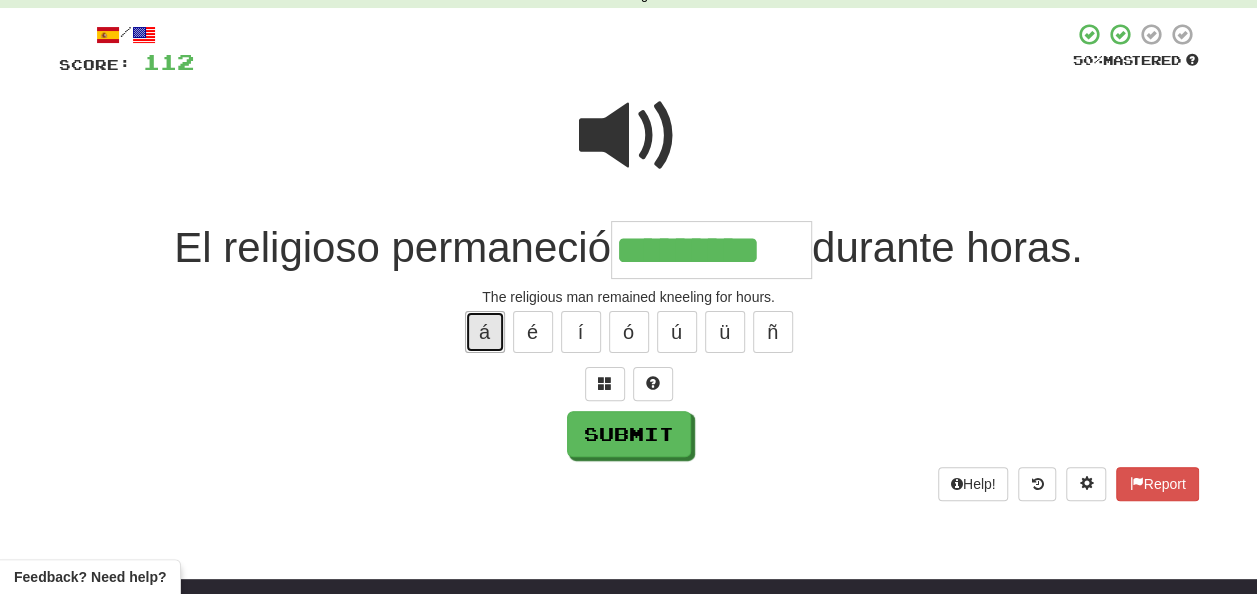 click on "á" at bounding box center [485, 332] 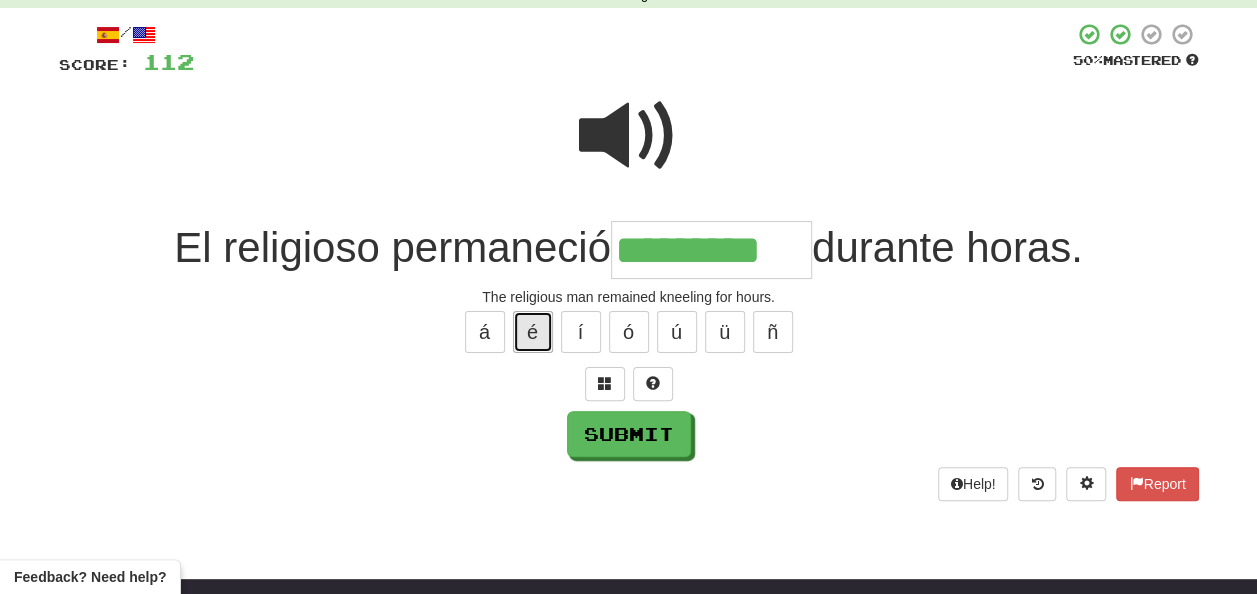 click on "é" at bounding box center [533, 332] 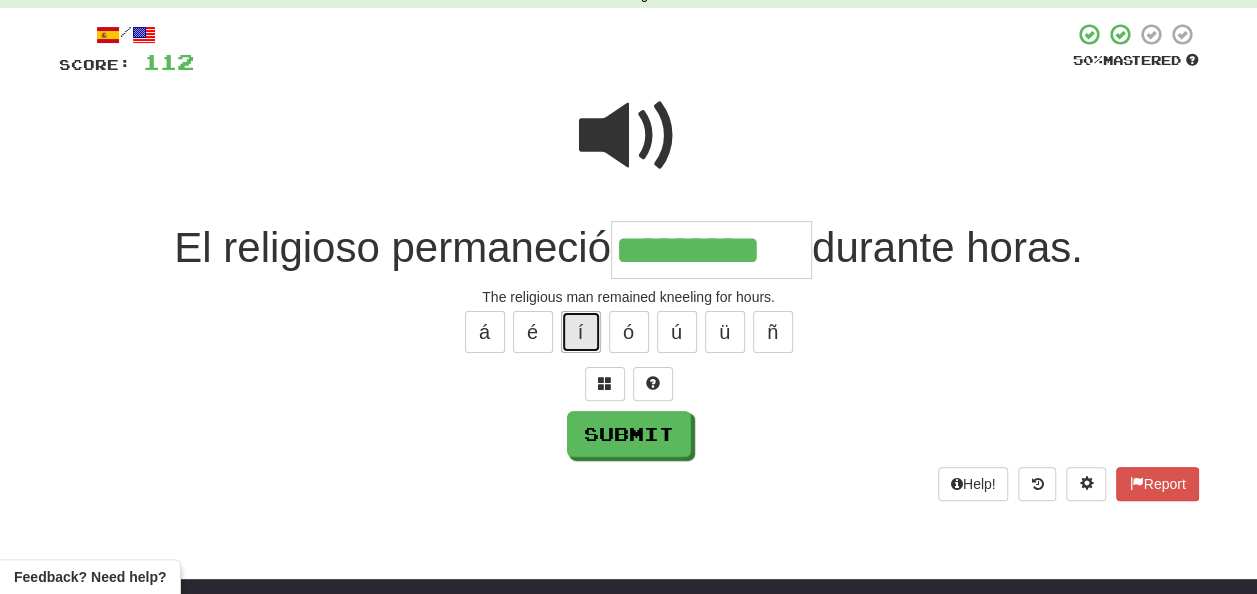 click on "í" at bounding box center (581, 332) 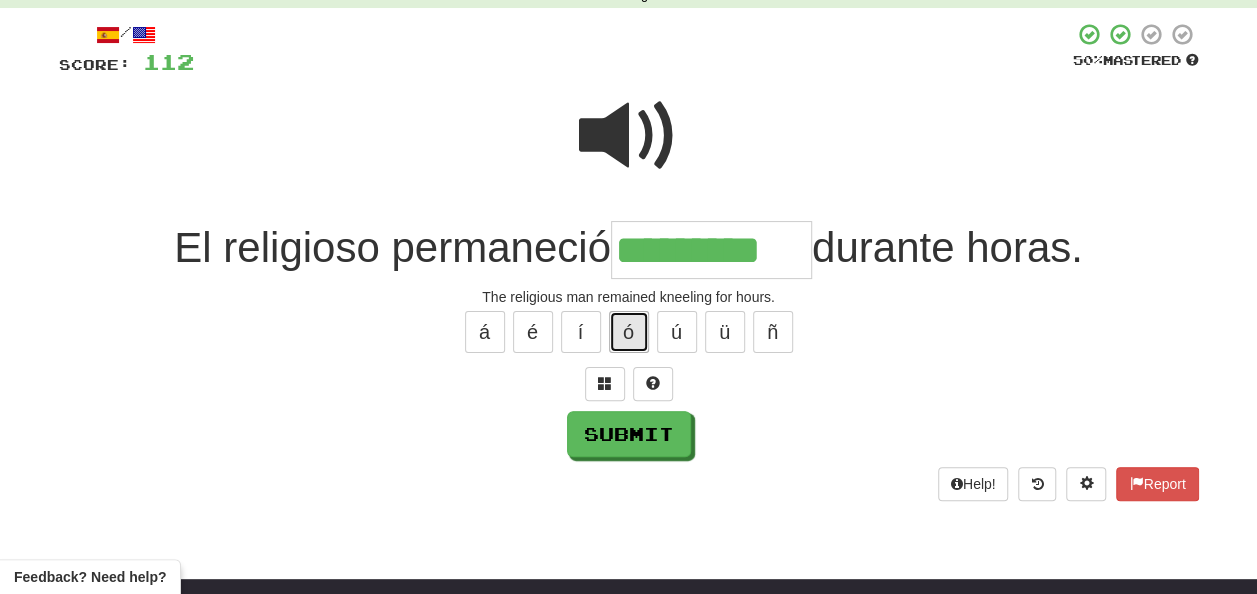 click on "ó" at bounding box center [629, 332] 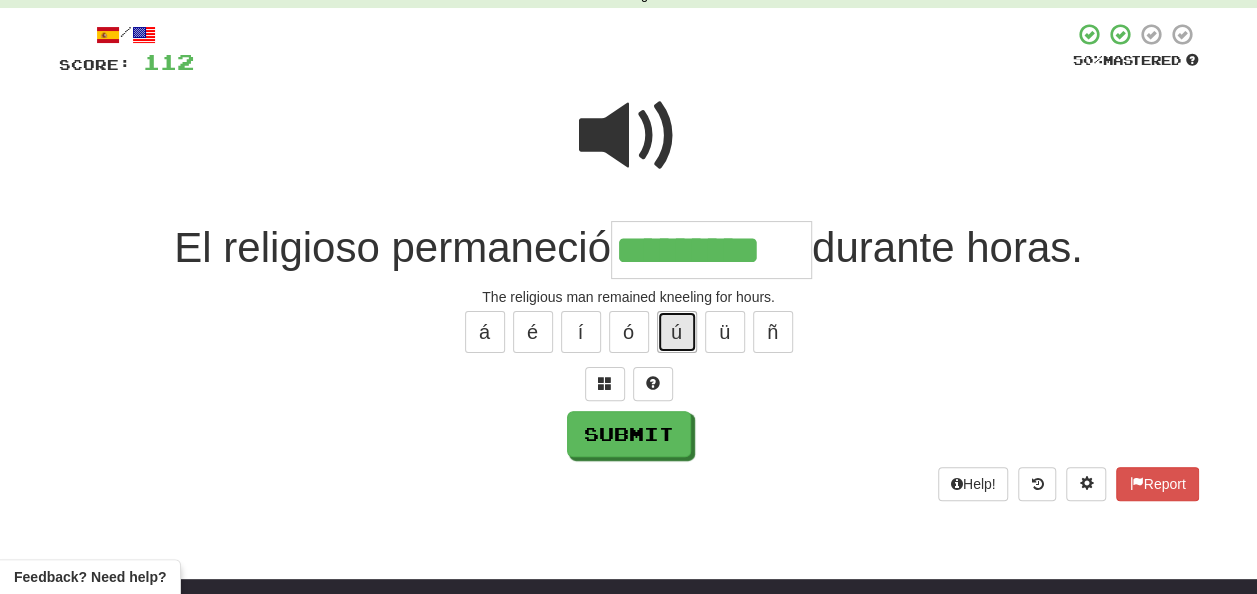 click on "ú" at bounding box center (677, 332) 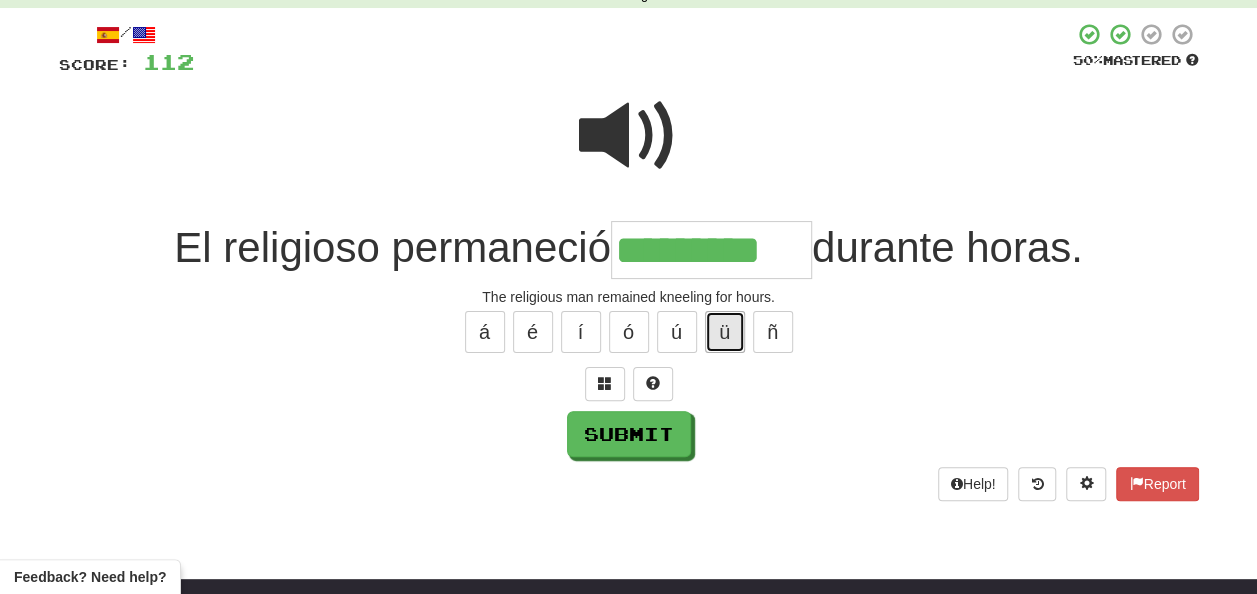 click on "ü" at bounding box center [725, 332] 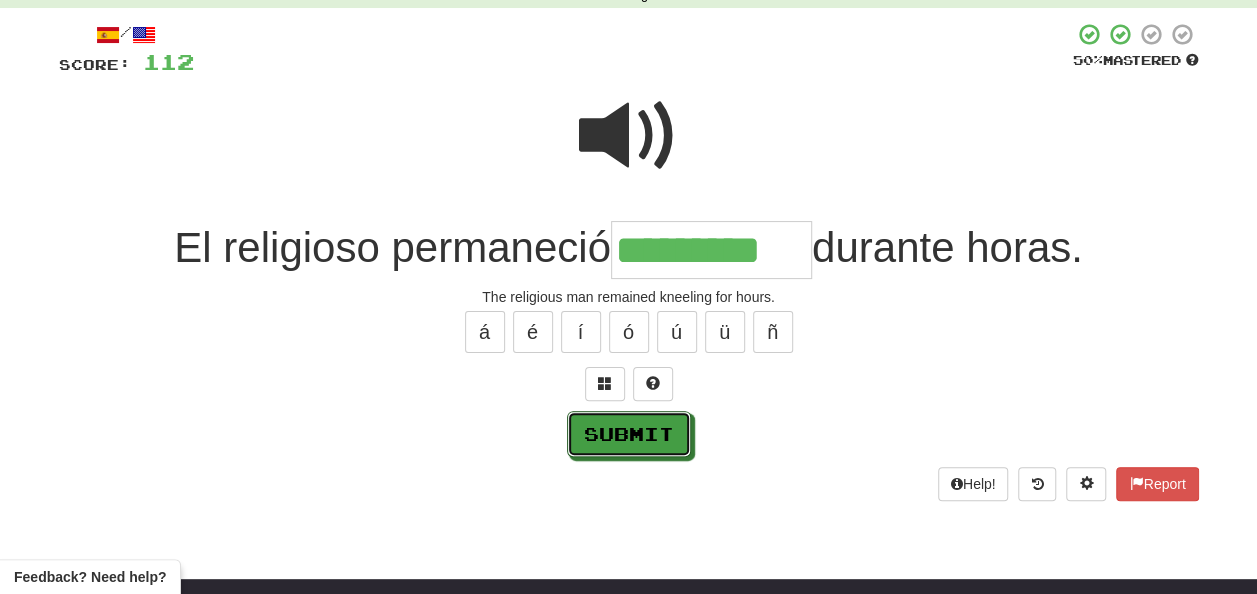 click on "Submit" at bounding box center [629, 434] 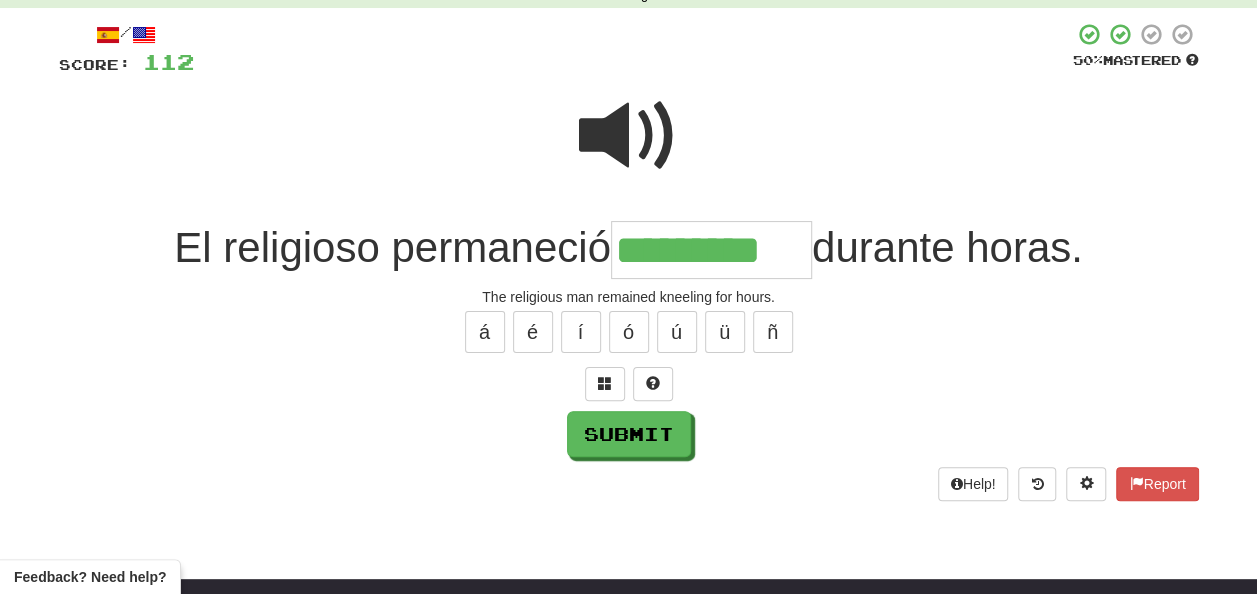 type on "**********" 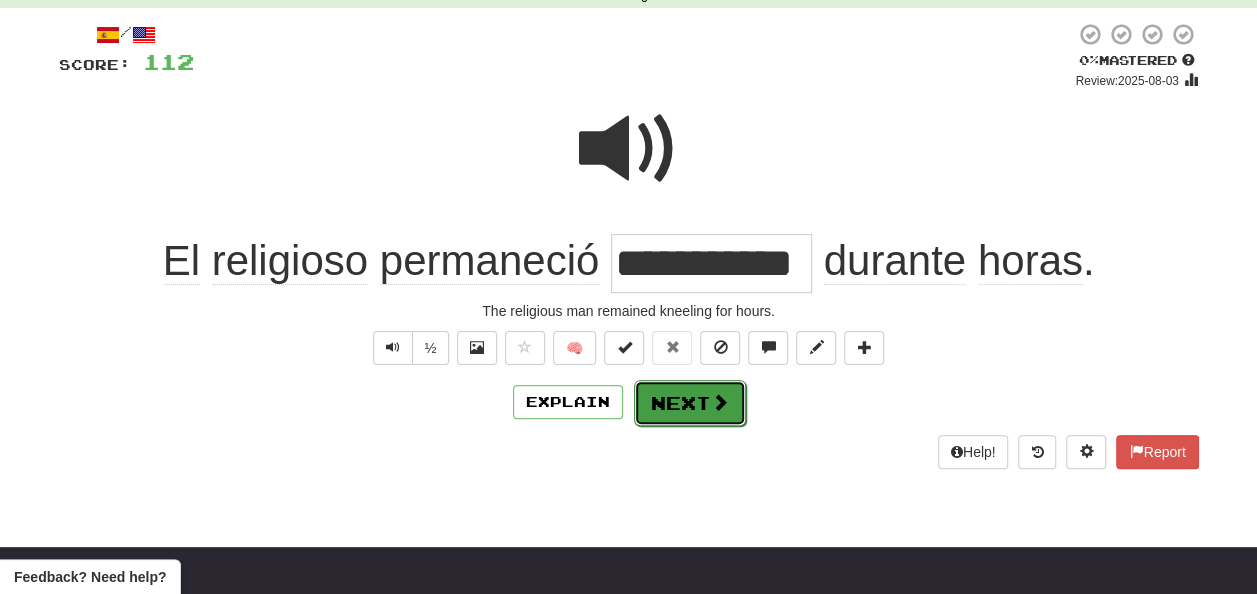 click on "Next" at bounding box center (690, 403) 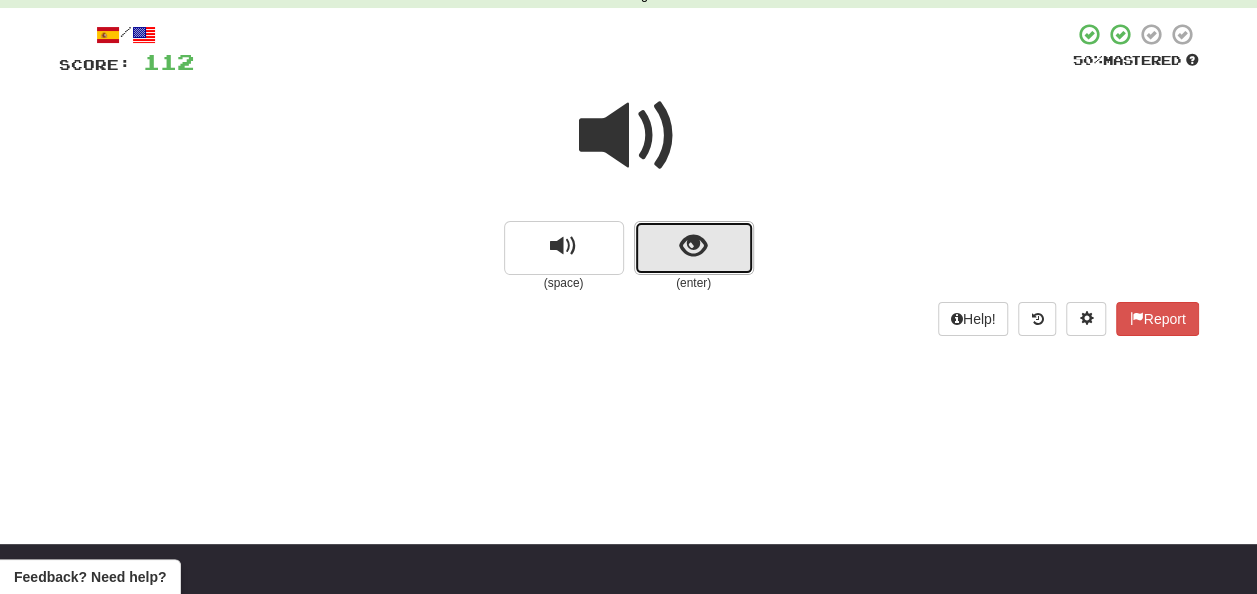 click at bounding box center (693, 246) 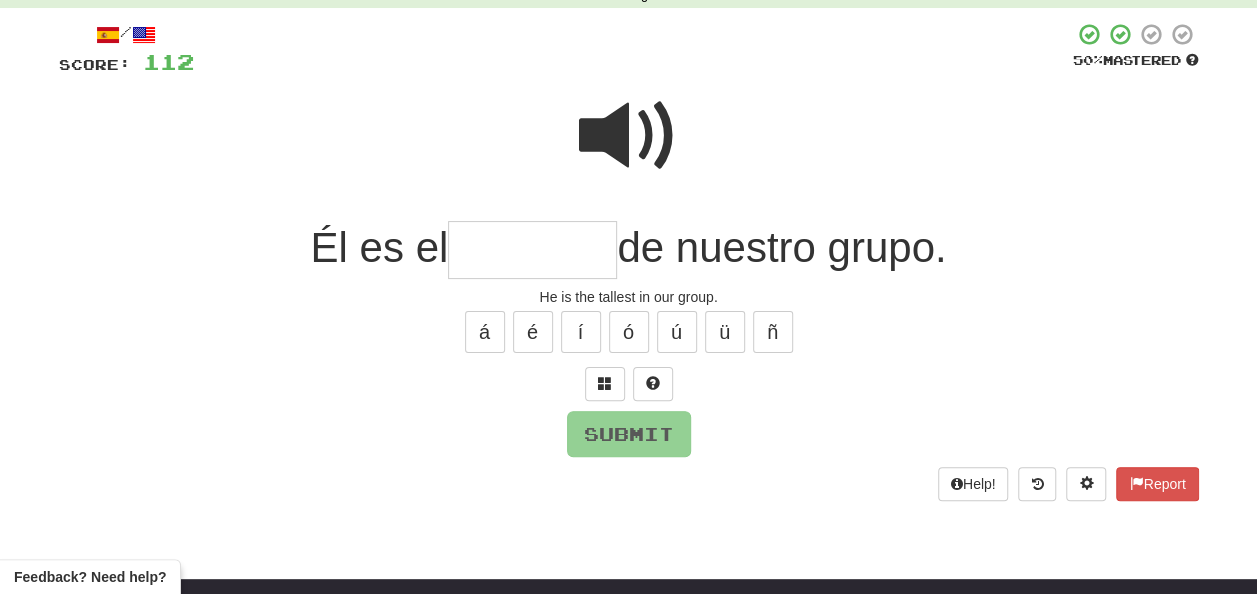 drag, startPoint x: 482, startPoint y: 247, endPoint x: 474, endPoint y: 254, distance: 10.630146 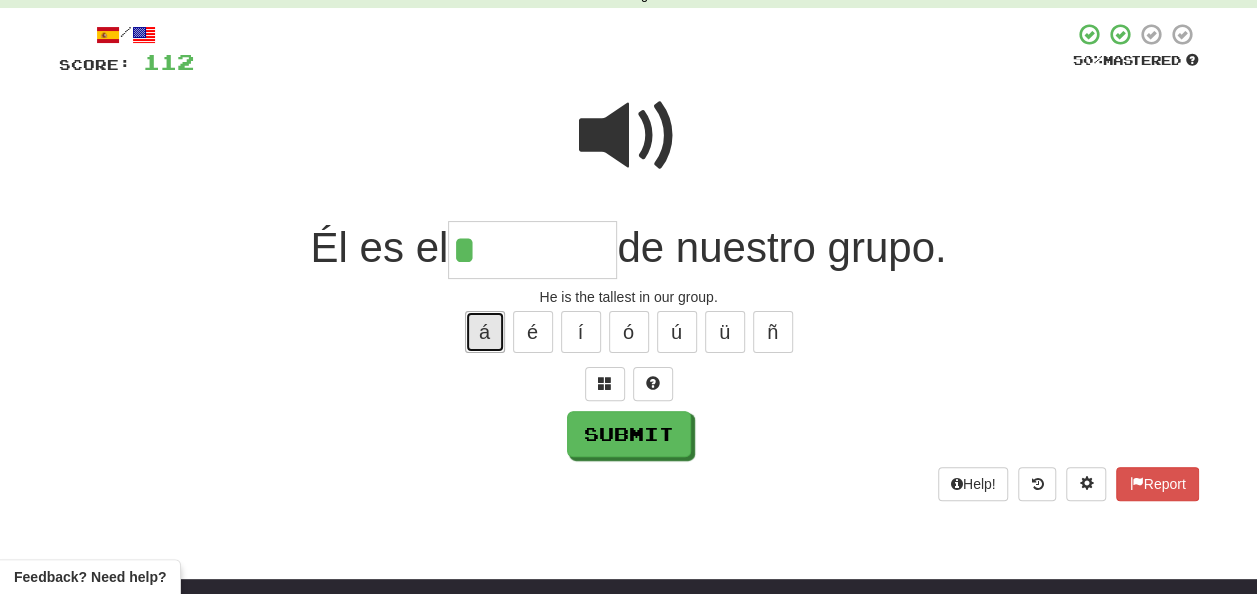 click on "á" at bounding box center [485, 332] 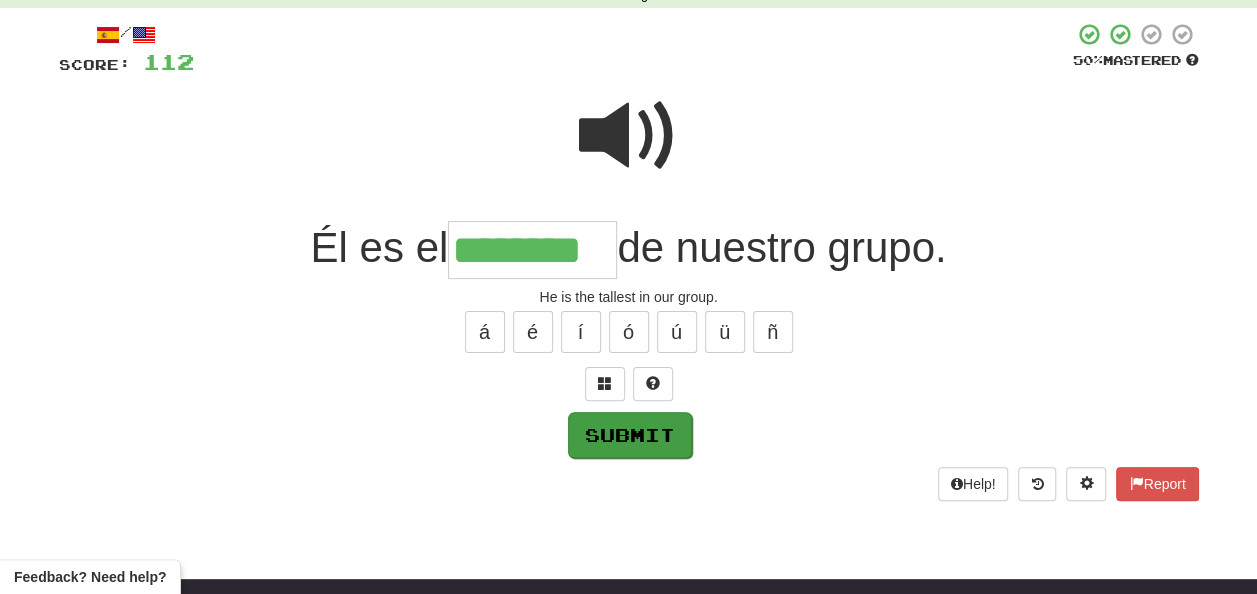 type on "********" 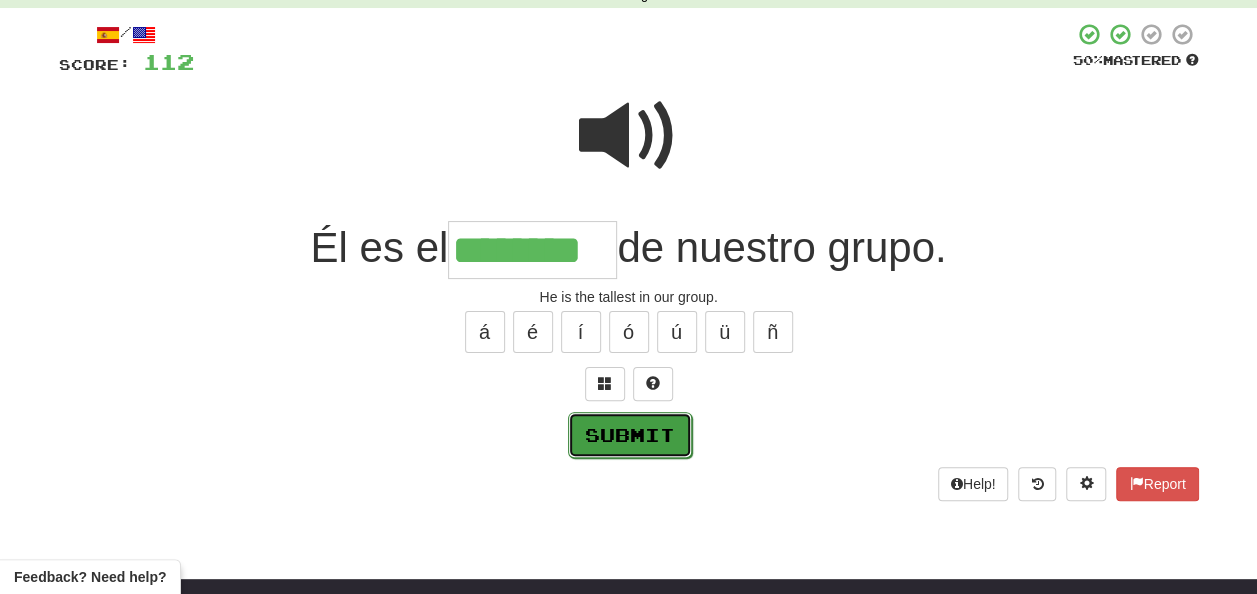 click on "Submit" at bounding box center (630, 435) 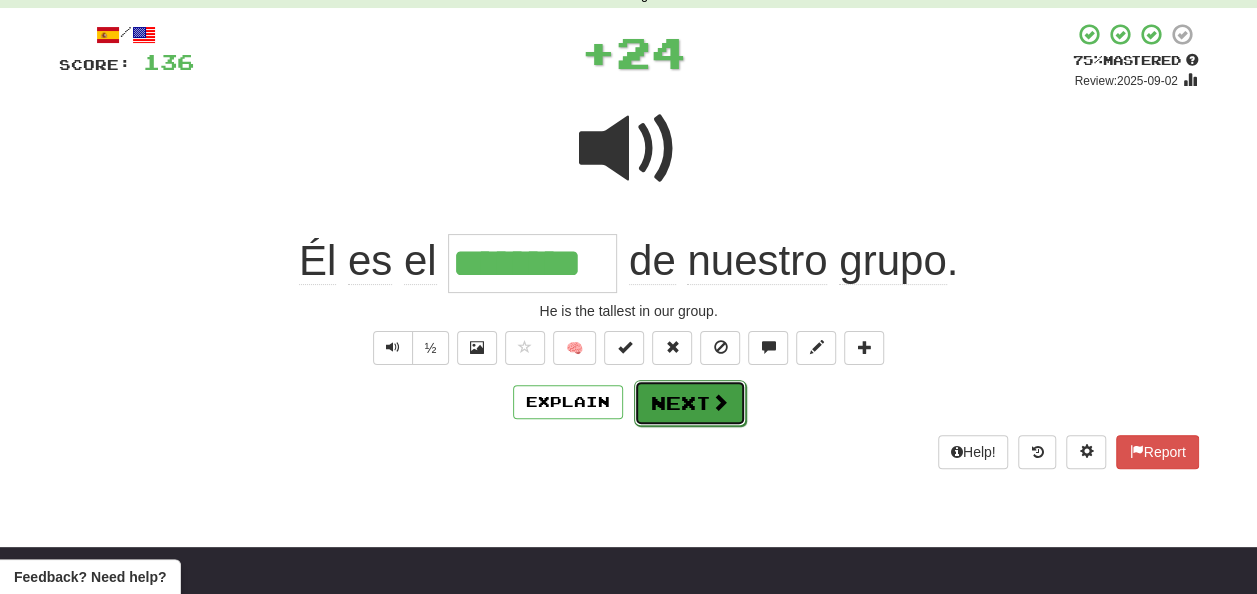click on "Next" at bounding box center (690, 403) 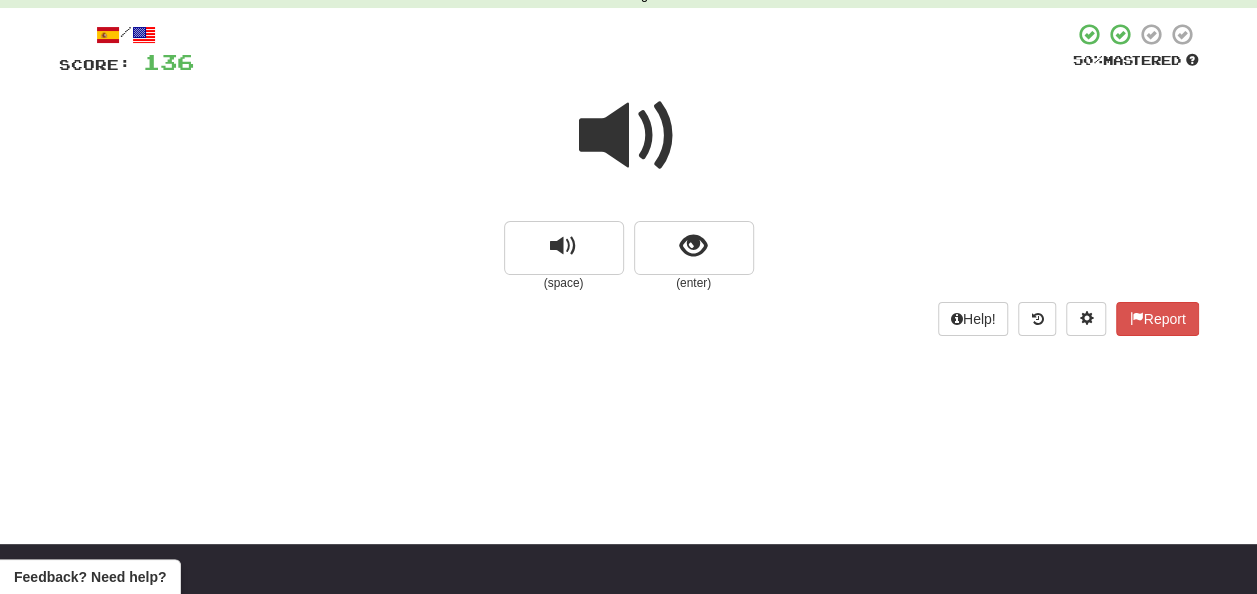 click at bounding box center (629, 136) 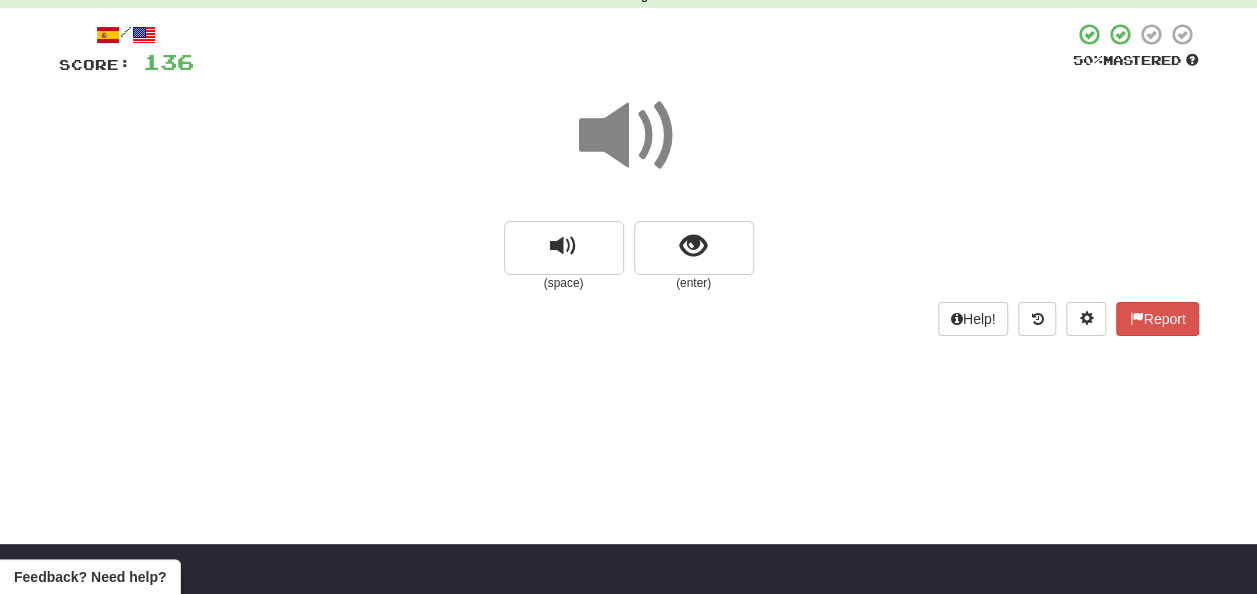 click at bounding box center [629, 136] 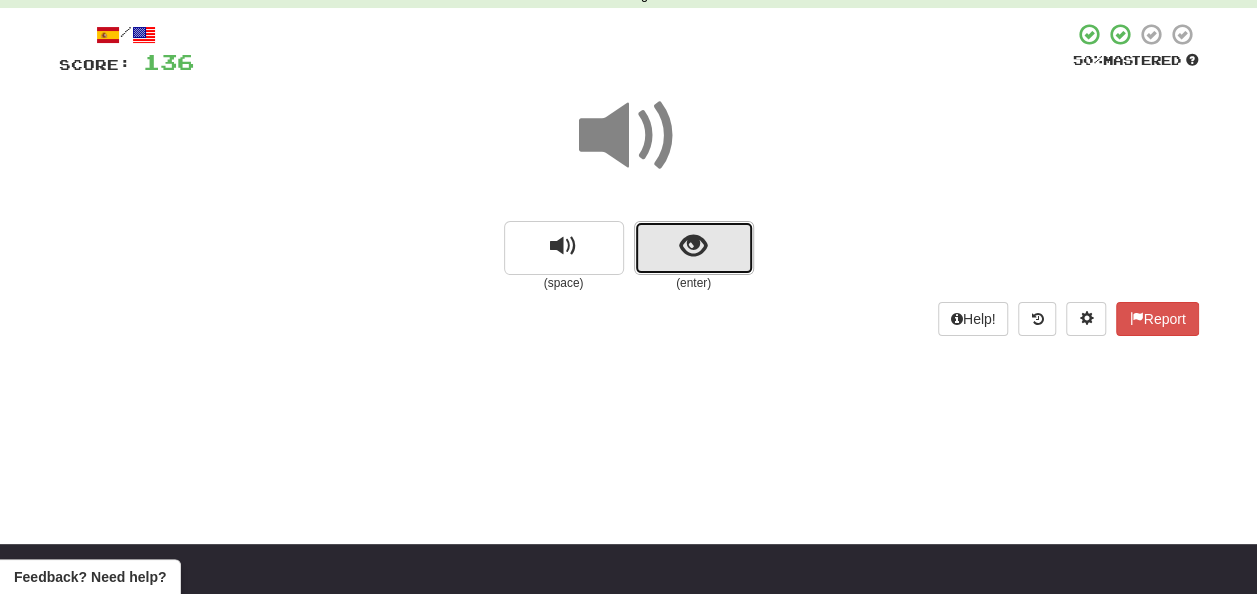 click at bounding box center [693, 246] 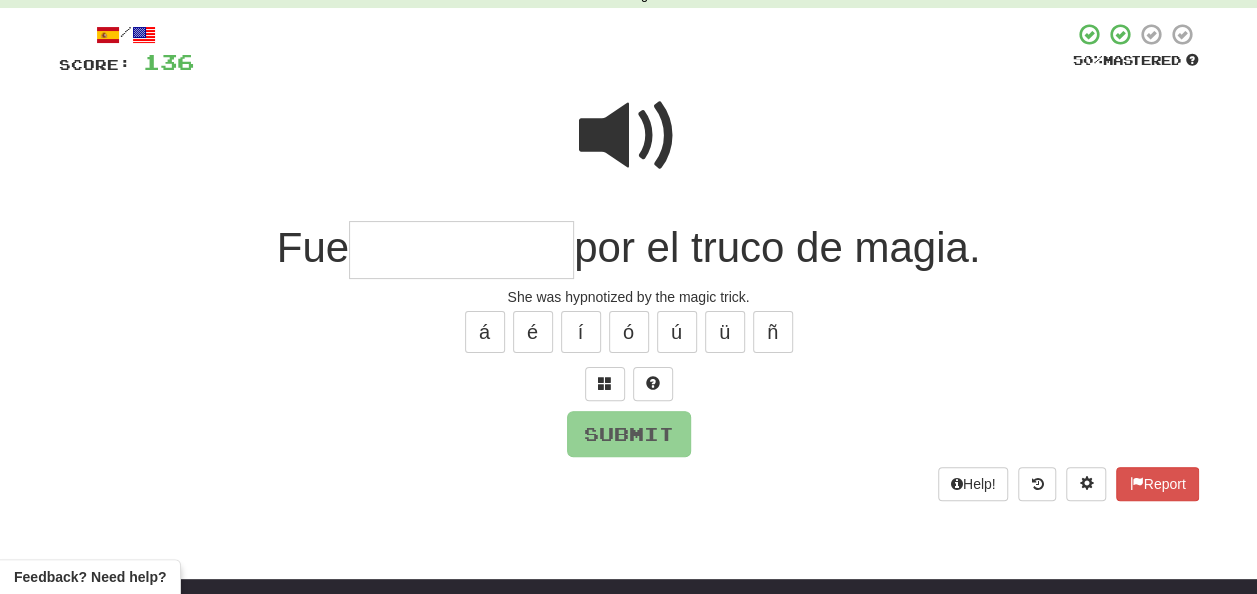 click at bounding box center [461, 250] 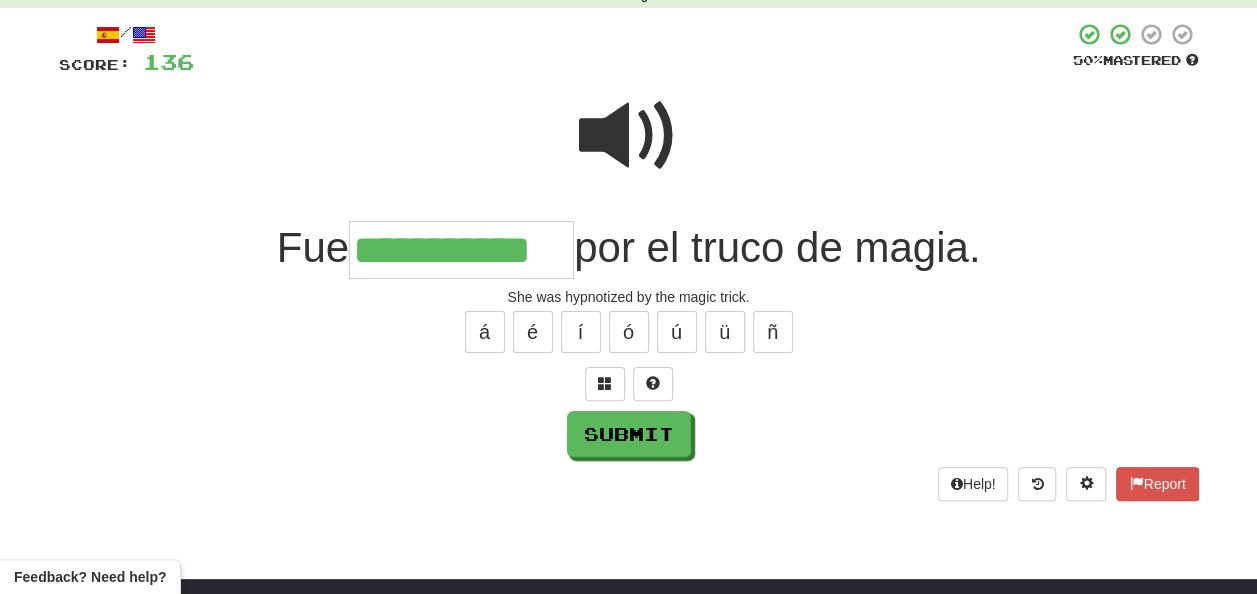 type on "**********" 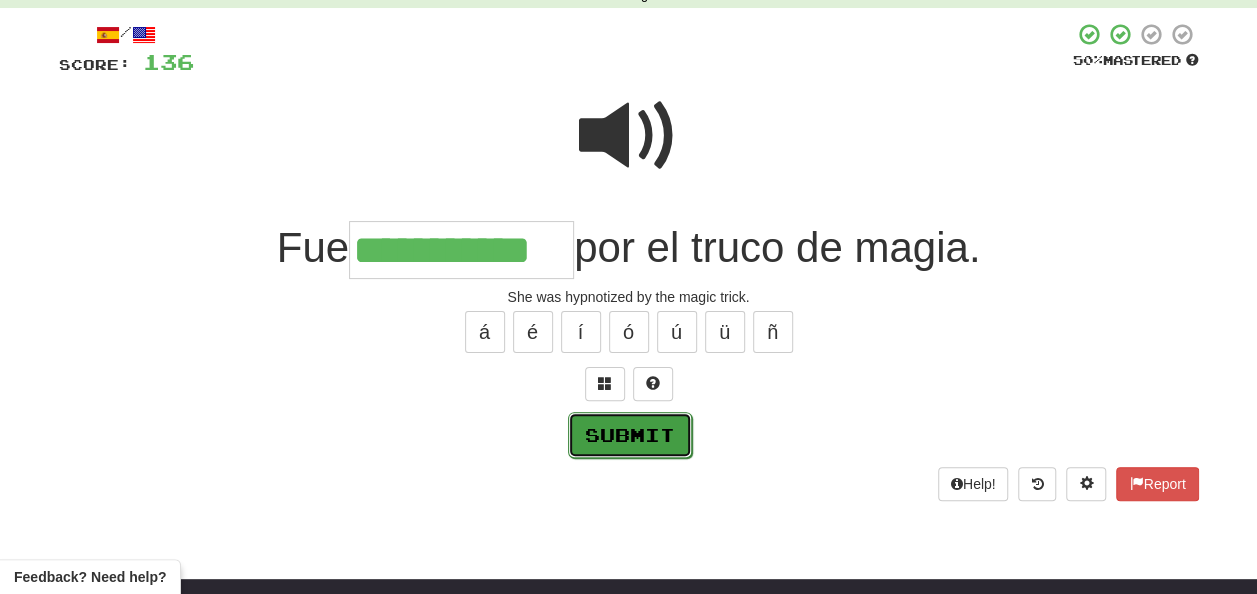 click on "Submit" at bounding box center (630, 435) 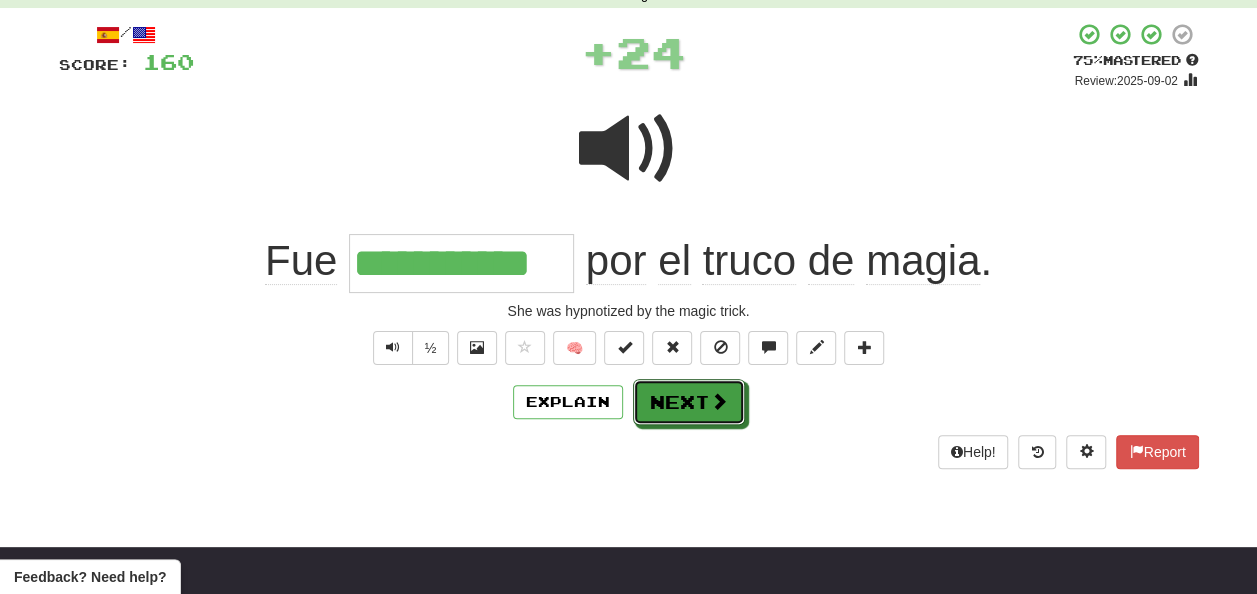 click at bounding box center (719, 401) 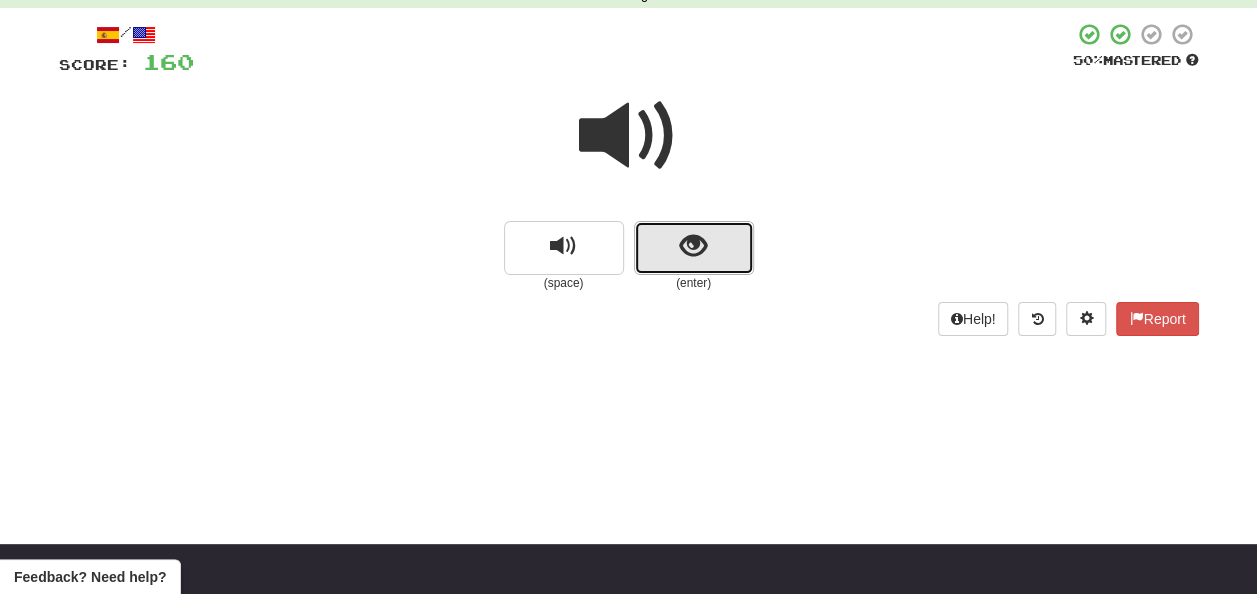 click at bounding box center (694, 248) 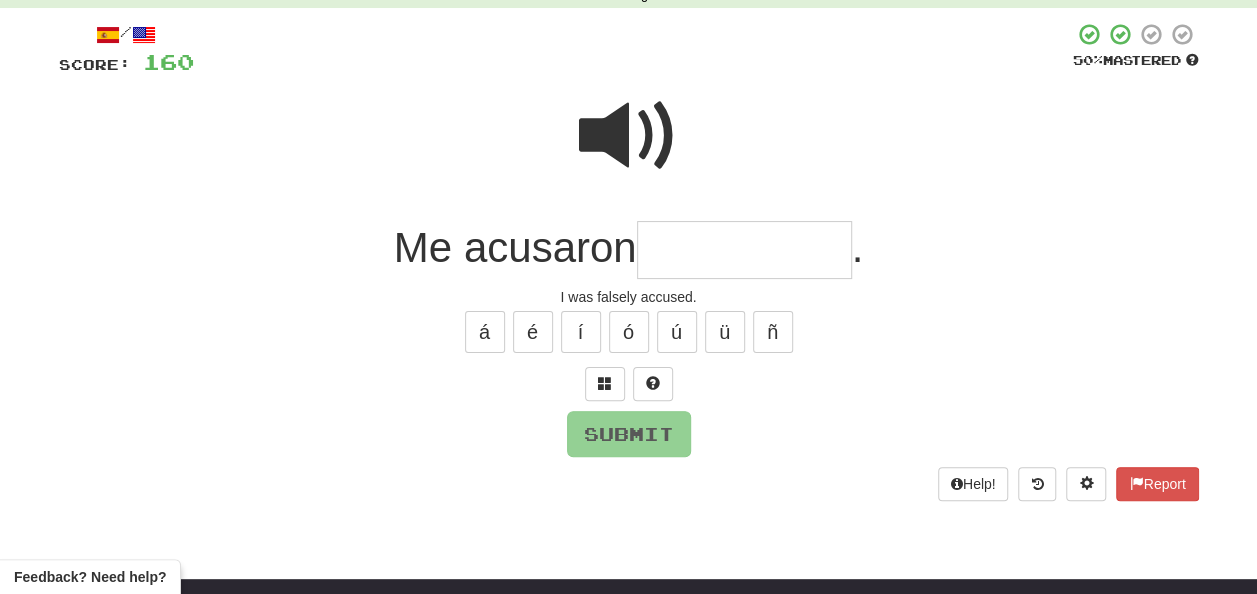 drag, startPoint x: 668, startPoint y: 244, endPoint x: 658, endPoint y: 246, distance: 10.198039 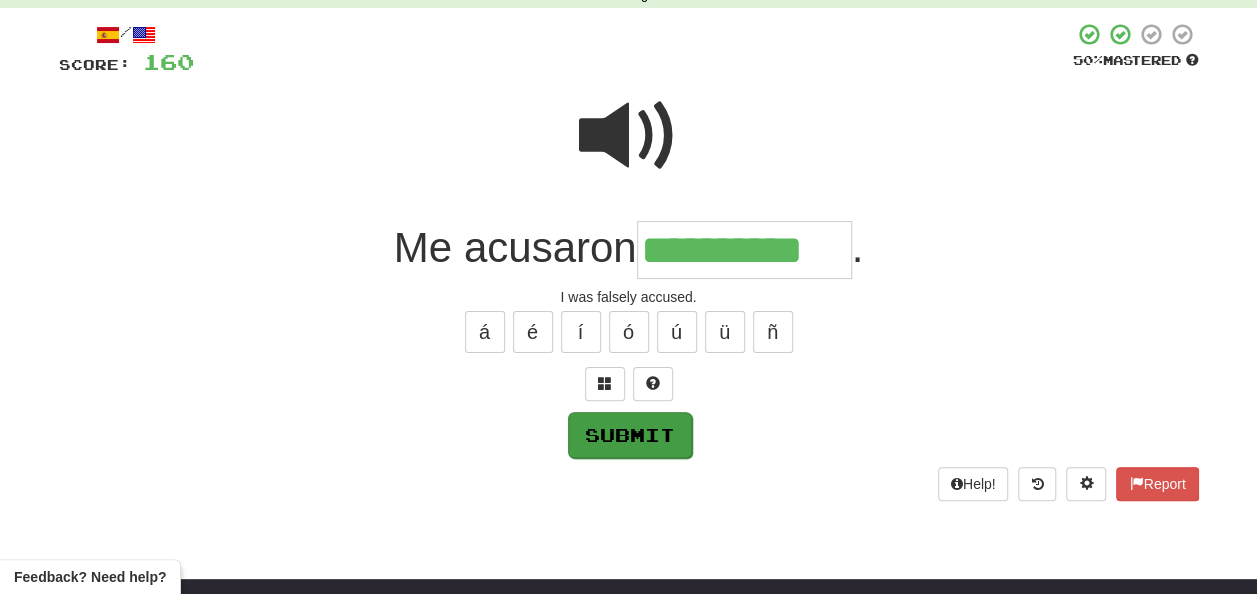 type on "**********" 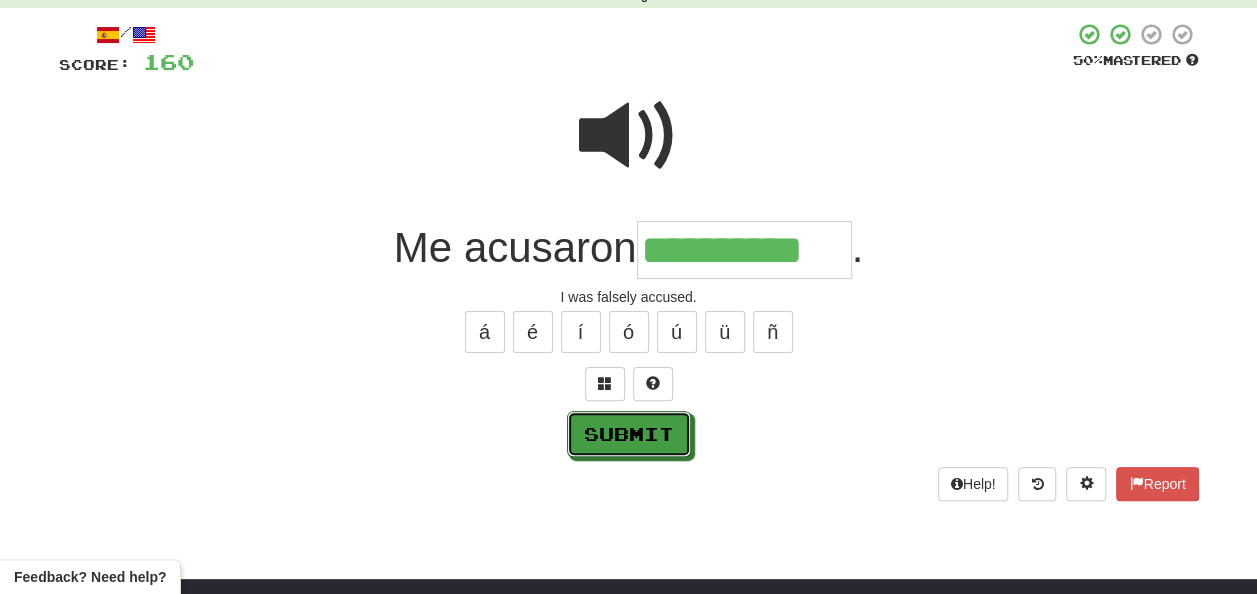 click on "Submit" at bounding box center [629, 434] 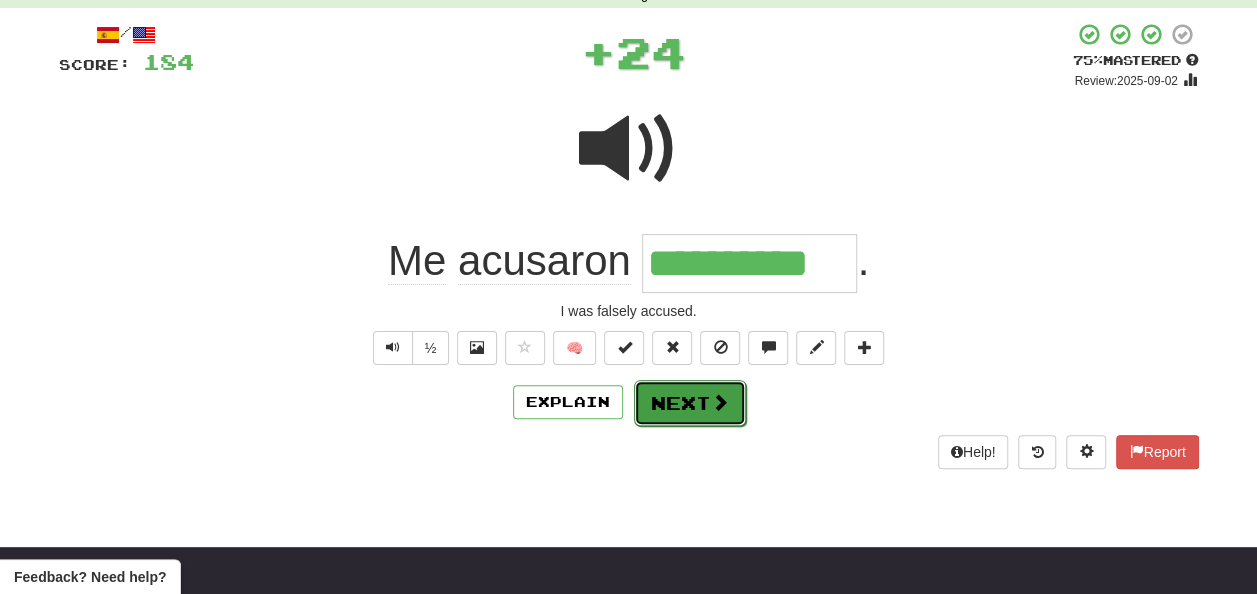 click on "Next" at bounding box center (690, 403) 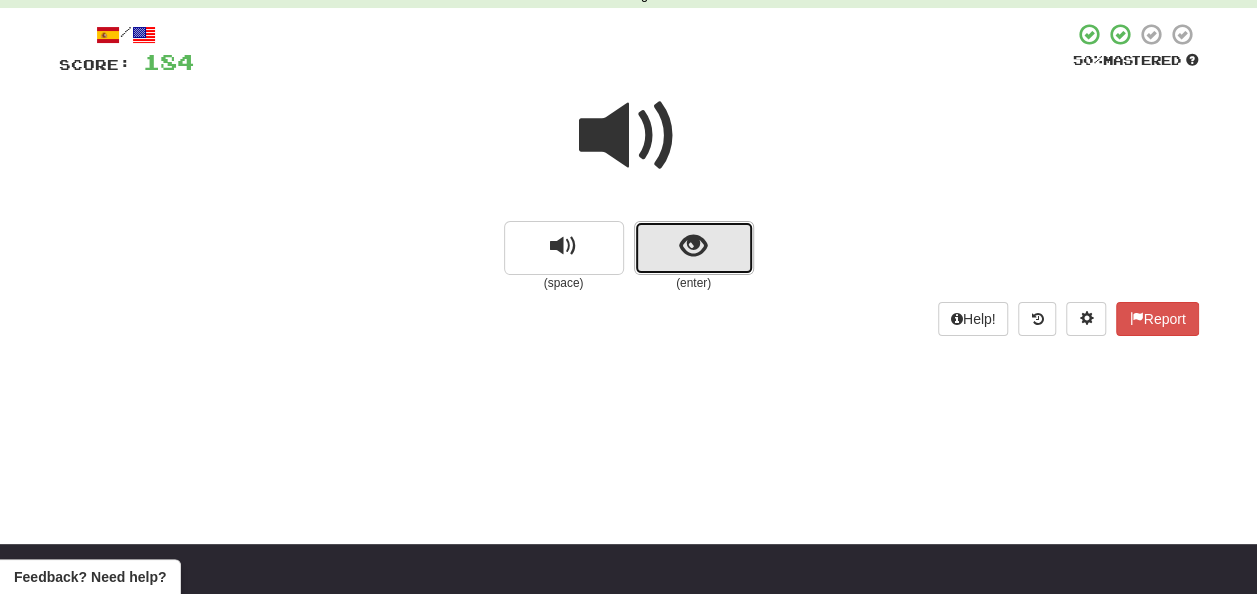 click at bounding box center [694, 248] 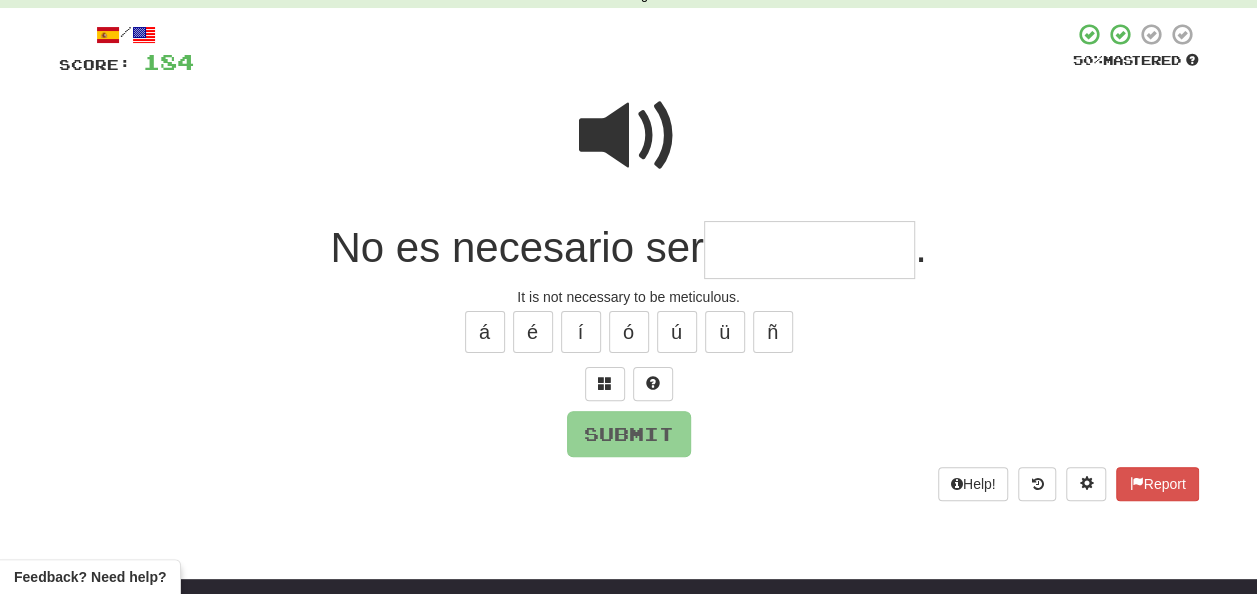 click at bounding box center (809, 250) 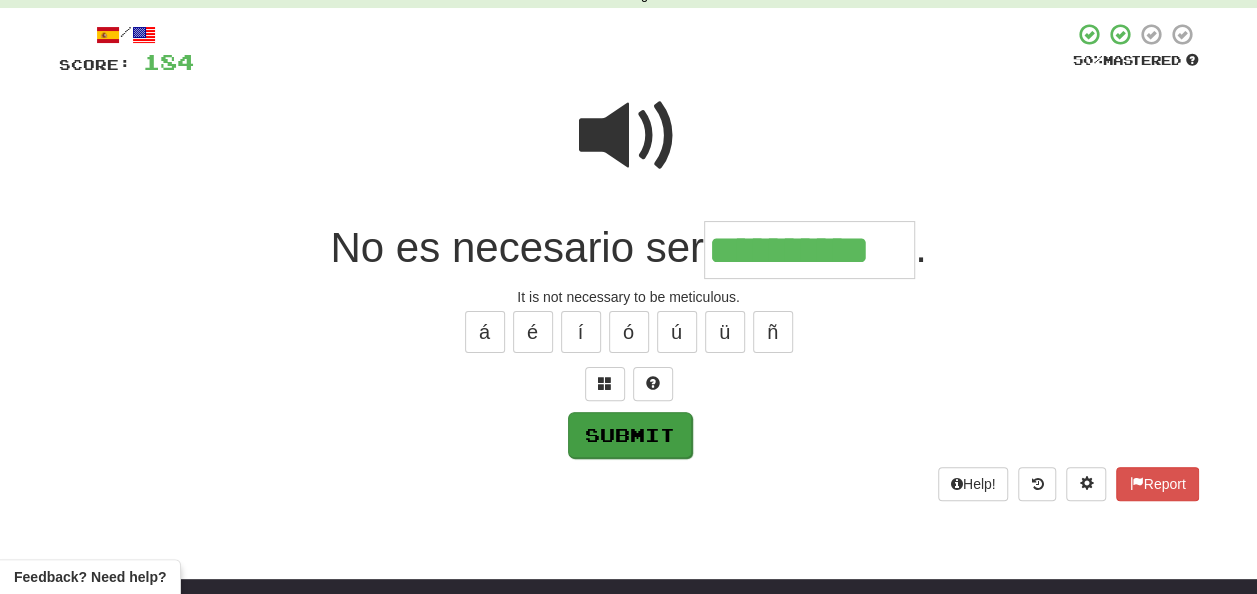 type on "**********" 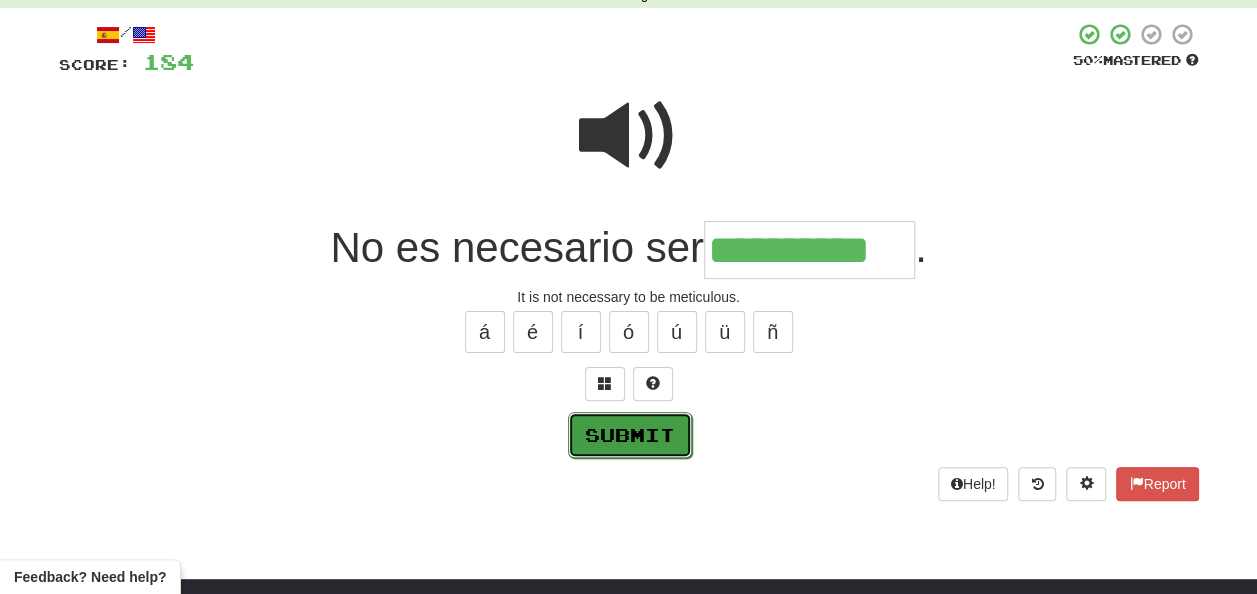 click on "Submit" at bounding box center [630, 435] 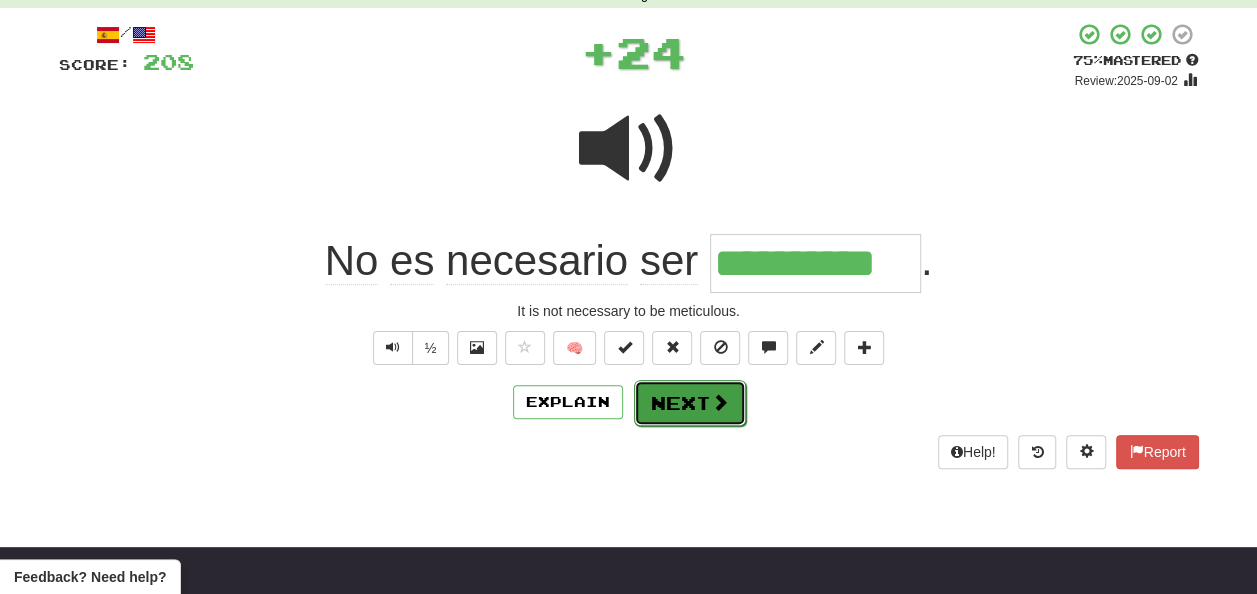 click on "Next" at bounding box center (690, 403) 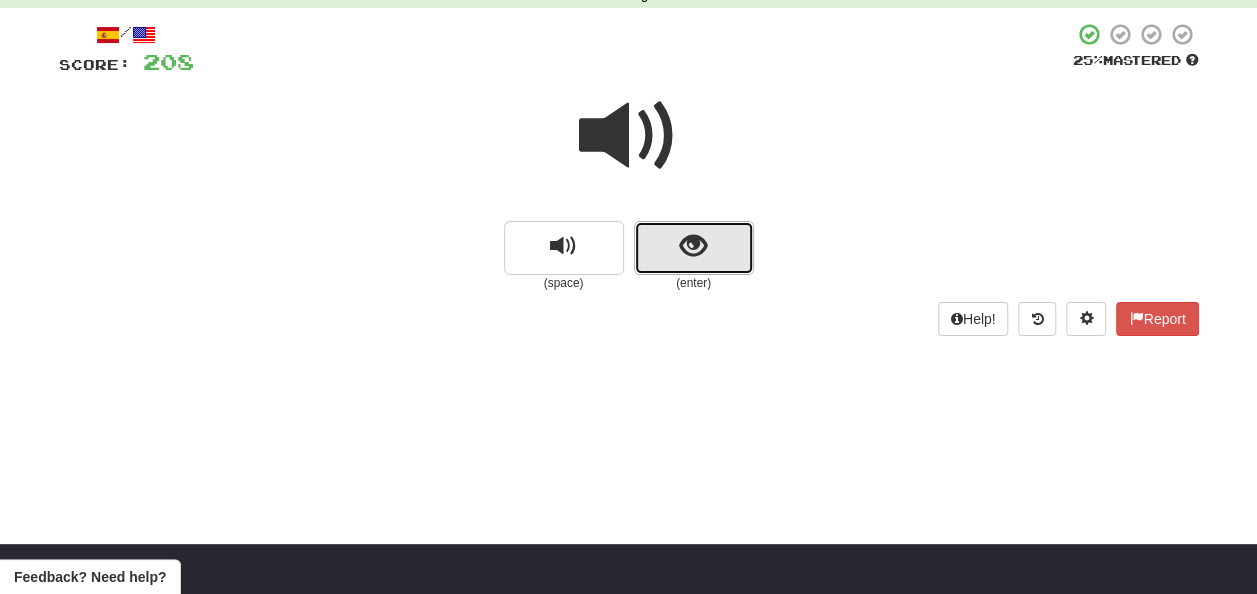 click at bounding box center [693, 246] 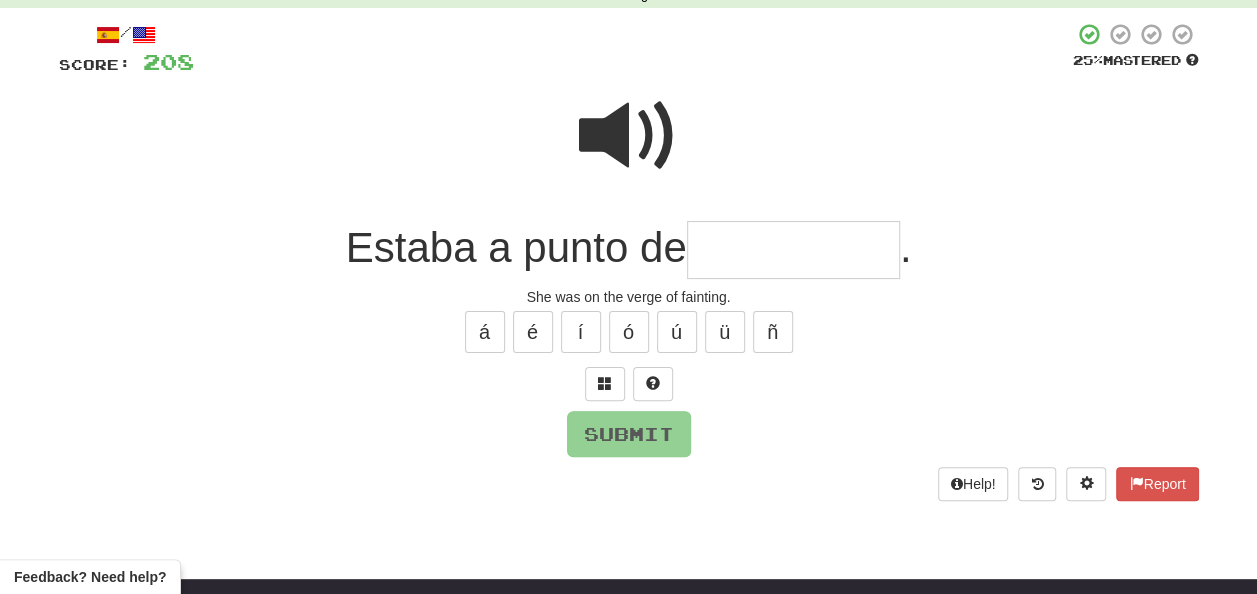 click at bounding box center (793, 250) 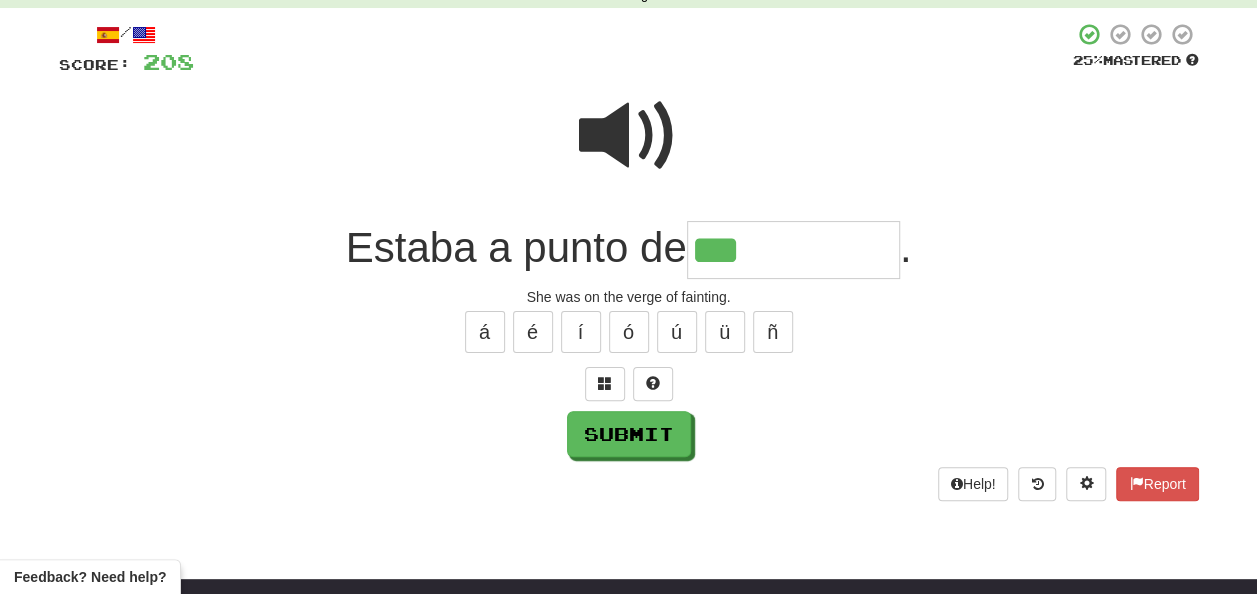 click at bounding box center [629, 136] 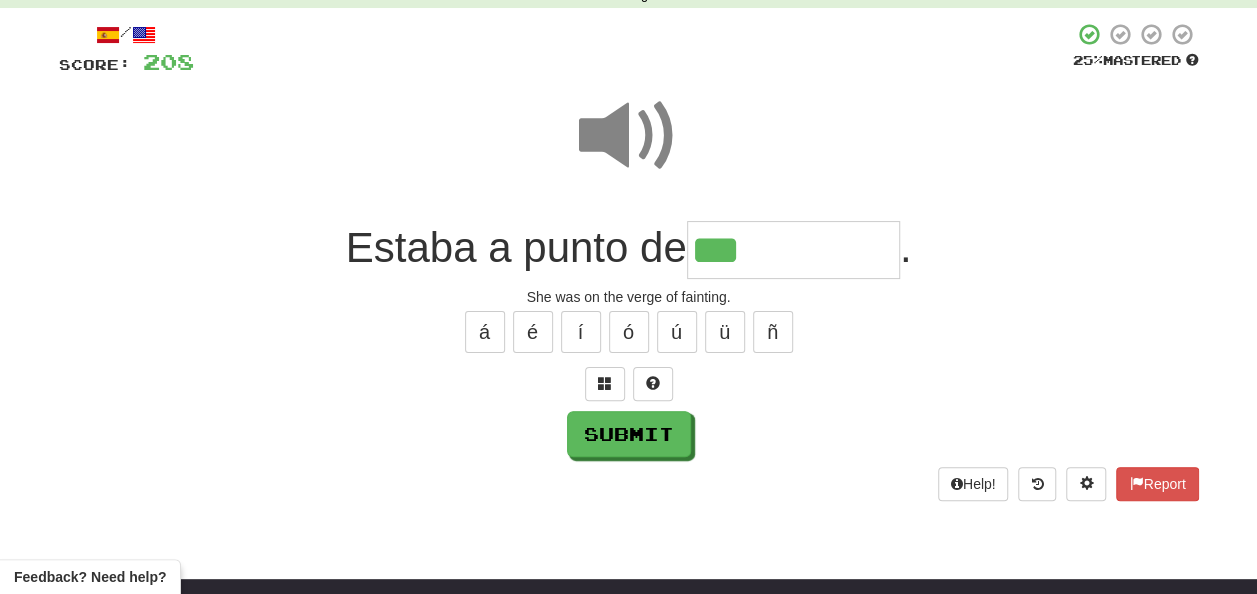 click on "***" at bounding box center [793, 250] 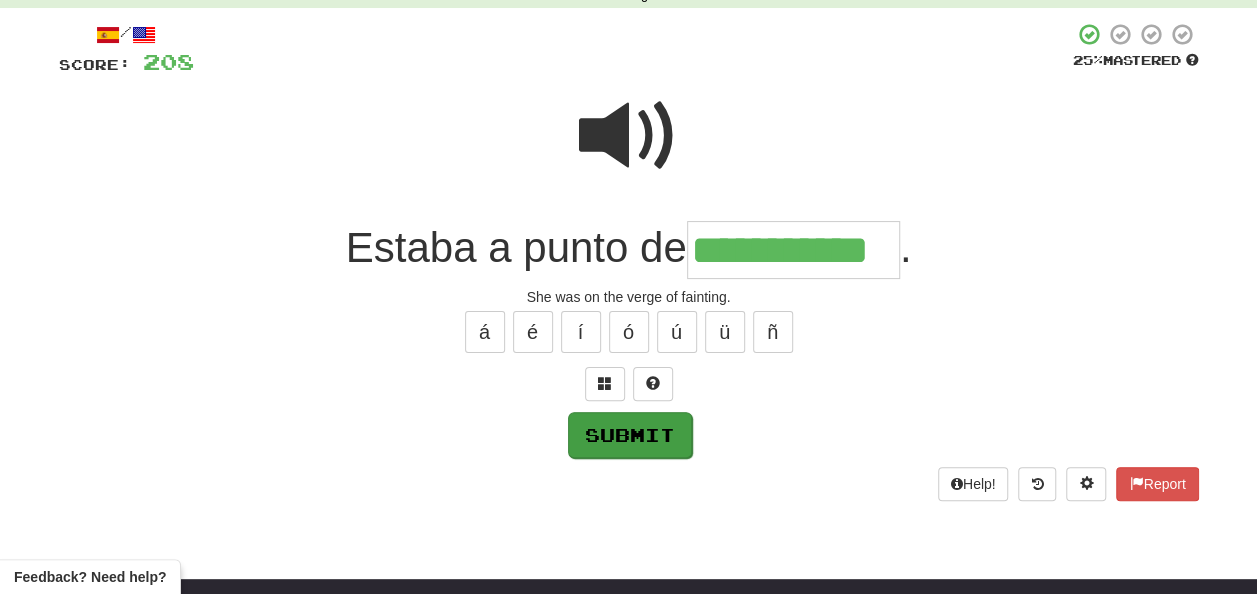 type on "**********" 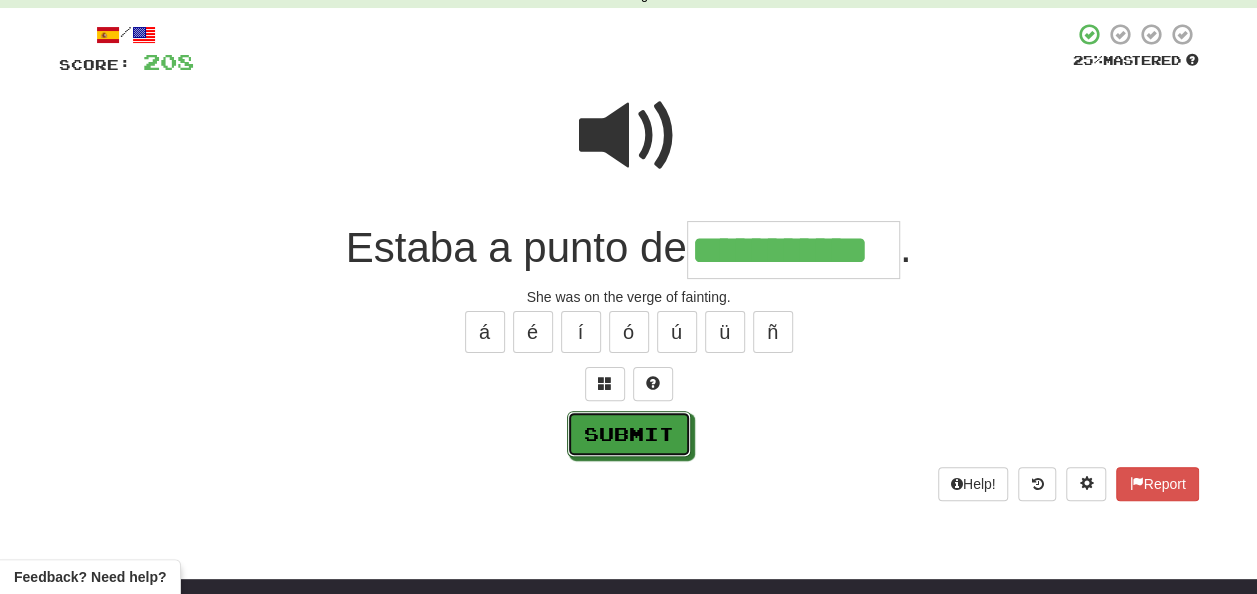 click on "Submit" at bounding box center [629, 434] 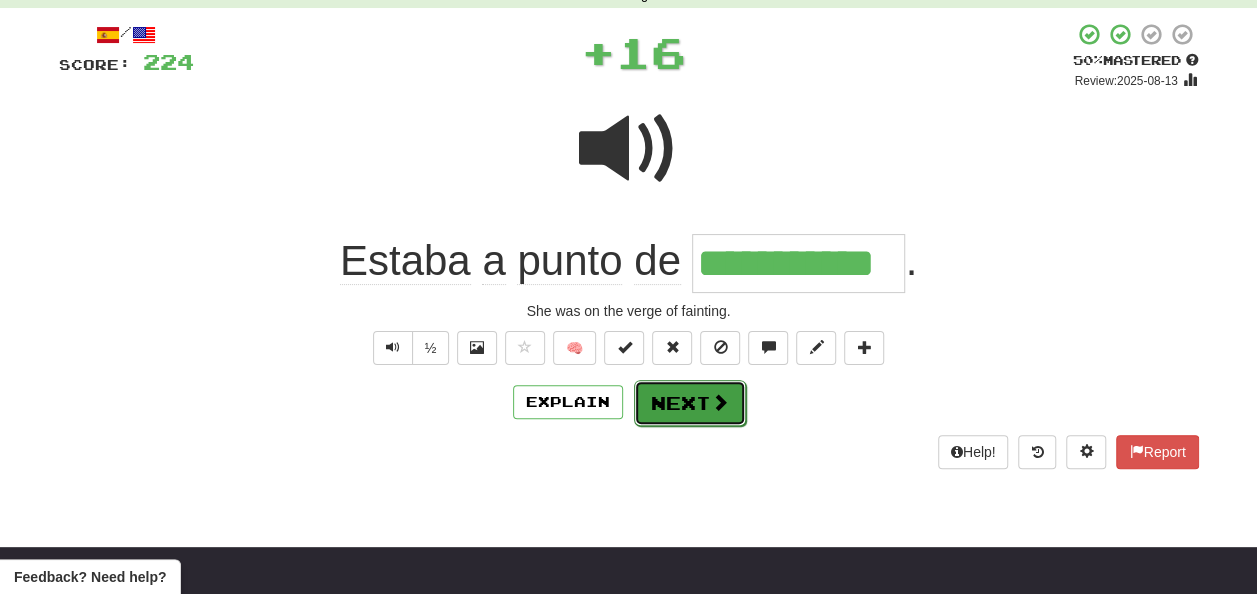 click on "Next" at bounding box center (690, 403) 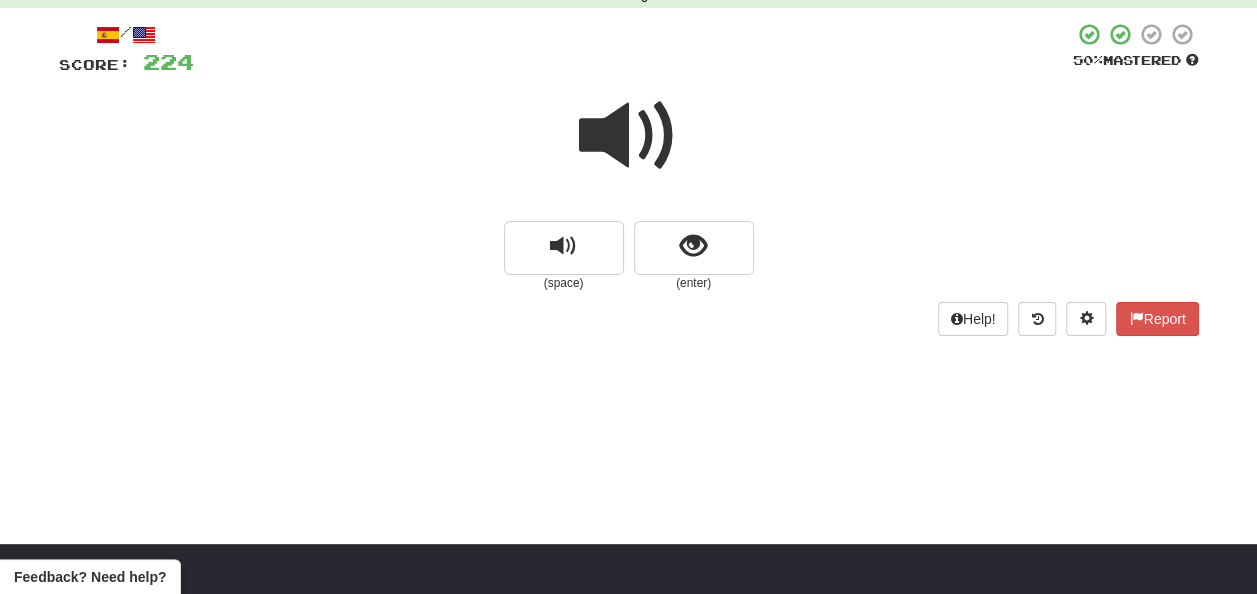 click at bounding box center [629, 136] 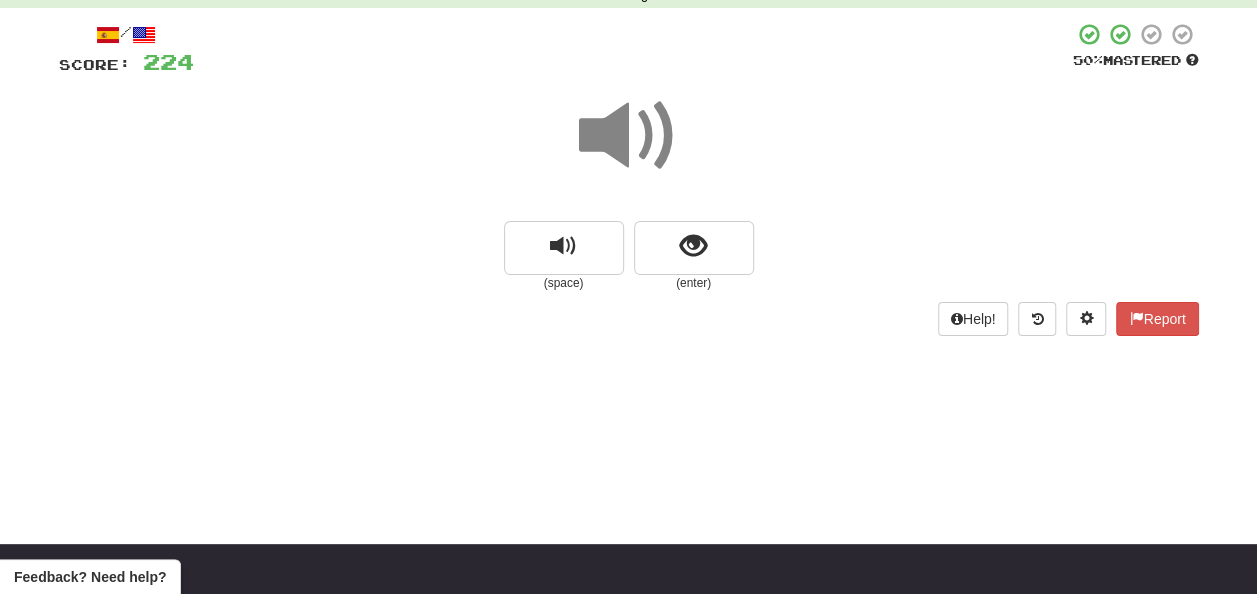 click at bounding box center [629, 136] 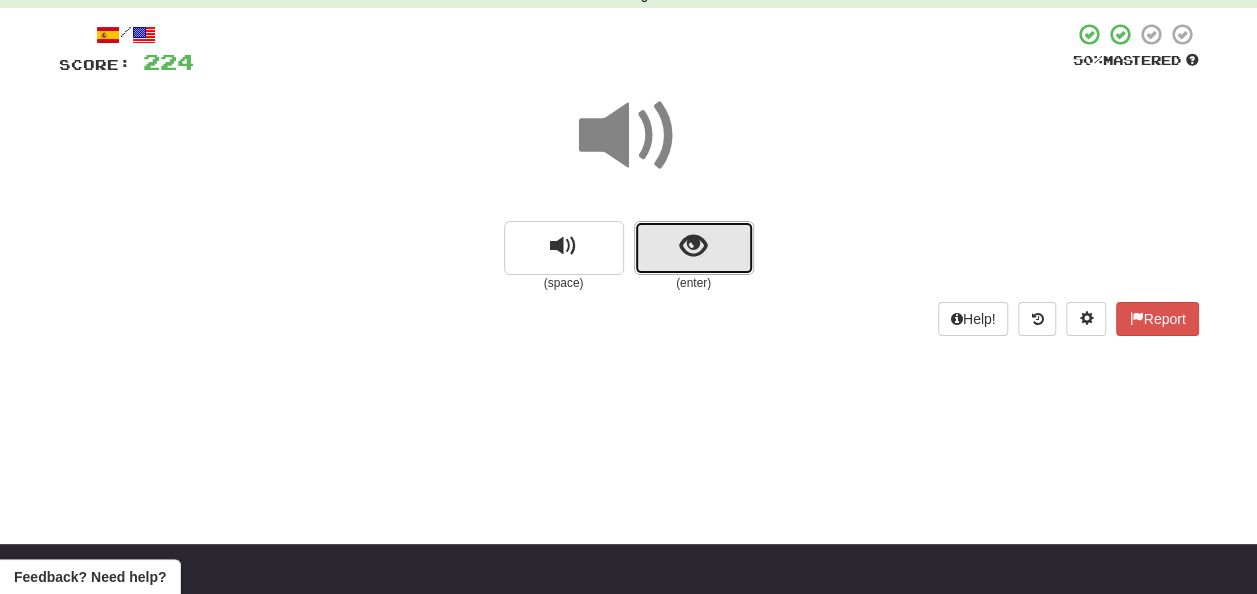 click at bounding box center (694, 248) 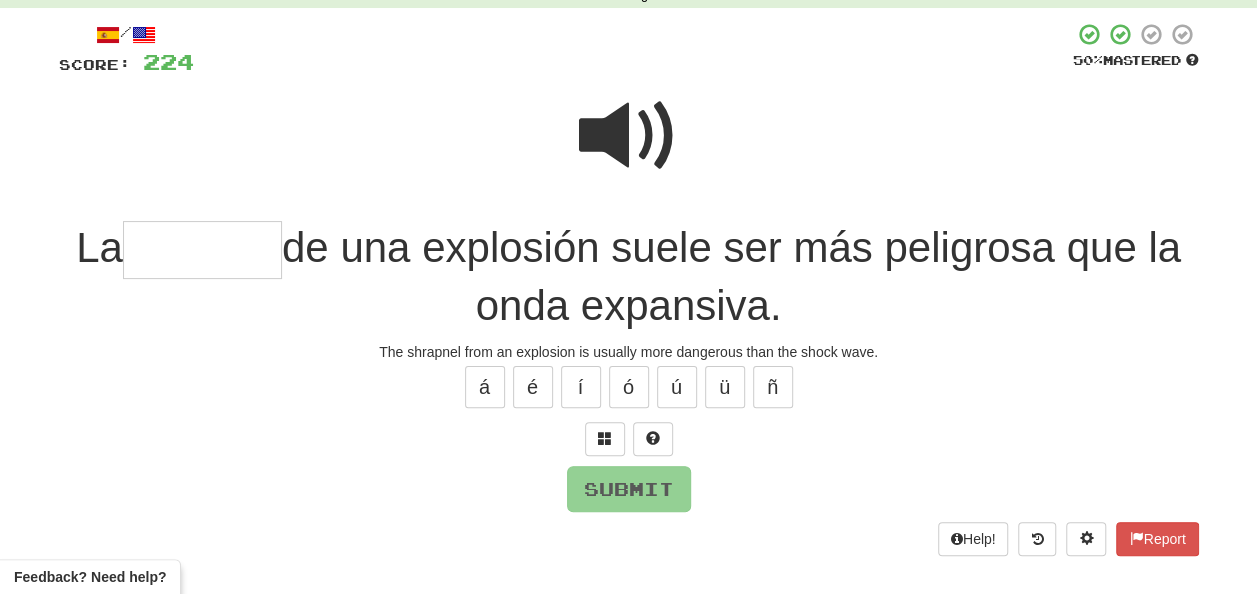 click at bounding box center [629, 136] 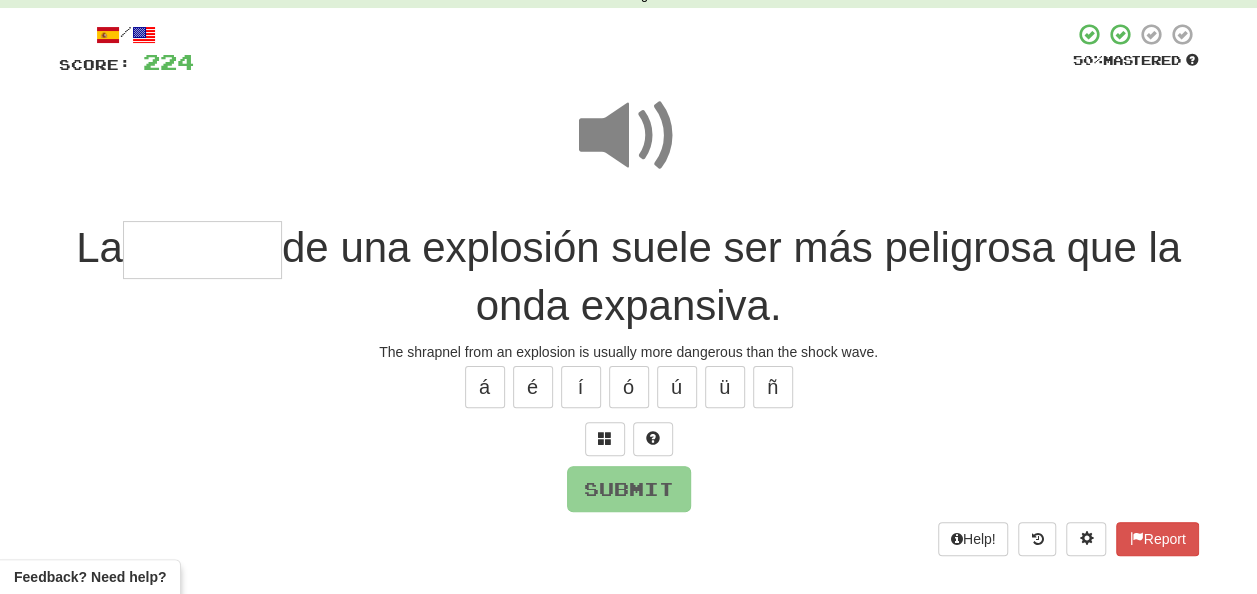 click at bounding box center [202, 250] 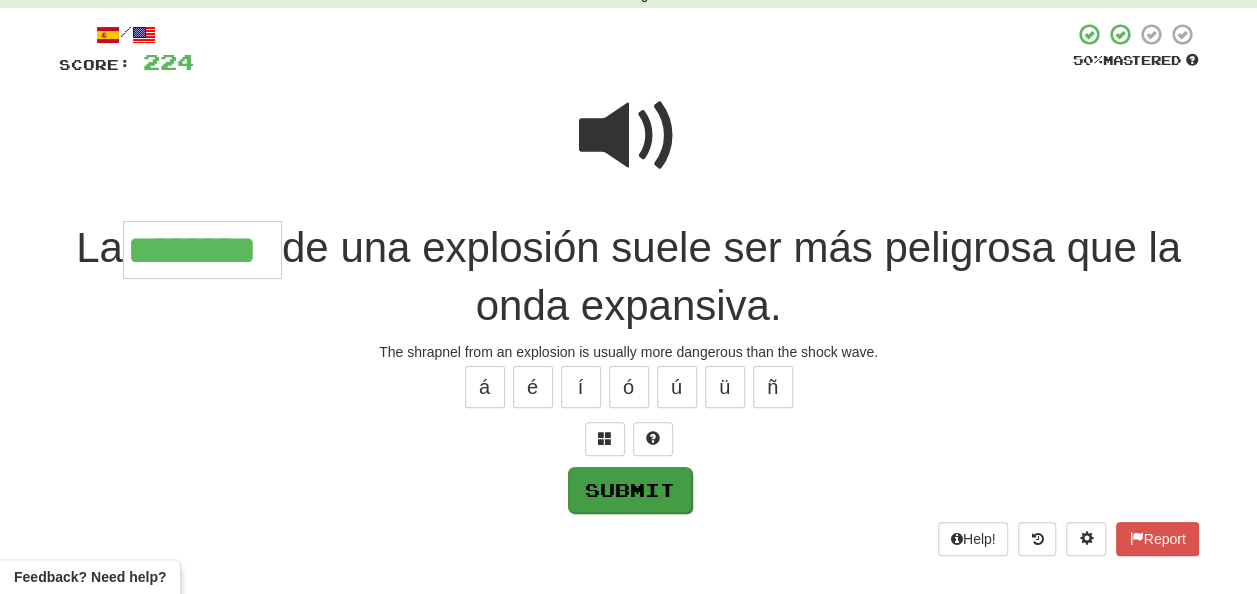 type on "********" 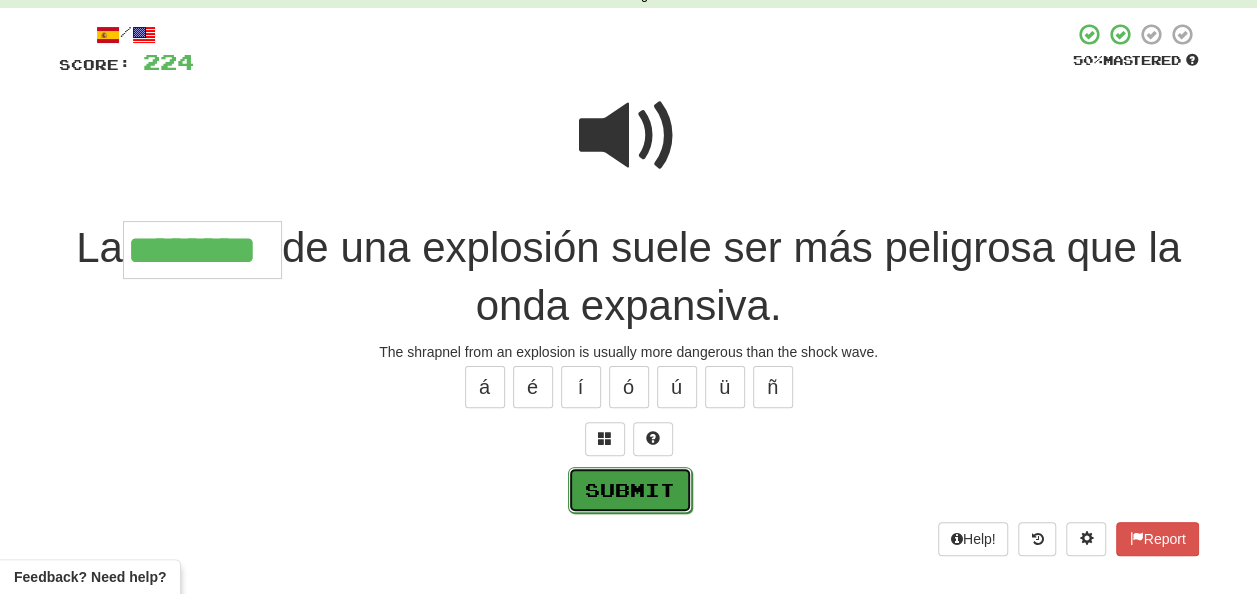 click on "Submit" at bounding box center (630, 490) 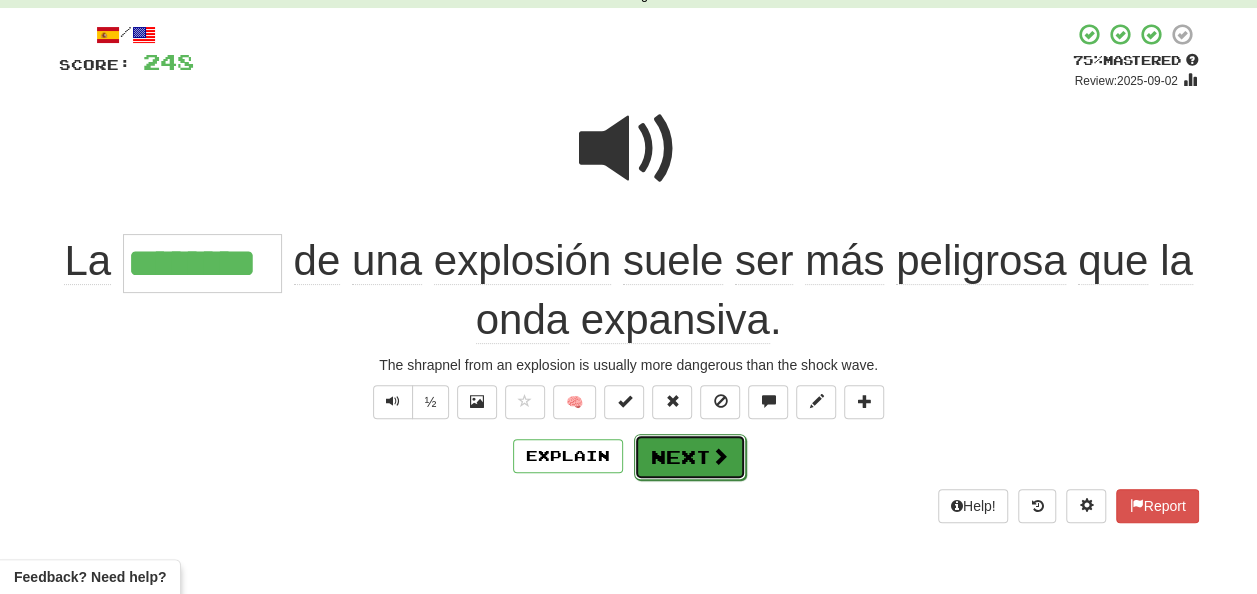 click at bounding box center [720, 456] 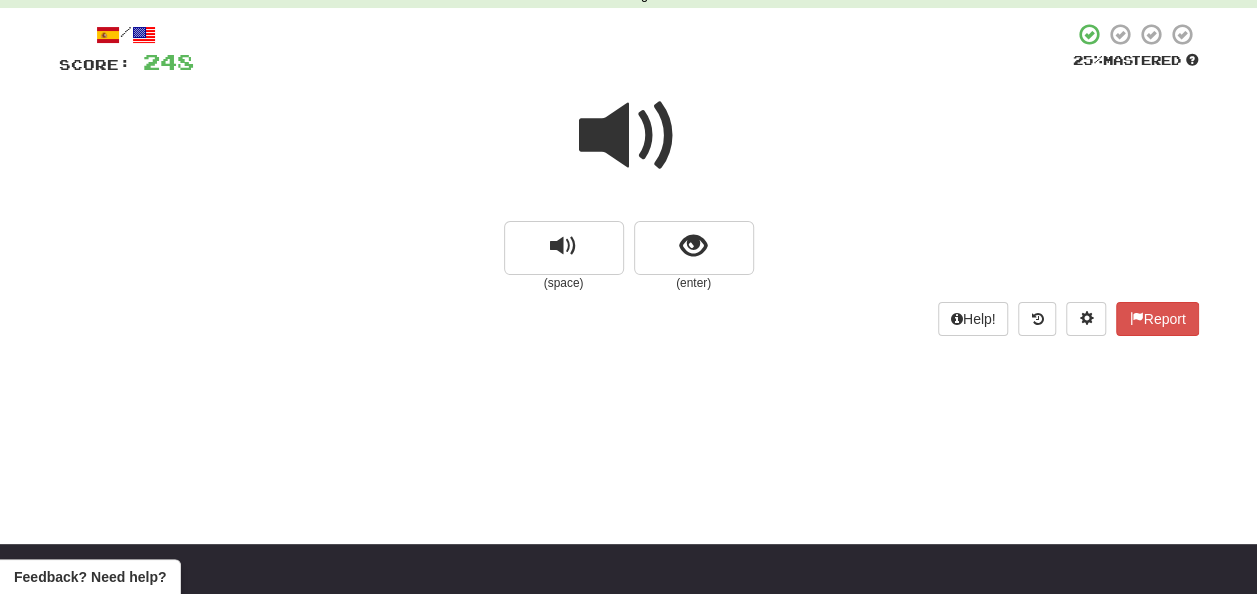 click at bounding box center [629, 136] 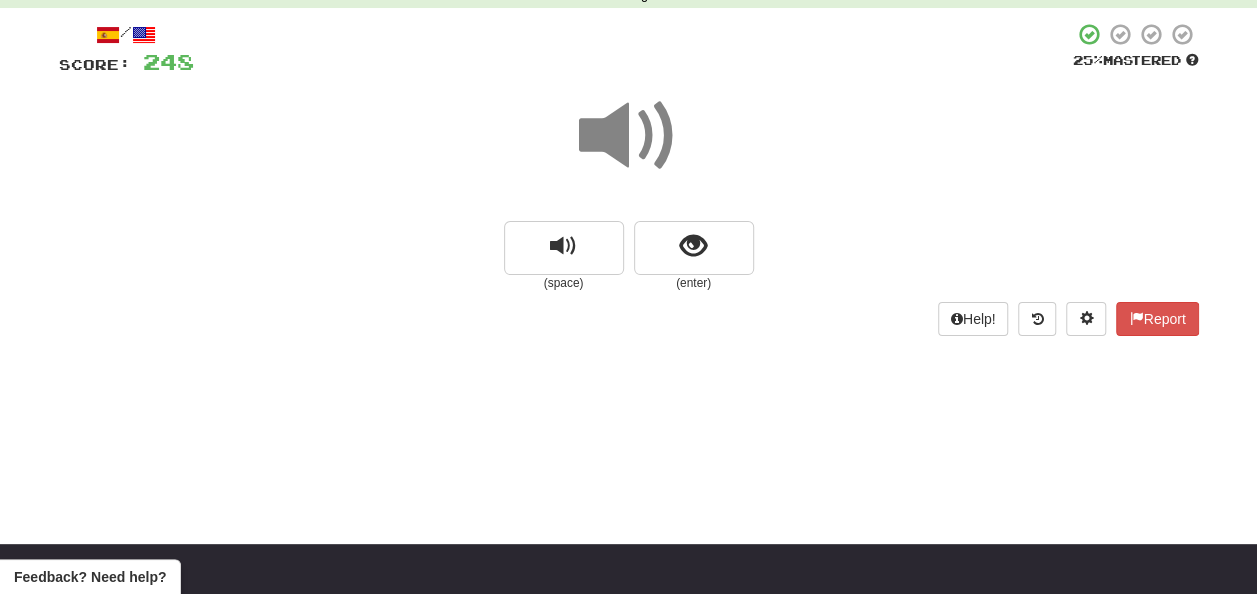 click at bounding box center [629, 136] 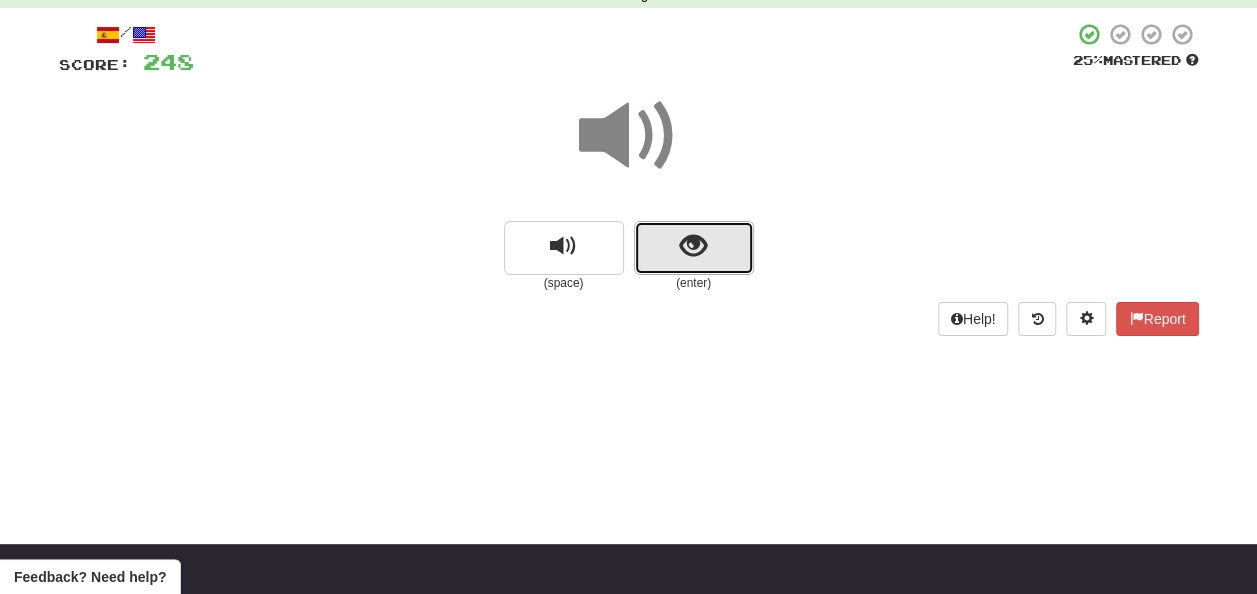 click at bounding box center [694, 248] 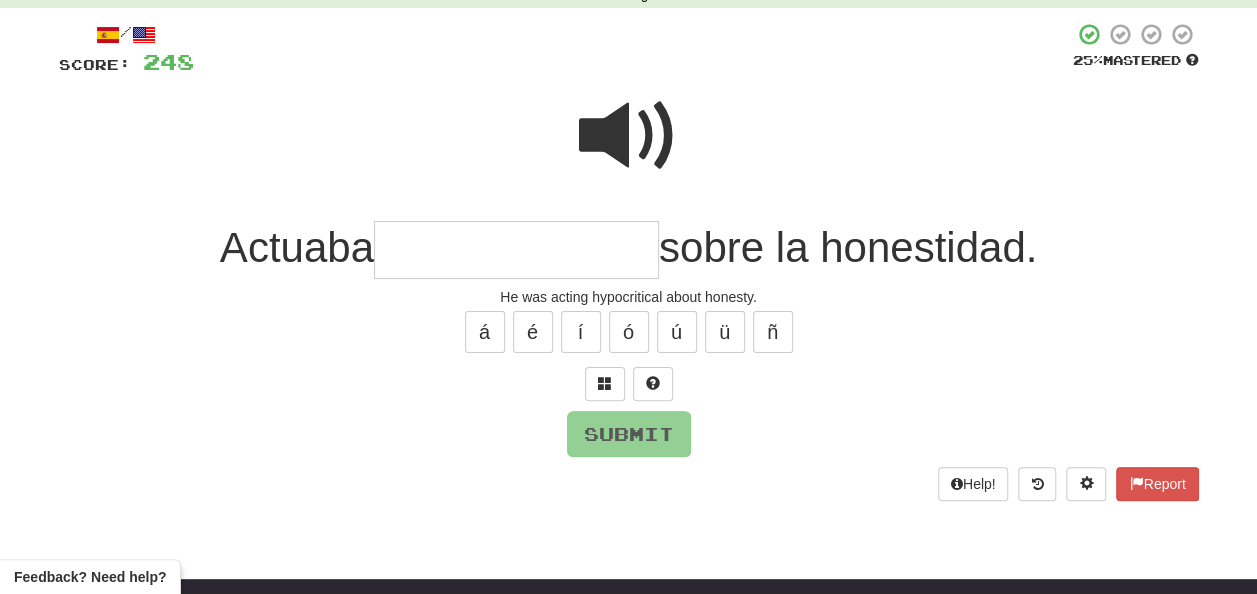 click at bounding box center [629, 136] 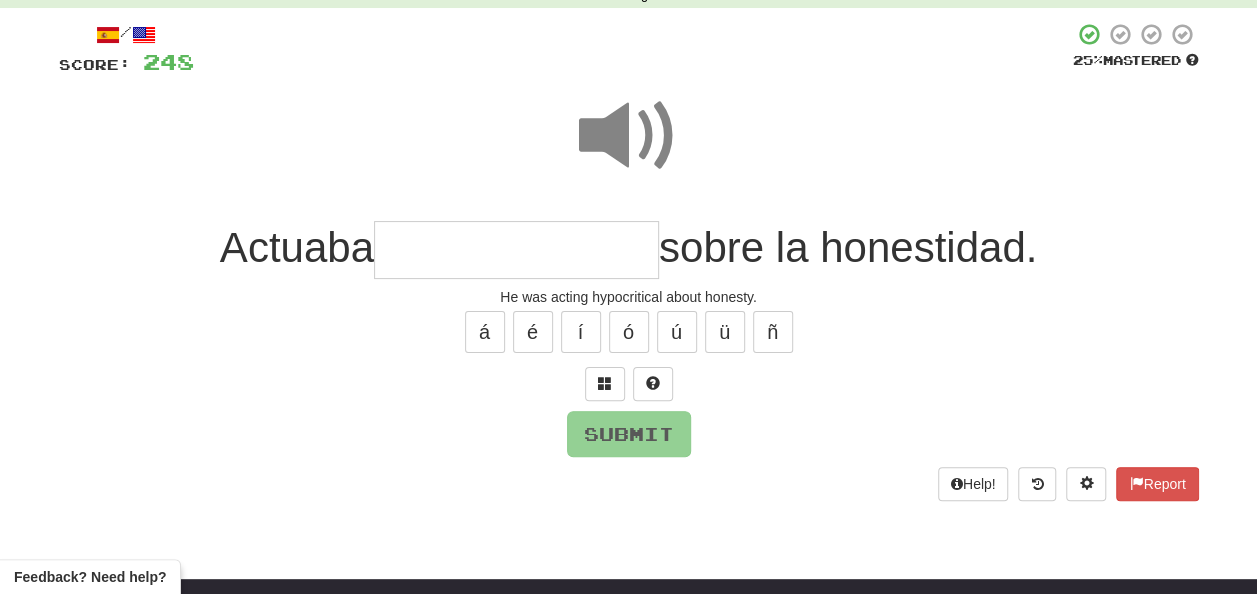 click at bounding box center (516, 250) 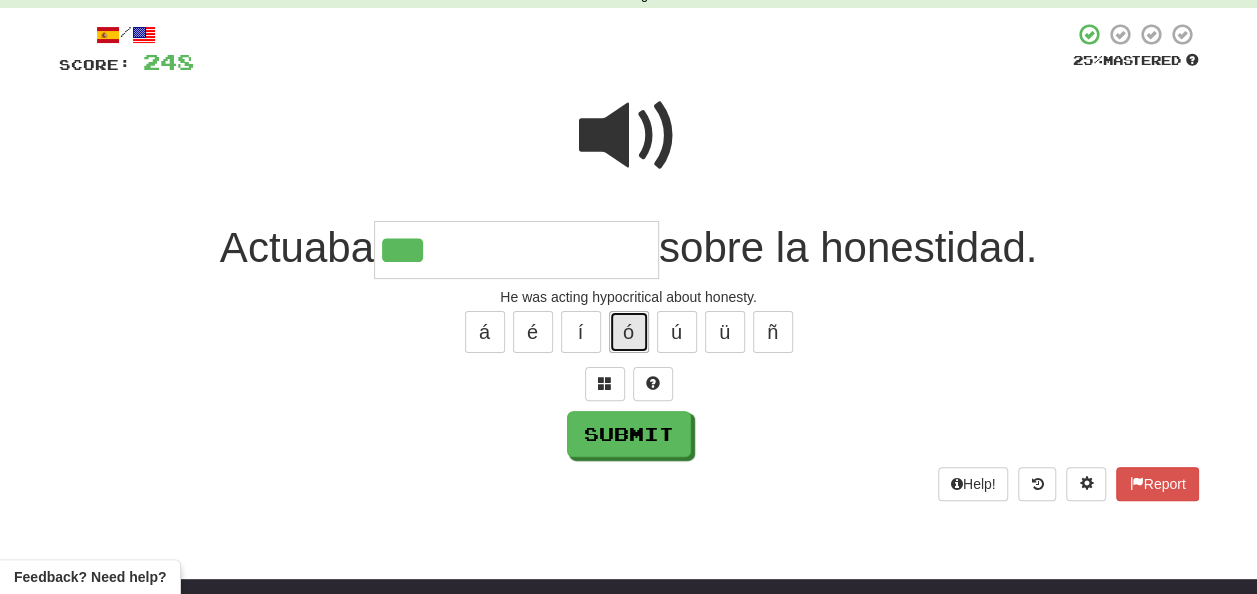 click on "ó" at bounding box center (629, 332) 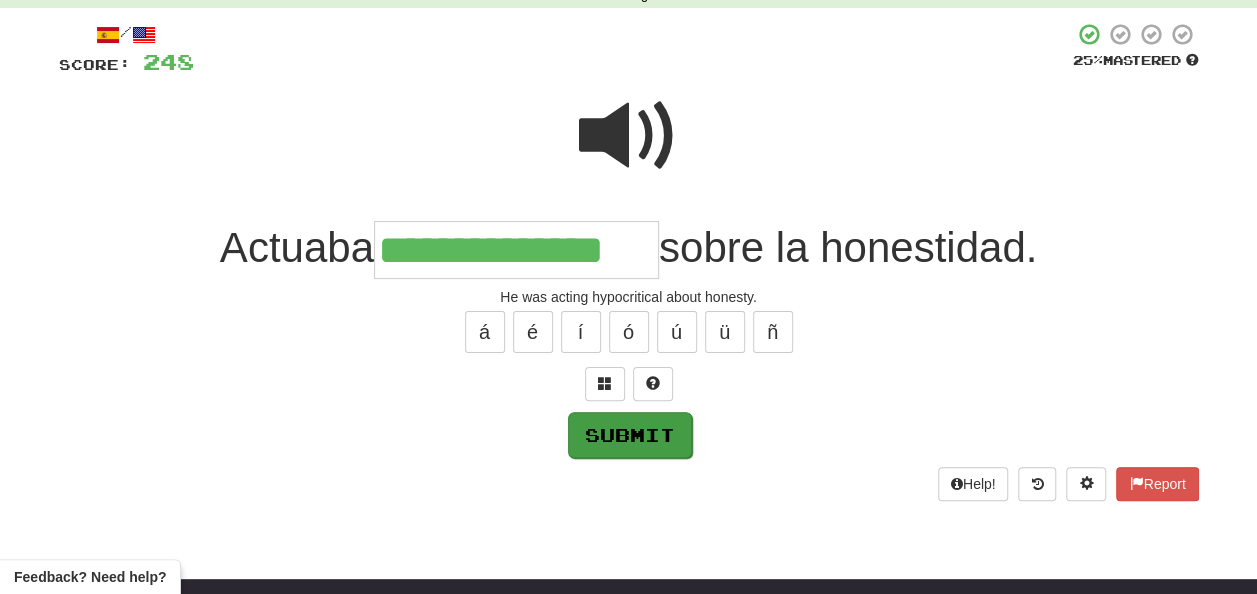 type on "**********" 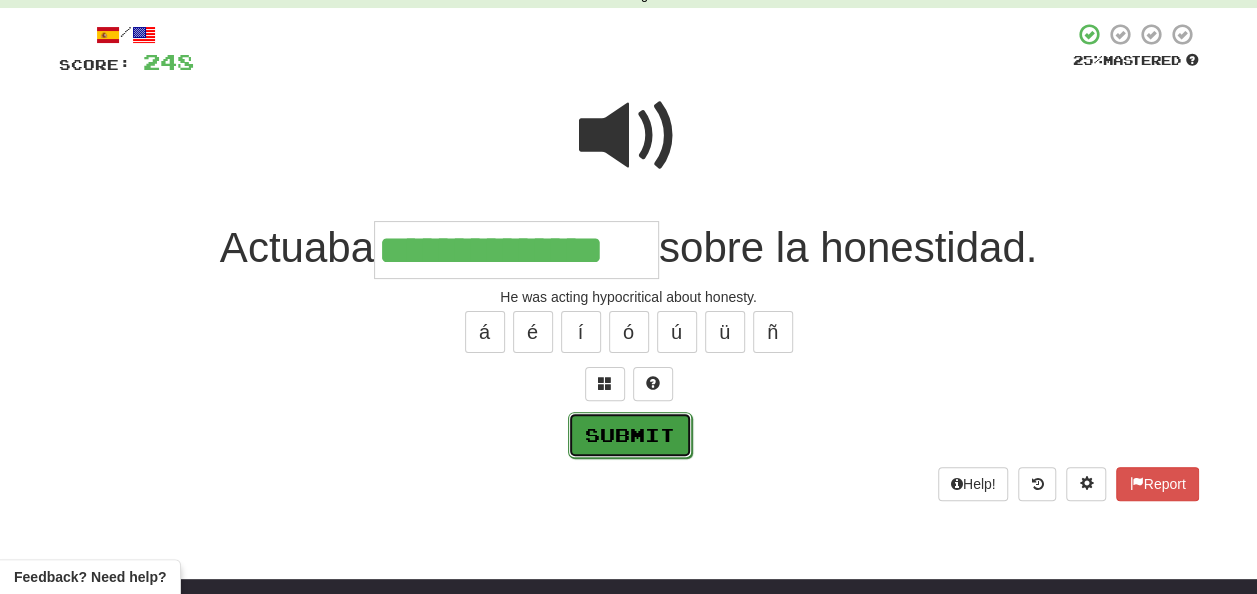 click on "Submit" at bounding box center [630, 435] 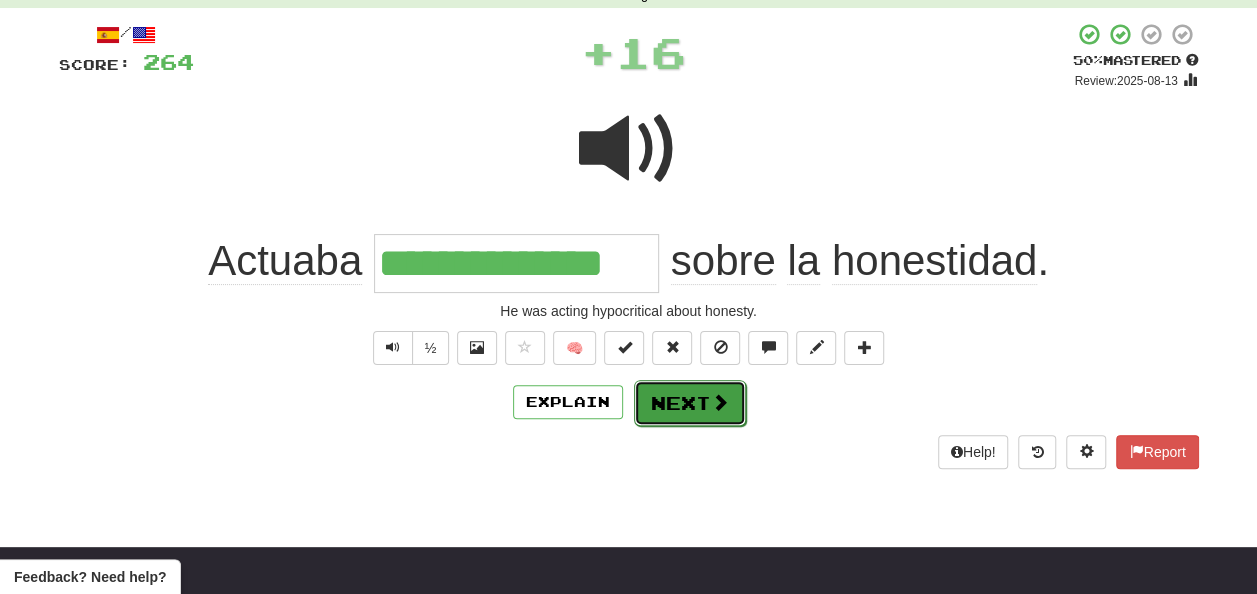 click on "Next" at bounding box center (690, 403) 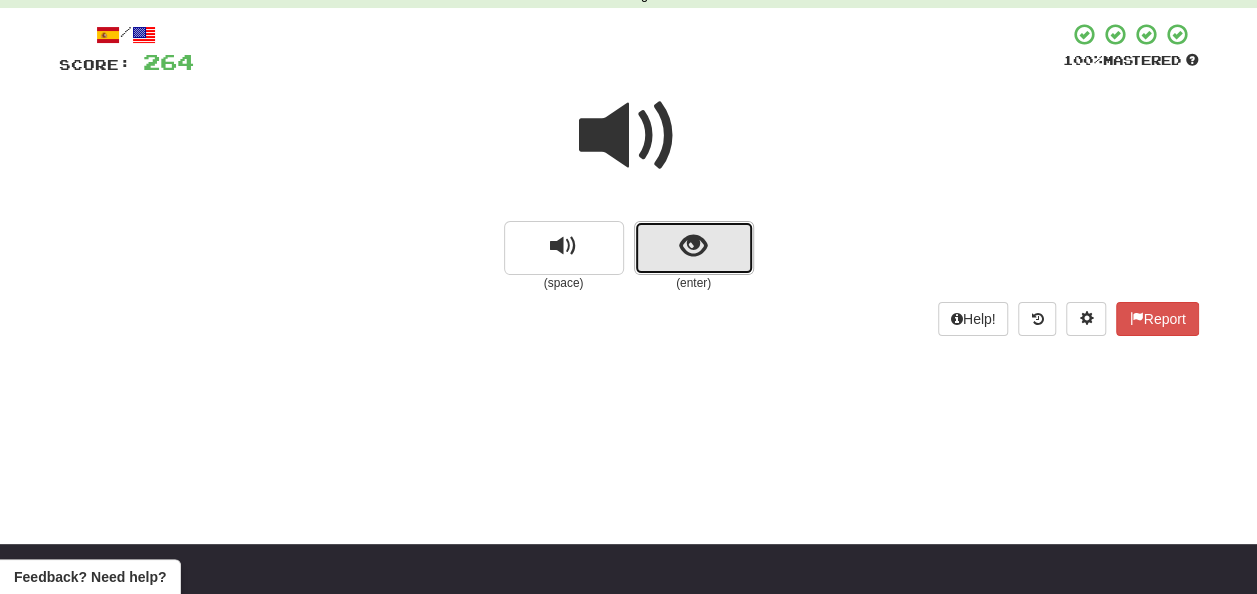 click at bounding box center [693, 246] 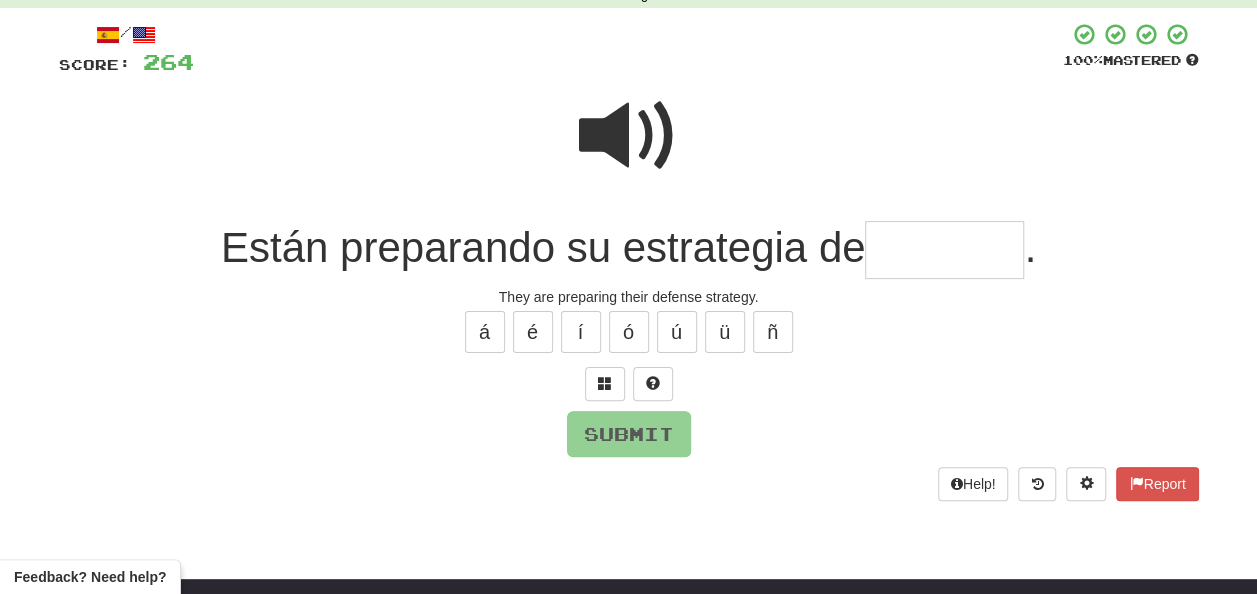 click at bounding box center [944, 250] 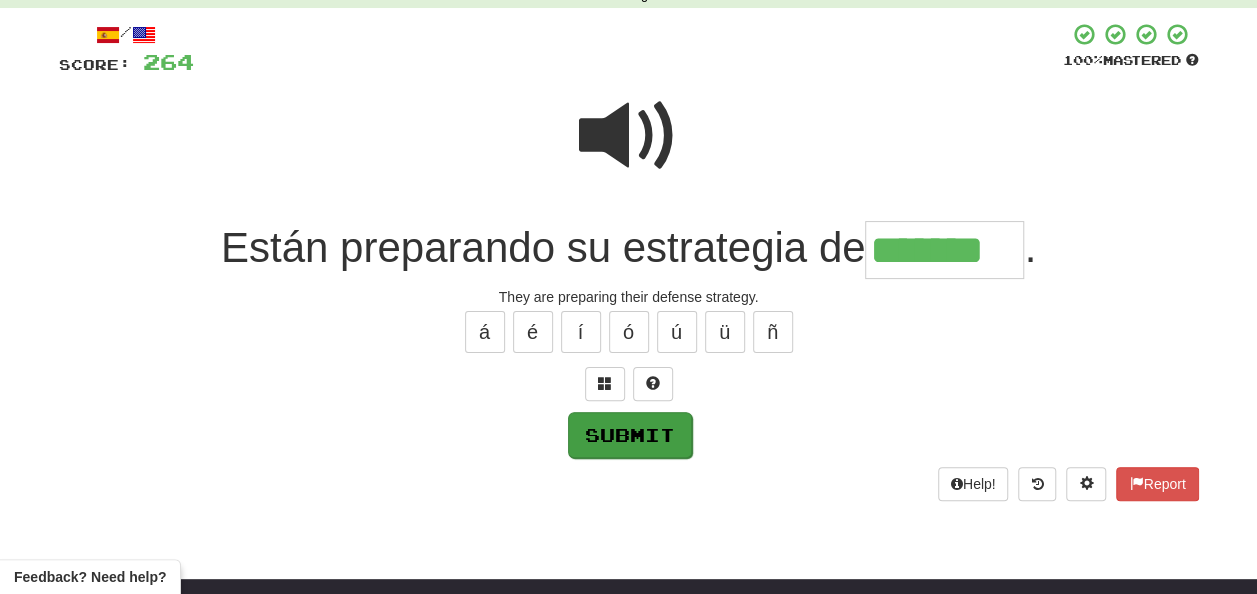 type on "*******" 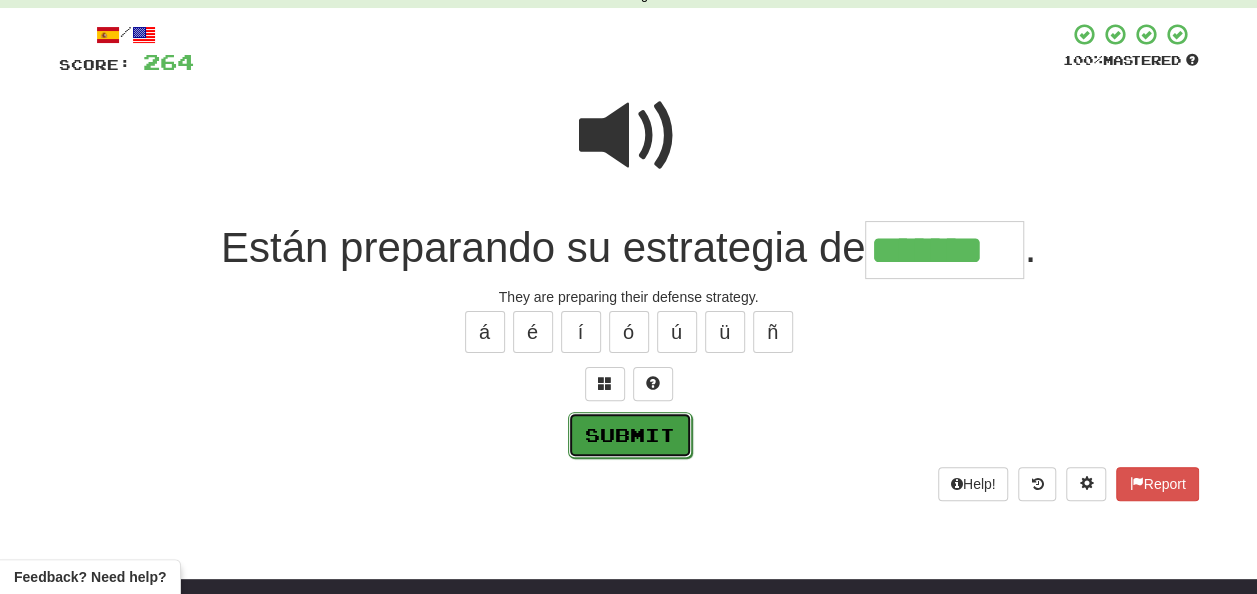 click on "Submit" at bounding box center (630, 435) 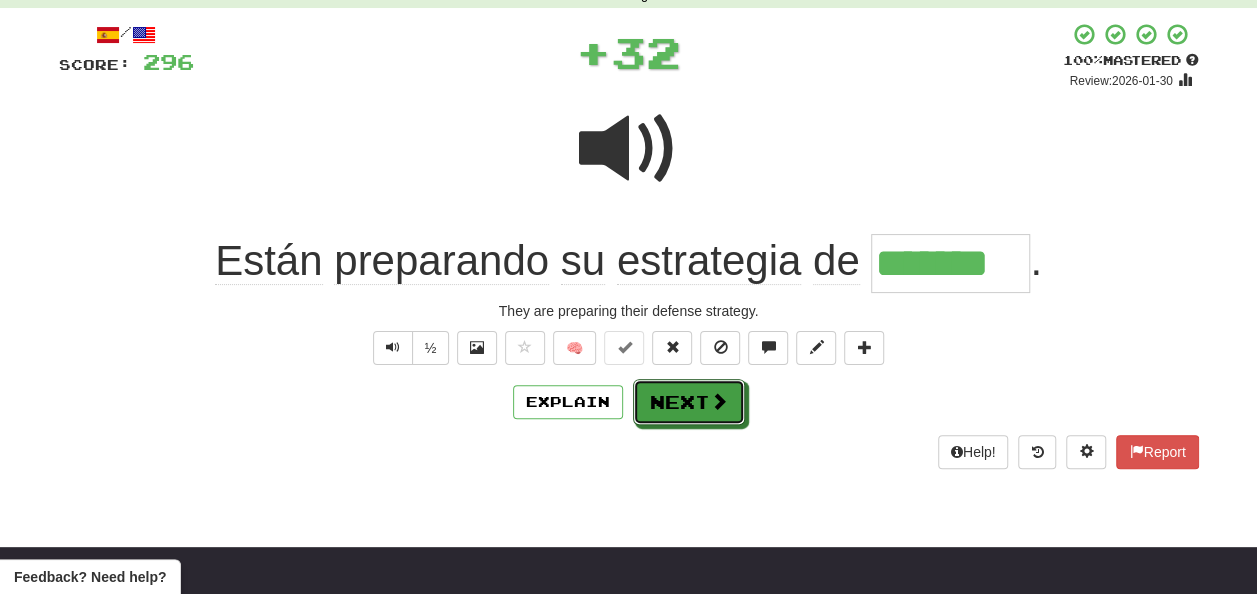 click on "Next" at bounding box center (689, 402) 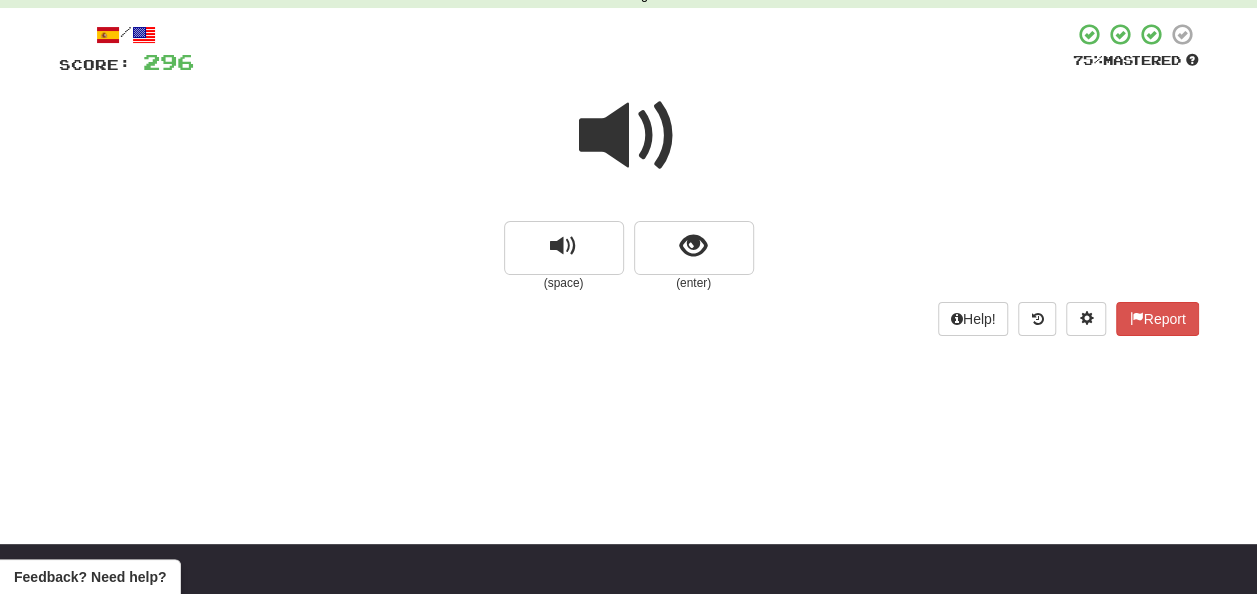click at bounding box center (629, 136) 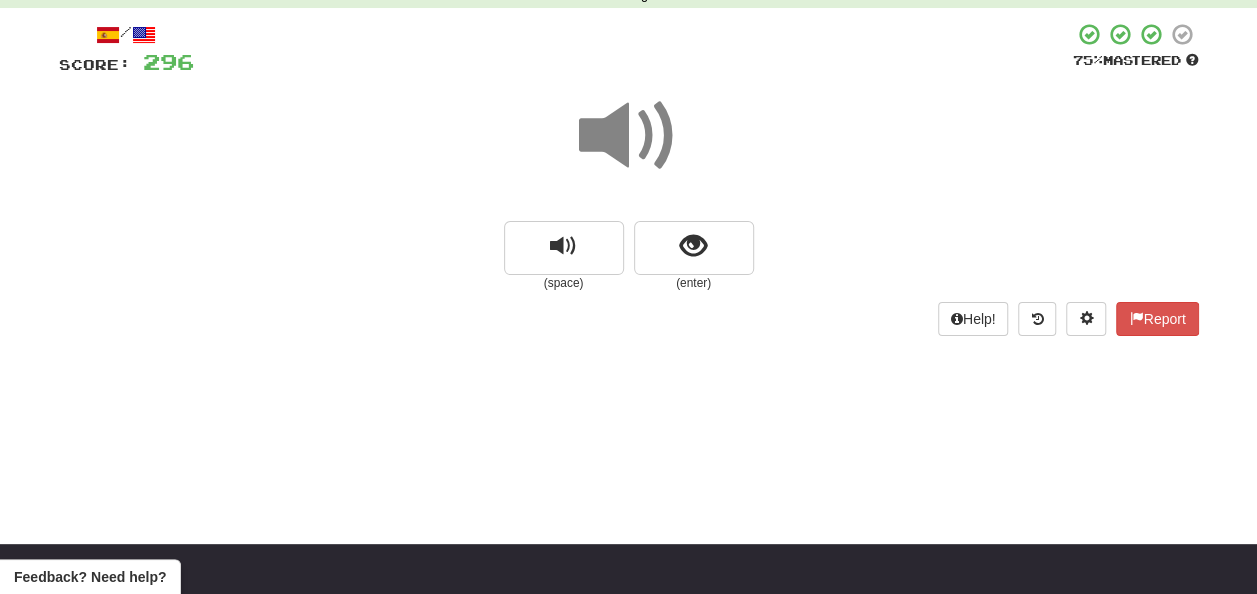 click at bounding box center (629, 136) 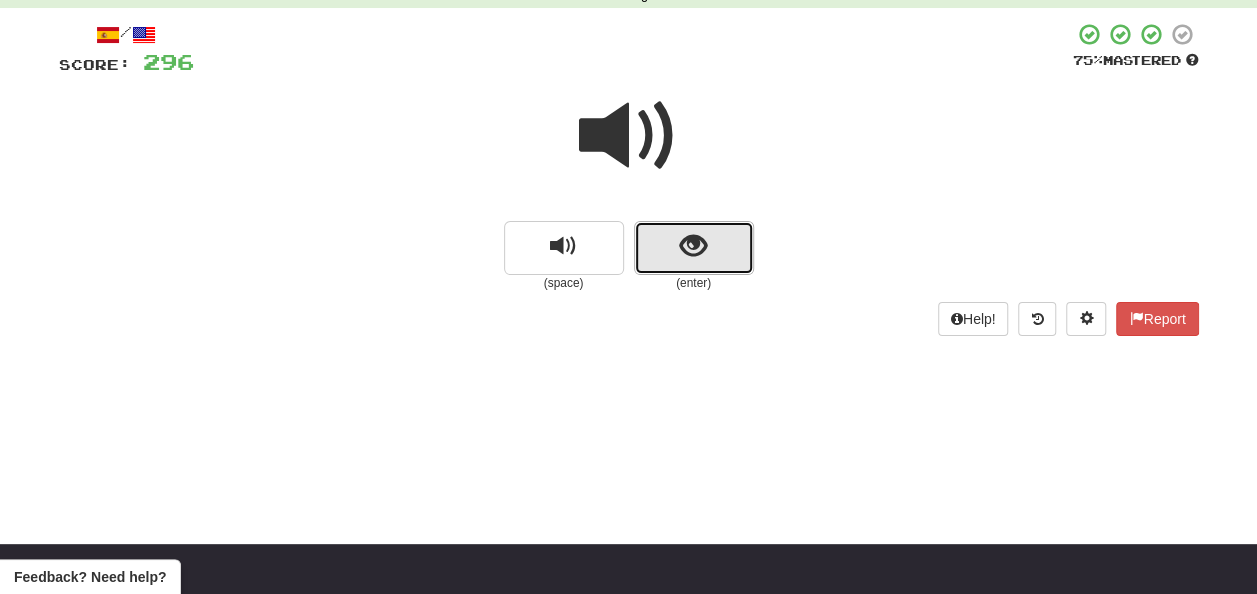 click at bounding box center [693, 246] 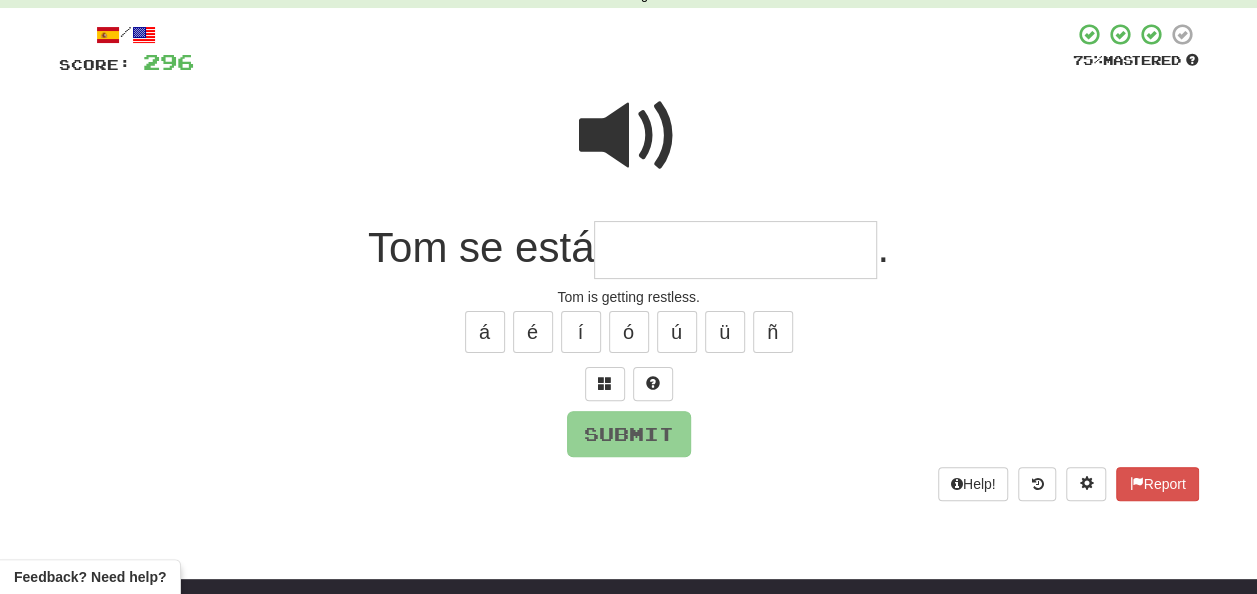 click at bounding box center [735, 250] 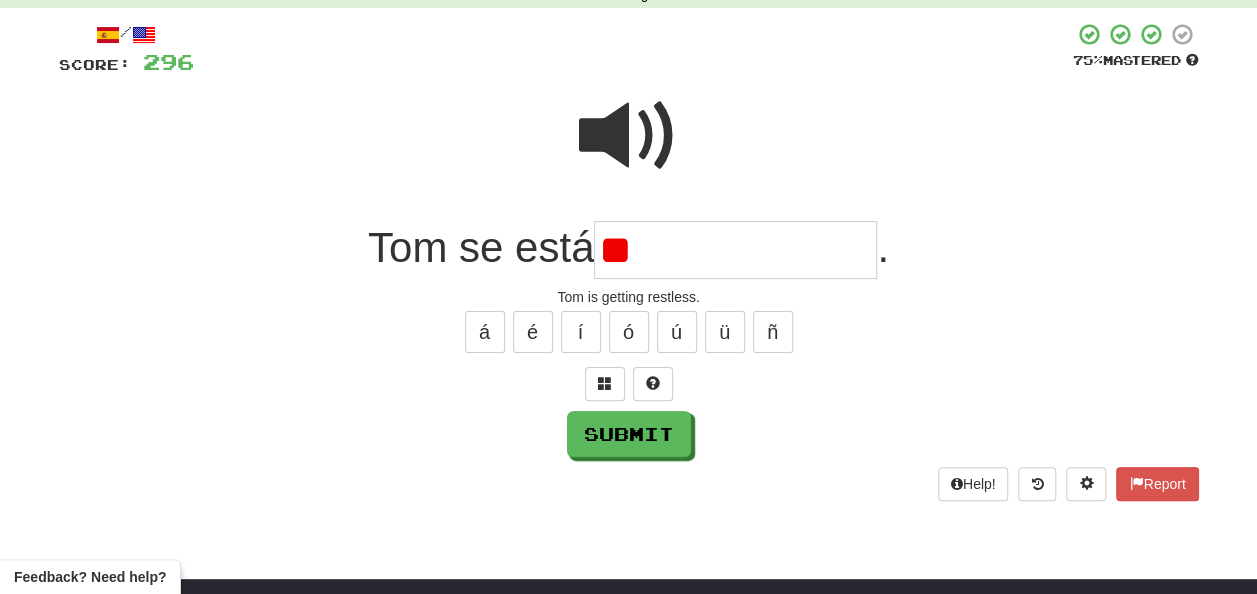 type on "*" 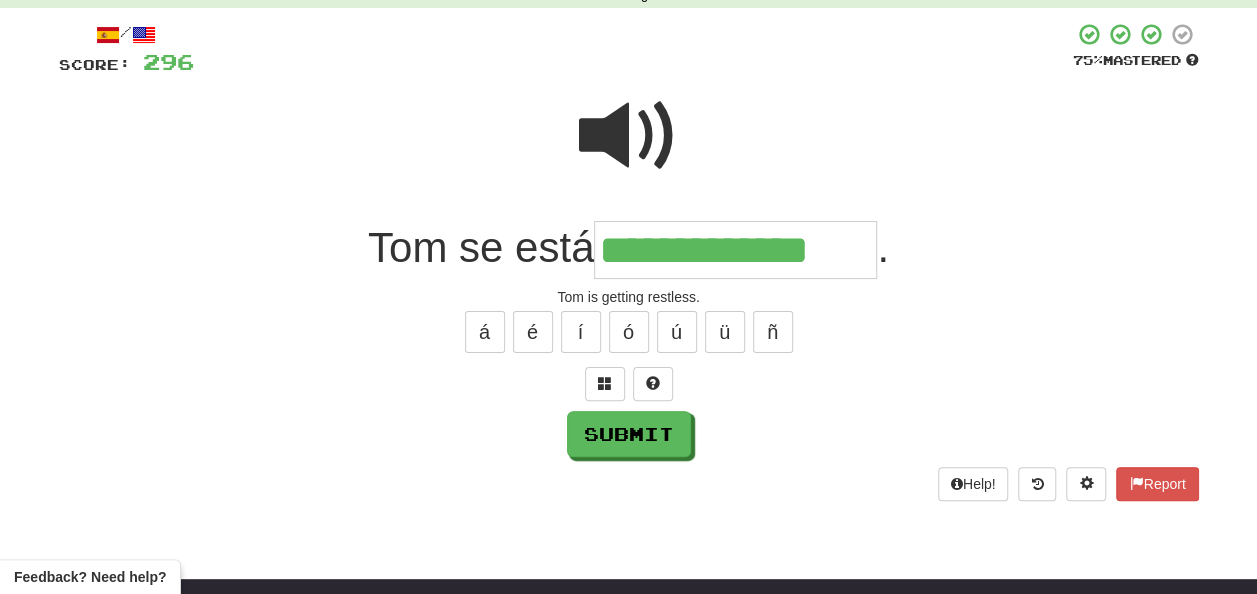 type on "**********" 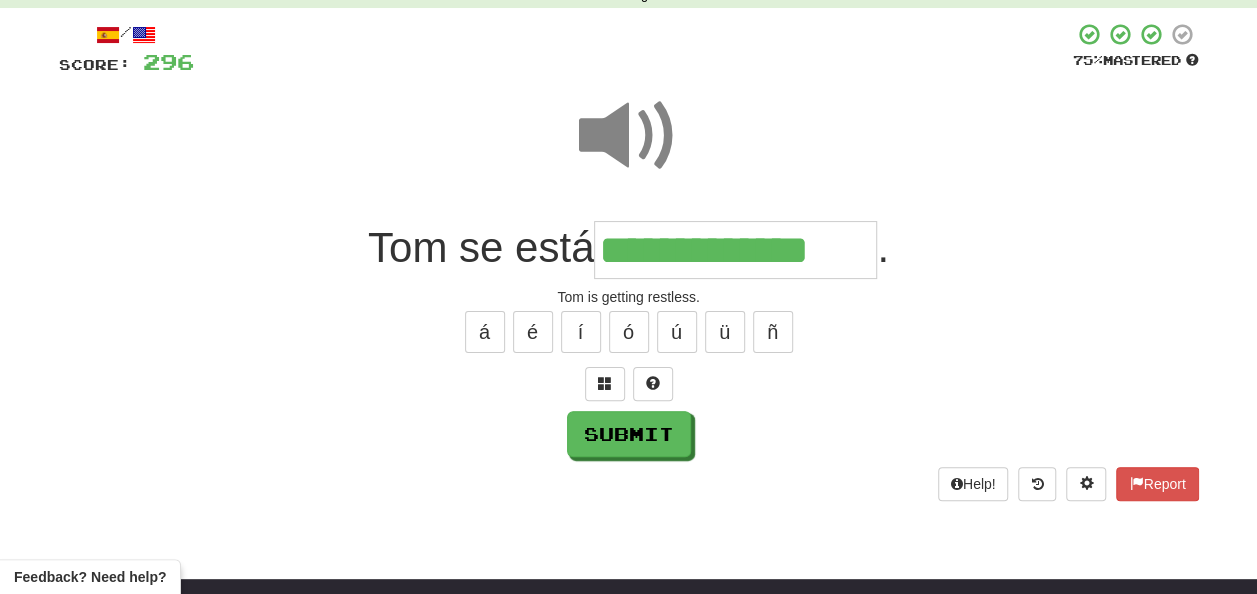 click at bounding box center [629, 136] 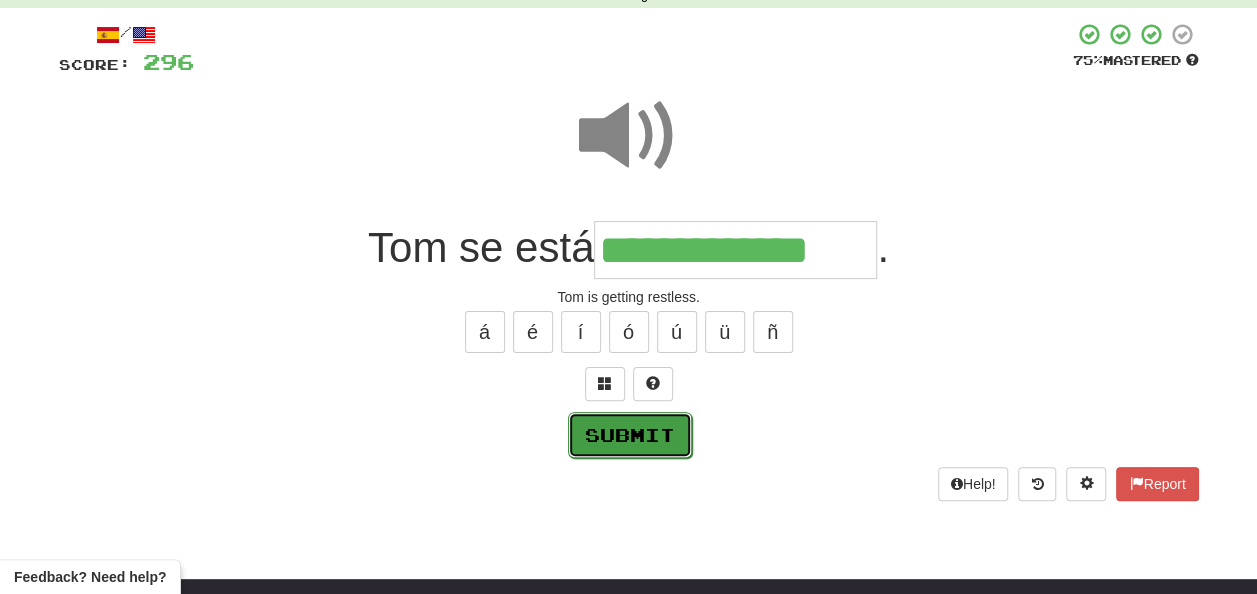 click on "Submit" at bounding box center [630, 435] 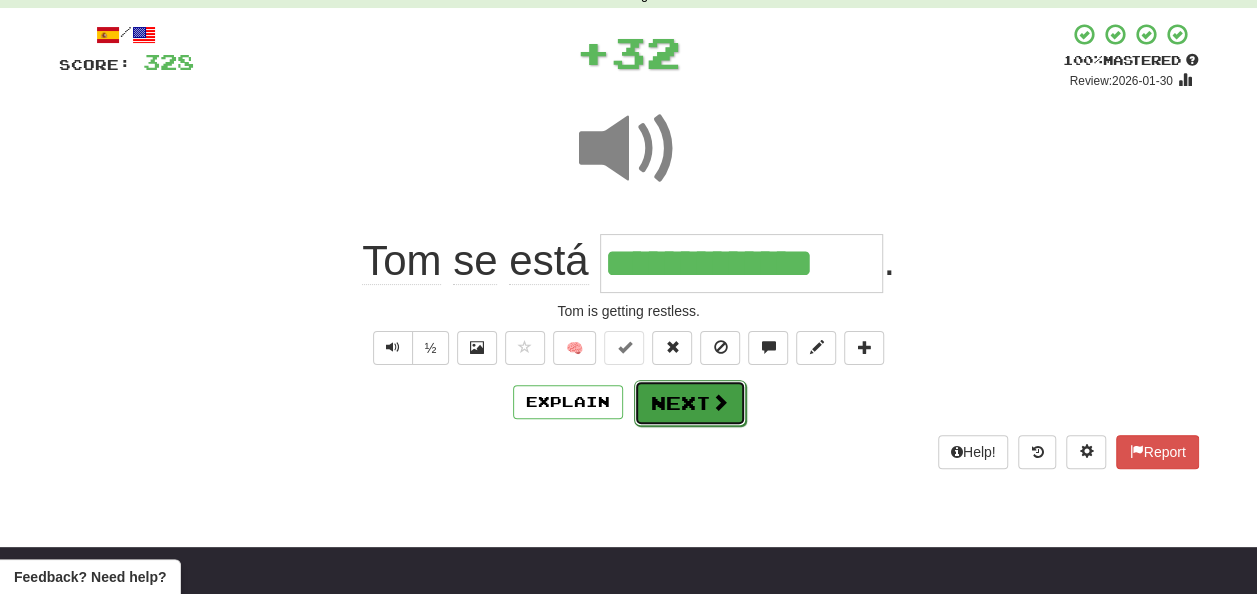 click on "Next" at bounding box center (690, 403) 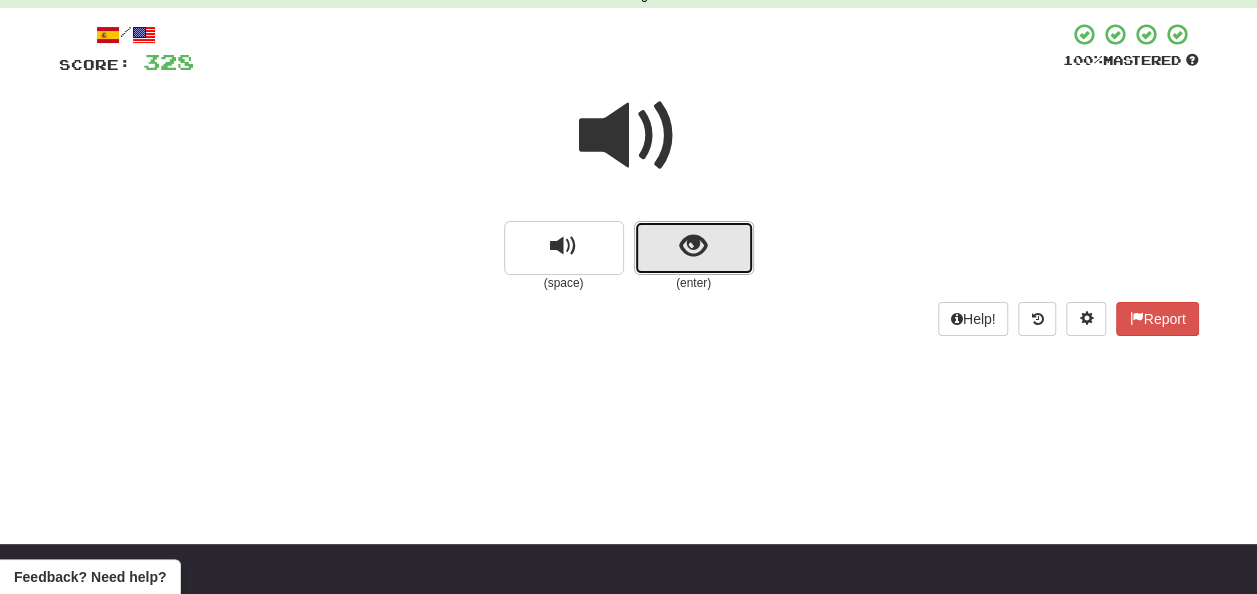 click at bounding box center (694, 248) 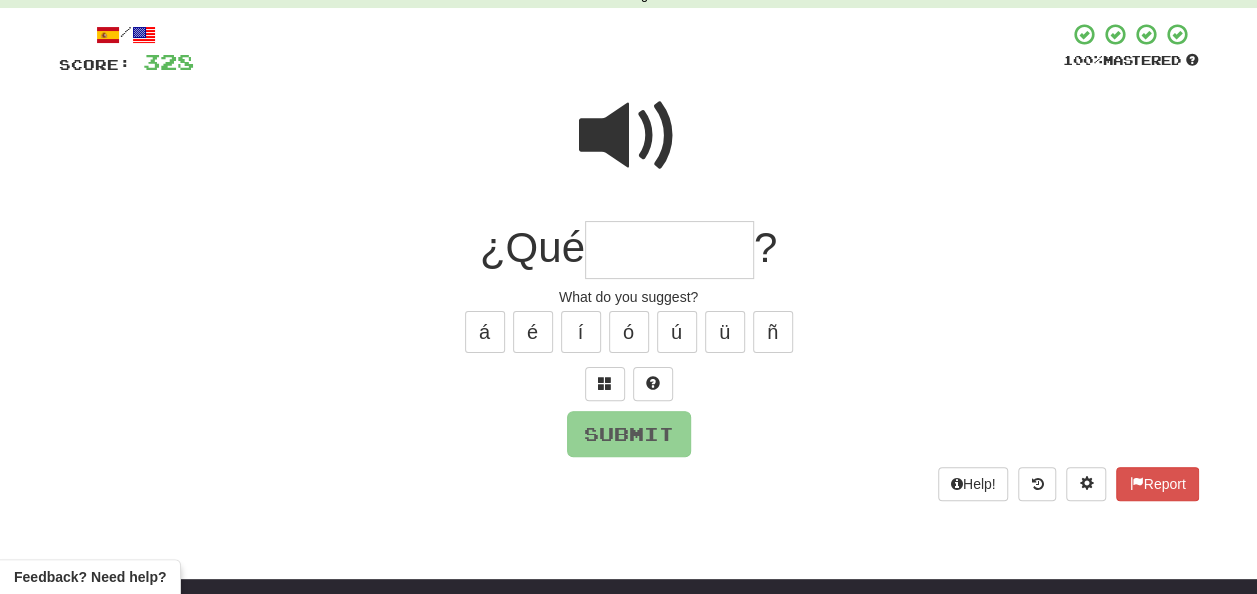 click at bounding box center (669, 250) 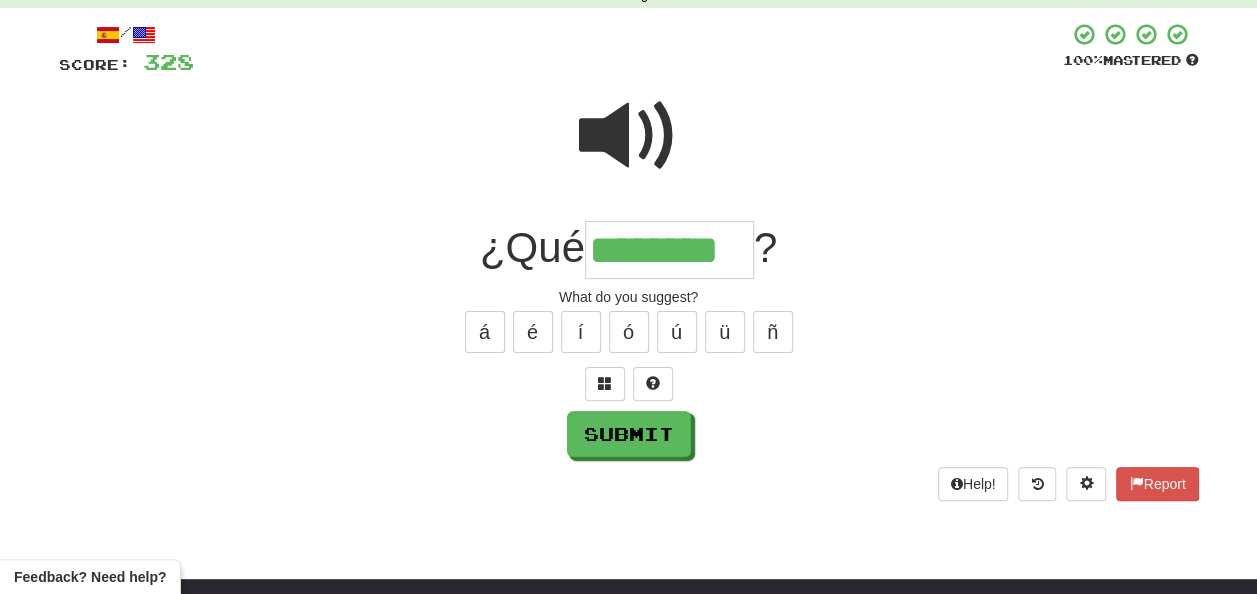 type on "********" 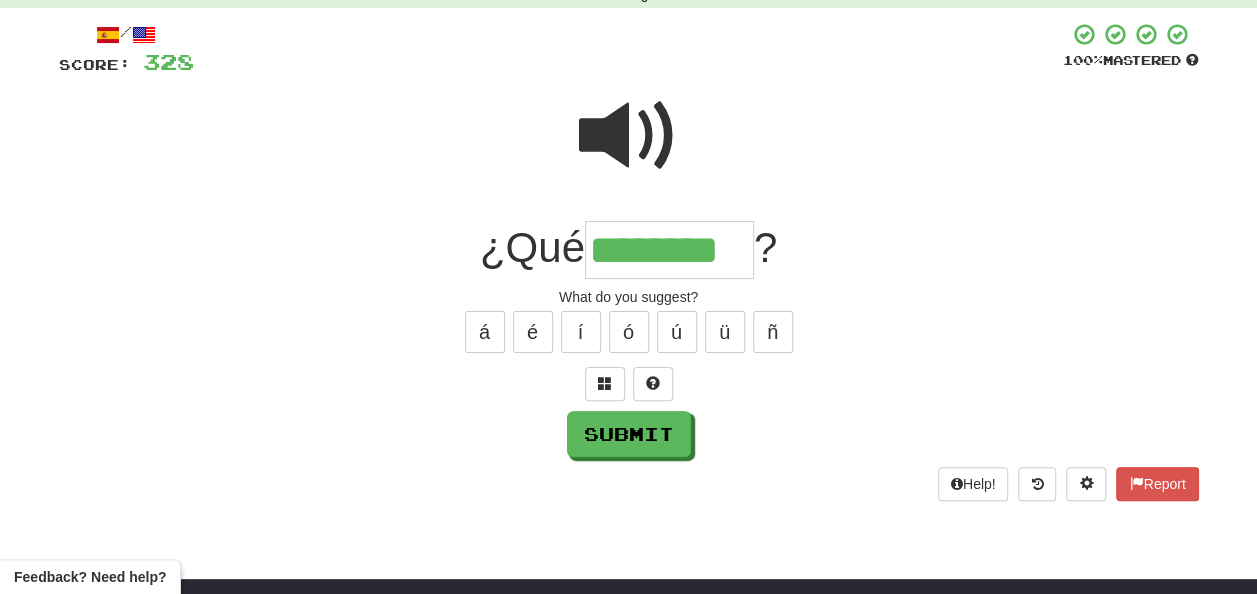 click at bounding box center [629, 136] 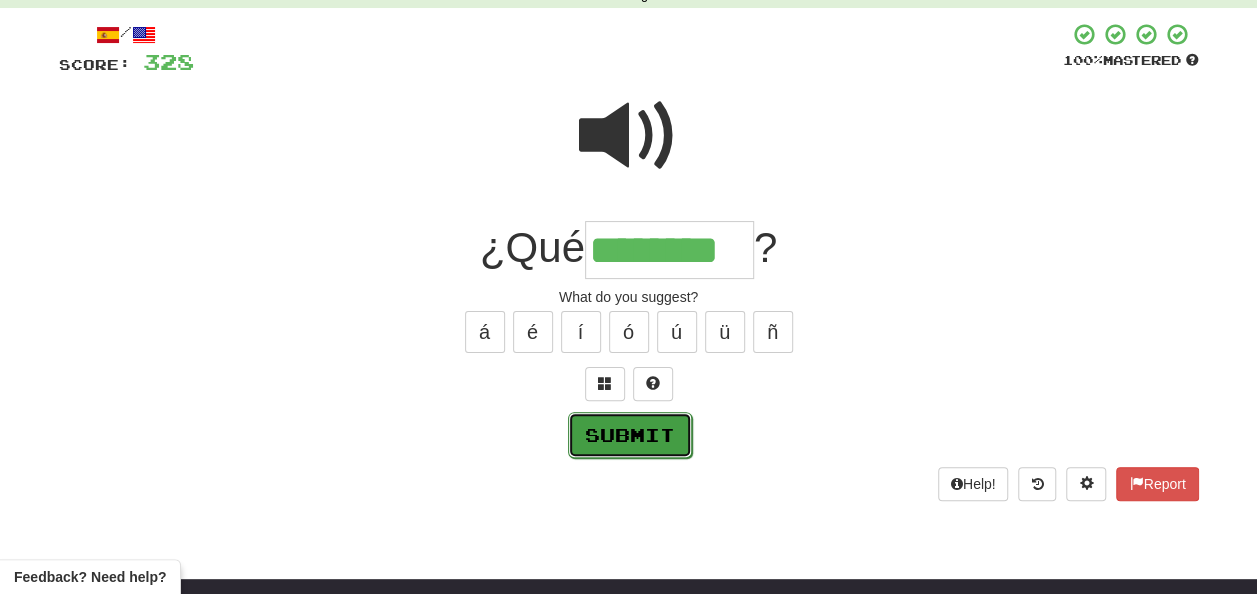 click on "Submit" at bounding box center [630, 435] 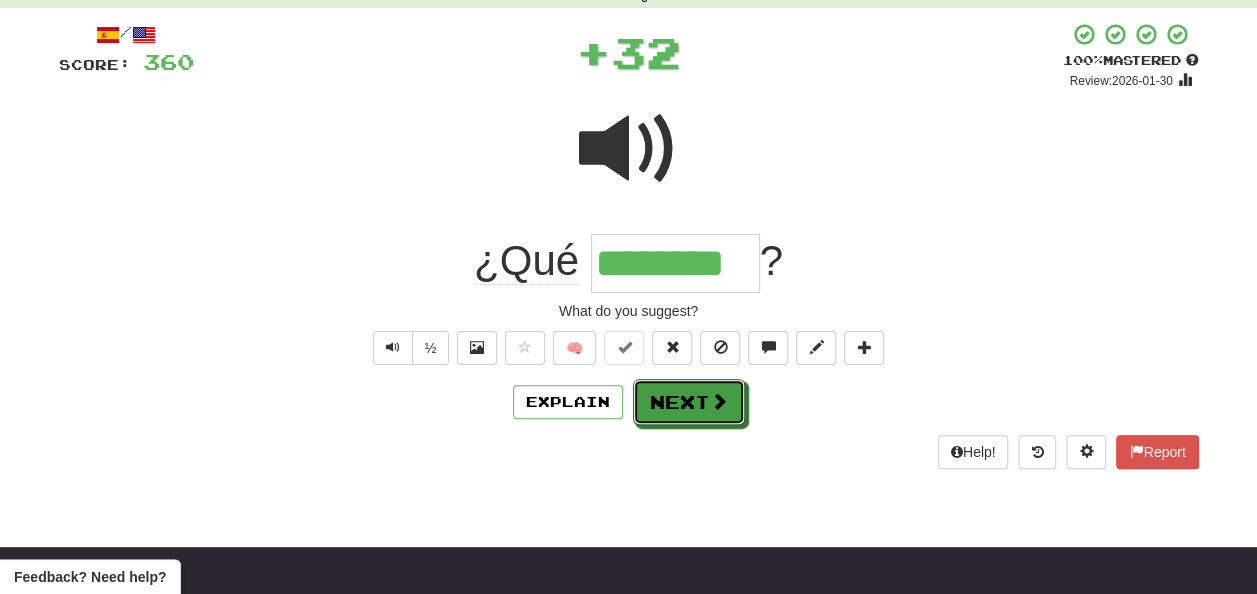 click on "Next" at bounding box center [689, 402] 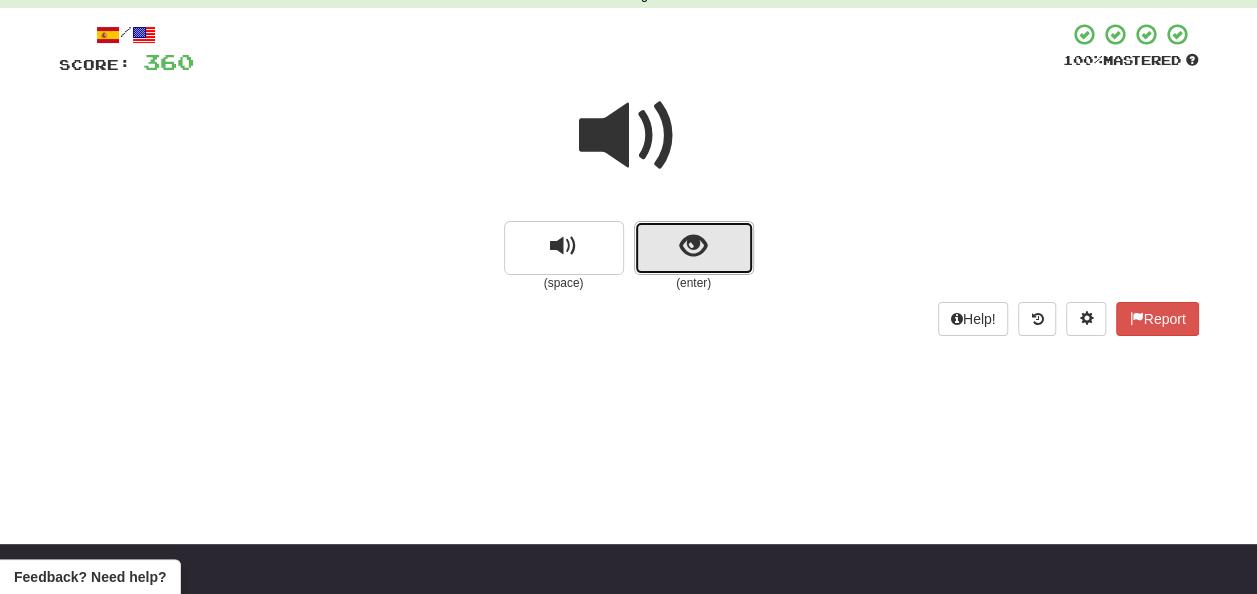 click at bounding box center (693, 246) 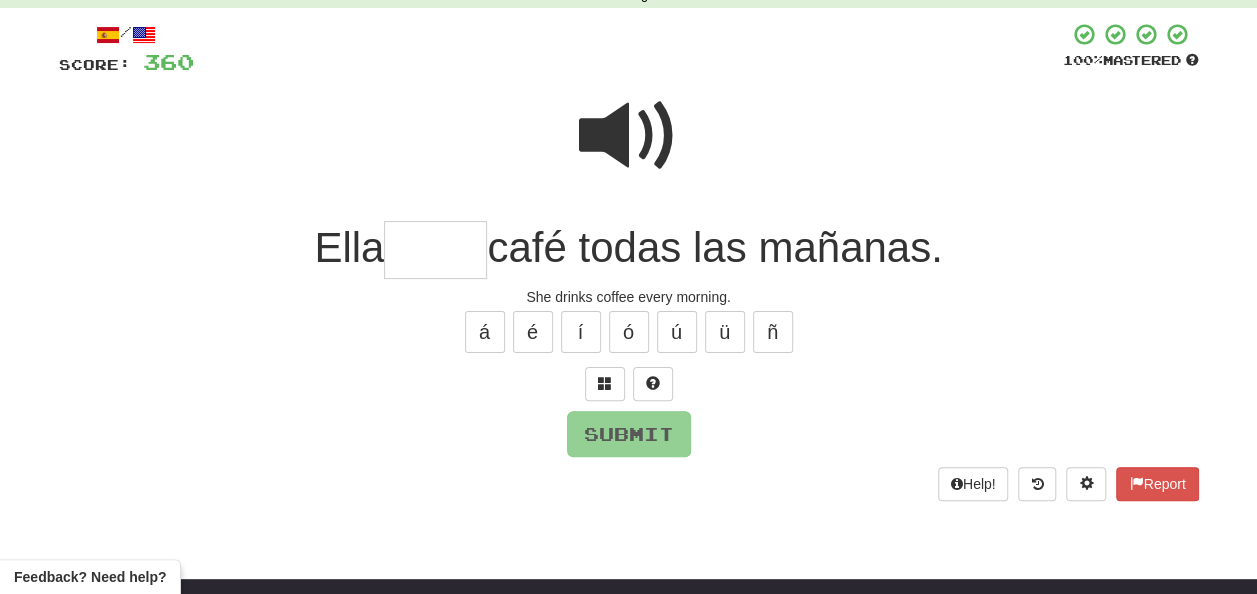 click at bounding box center [435, 250] 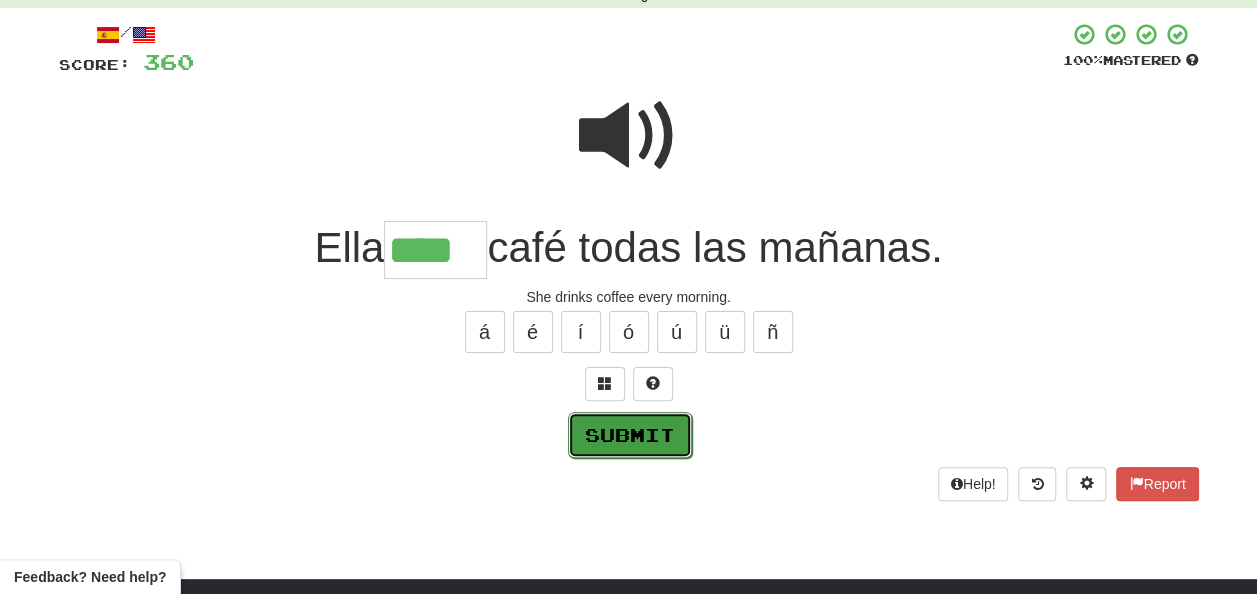 click on "Submit" at bounding box center (630, 435) 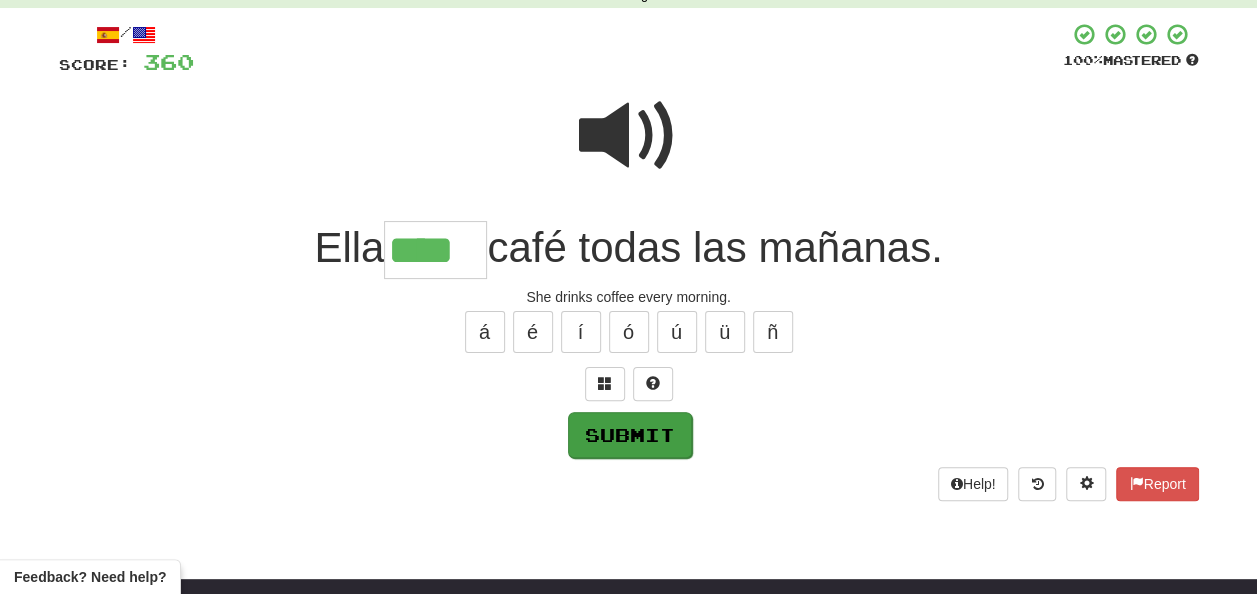 type on "****" 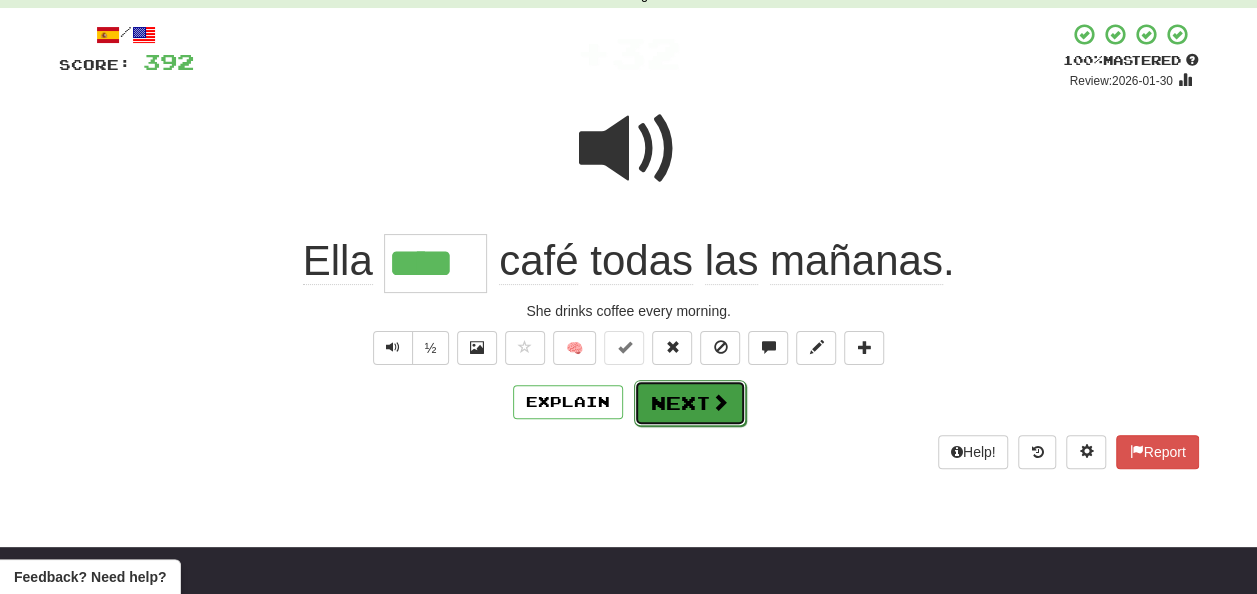 click on "Next" at bounding box center [690, 403] 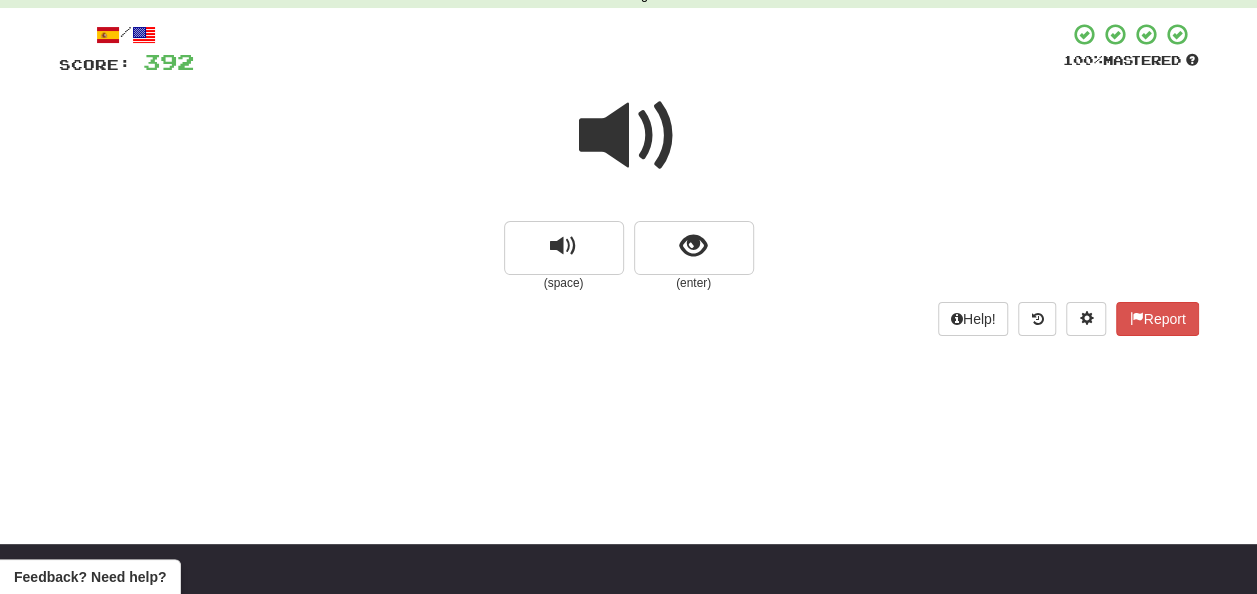 click at bounding box center [629, 136] 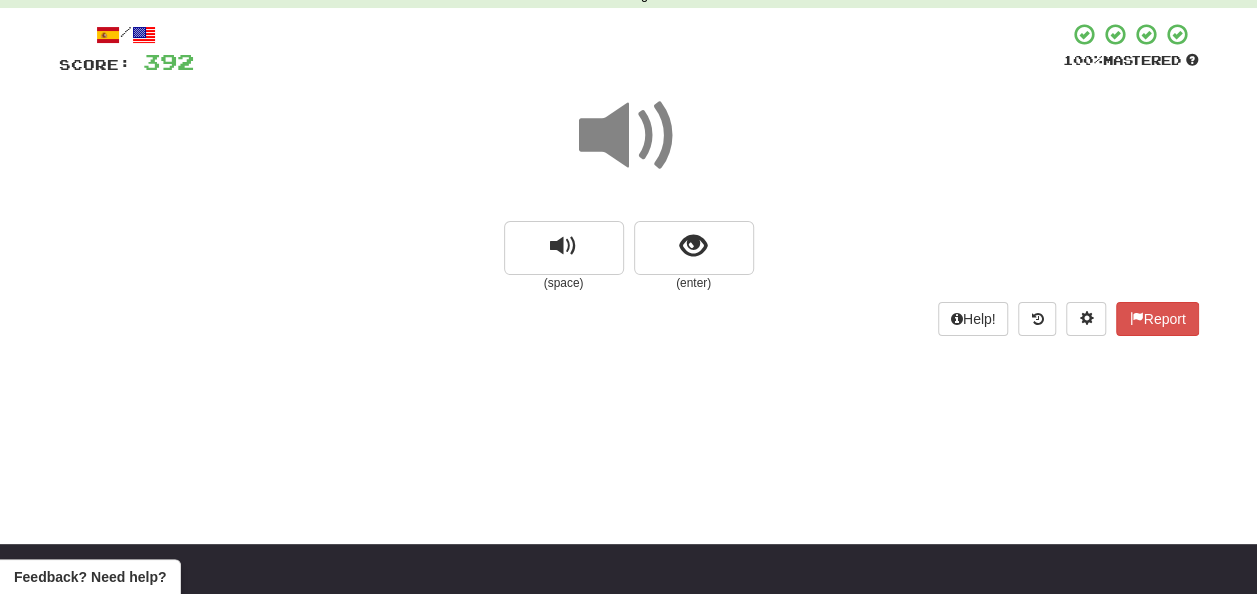 click at bounding box center [629, 136] 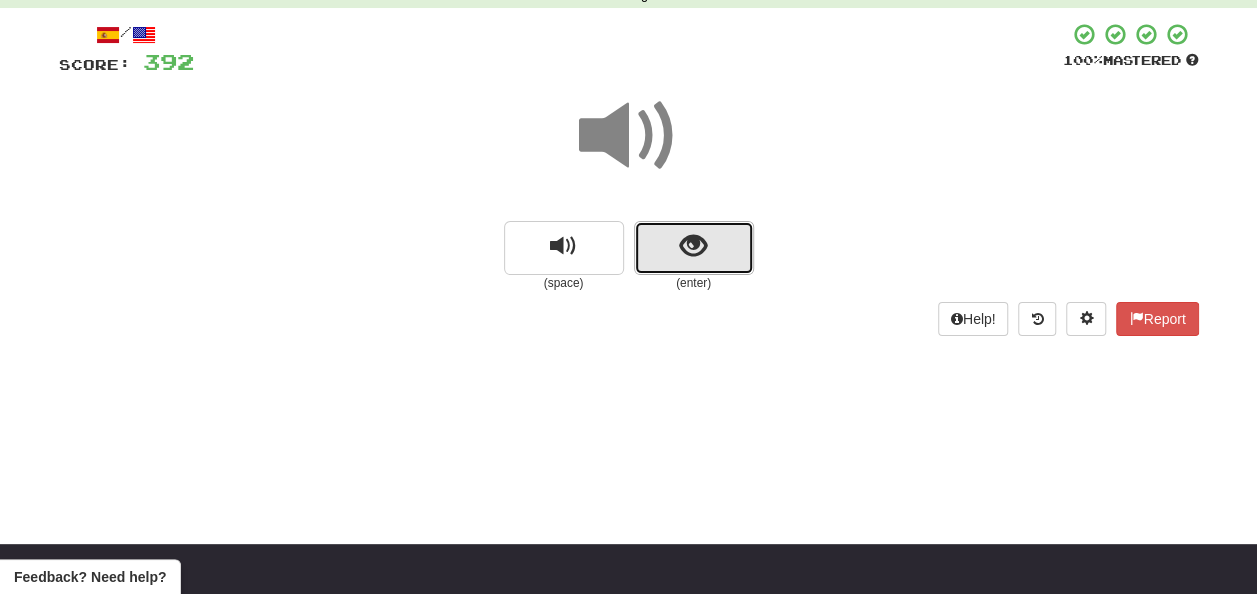 click at bounding box center [693, 246] 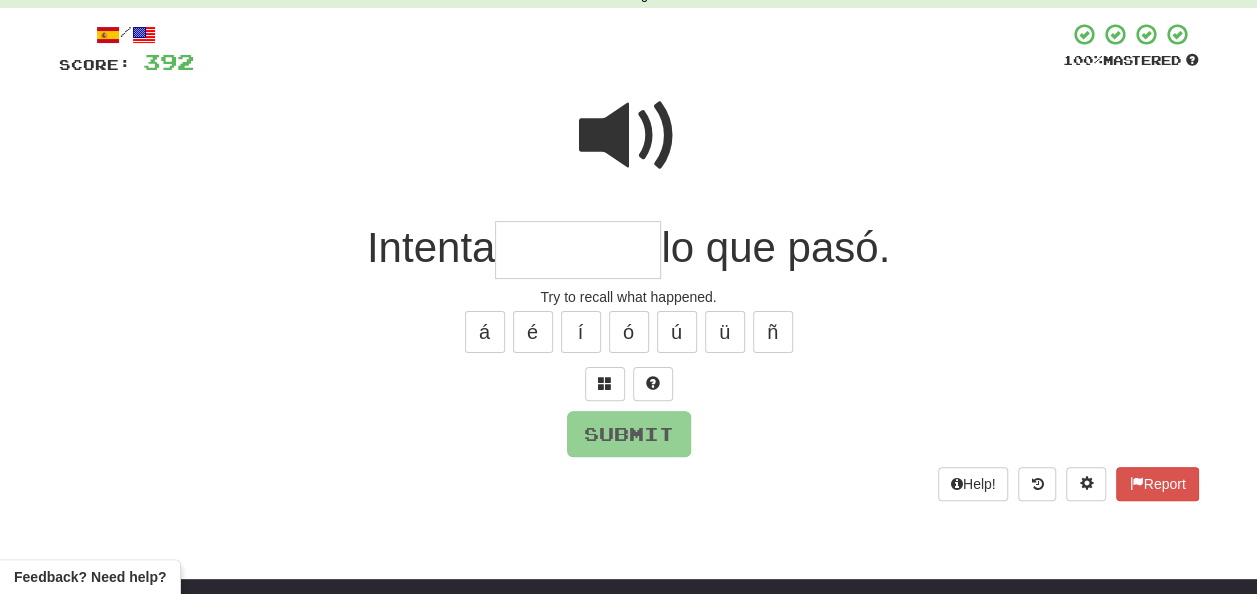 click at bounding box center (578, 250) 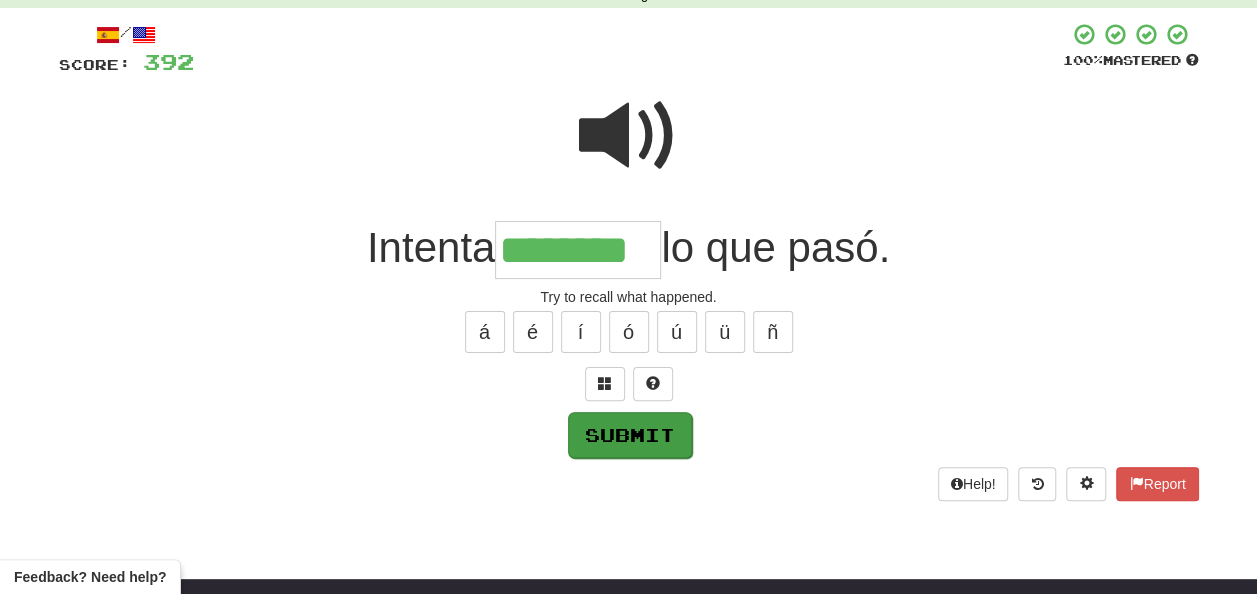 type on "********" 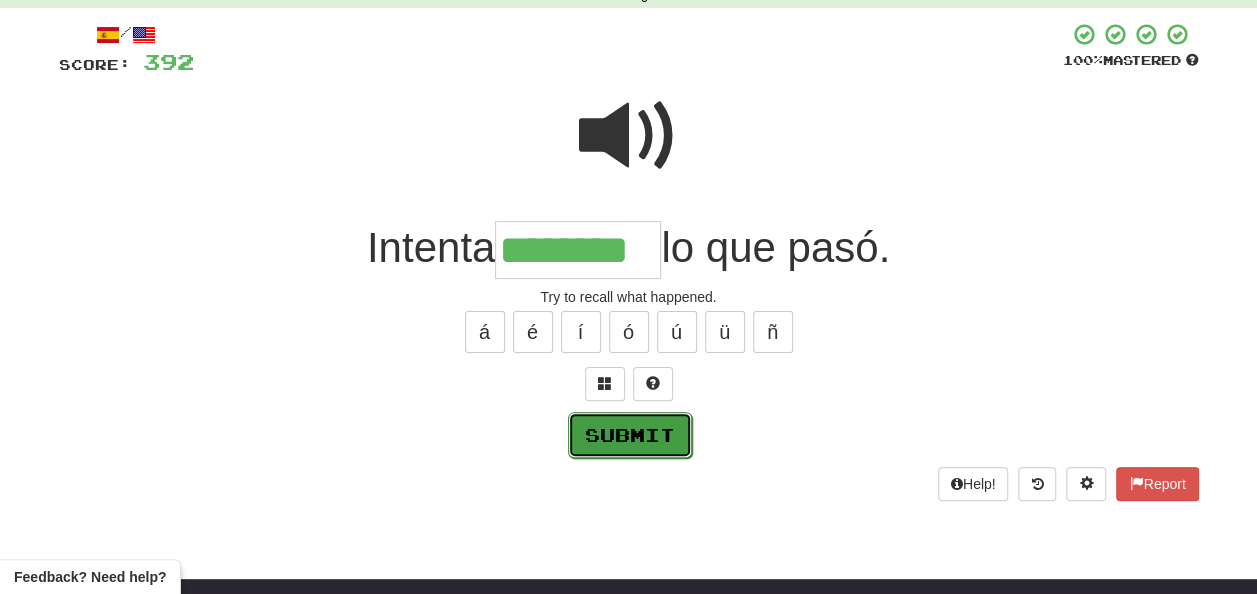 click on "Submit" at bounding box center [630, 435] 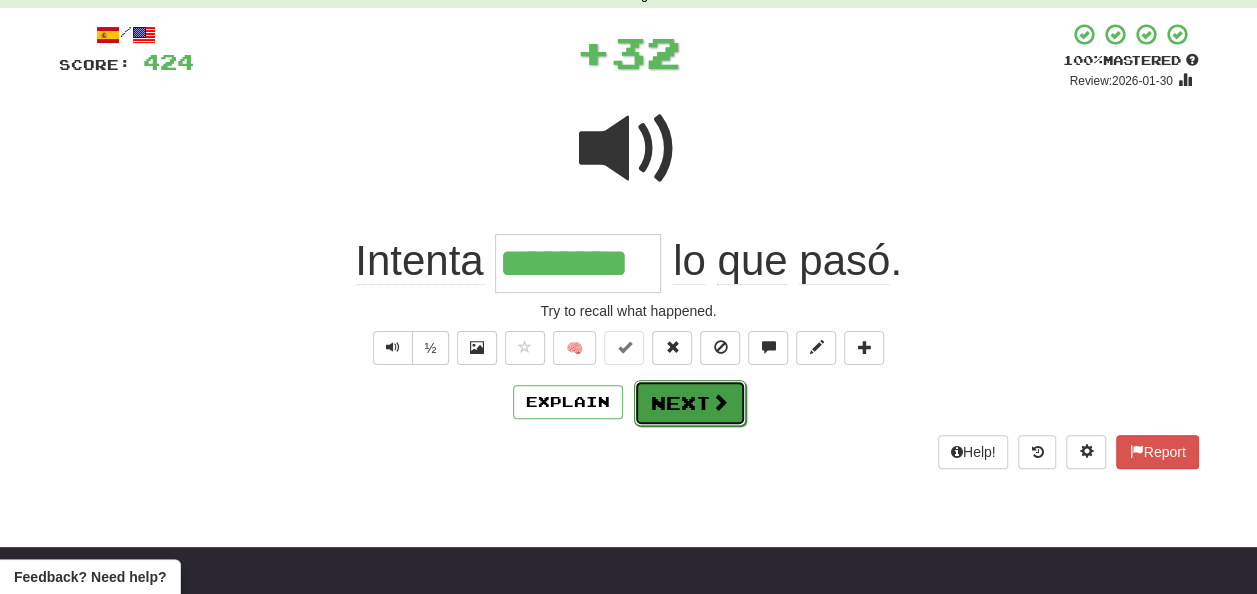 click on "Next" at bounding box center (690, 403) 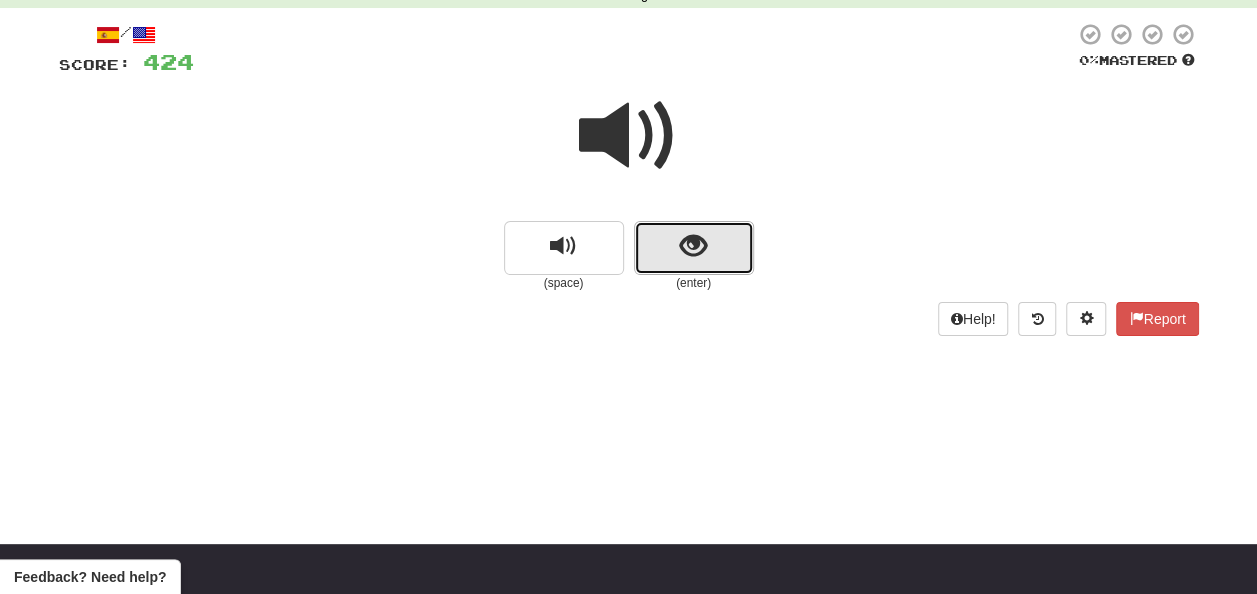 click at bounding box center (693, 246) 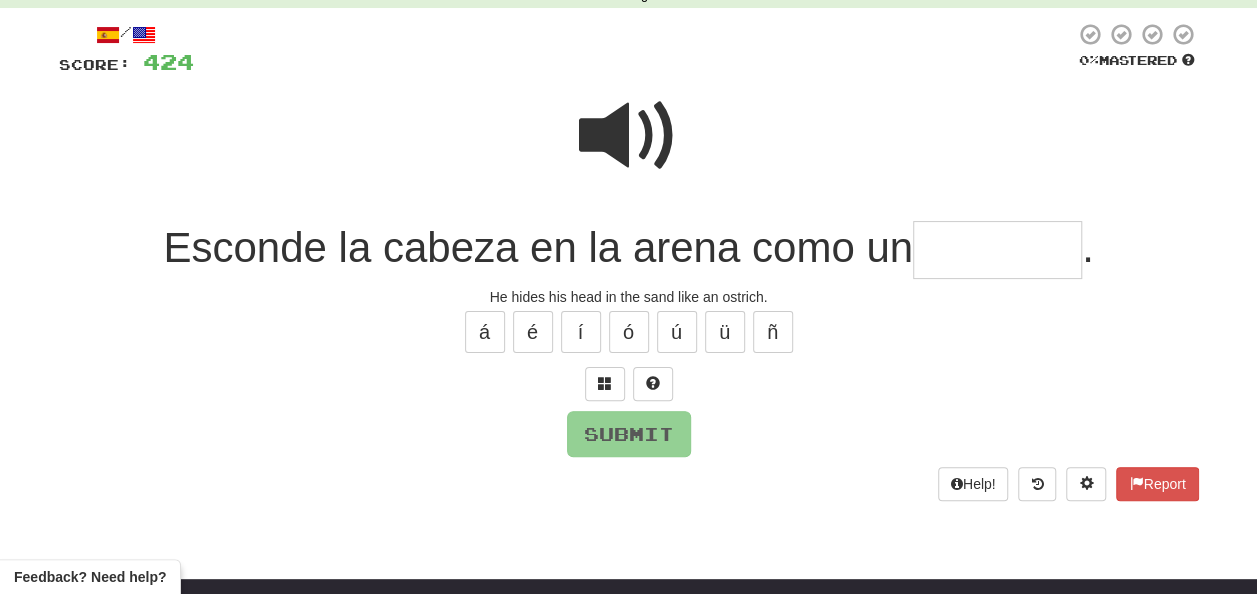 click at bounding box center (997, 250) 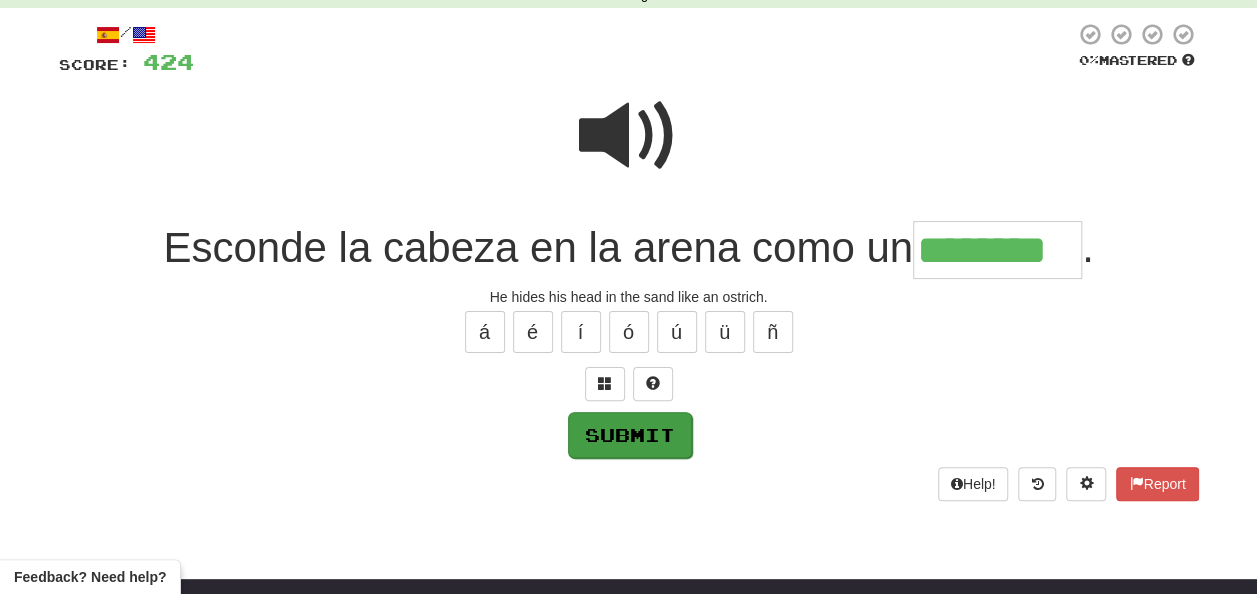type on "********" 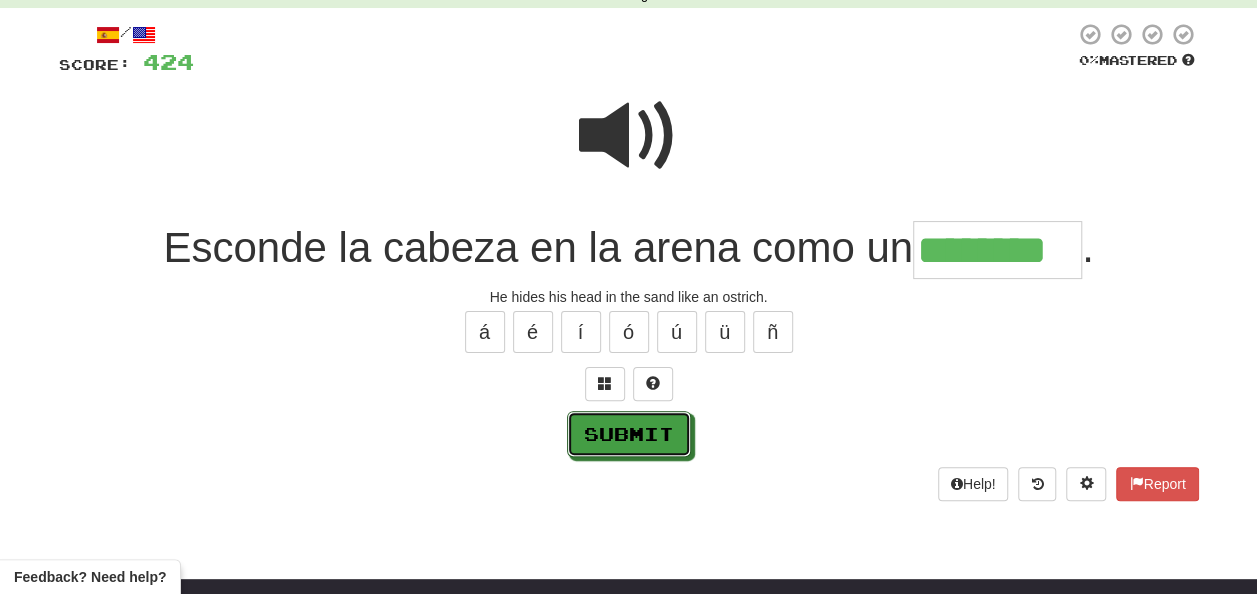click on "Submit" at bounding box center (629, 434) 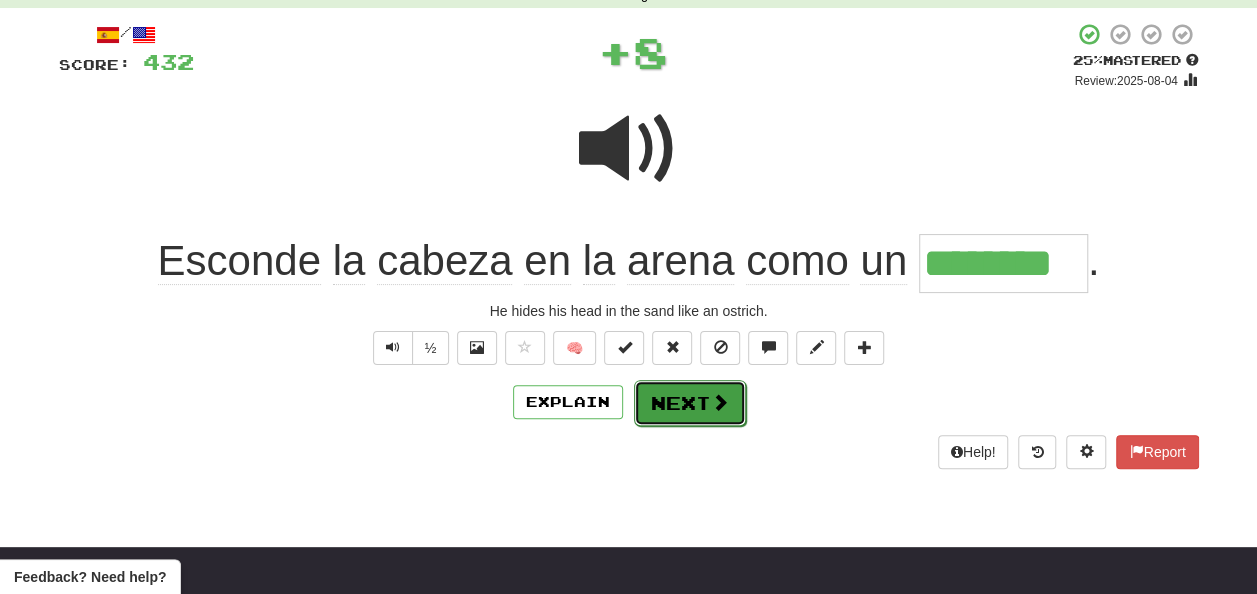 click on "Next" at bounding box center [690, 403] 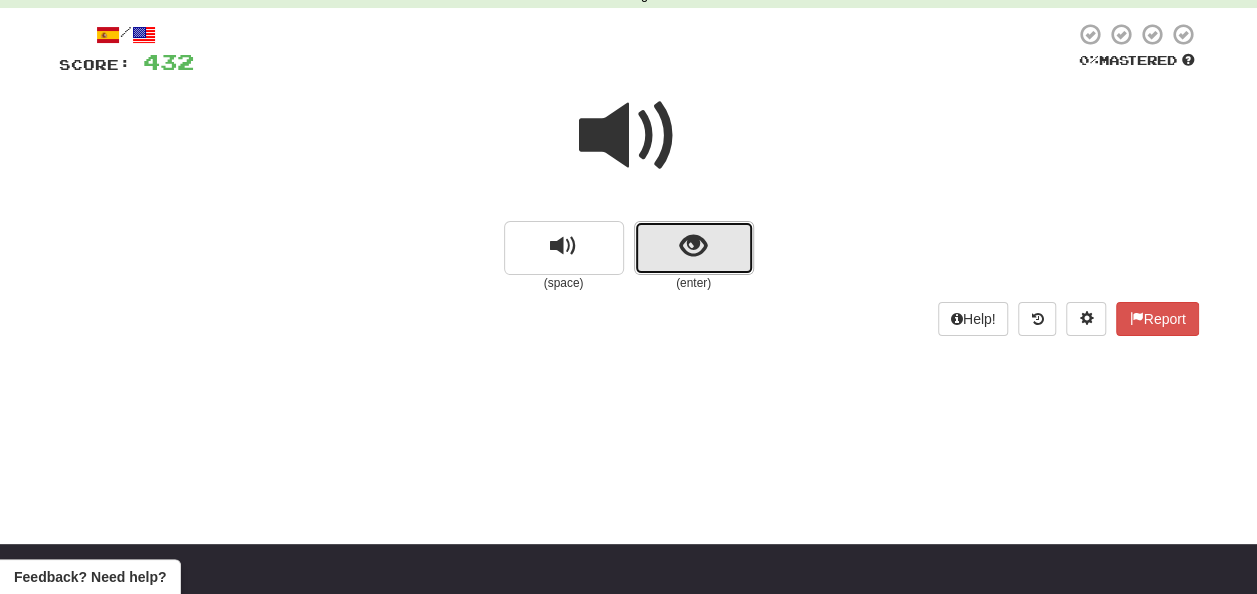 click at bounding box center [693, 246] 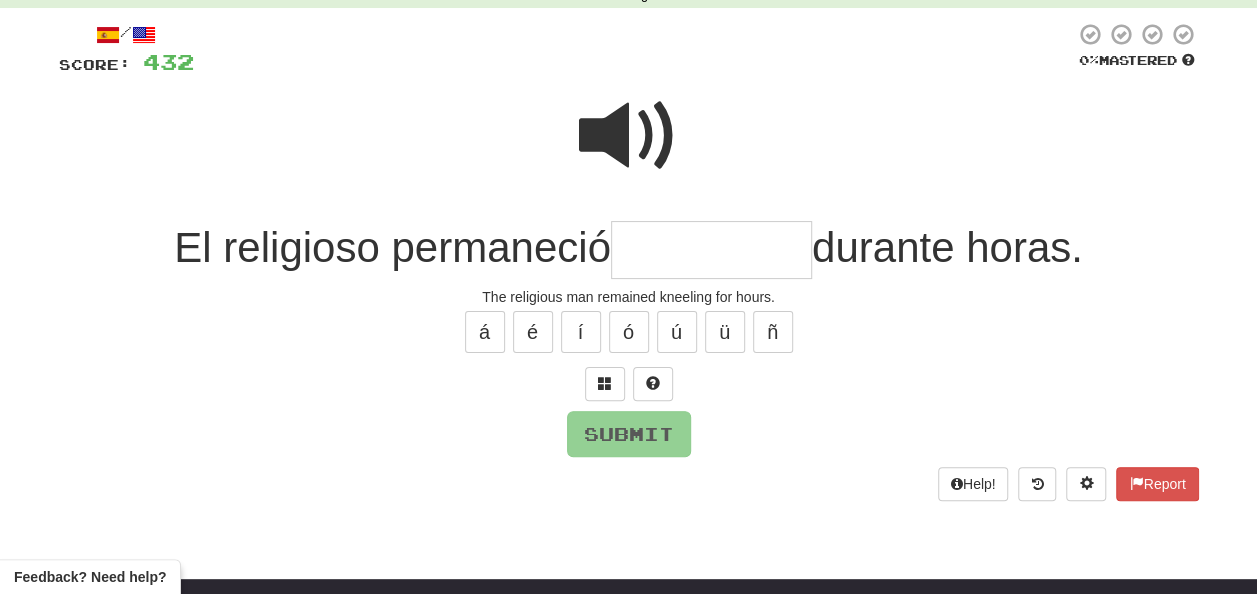 click at bounding box center (711, 250) 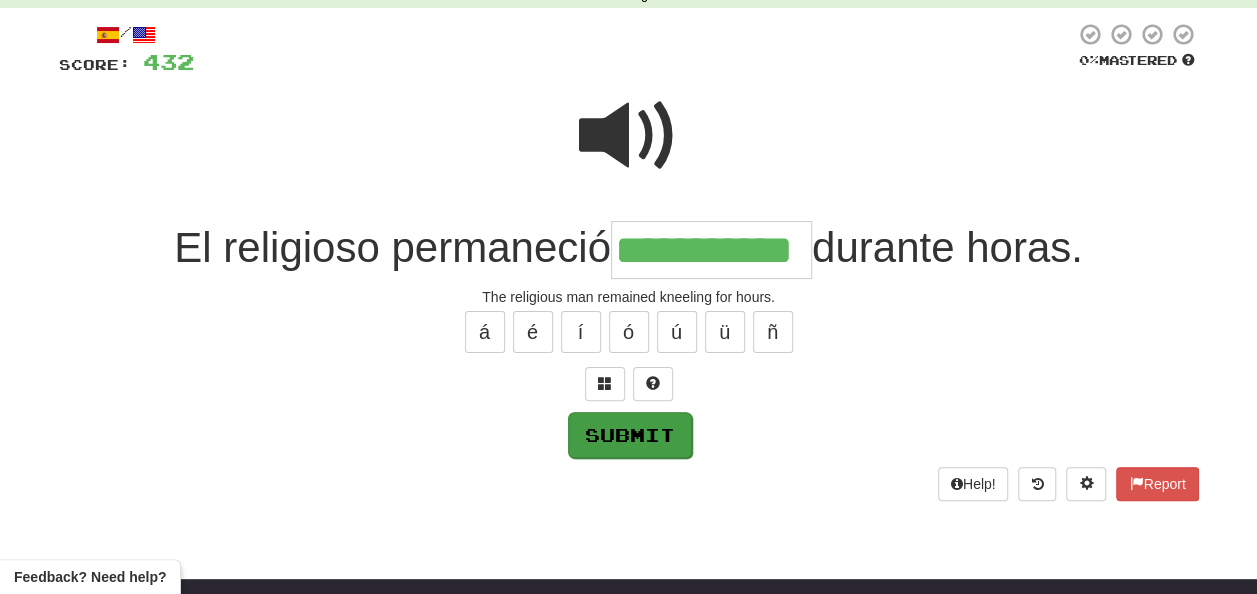 type on "**********" 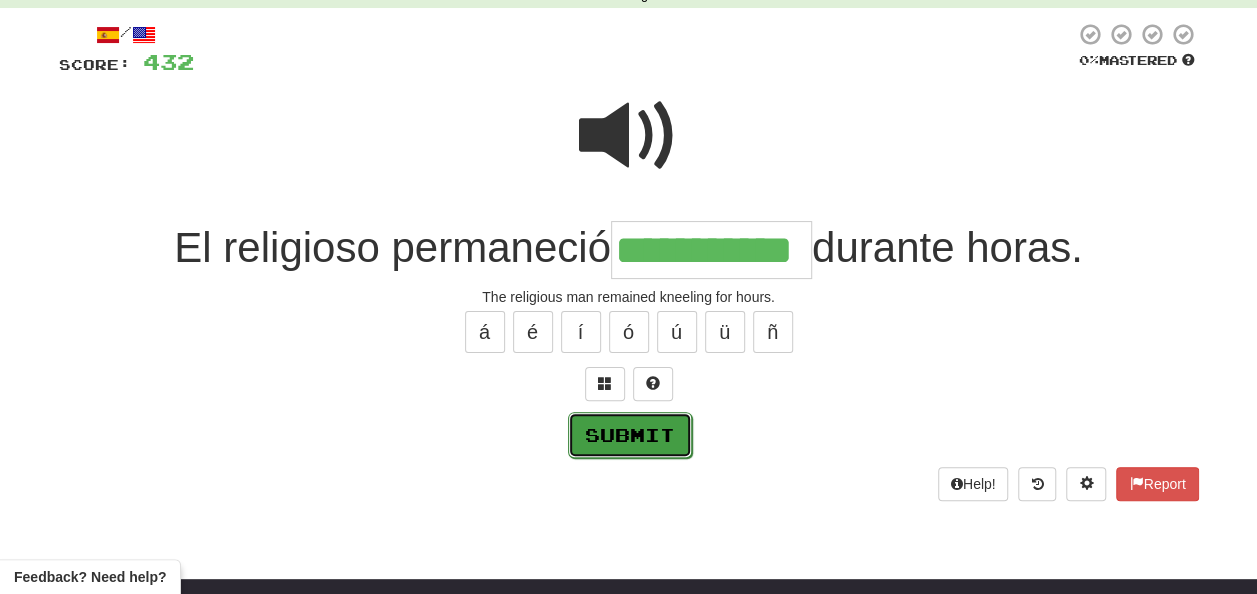 click on "Submit" at bounding box center [630, 435] 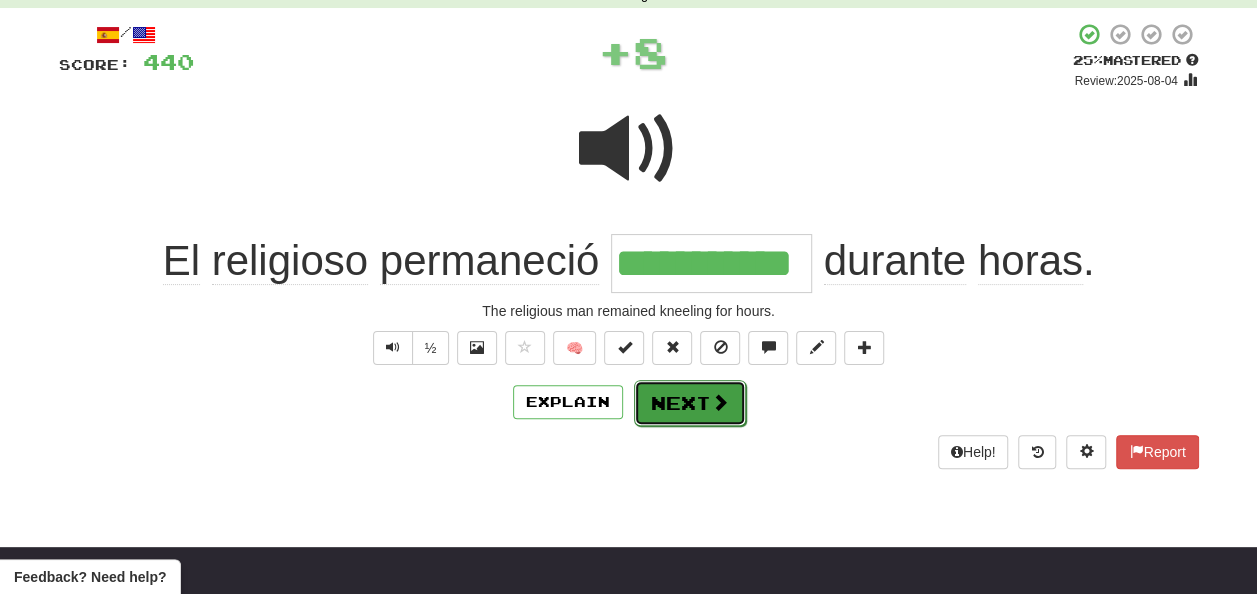 click on "Next" at bounding box center (690, 403) 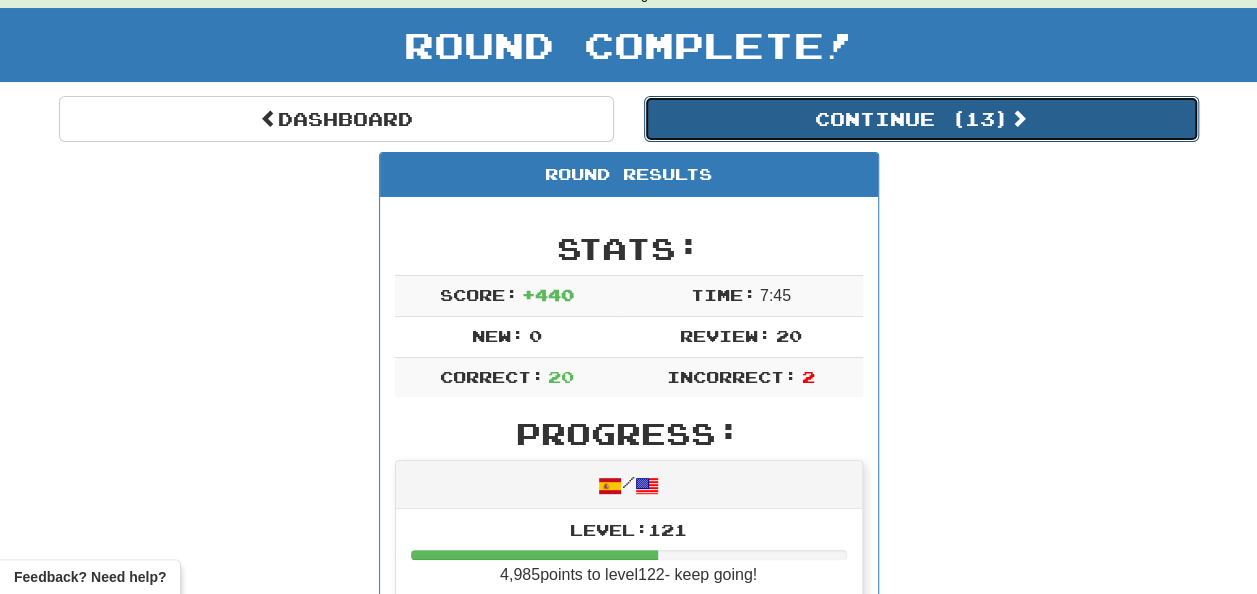 click on "Continue ( 13 )" at bounding box center (921, 119) 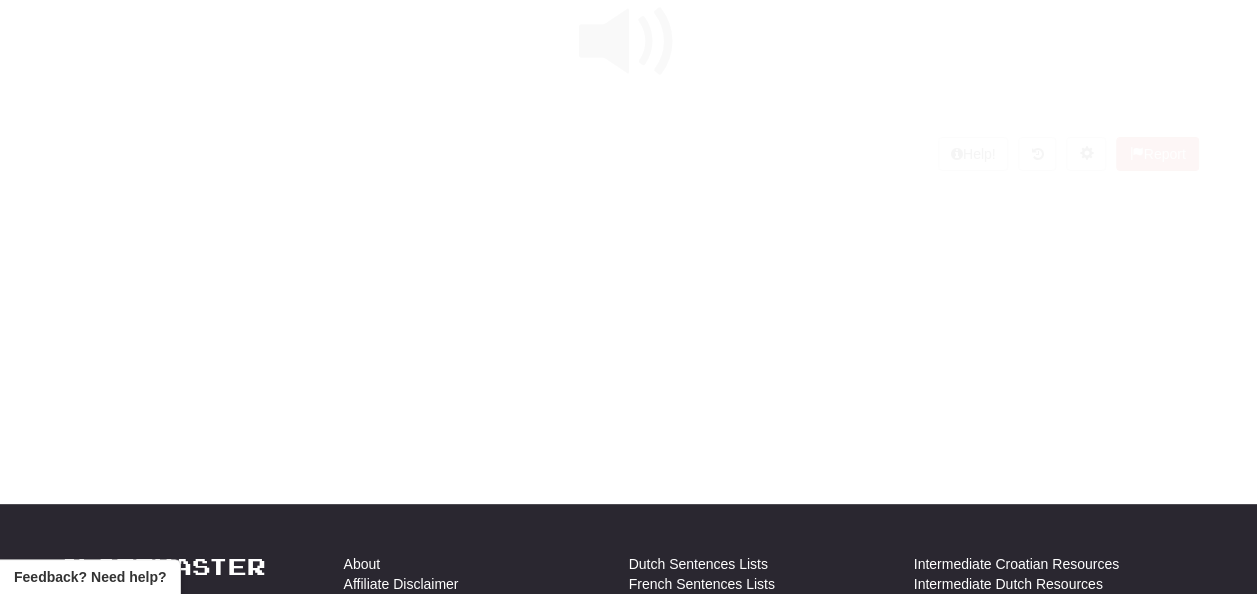 scroll, scrollTop: 100, scrollLeft: 0, axis: vertical 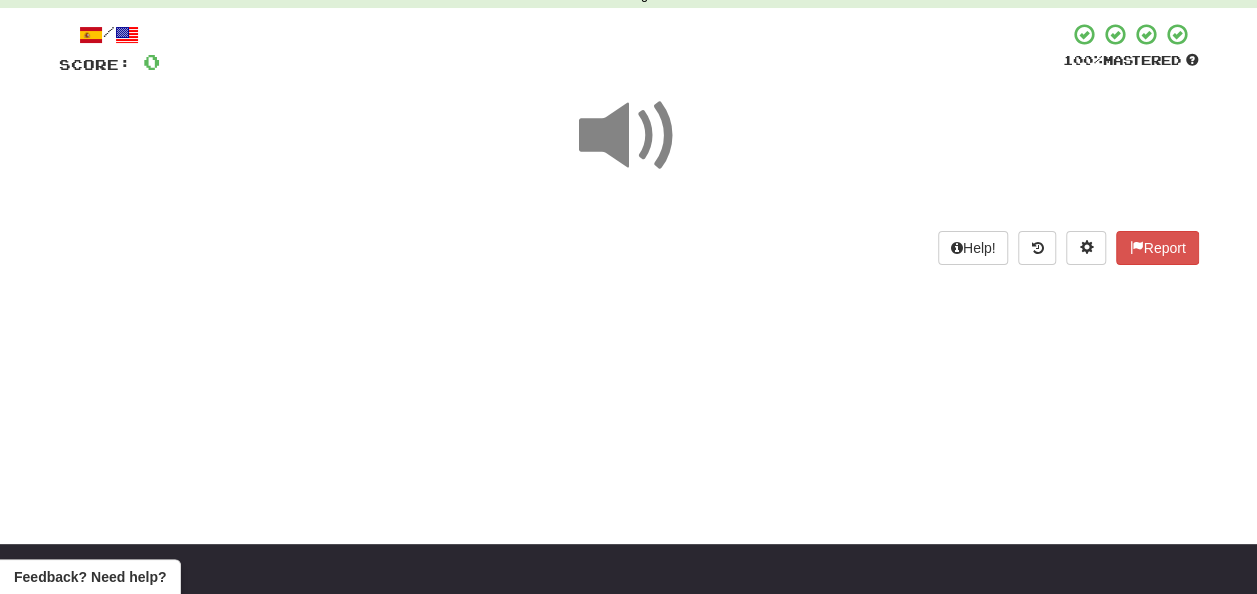 click at bounding box center [629, 136] 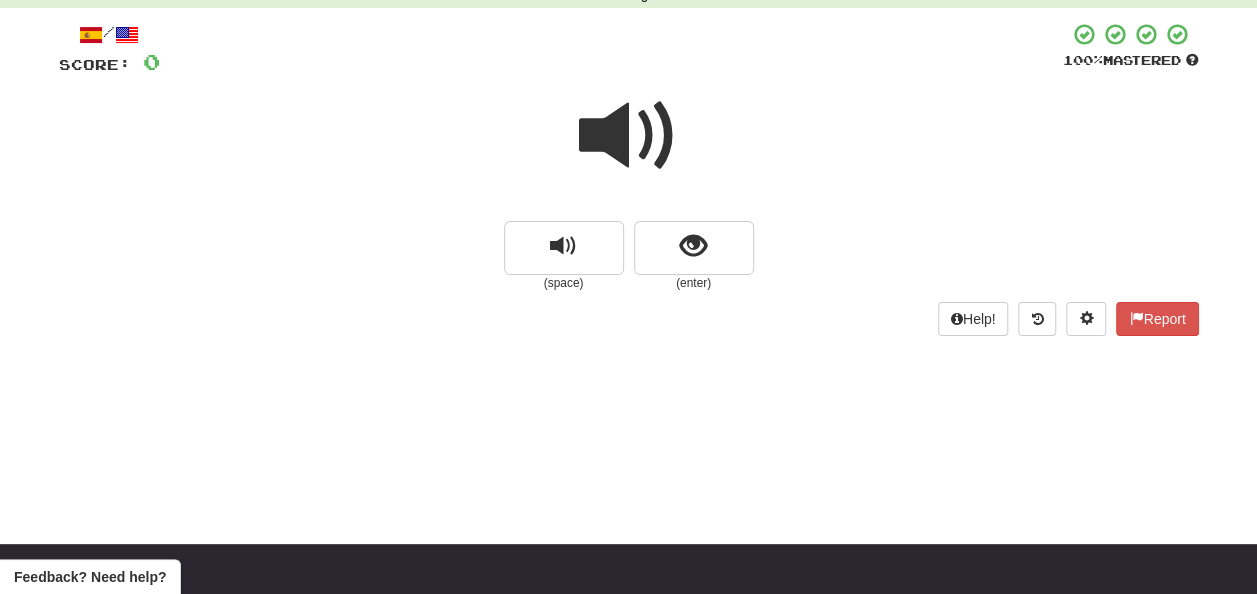click at bounding box center (629, 136) 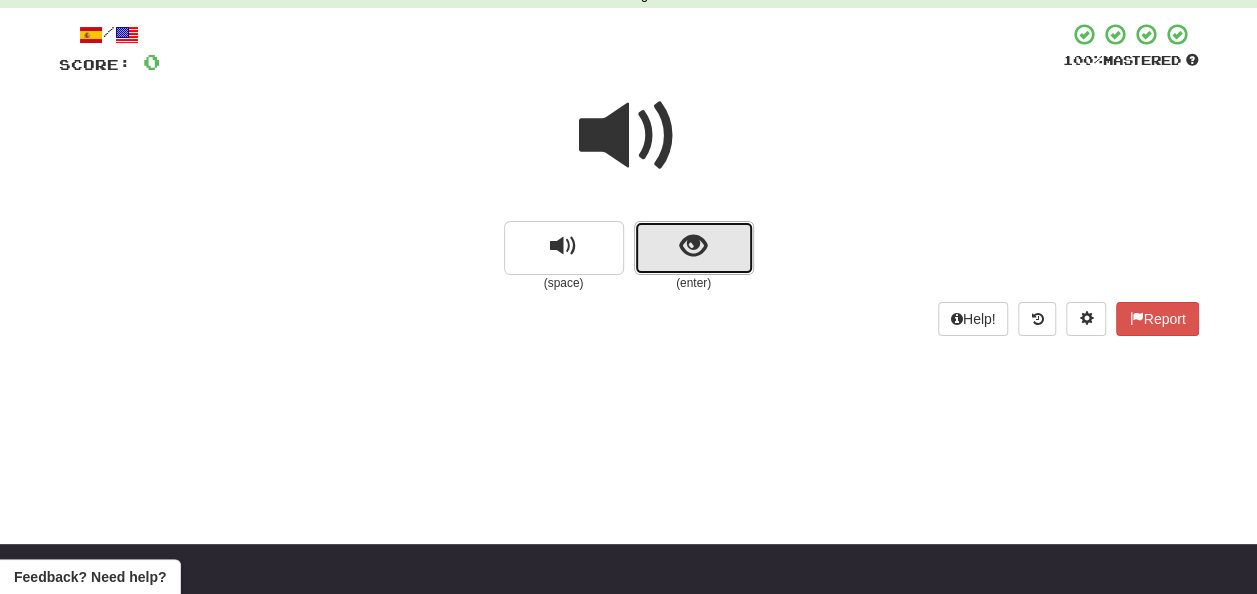 click at bounding box center (693, 246) 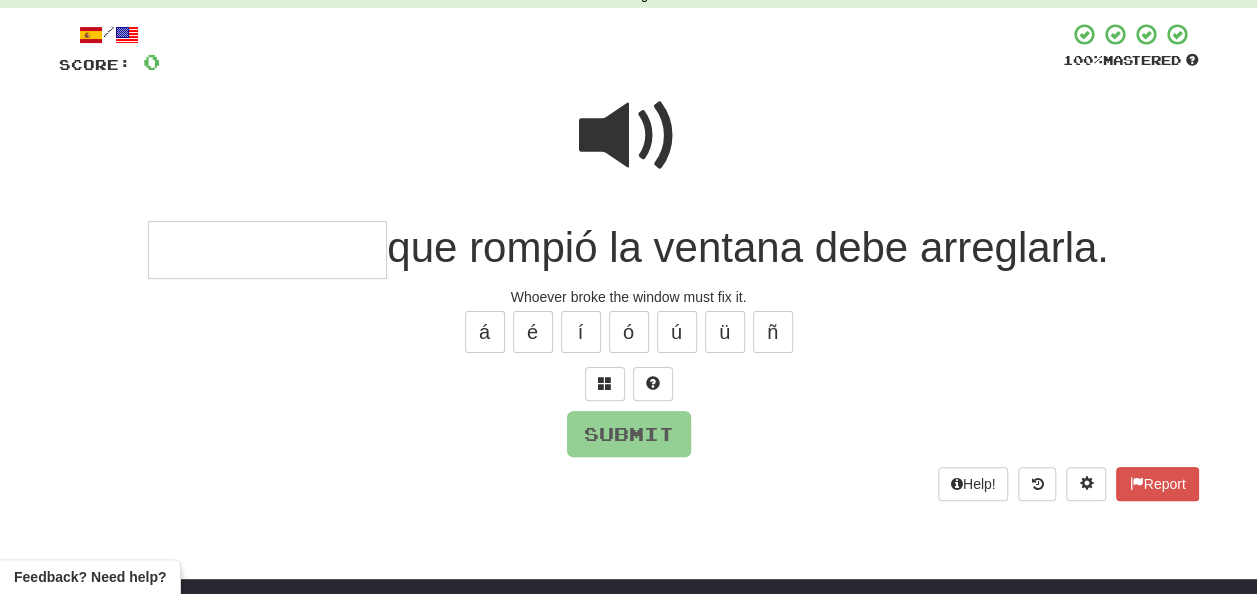 click at bounding box center [629, 136] 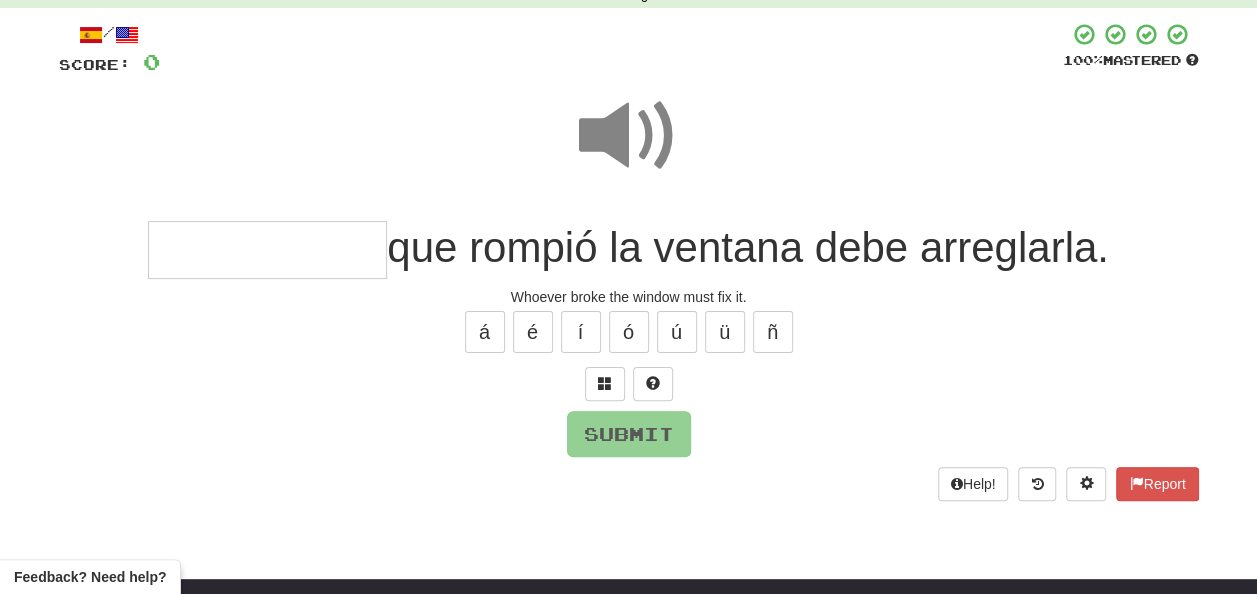 click at bounding box center (267, 250) 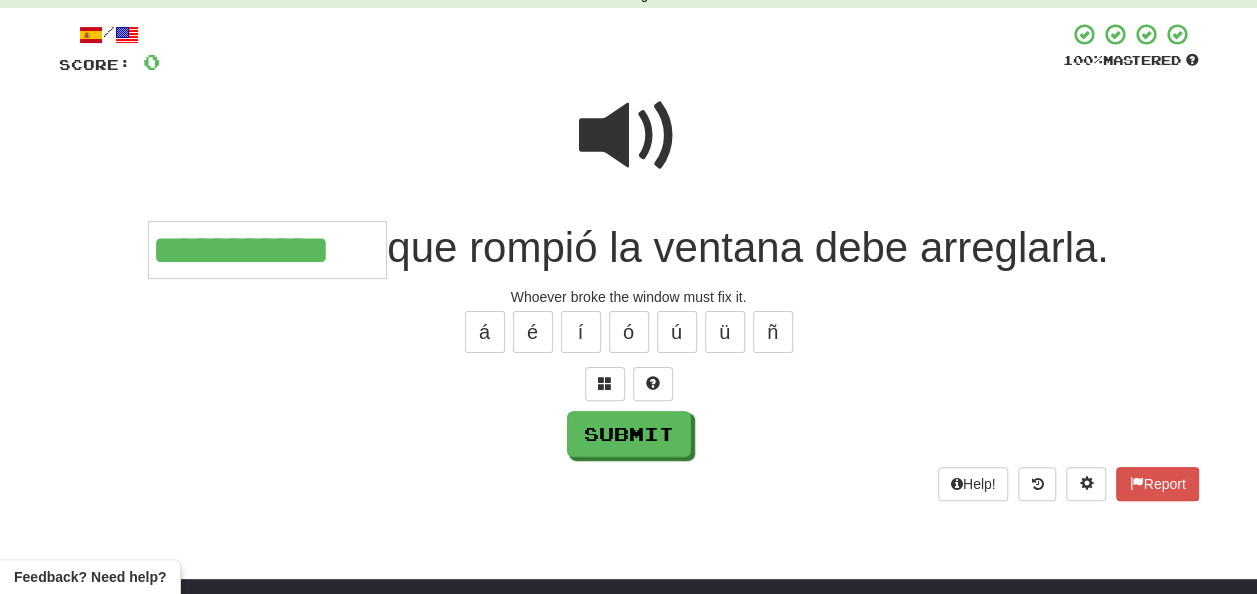 type on "**********" 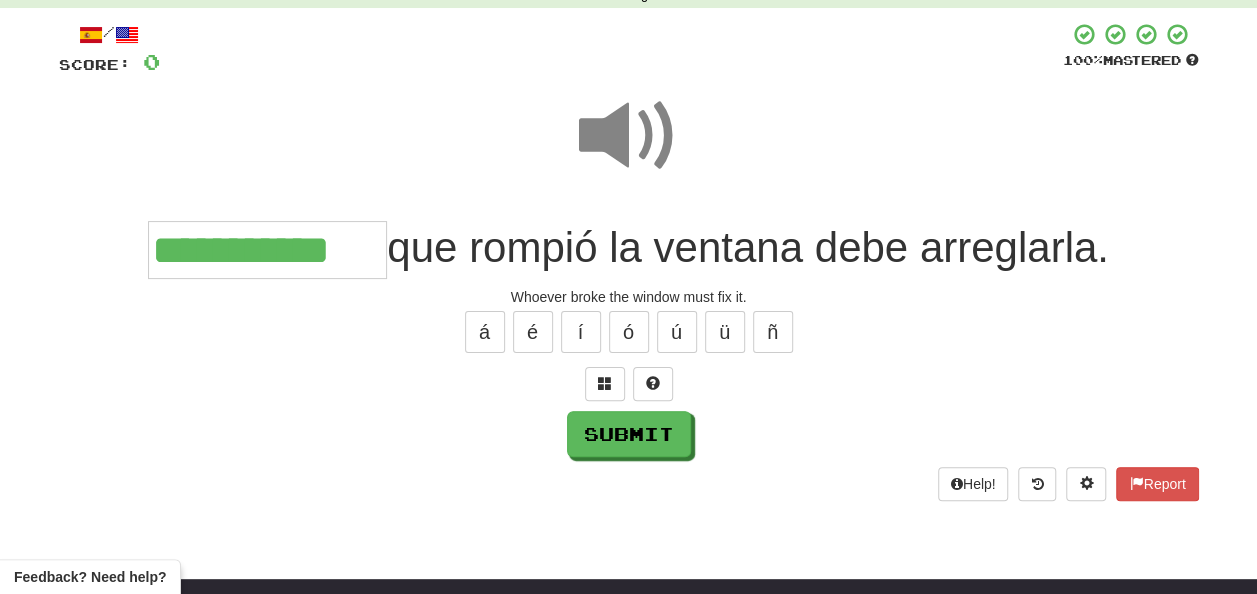click at bounding box center [629, 136] 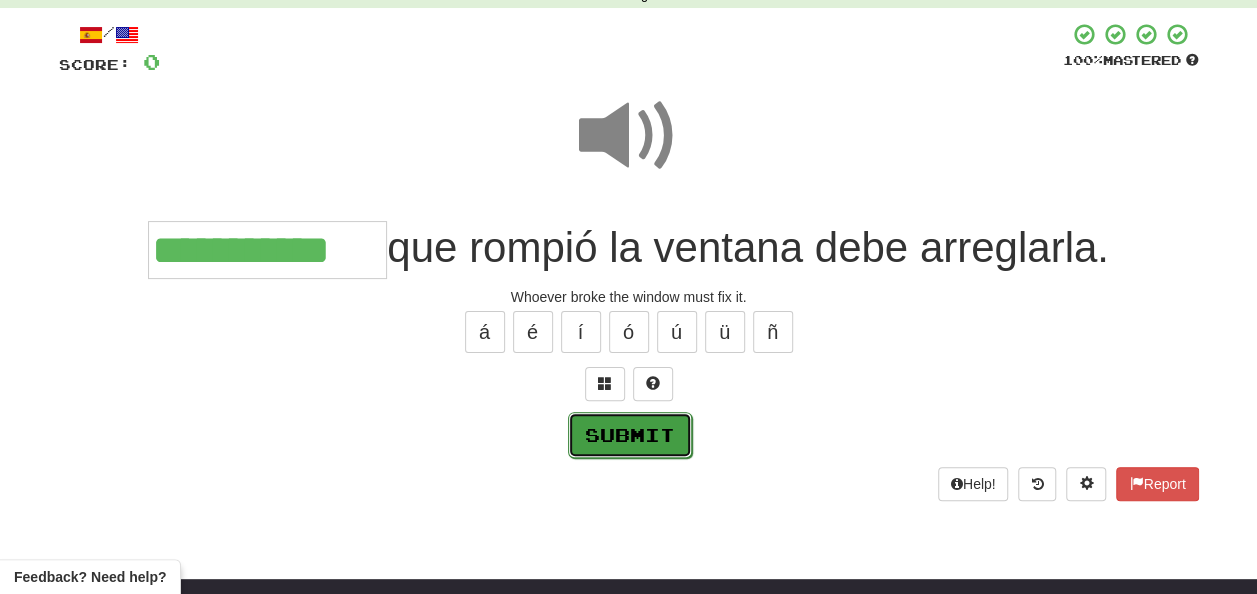 click on "Submit" at bounding box center (630, 435) 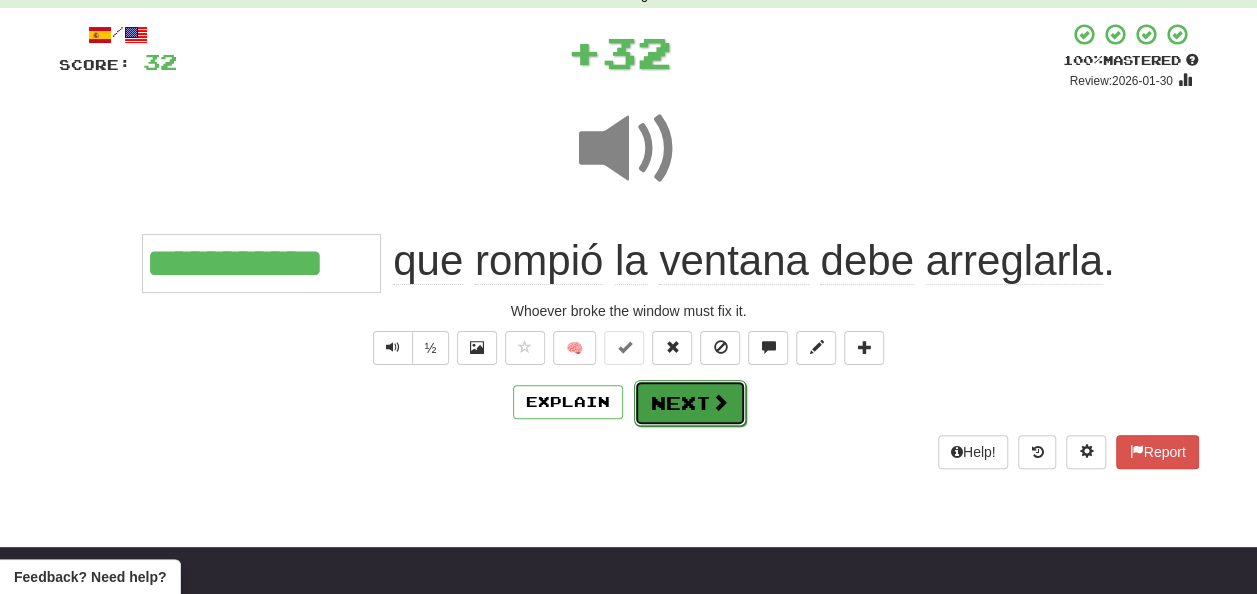 click on "Next" at bounding box center [690, 403] 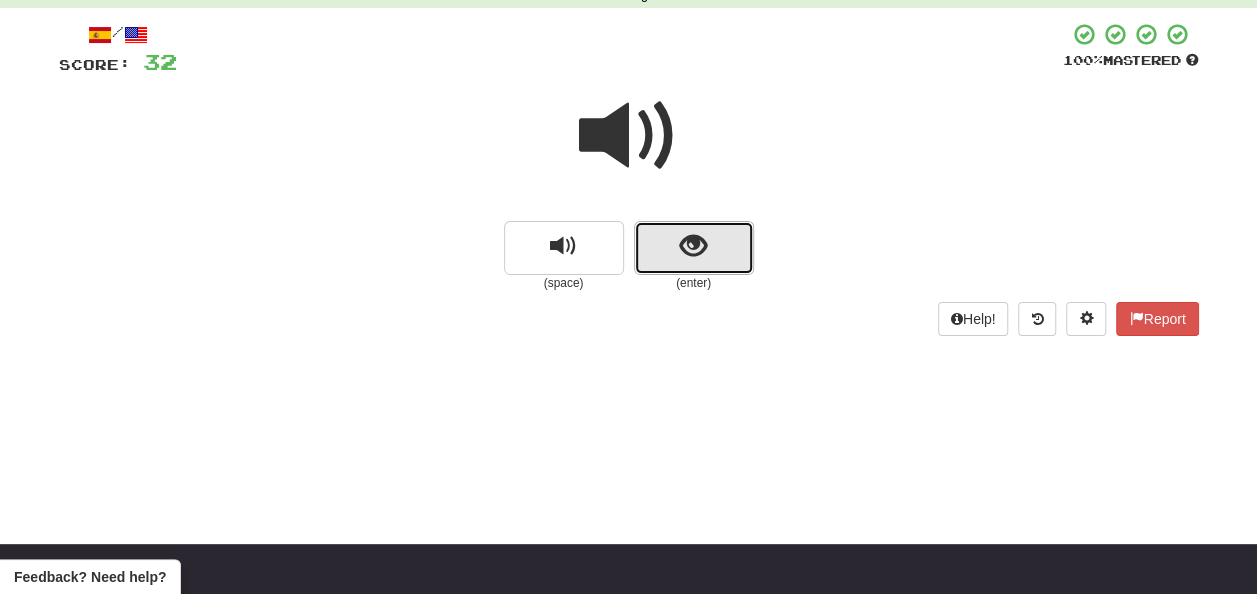click at bounding box center [694, 248] 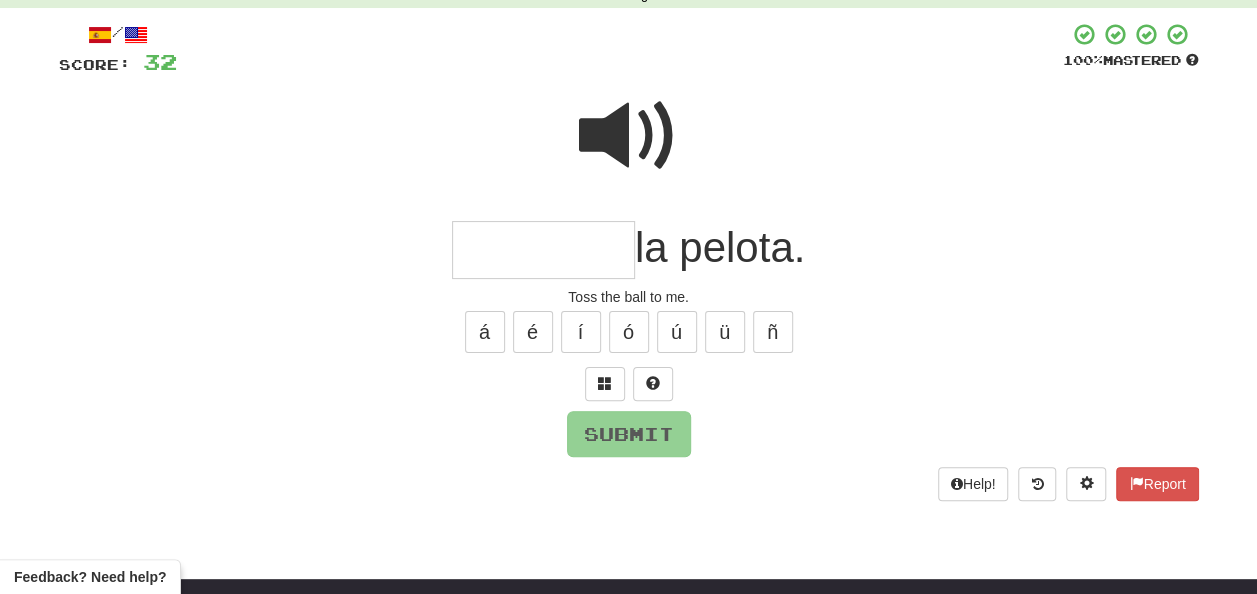 click at bounding box center (543, 250) 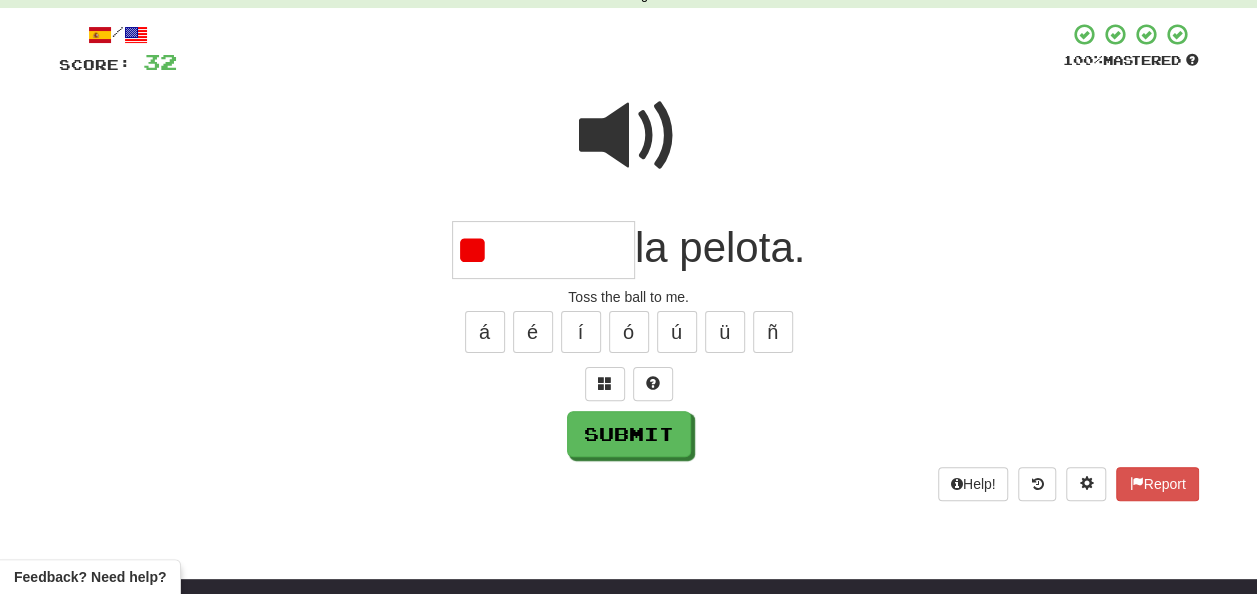 type on "*" 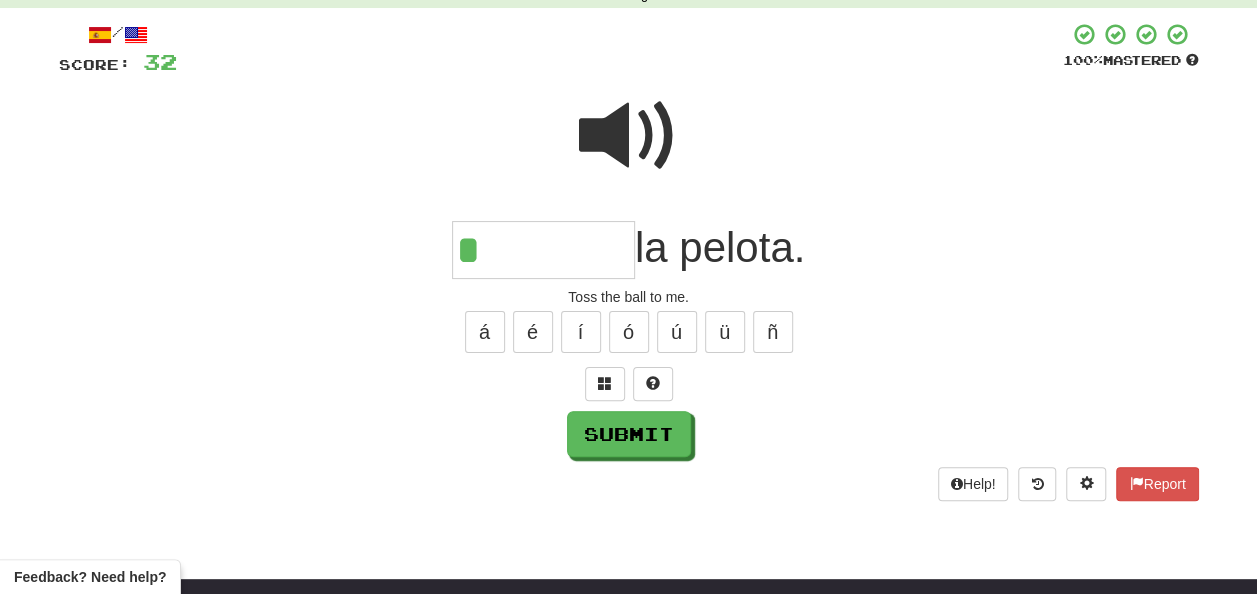 click at bounding box center [629, 136] 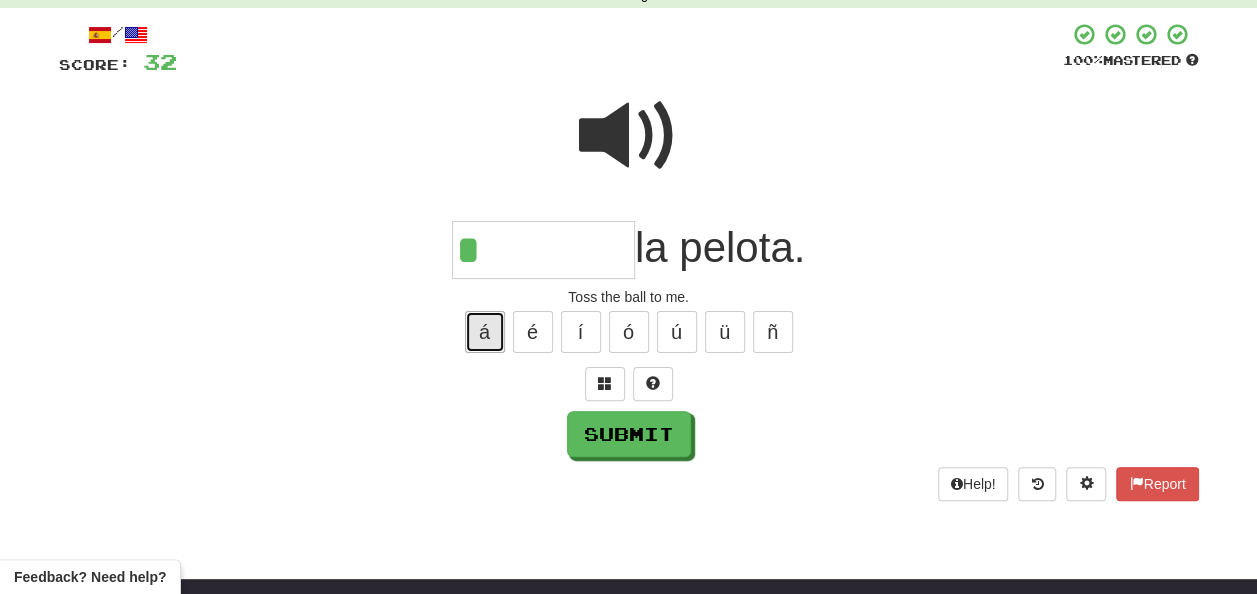 click on "á" at bounding box center (485, 332) 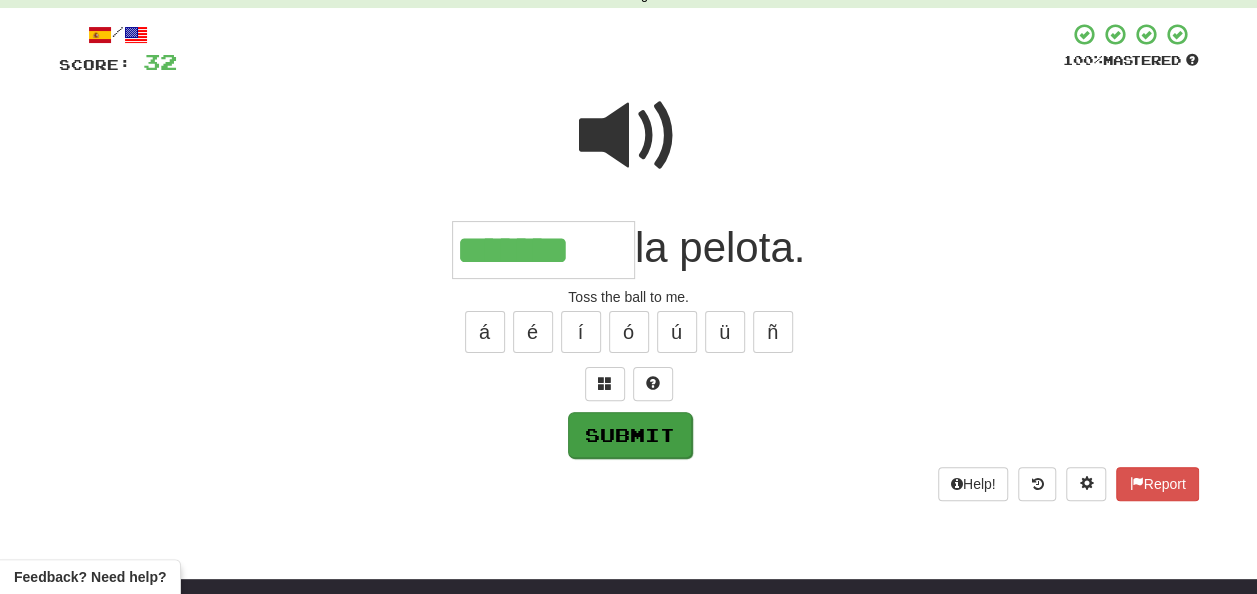 type on "*******" 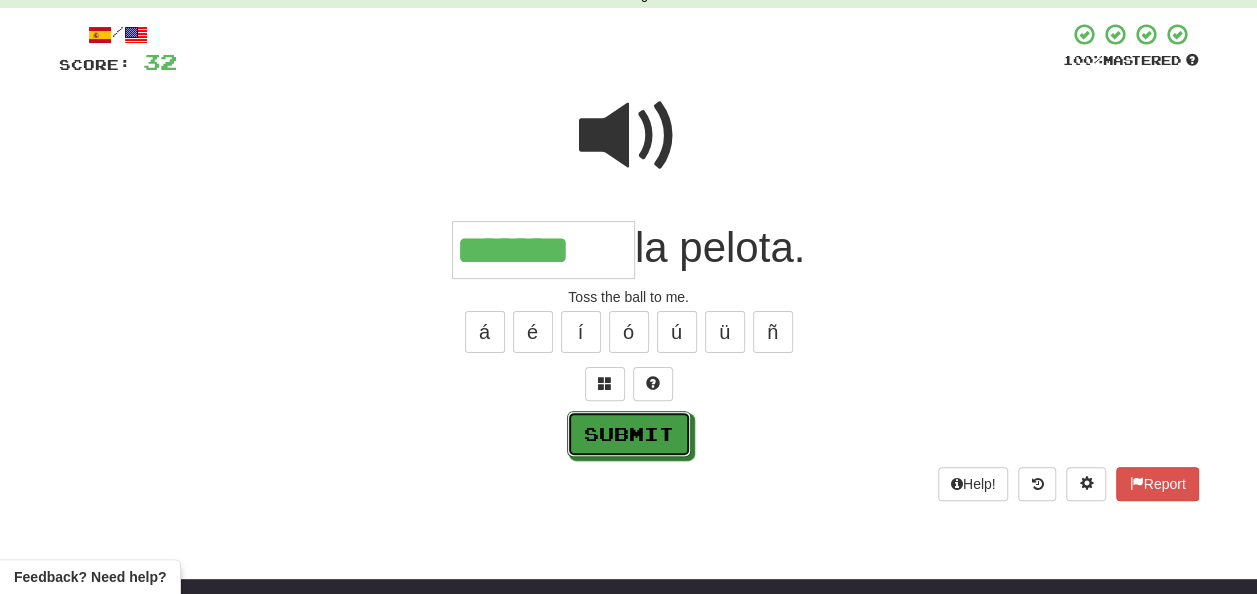 click on "Submit" at bounding box center [629, 434] 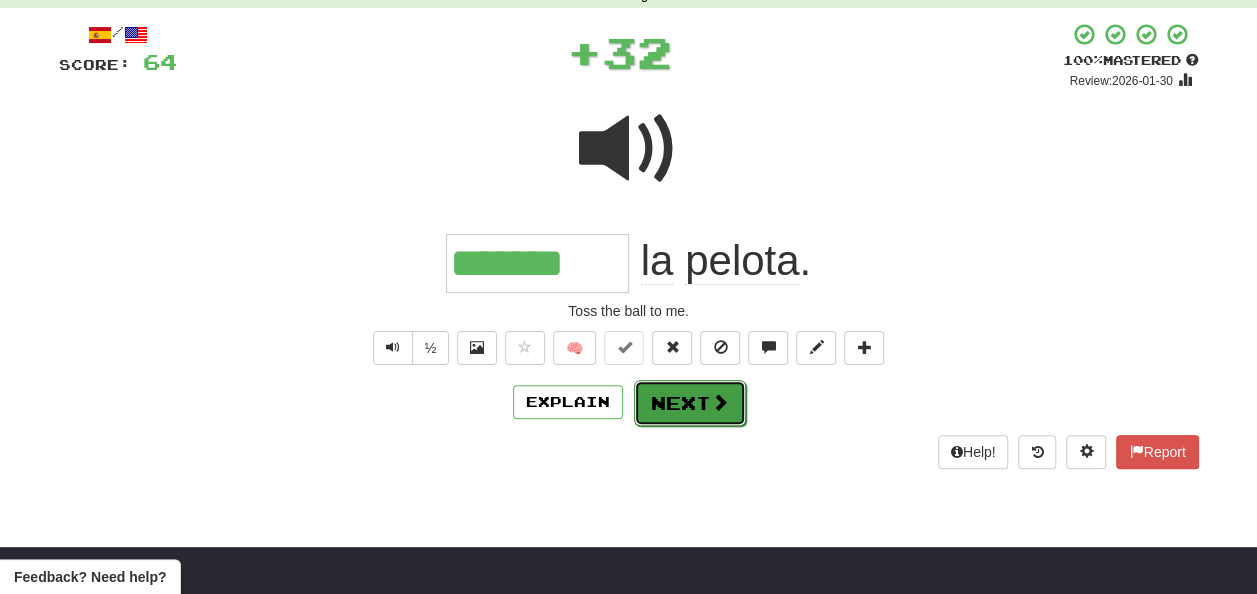 click on "Next" at bounding box center [690, 403] 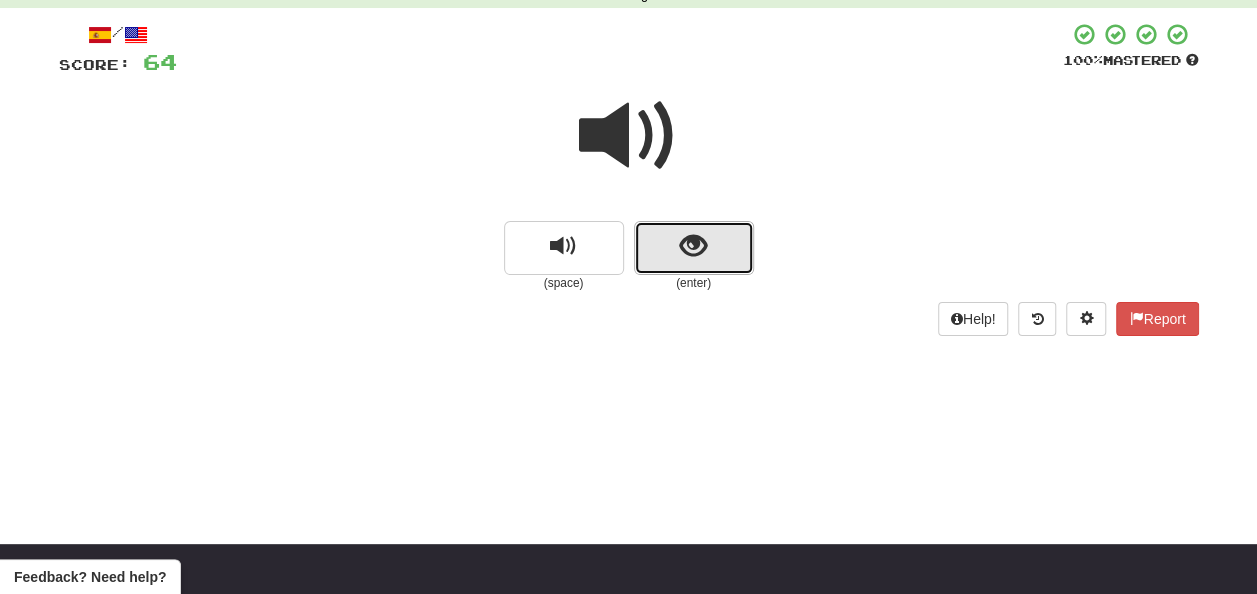 click at bounding box center [694, 248] 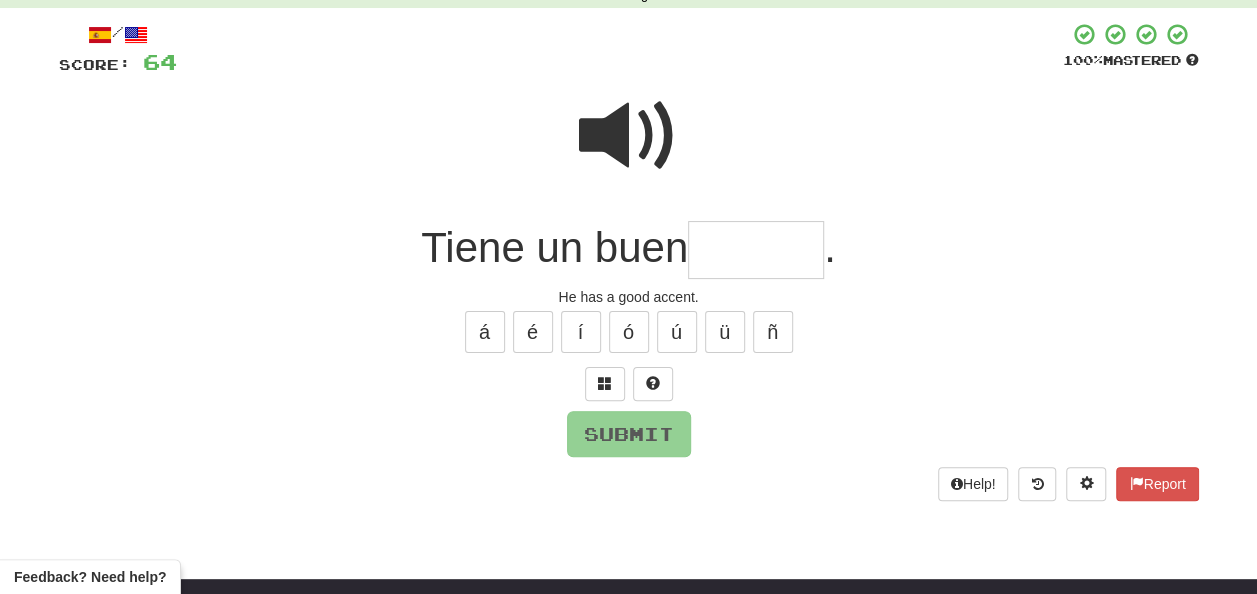 click at bounding box center (756, 250) 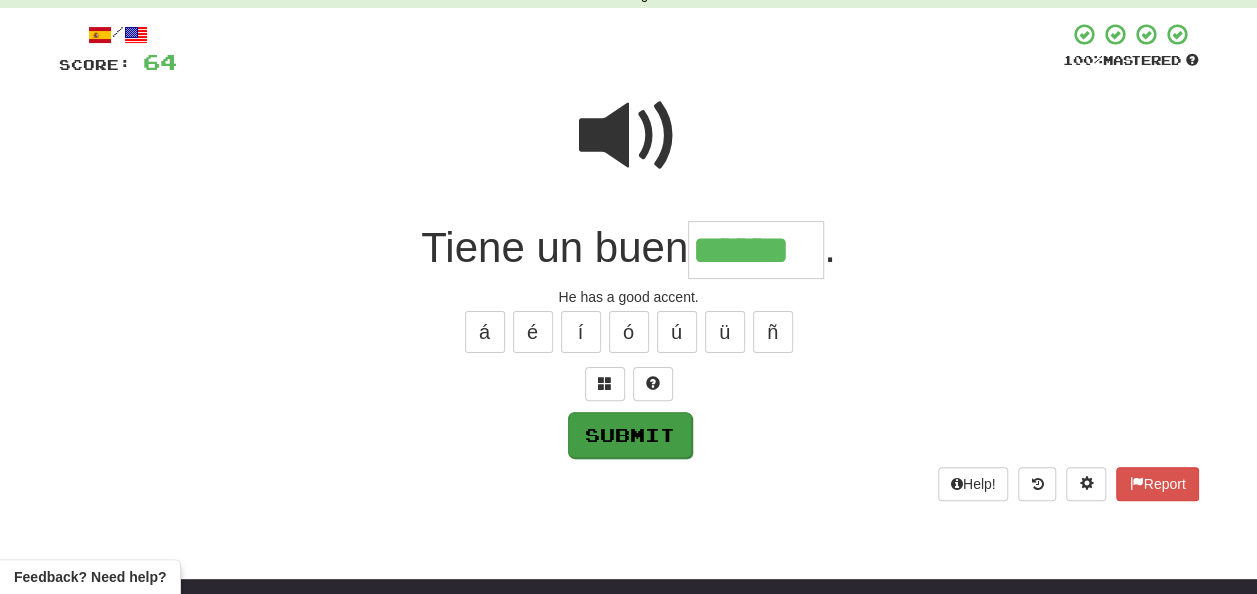 type on "******" 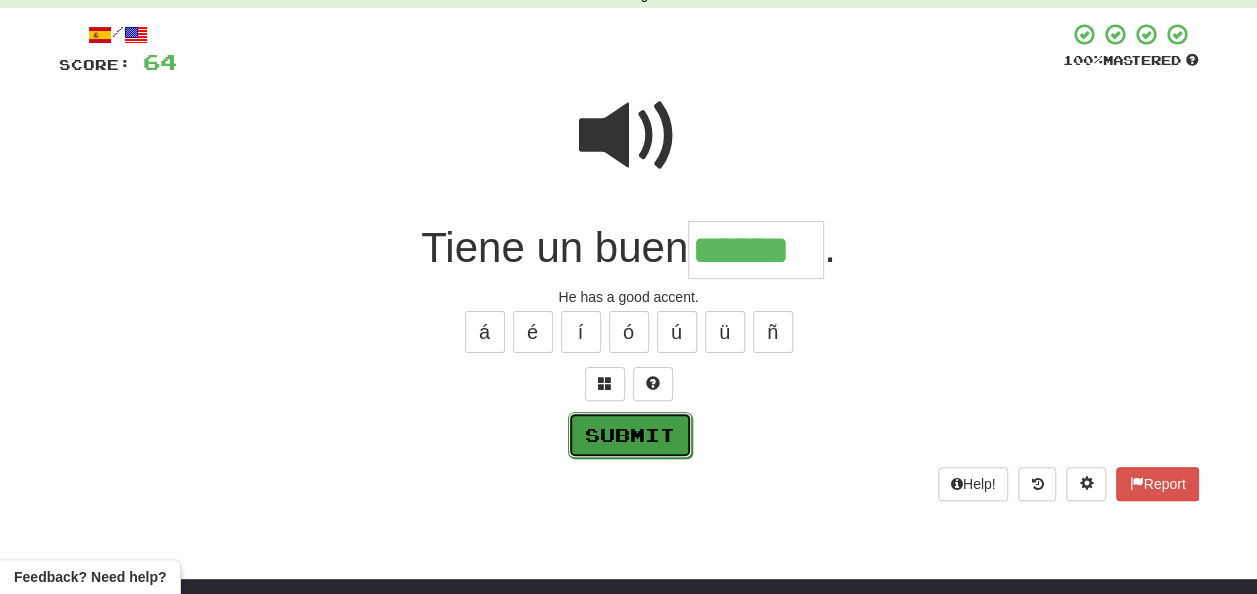 click on "Submit" at bounding box center (630, 435) 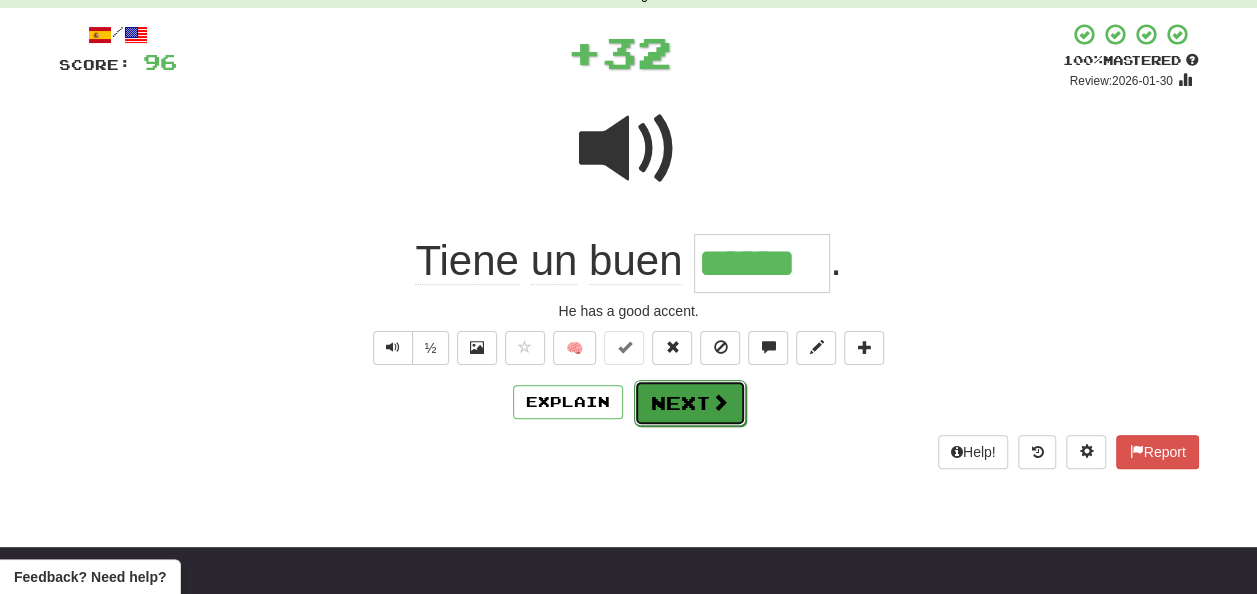 click on "Next" at bounding box center (690, 403) 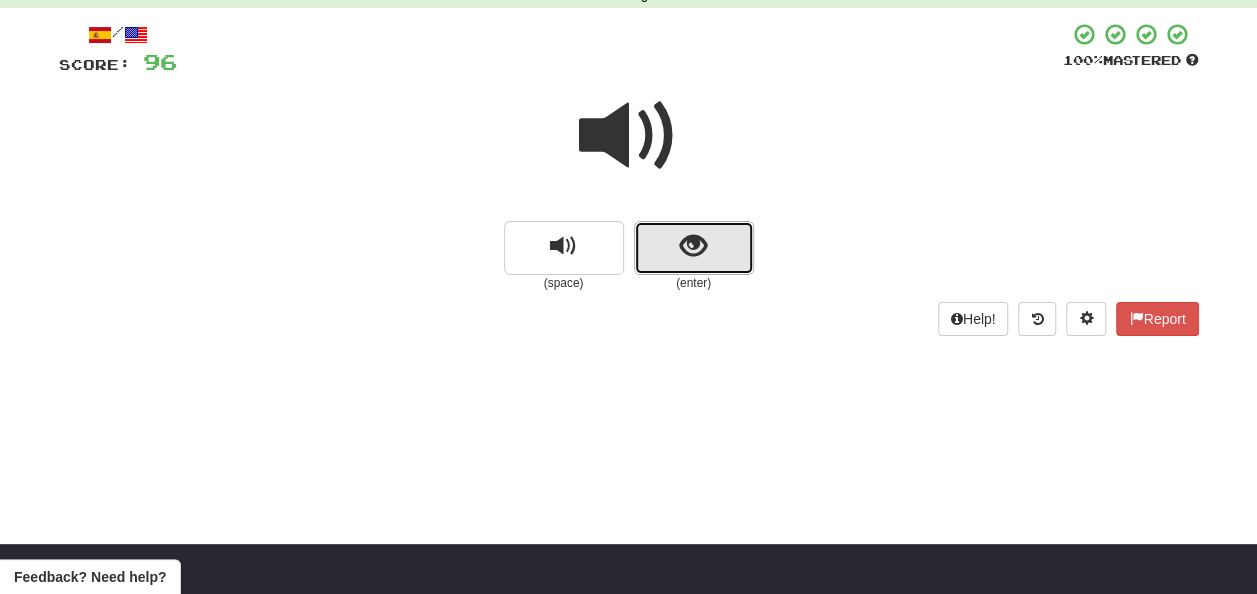 click at bounding box center [694, 248] 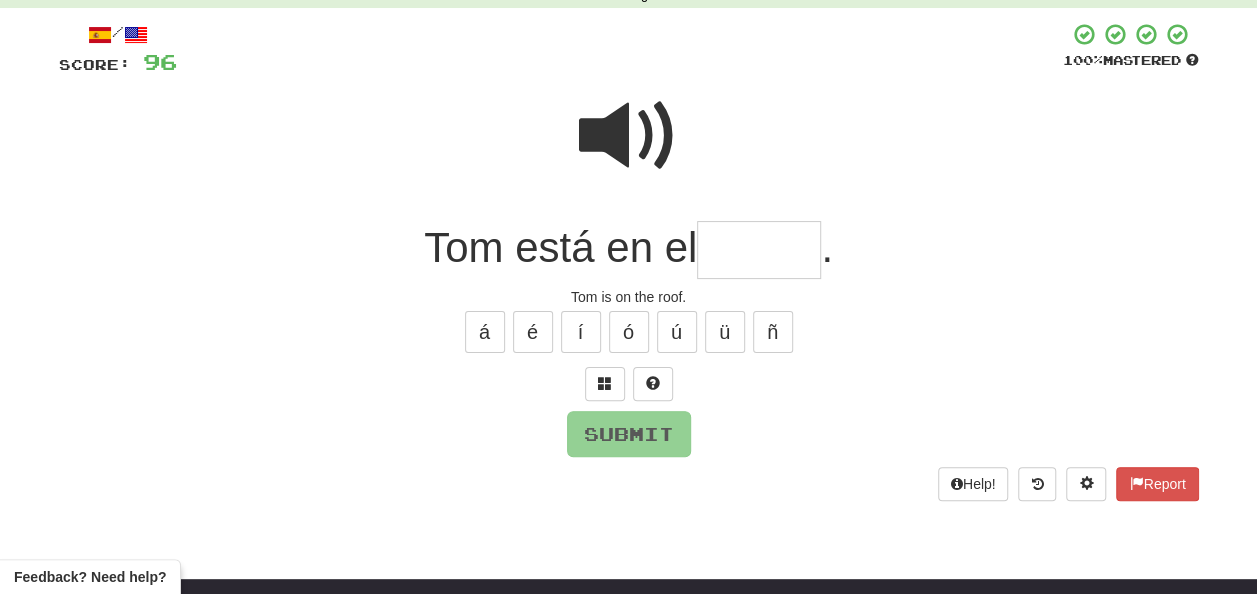 drag, startPoint x: 730, startPoint y: 242, endPoint x: 721, endPoint y: 258, distance: 18.35756 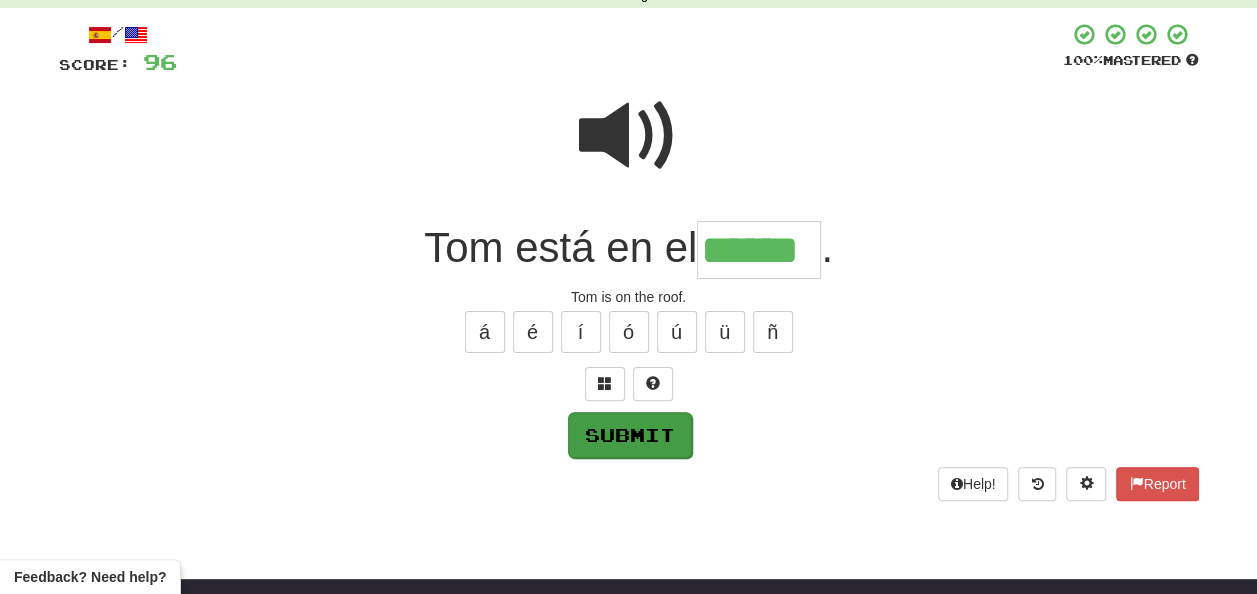 type on "******" 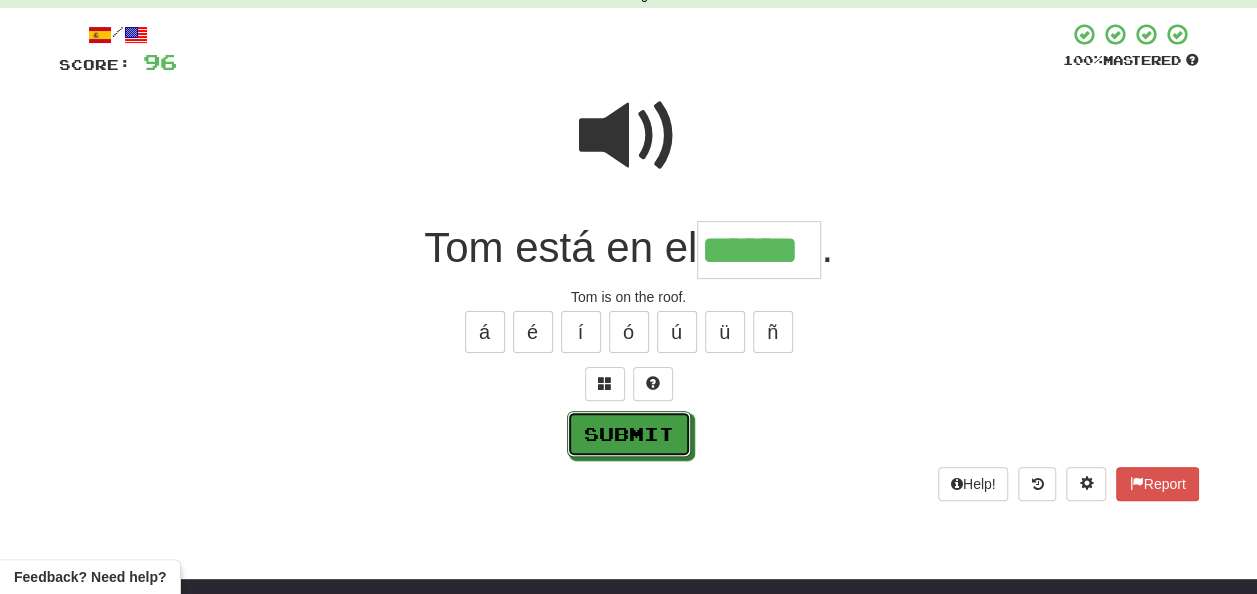 click on "Submit" at bounding box center (629, 434) 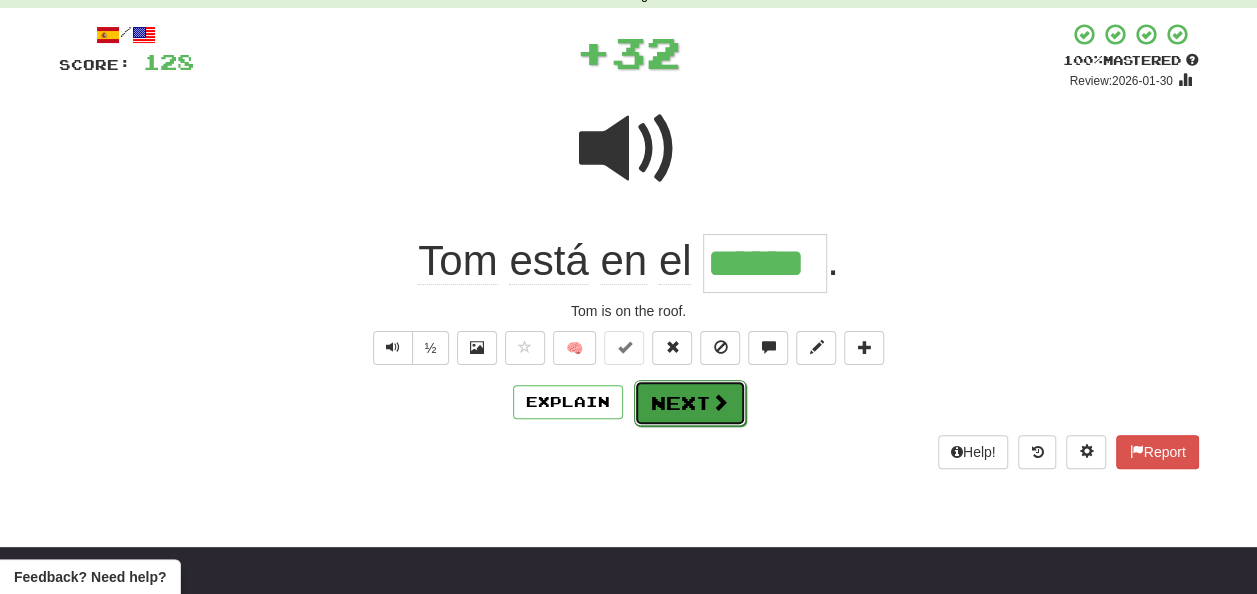 click on "Next" at bounding box center (690, 403) 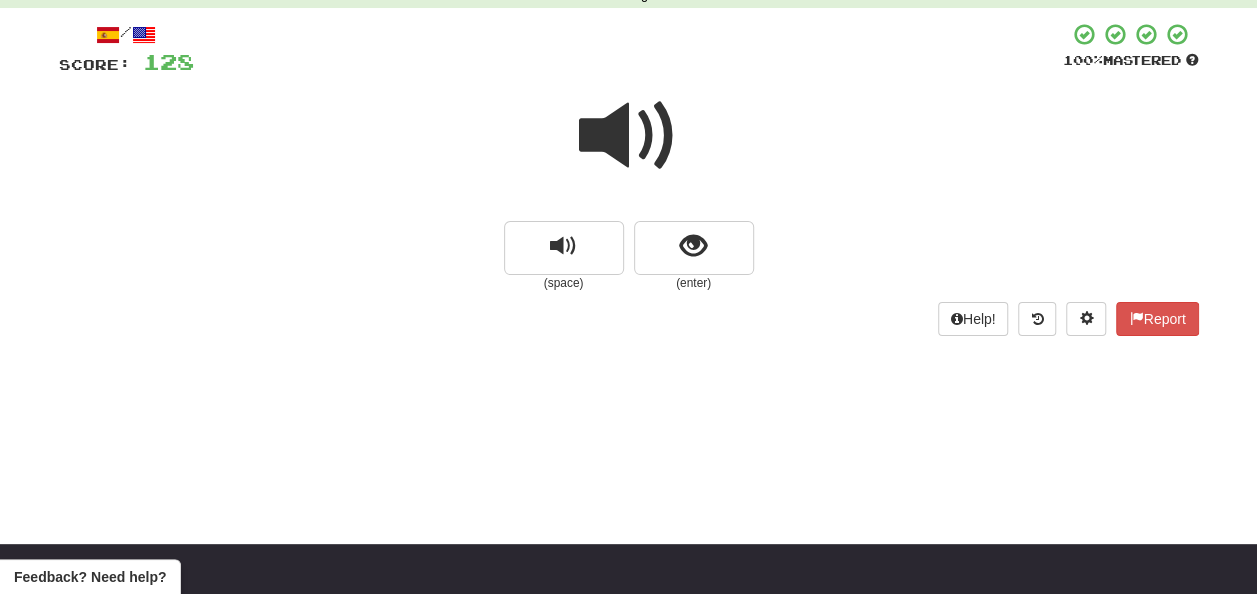 click at bounding box center (629, 136) 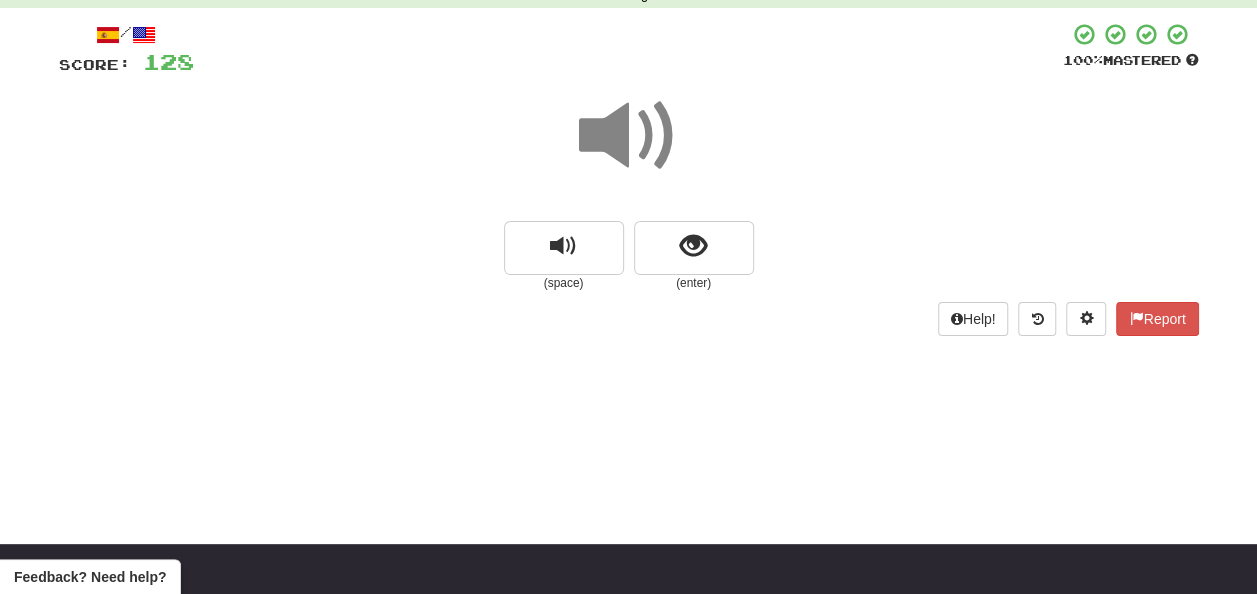 click at bounding box center (629, 136) 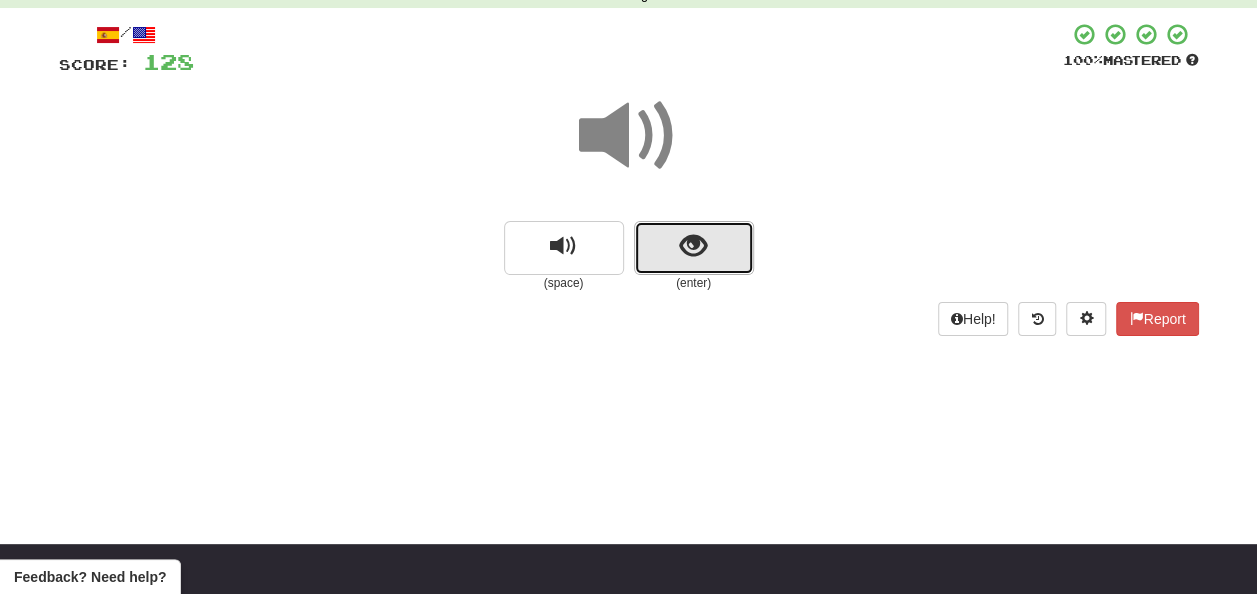 click at bounding box center (693, 246) 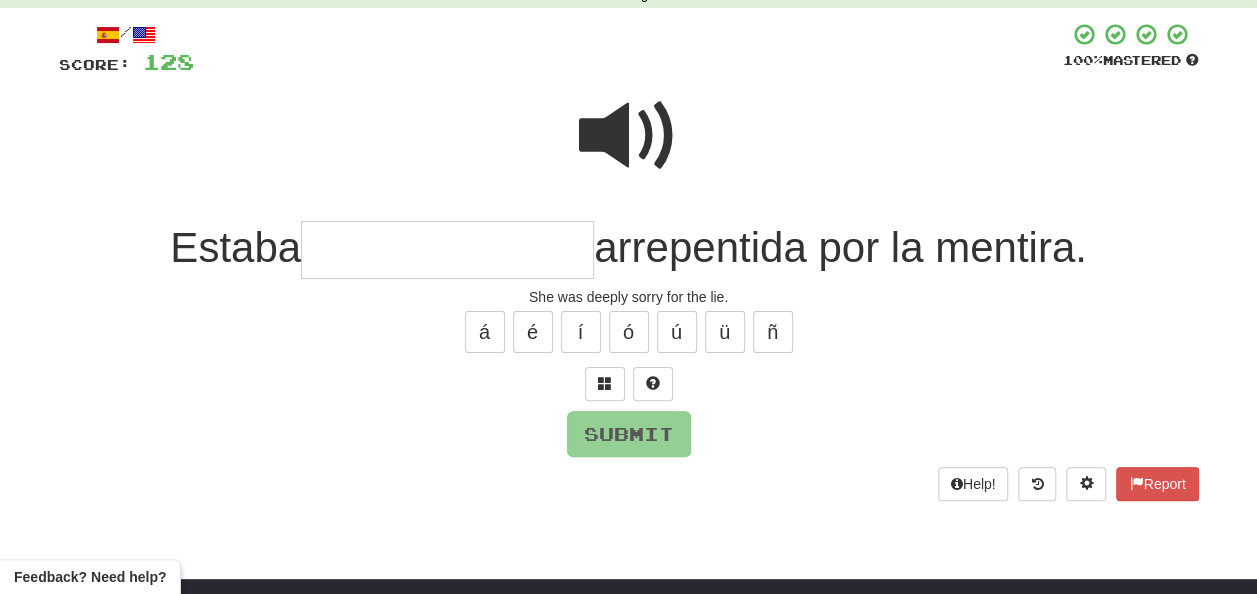 click at bounding box center (629, 136) 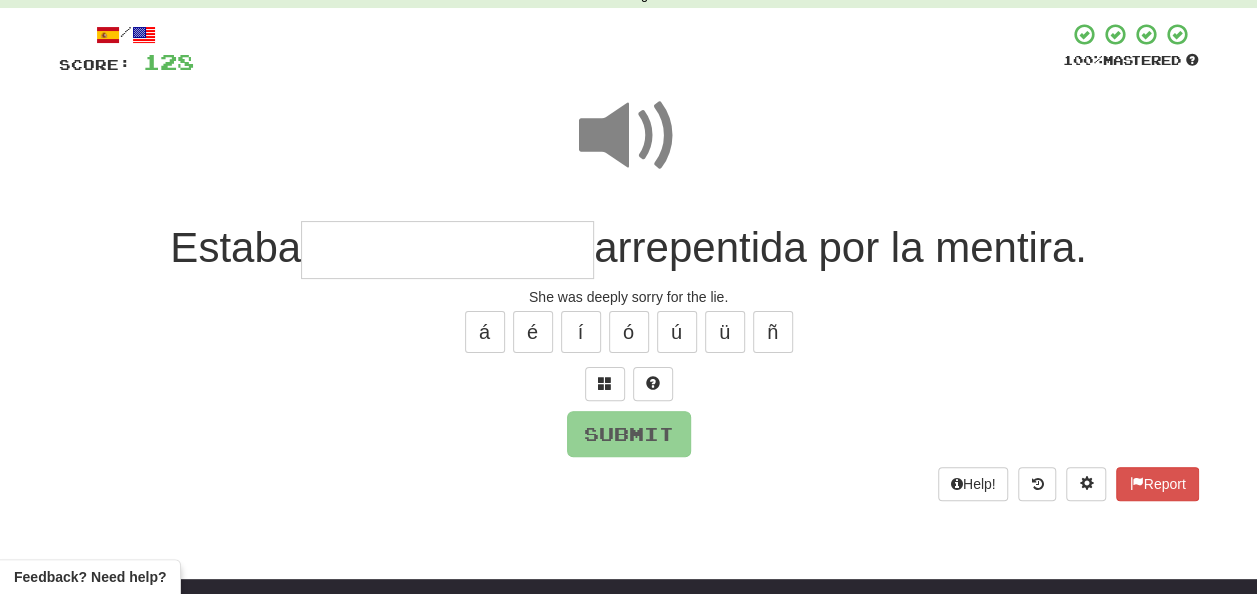 click at bounding box center [447, 250] 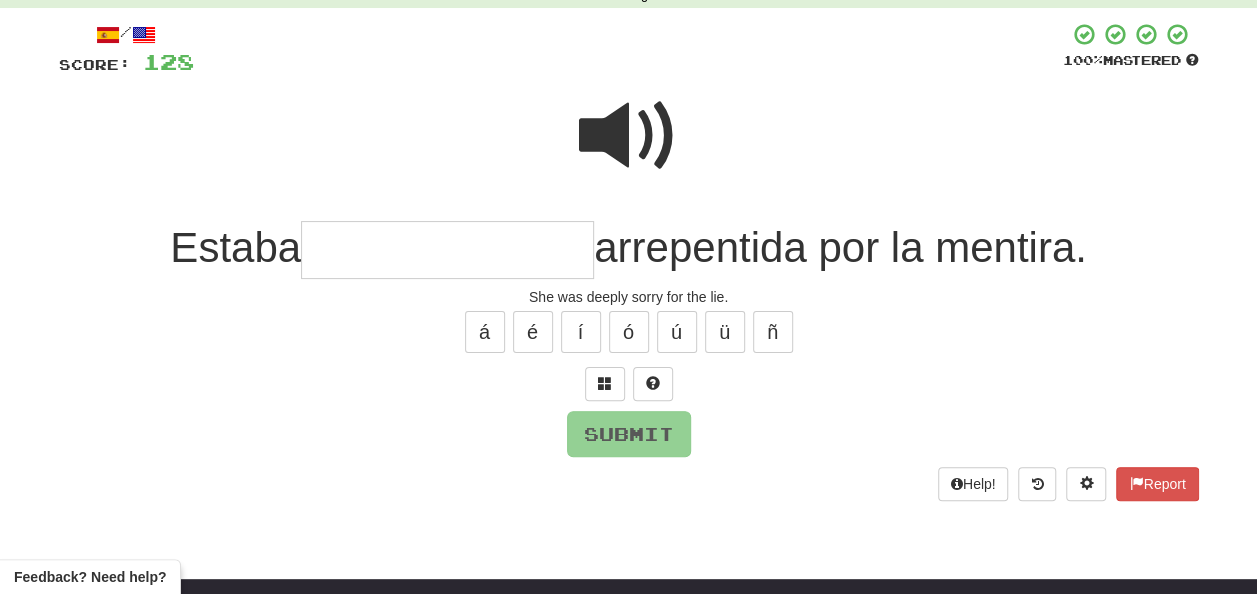 type on "*" 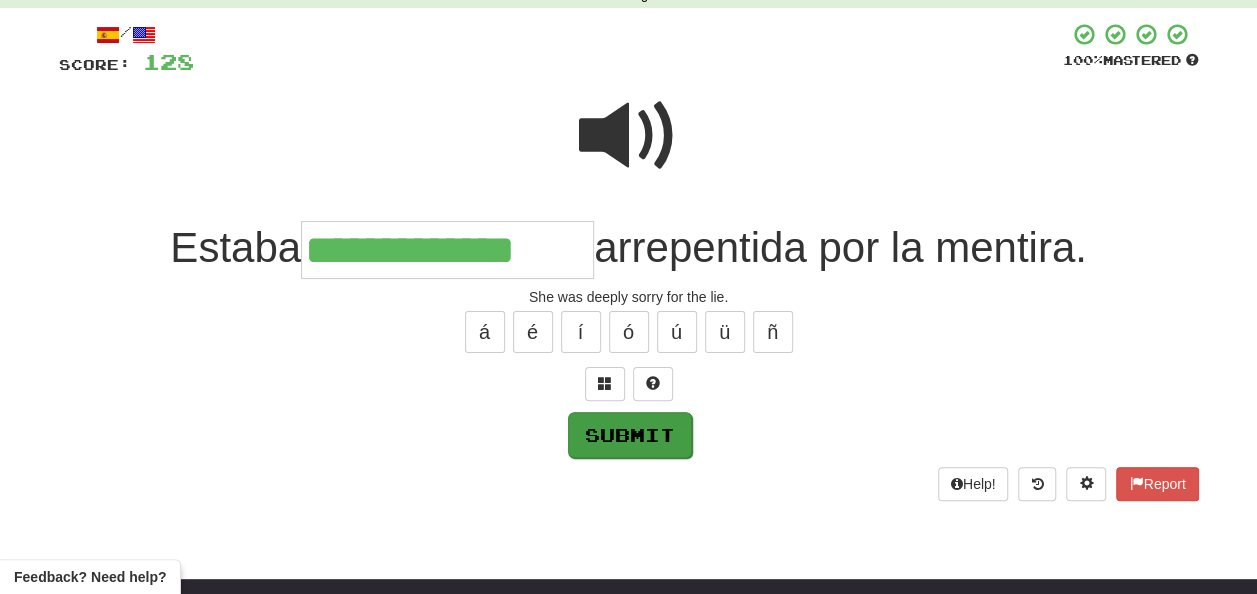 type on "**********" 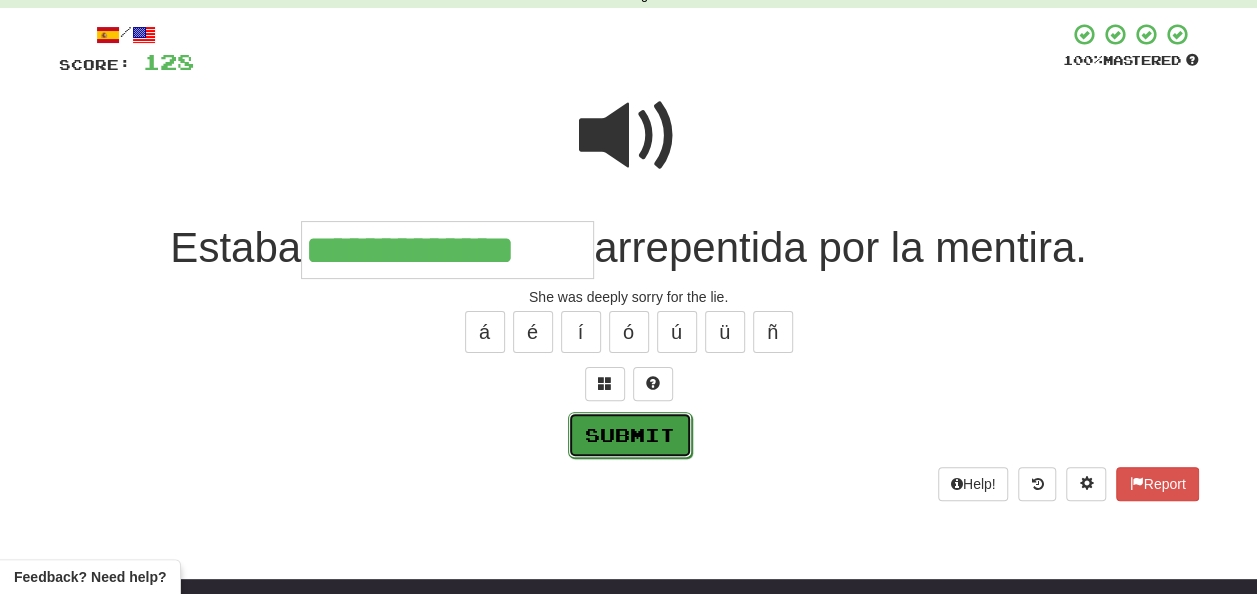 click on "Submit" at bounding box center (630, 435) 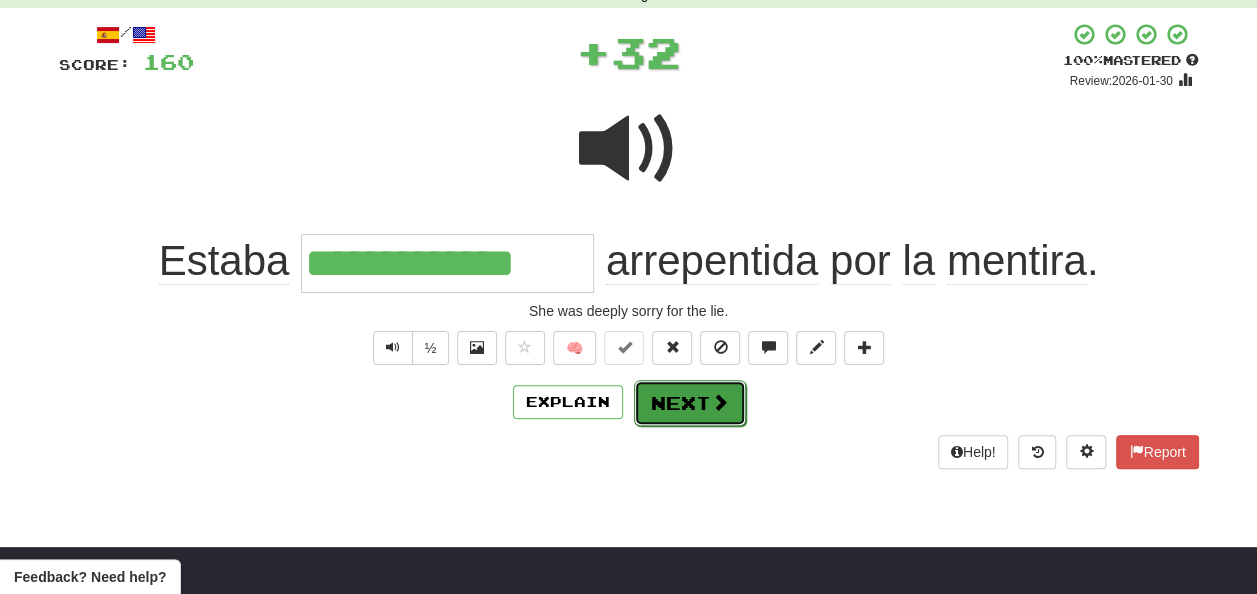 click on "Next" at bounding box center [690, 403] 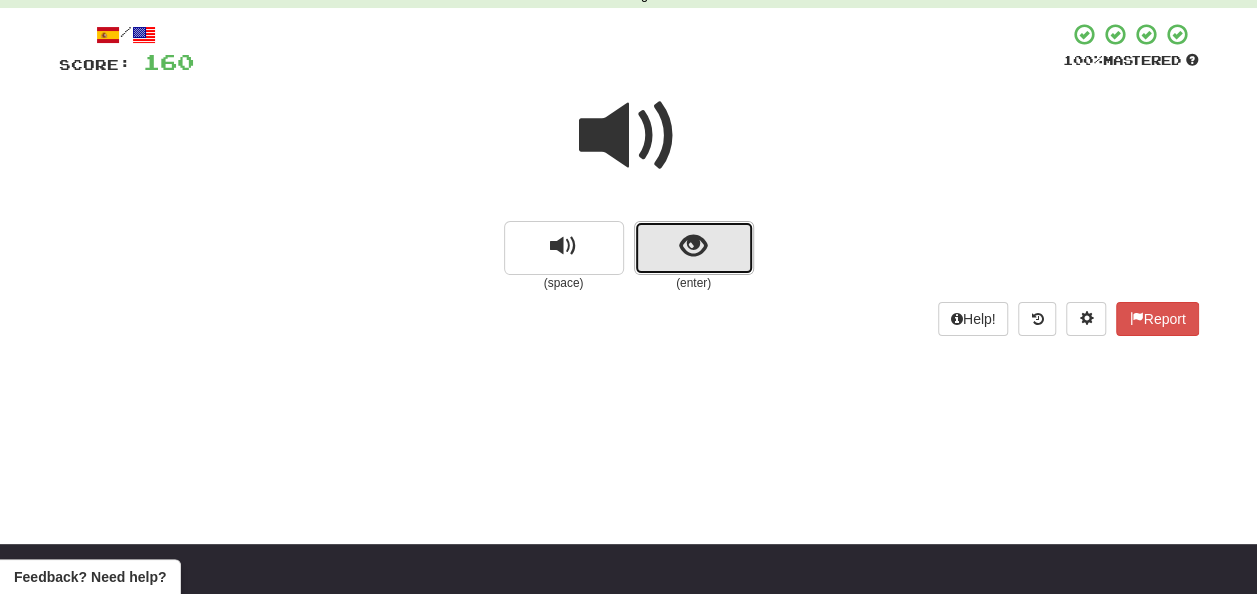 click at bounding box center (694, 248) 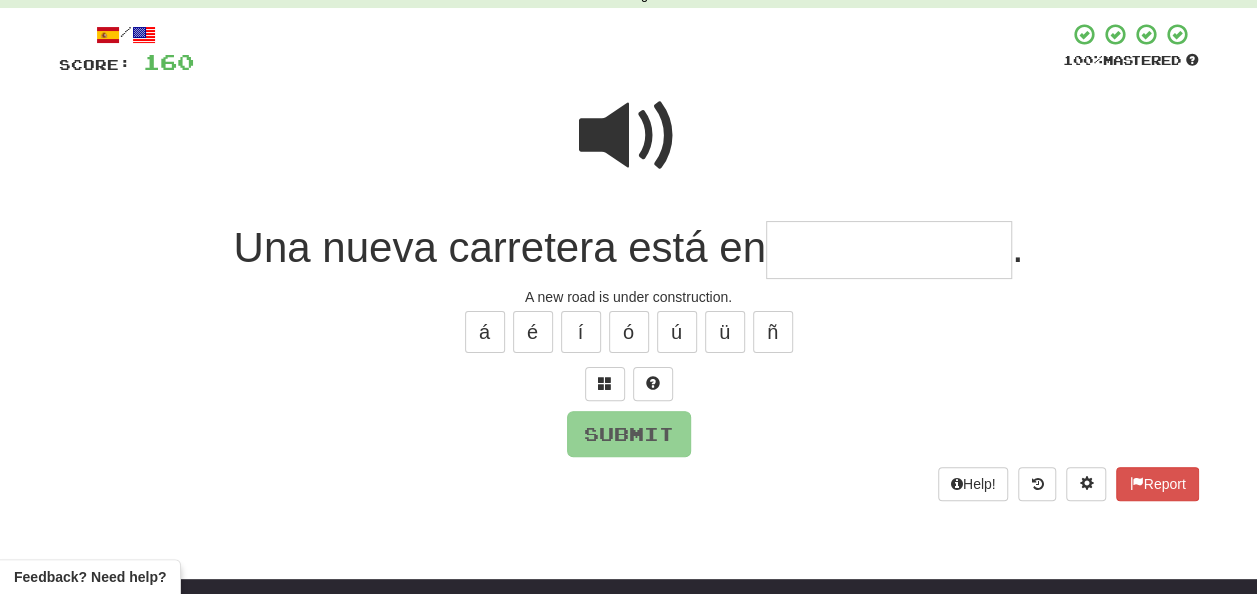 click at bounding box center (889, 250) 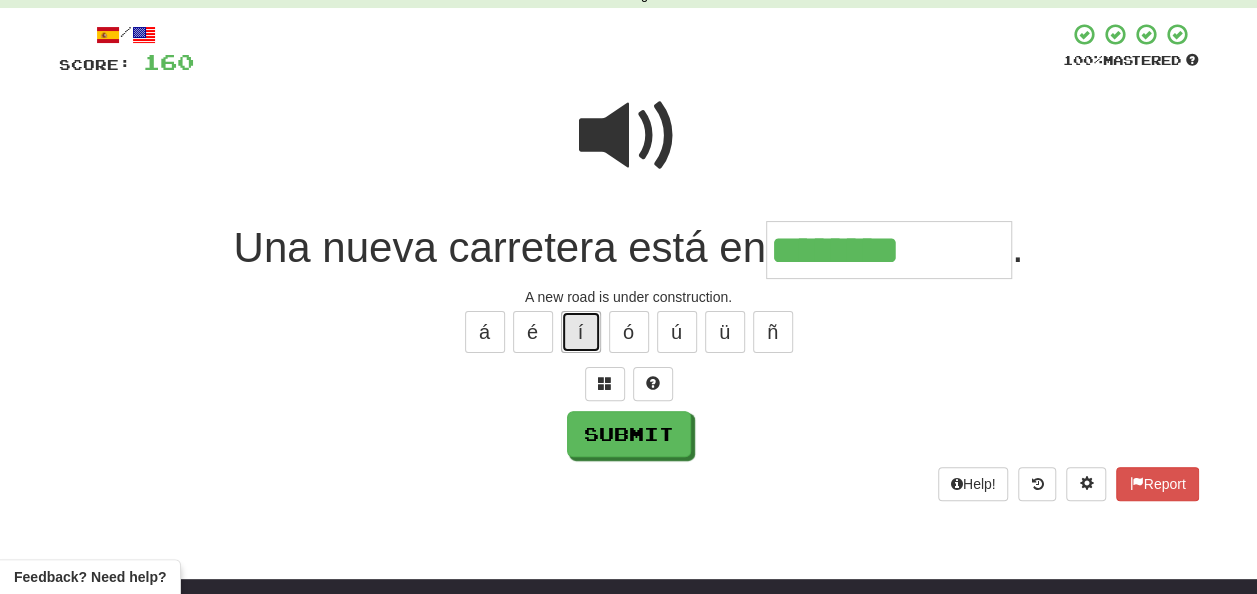 click on "í" at bounding box center (581, 332) 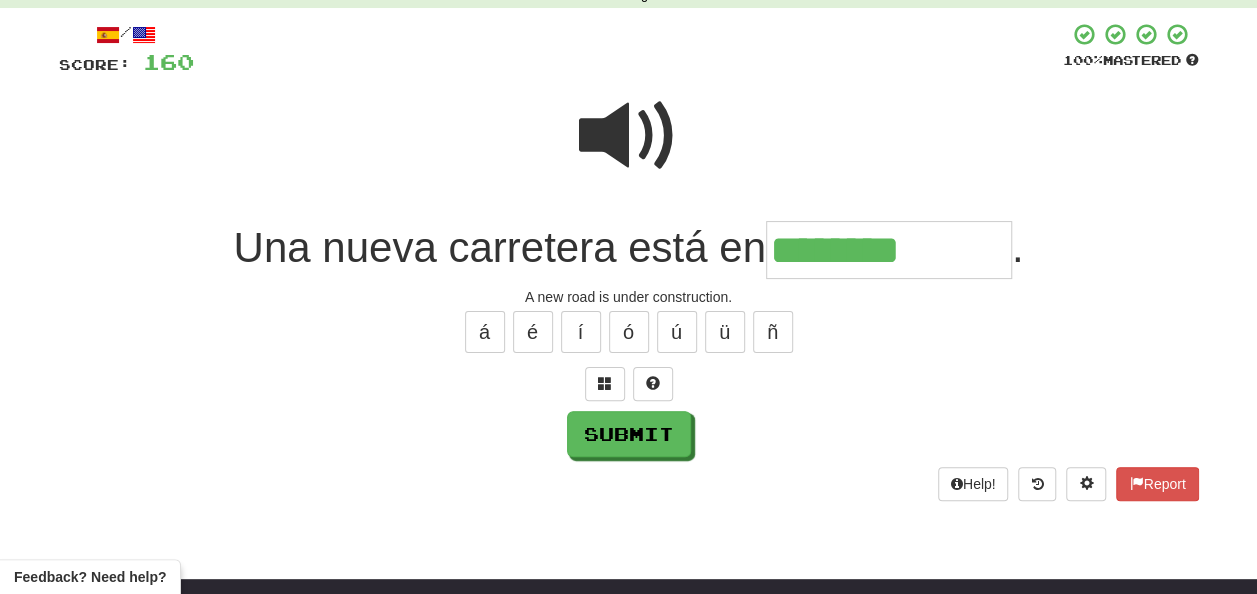 click at bounding box center (629, 136) 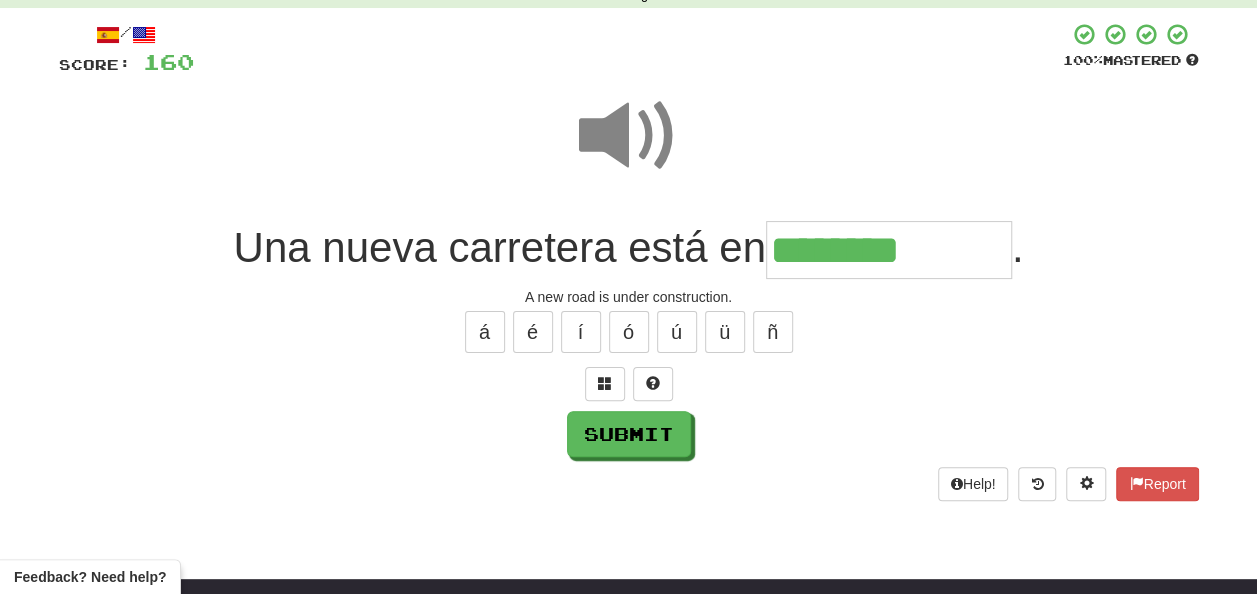 click on "********" at bounding box center [889, 250] 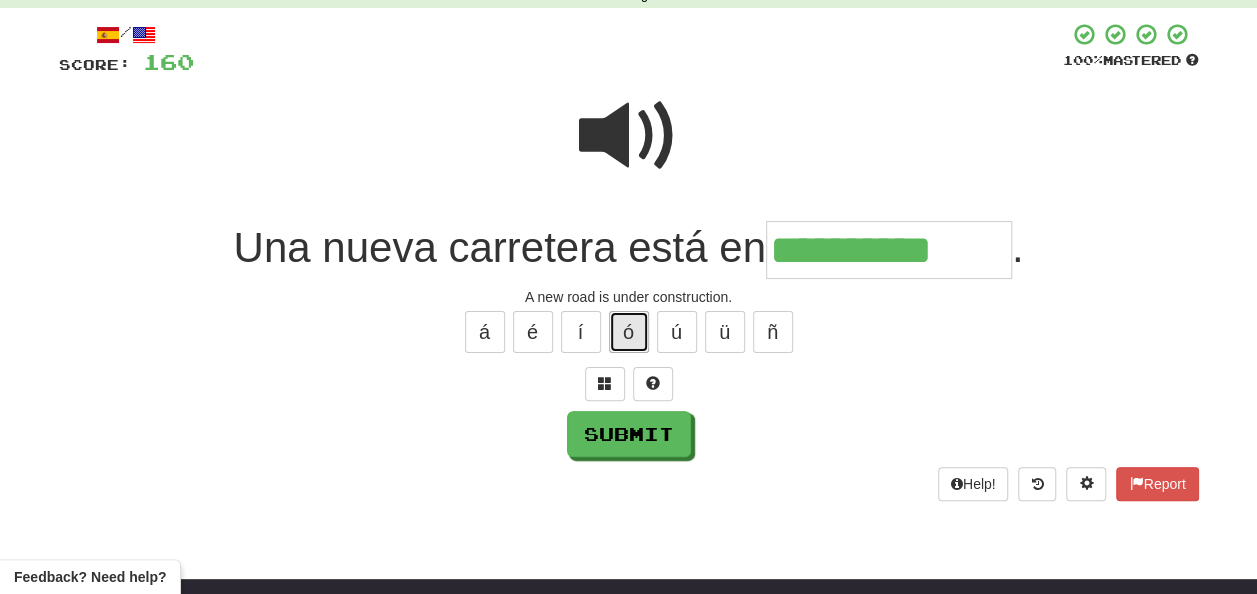 click on "ó" at bounding box center [629, 332] 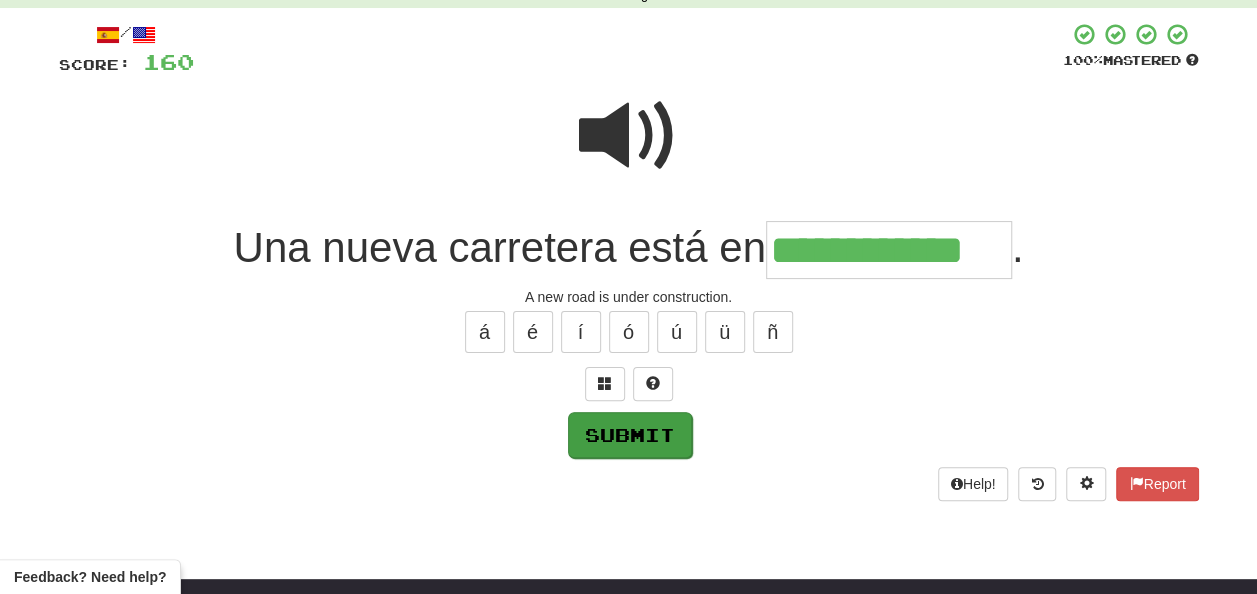 type on "**********" 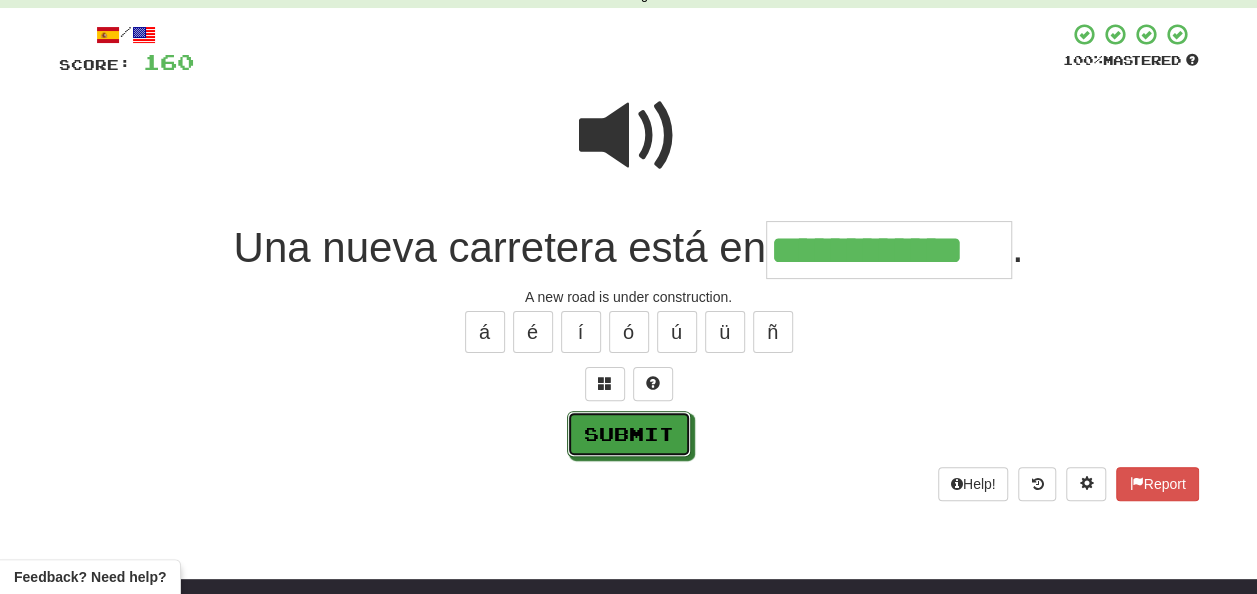 click on "Submit" at bounding box center (629, 434) 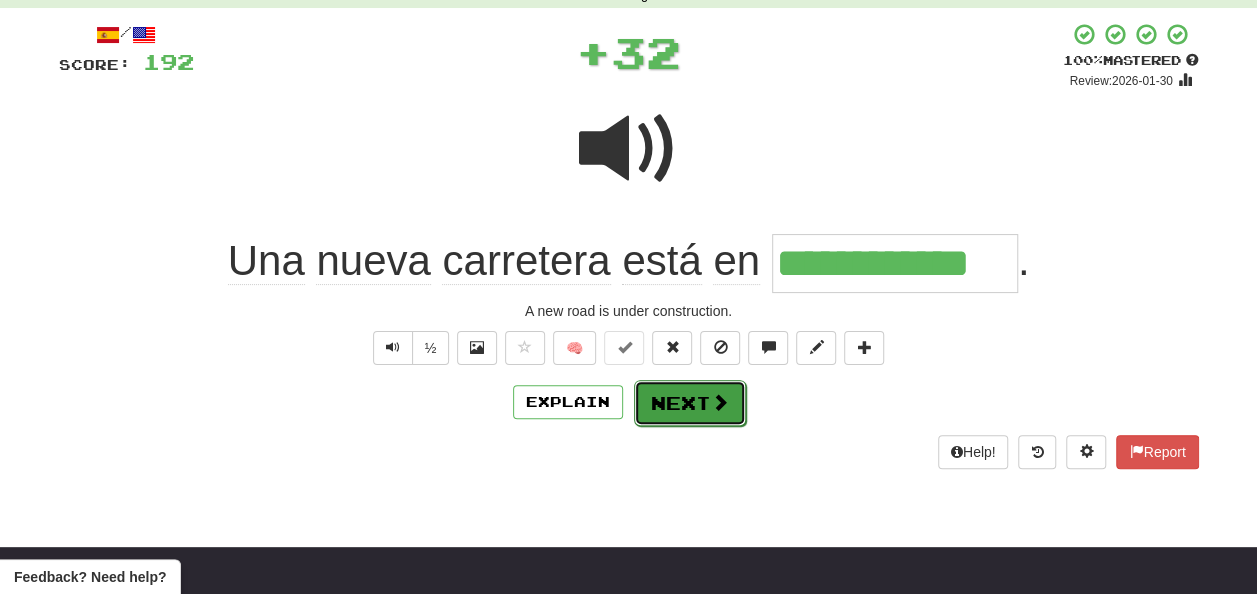 click on "Next" at bounding box center (690, 403) 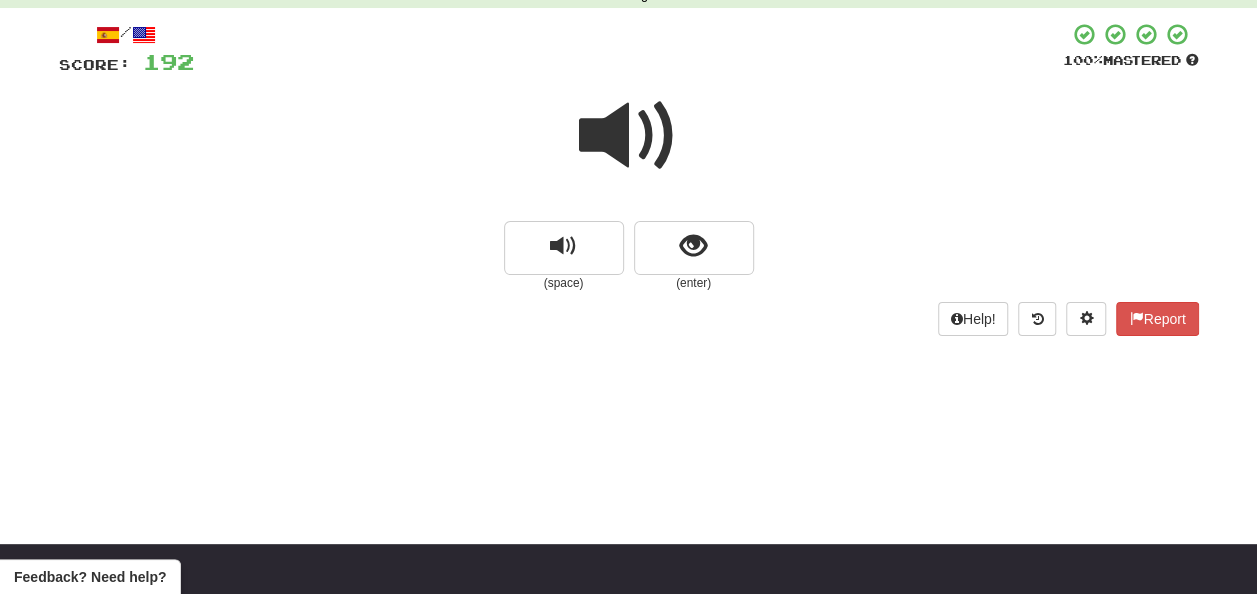 click at bounding box center [629, 136] 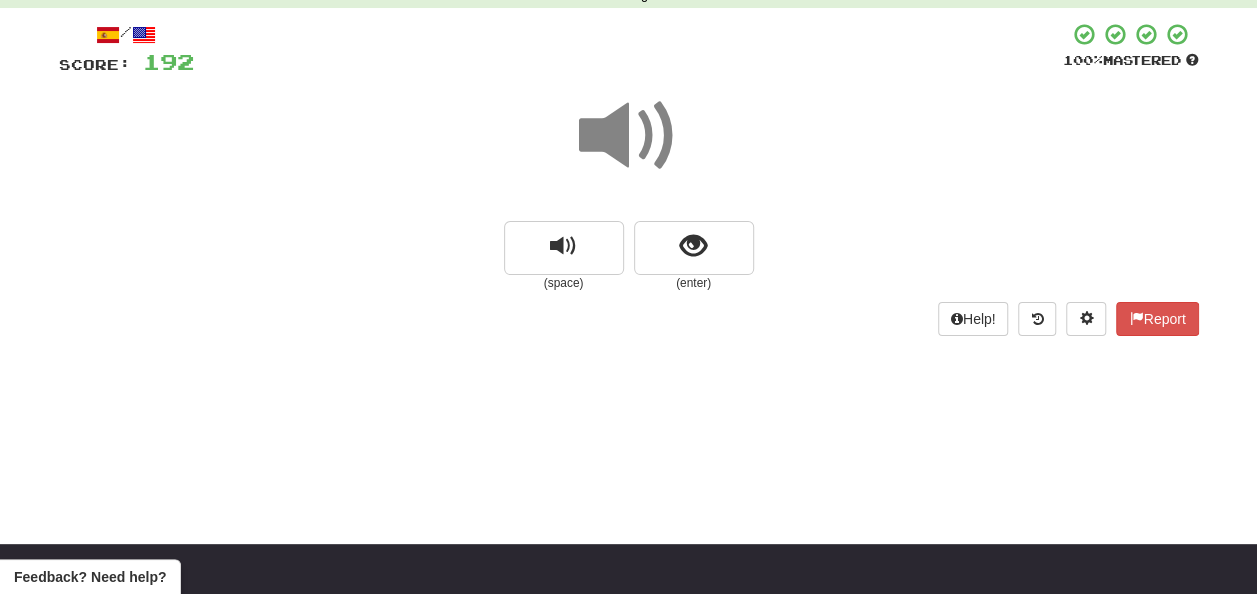 click at bounding box center (629, 136) 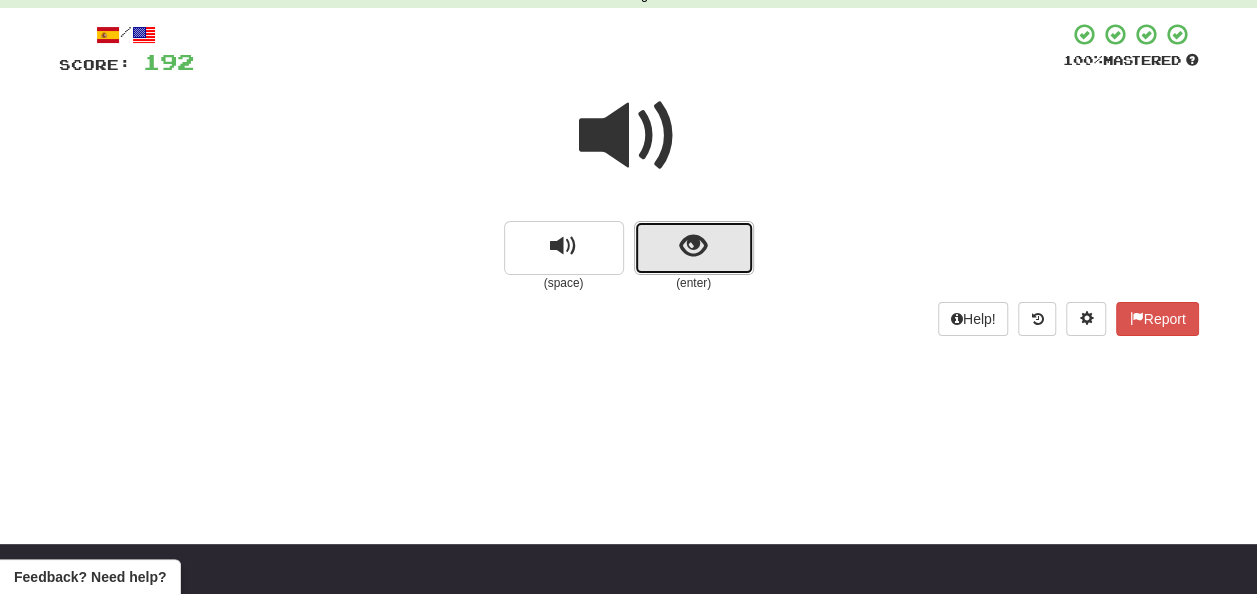 click at bounding box center (693, 246) 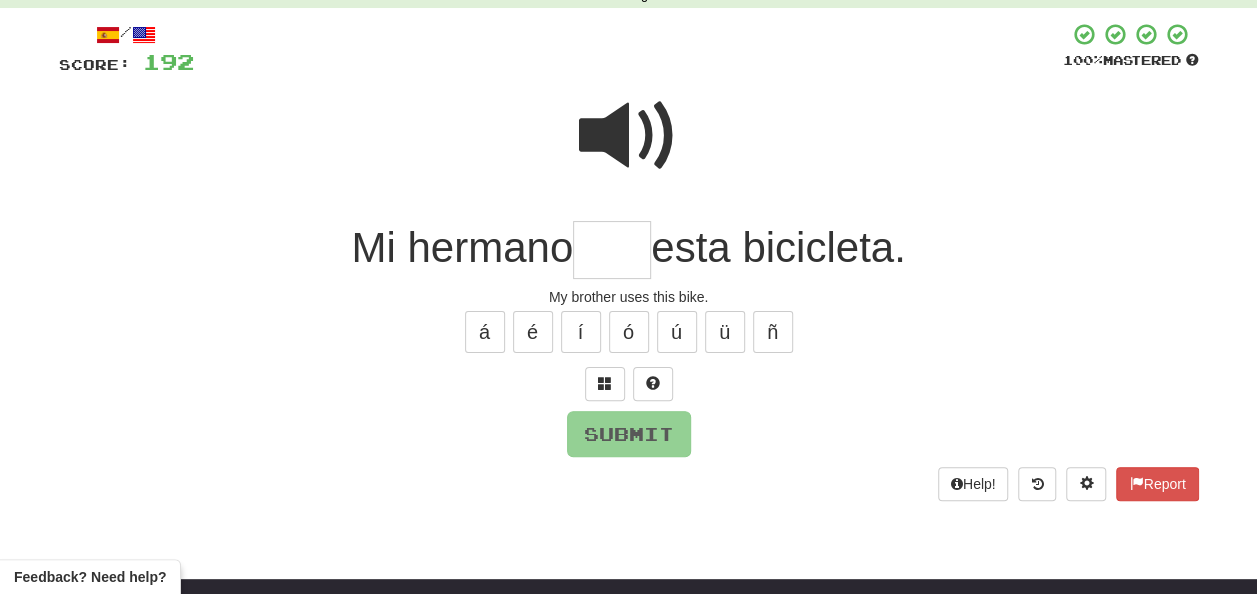 click at bounding box center (629, 136) 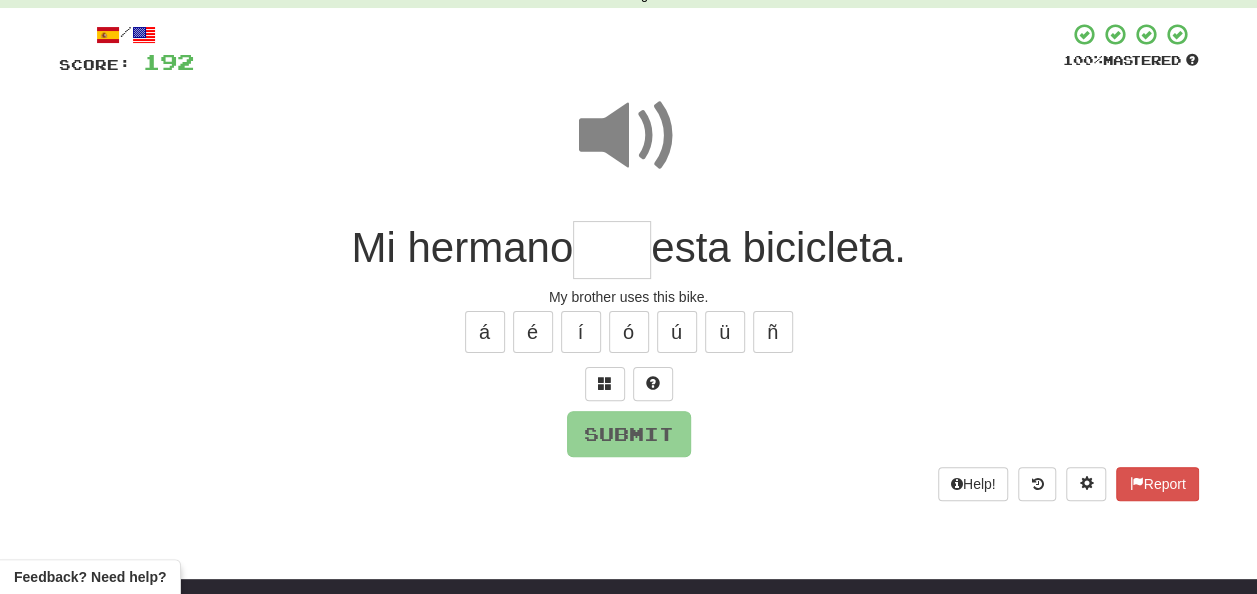 click at bounding box center [612, 250] 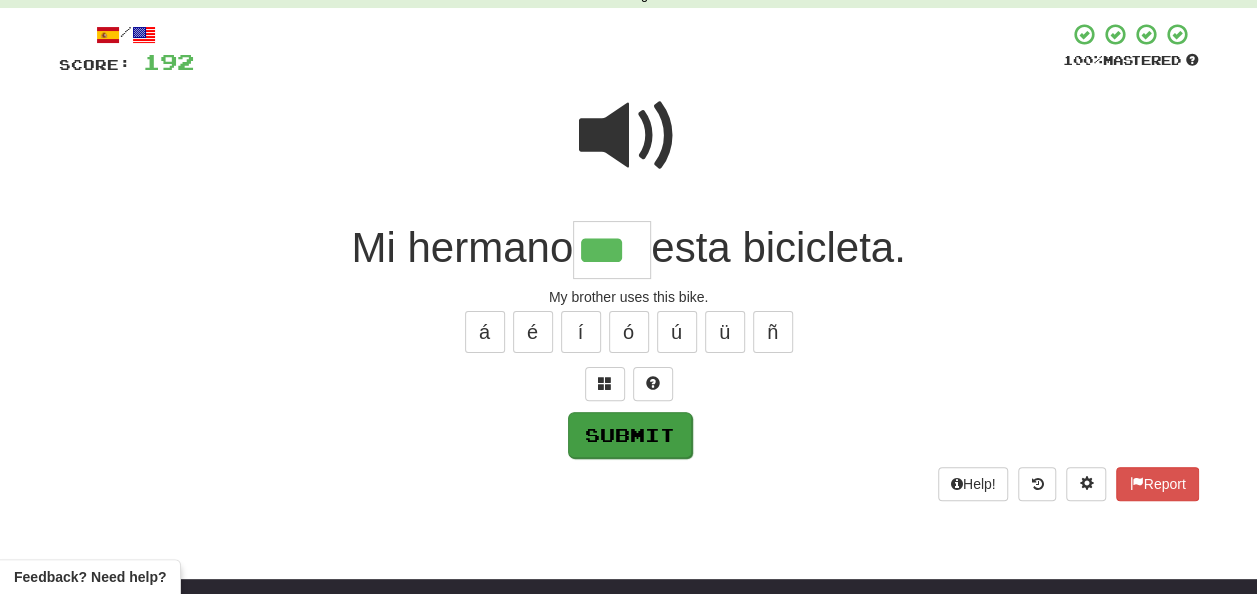 type on "***" 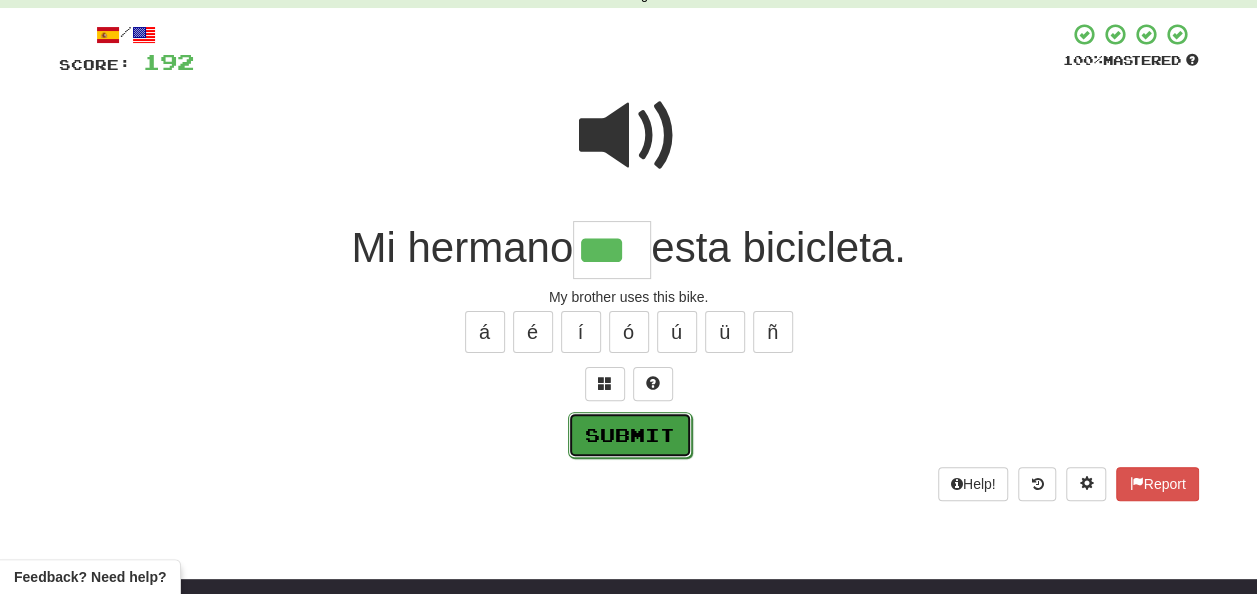 click on "Submit" at bounding box center [630, 435] 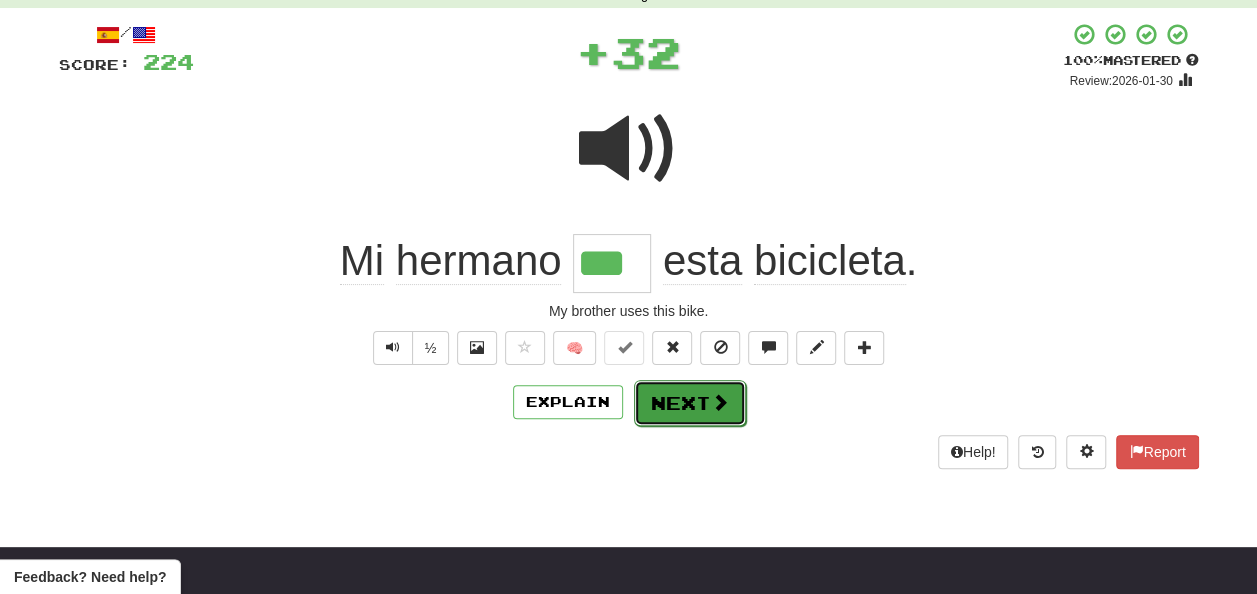 click on "Next" at bounding box center (690, 403) 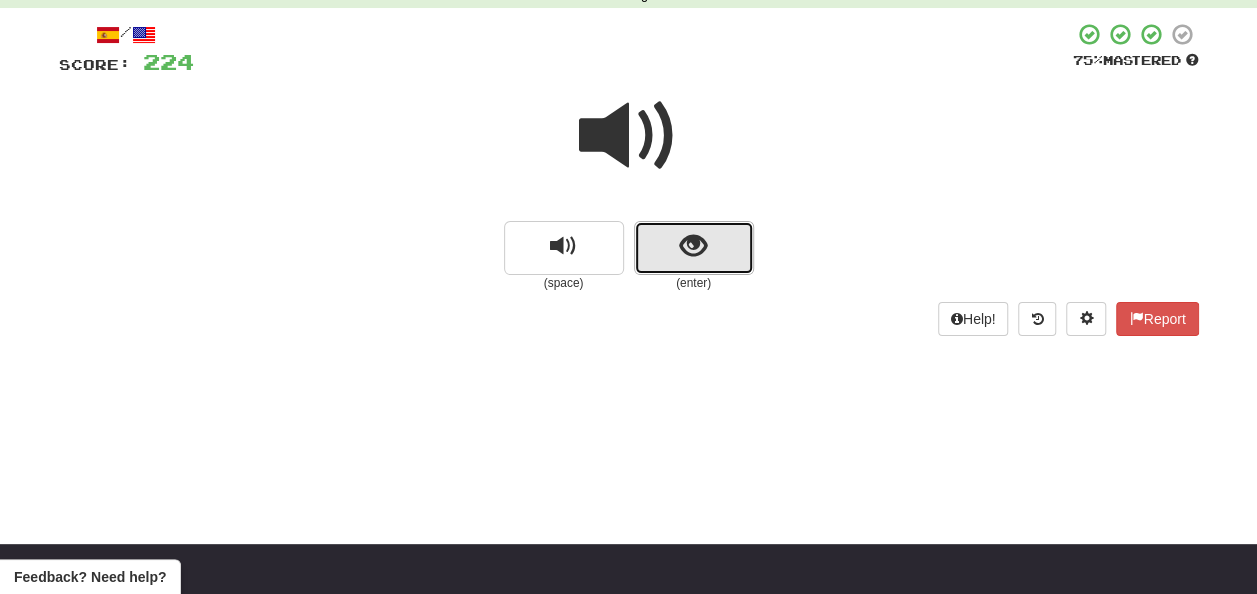 click at bounding box center [693, 246] 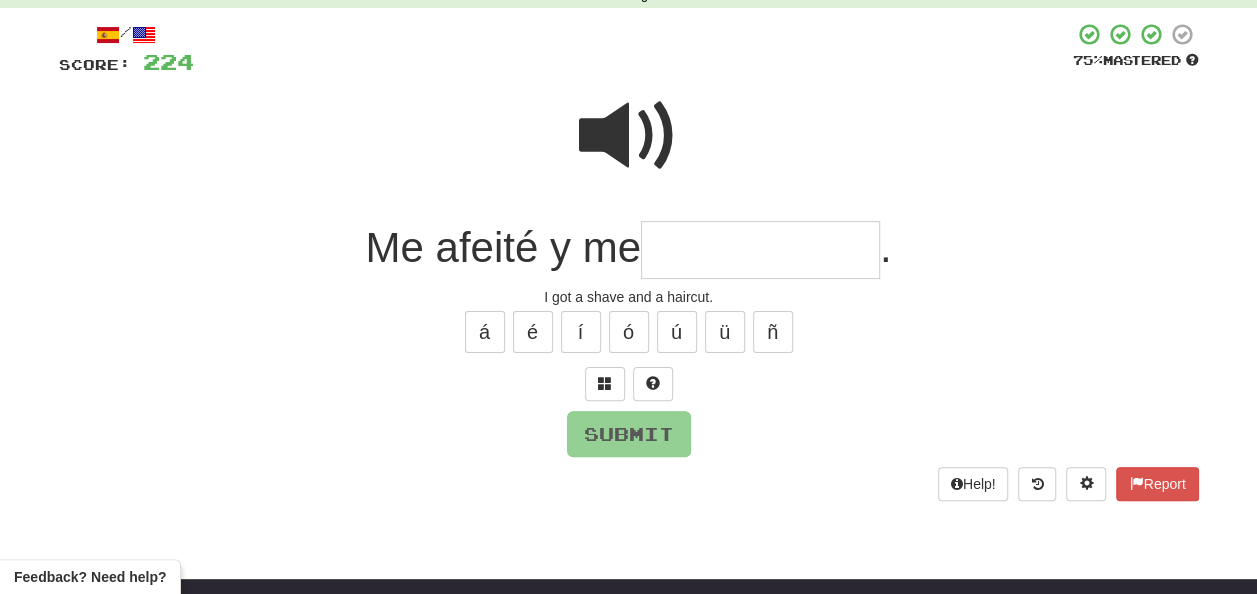 click at bounding box center [760, 250] 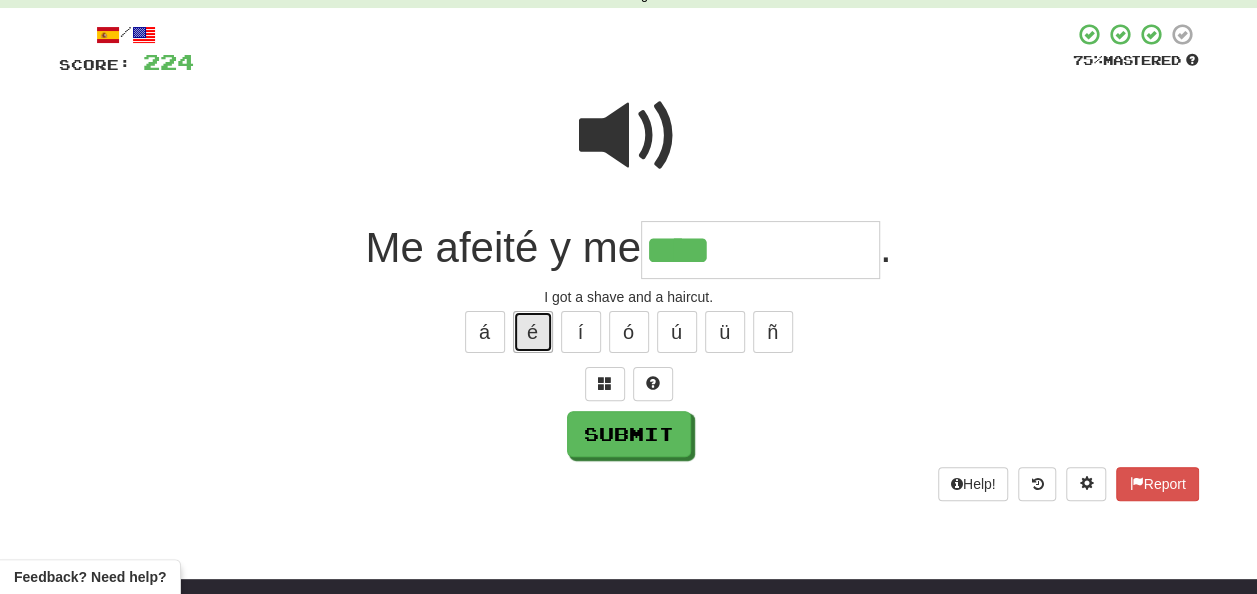 click on "é" at bounding box center (533, 332) 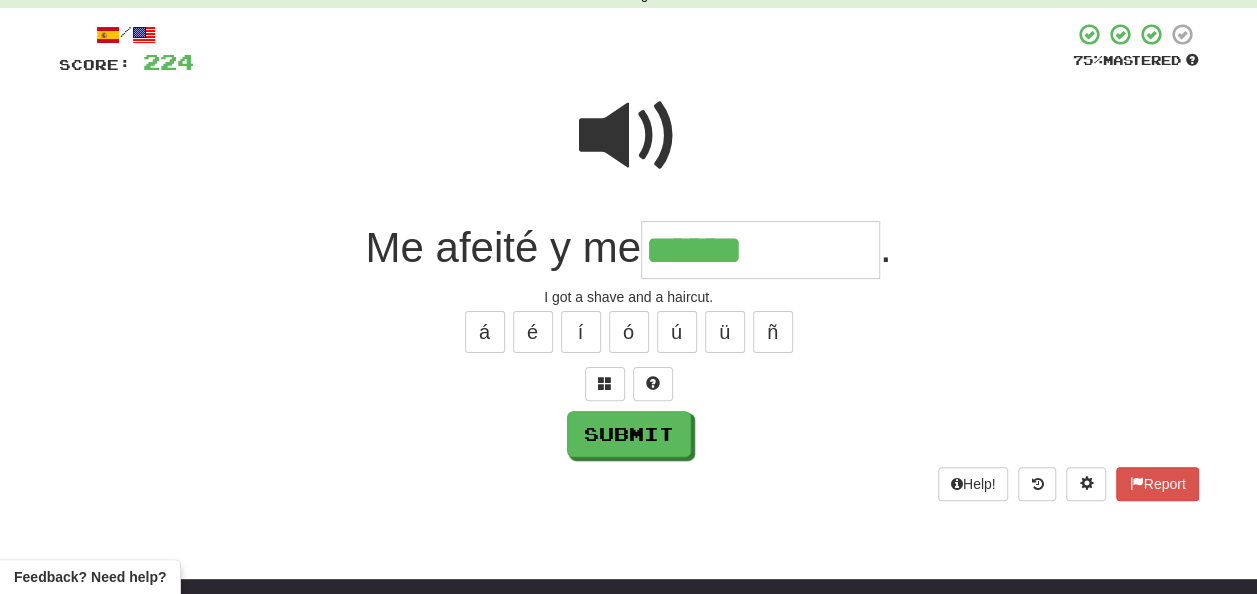 drag, startPoint x: 606, startPoint y: 112, endPoint x: 608, endPoint y: 122, distance: 10.198039 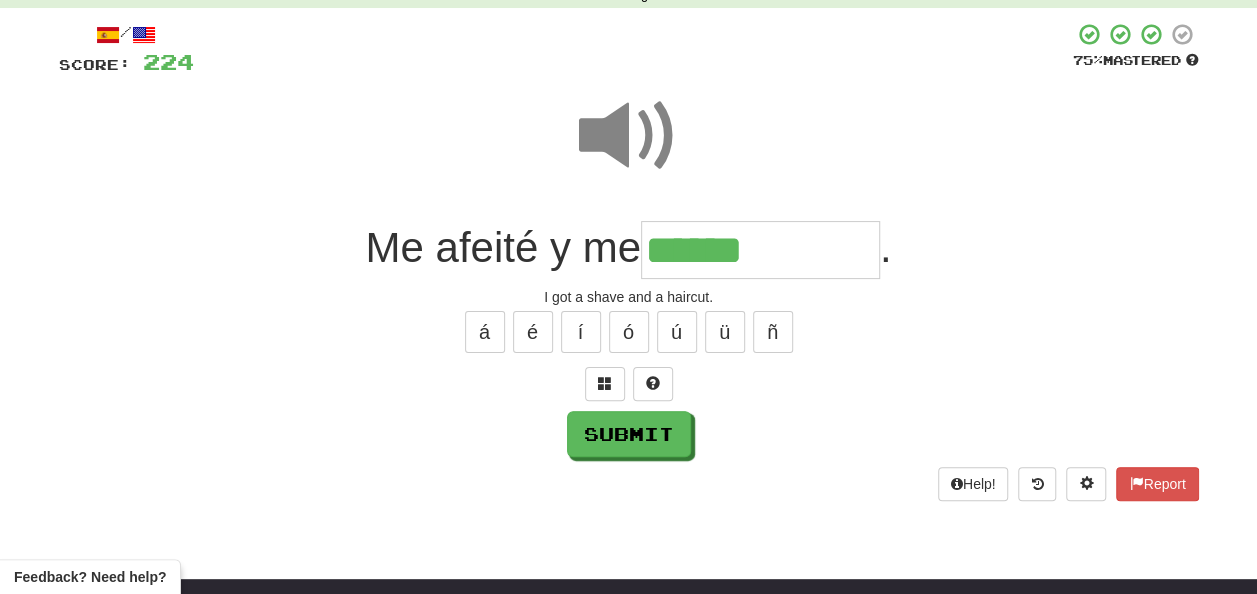 click on "*****" at bounding box center (760, 250) 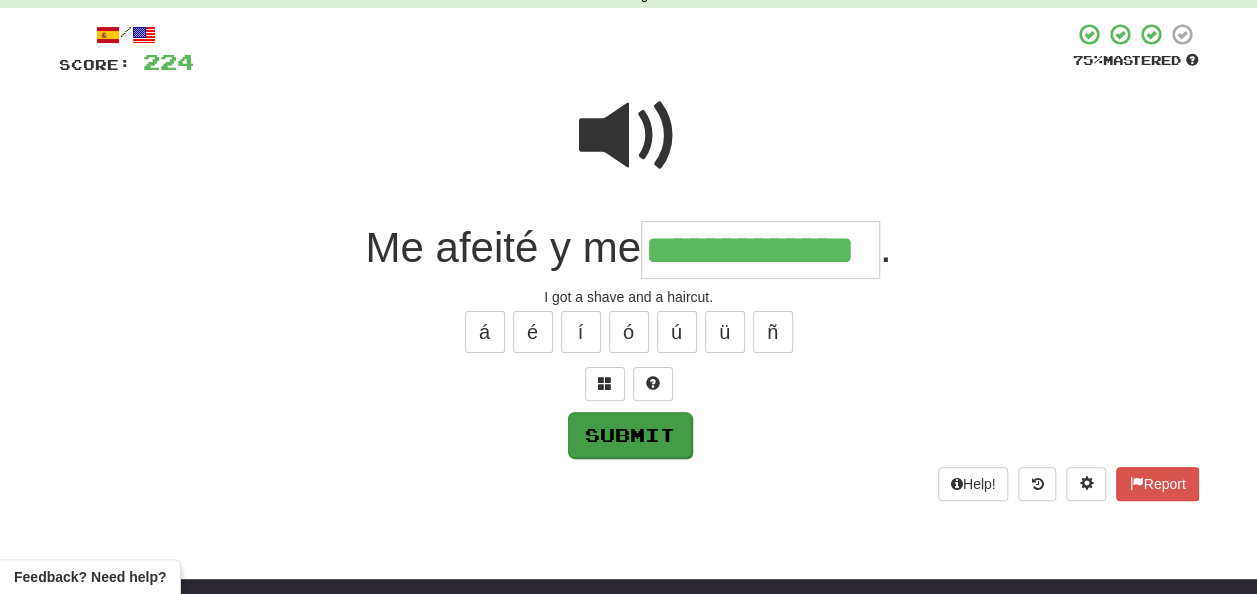 type on "**********" 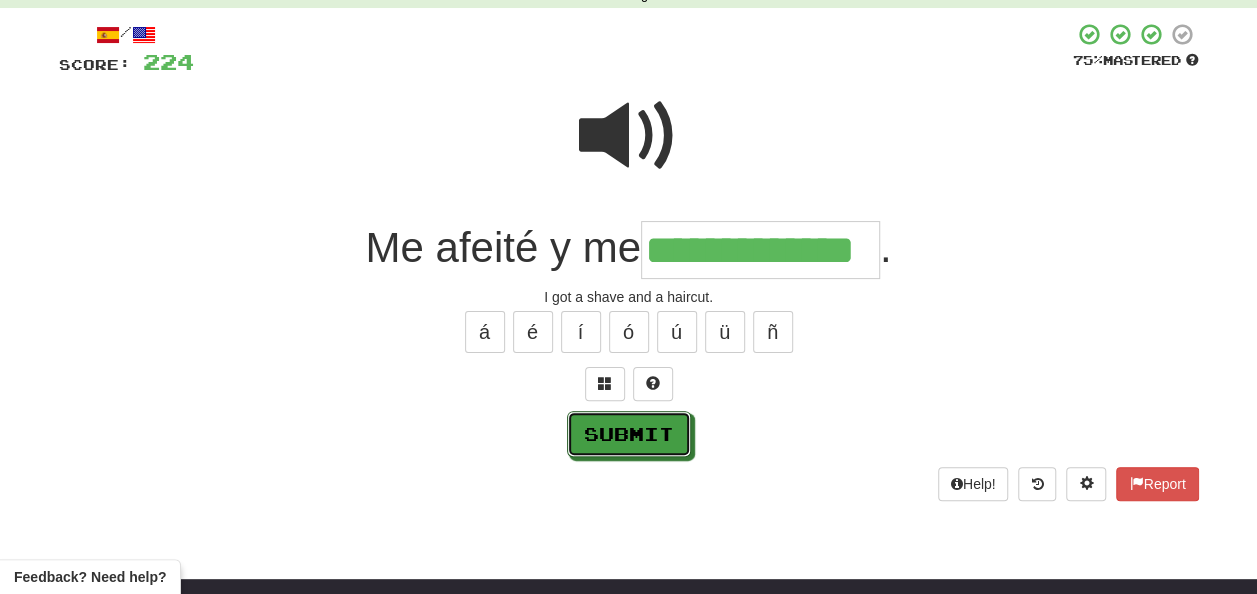 click on "Submit" at bounding box center [629, 434] 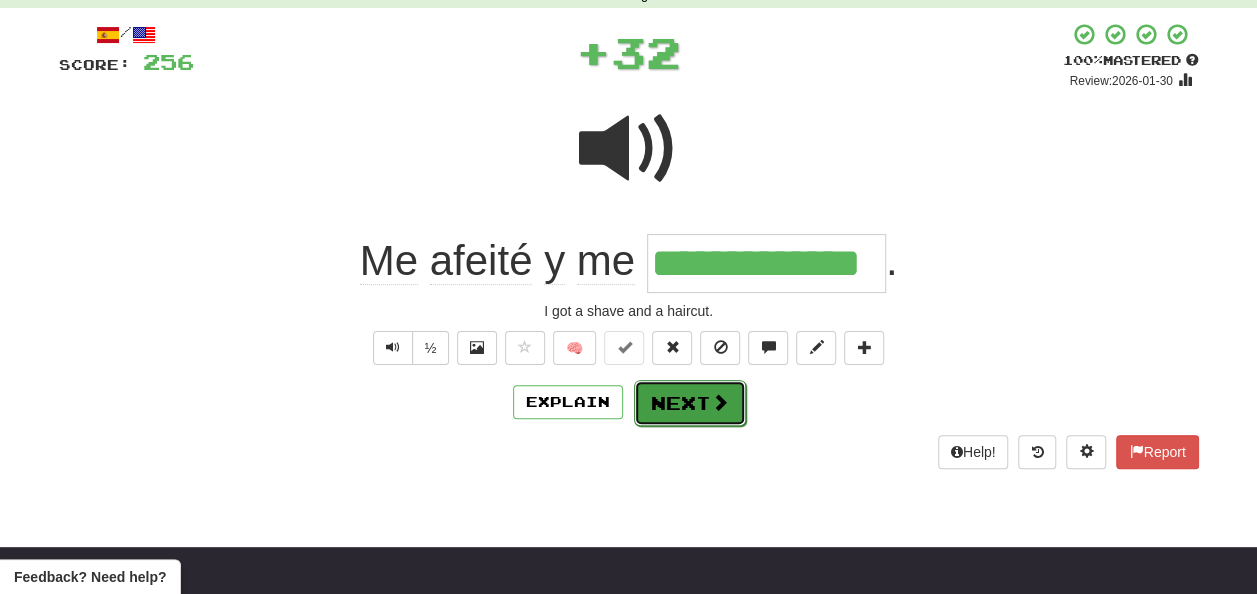 click on "Next" at bounding box center (690, 403) 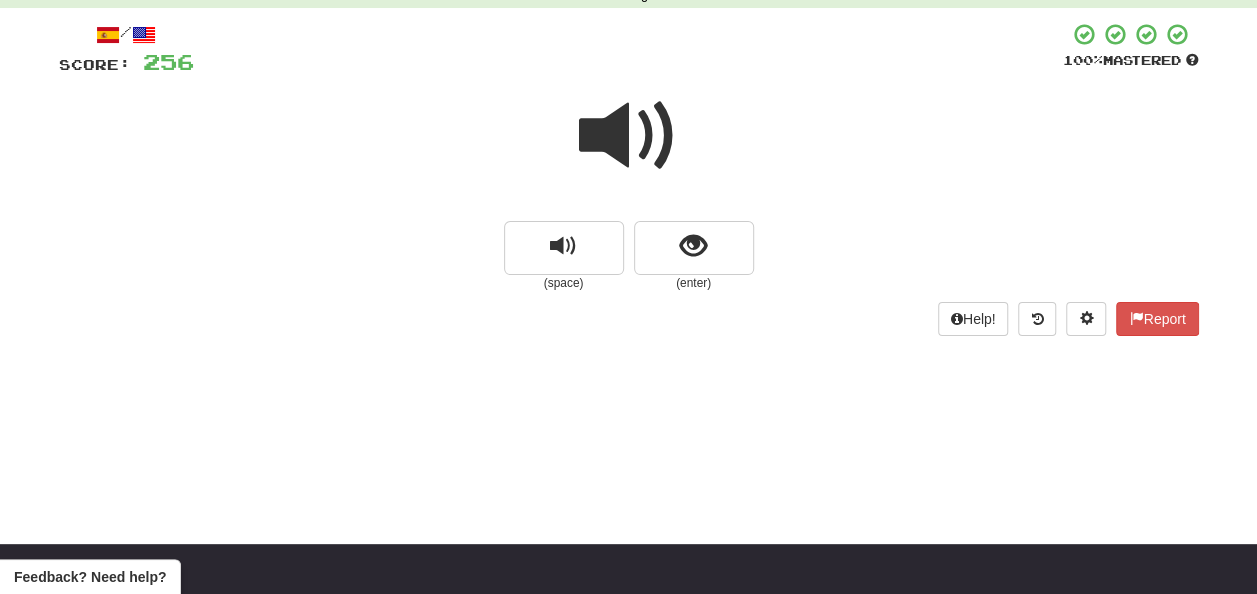 click at bounding box center (629, 136) 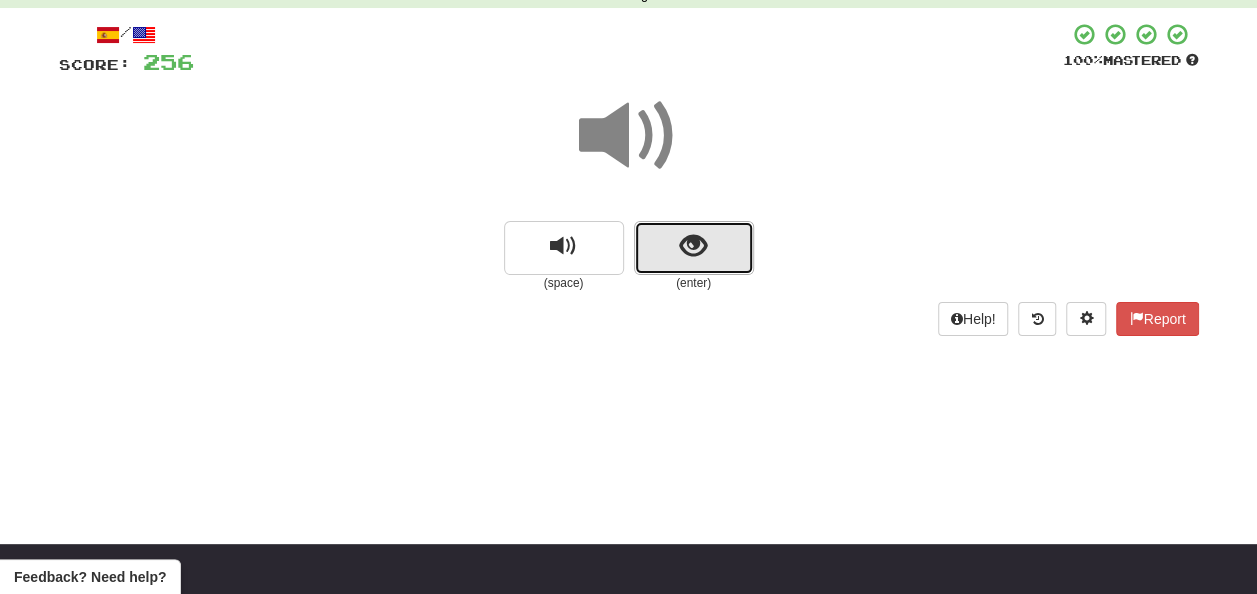 click at bounding box center (693, 246) 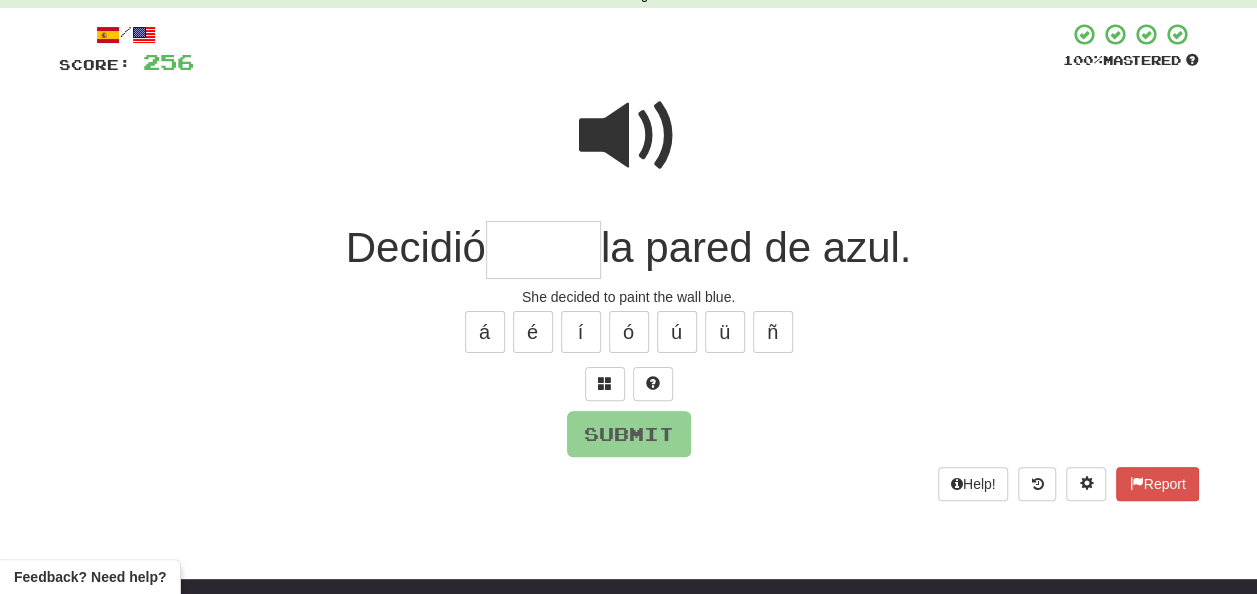 click at bounding box center (543, 250) 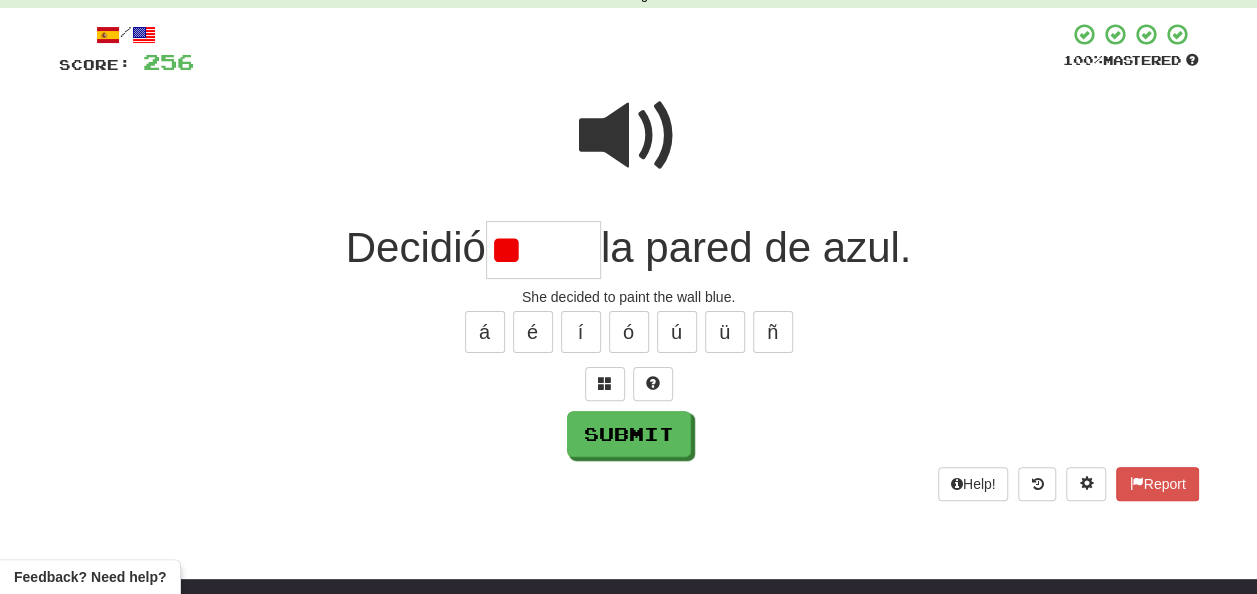 type on "*" 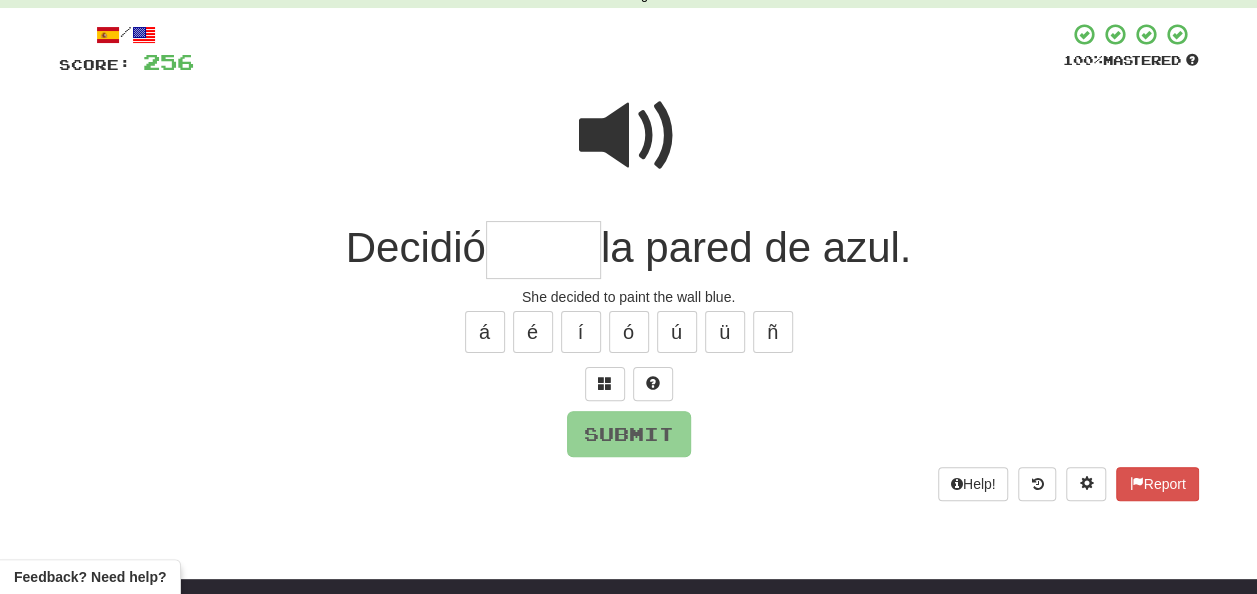 type on "*" 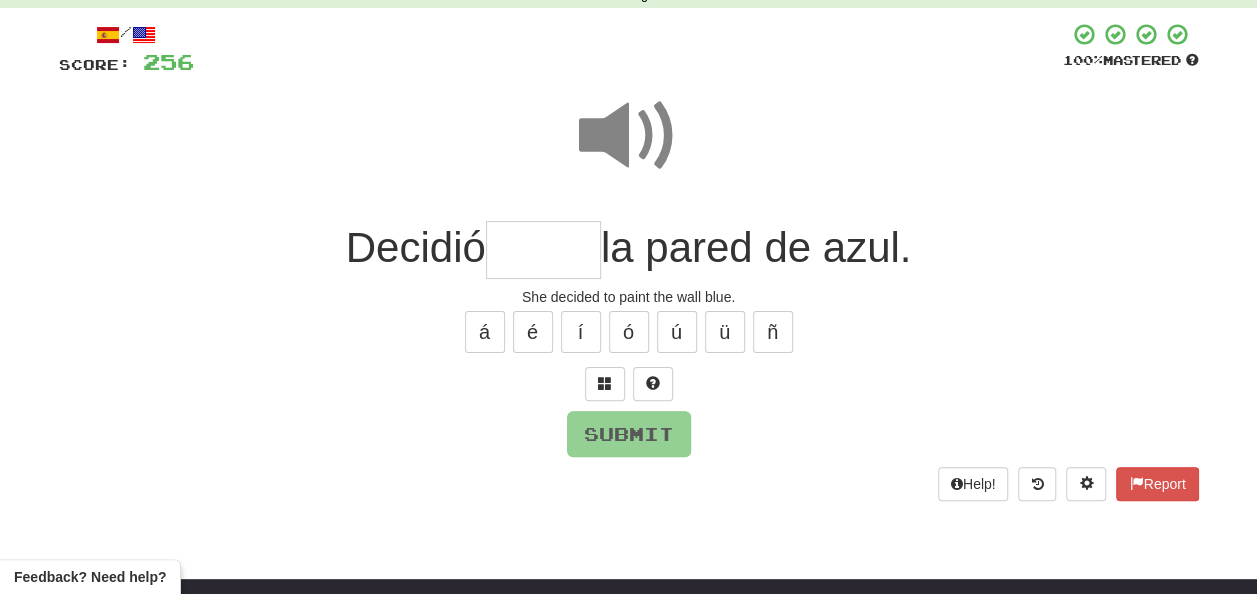 click at bounding box center [543, 250] 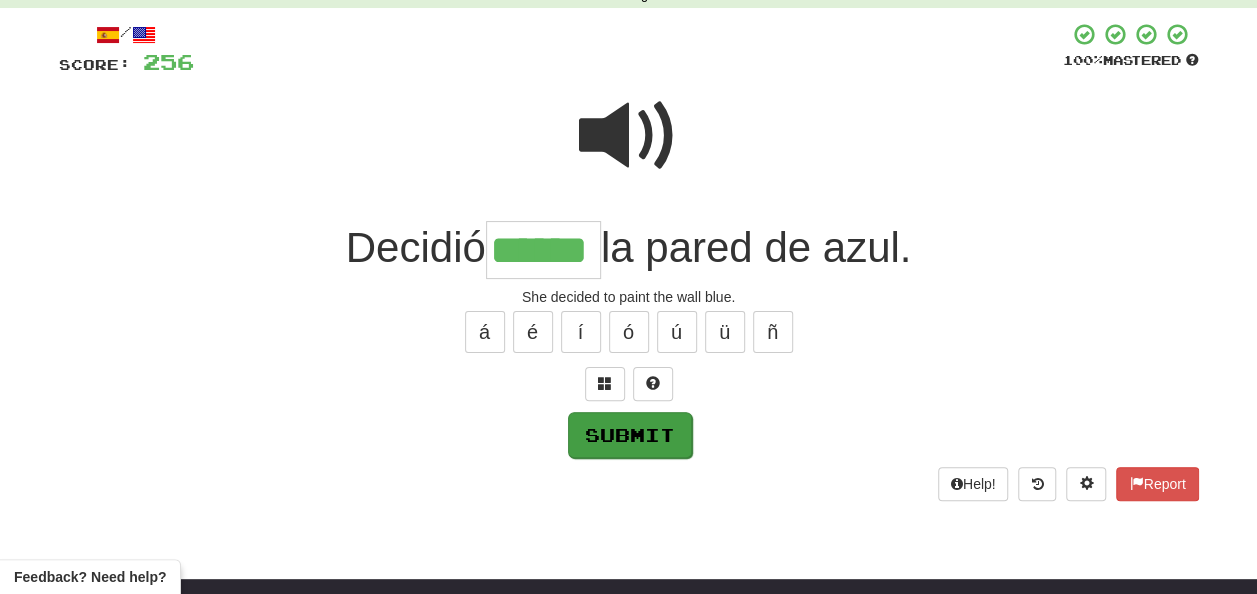 type on "******" 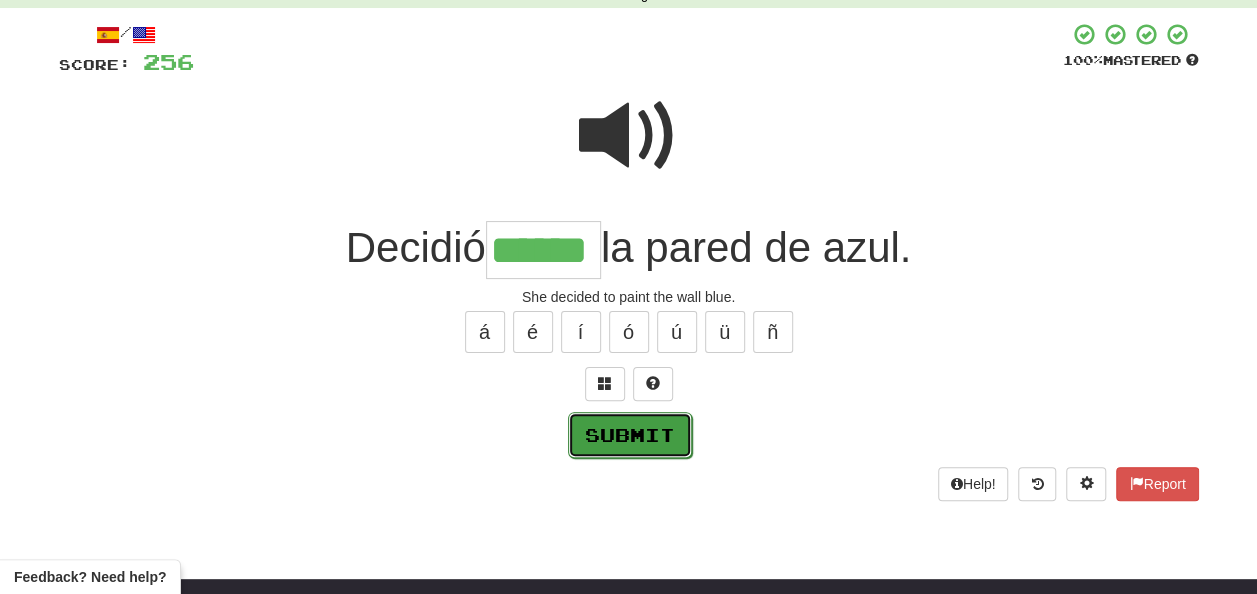 click on "Submit" at bounding box center (630, 435) 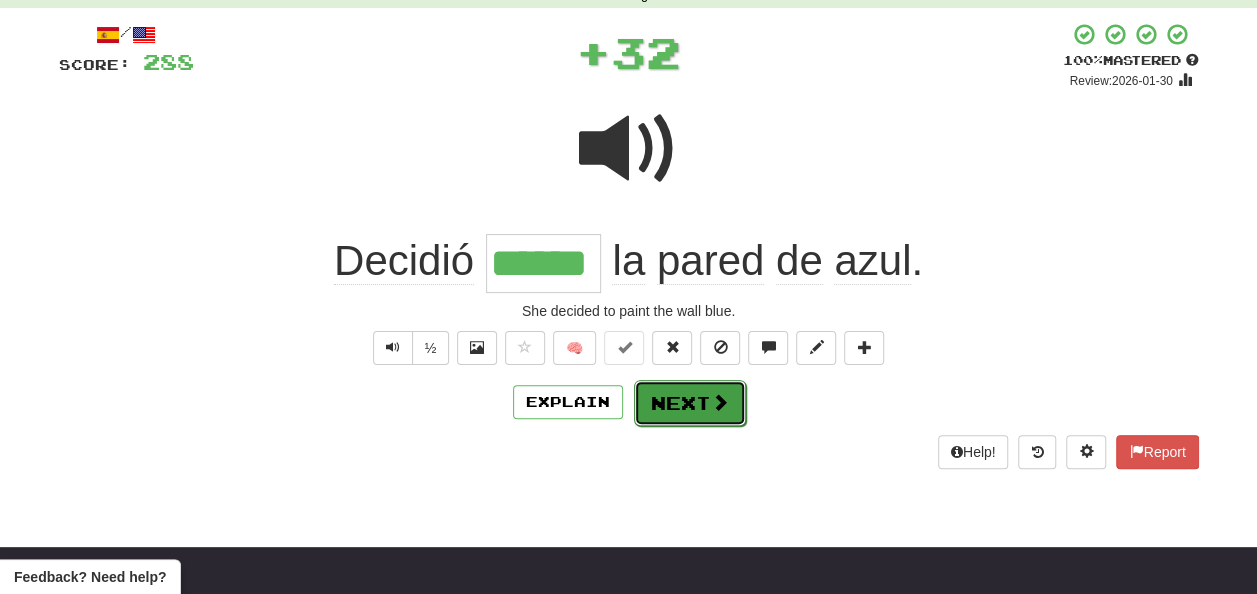 click on "Next" at bounding box center (690, 403) 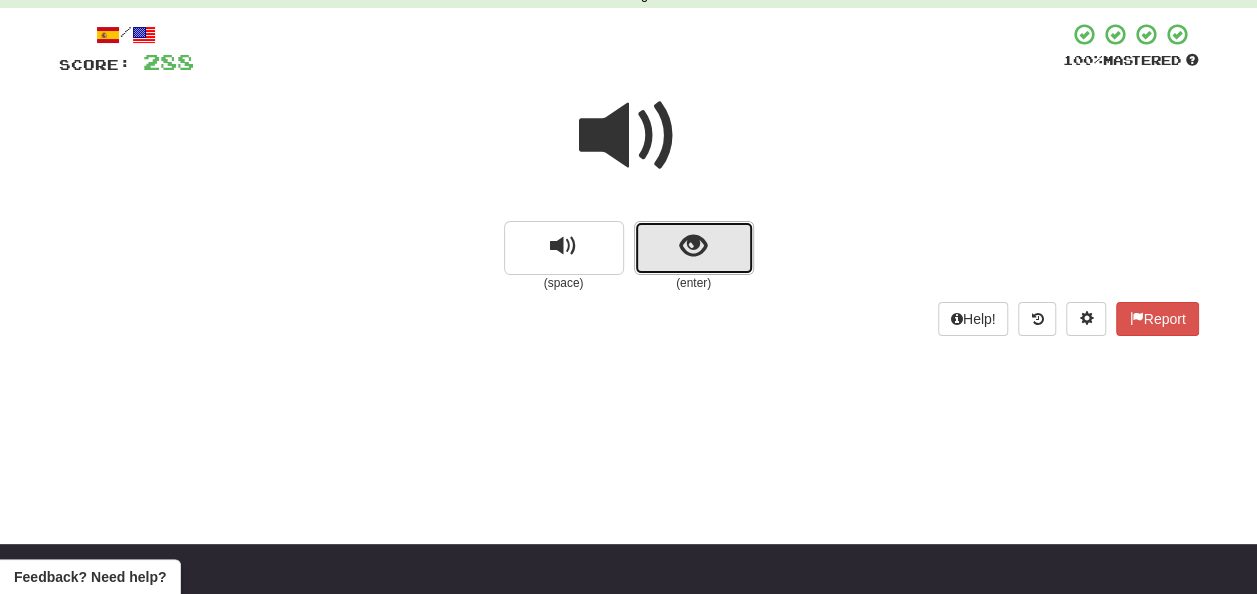 click at bounding box center [694, 248] 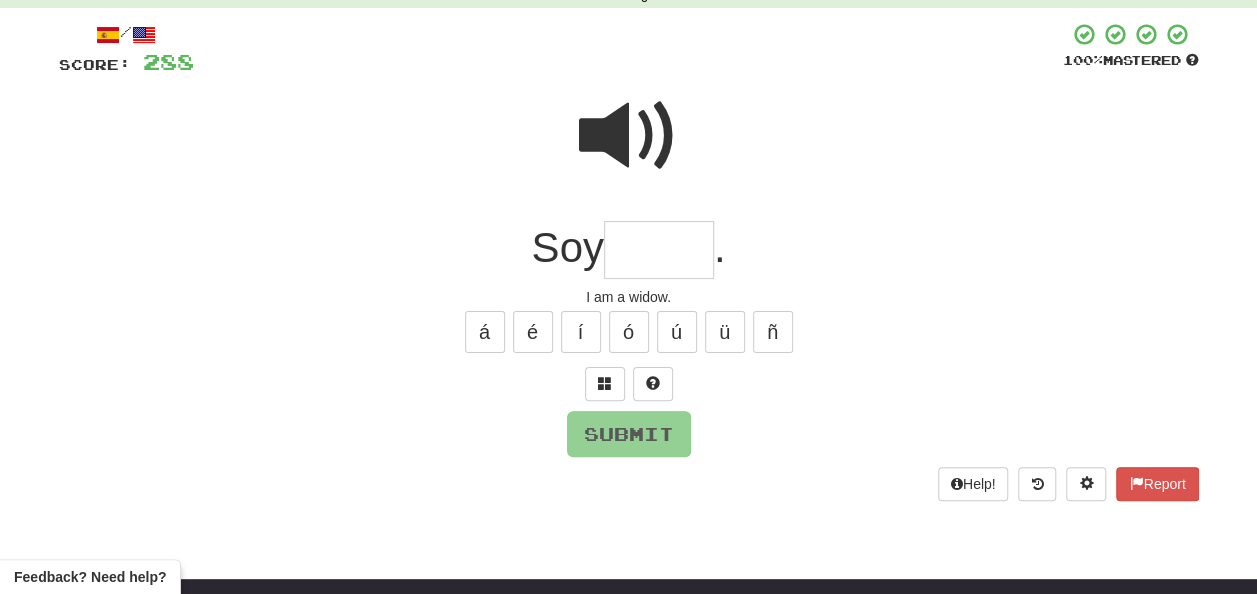 click at bounding box center (659, 250) 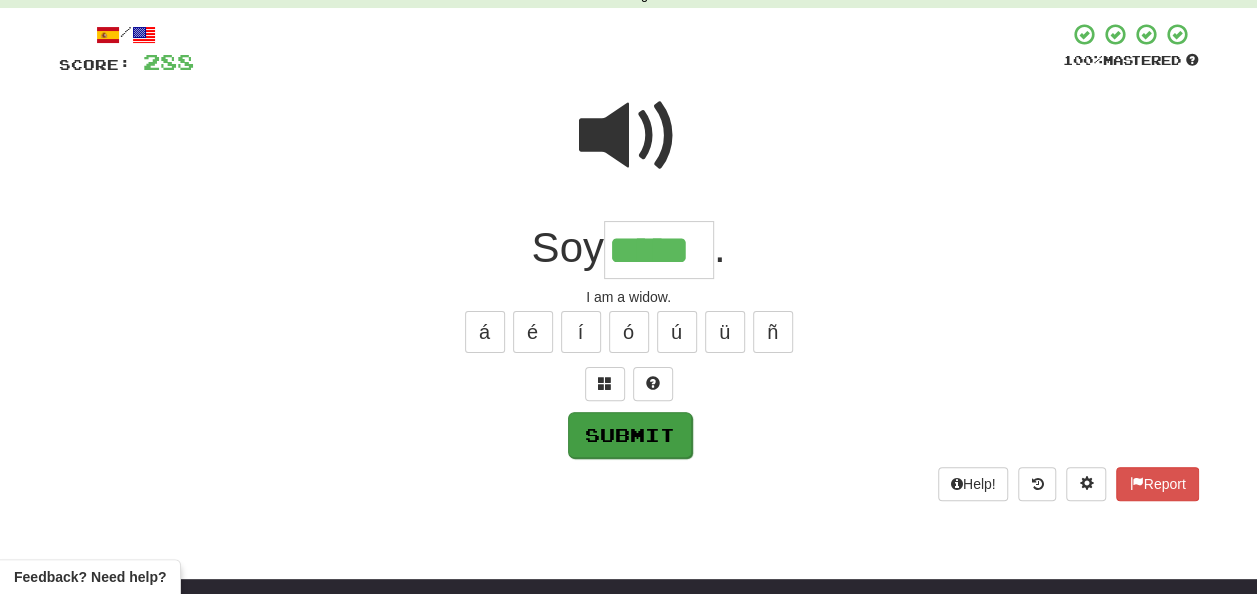 type on "*****" 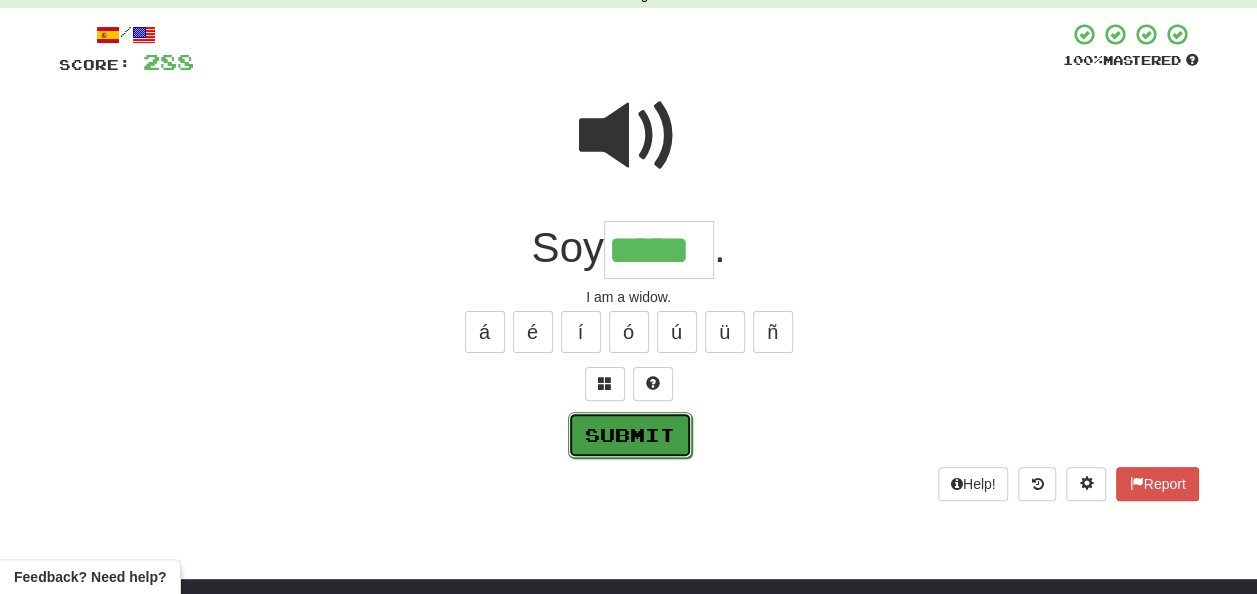 click on "Submit" at bounding box center (630, 435) 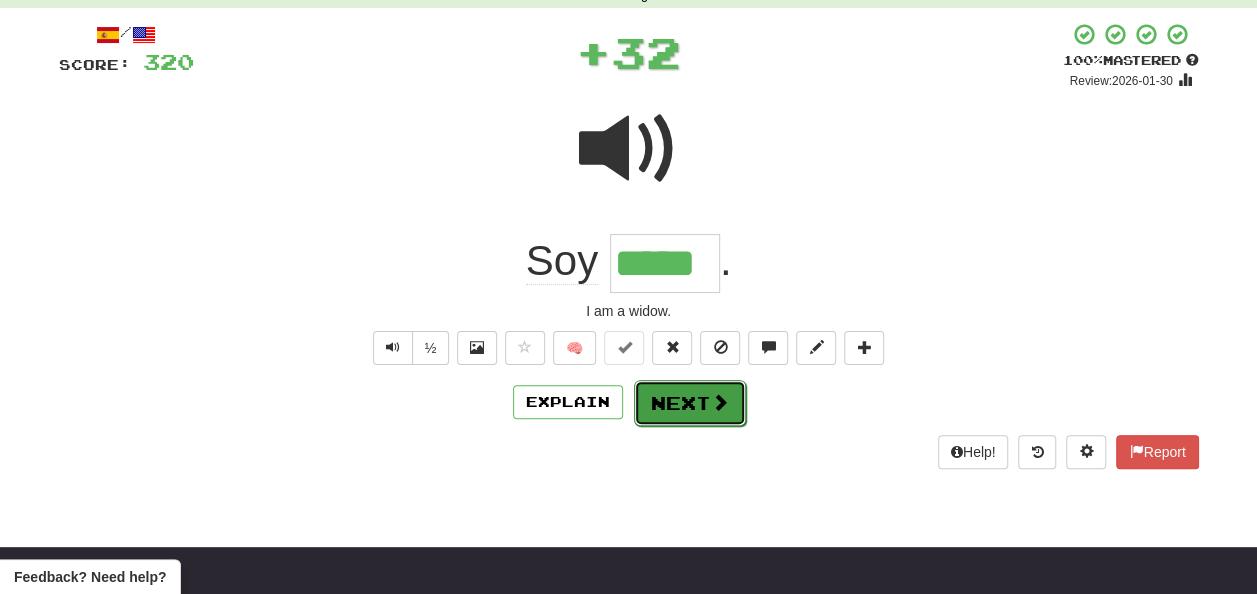 click on "Next" at bounding box center (690, 403) 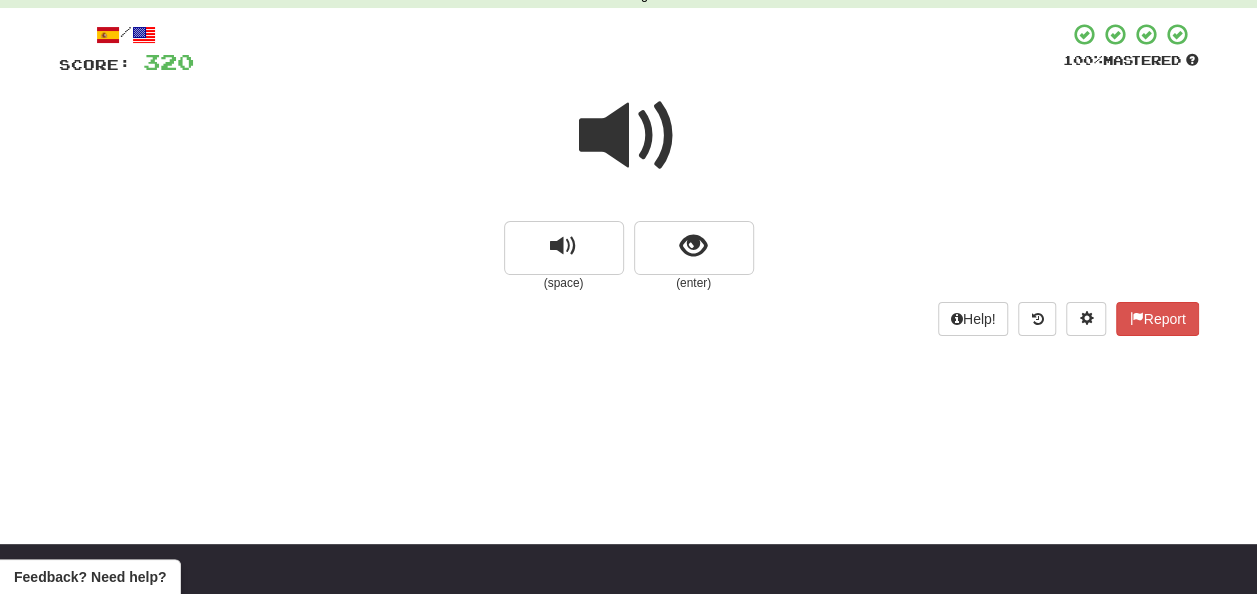 click at bounding box center (629, 136) 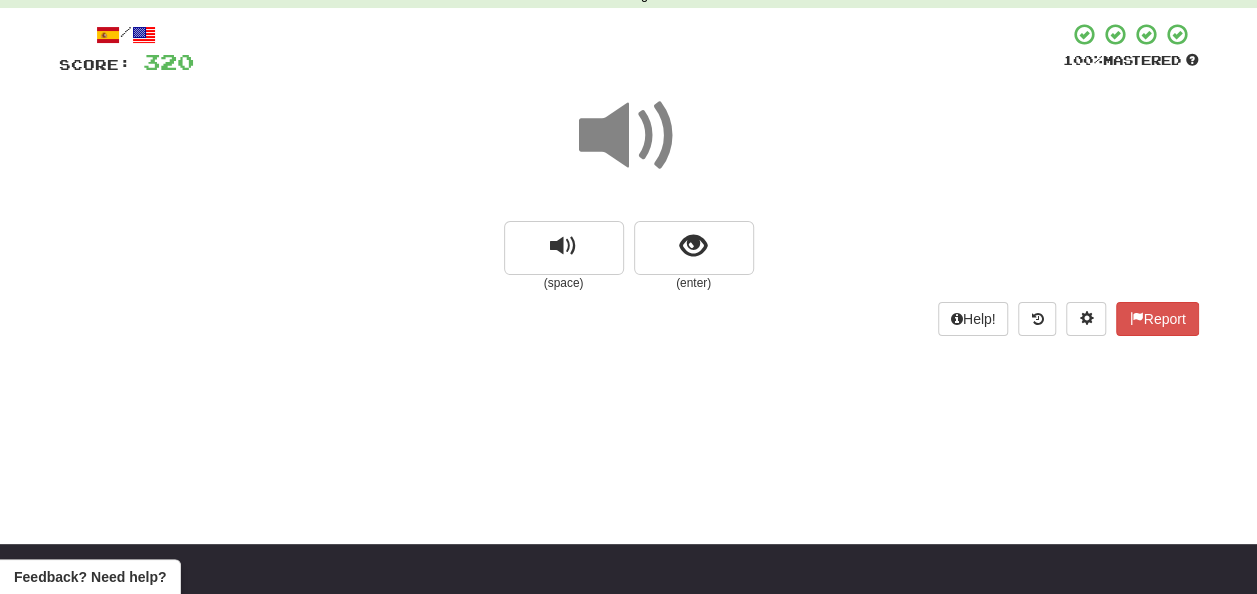 click at bounding box center [629, 136] 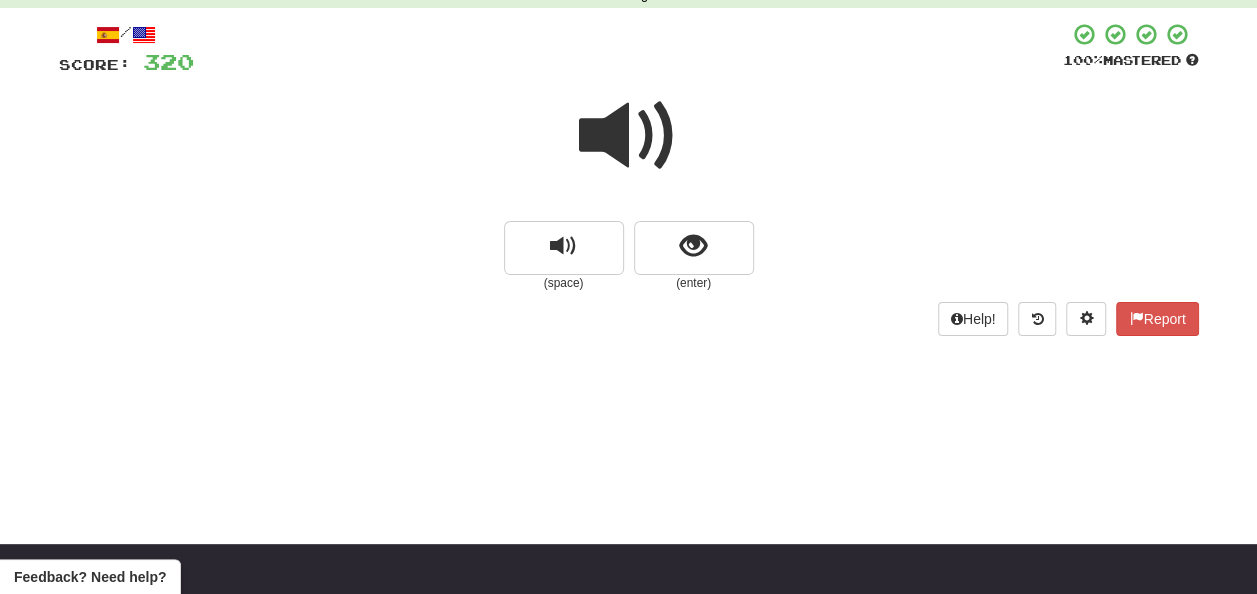click at bounding box center [629, 136] 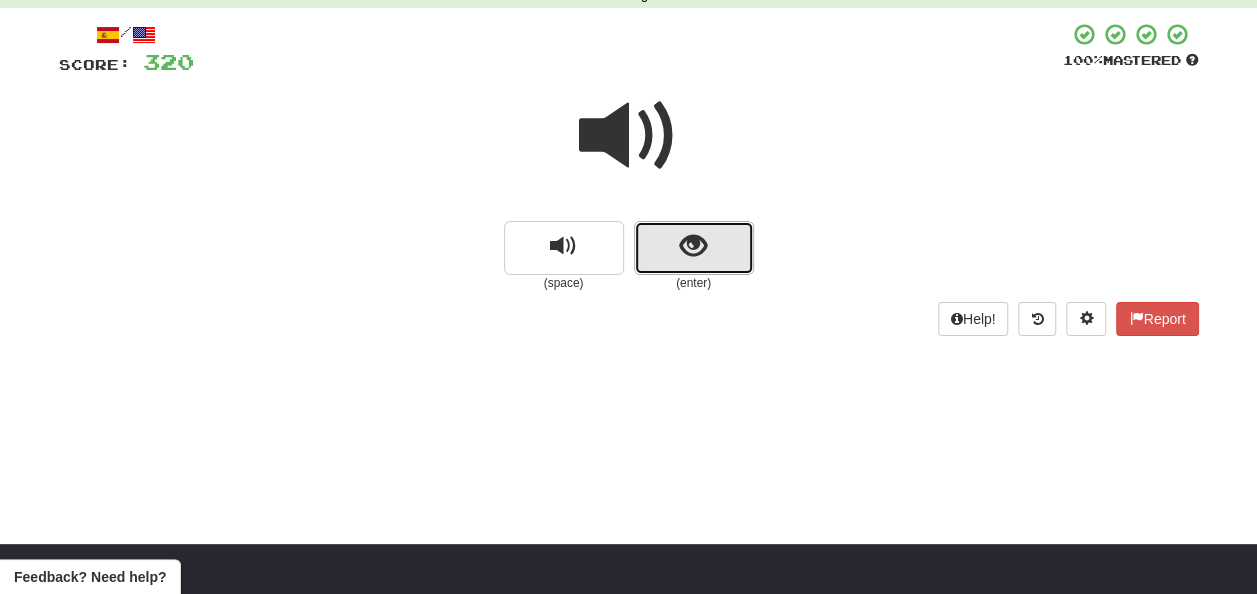 click at bounding box center [693, 246] 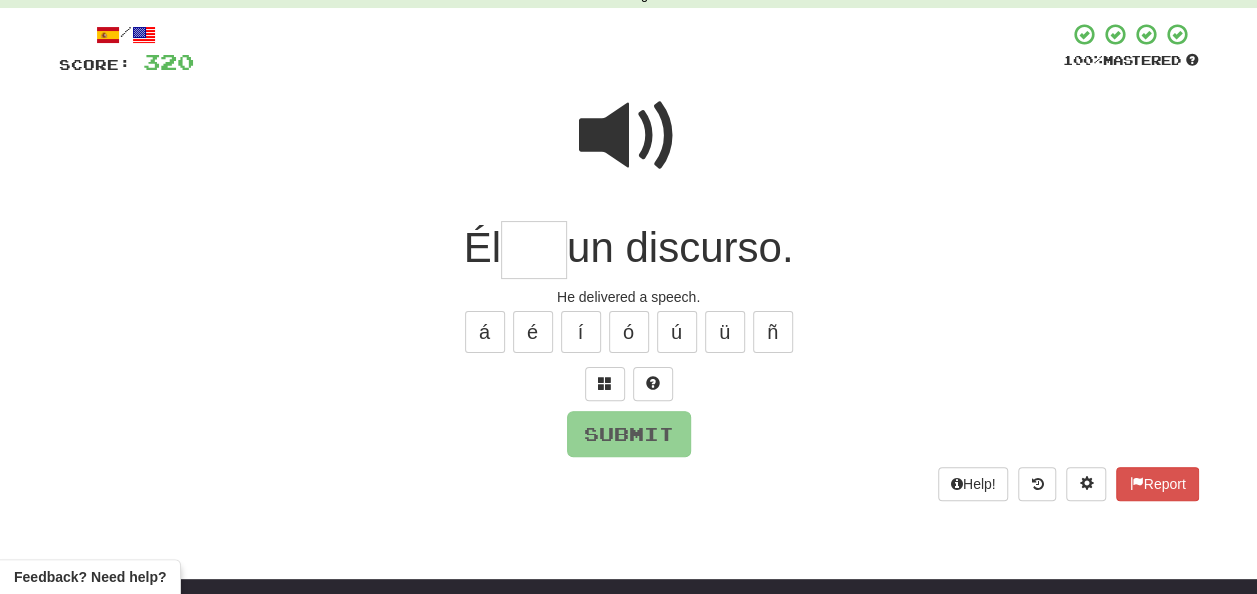 click at bounding box center (534, 250) 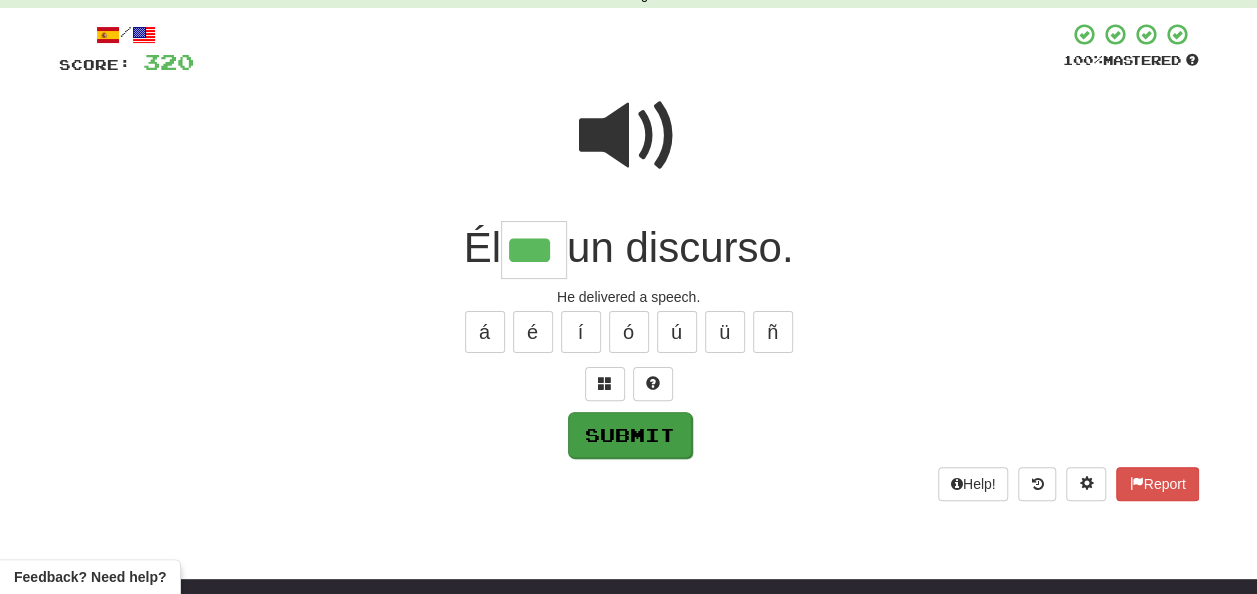 type on "***" 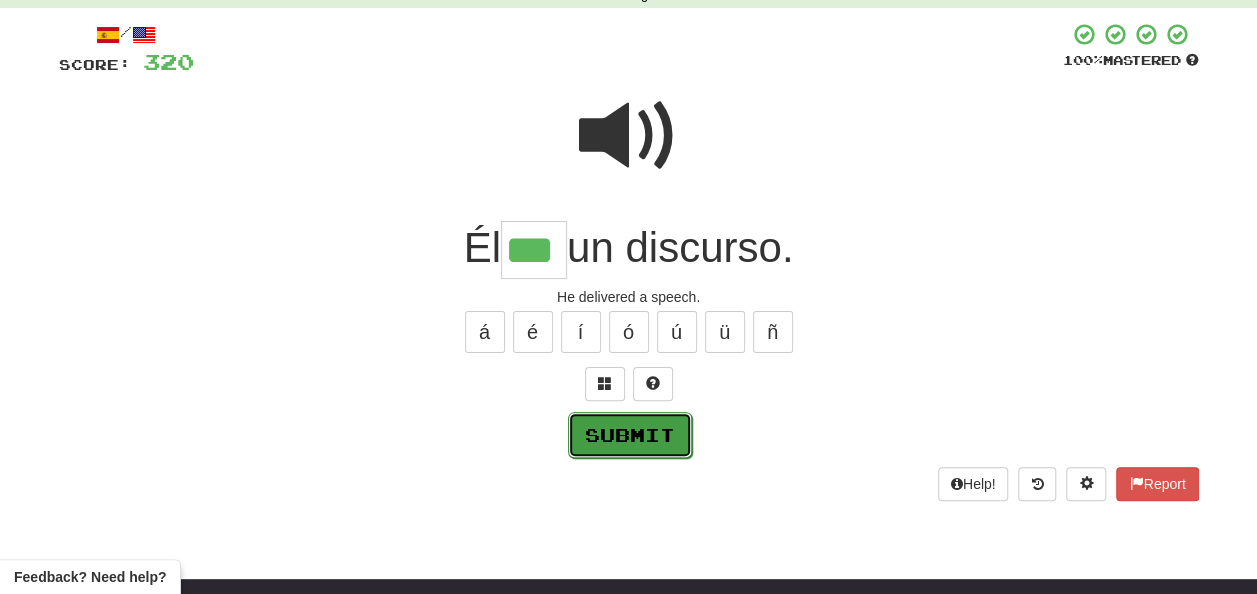 click on "Submit" at bounding box center (630, 435) 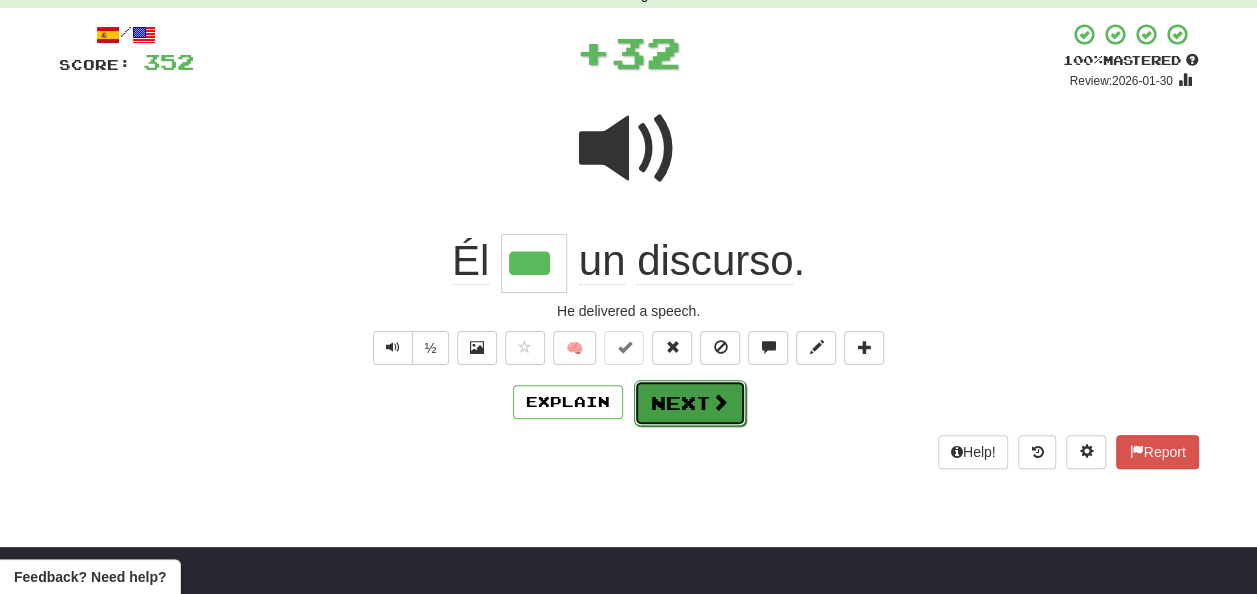 click on "Next" at bounding box center [690, 403] 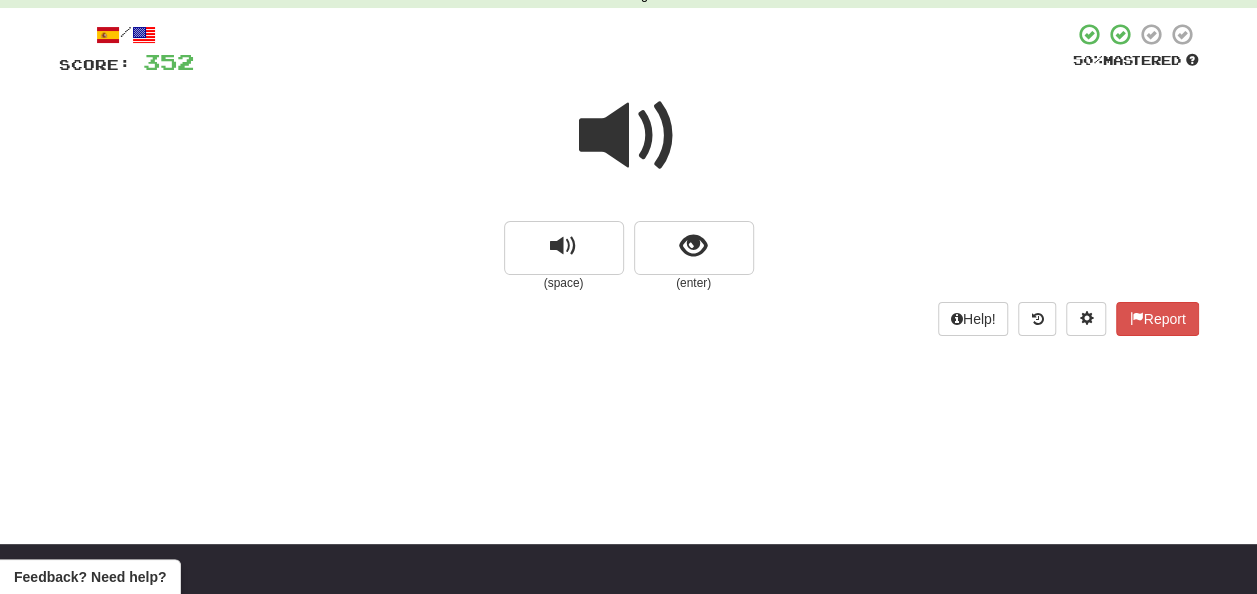 click at bounding box center (629, 136) 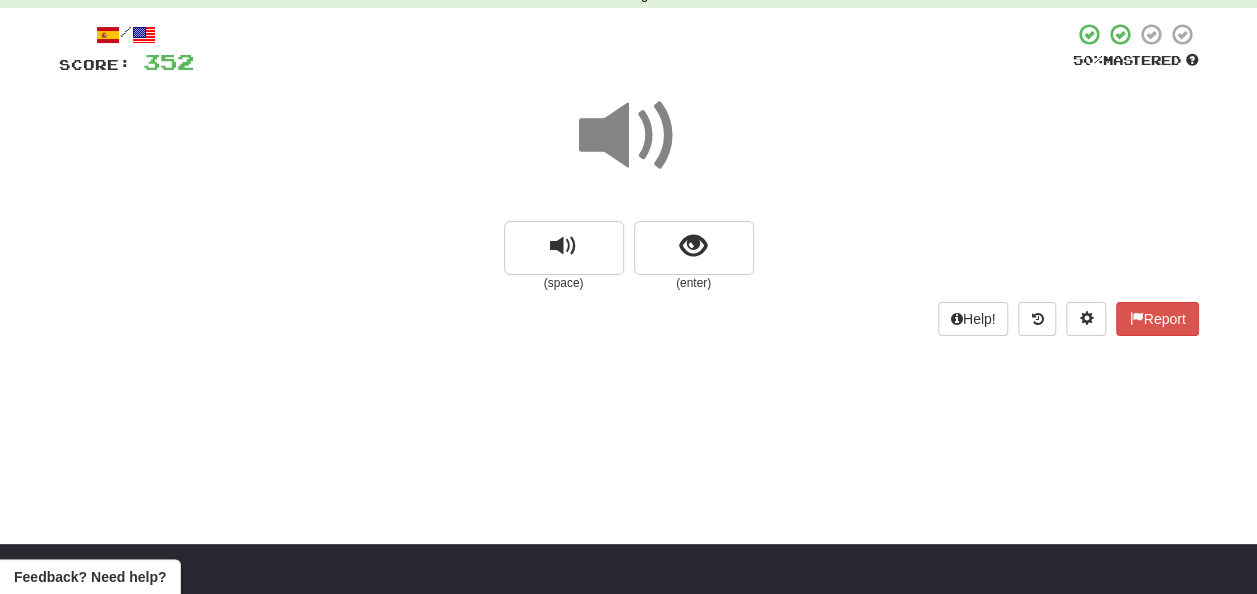 click at bounding box center [629, 136] 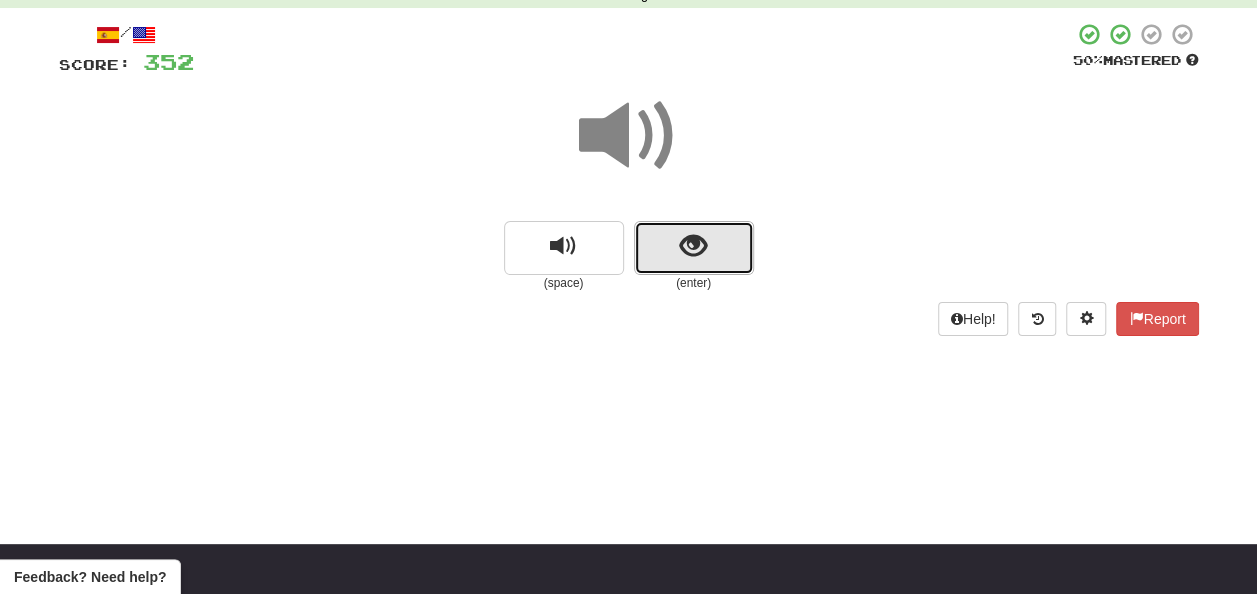 click at bounding box center [694, 248] 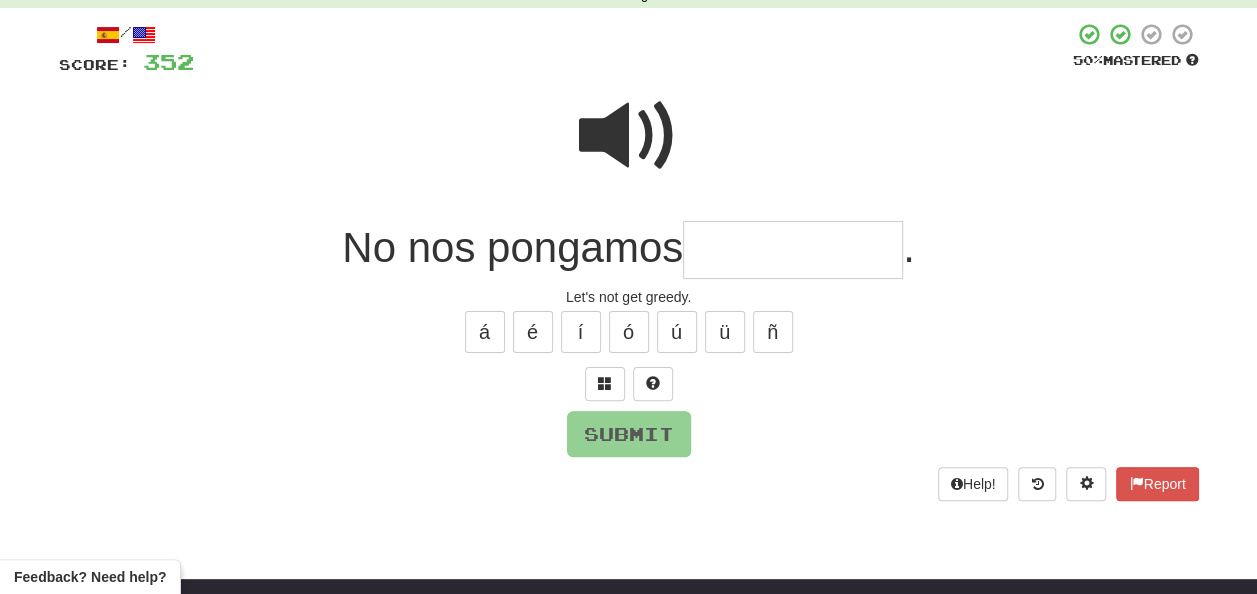 click at bounding box center [793, 250] 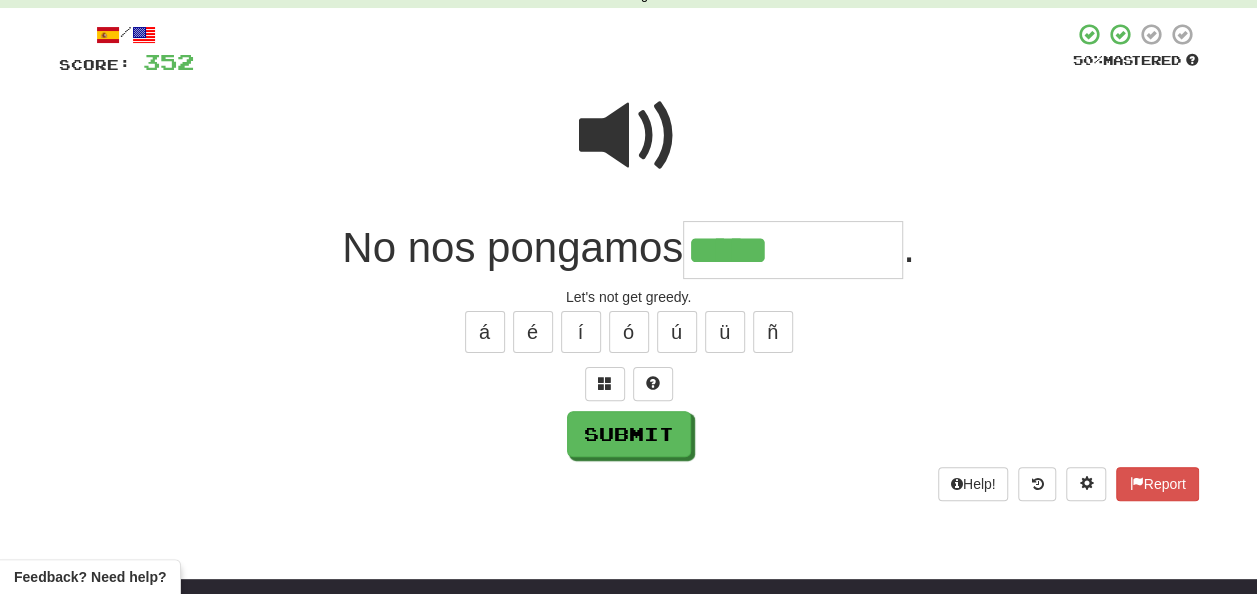 click at bounding box center (629, 136) 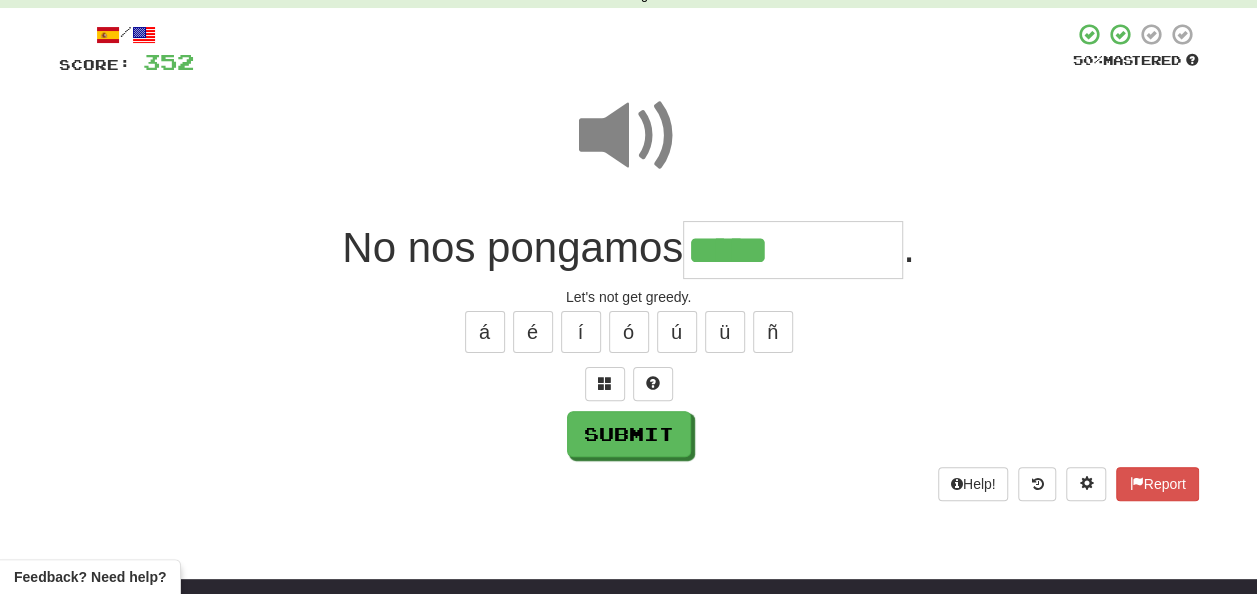 click on "*****" at bounding box center (793, 250) 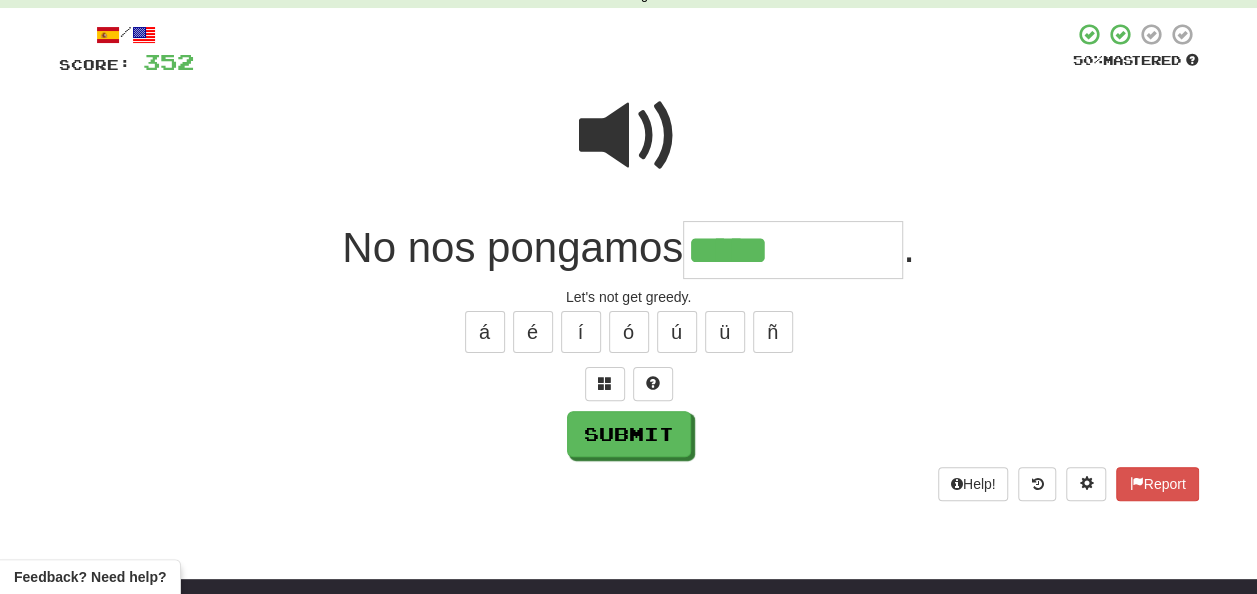 click at bounding box center [629, 136] 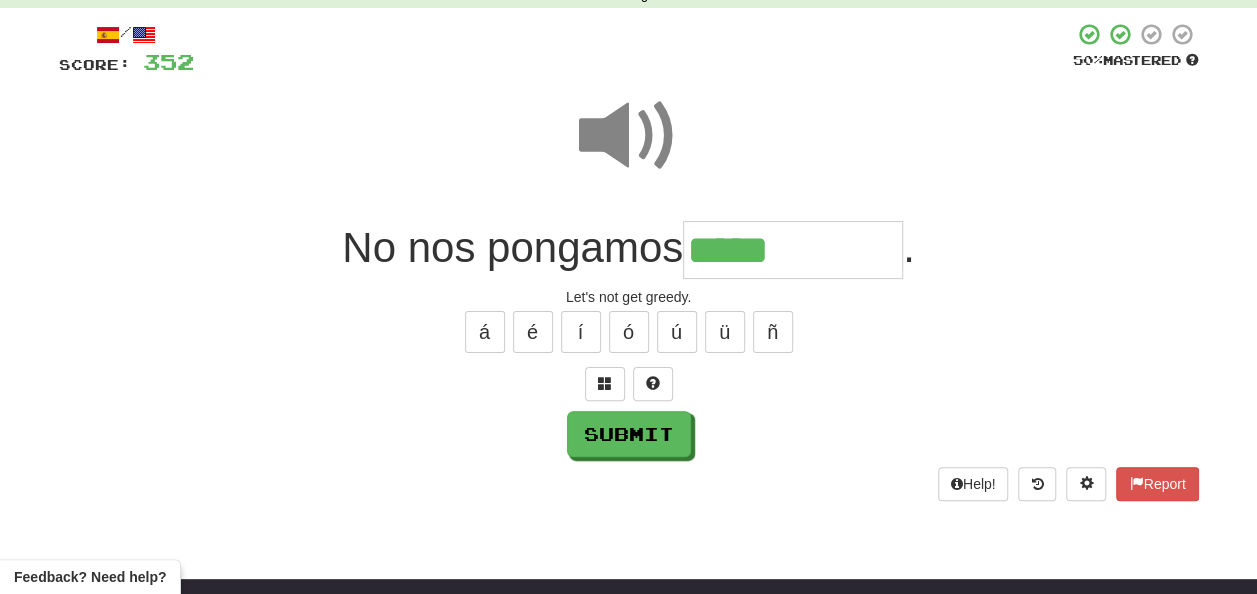 click on "*****" at bounding box center (793, 250) 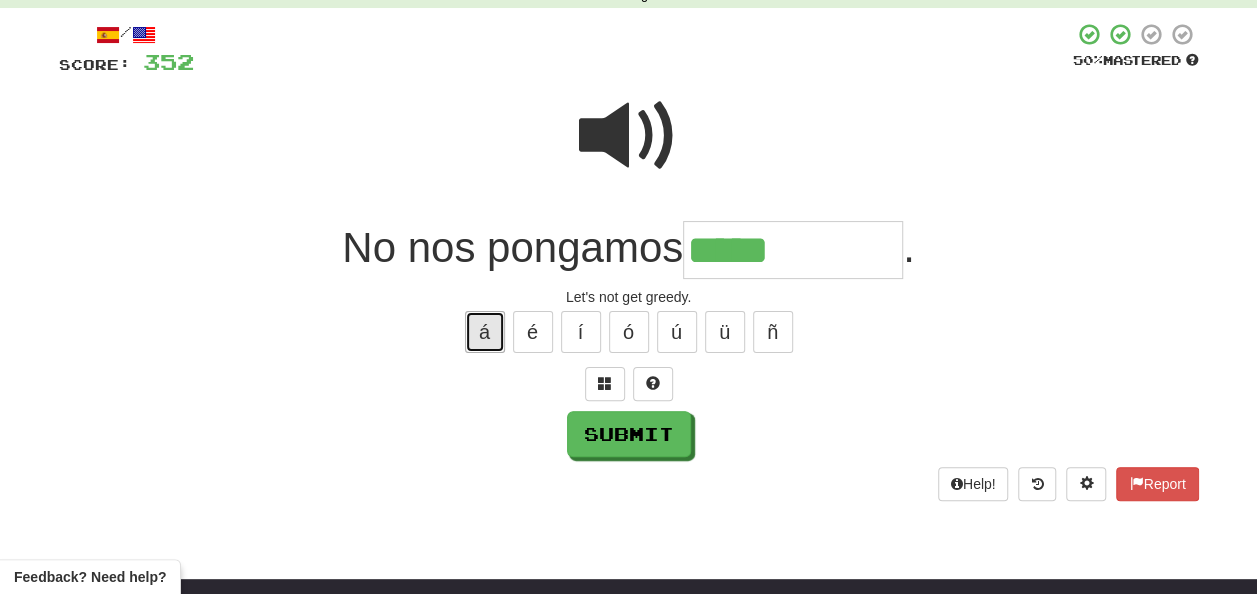 click on "á" at bounding box center [485, 332] 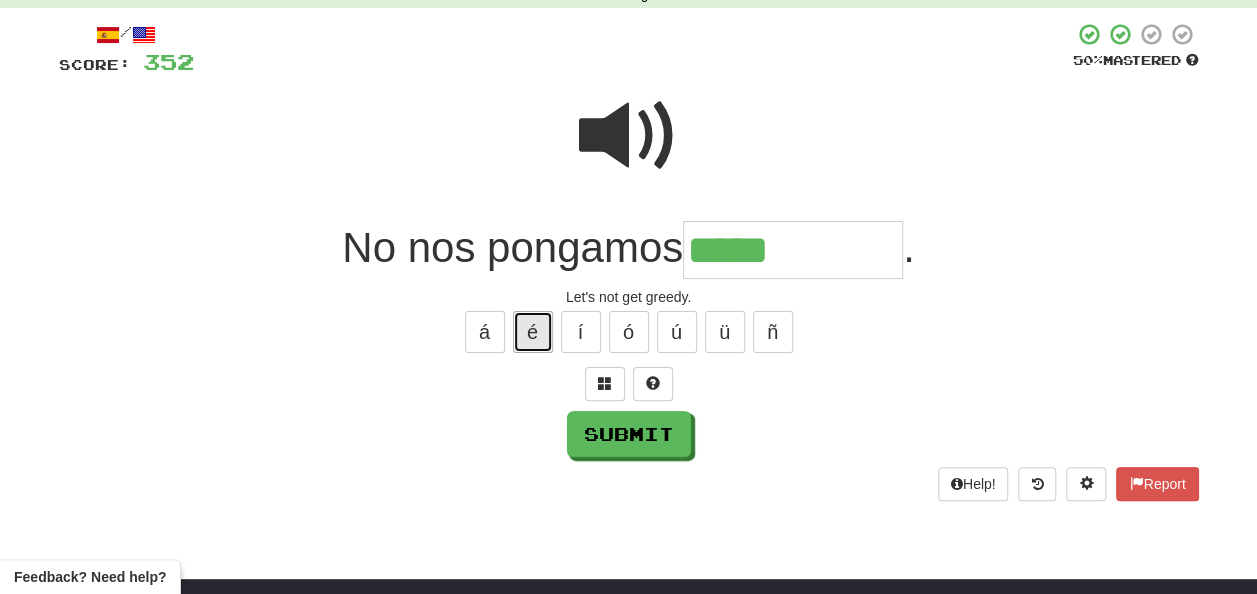 click on "é" at bounding box center (533, 332) 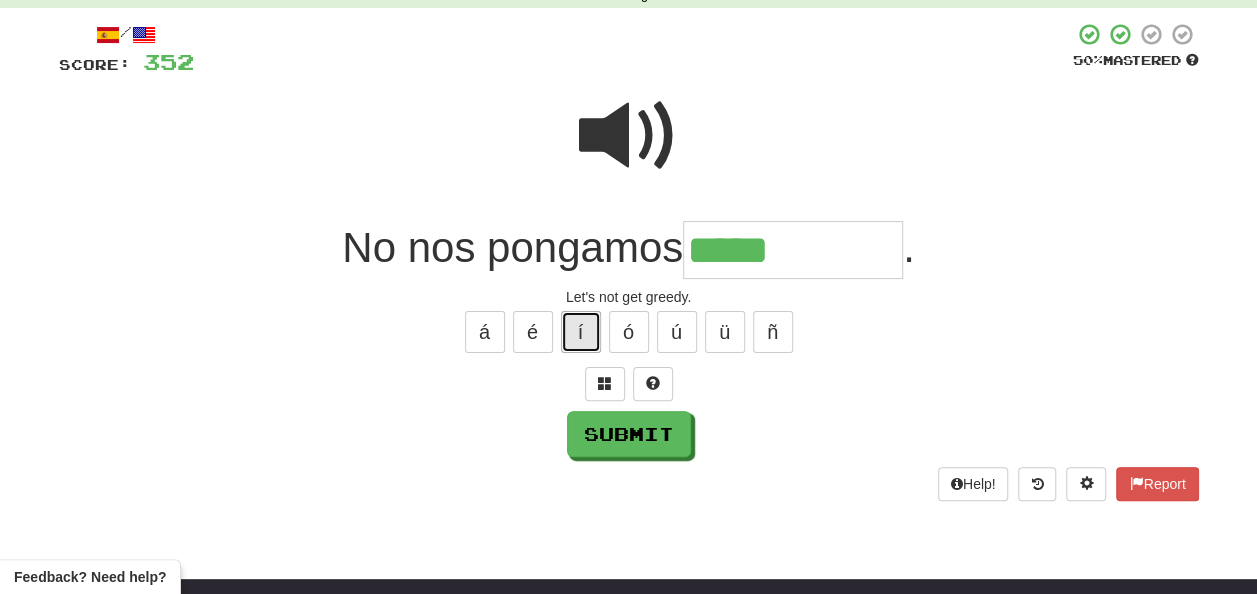 click on "í" at bounding box center [581, 332] 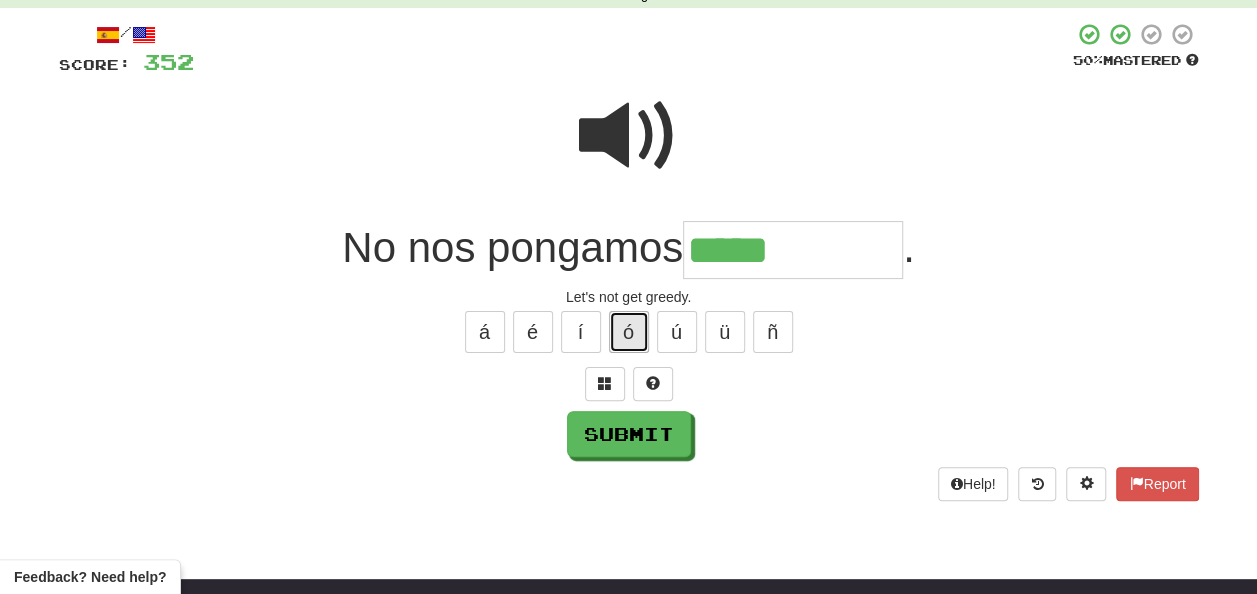 click on "ó" at bounding box center (629, 332) 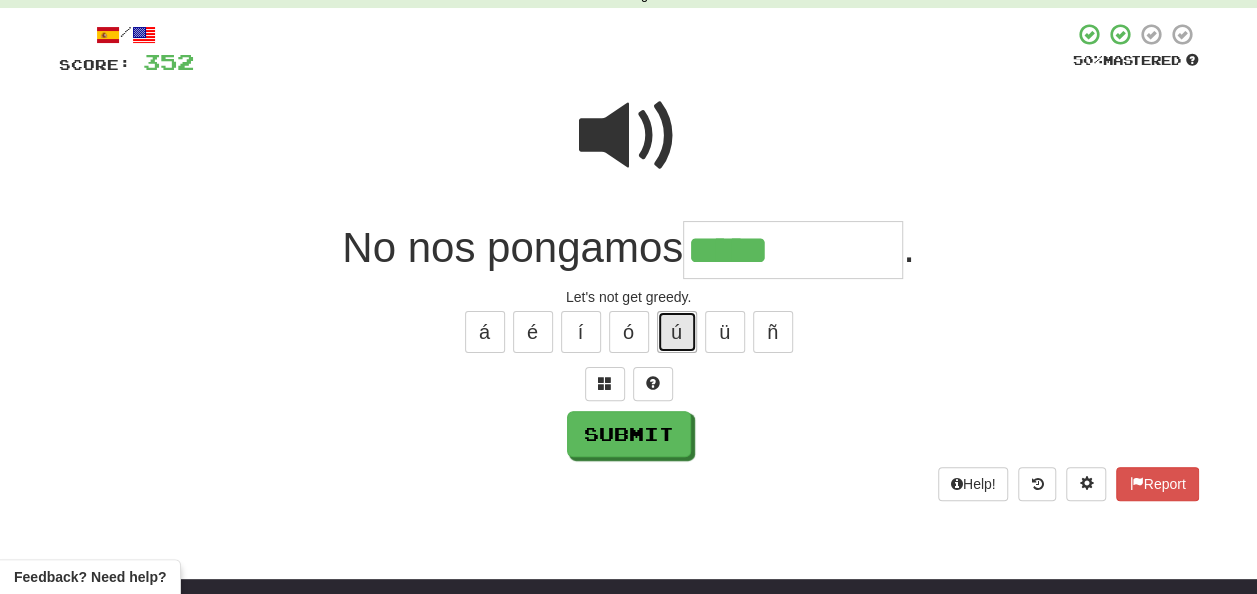 click on "ú" at bounding box center [677, 332] 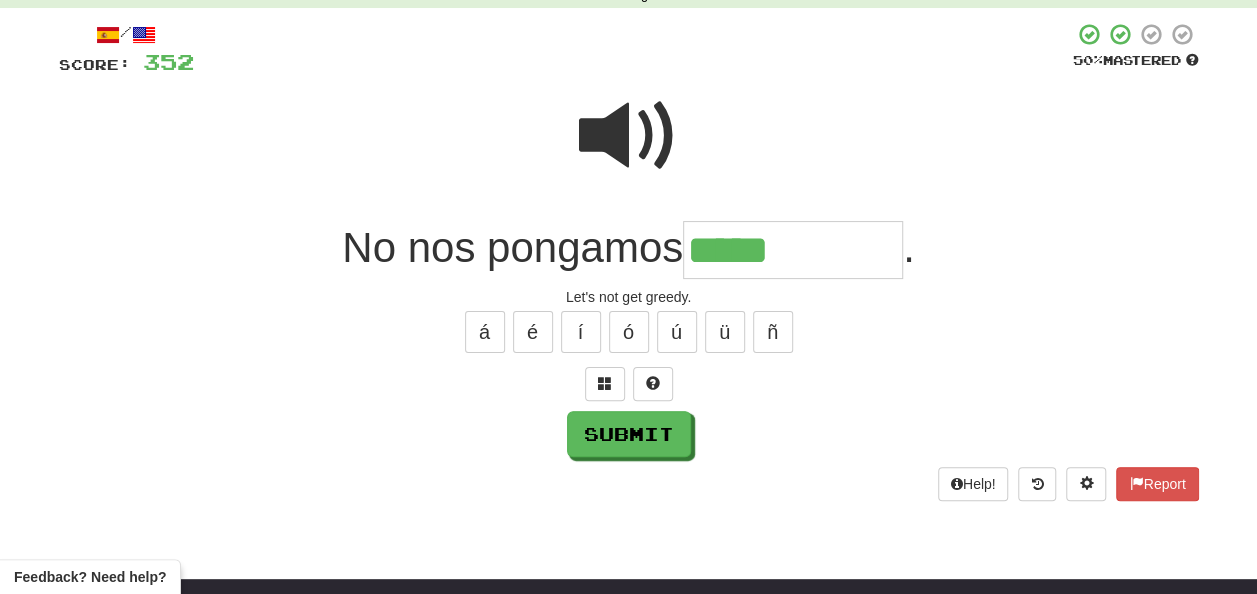 click at bounding box center [629, 136] 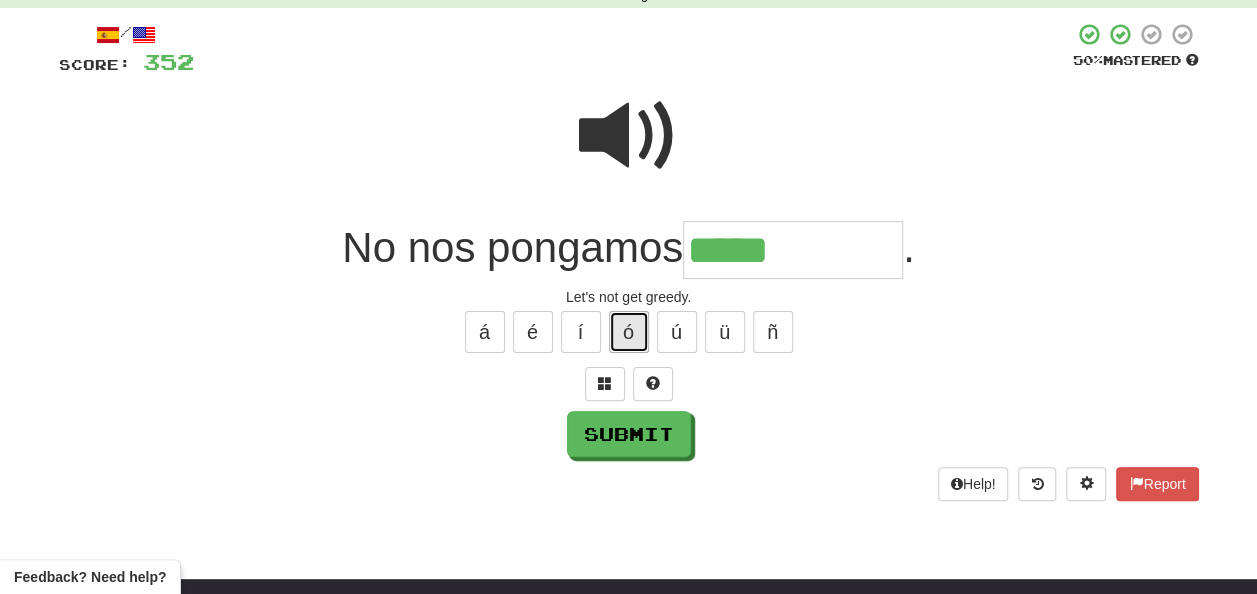 click on "ó" at bounding box center (629, 332) 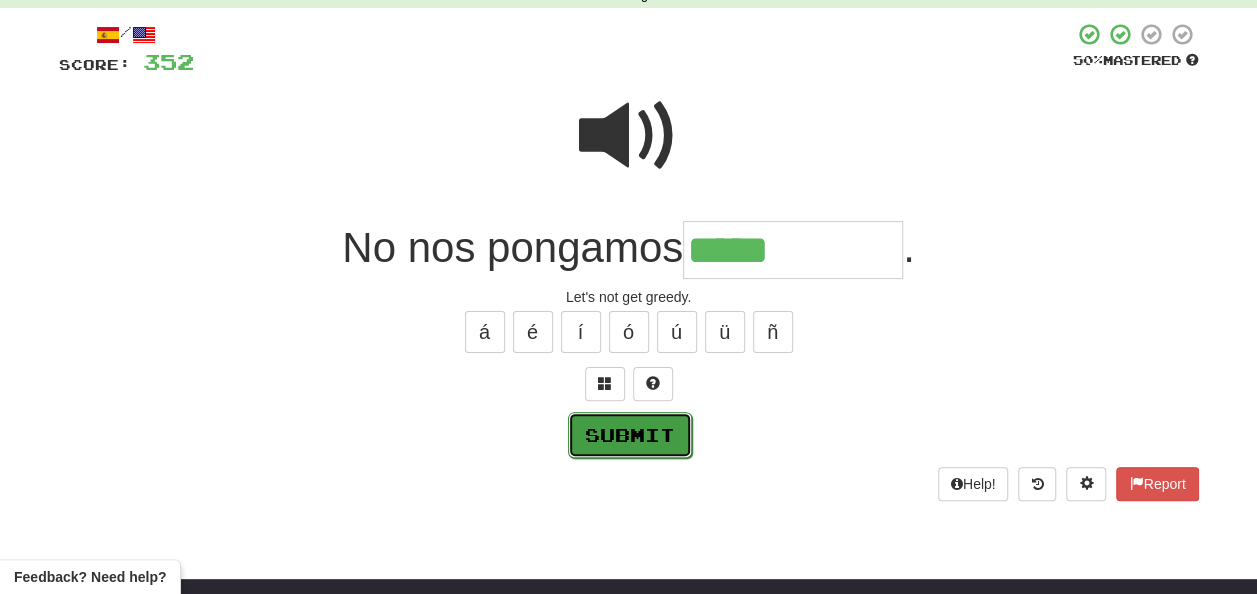 click on "Submit" at bounding box center (630, 435) 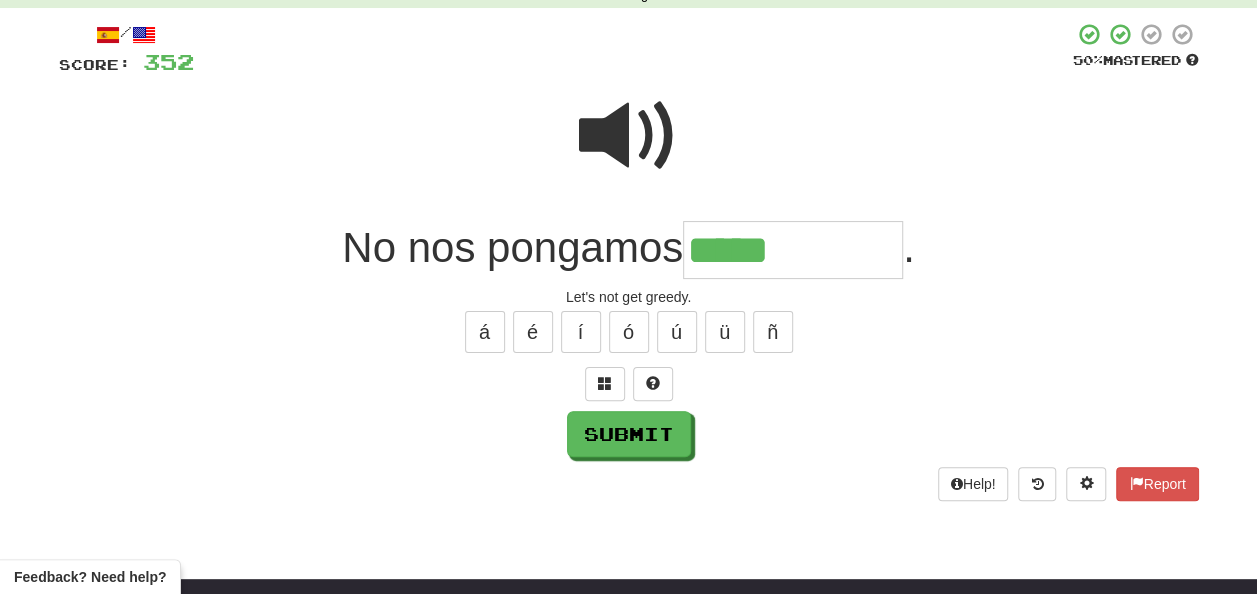 type on "**********" 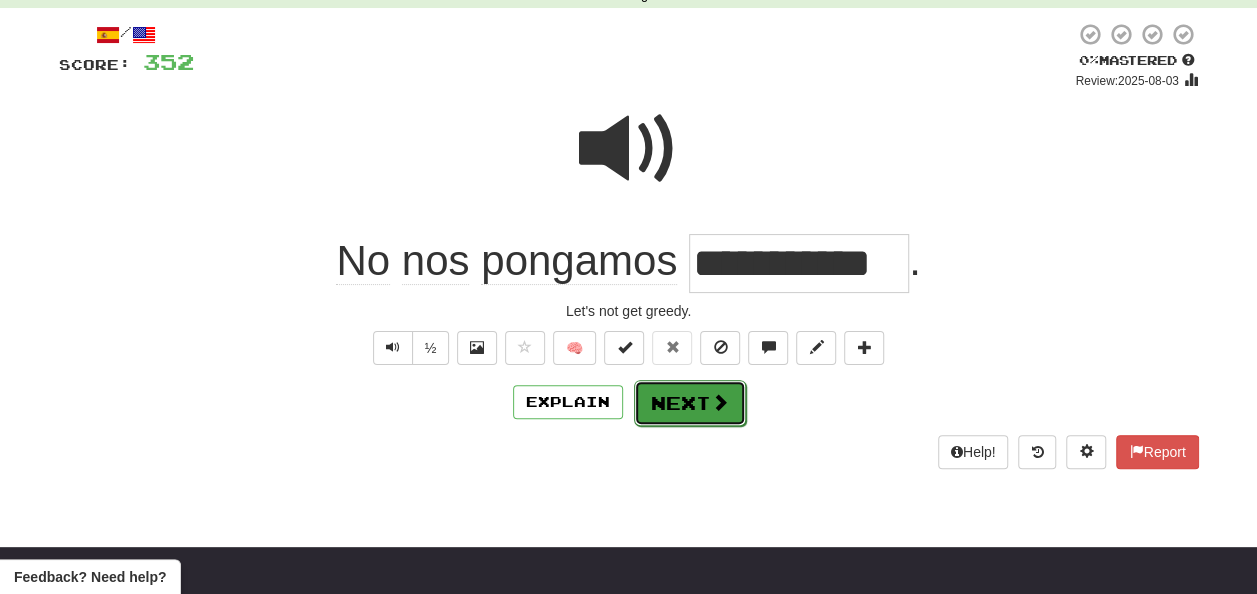 click on "Next" at bounding box center [690, 403] 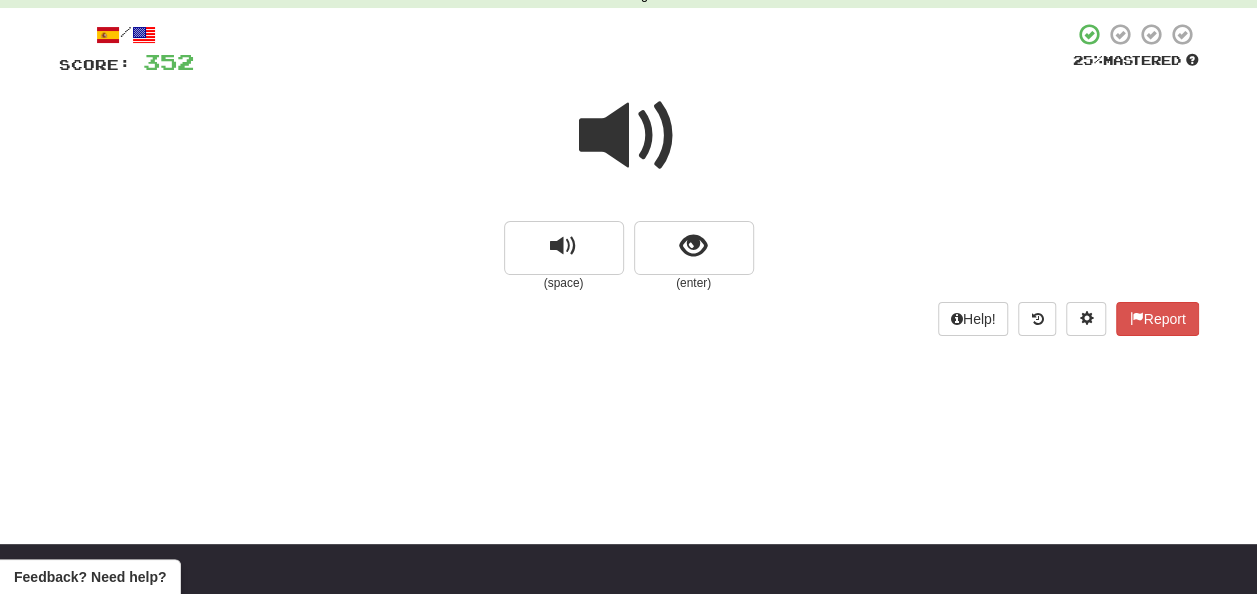 click at bounding box center (629, 136) 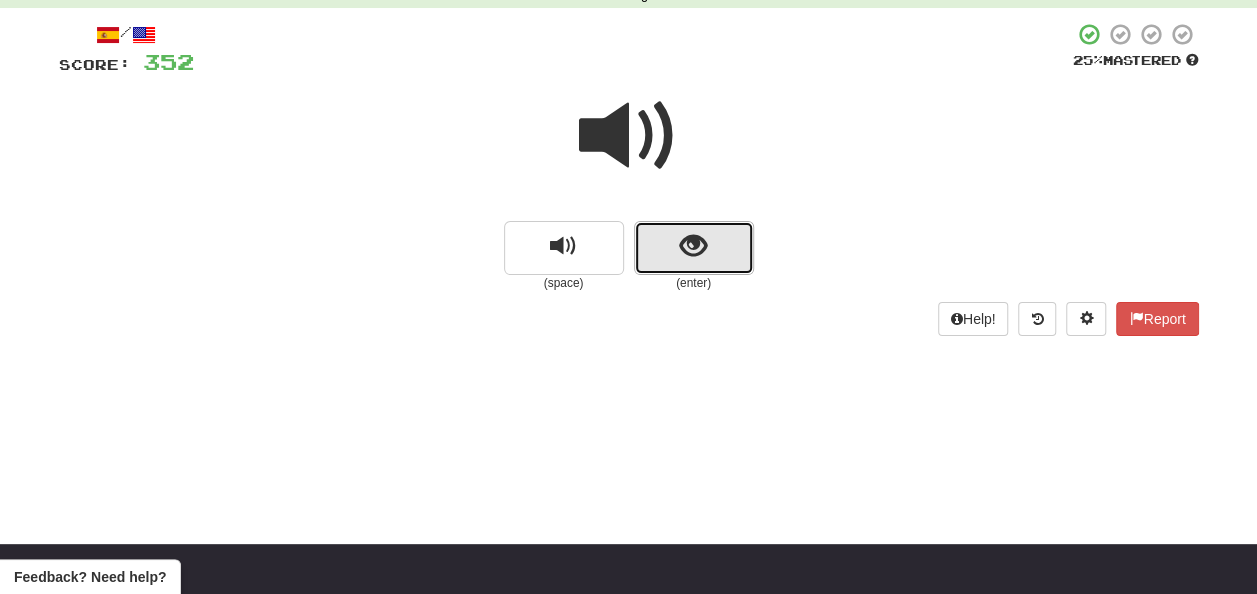 click at bounding box center (693, 246) 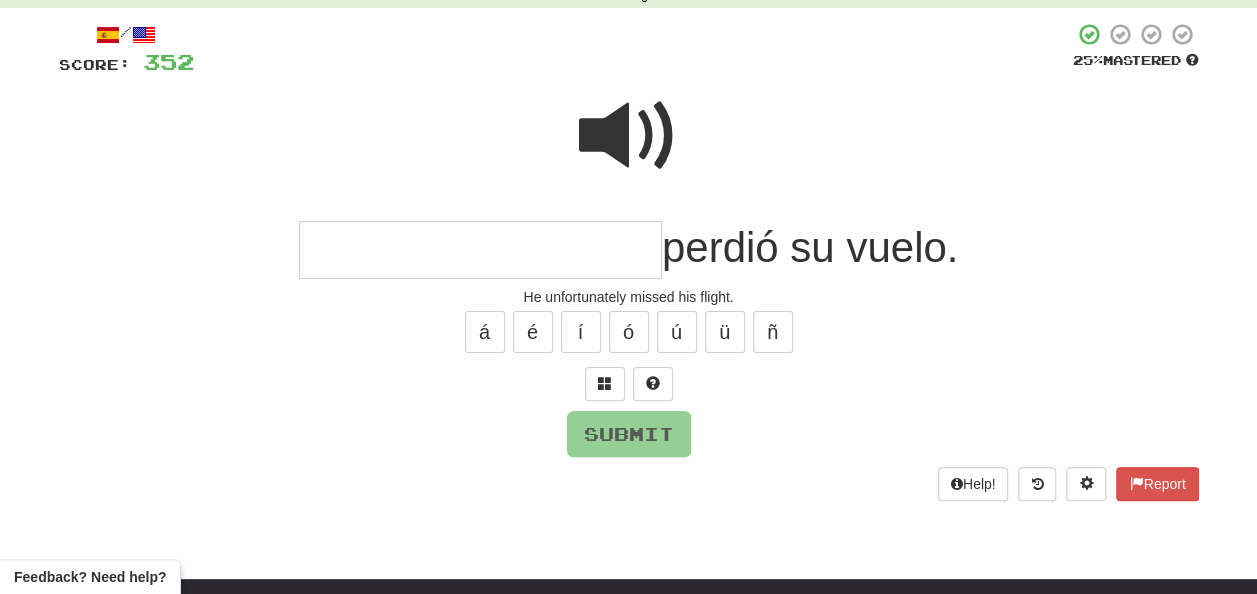 click at bounding box center (629, 136) 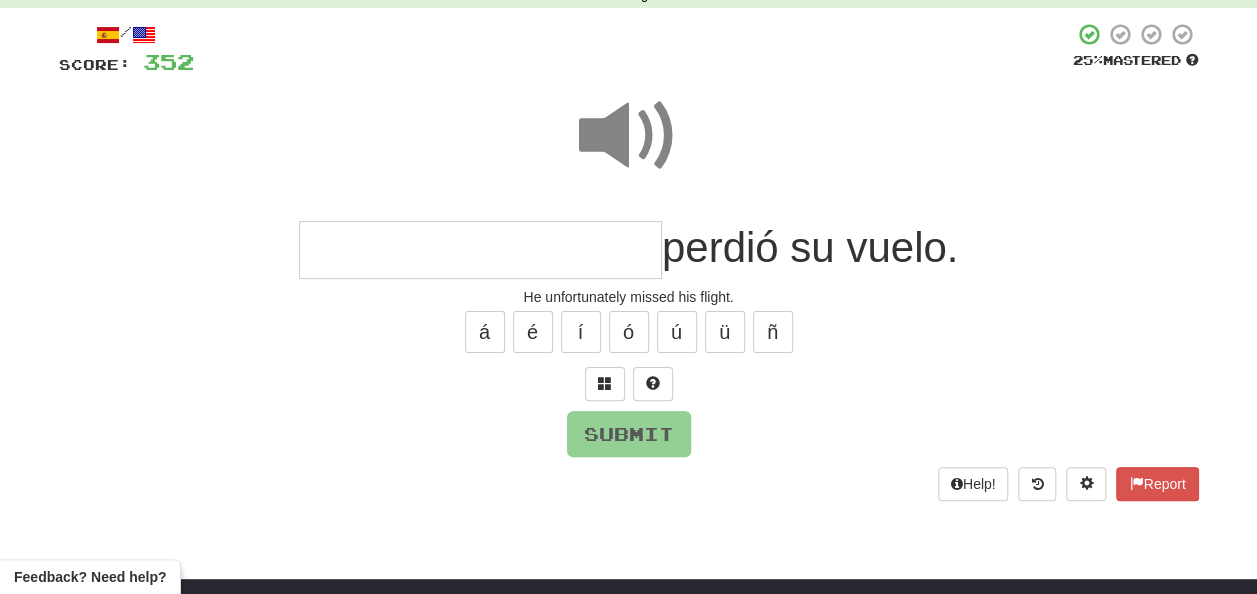 click at bounding box center (480, 250) 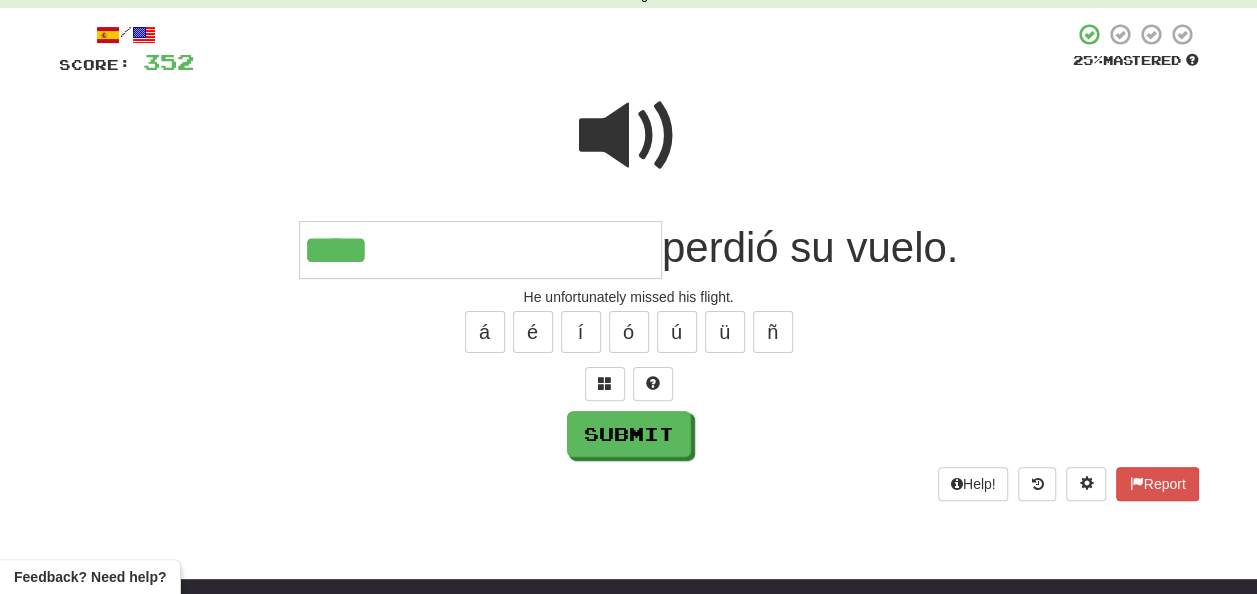 click at bounding box center [629, 136] 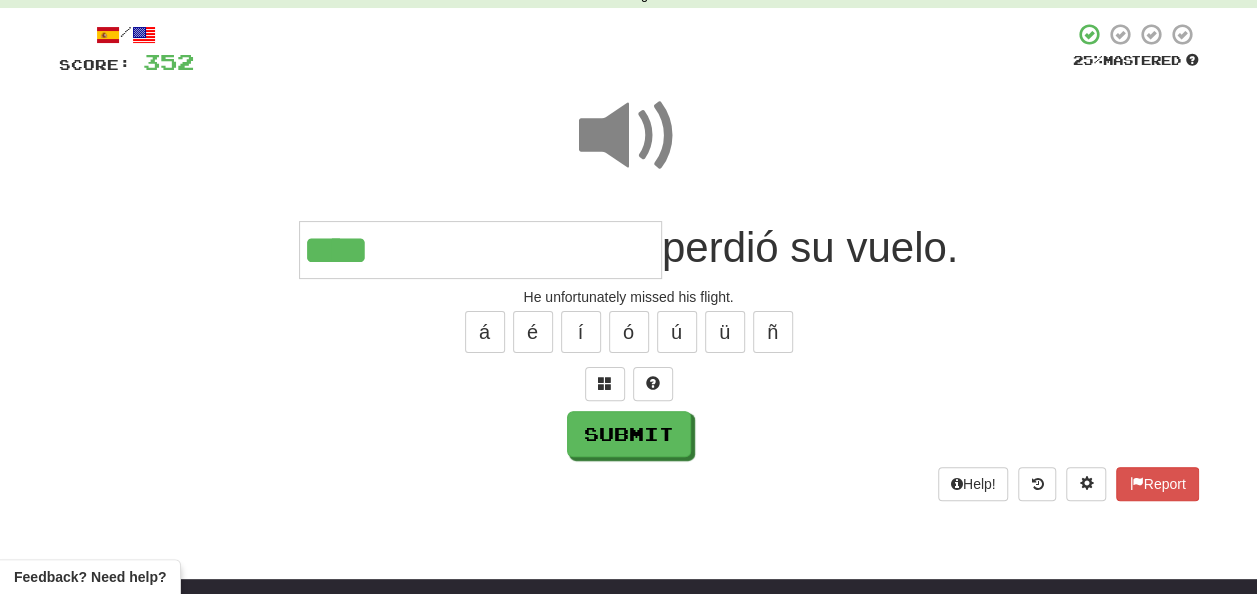 click on "****" at bounding box center (480, 250) 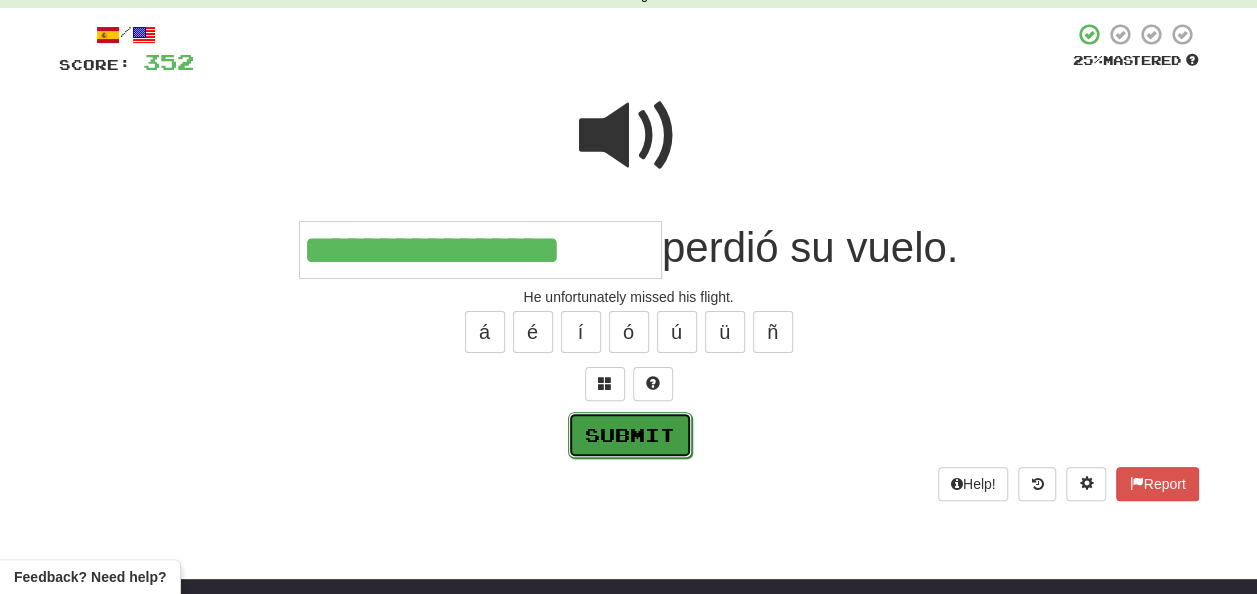 click on "Submit" at bounding box center (630, 435) 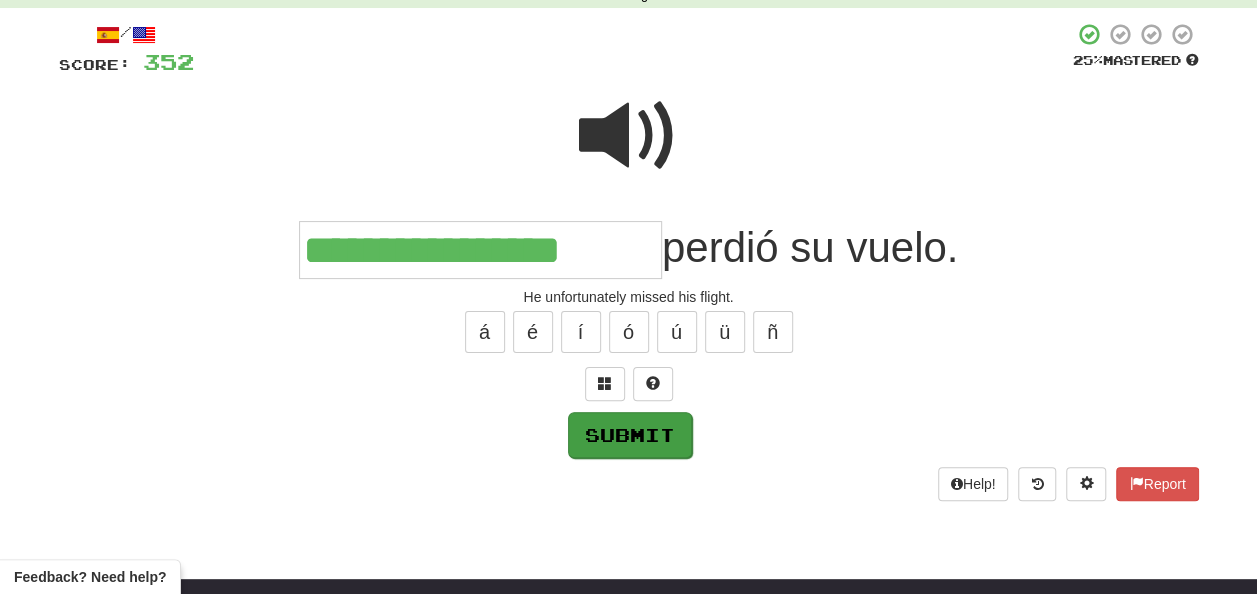 type on "**********" 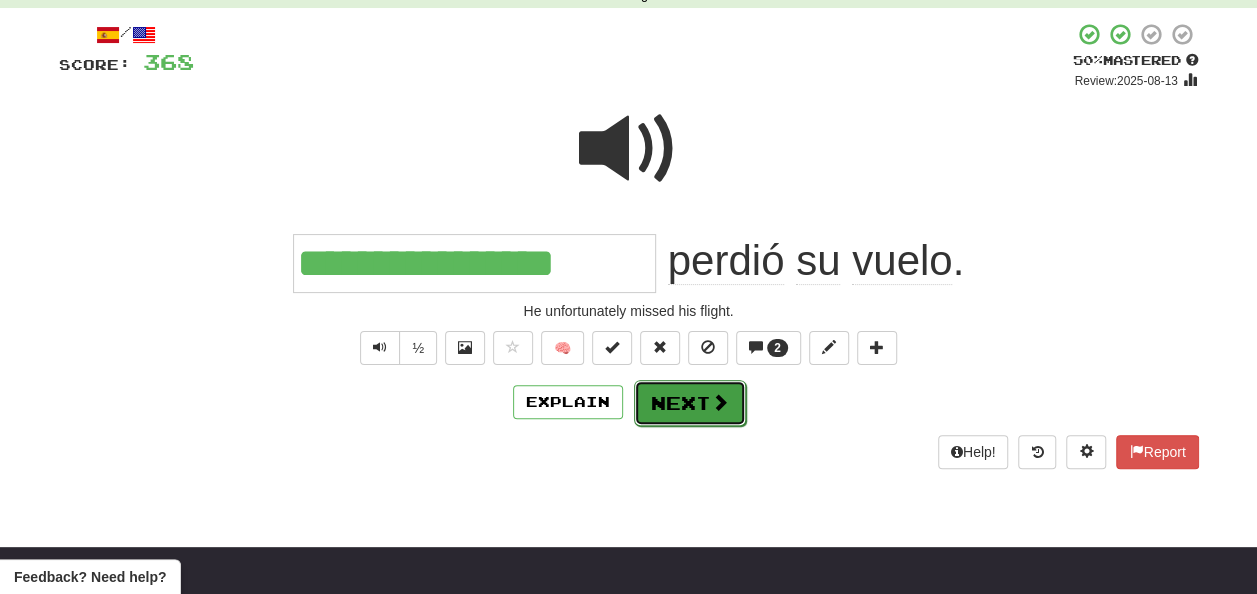 click on "Next" at bounding box center (690, 403) 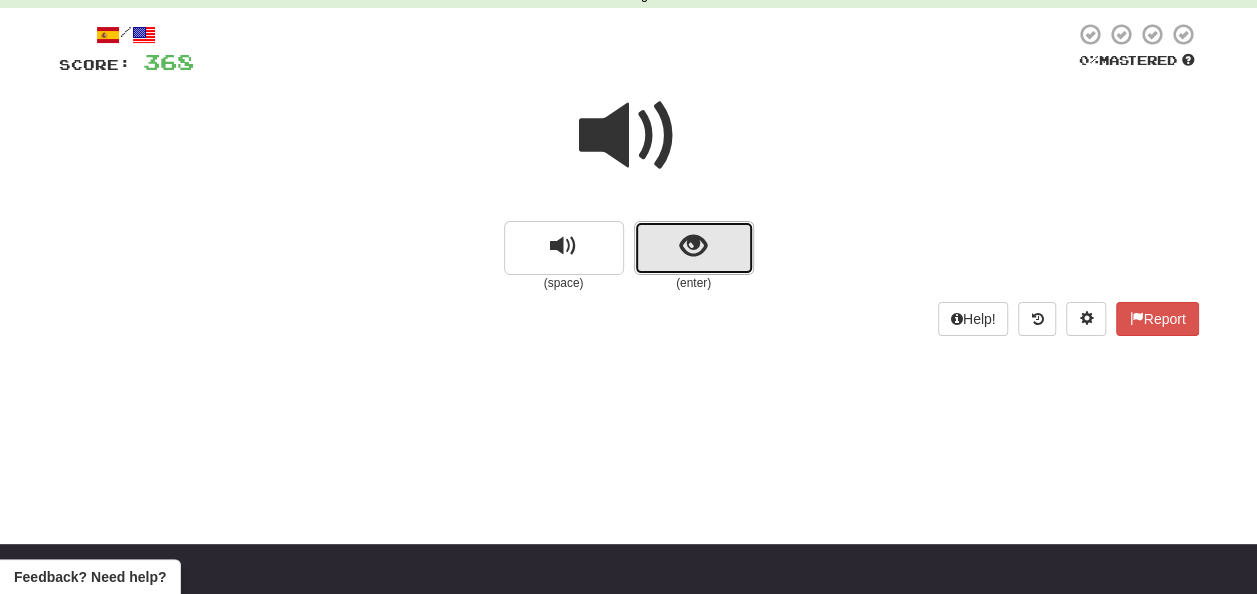 click at bounding box center [693, 246] 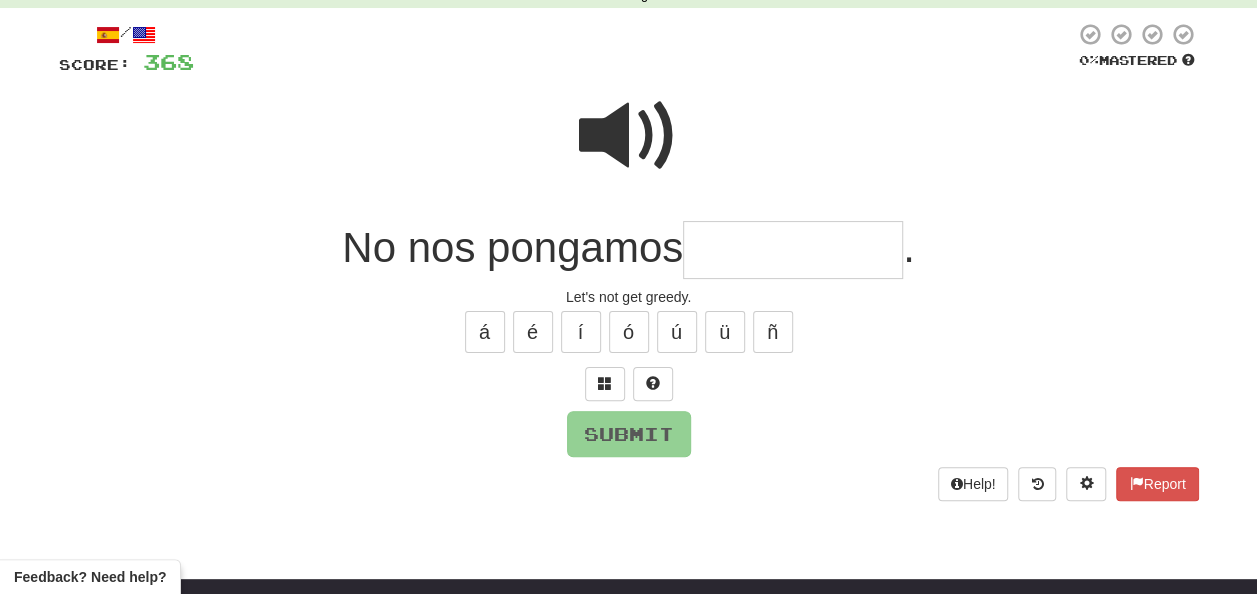click at bounding box center [793, 250] 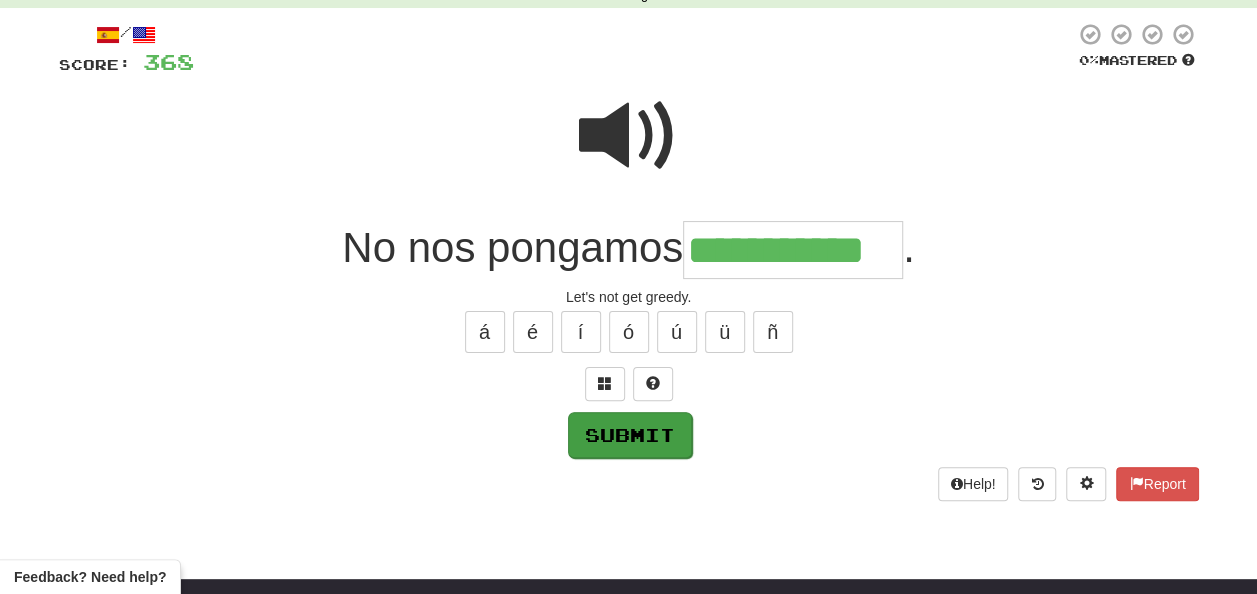 type on "**********" 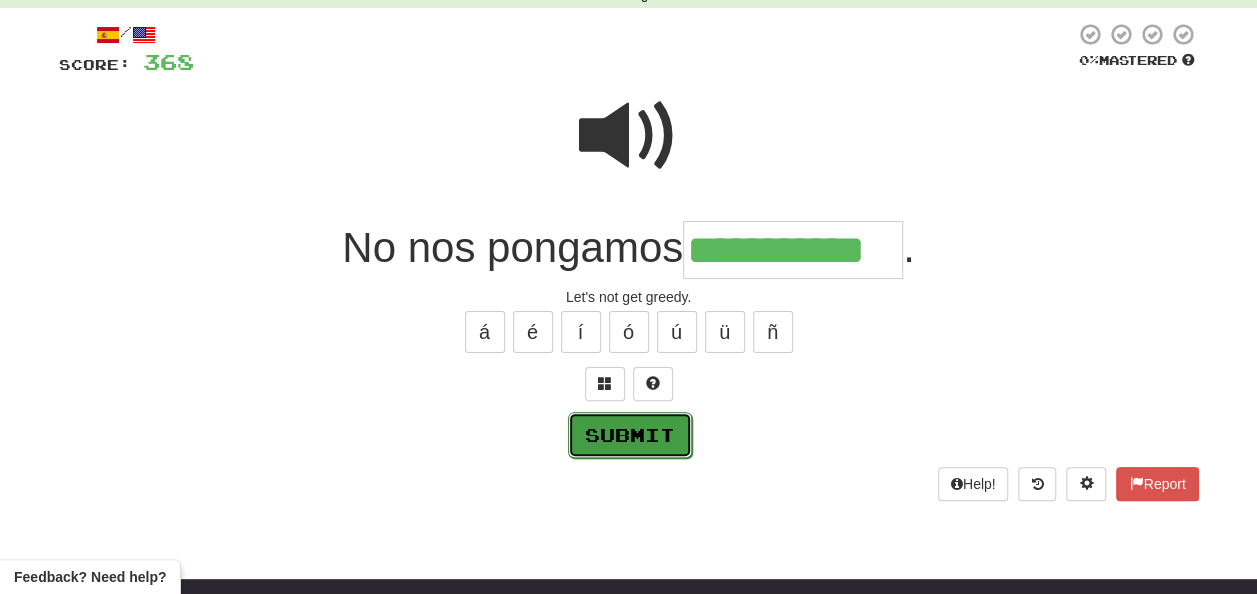 click on "Submit" at bounding box center [630, 435] 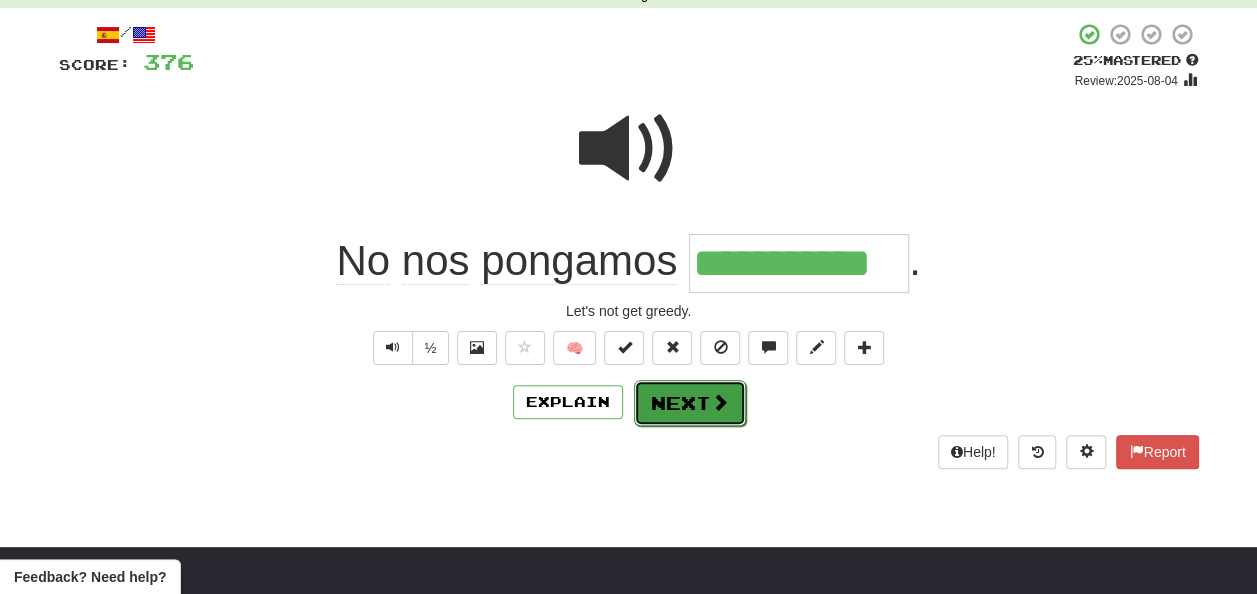 click on "Next" at bounding box center [690, 403] 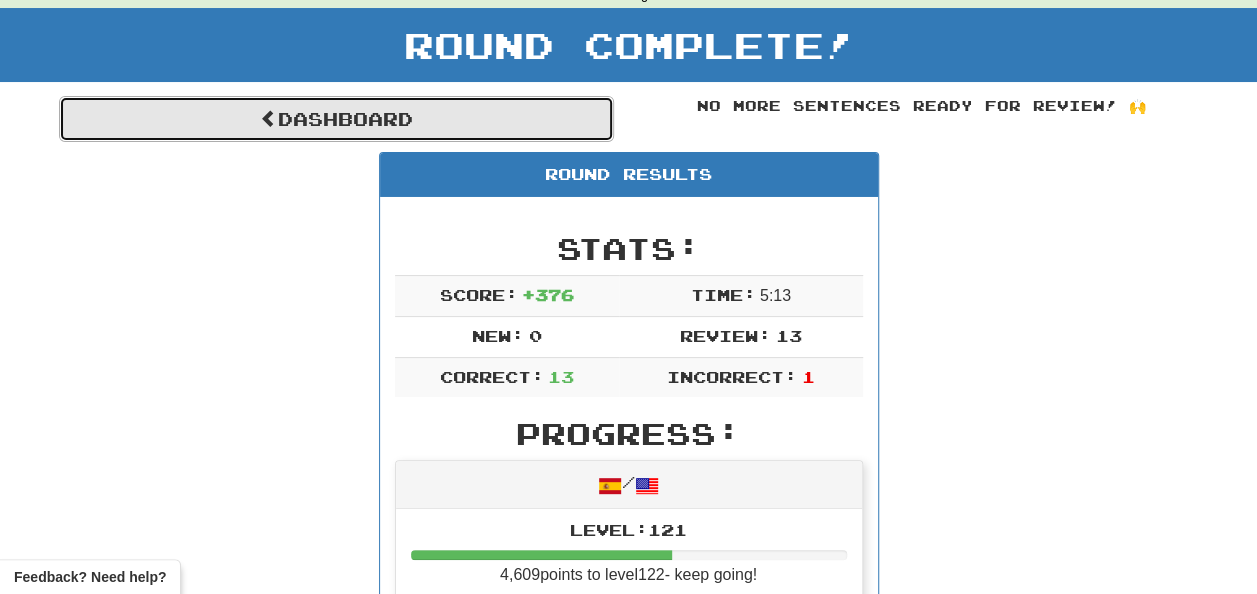 click on "Dashboard" at bounding box center [336, 119] 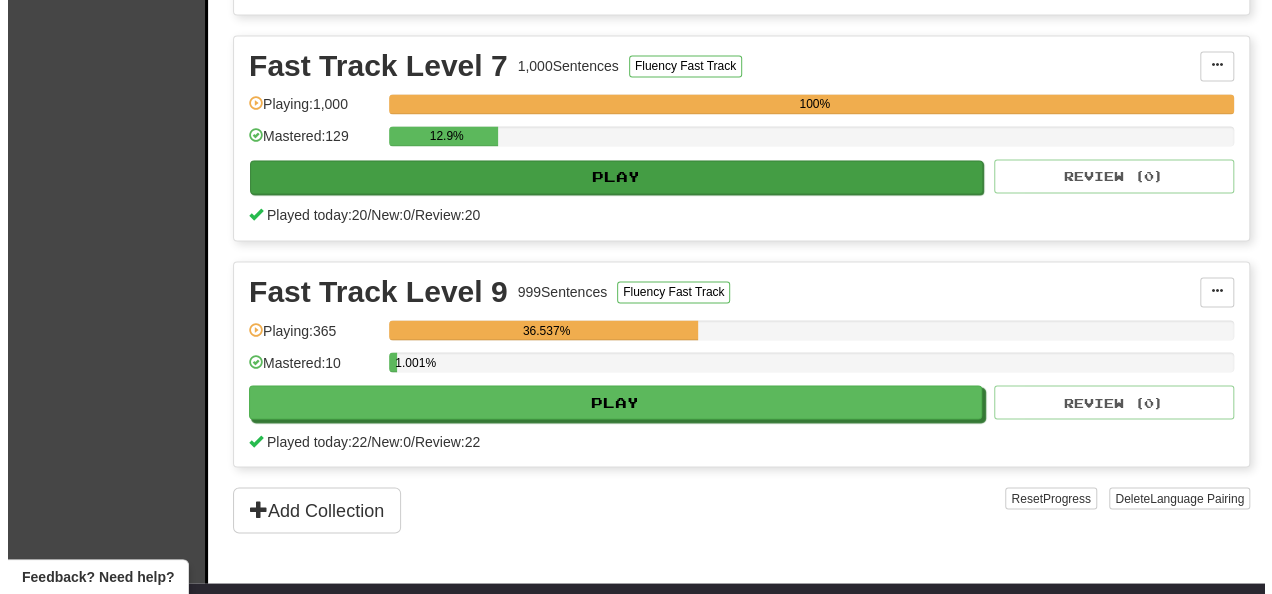 scroll, scrollTop: 1800, scrollLeft: 0, axis: vertical 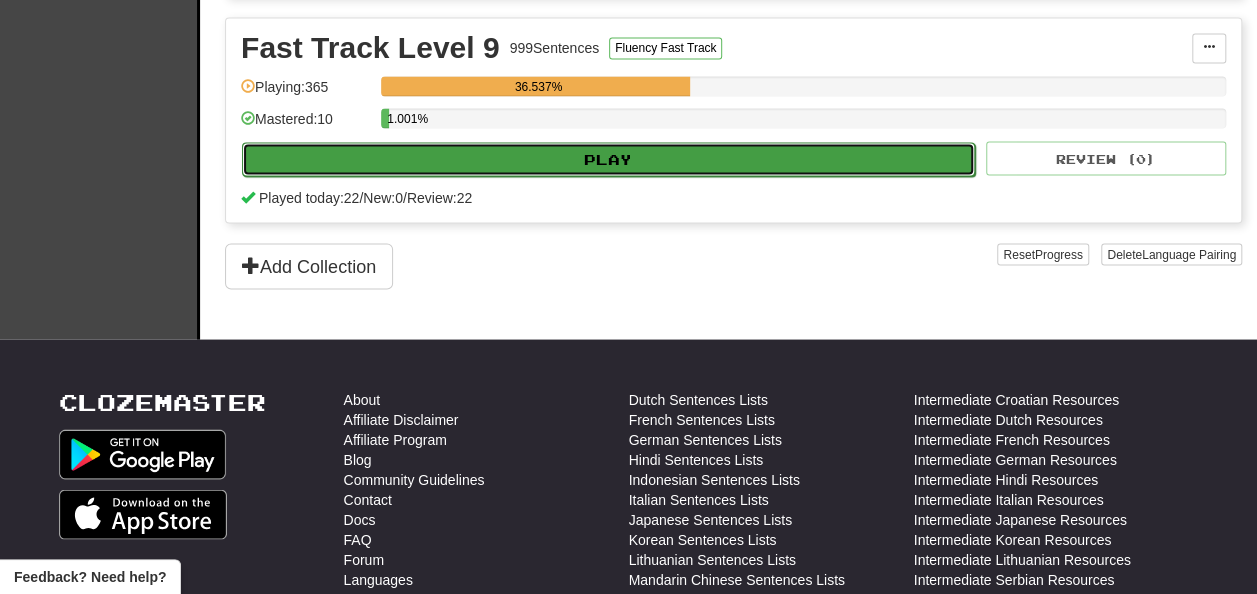 click on "Play" at bounding box center [608, 159] 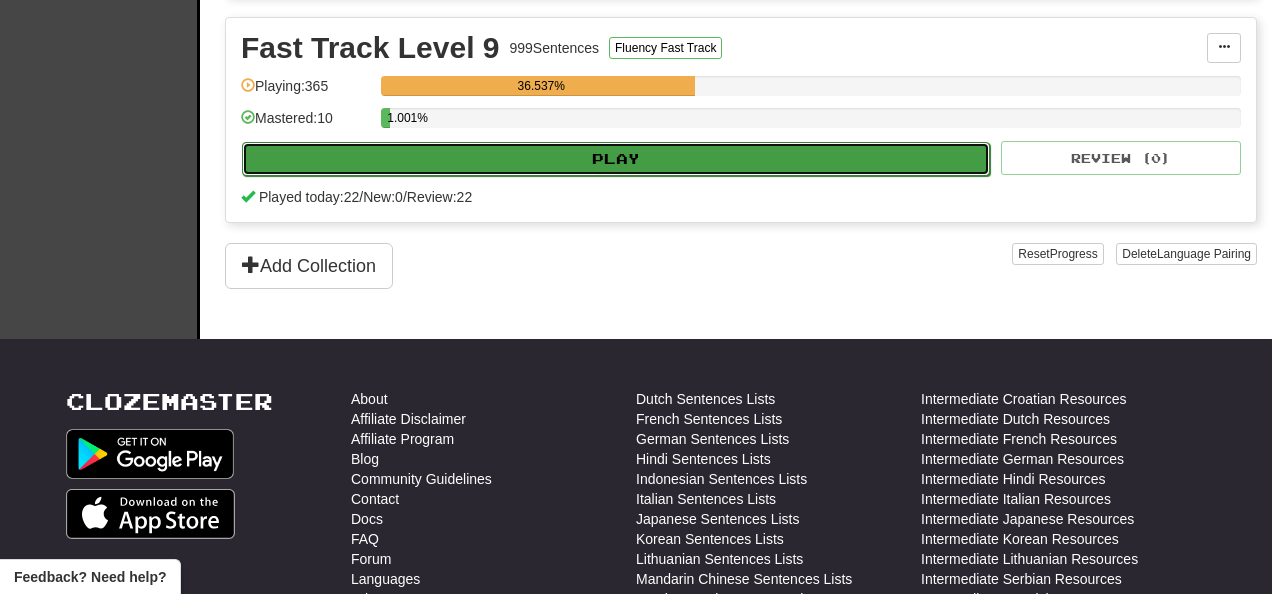 select on "**" 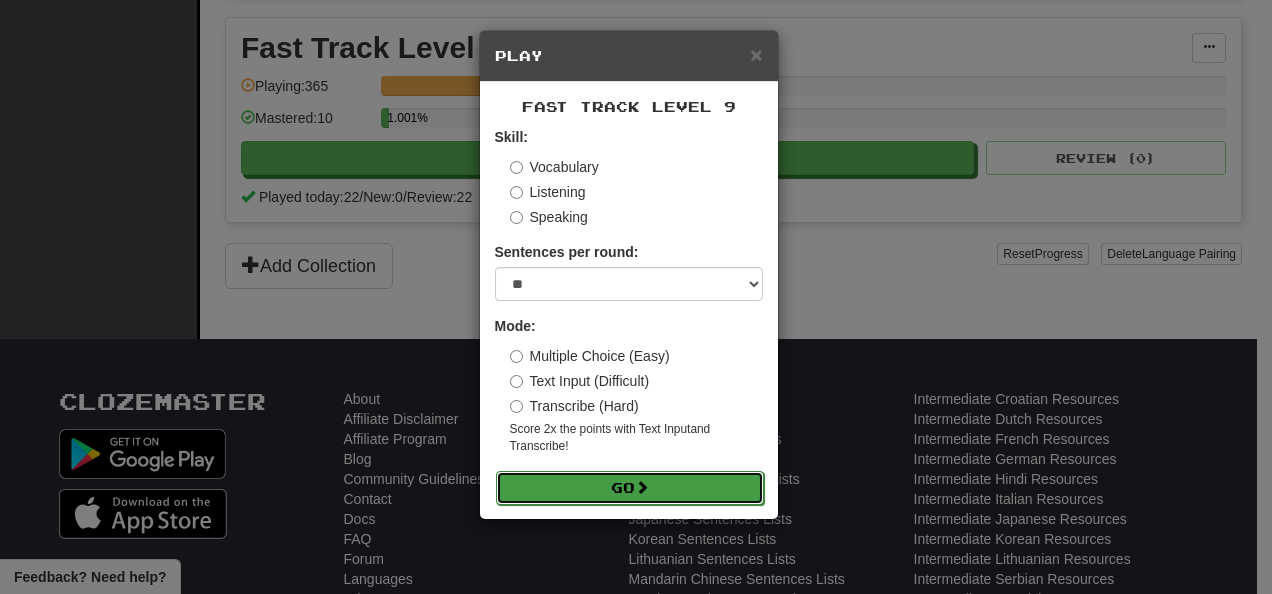 click at bounding box center [642, 487] 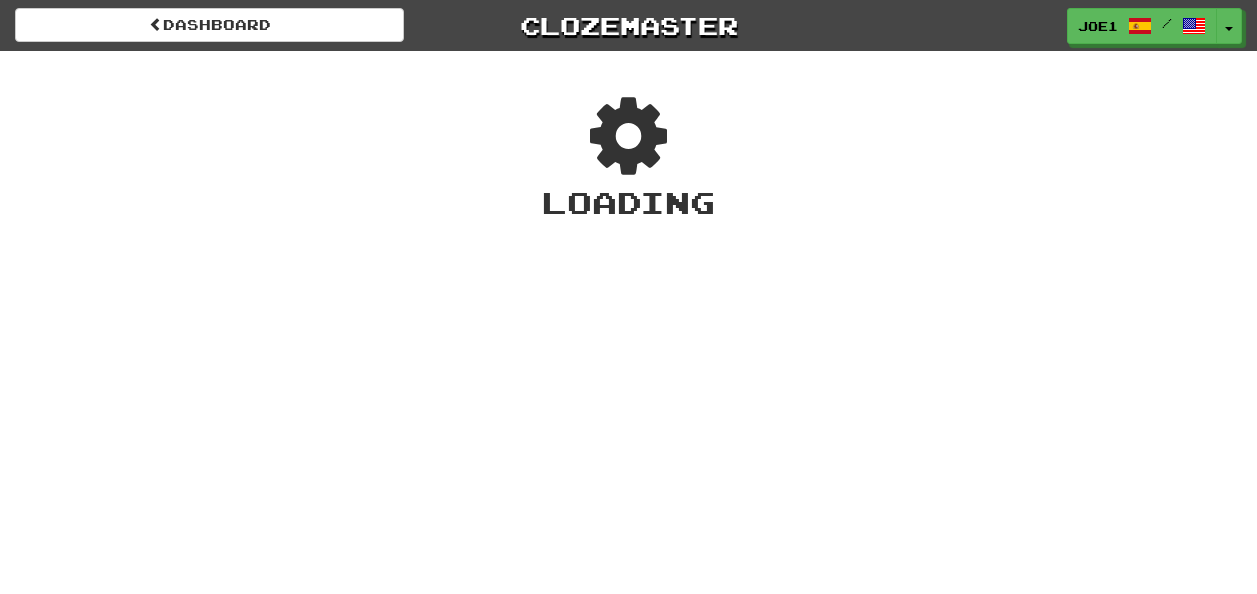 scroll, scrollTop: 0, scrollLeft: 0, axis: both 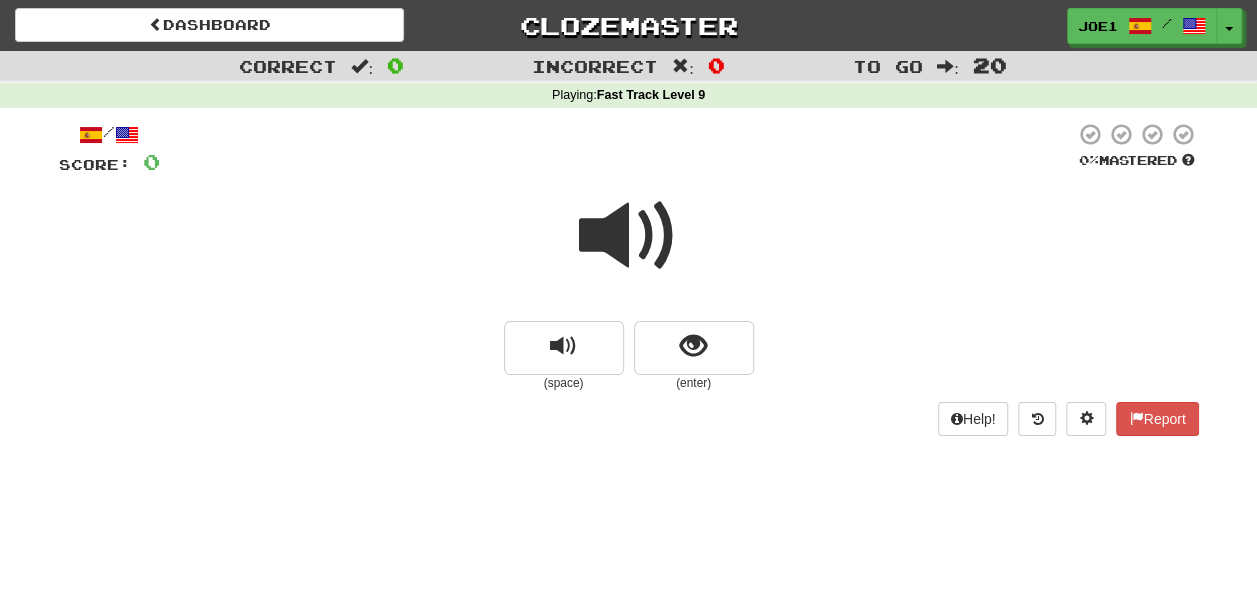 click at bounding box center (629, 236) 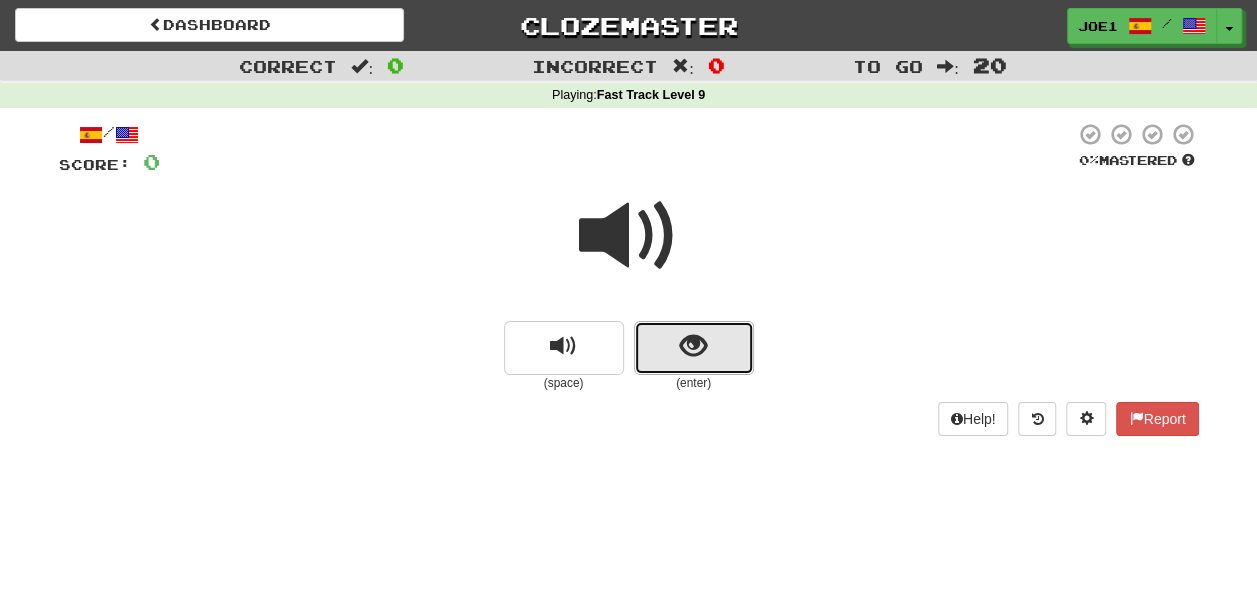 click at bounding box center (693, 346) 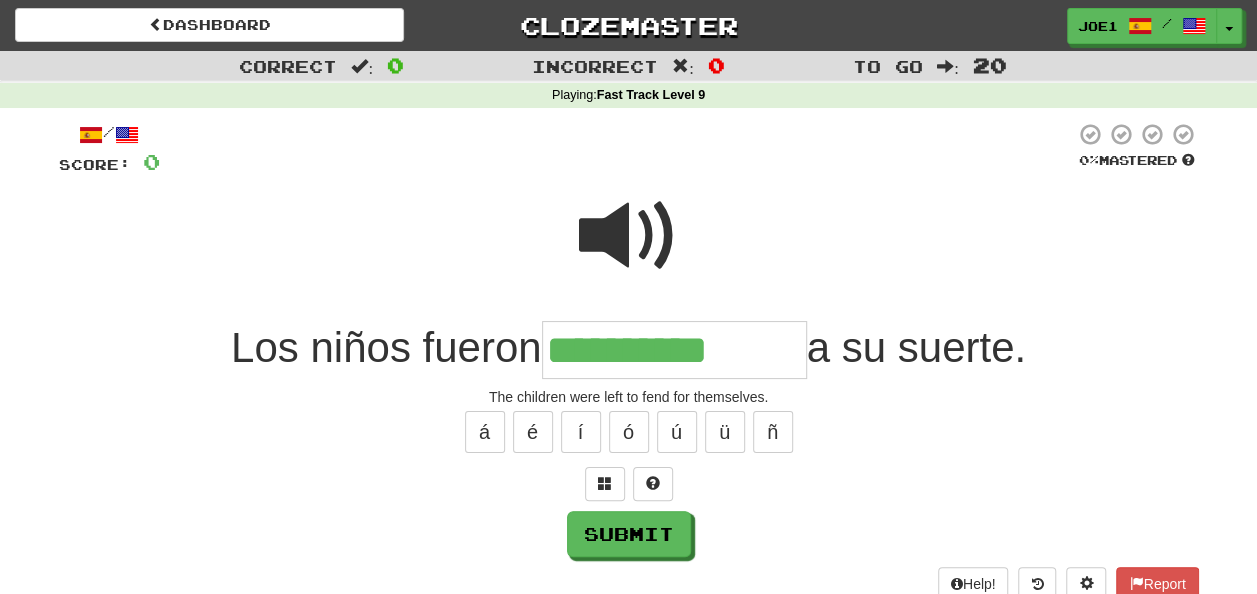 click at bounding box center (629, 236) 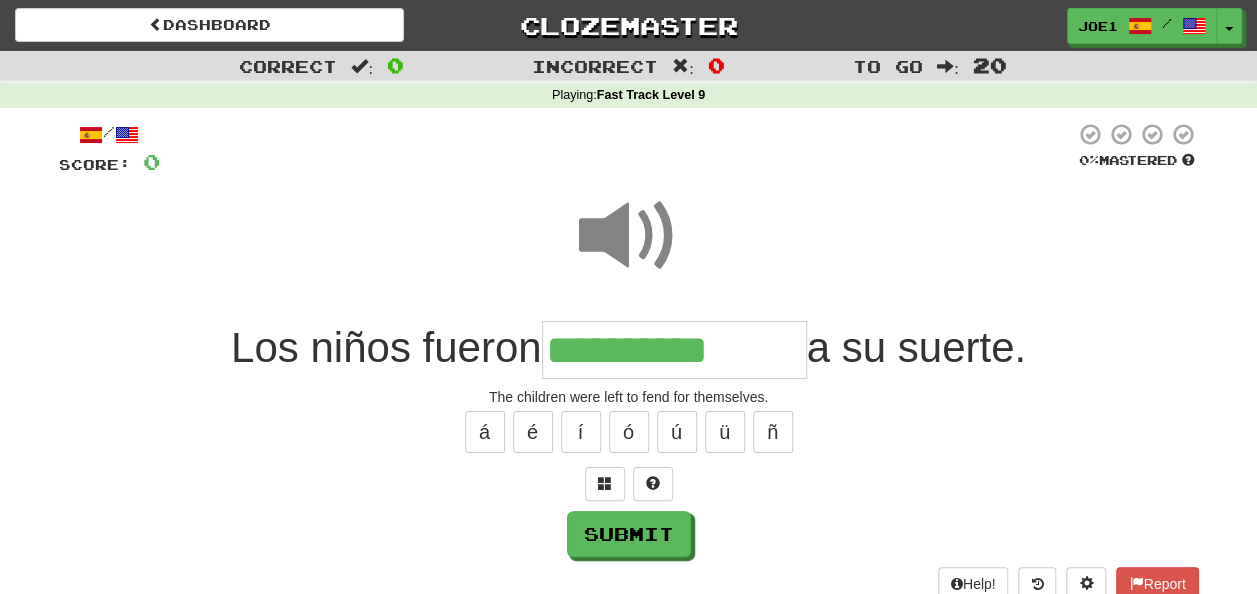 click on "**********" at bounding box center [674, 350] 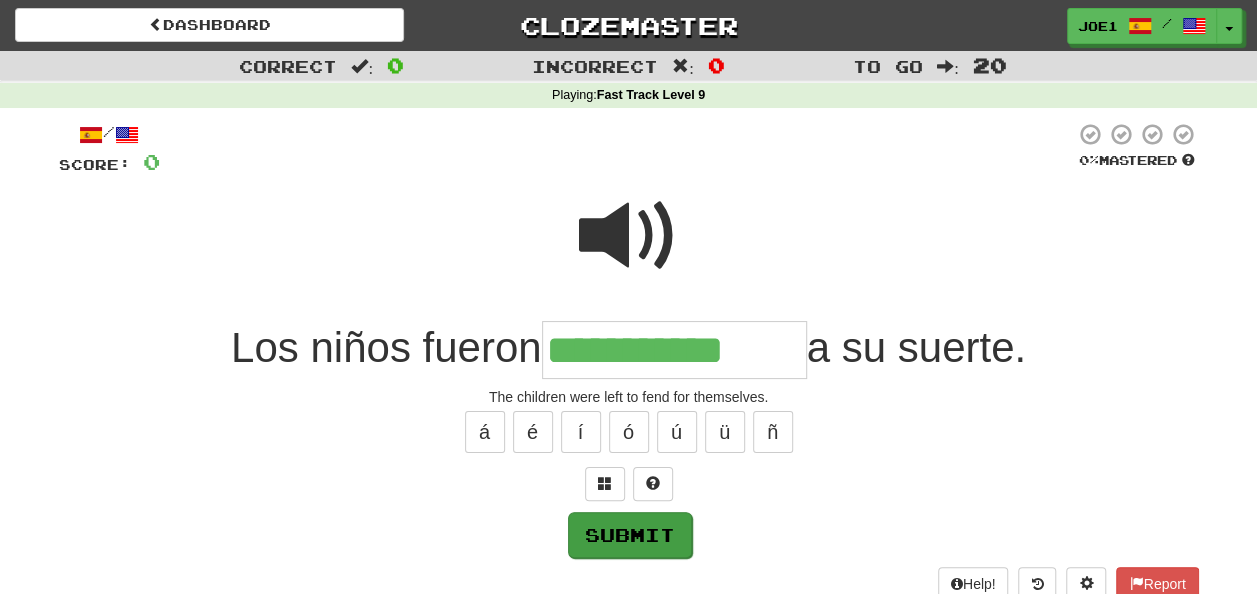 type on "**********" 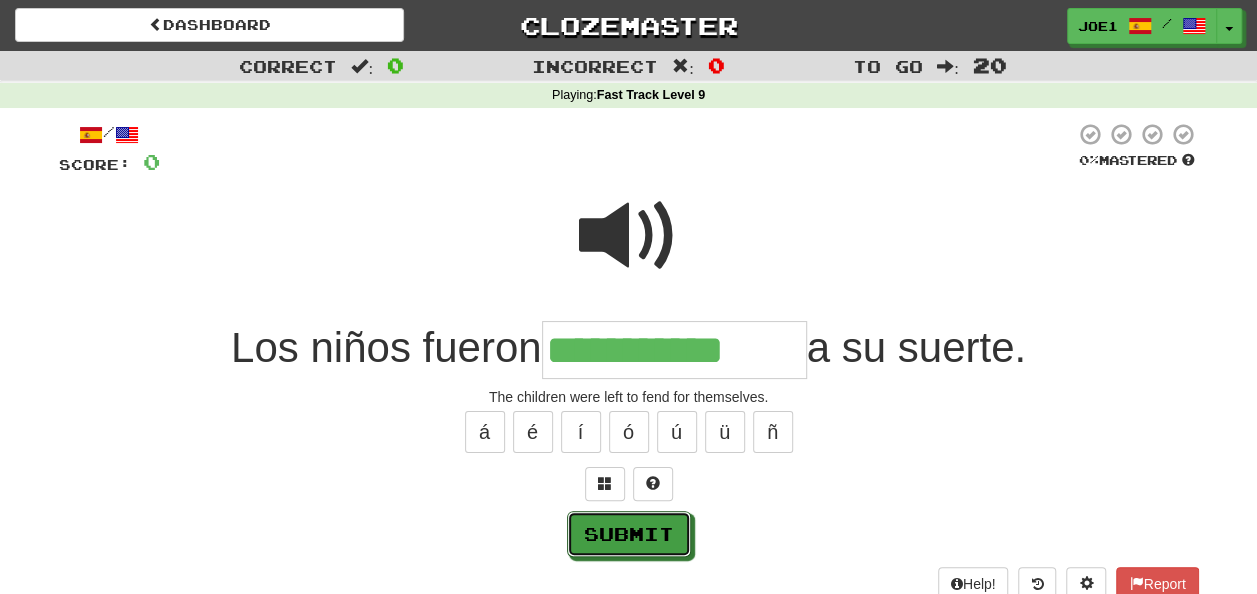 click on "Submit" at bounding box center (629, 534) 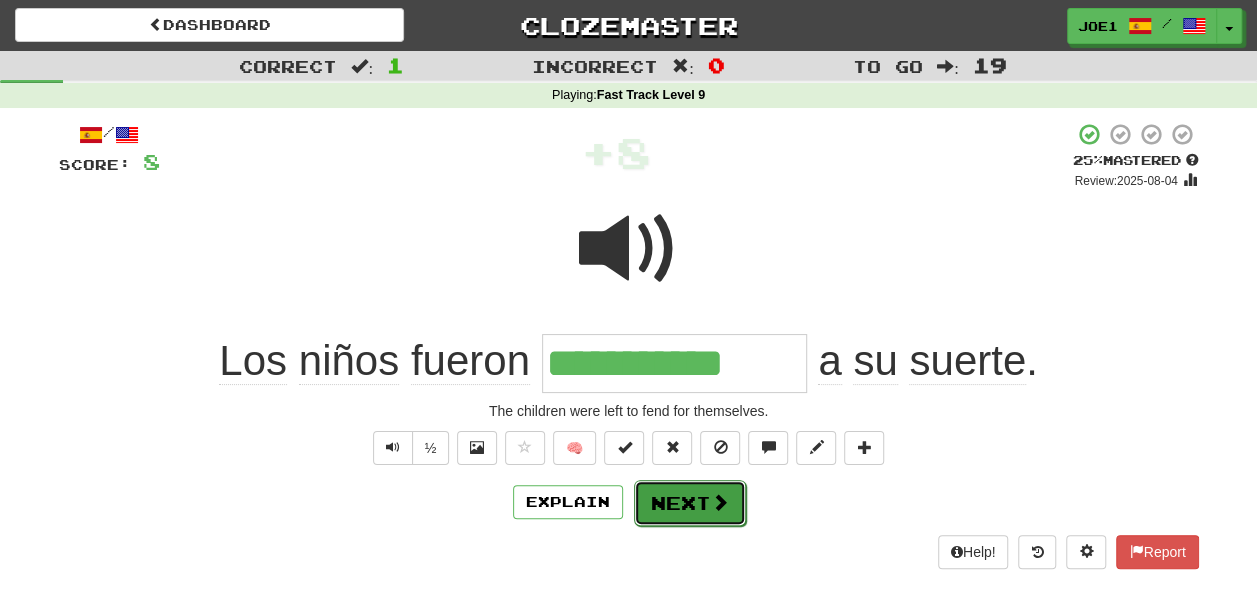 click on "Next" at bounding box center [690, 503] 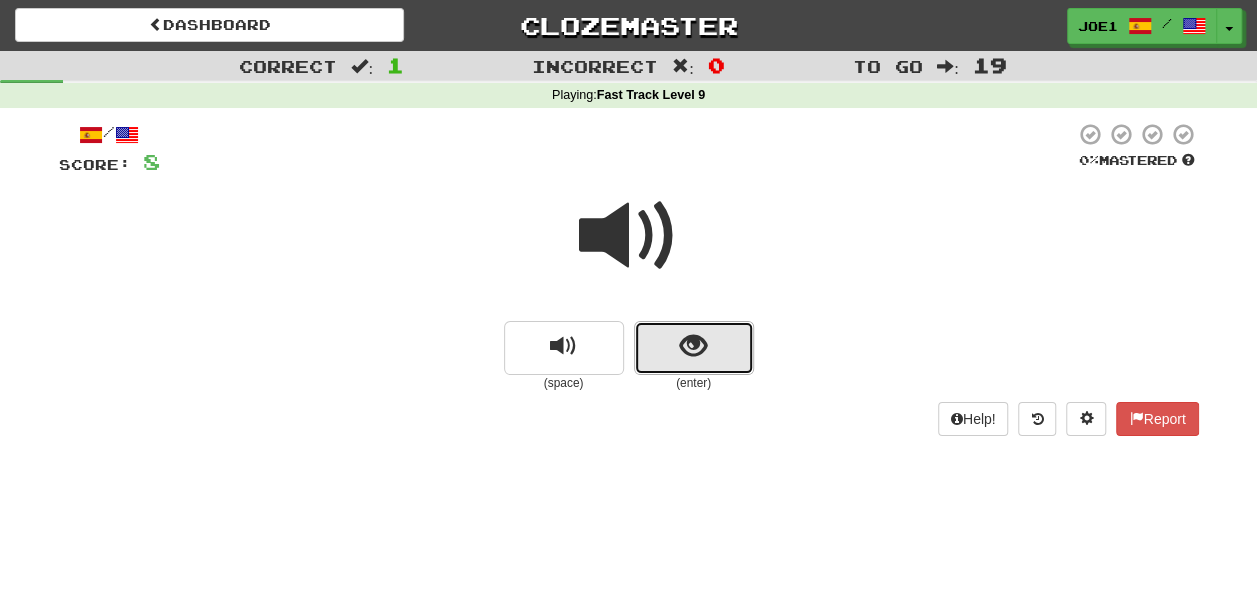 click at bounding box center [694, 348] 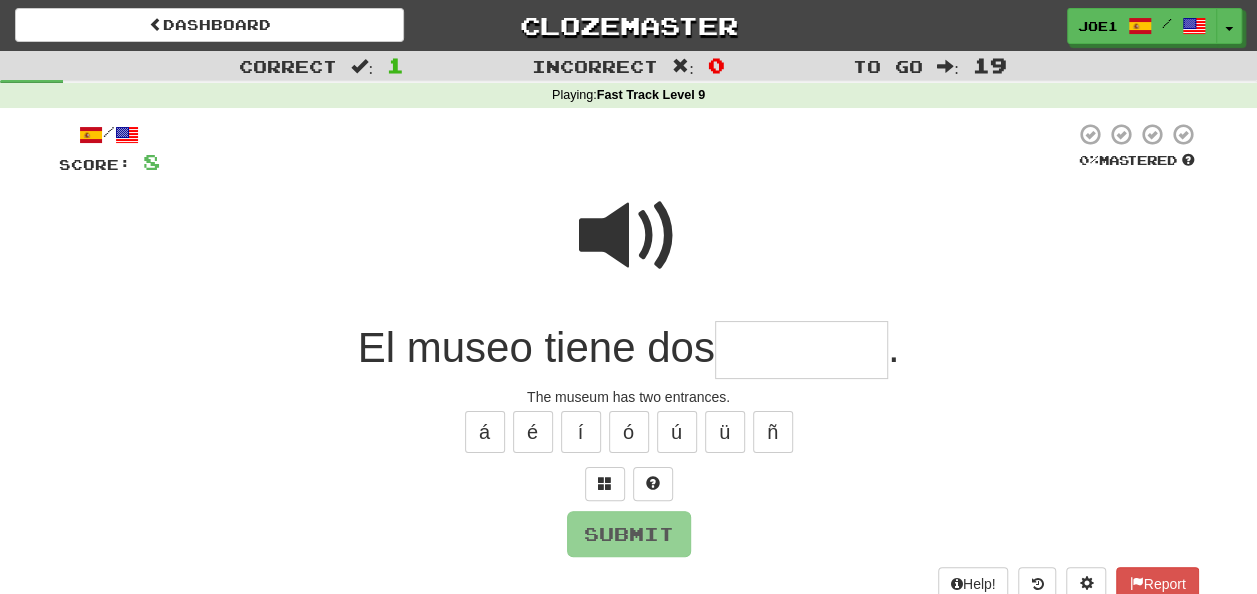 click at bounding box center (801, 350) 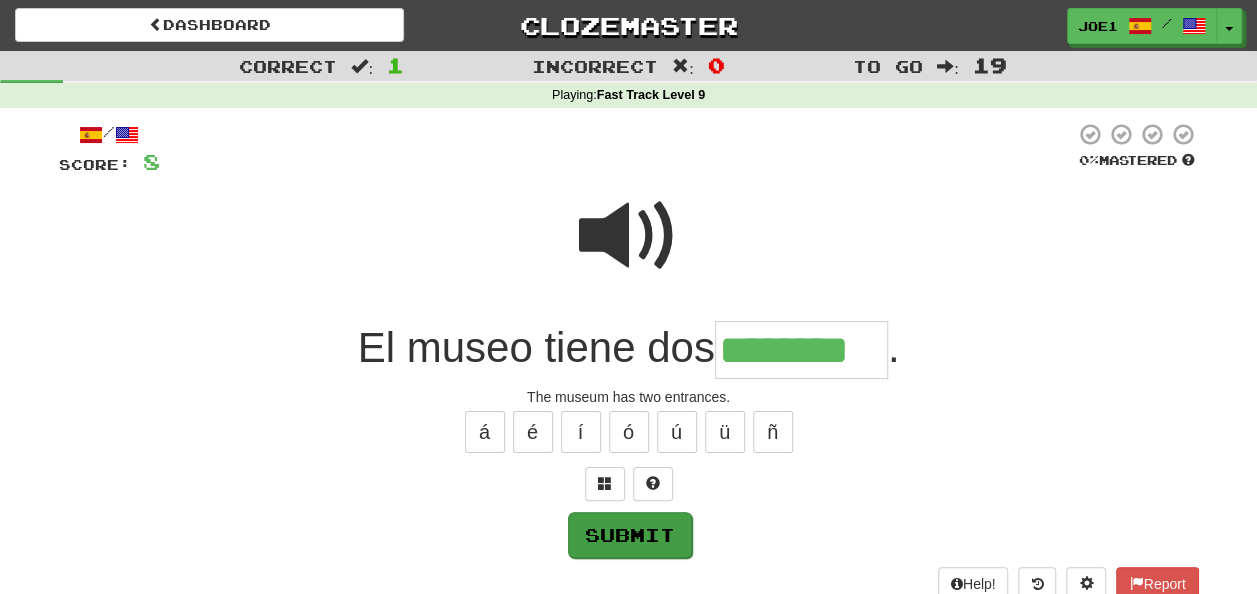 type on "********" 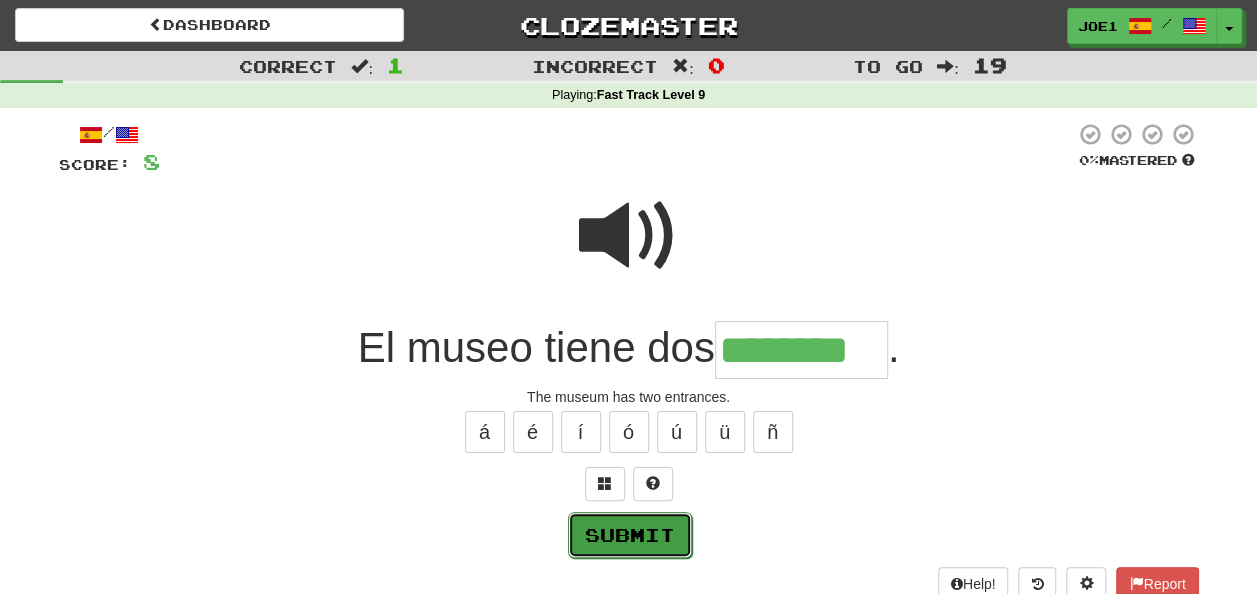 click on "Submit" at bounding box center [630, 535] 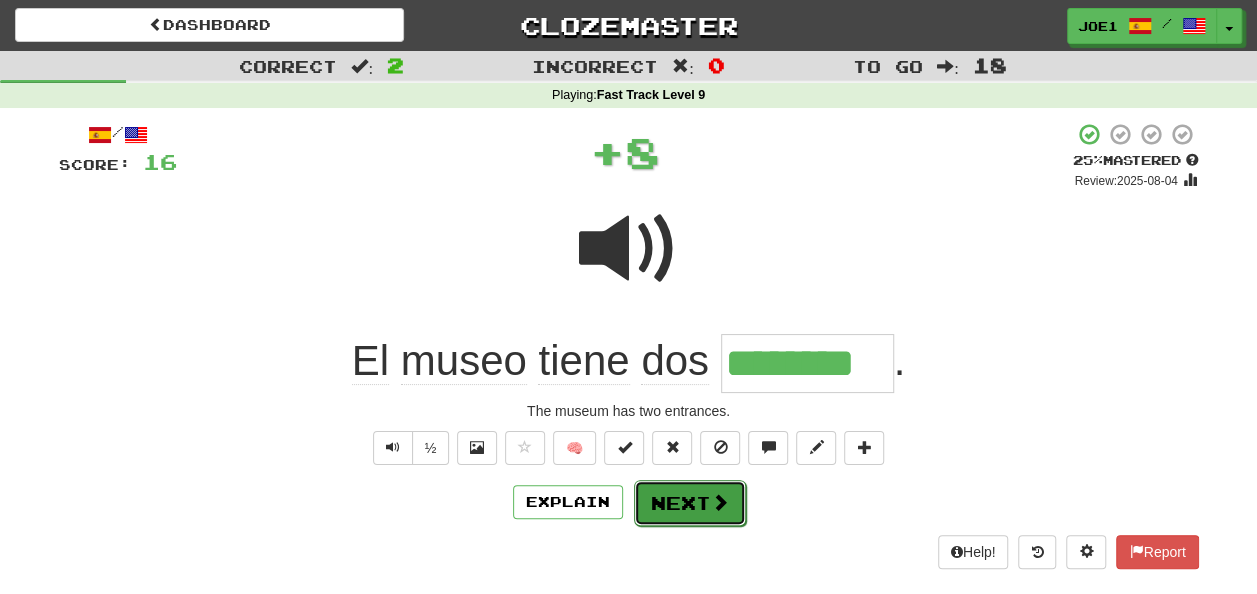 click on "Next" at bounding box center [690, 503] 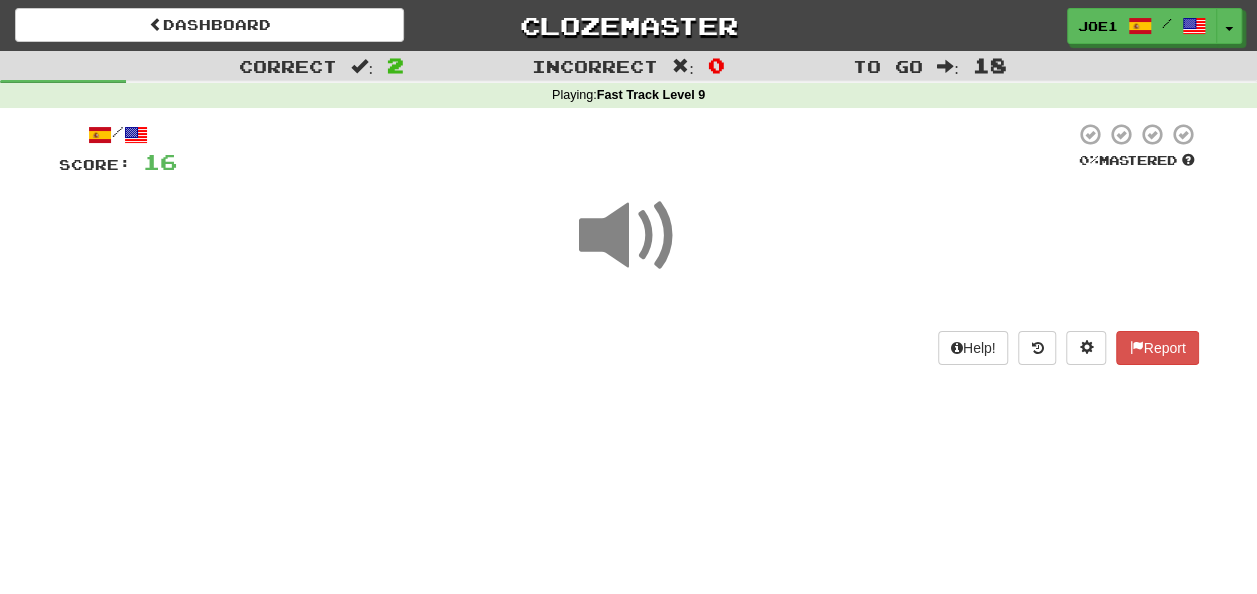 click at bounding box center (629, 236) 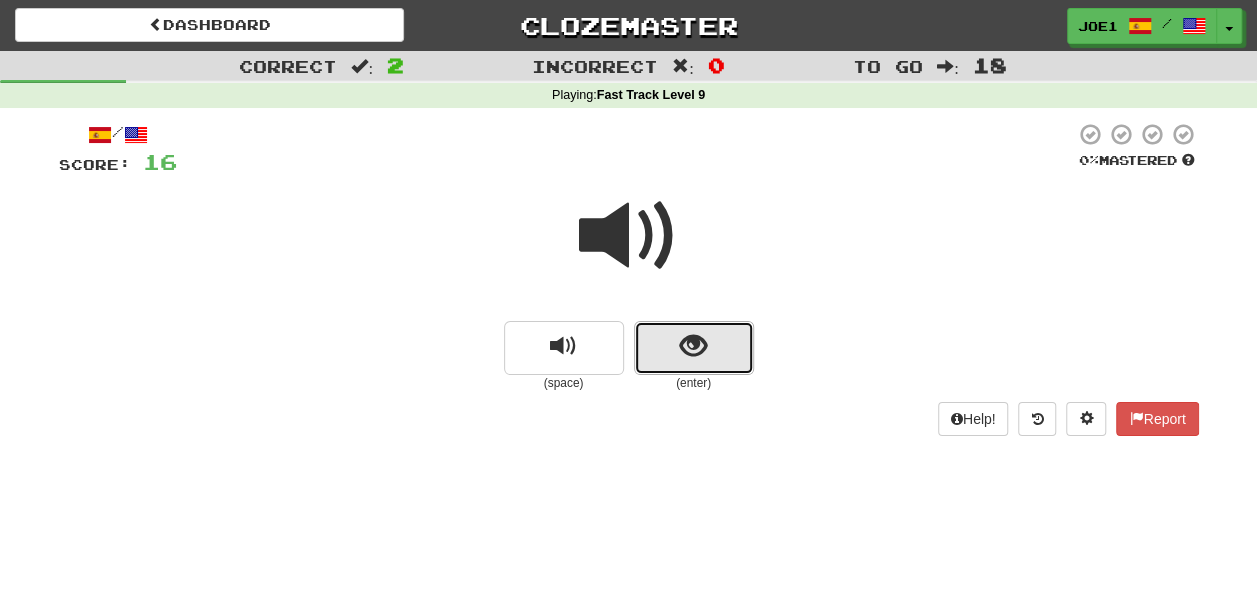 click at bounding box center [693, 346] 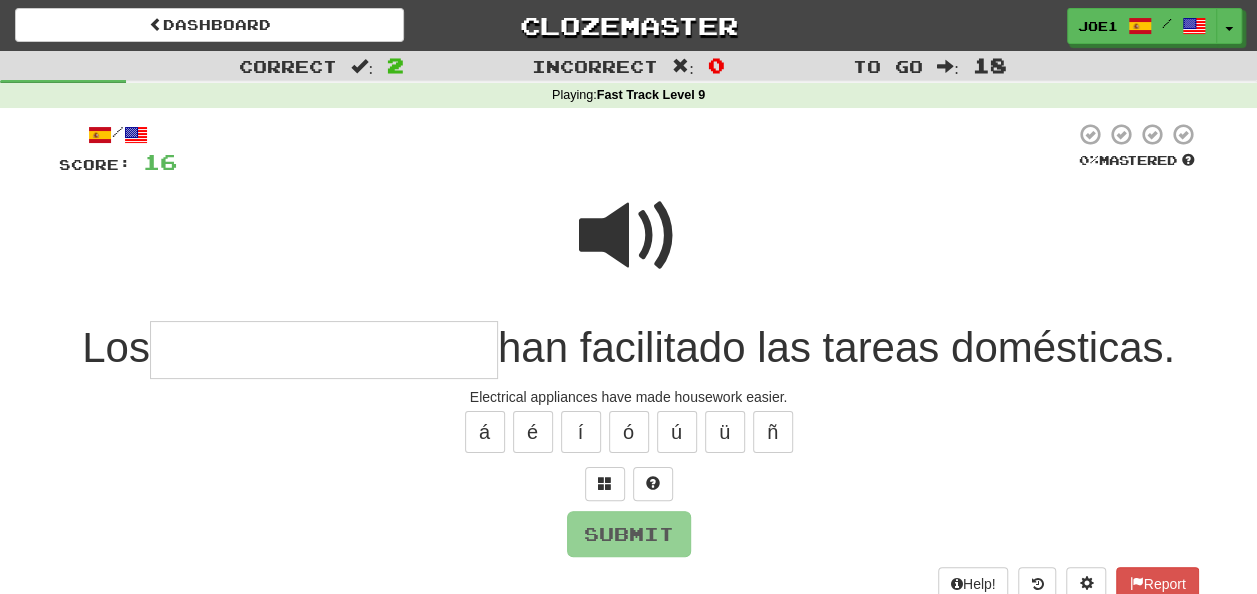 click at bounding box center (629, 236) 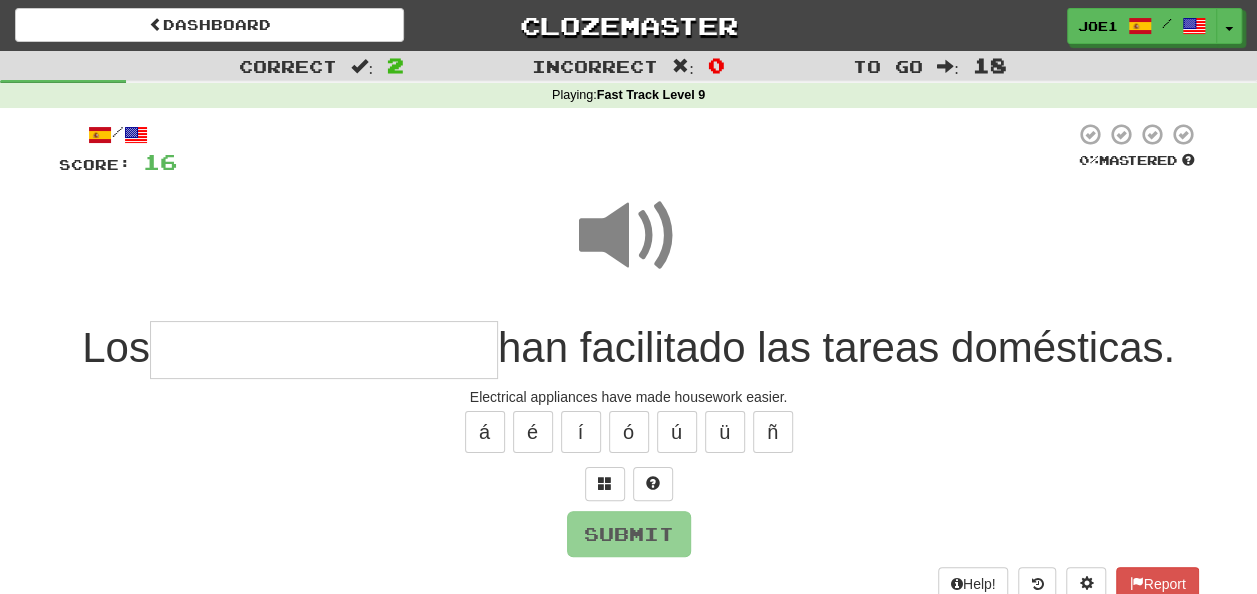 click at bounding box center (324, 350) 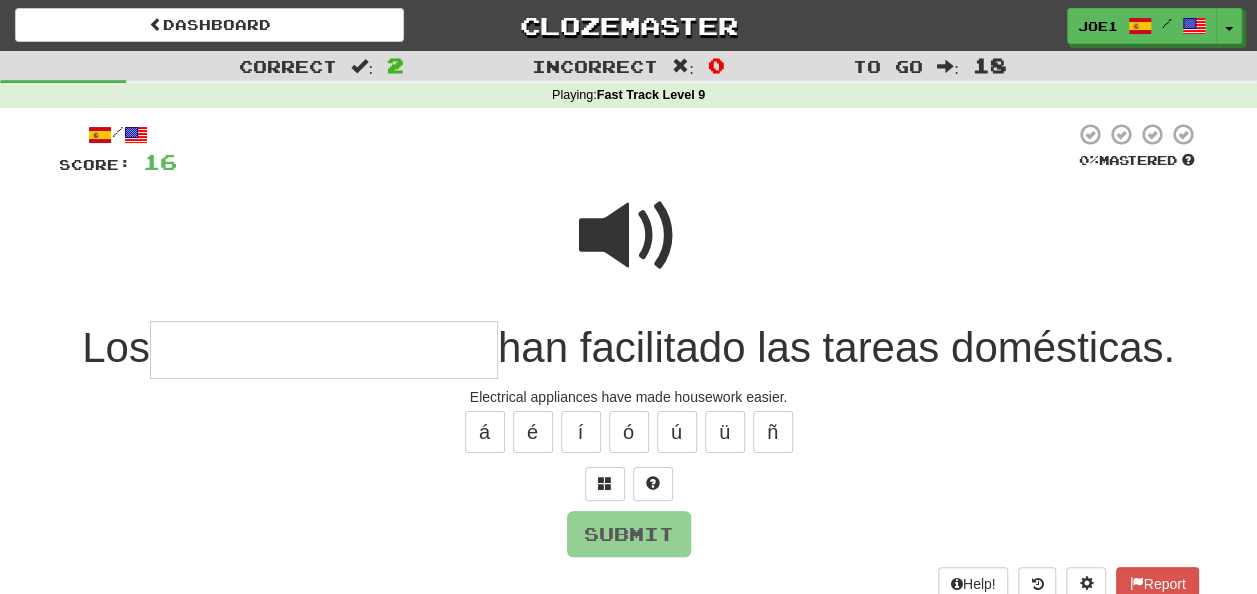 click at bounding box center (629, 236) 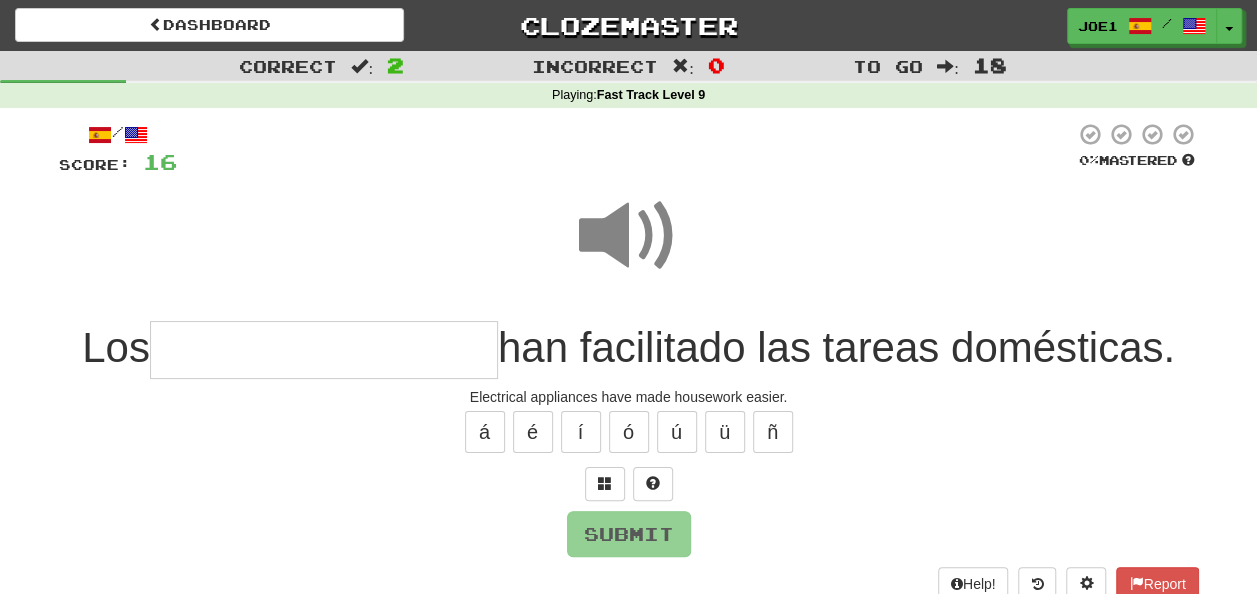 click at bounding box center (629, 236) 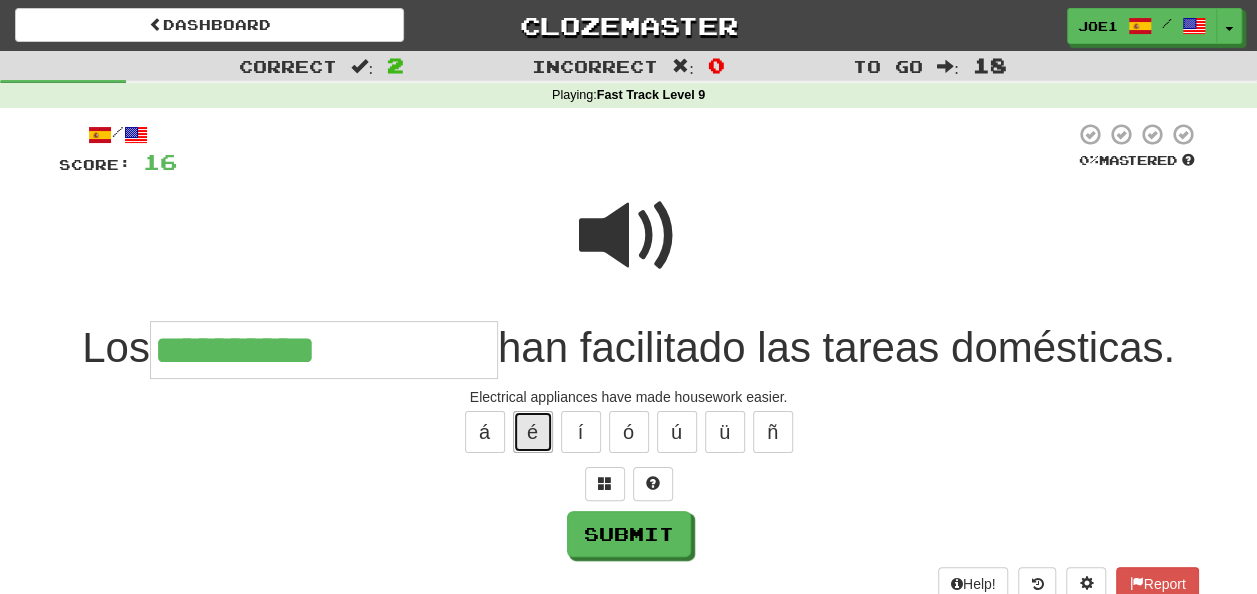 click on "é" at bounding box center (533, 432) 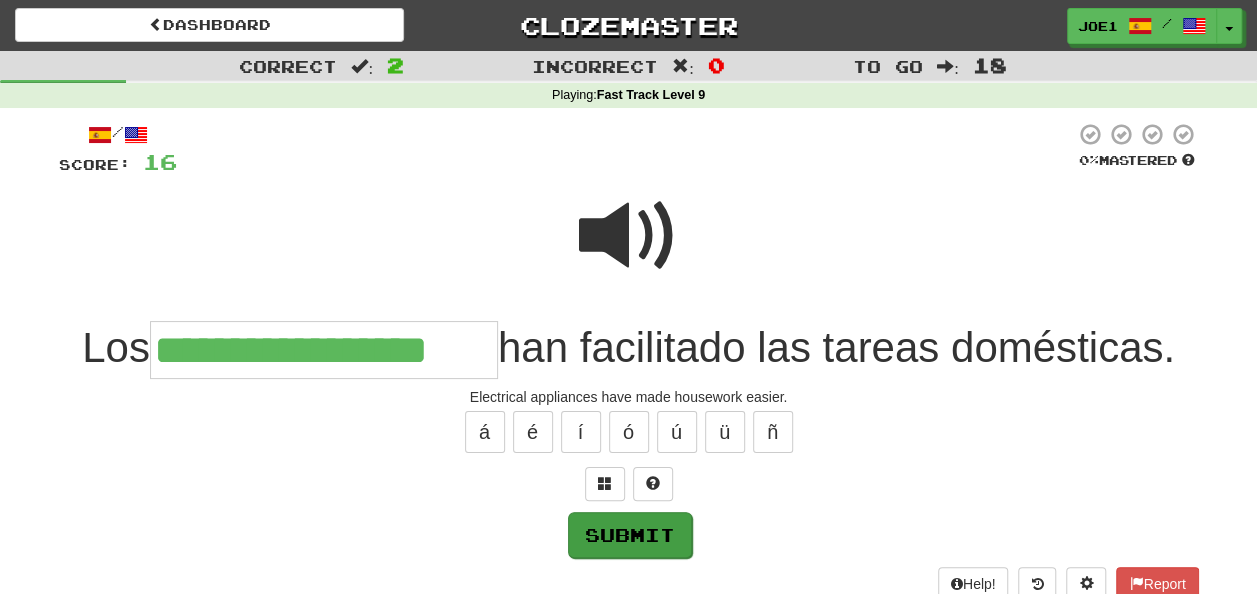 type on "**********" 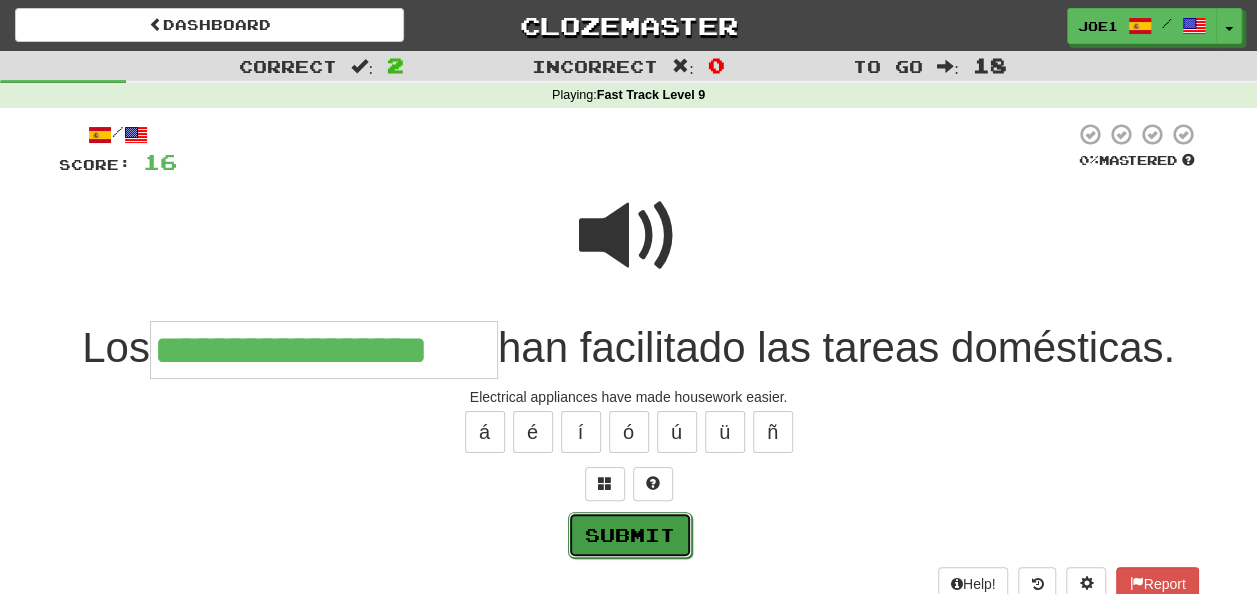 click on "Submit" at bounding box center [630, 535] 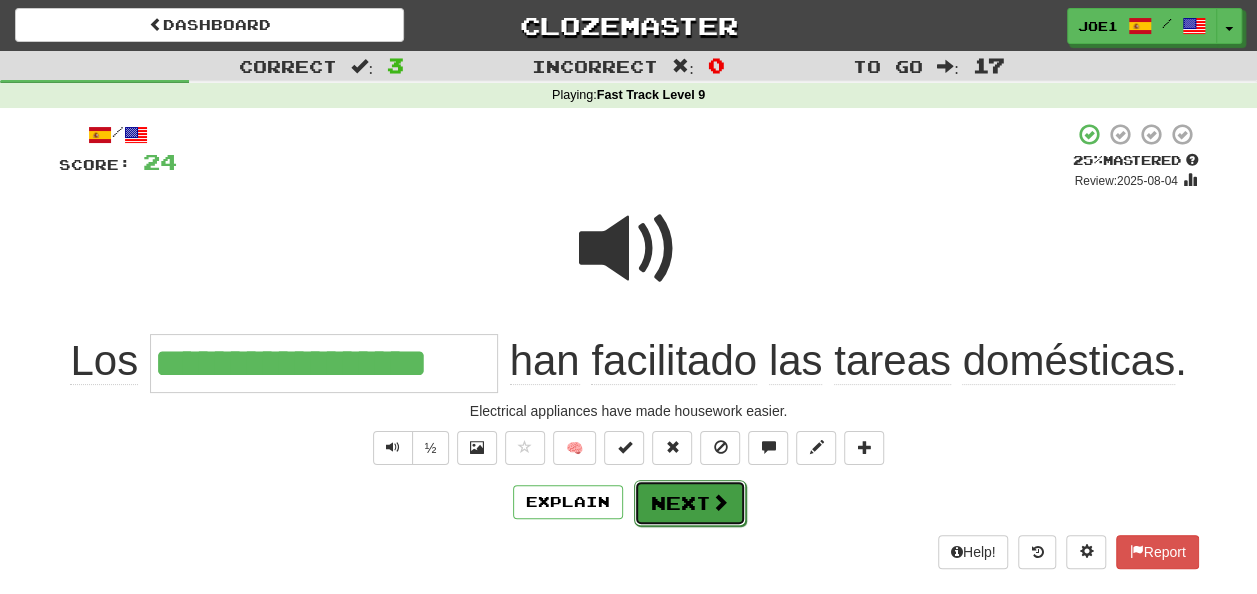 click on "Next" at bounding box center (690, 503) 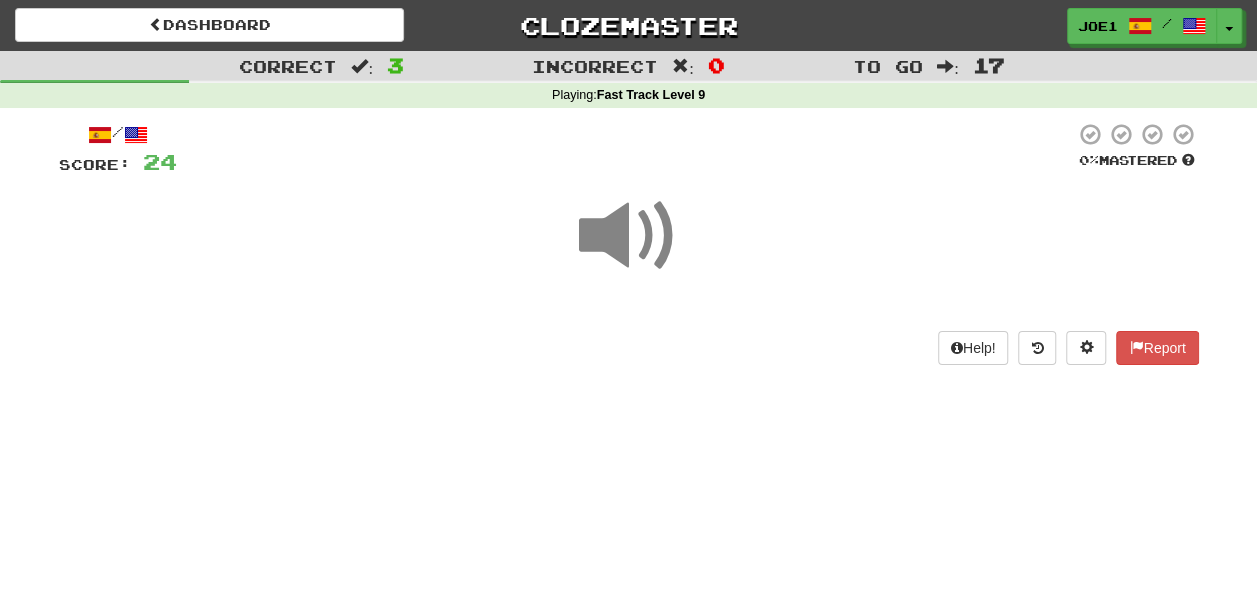 click at bounding box center [629, 236] 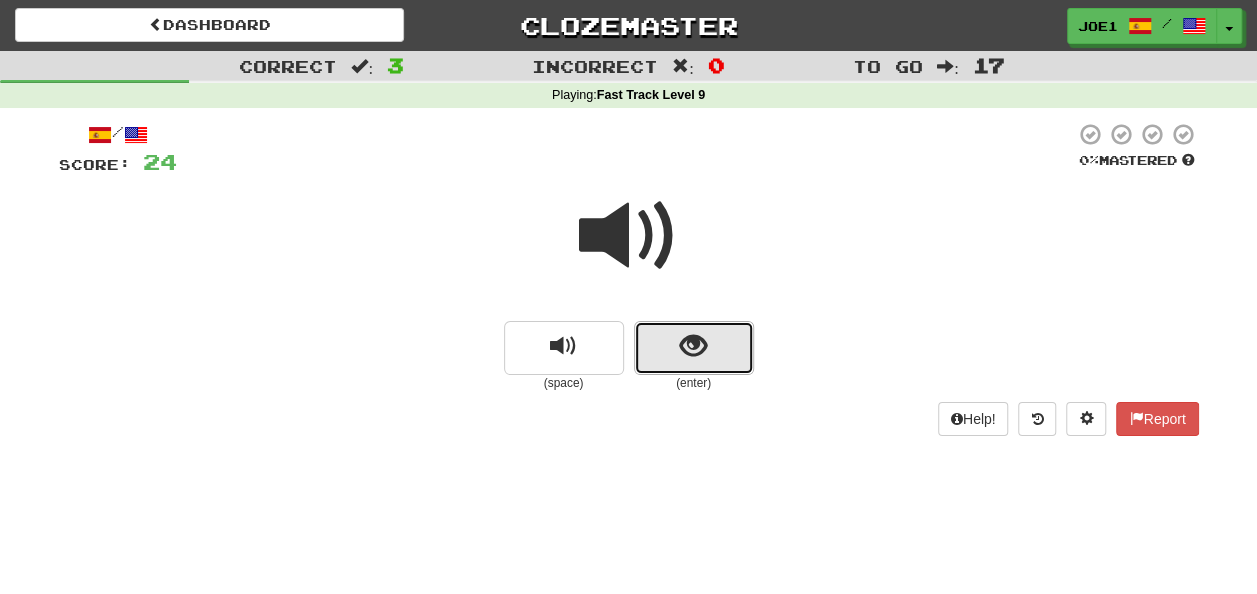 click at bounding box center [694, 348] 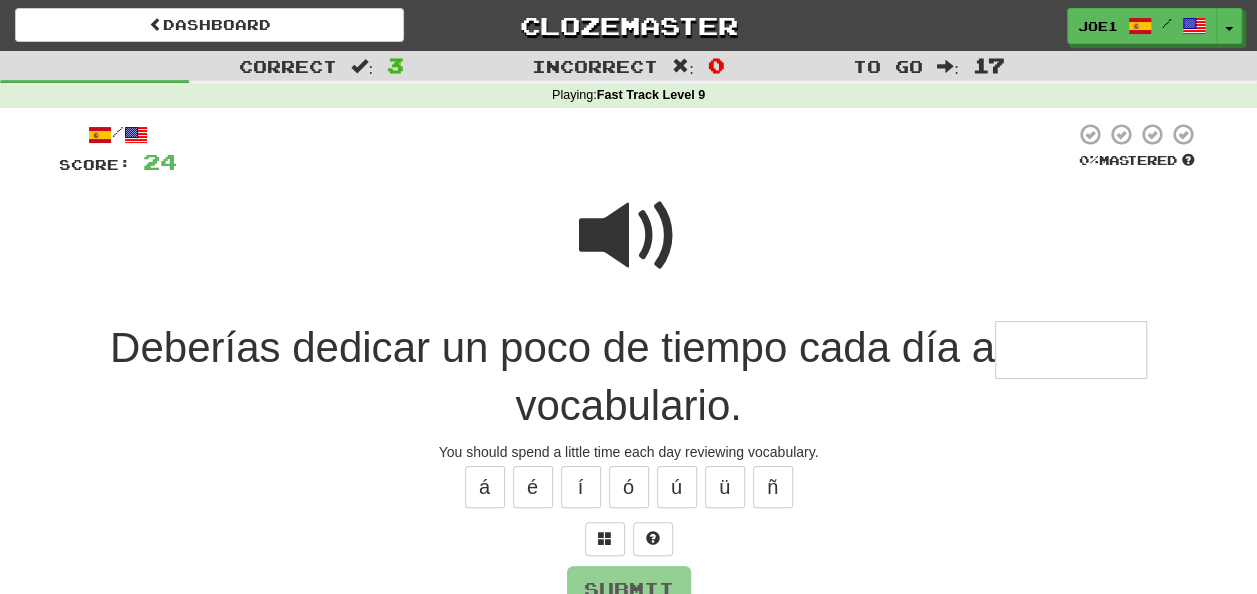 click at bounding box center [629, 236] 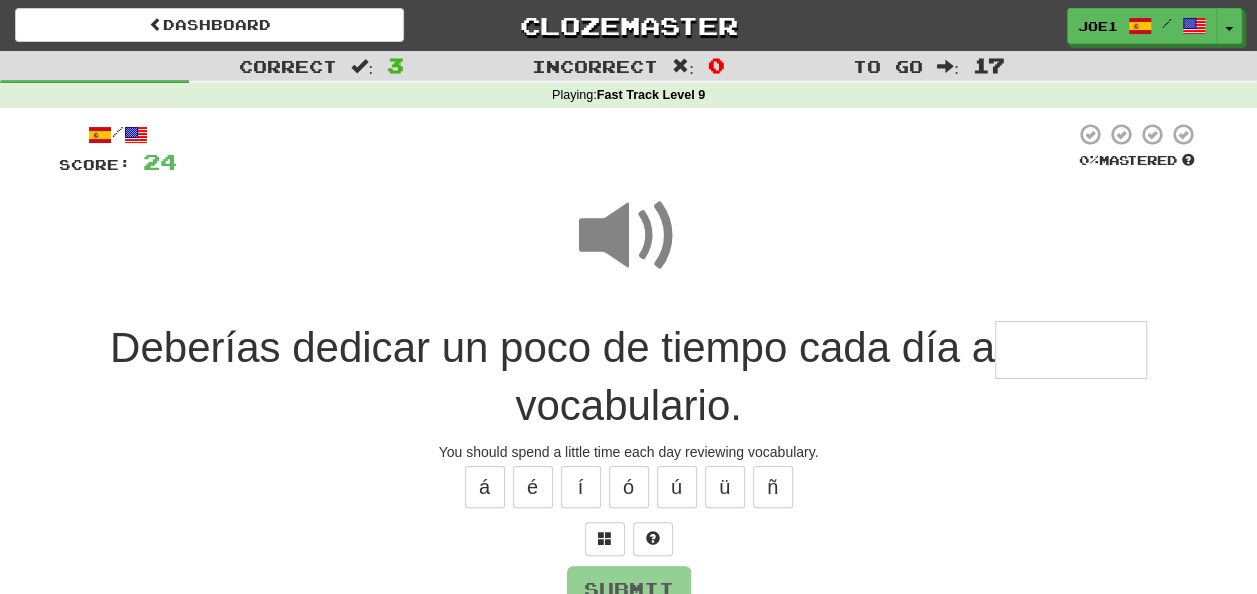 click at bounding box center (1071, 350) 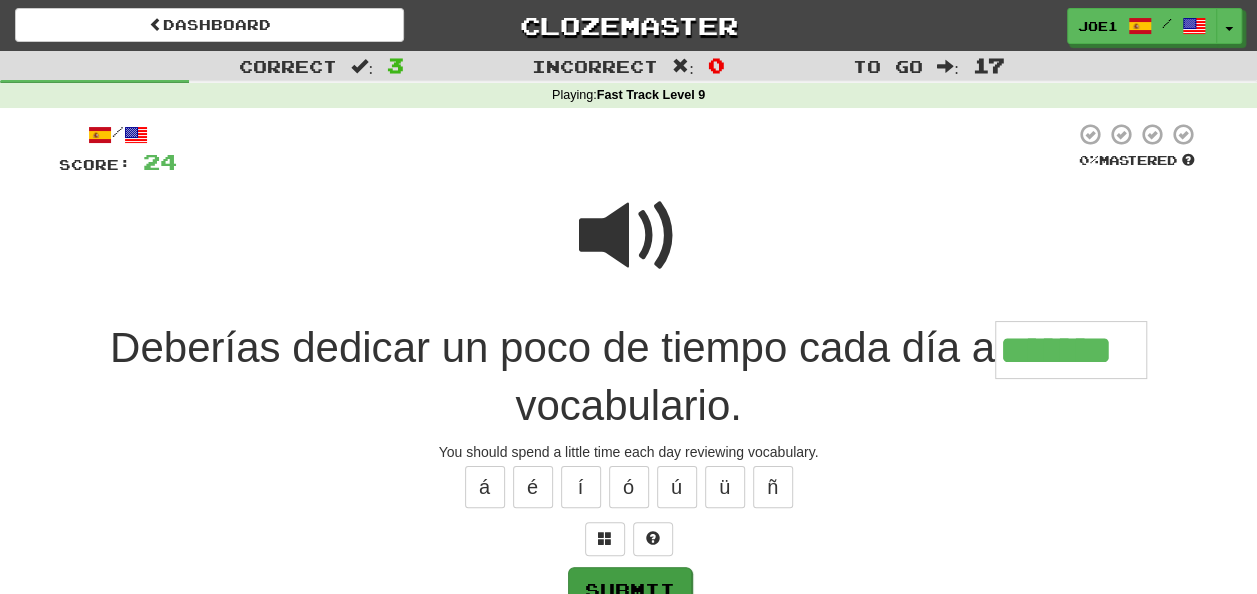 type on "*******" 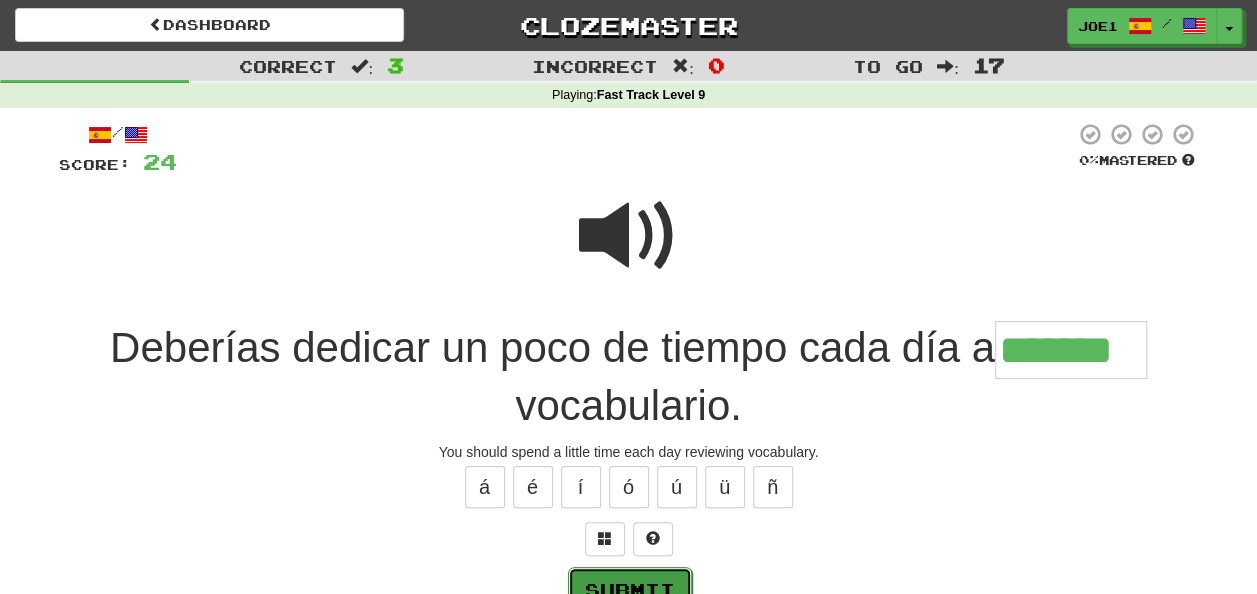 click on "Submit" at bounding box center [630, 590] 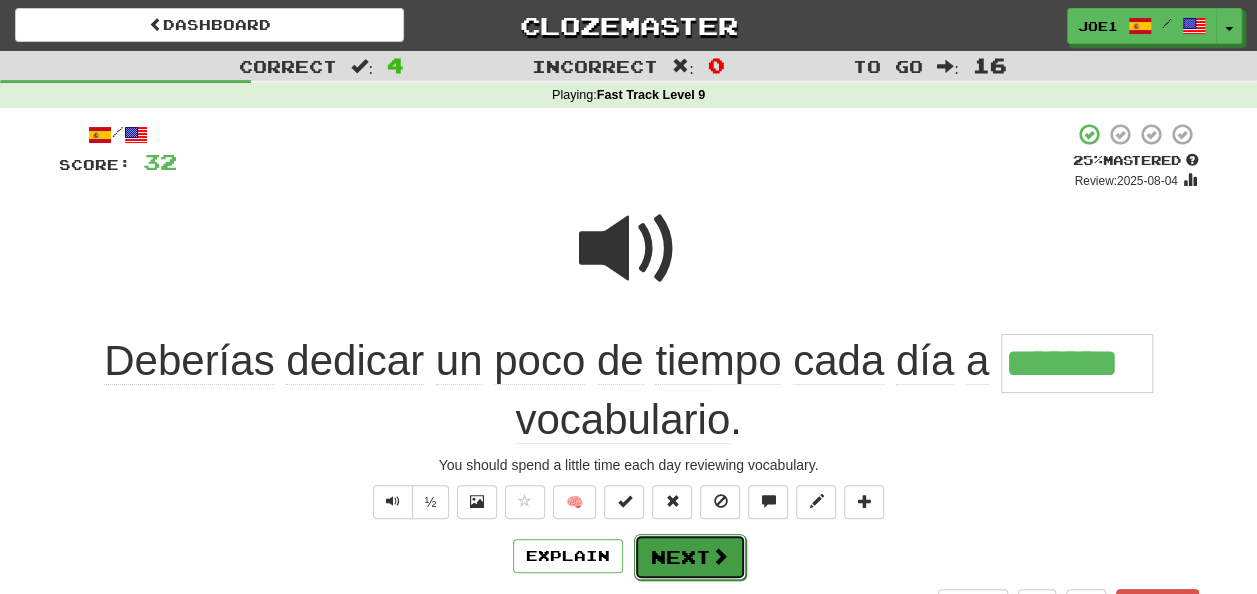 click on "Next" at bounding box center [690, 557] 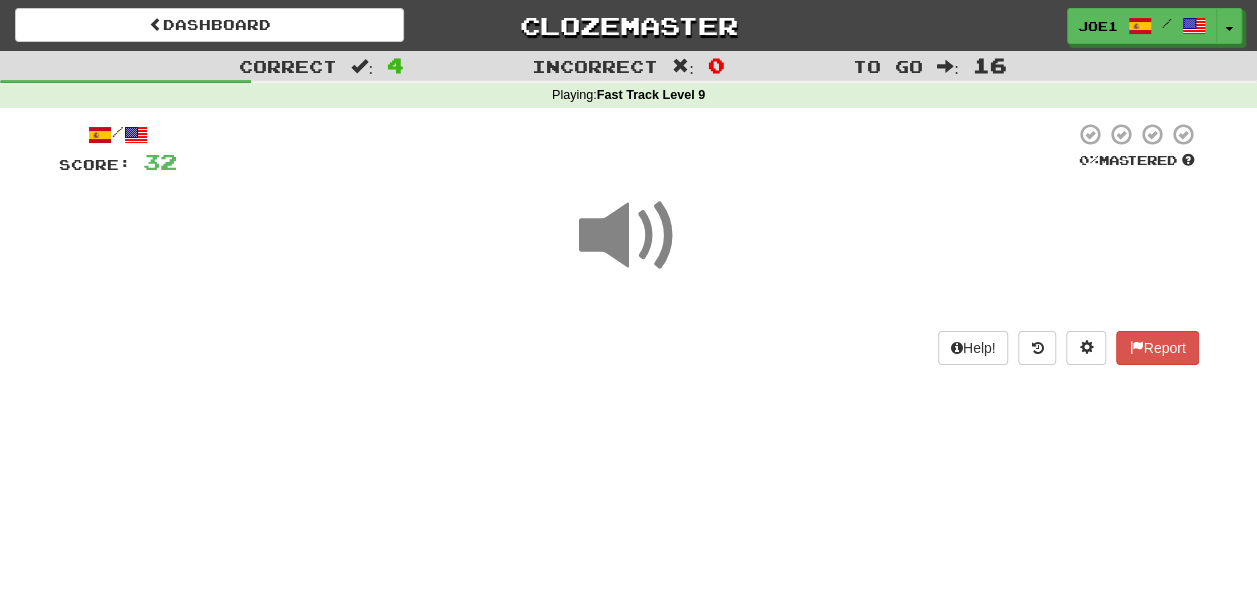 click at bounding box center (629, 236) 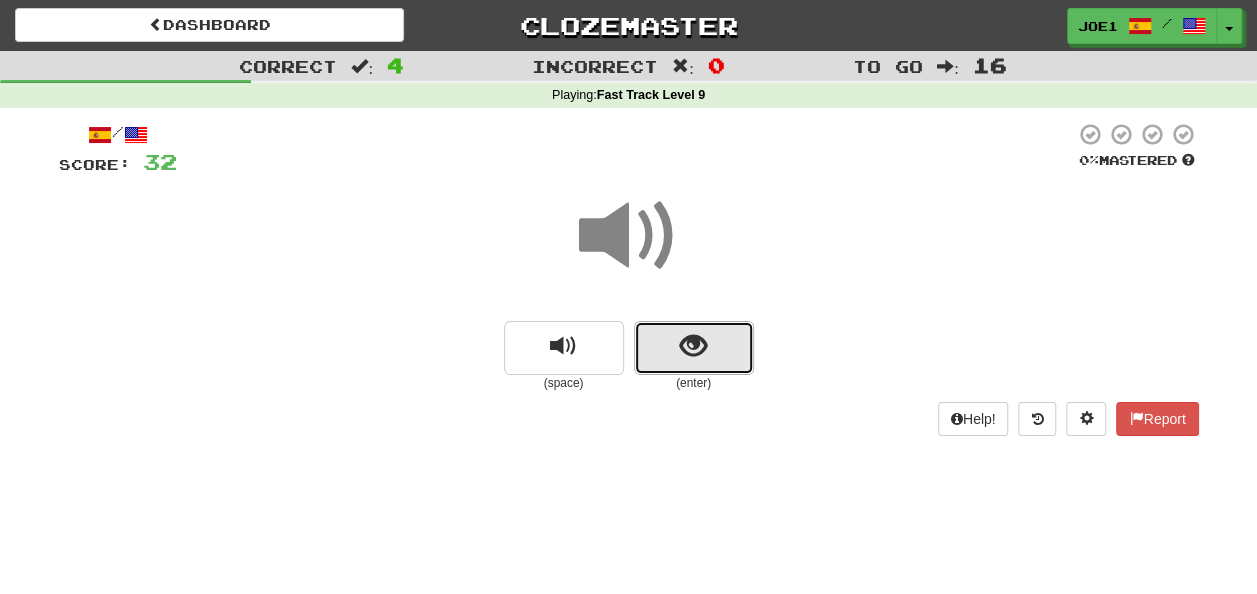 click at bounding box center [694, 348] 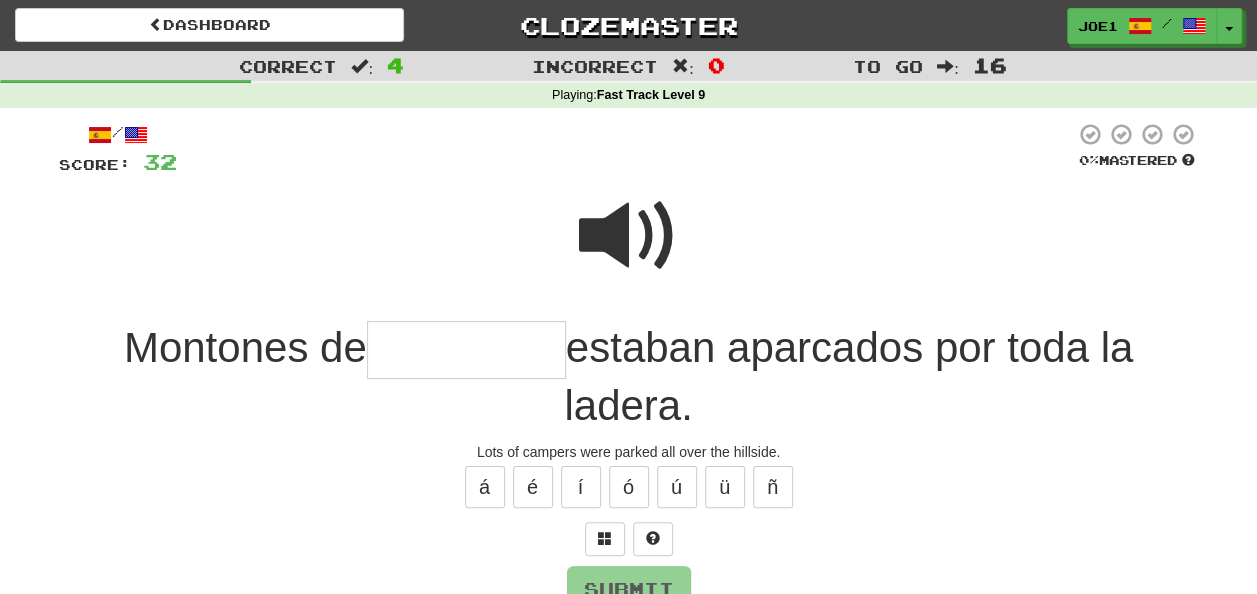 click at bounding box center [629, 236] 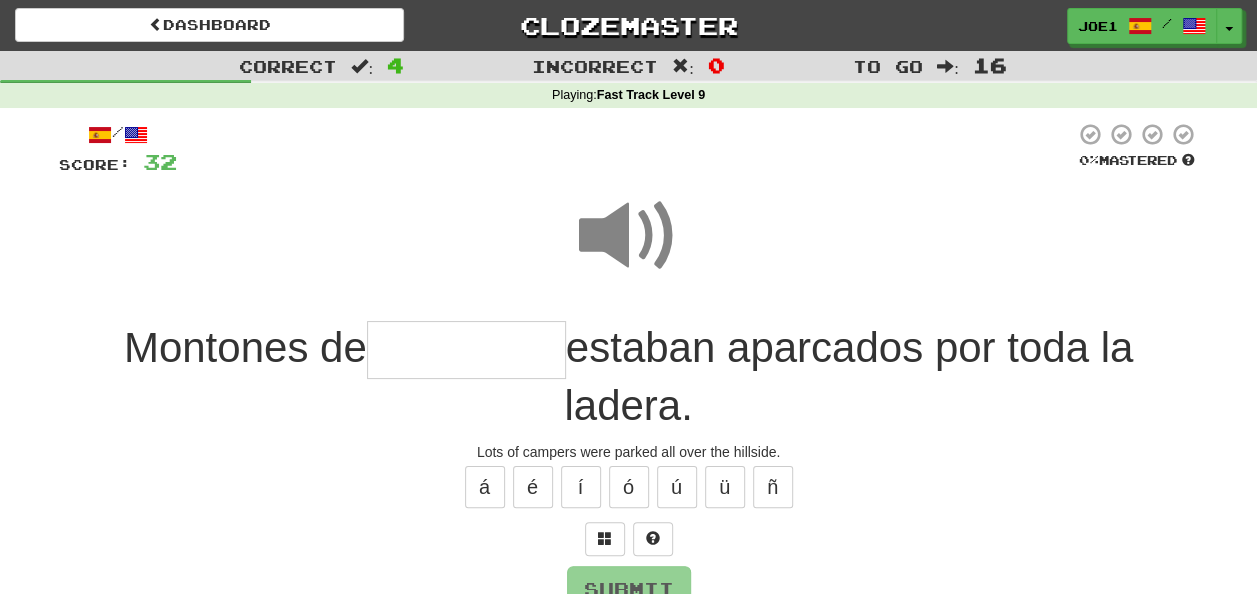 click at bounding box center (466, 350) 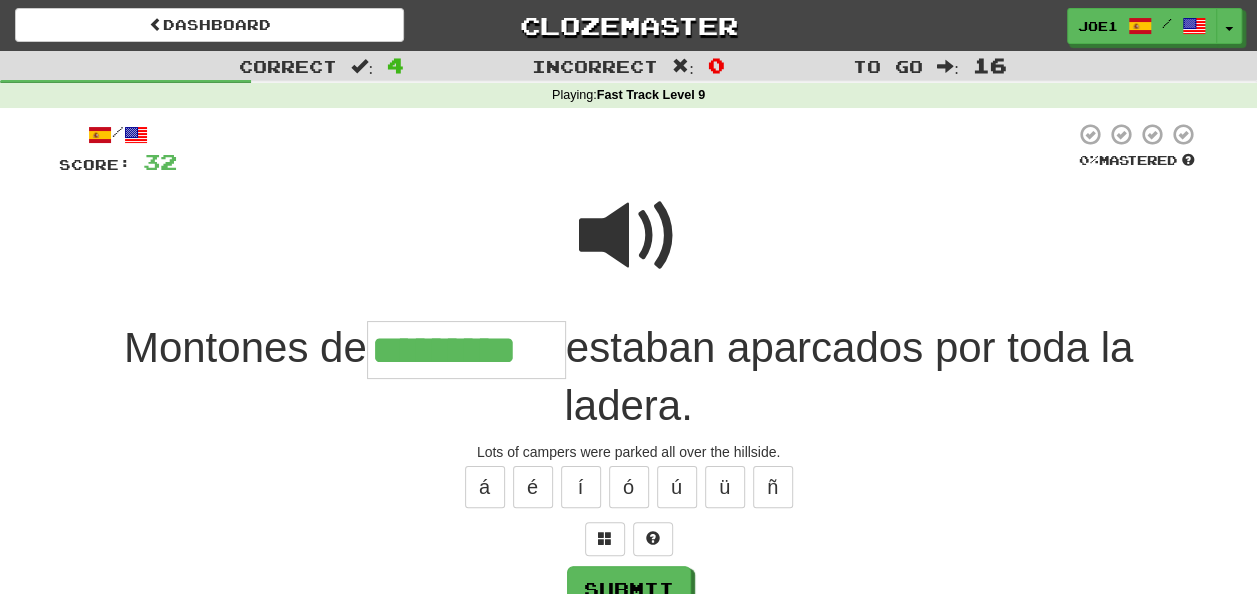 type on "*********" 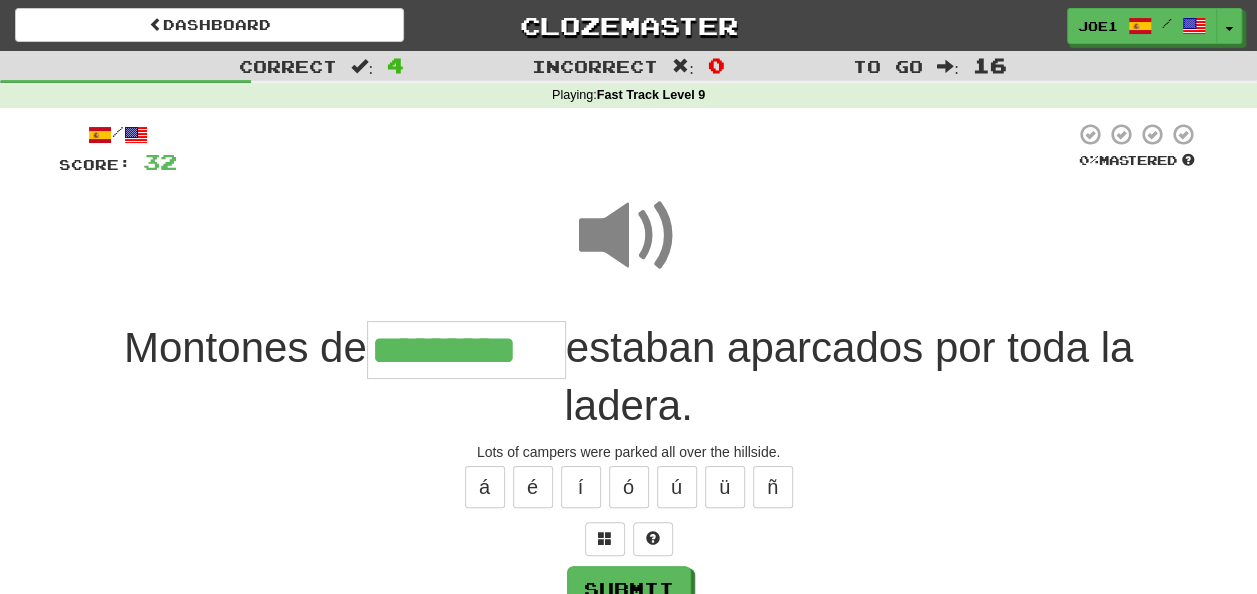 click at bounding box center (629, 236) 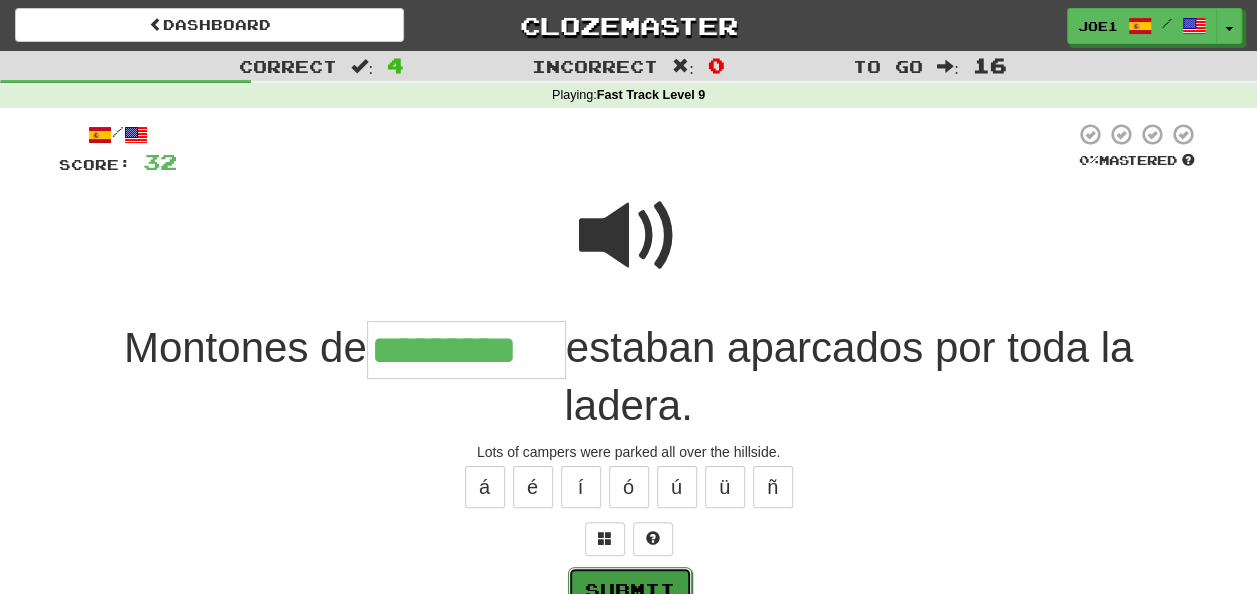 click on "Submit" at bounding box center (630, 590) 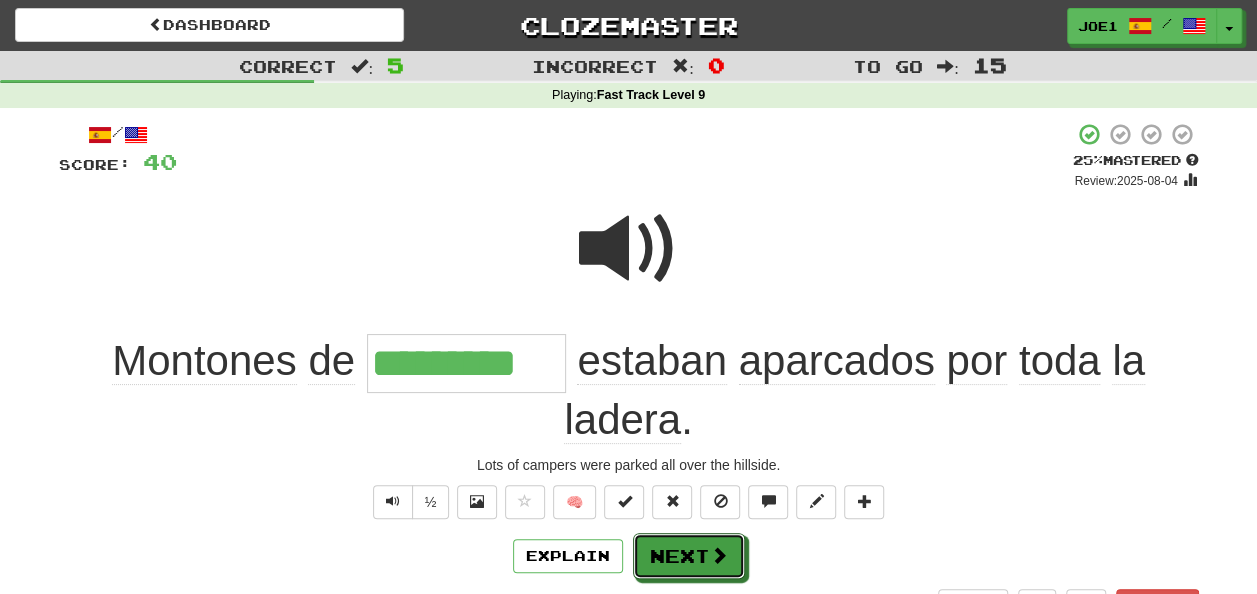 click on "Next" at bounding box center [689, 556] 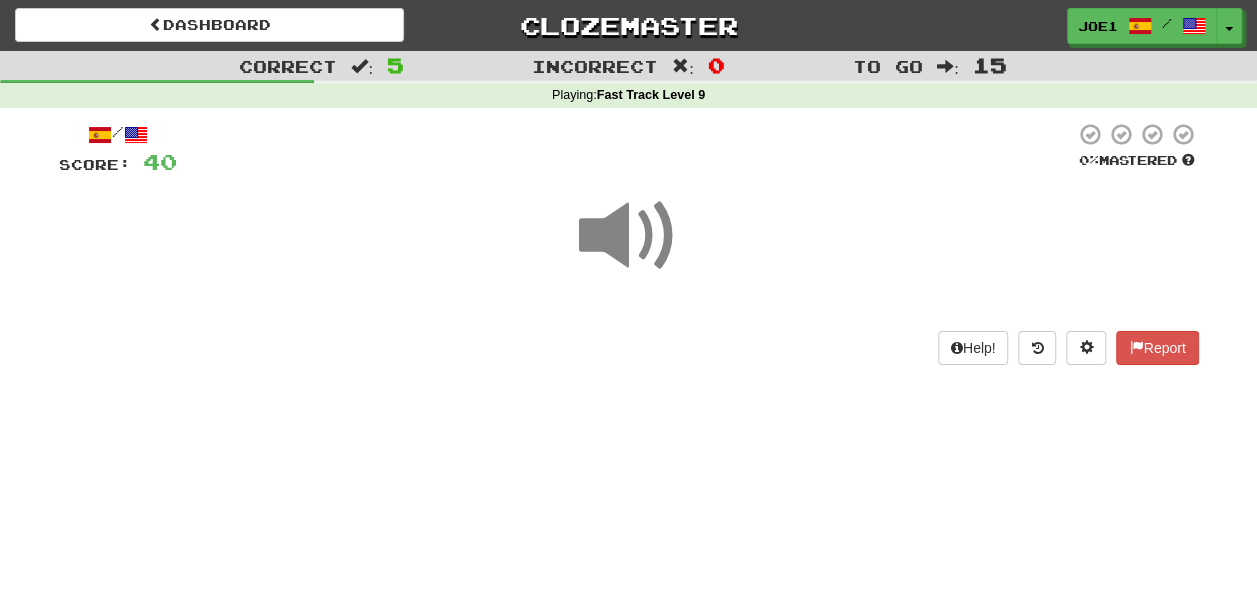 drag, startPoint x: 610, startPoint y: 230, endPoint x: 617, endPoint y: 240, distance: 12.206555 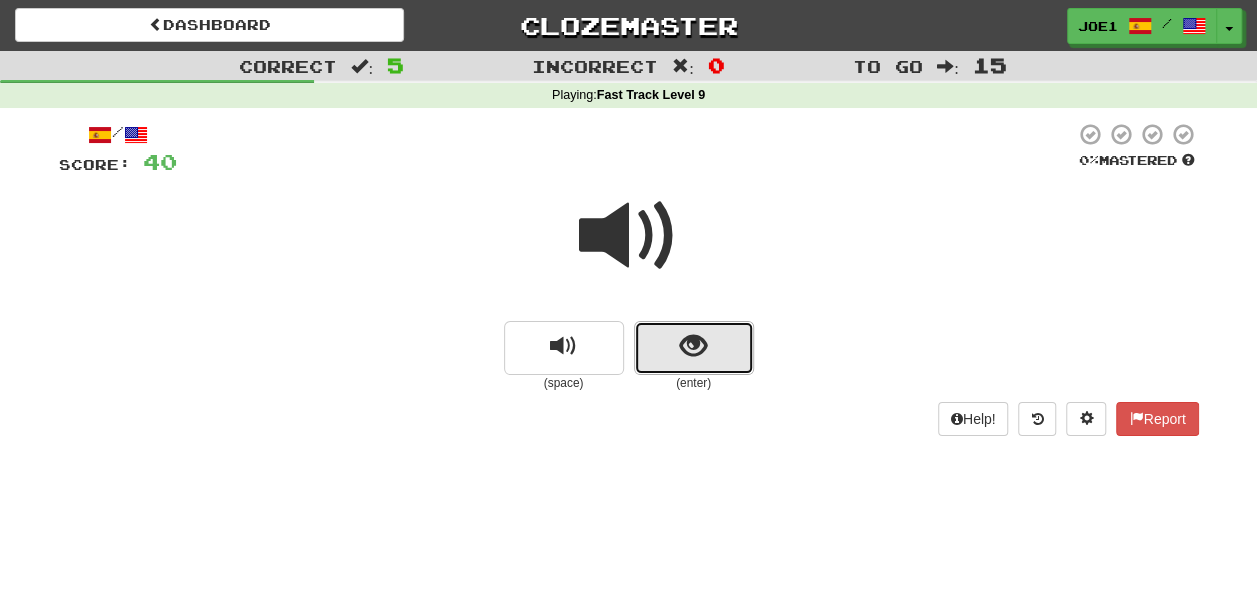 click at bounding box center [694, 348] 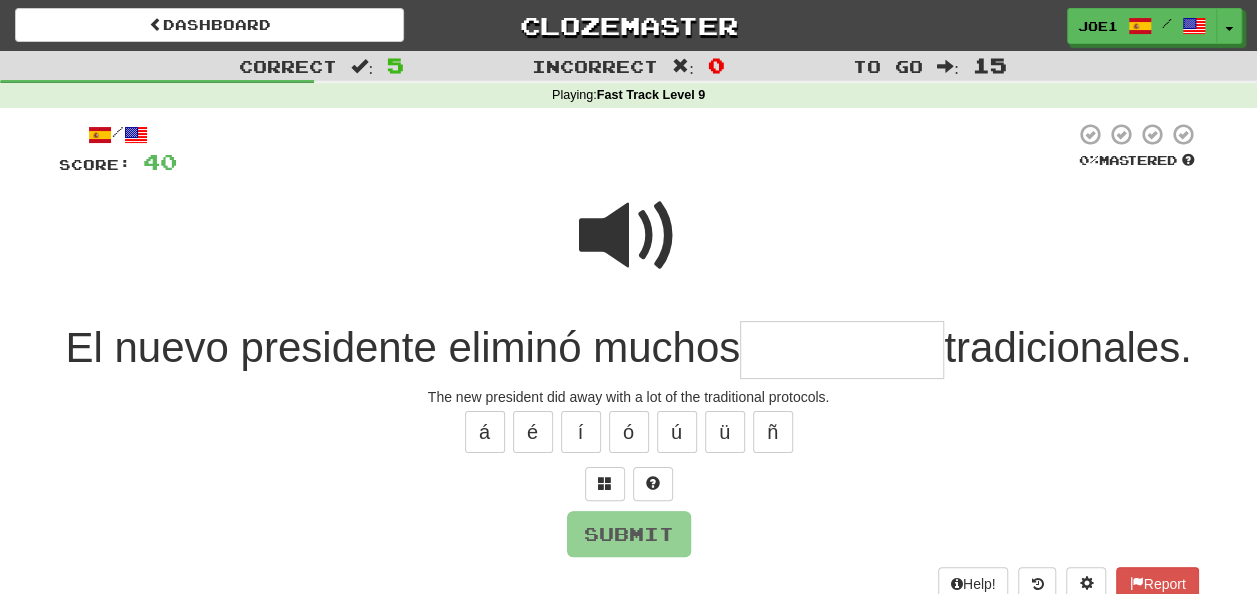 click at bounding box center (842, 350) 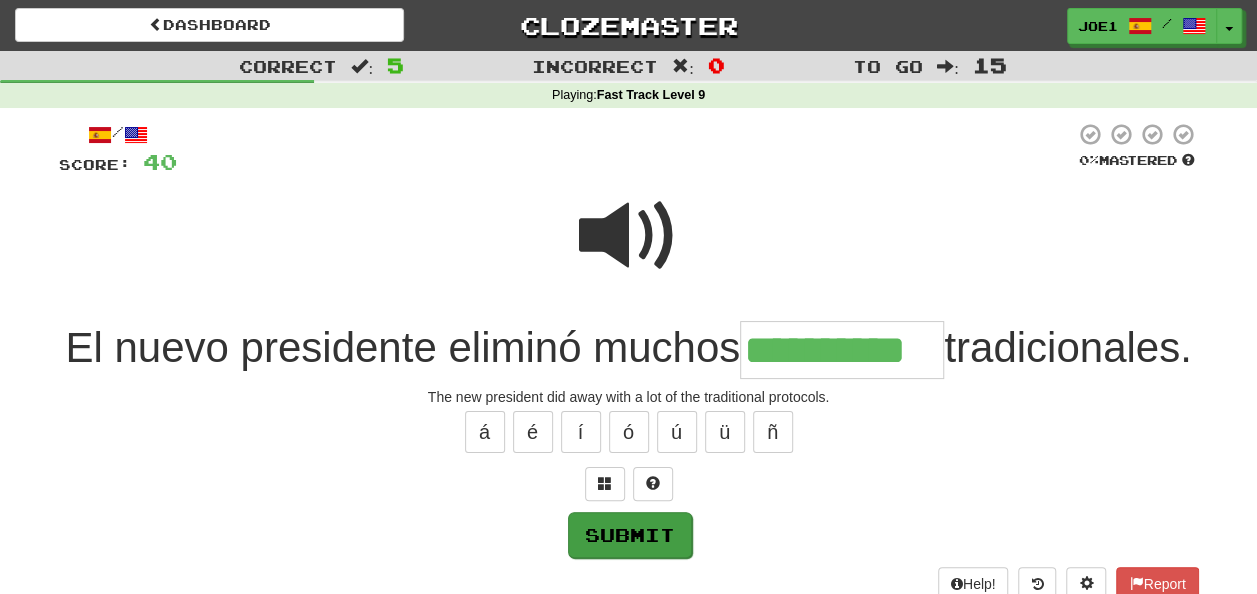 type on "**********" 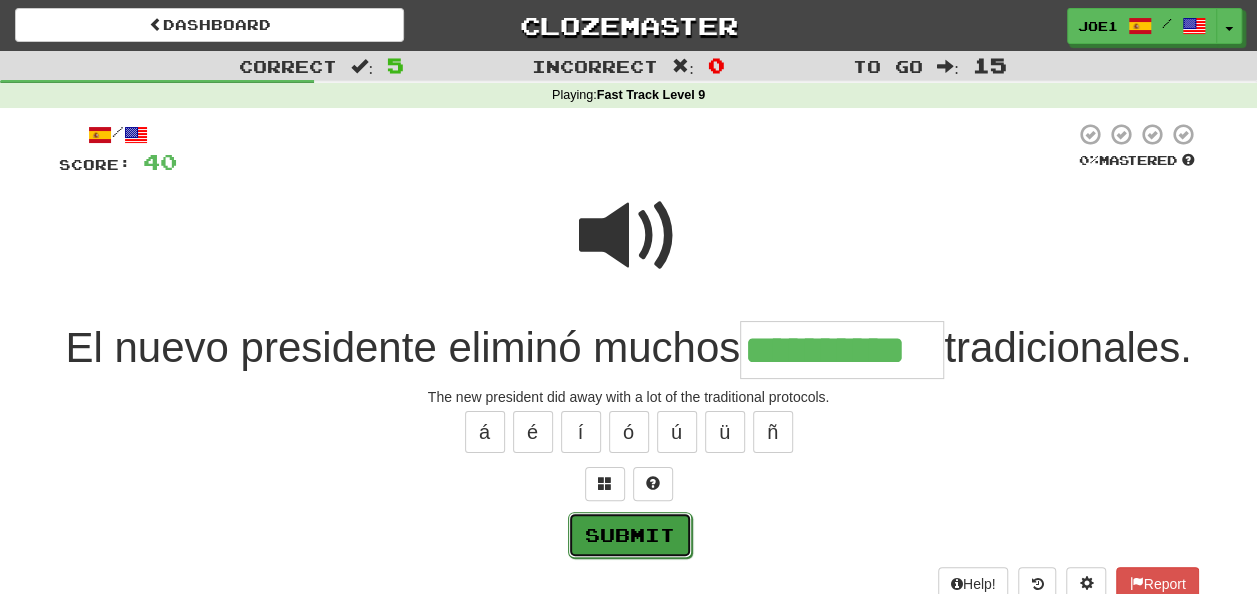 click on "Submit" at bounding box center (630, 535) 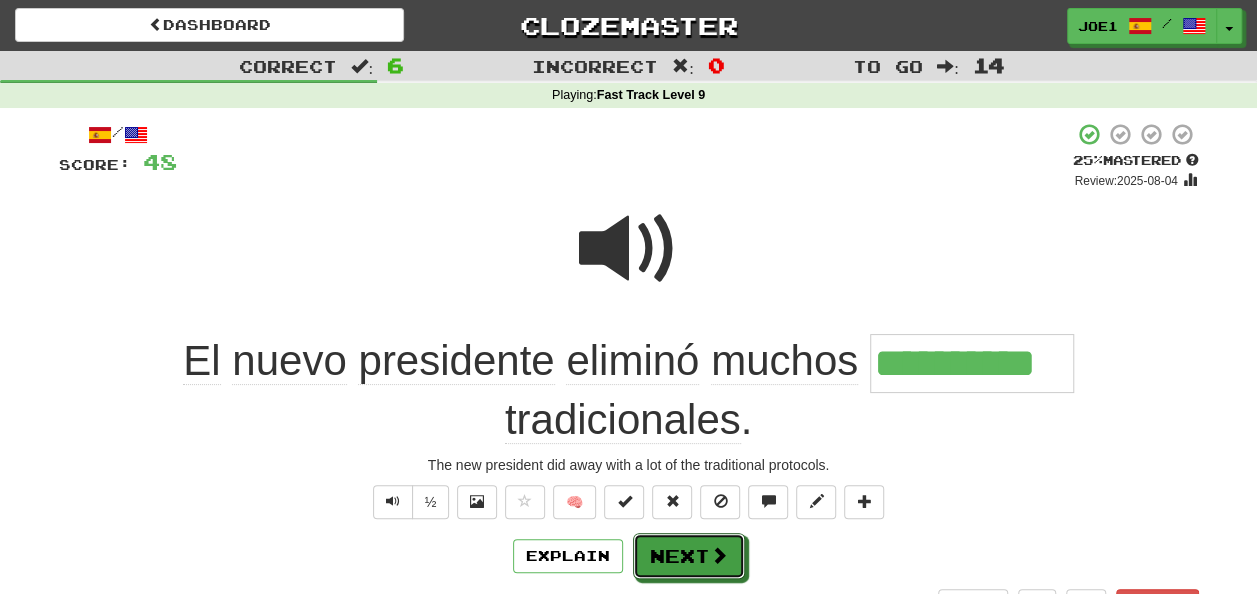 click on "Next" at bounding box center [689, 556] 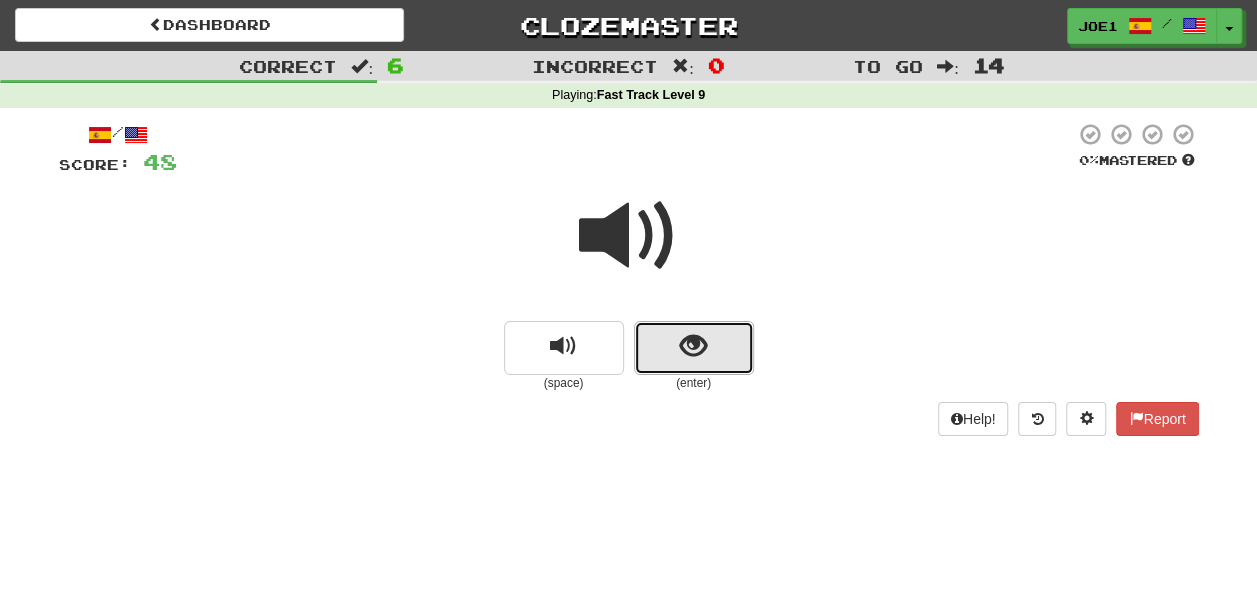 click at bounding box center (694, 348) 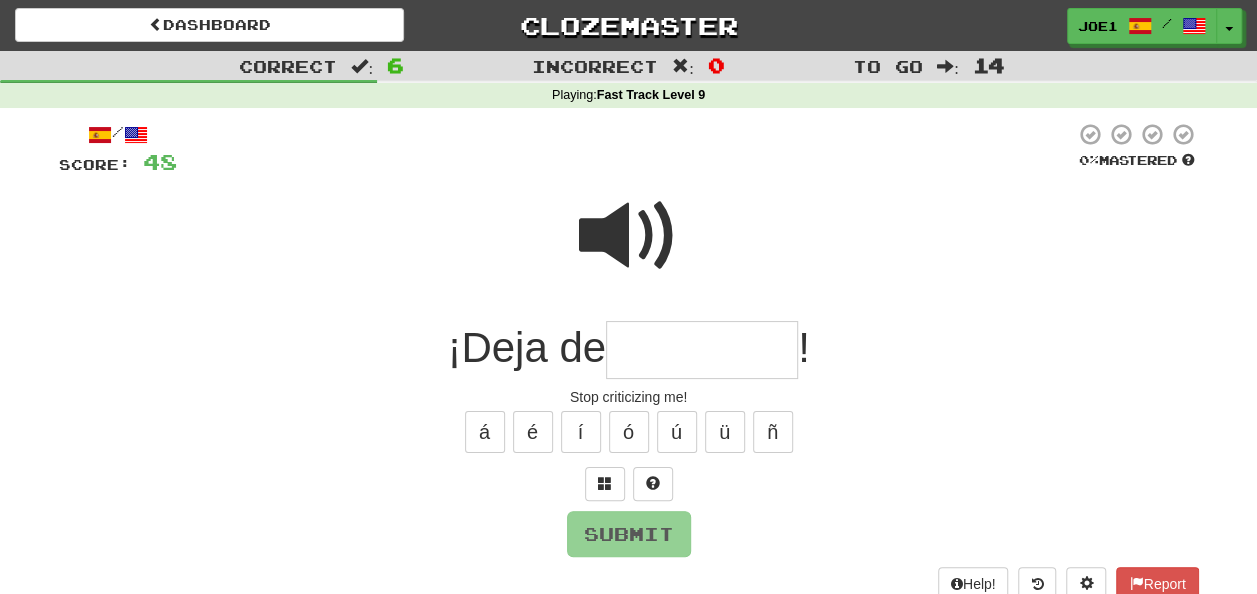 click at bounding box center (702, 350) 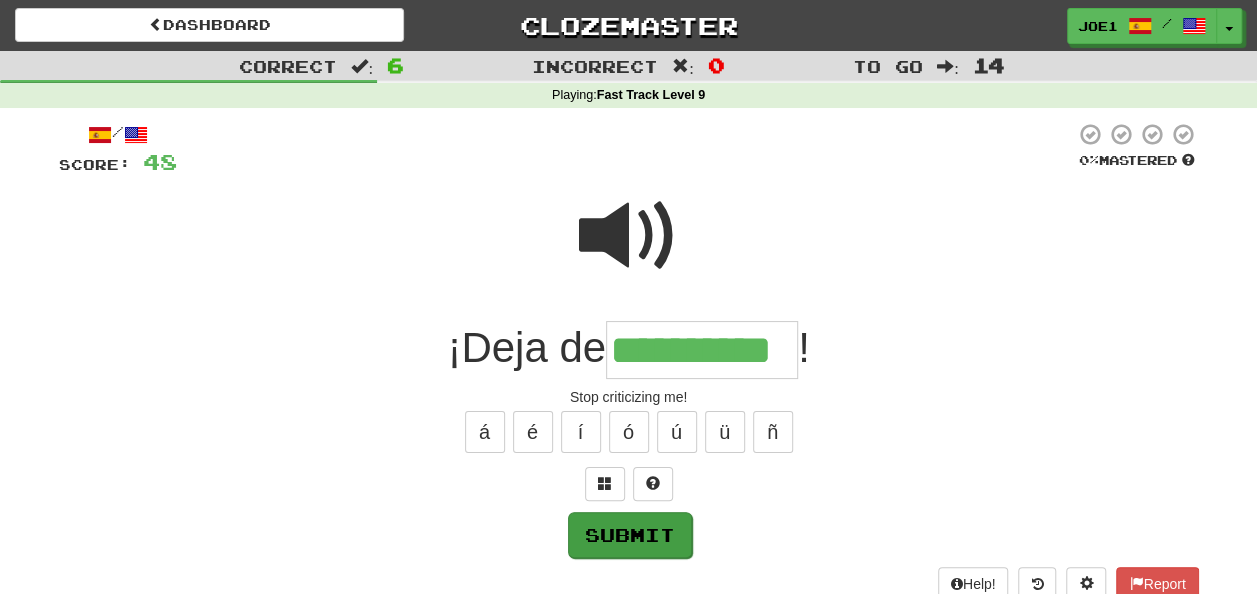 type on "**********" 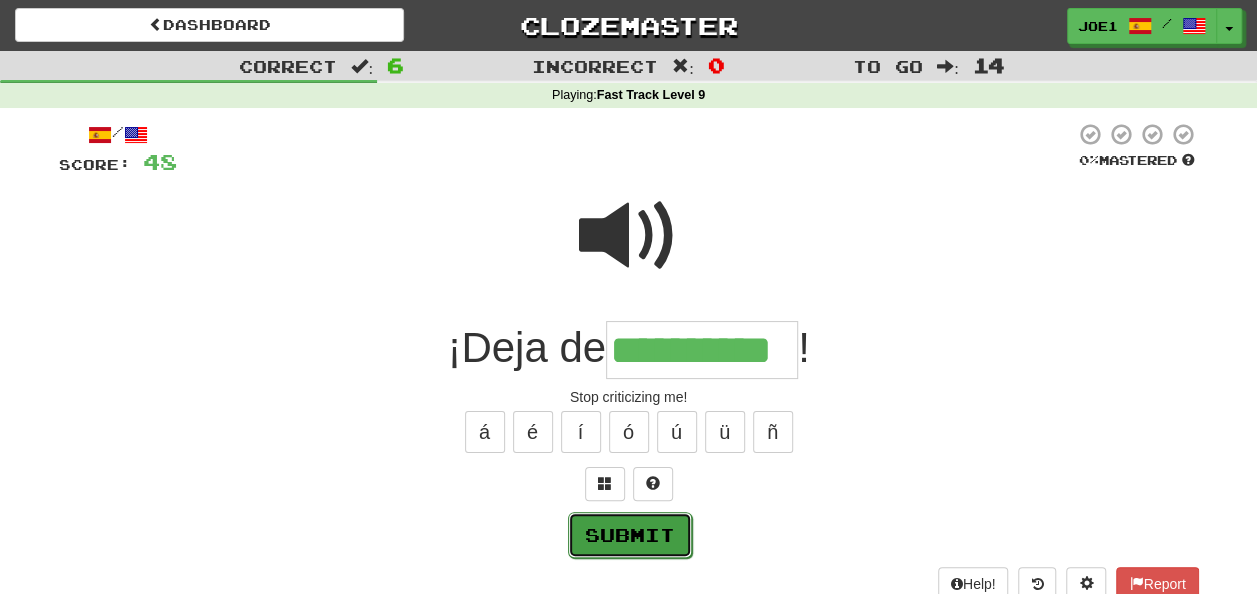 click on "Submit" at bounding box center (630, 535) 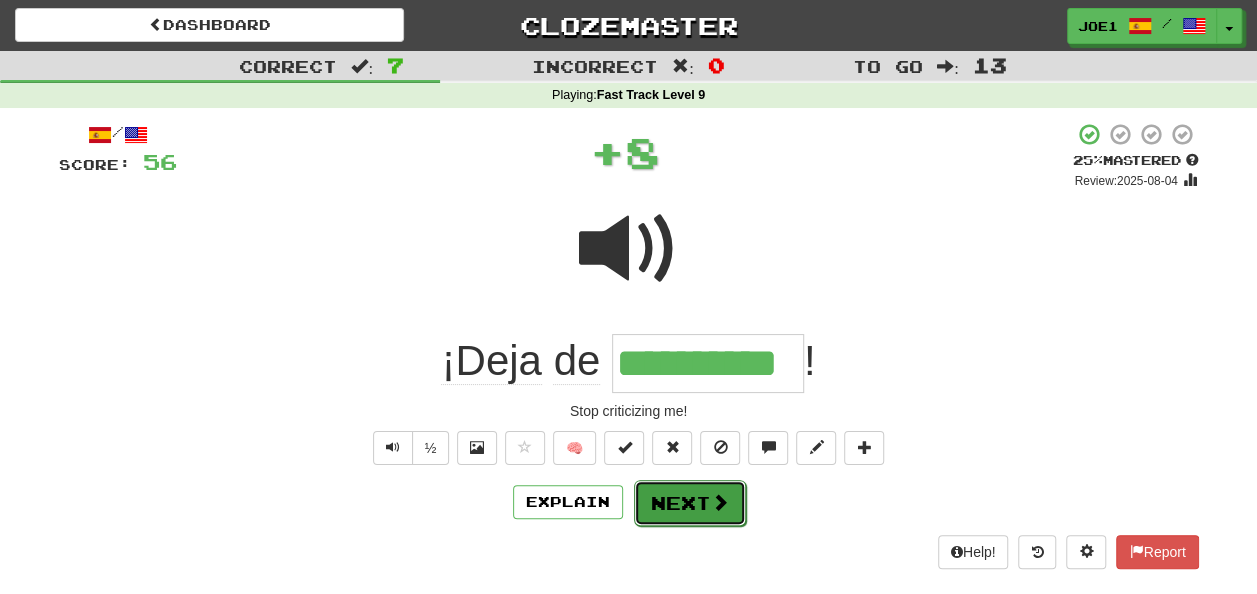 click on "Next" at bounding box center [690, 503] 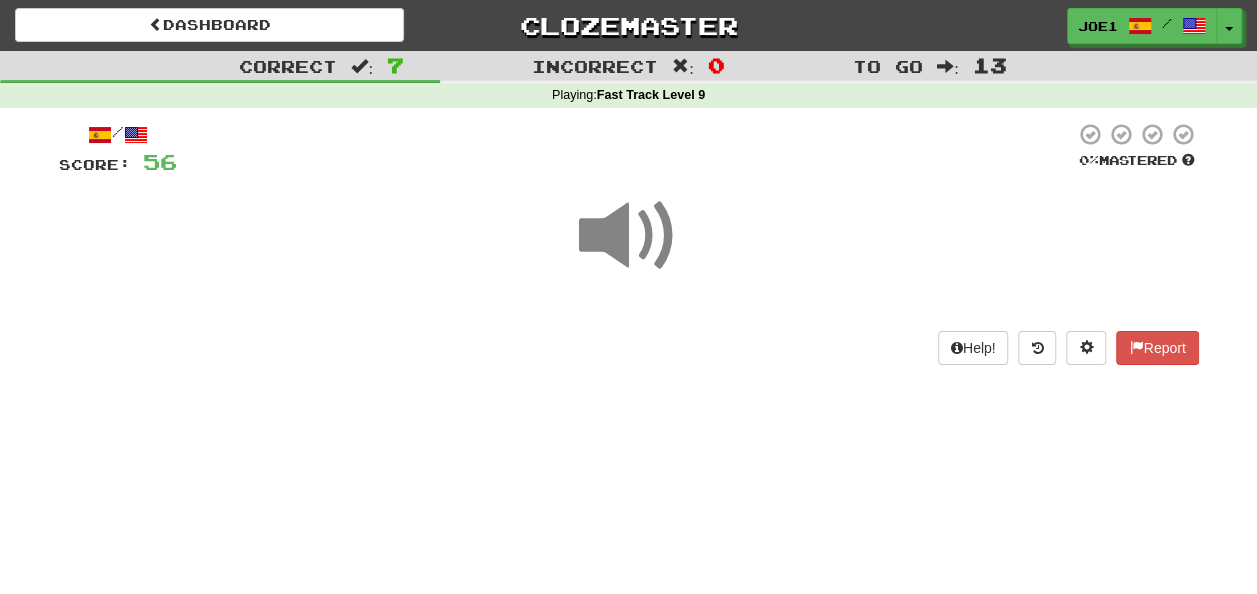 click at bounding box center [629, 236] 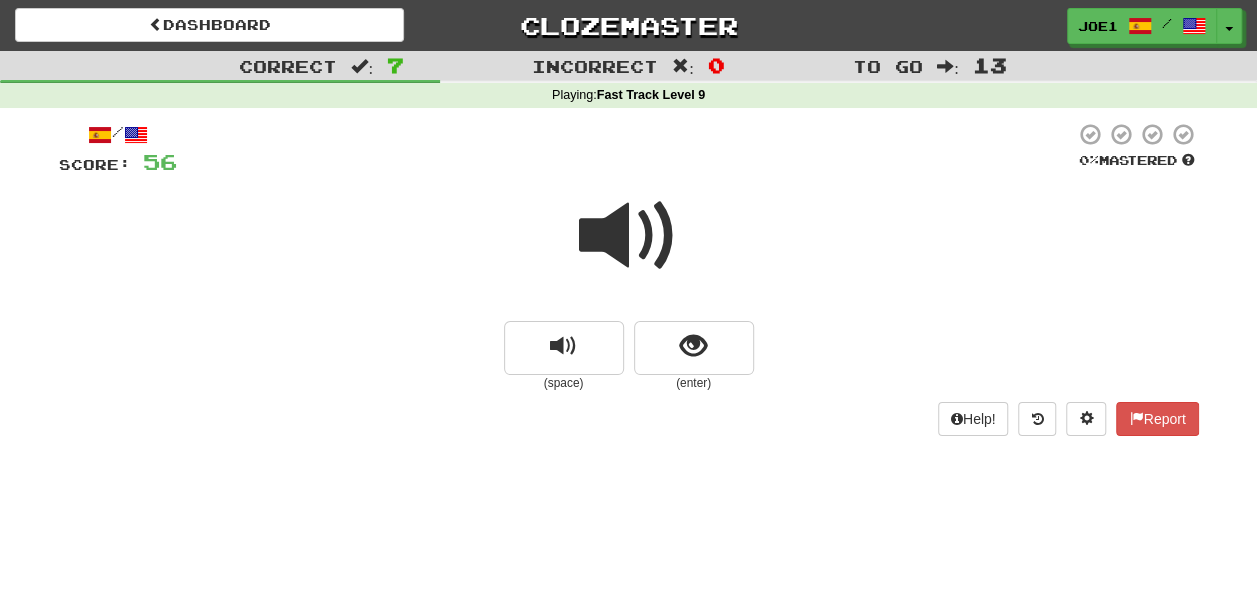 click at bounding box center (629, 236) 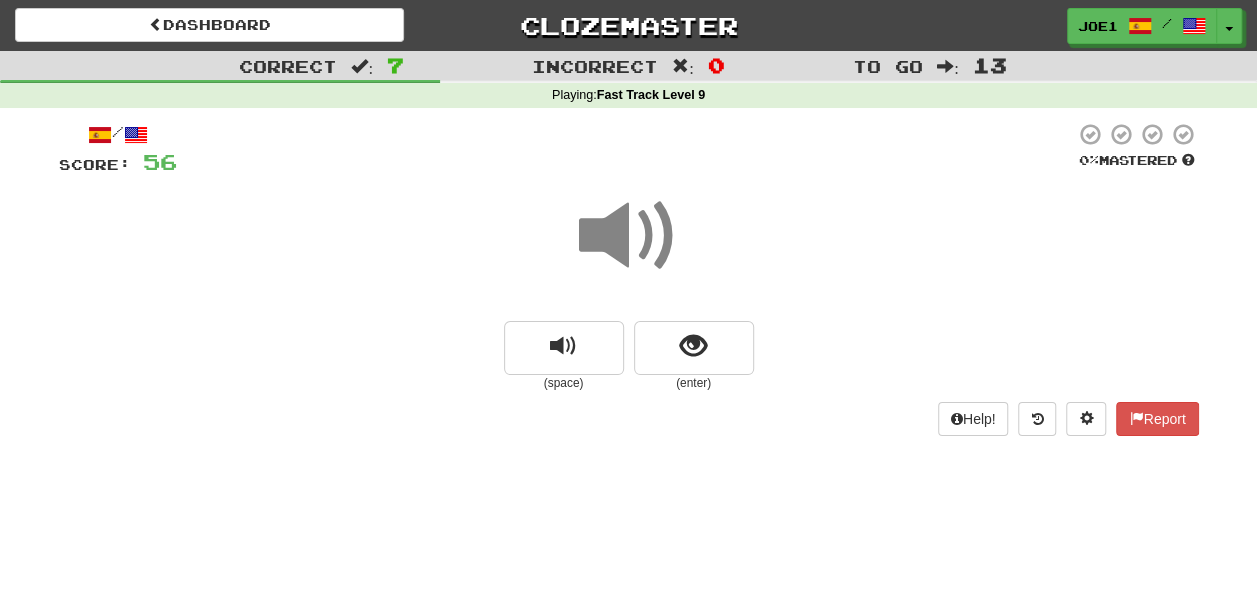click at bounding box center [629, 236] 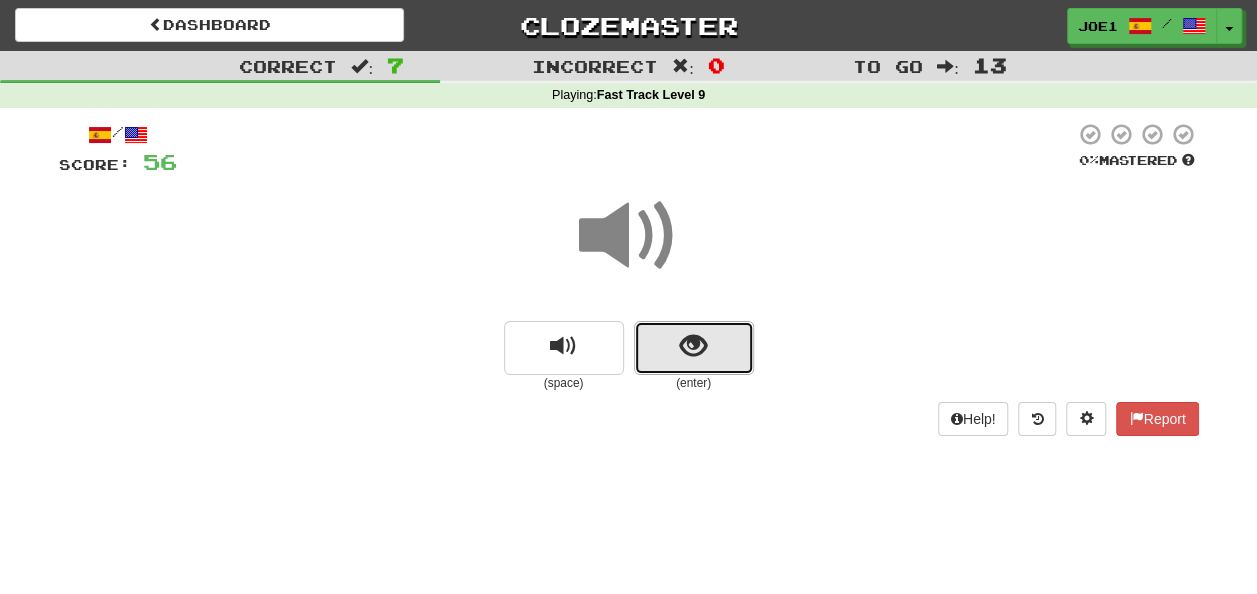 click at bounding box center (694, 348) 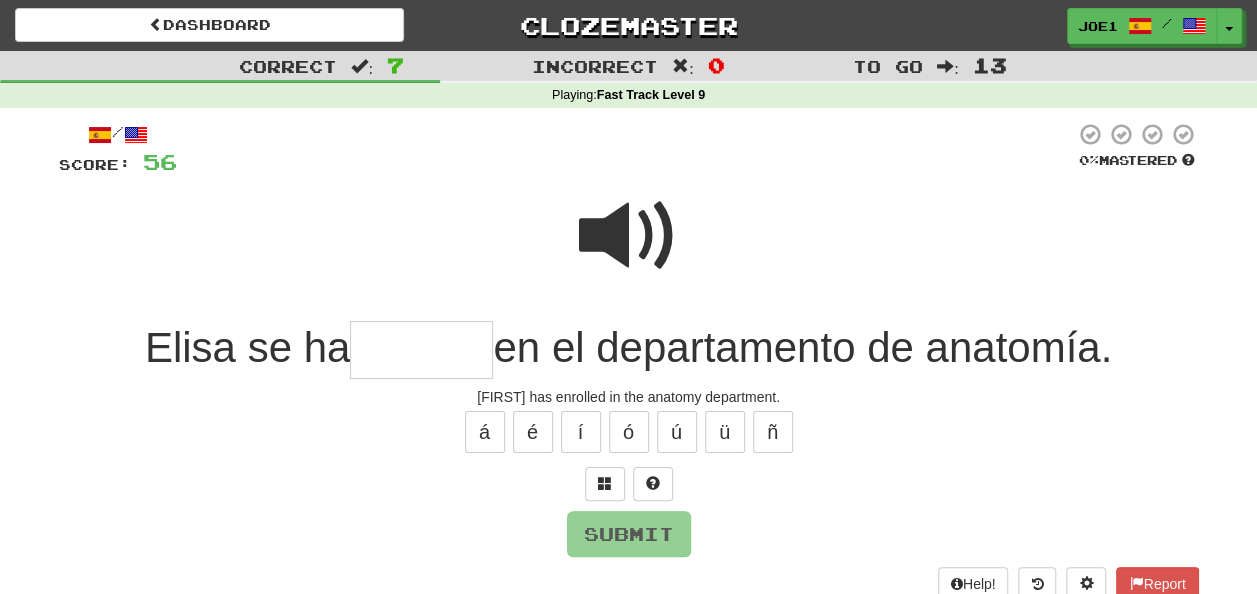 click at bounding box center (629, 236) 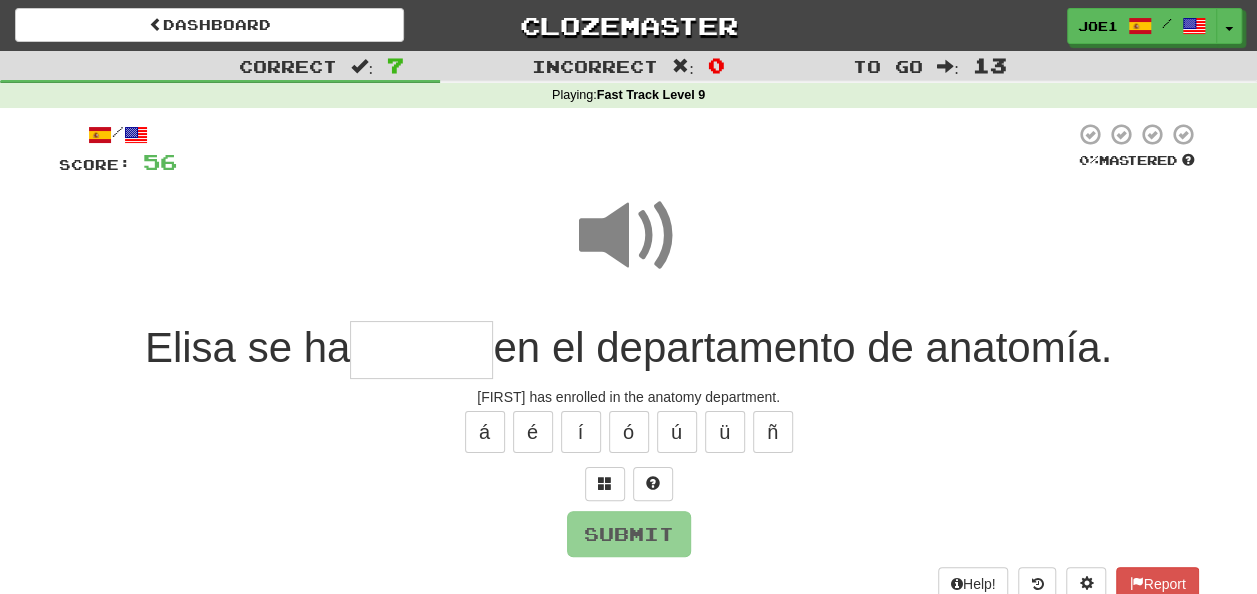 click at bounding box center (421, 350) 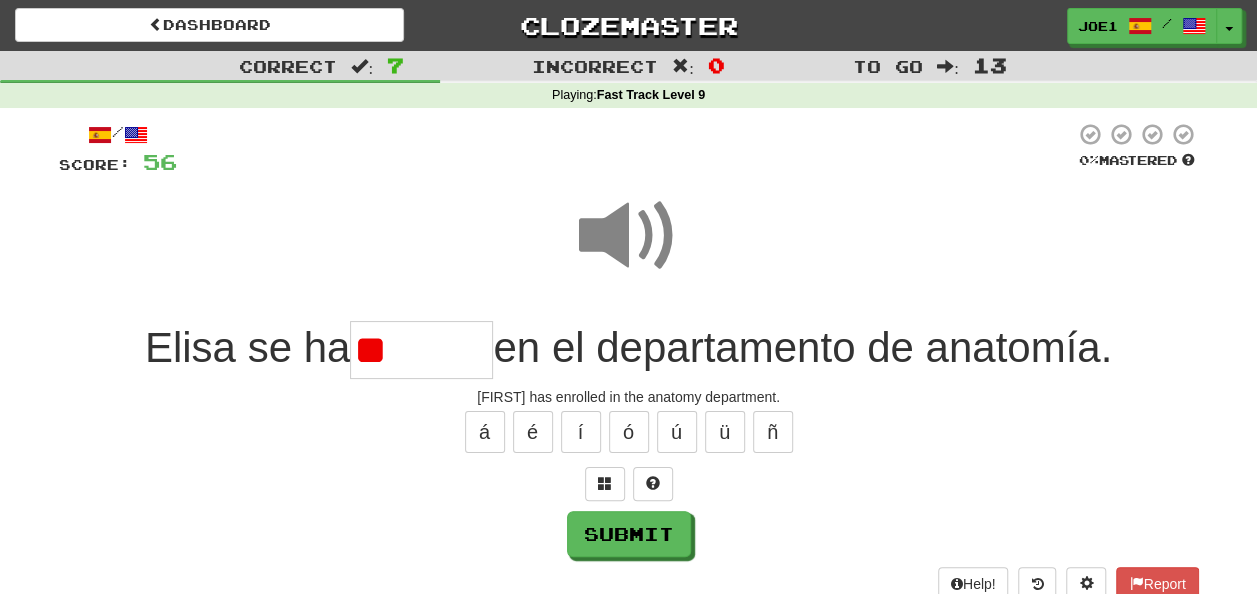 type on "*" 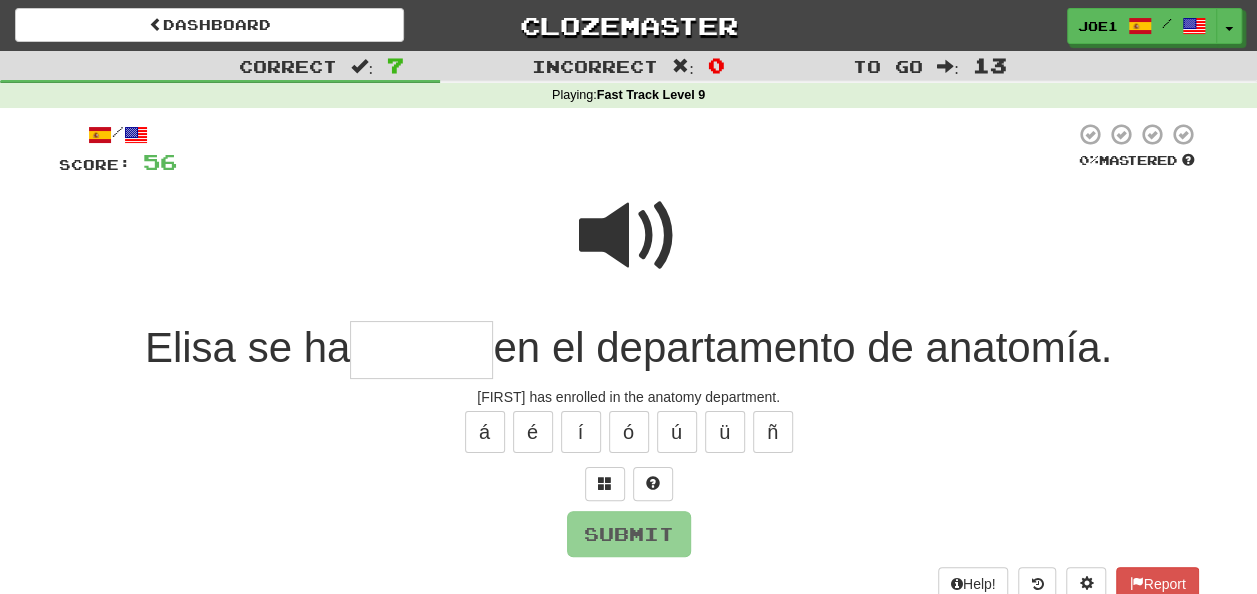 type on "*" 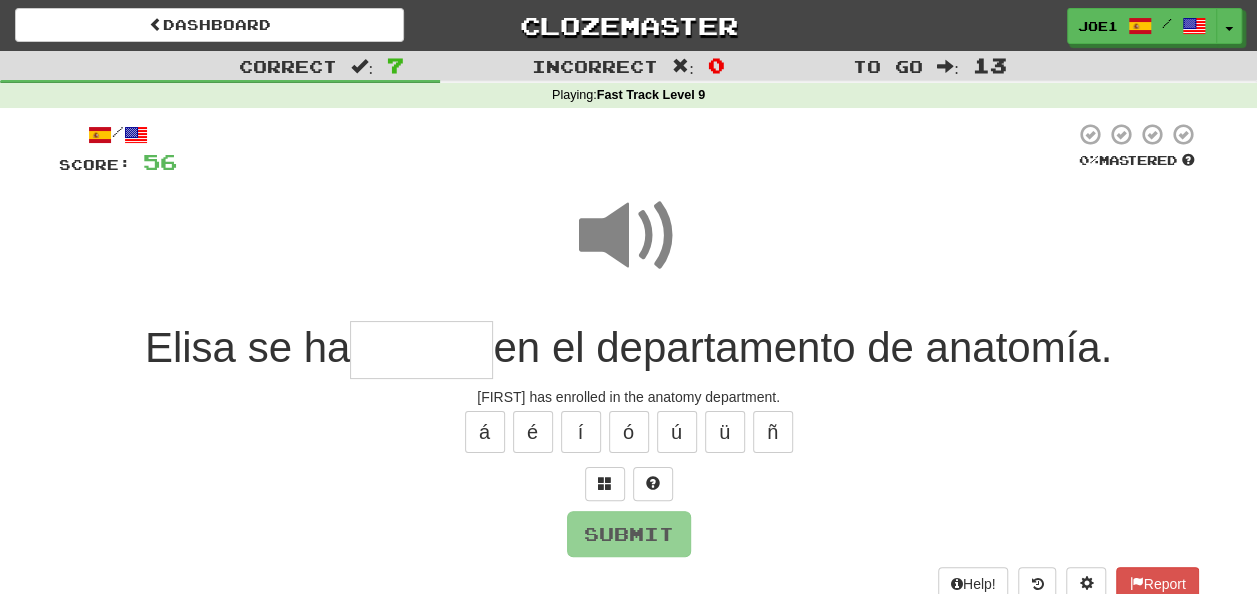 click at bounding box center [421, 350] 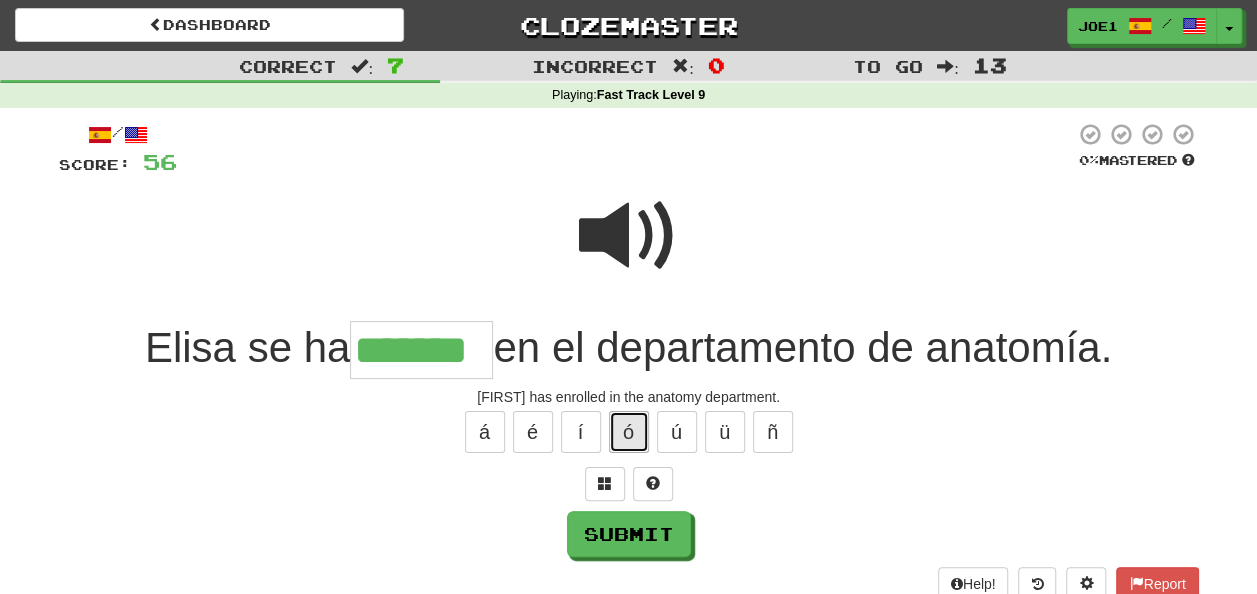 click on "ó" at bounding box center (629, 432) 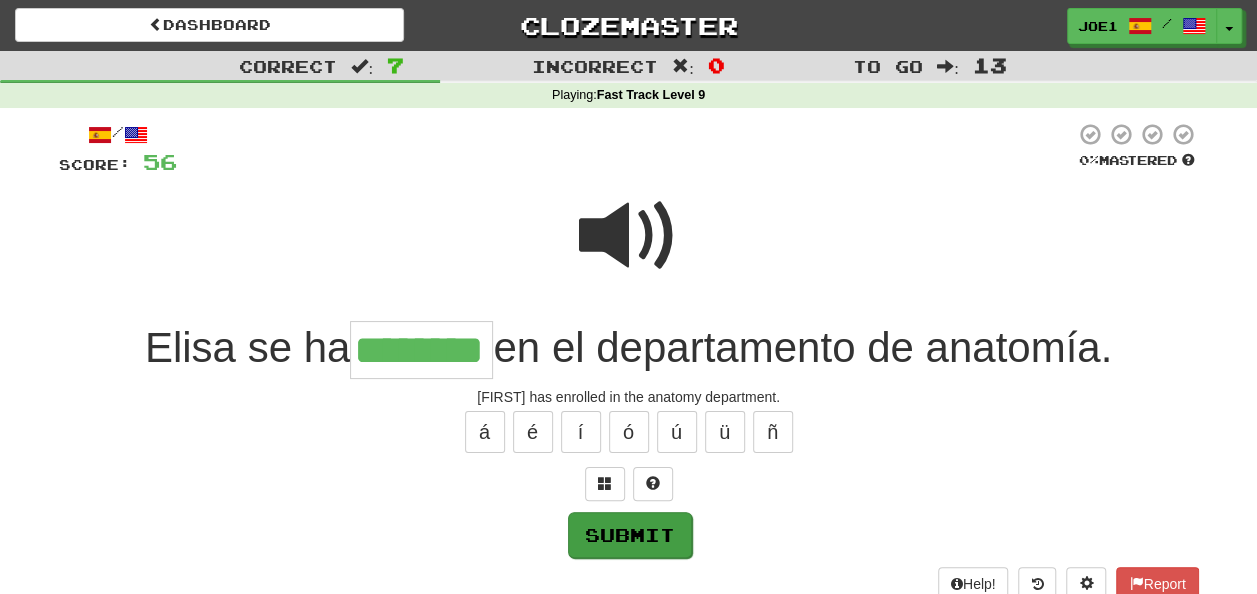 type on "********" 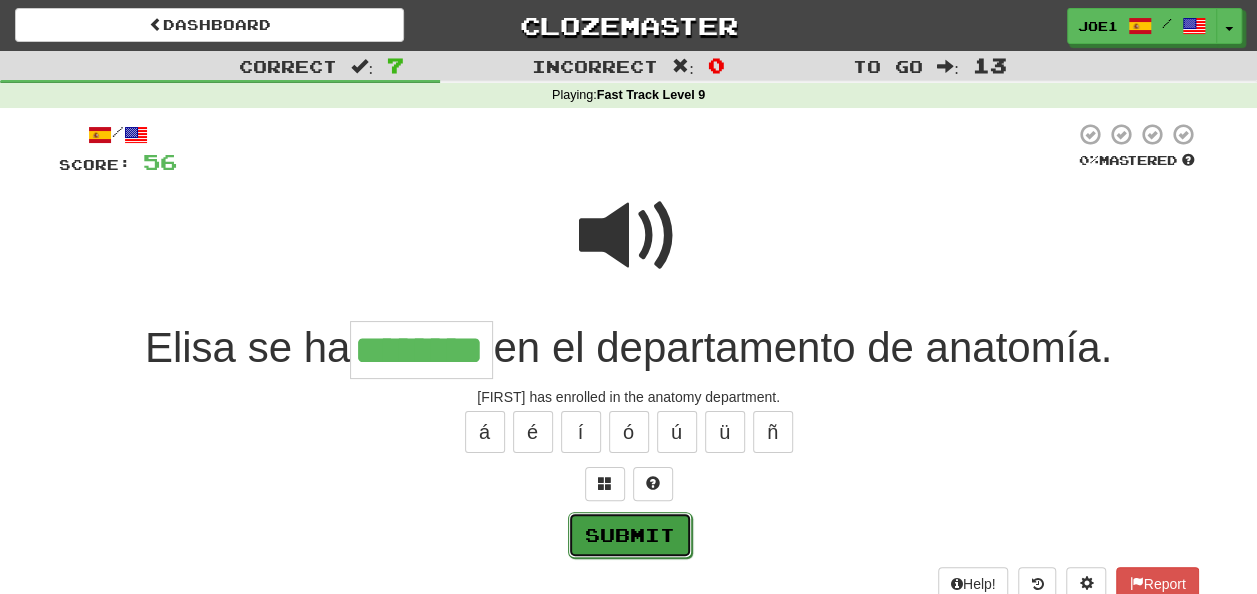 click on "Submit" at bounding box center [630, 535] 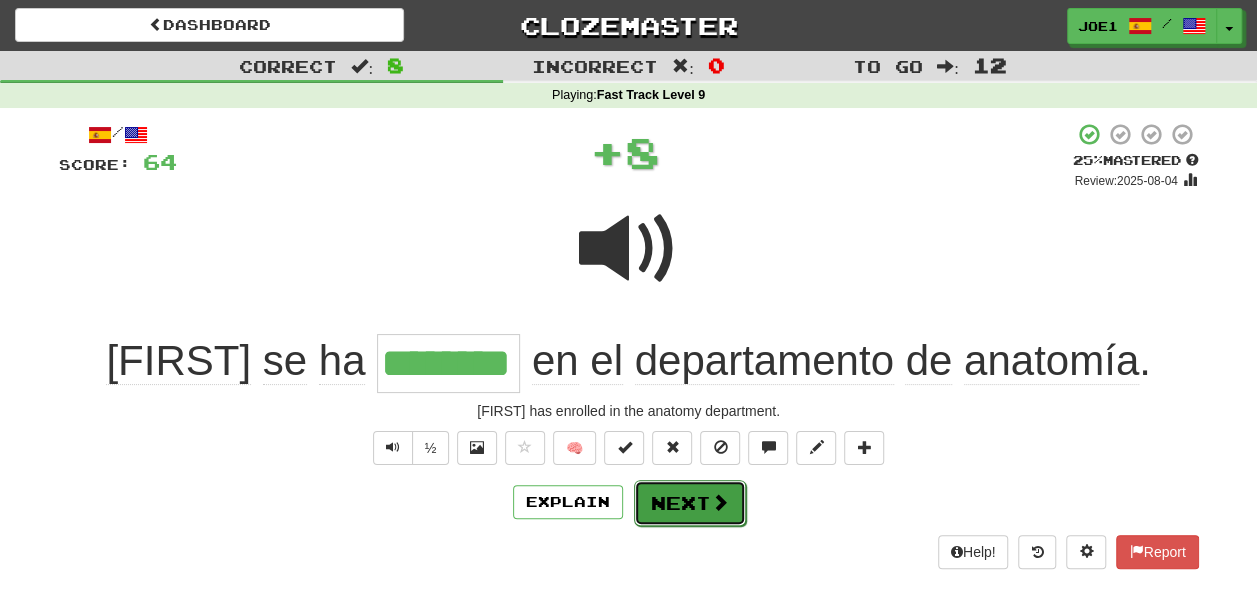 click on "Next" at bounding box center [690, 503] 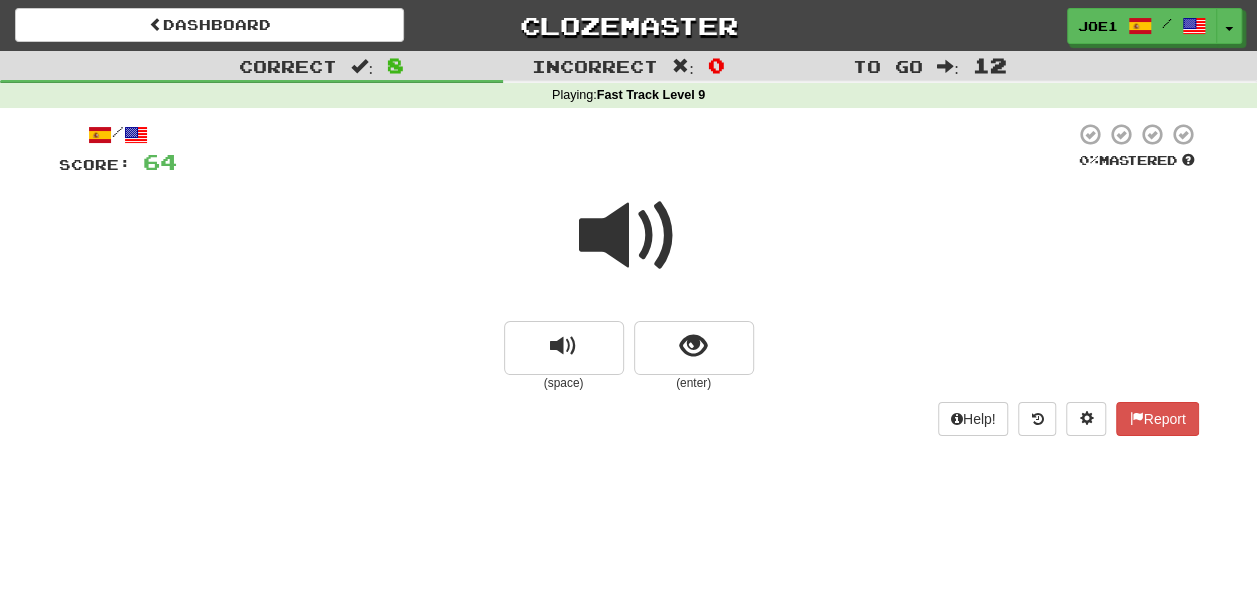 click at bounding box center [629, 236] 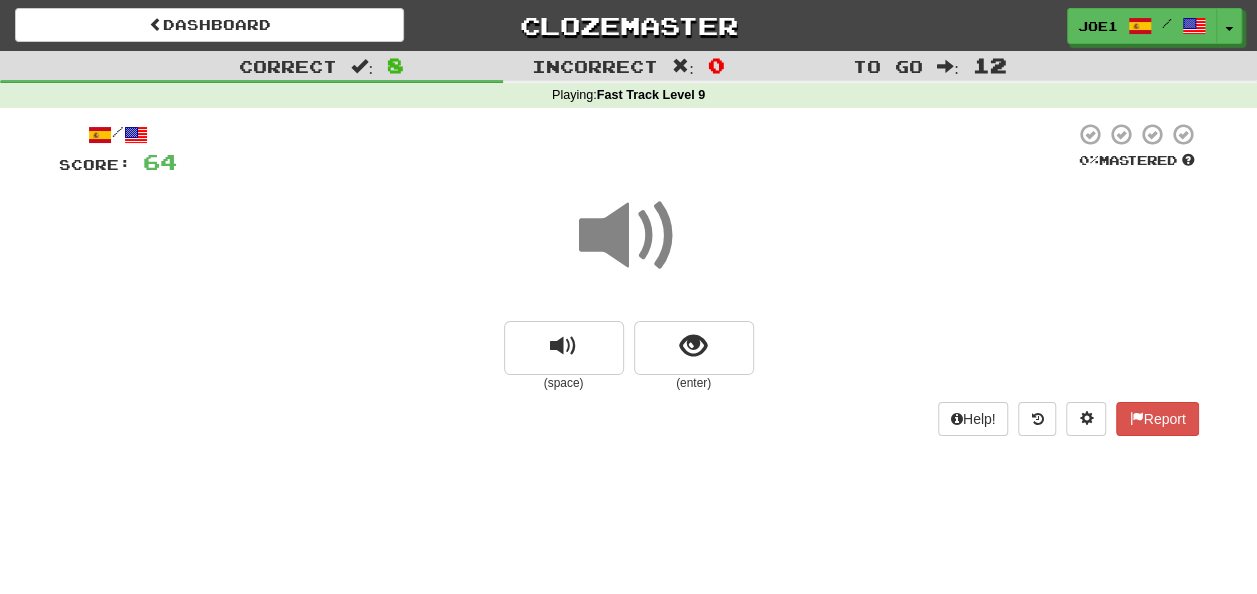 click at bounding box center (629, 236) 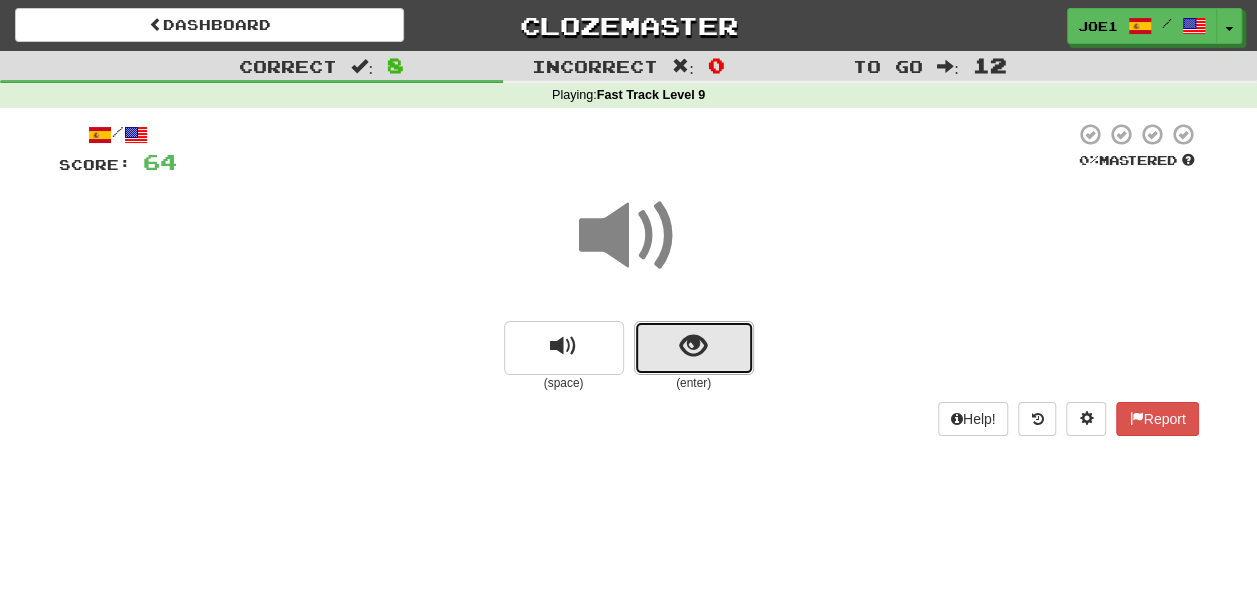 click at bounding box center (693, 346) 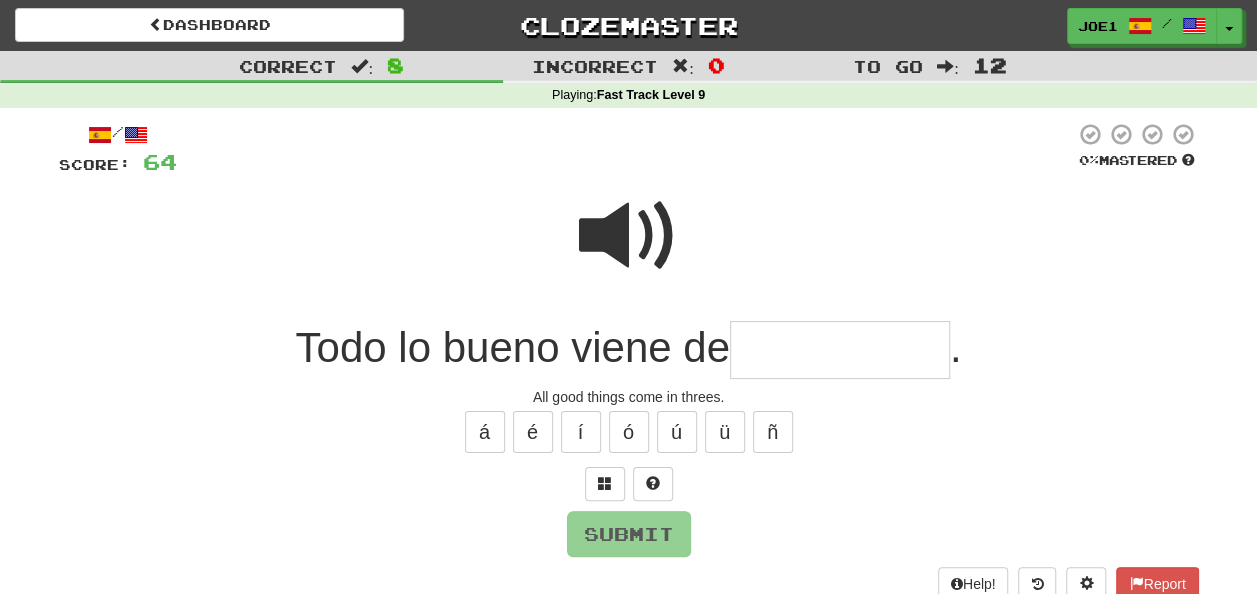 click at bounding box center [629, 236] 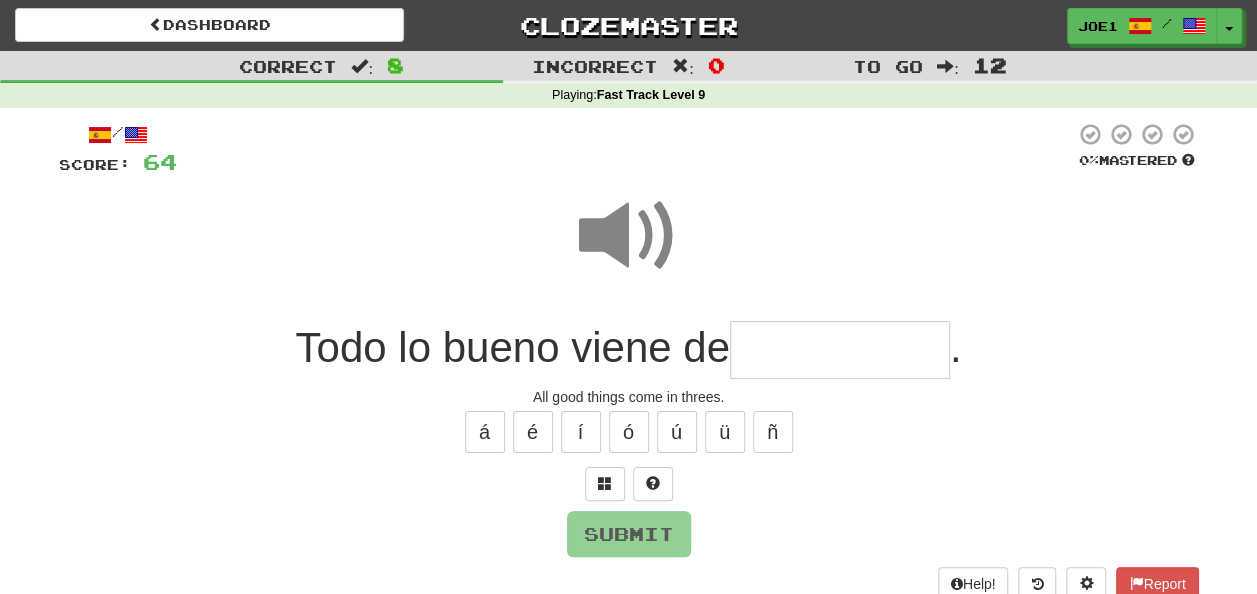 click at bounding box center [840, 350] 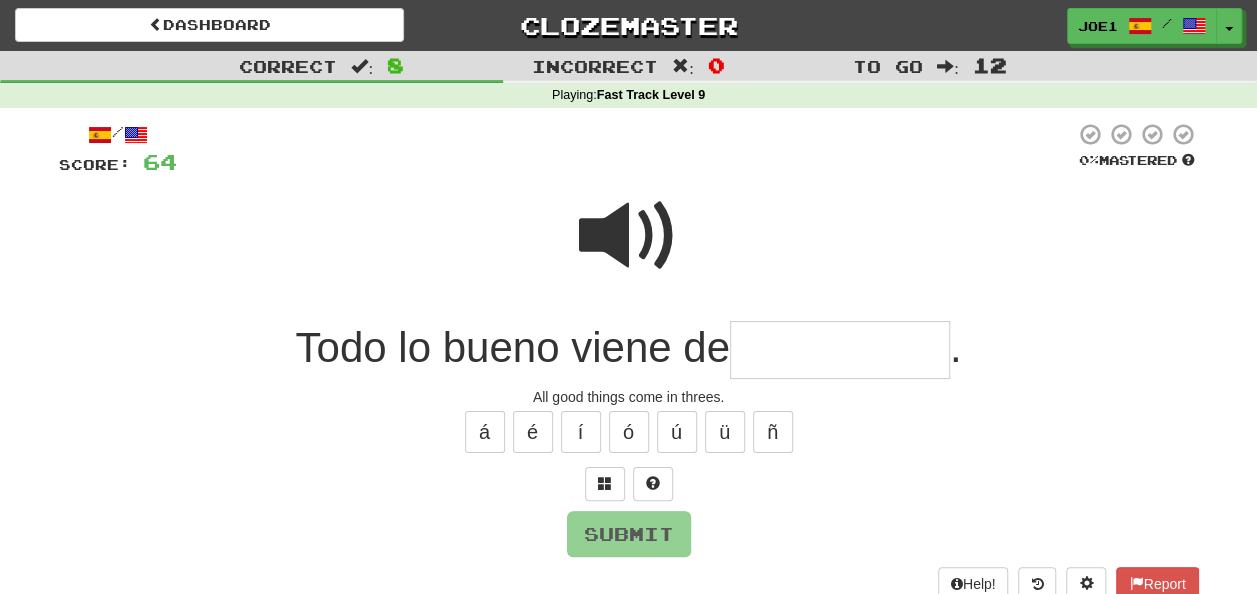 click at bounding box center (629, 236) 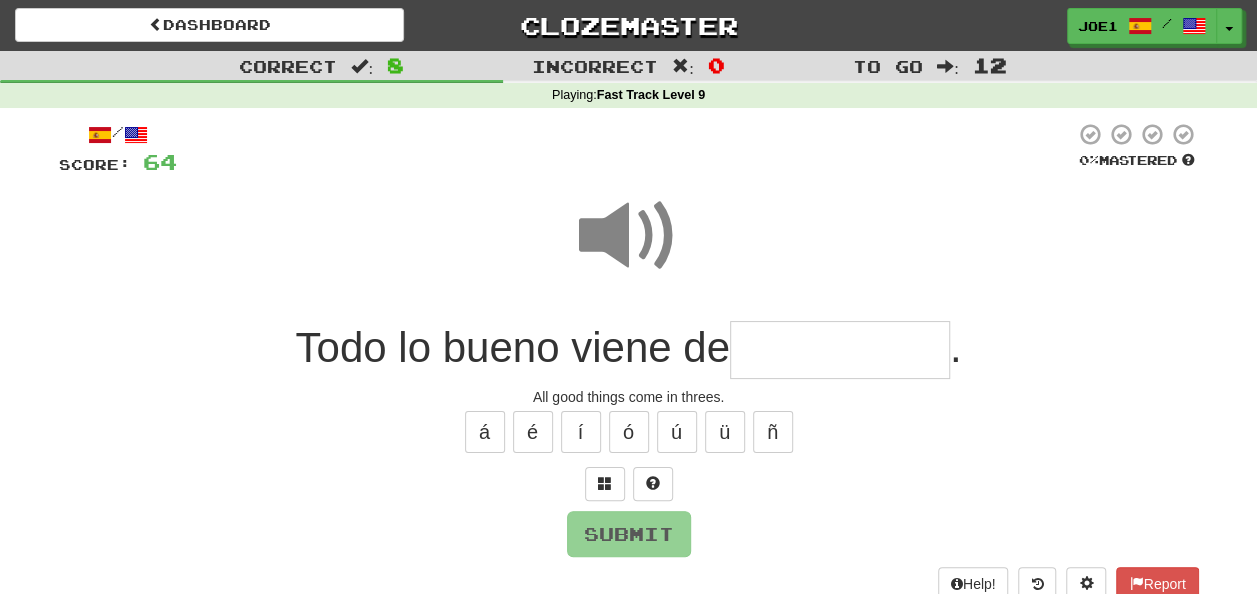 click at bounding box center [840, 350] 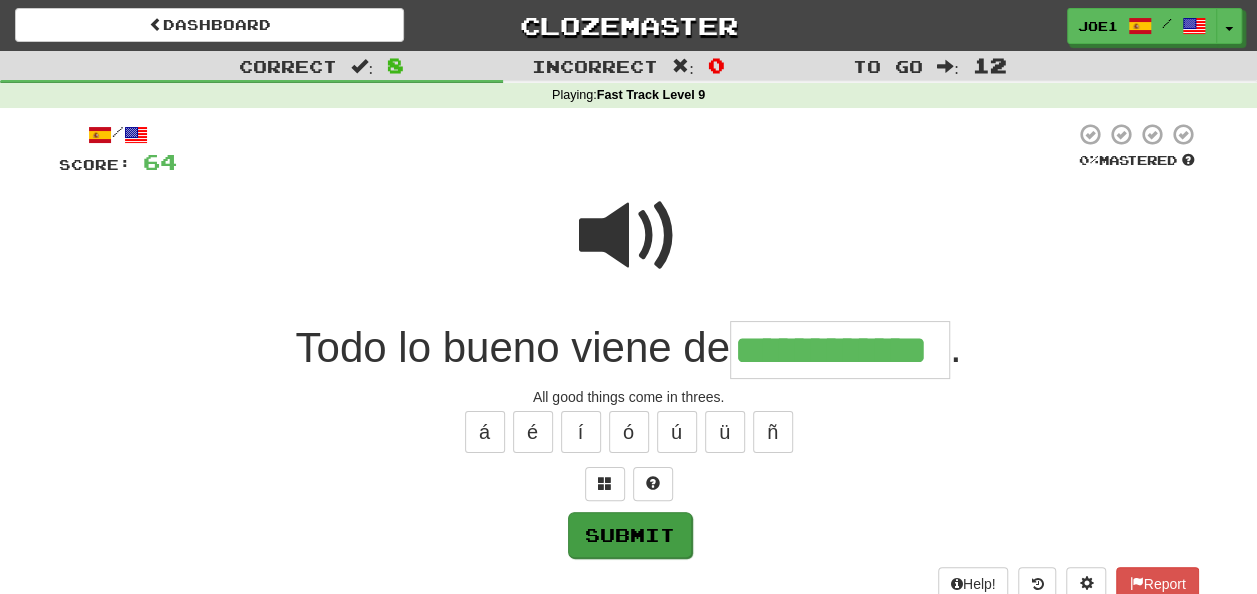 type on "**********" 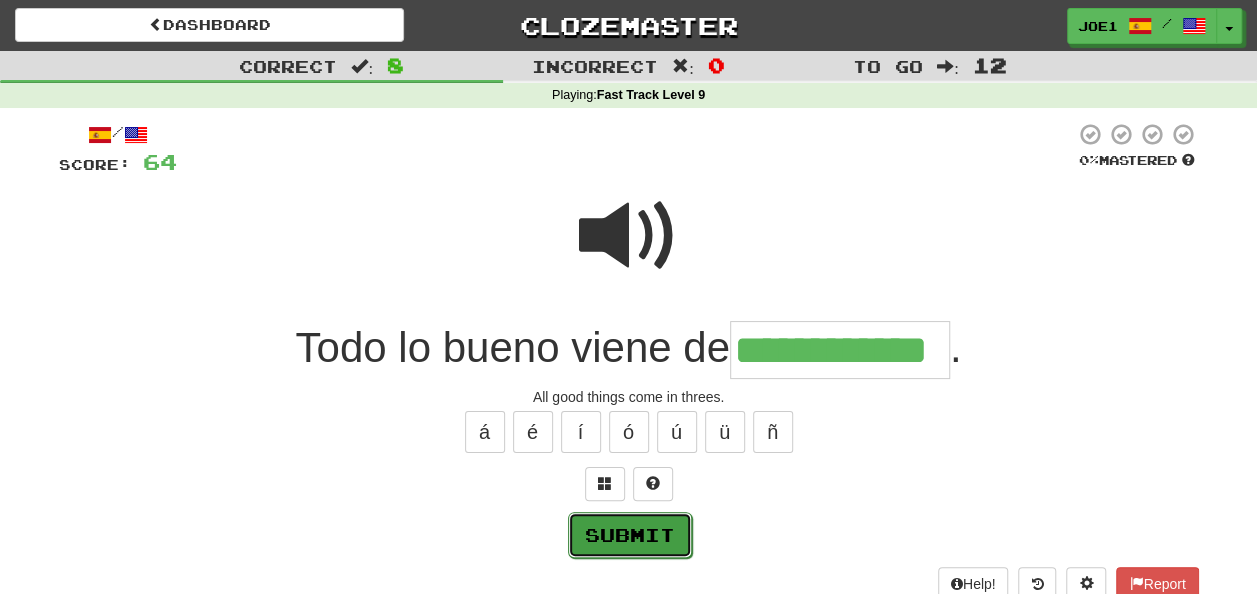 click on "Submit" at bounding box center [630, 535] 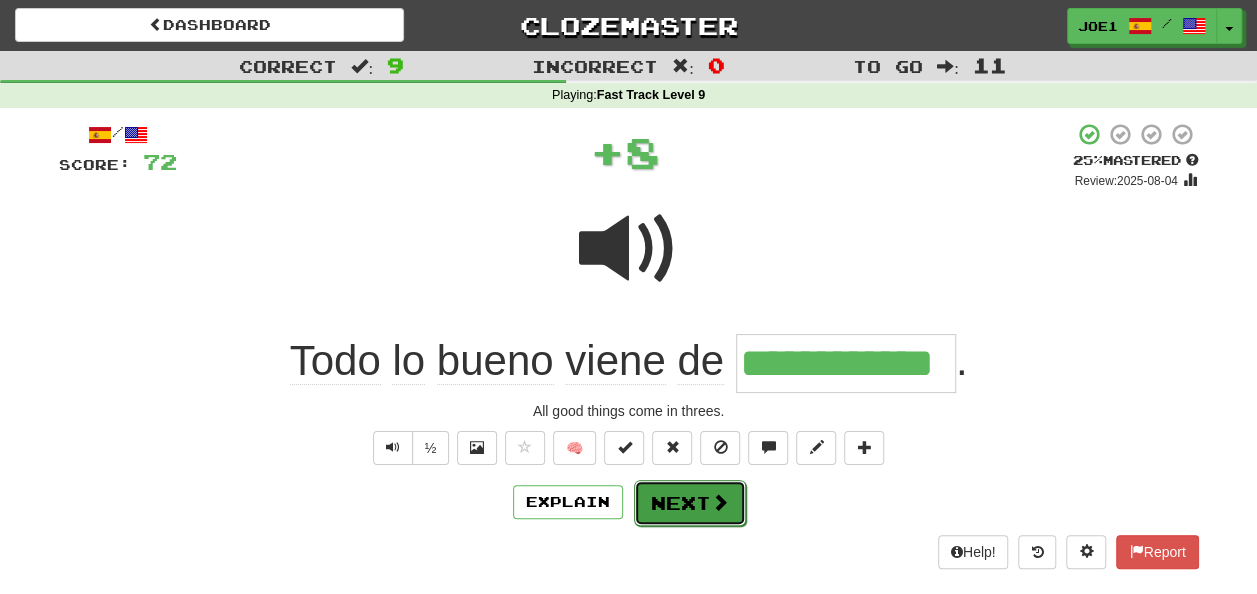 click on "Next" at bounding box center (690, 503) 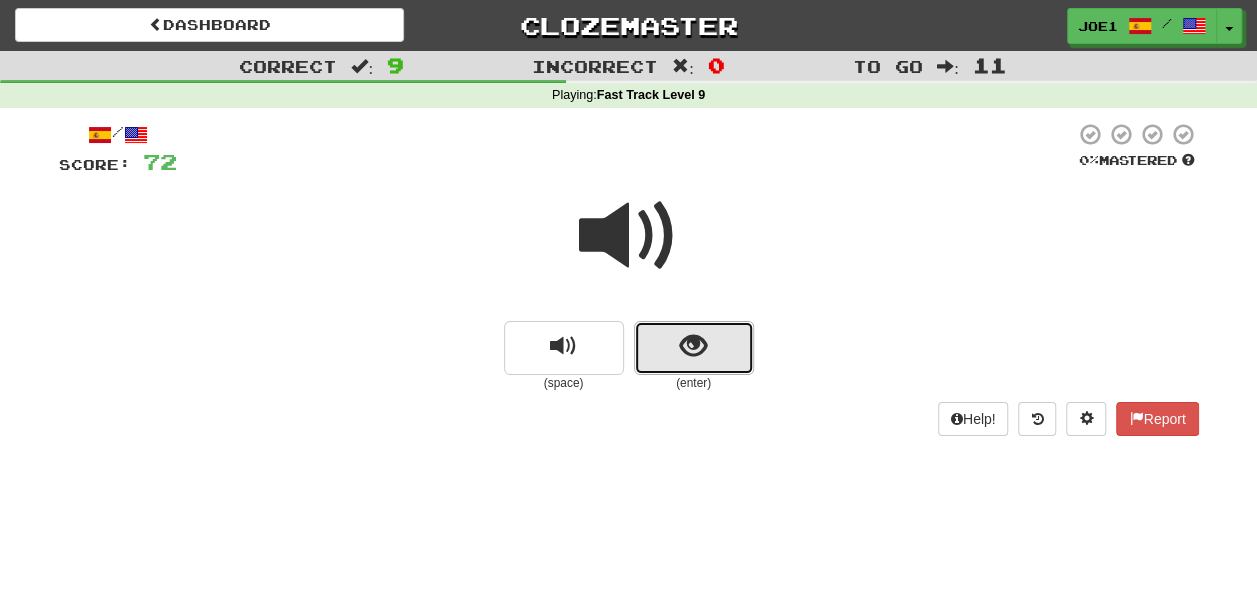 click at bounding box center (694, 348) 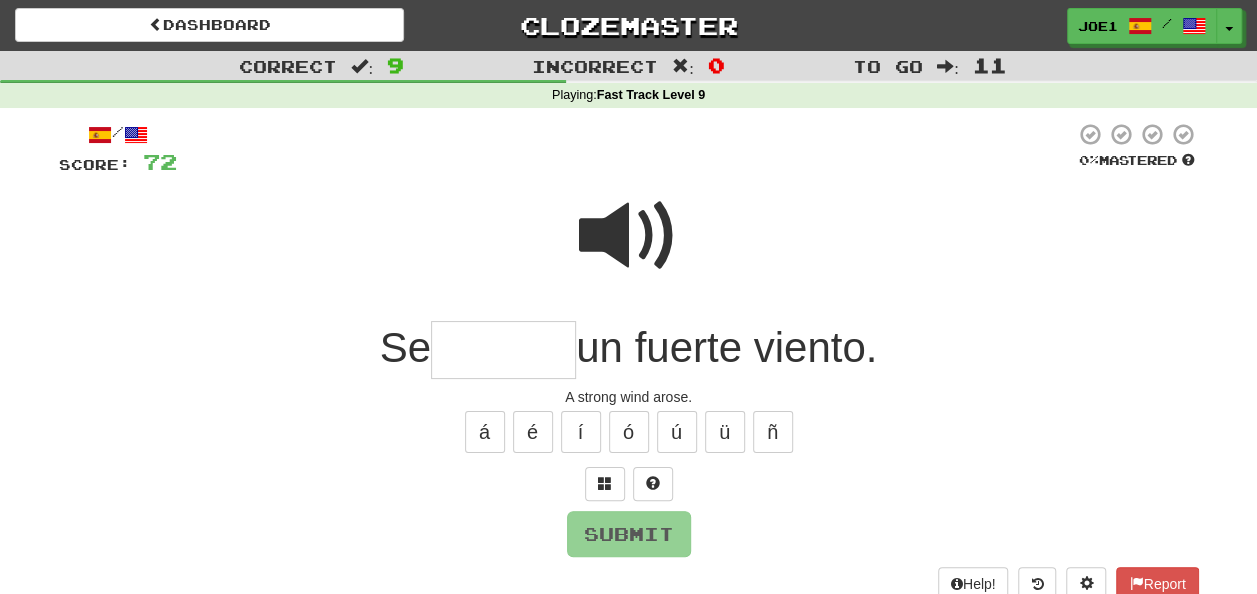 click at bounding box center [503, 350] 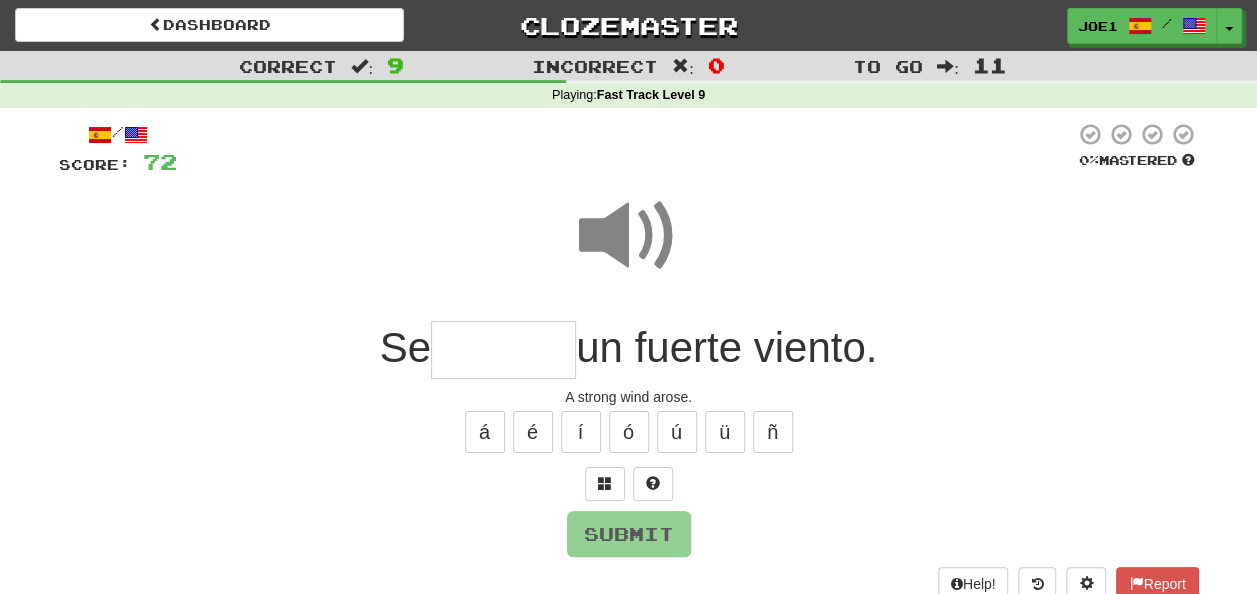 click at bounding box center (503, 350) 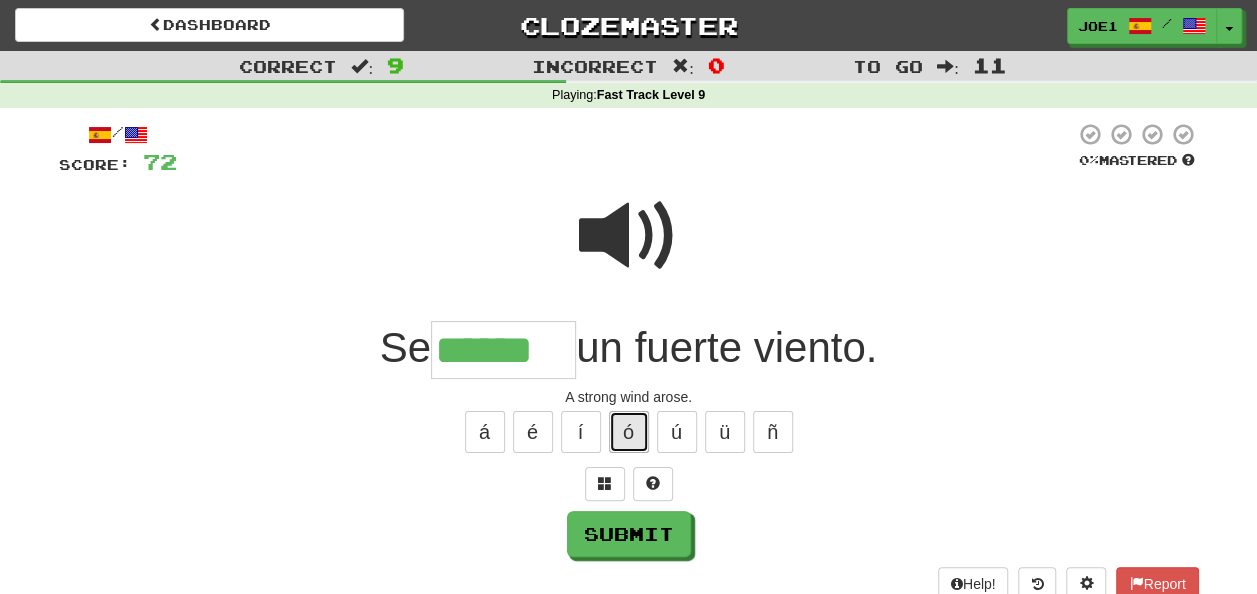 click on "ó" at bounding box center (629, 432) 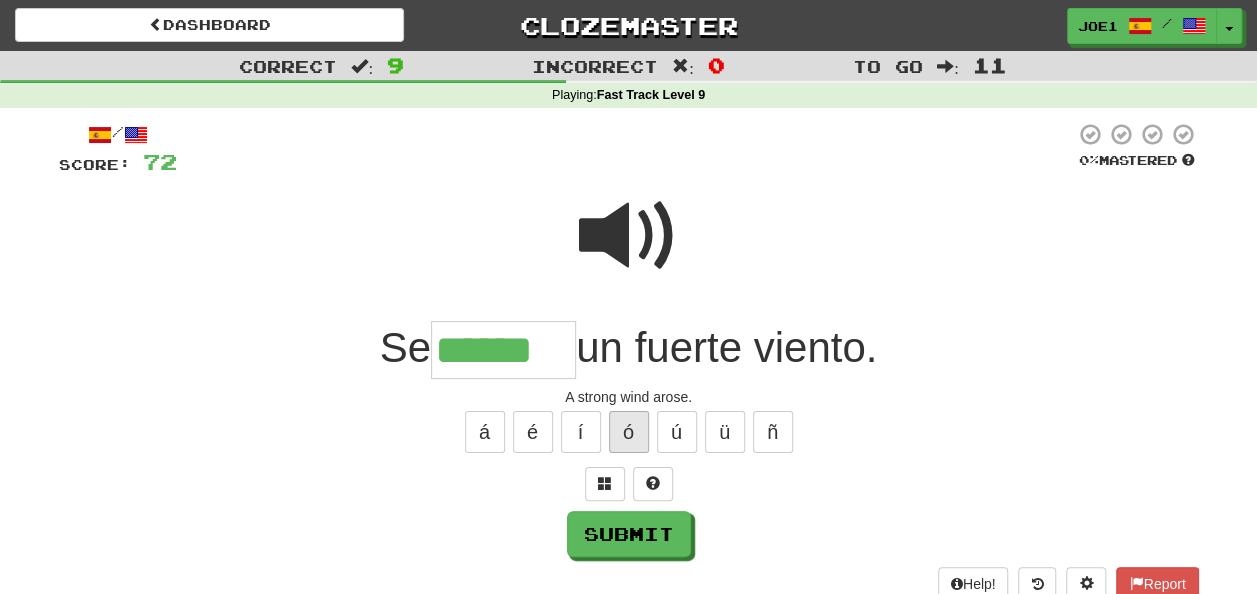 type on "*******" 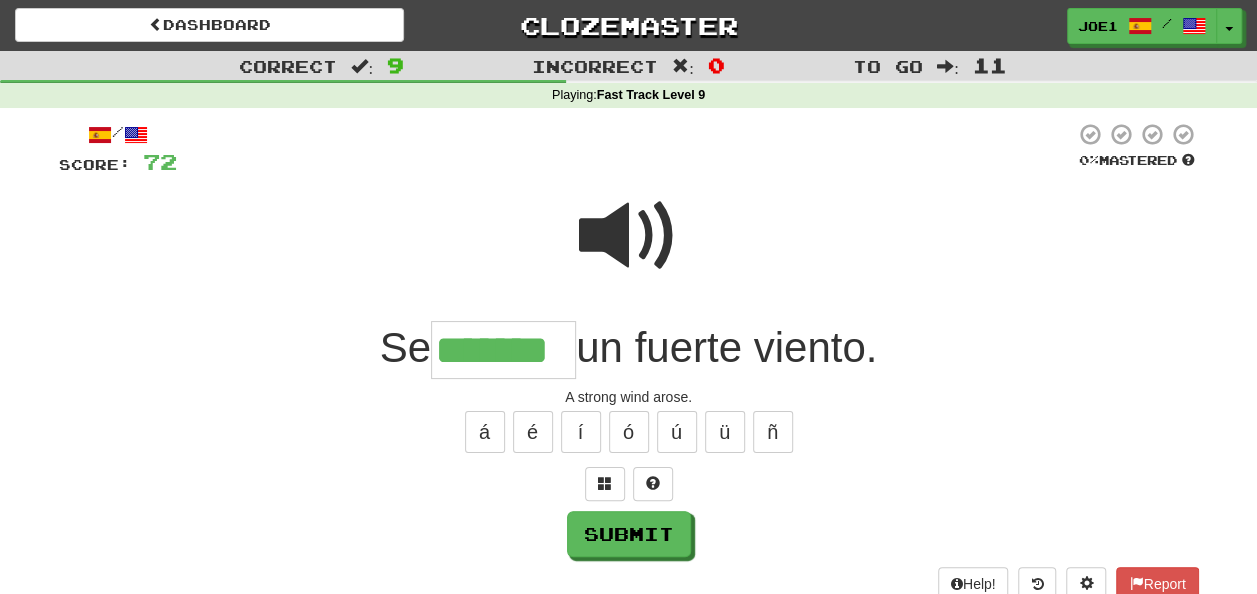 click at bounding box center (629, 236) 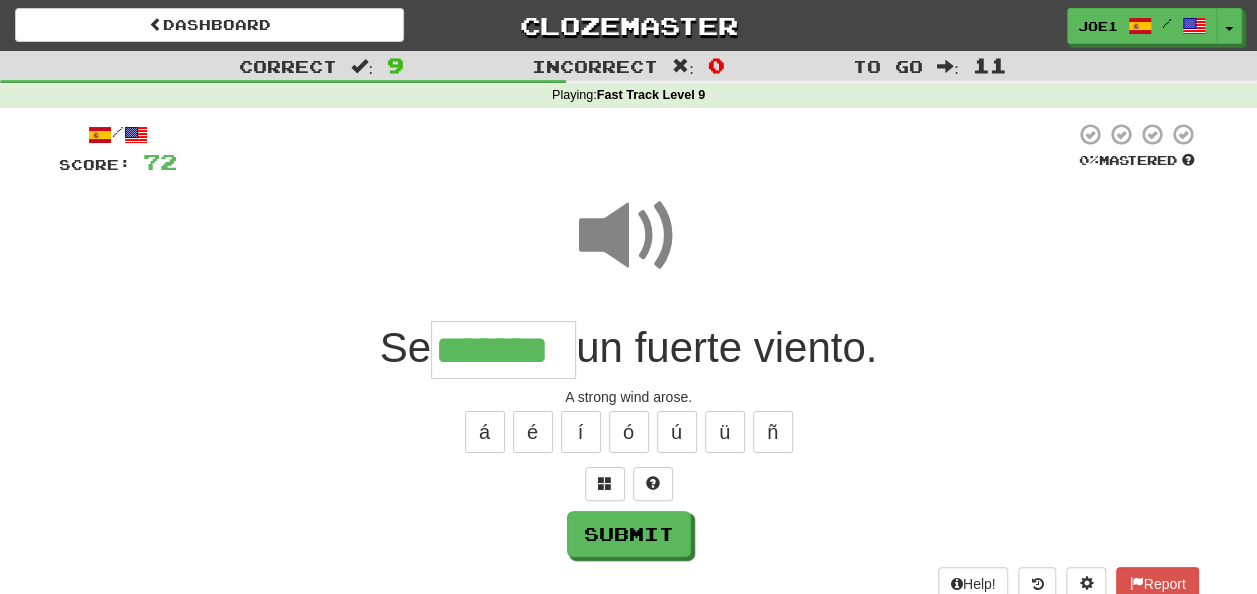 click at bounding box center (629, 236) 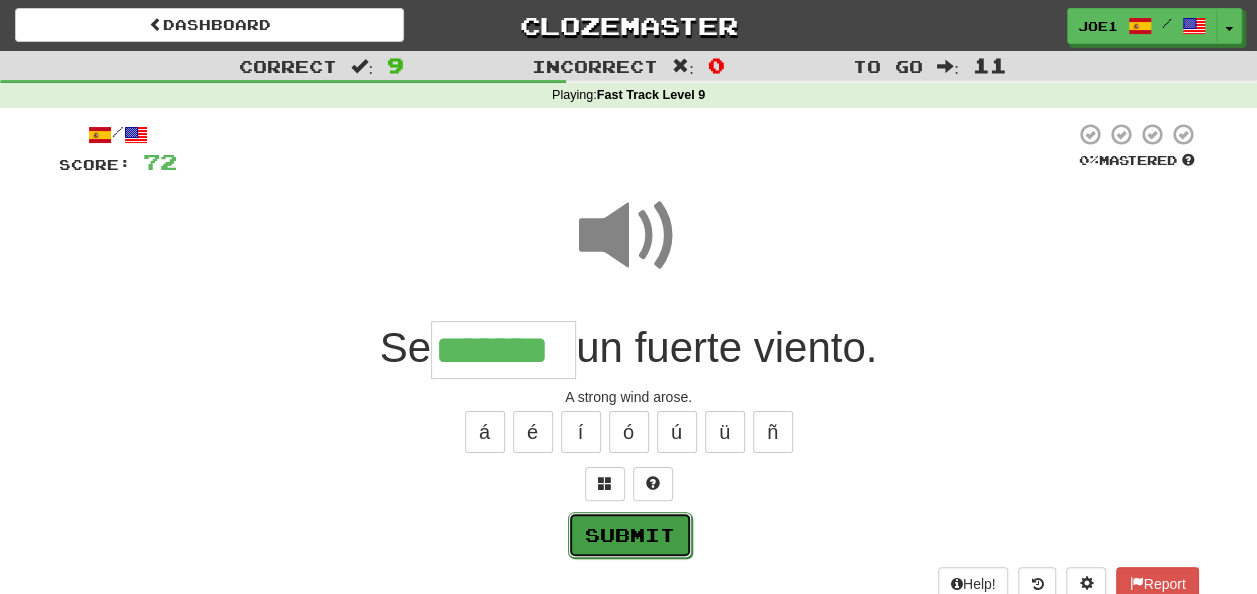 click on "Submit" at bounding box center [630, 535] 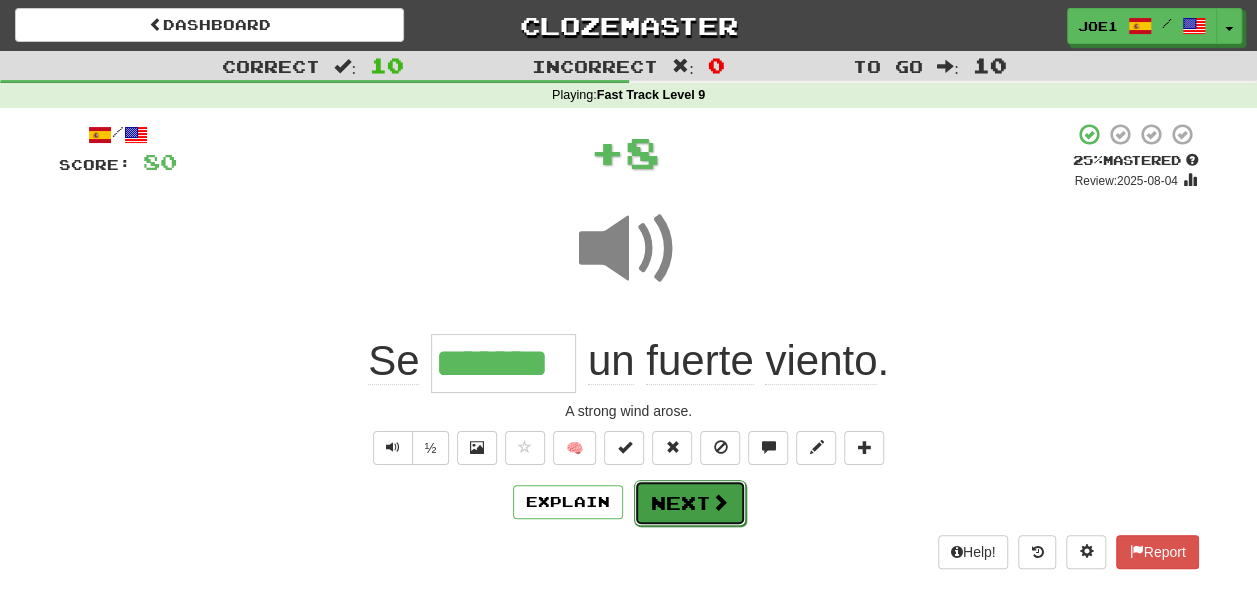 click on "Next" at bounding box center [690, 503] 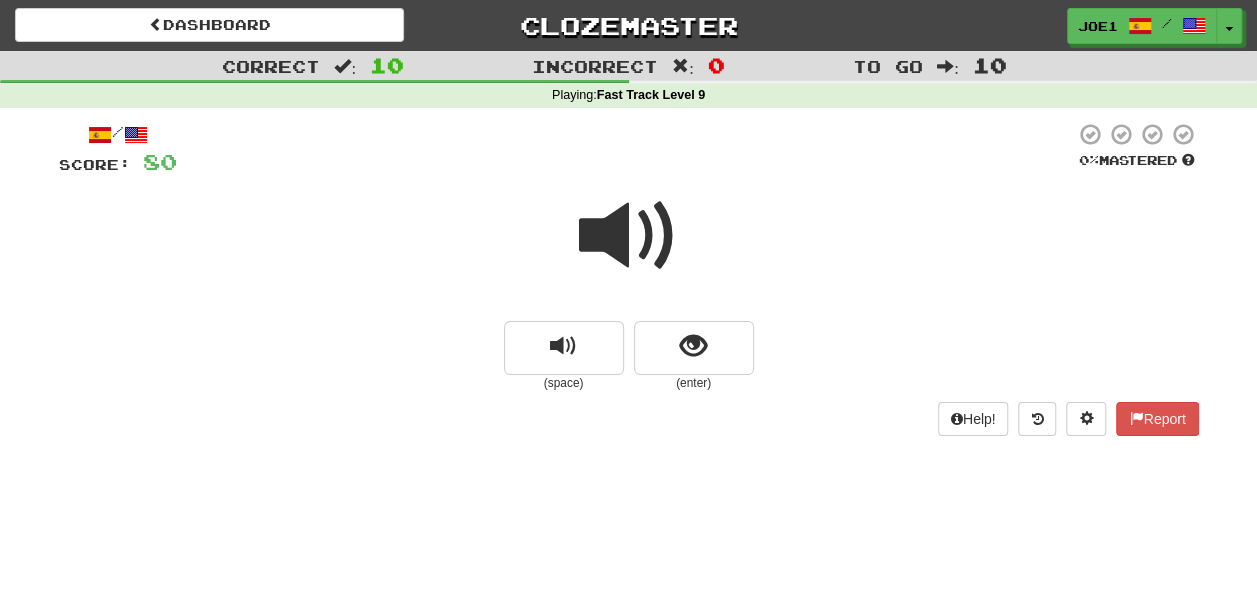 click at bounding box center (629, 236) 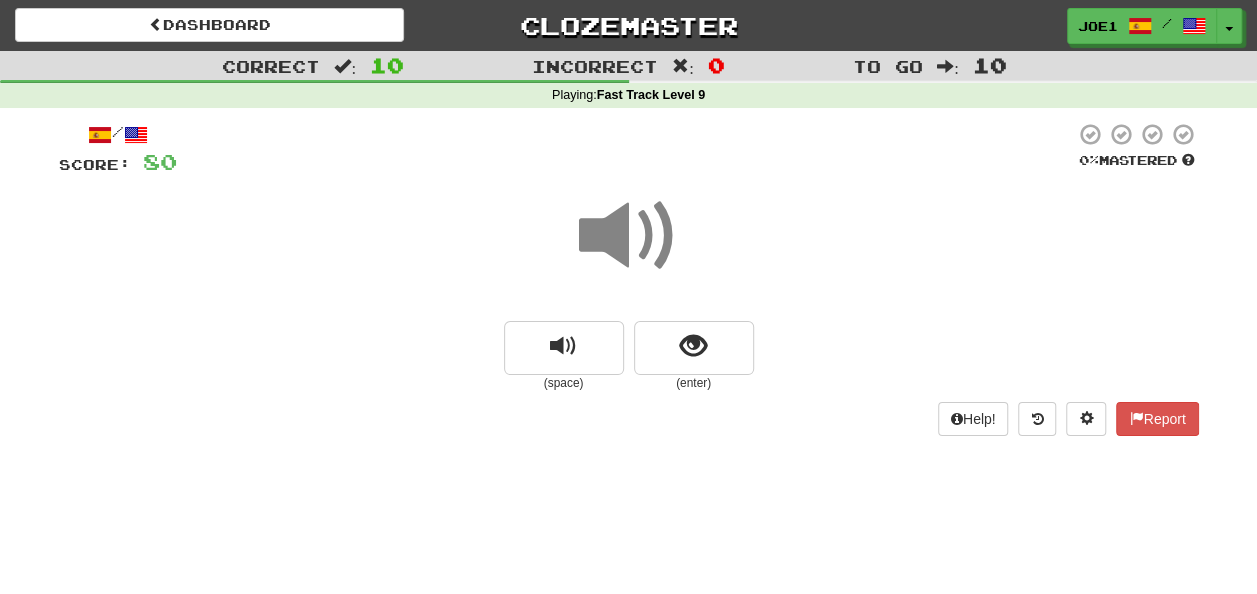 click at bounding box center (629, 236) 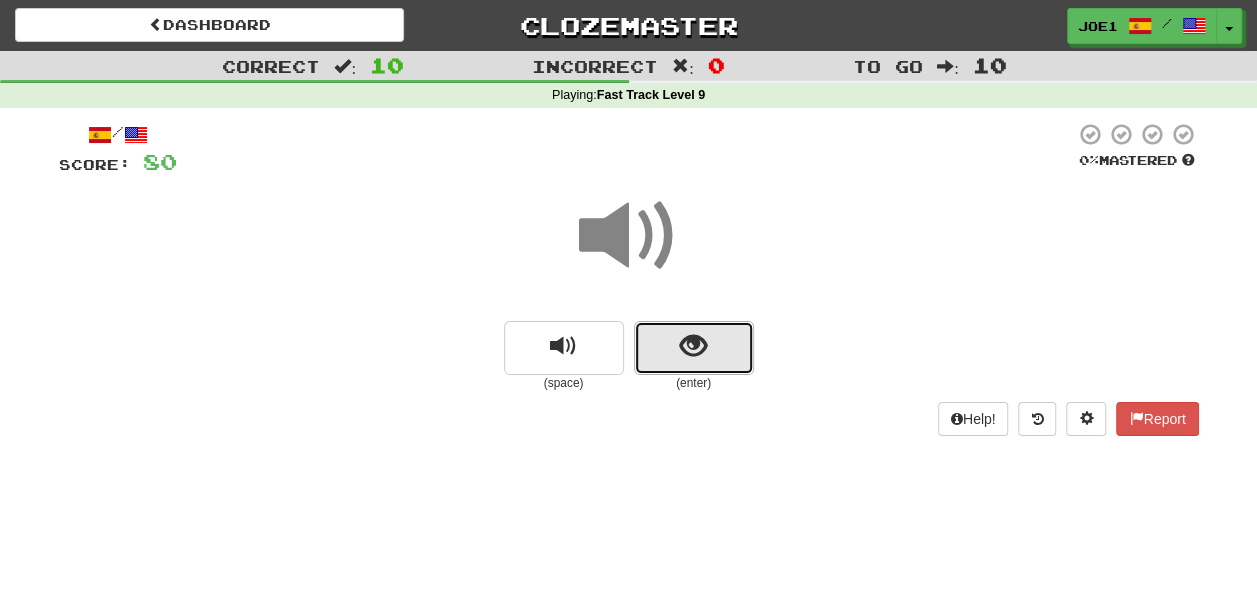 click at bounding box center [694, 348] 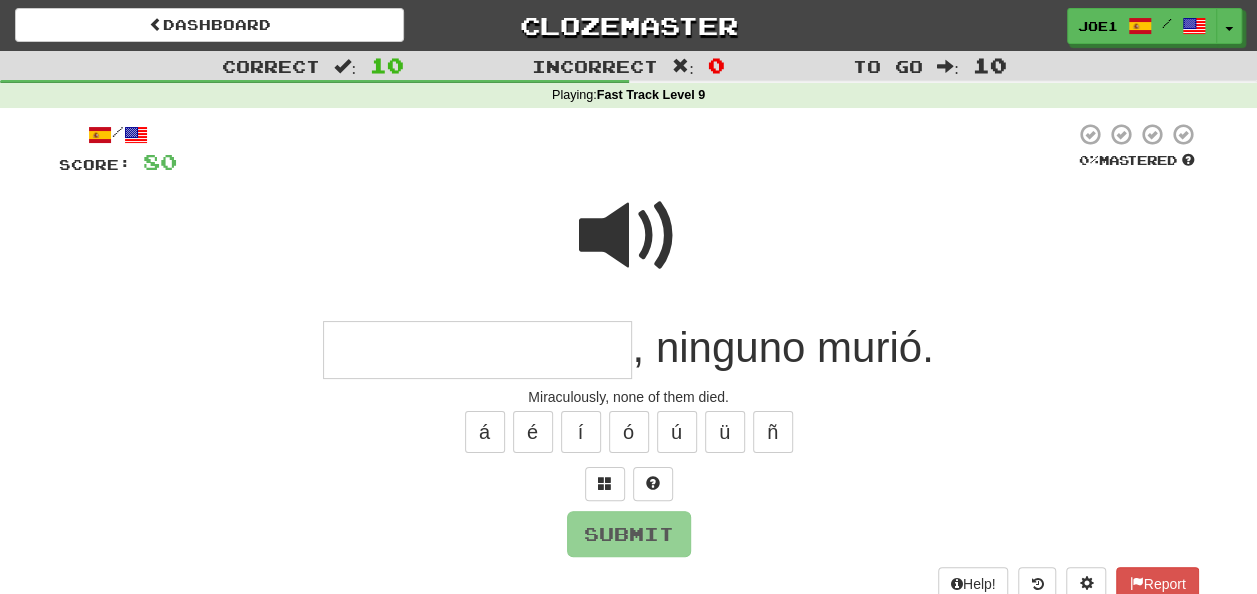 click at bounding box center (629, 236) 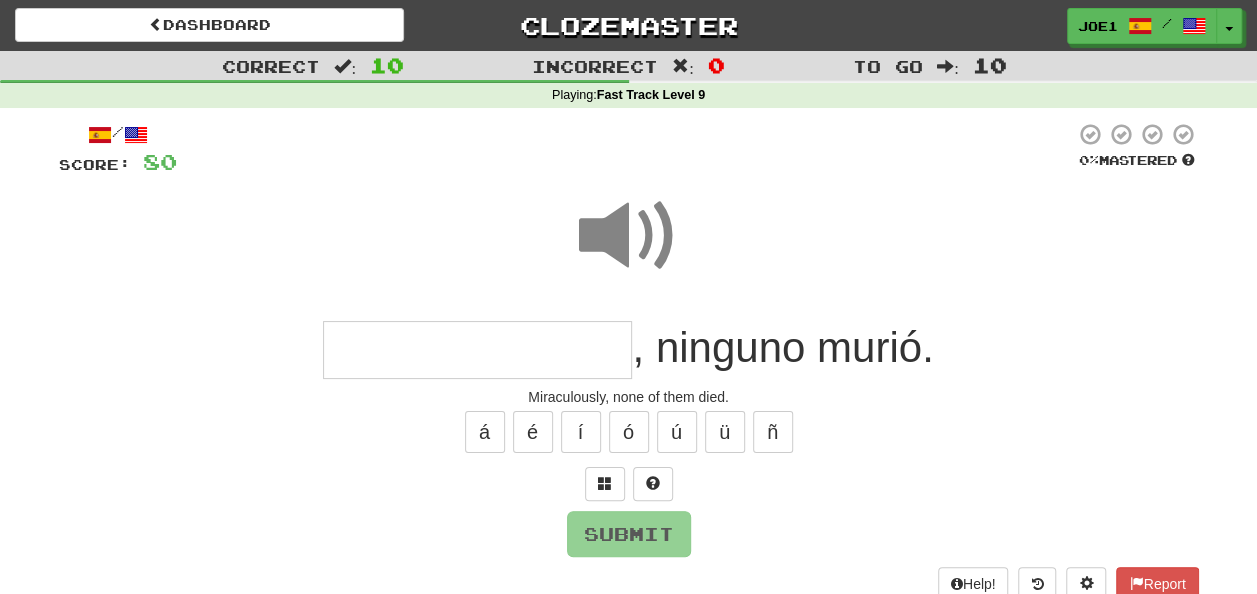click at bounding box center (477, 350) 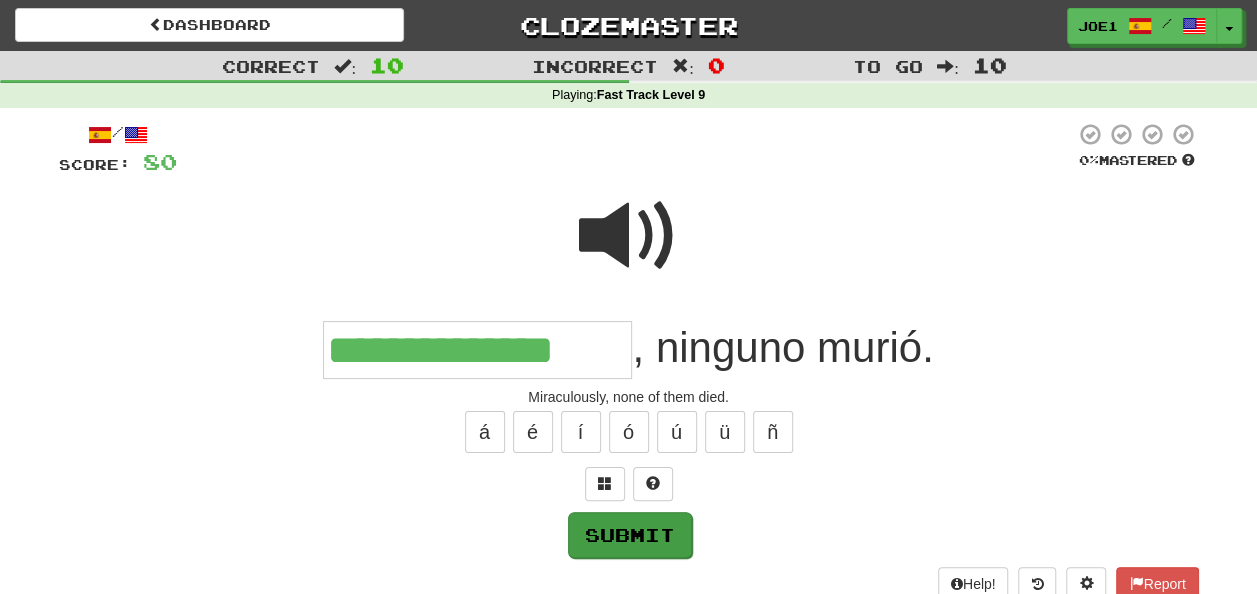 type on "**********" 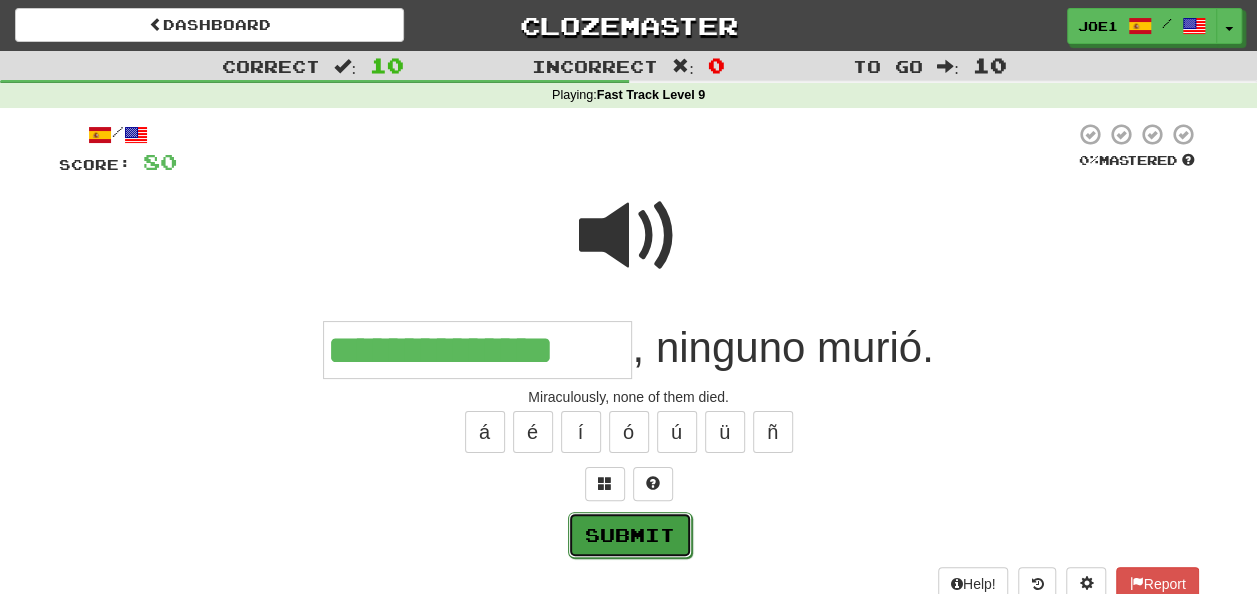 click on "Submit" at bounding box center (630, 535) 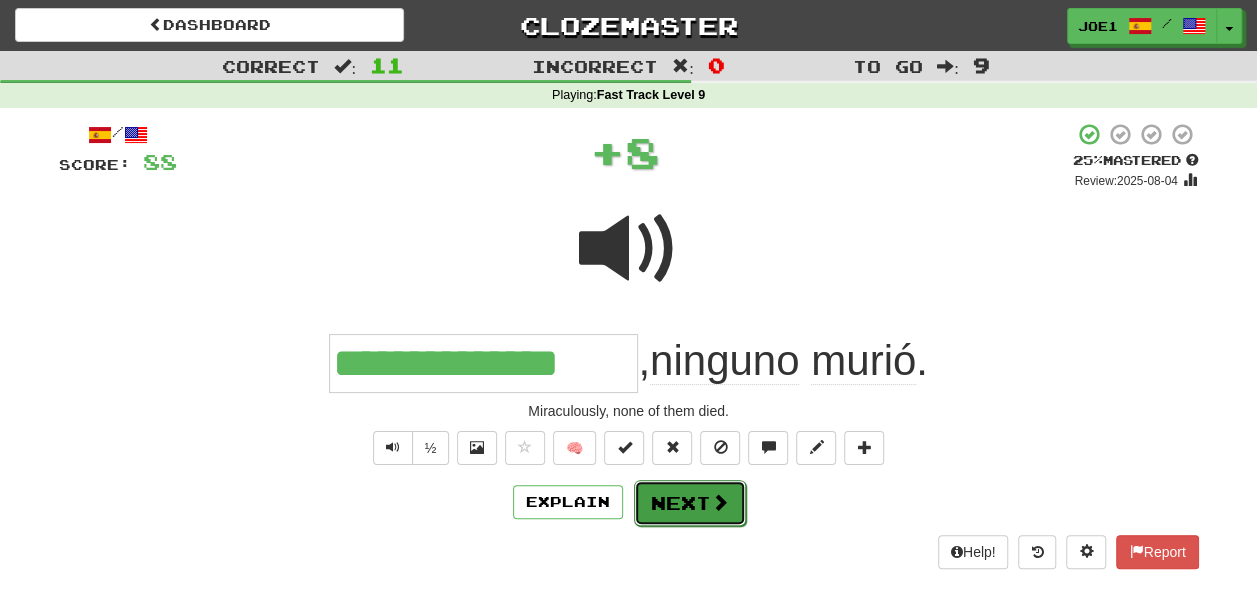 click on "Next" at bounding box center [690, 503] 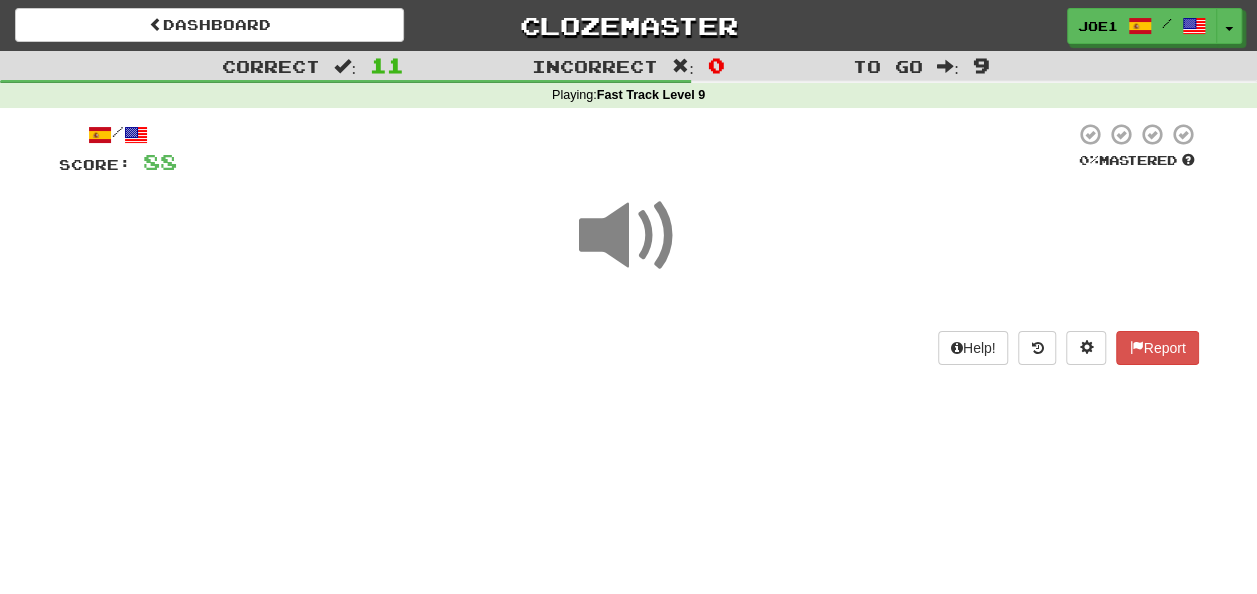 click at bounding box center [629, 236] 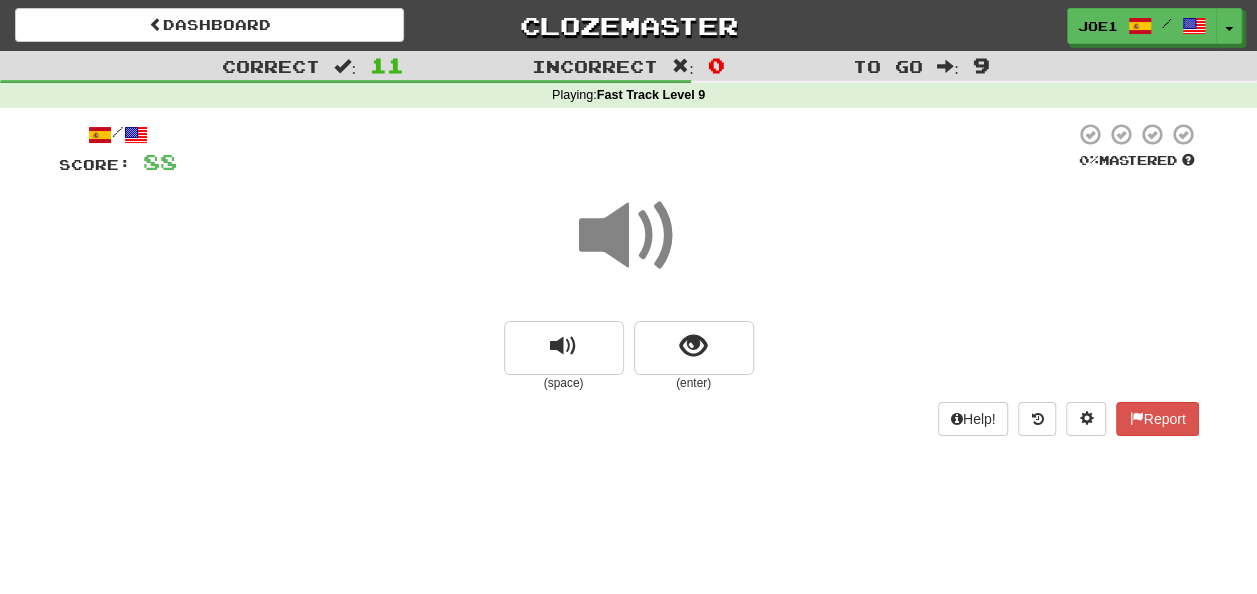 click at bounding box center (629, 236) 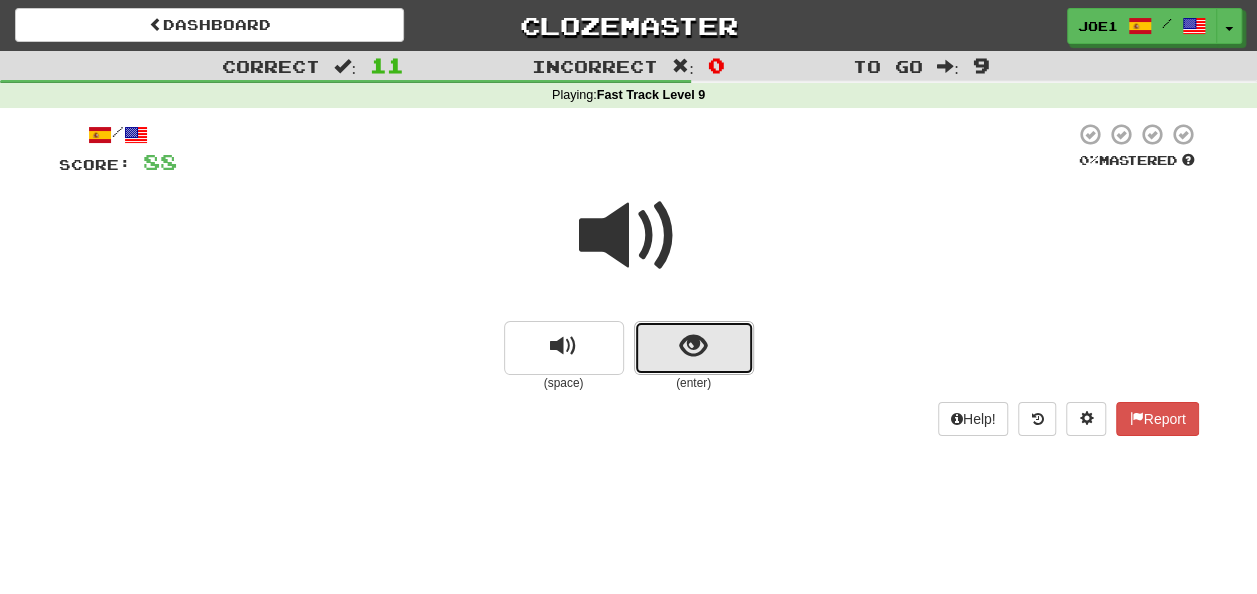 click at bounding box center (693, 346) 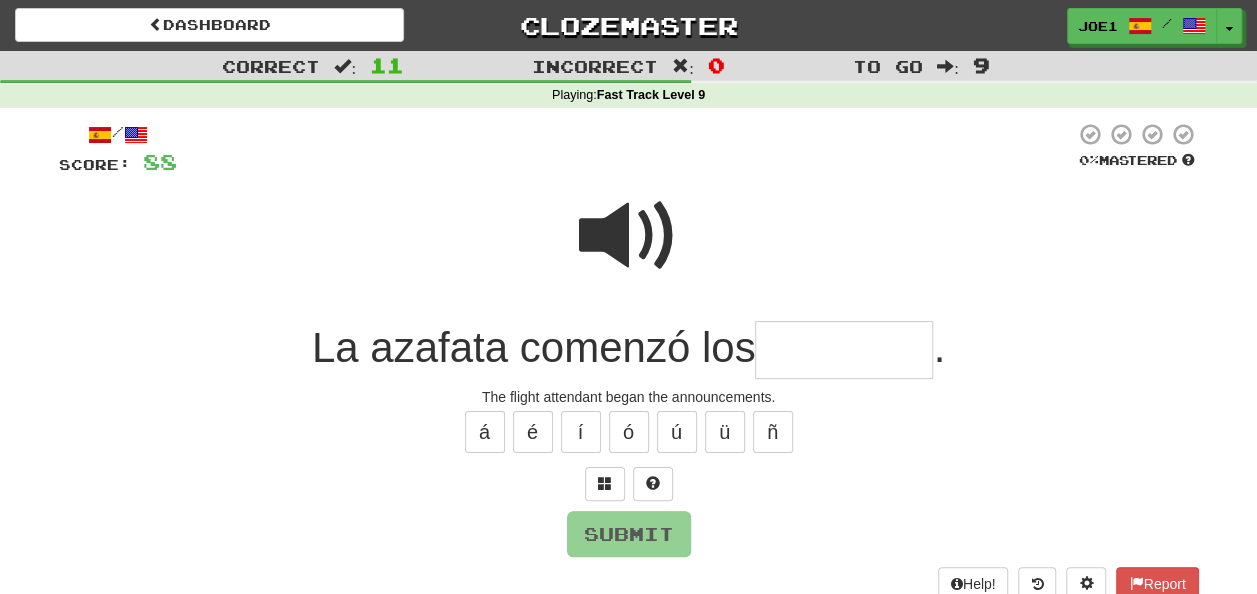 click at bounding box center [629, 236] 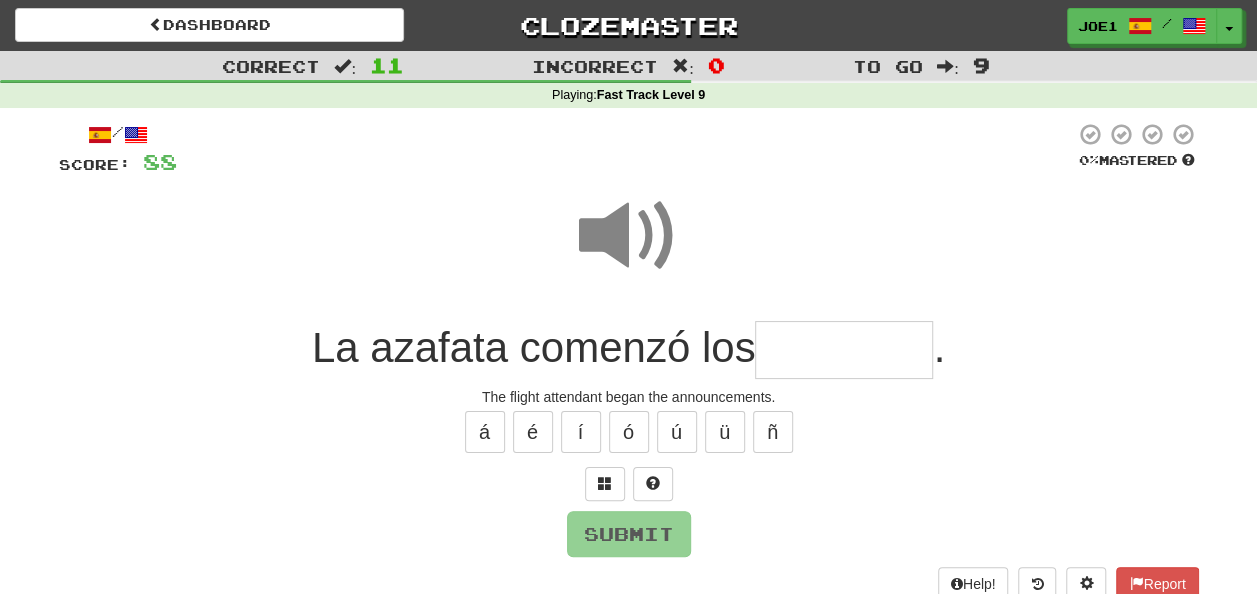 click at bounding box center (844, 350) 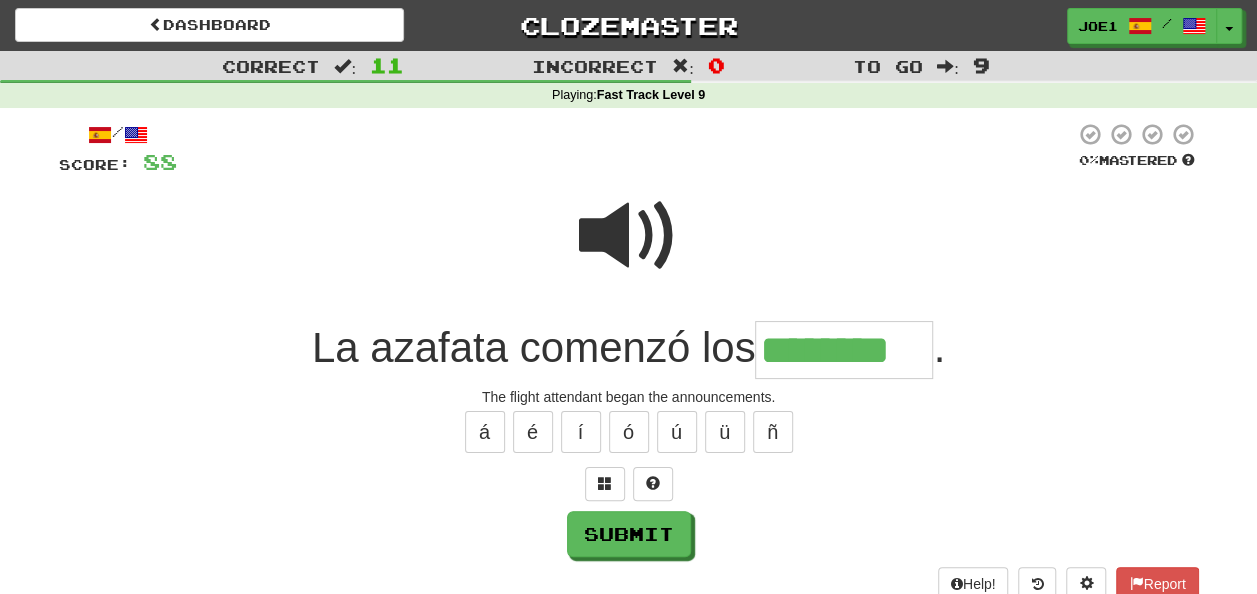 type on "********" 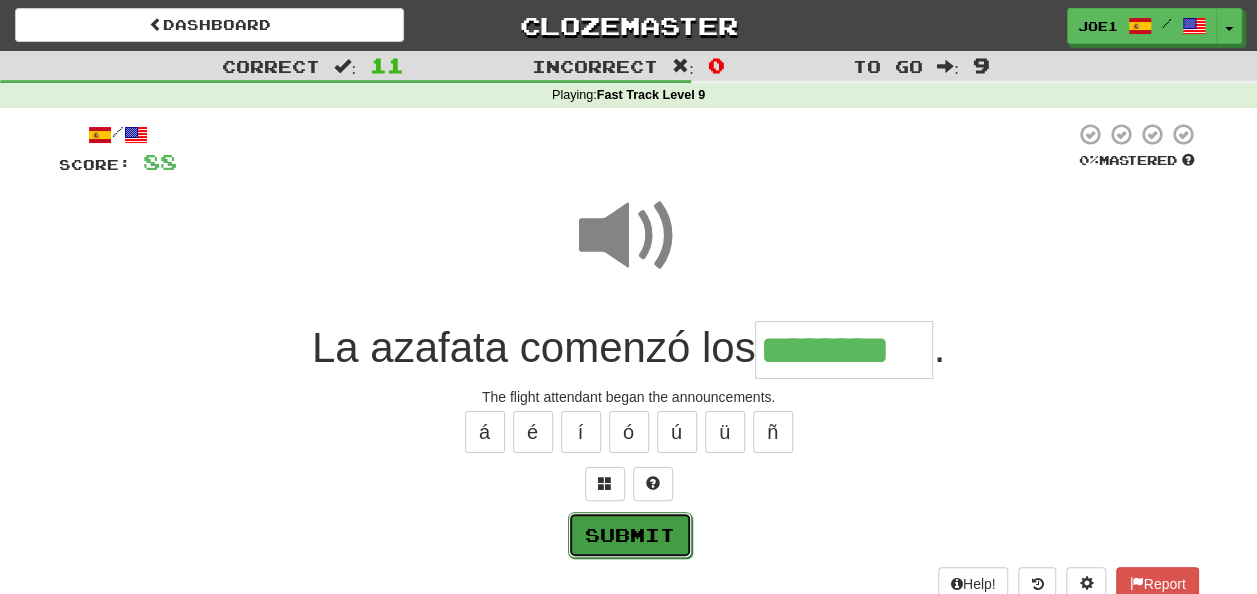 click on "Submit" at bounding box center [630, 535] 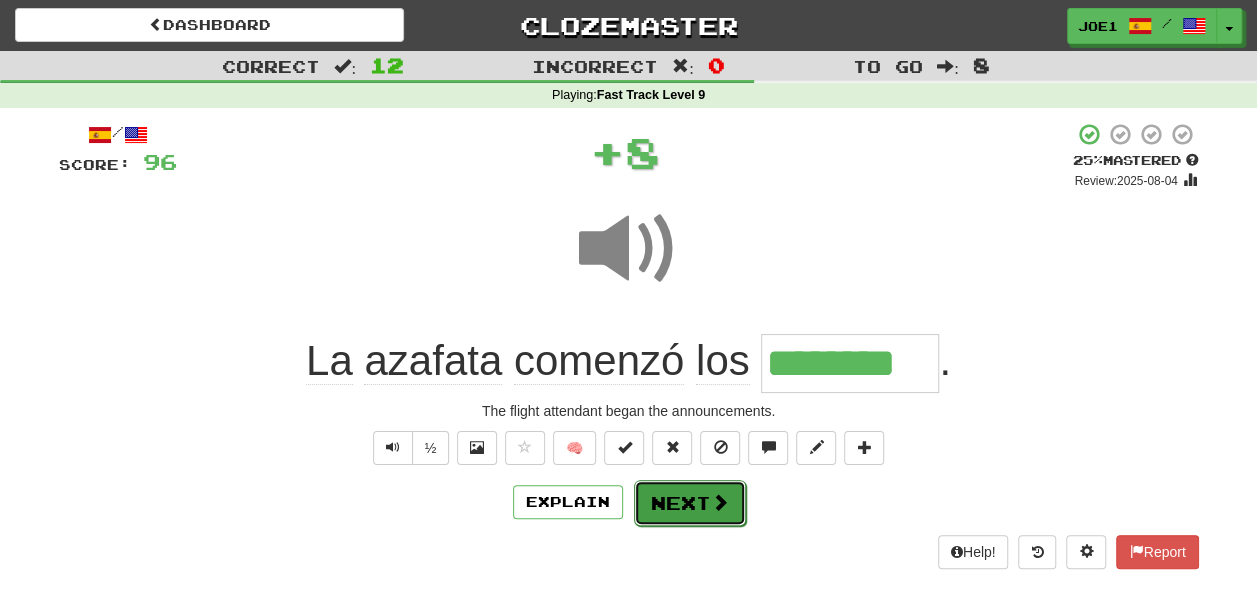 click on "Next" at bounding box center [690, 503] 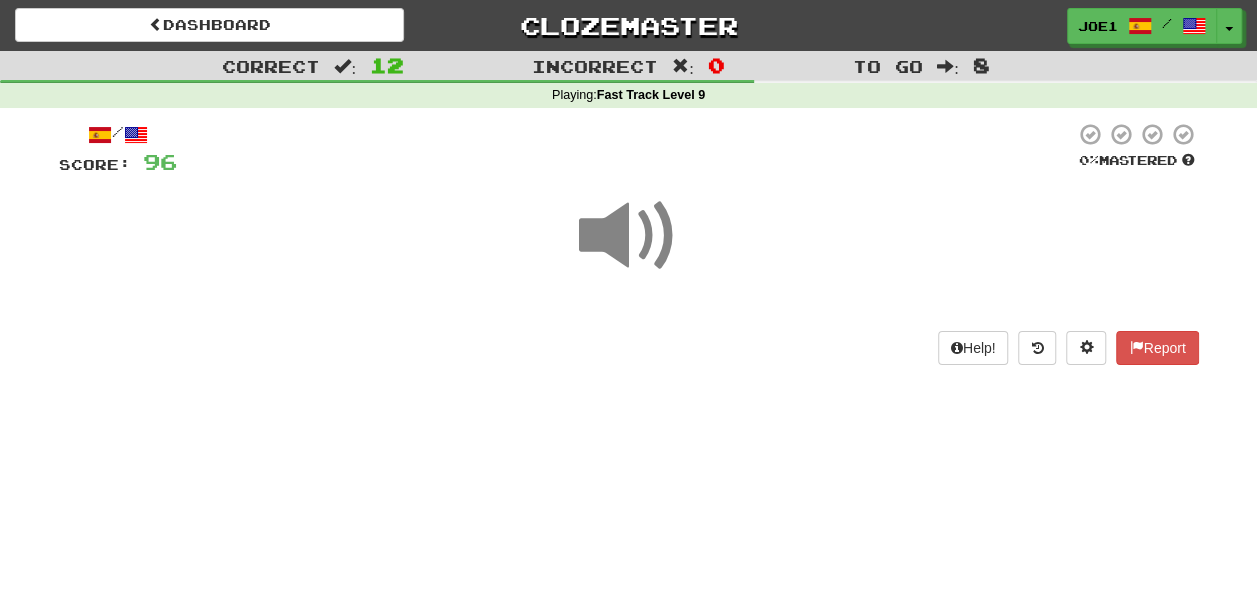 click at bounding box center (629, 236) 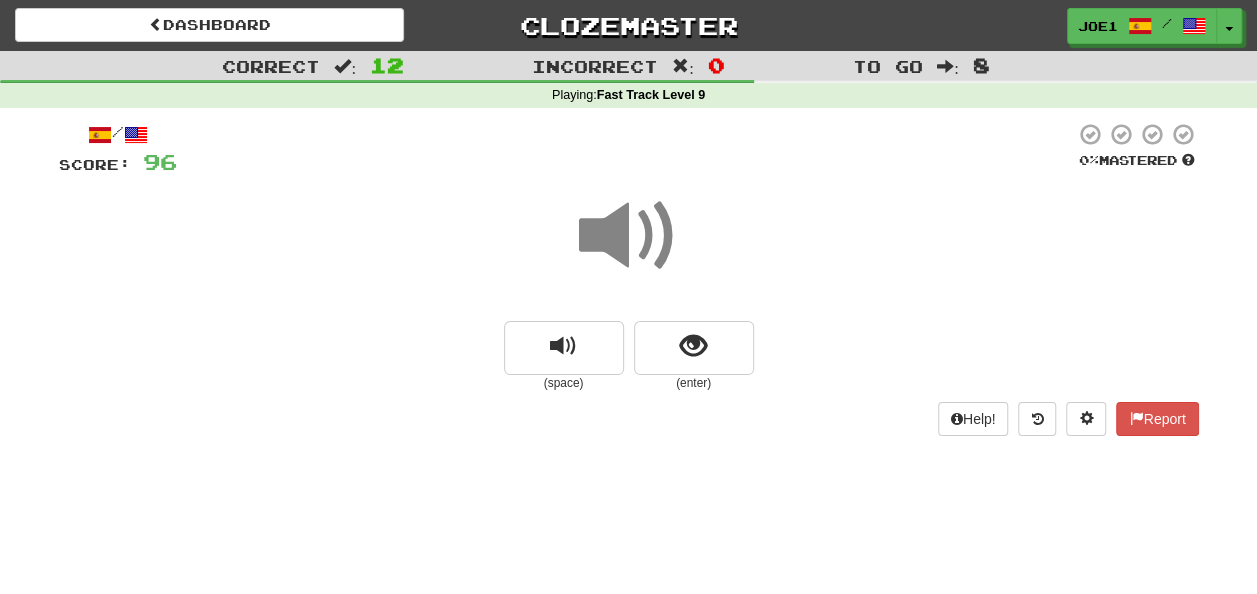 click at bounding box center (629, 236) 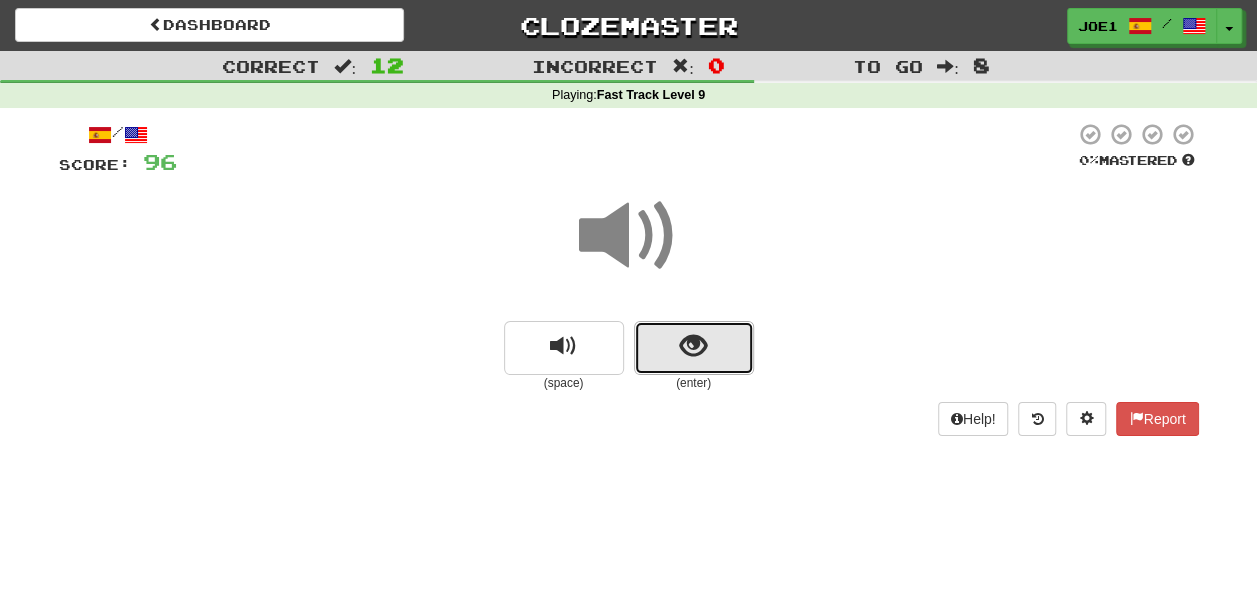 click at bounding box center [693, 346] 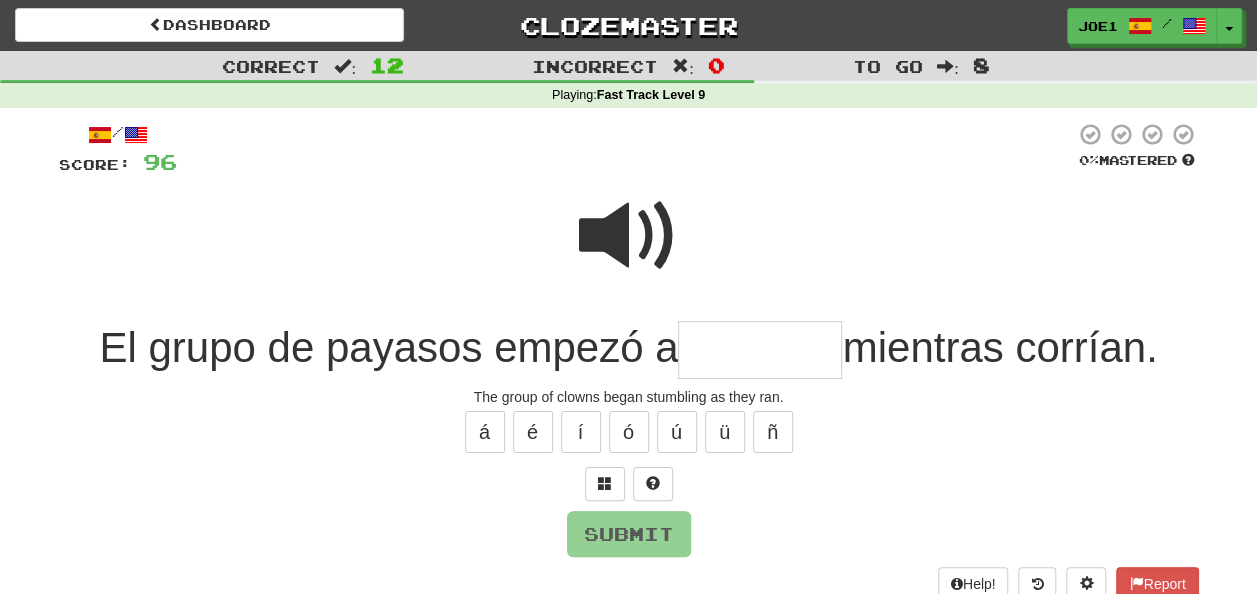 click at bounding box center (629, 236) 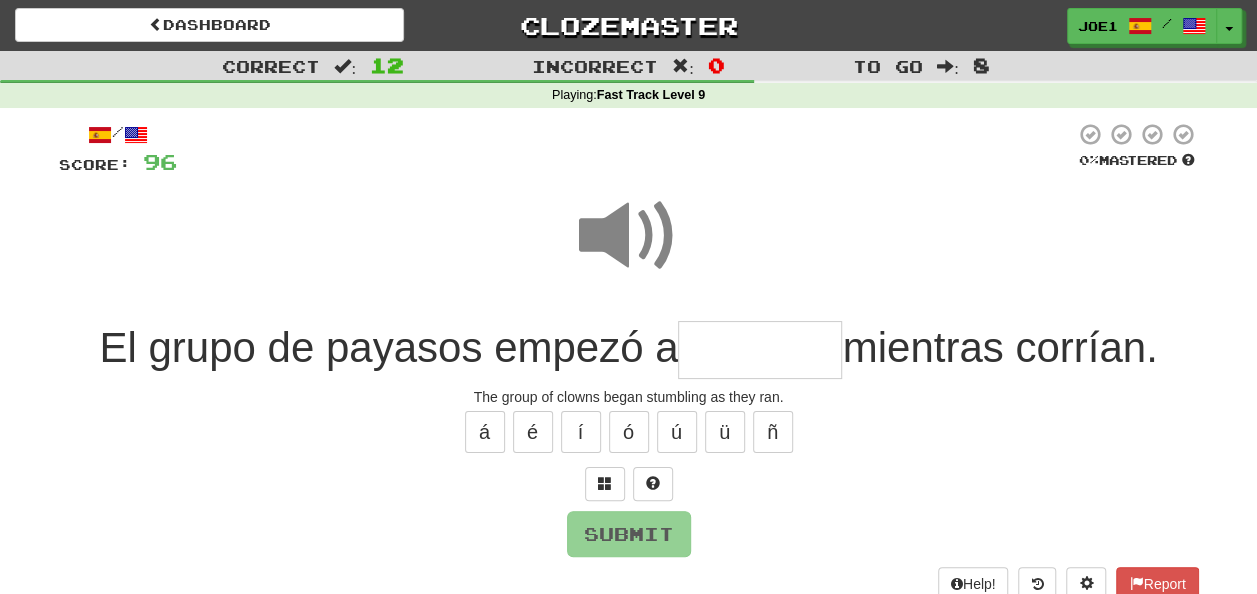 click at bounding box center (760, 350) 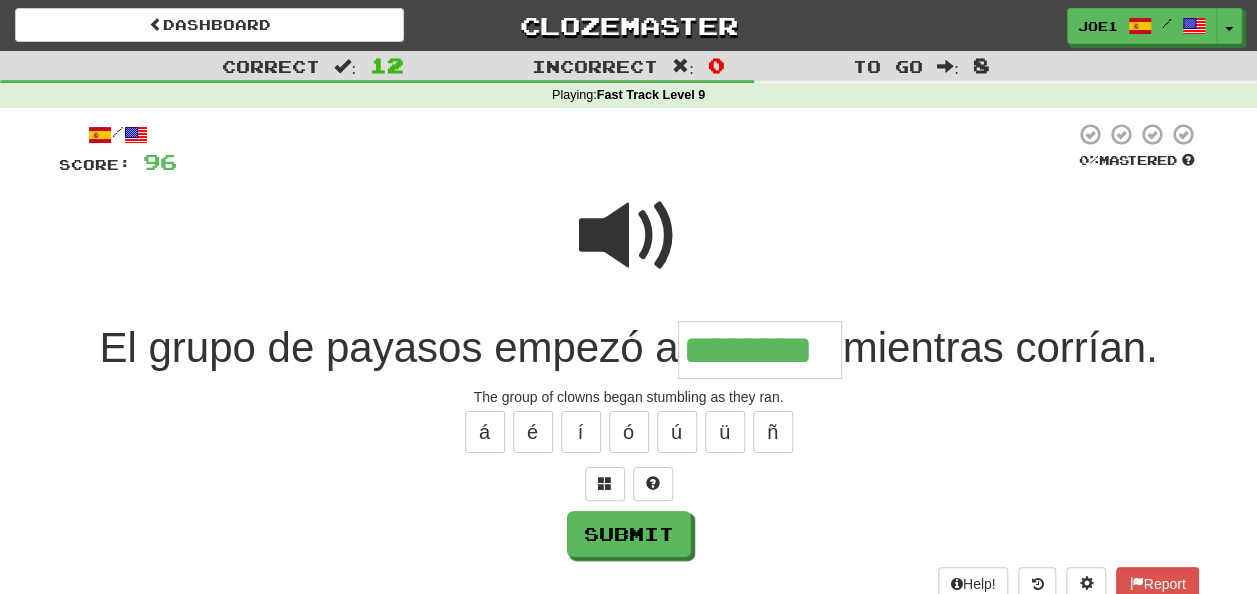 type on "********" 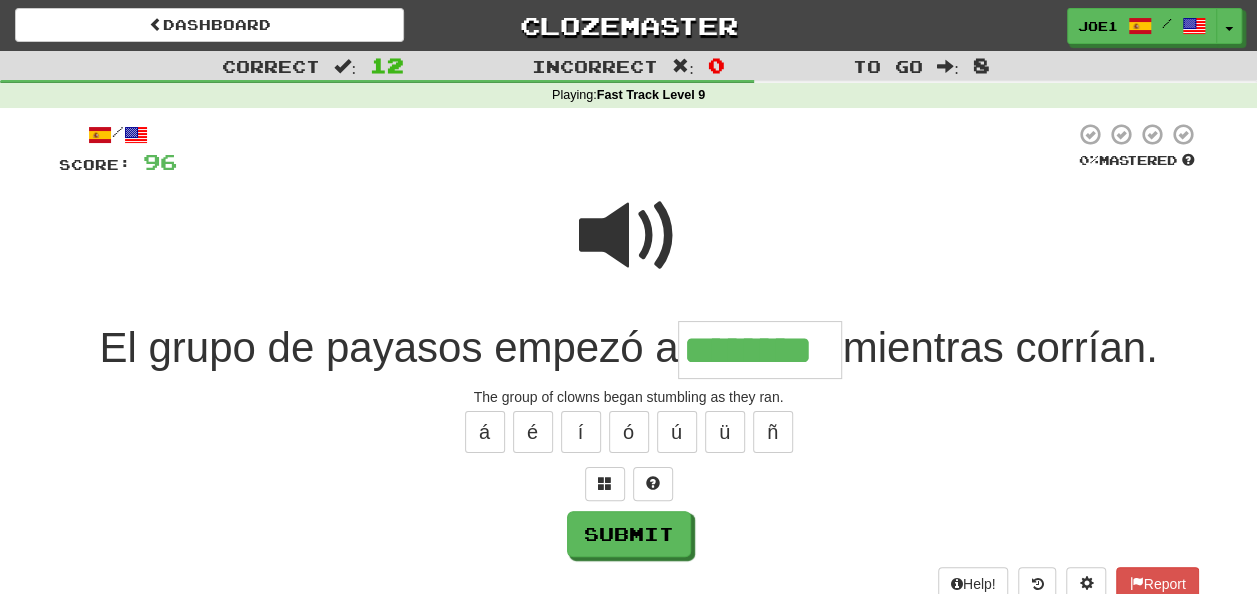 click at bounding box center [629, 236] 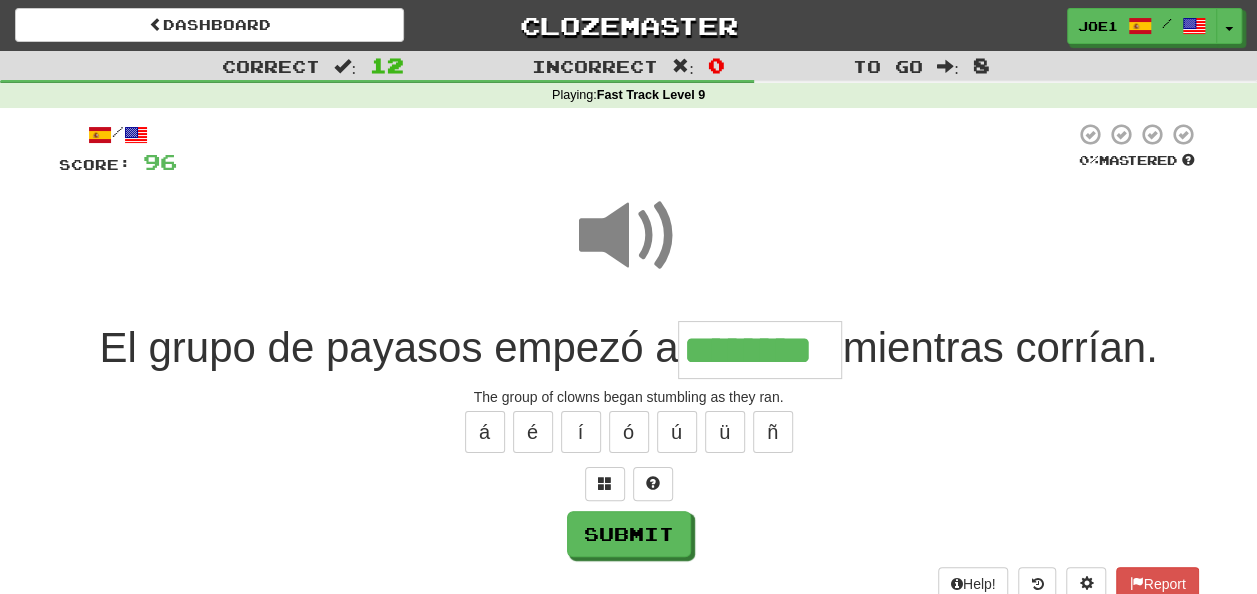 click at bounding box center (629, 236) 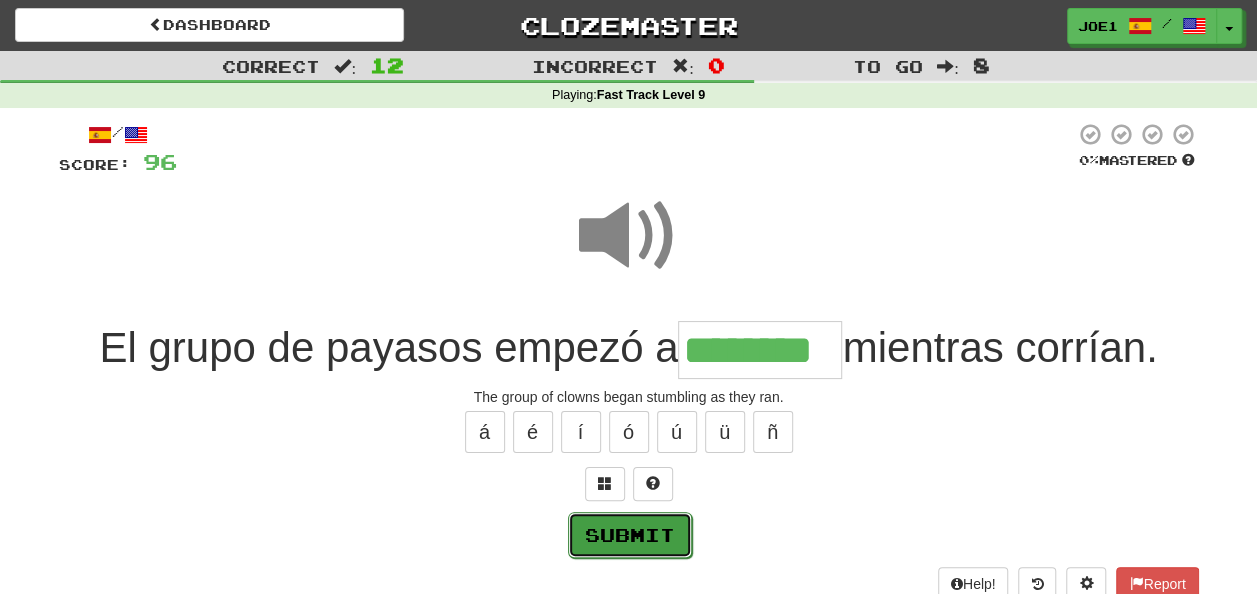 click on "Submit" at bounding box center (630, 535) 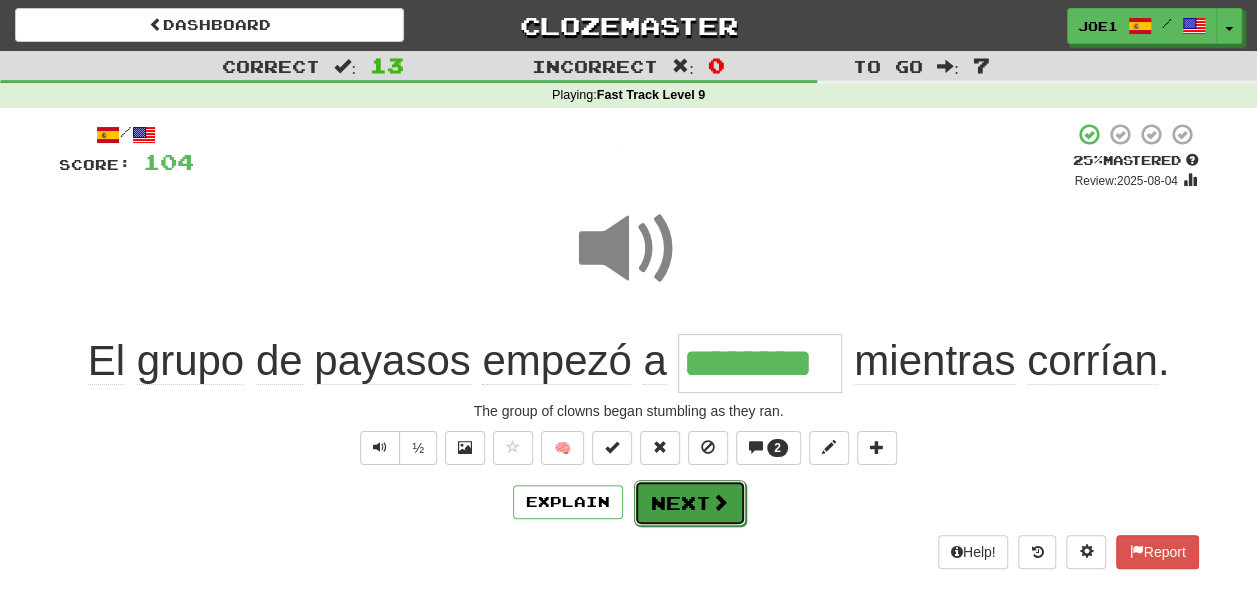 click on "Next" at bounding box center (690, 503) 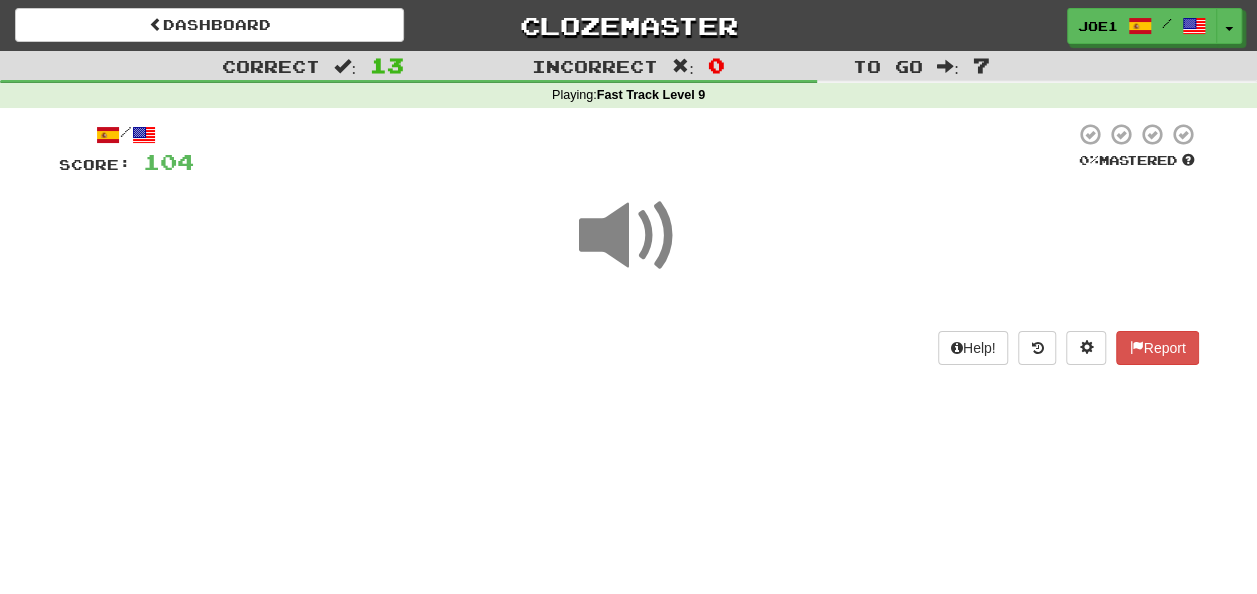 click at bounding box center [629, 236] 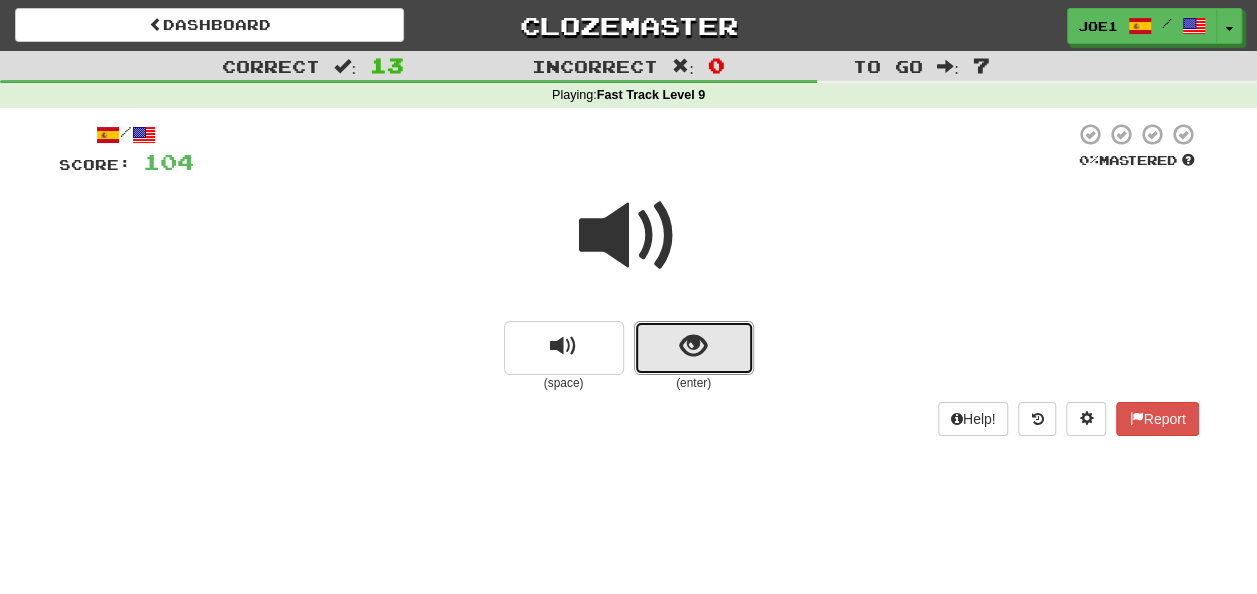 click at bounding box center (694, 348) 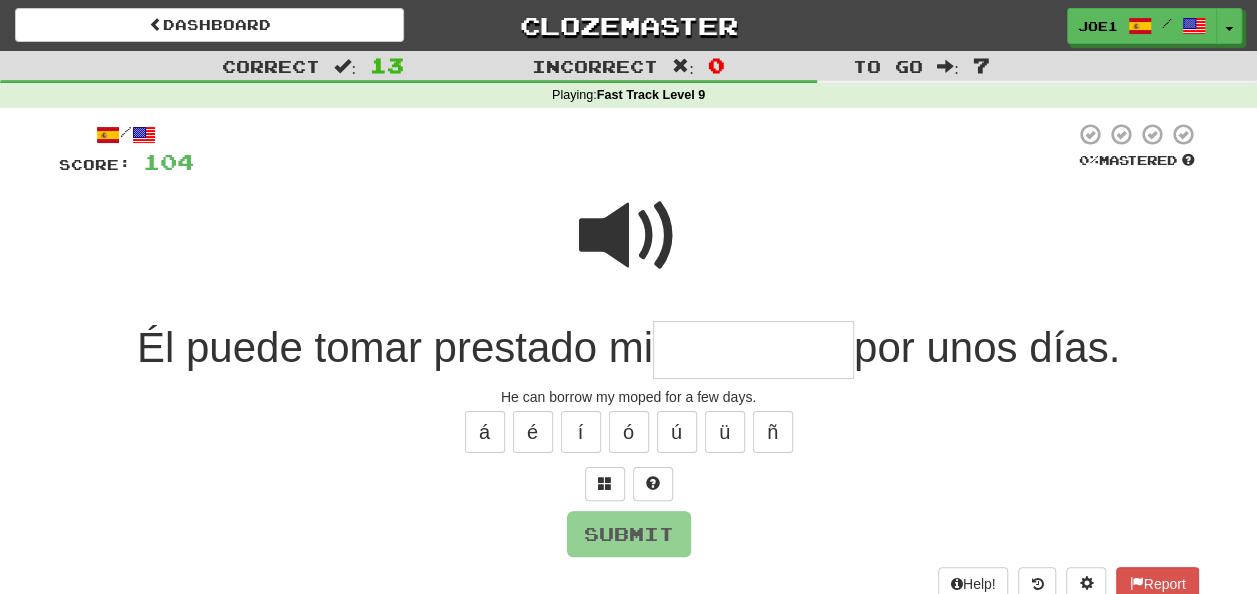 click at bounding box center [629, 236] 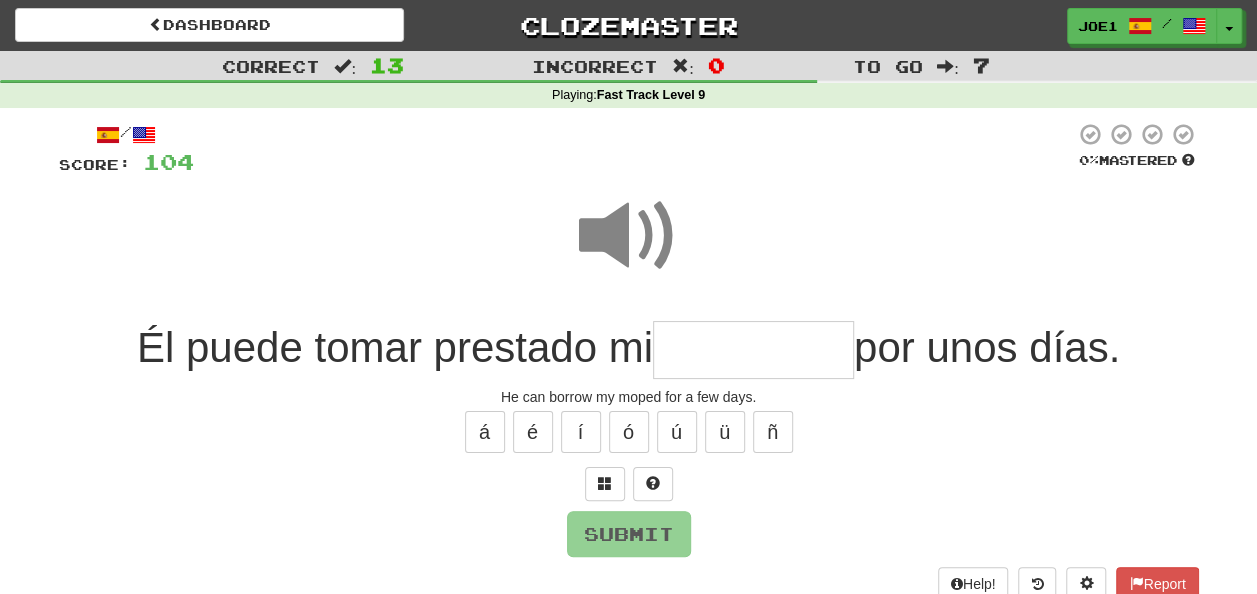 click at bounding box center [753, 350] 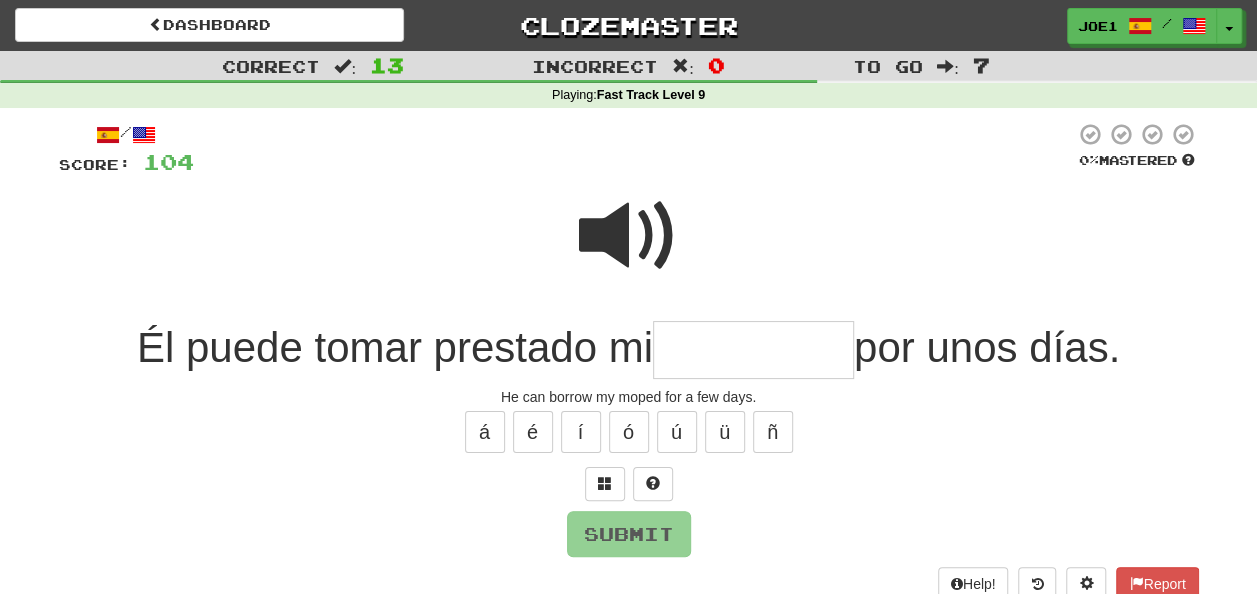 type on "*" 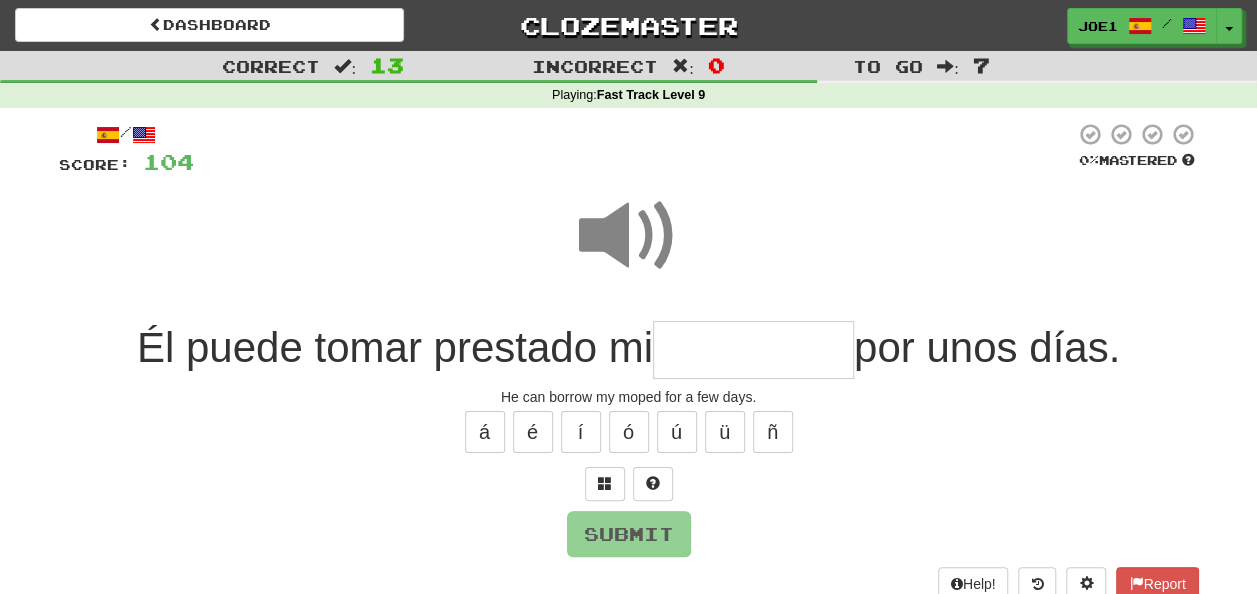 click at bounding box center (753, 350) 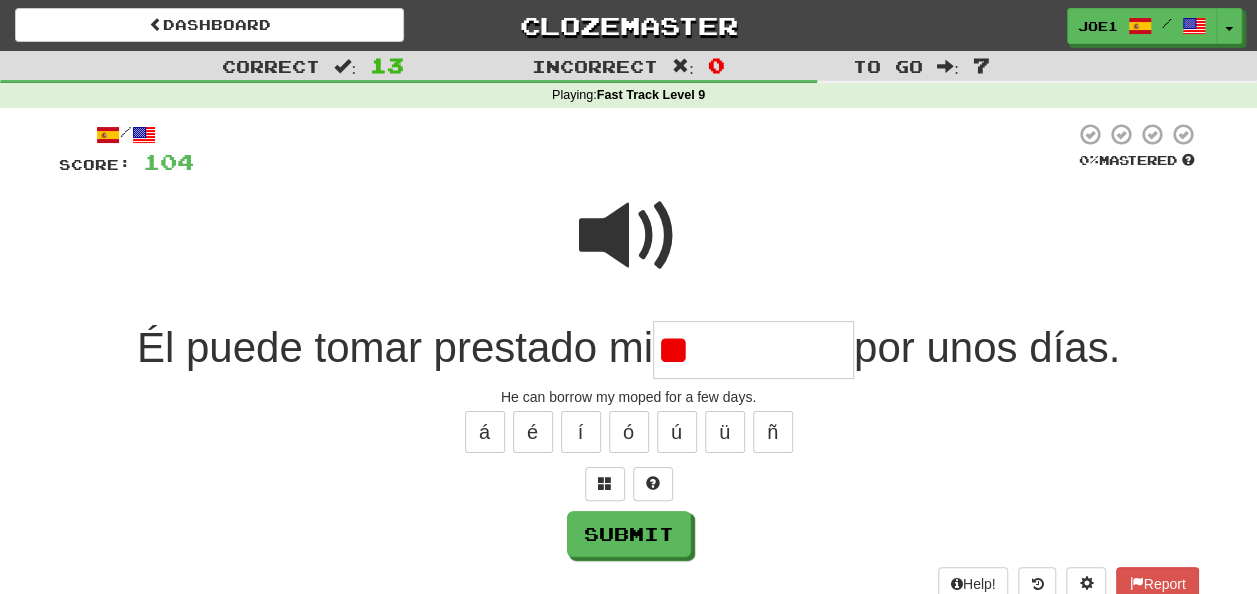 type on "*" 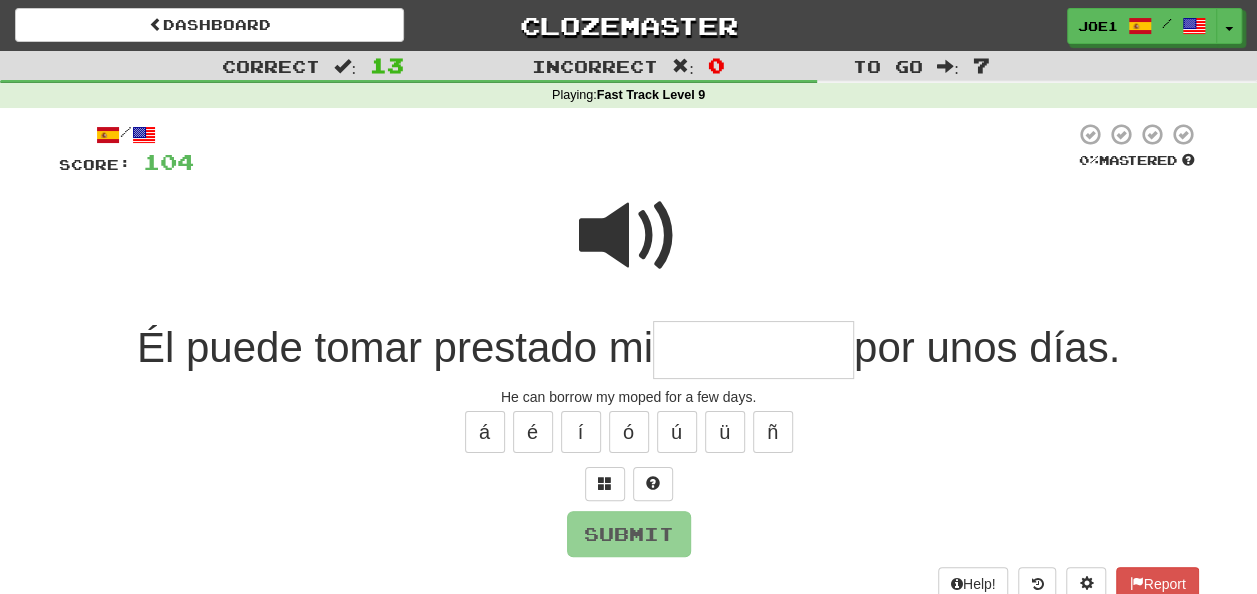 type on "*" 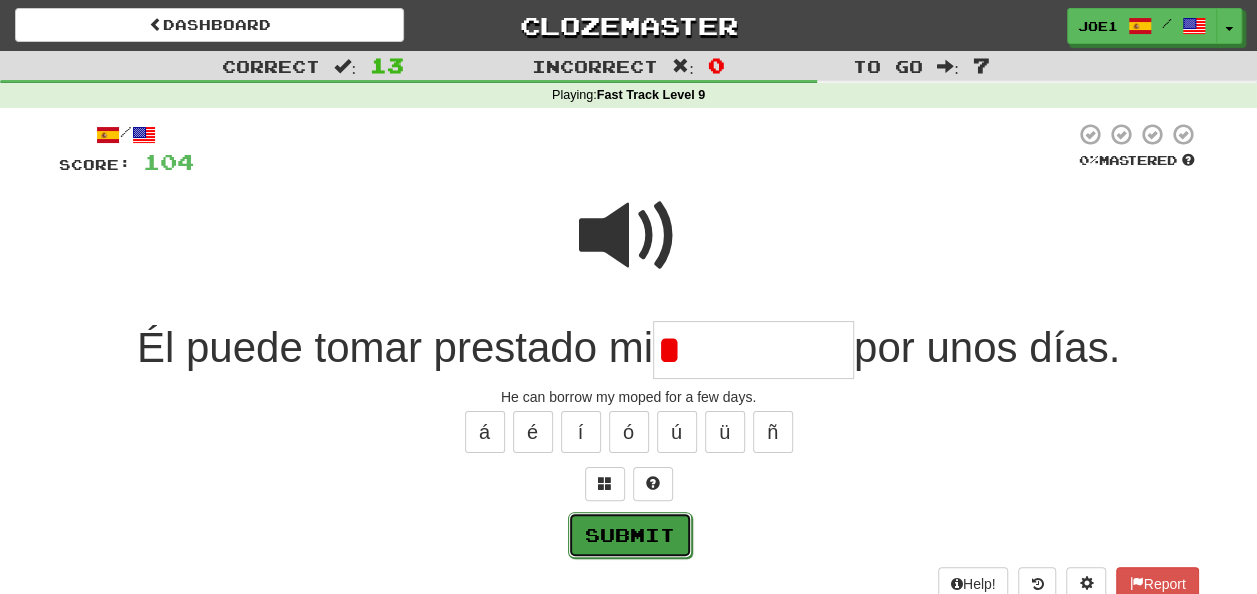 click on "Submit" at bounding box center (630, 535) 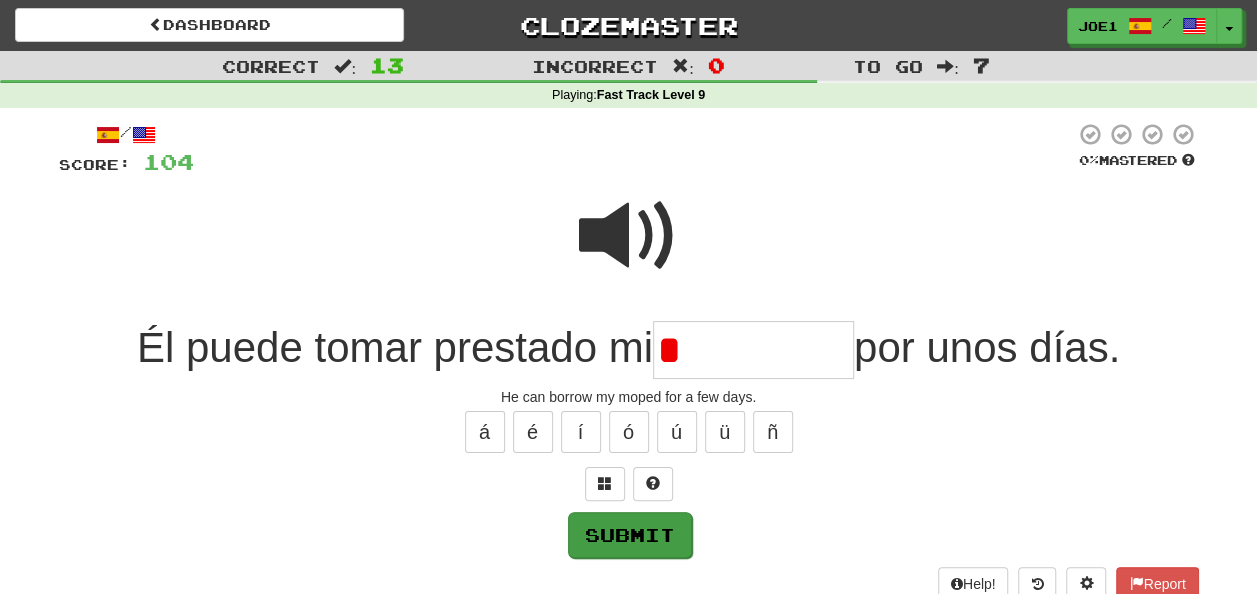 type on "**********" 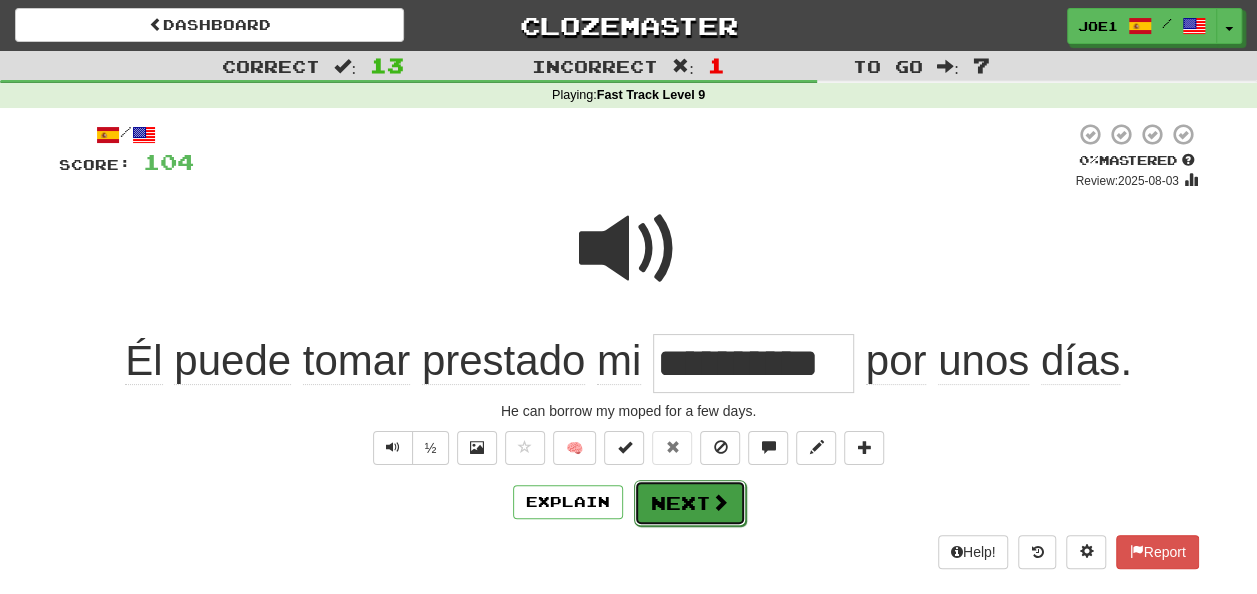 click on "Next" at bounding box center [690, 503] 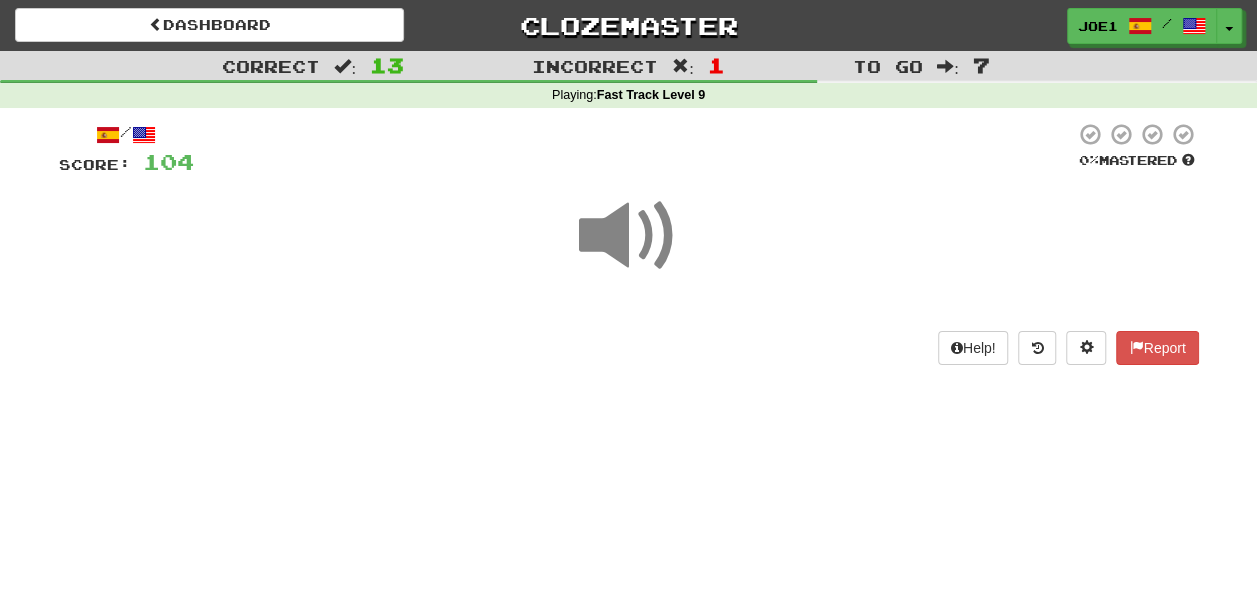 click at bounding box center [629, 236] 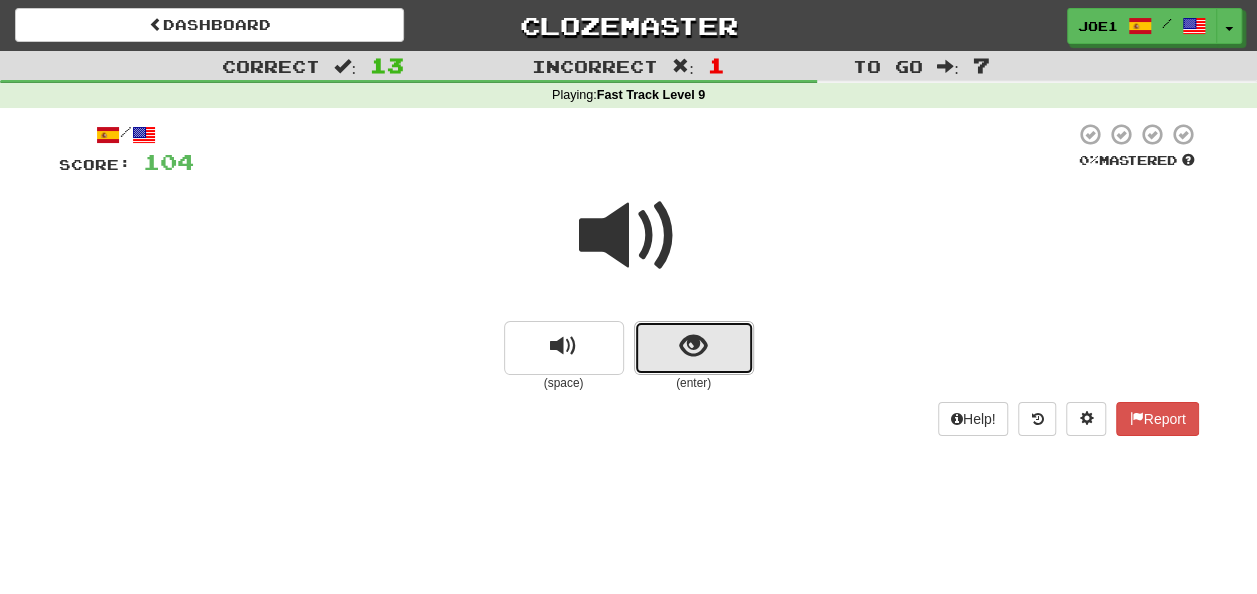 click at bounding box center (693, 346) 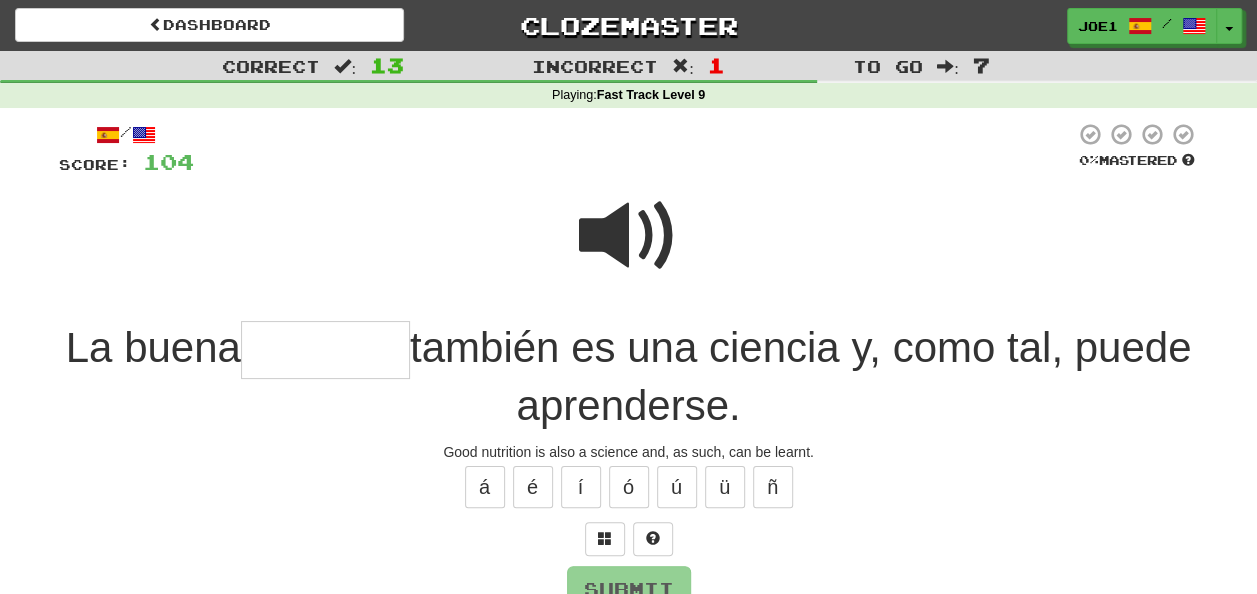 click at bounding box center (629, 236) 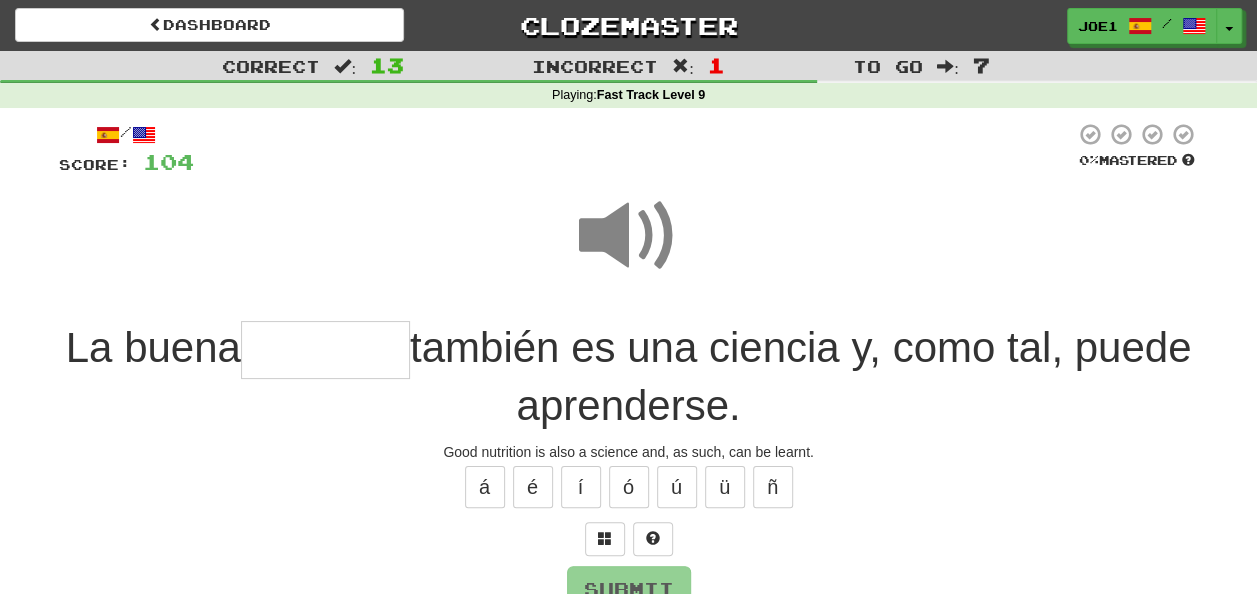 click at bounding box center [325, 350] 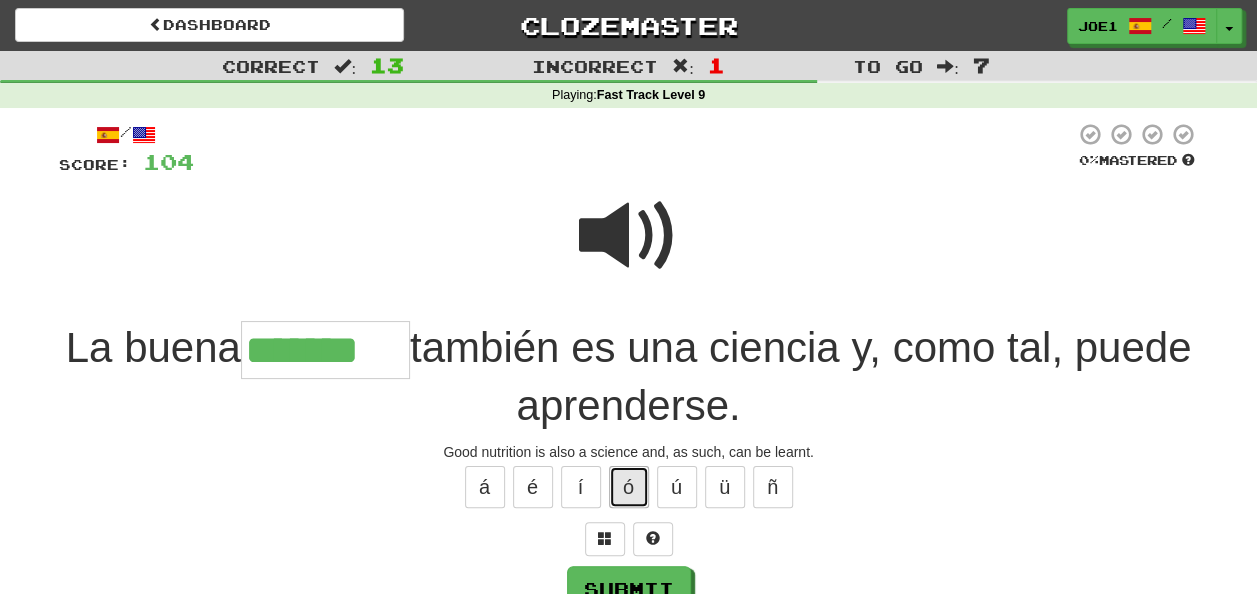 click on "ó" at bounding box center [629, 487] 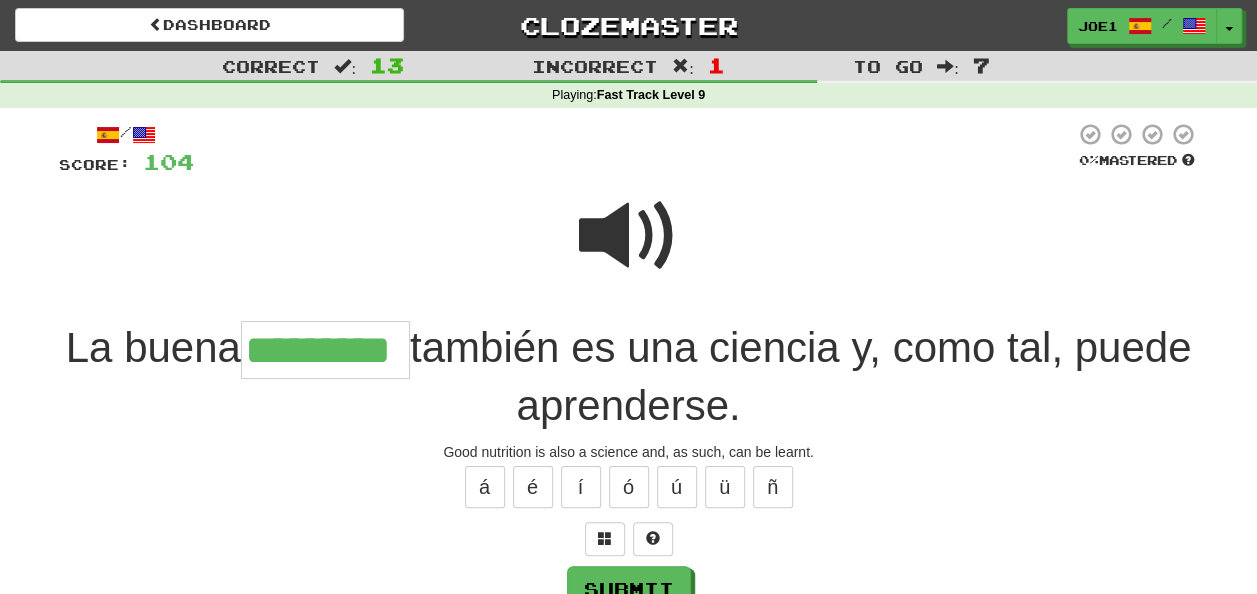 type on "*********" 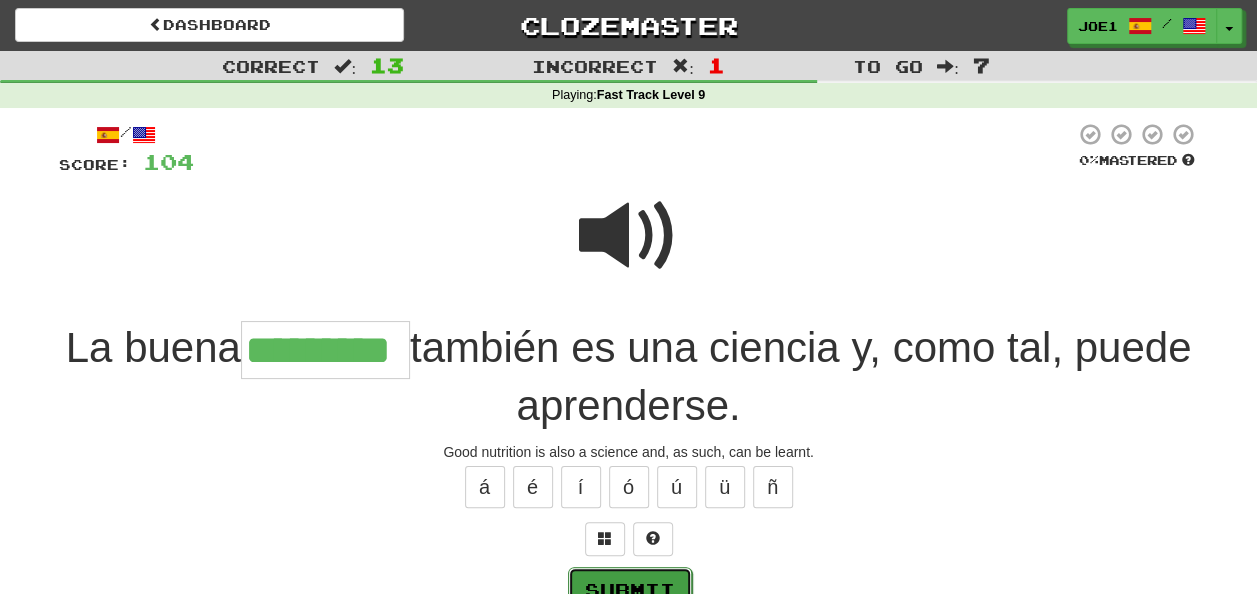click on "Submit" at bounding box center (630, 590) 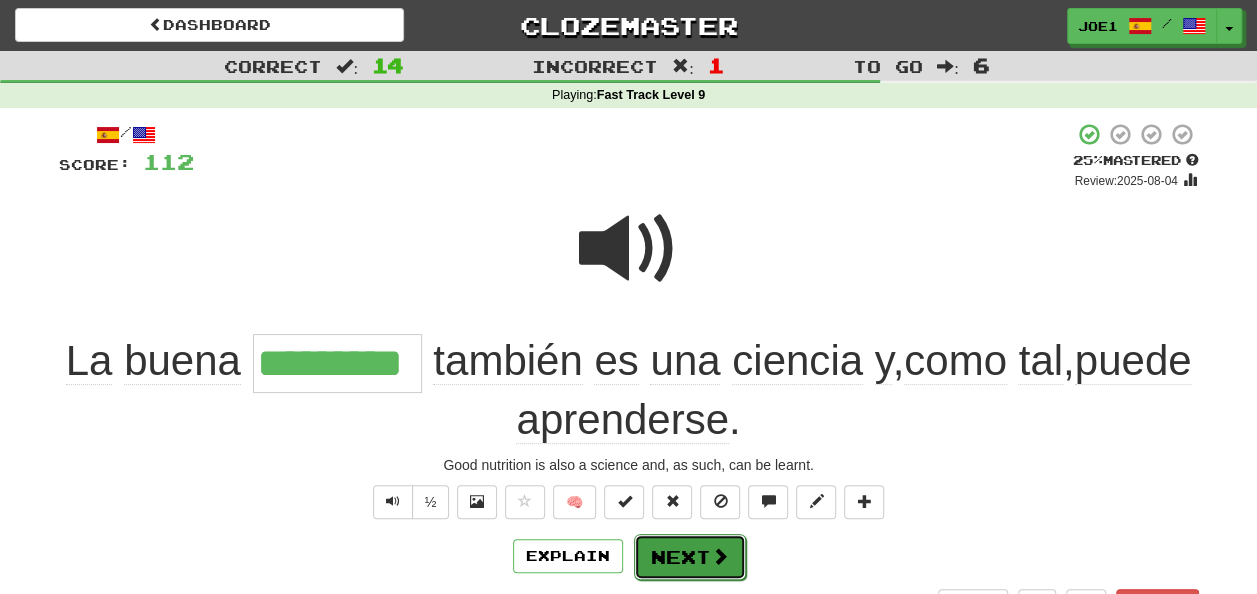 click on "Next" at bounding box center (690, 557) 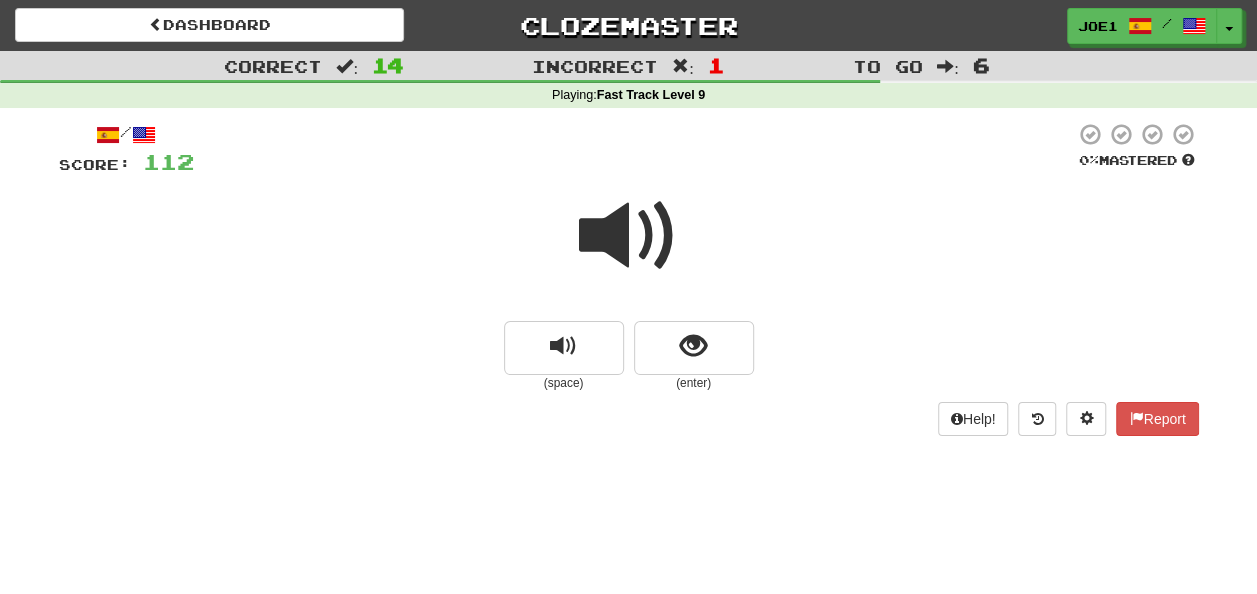 click at bounding box center [629, 236] 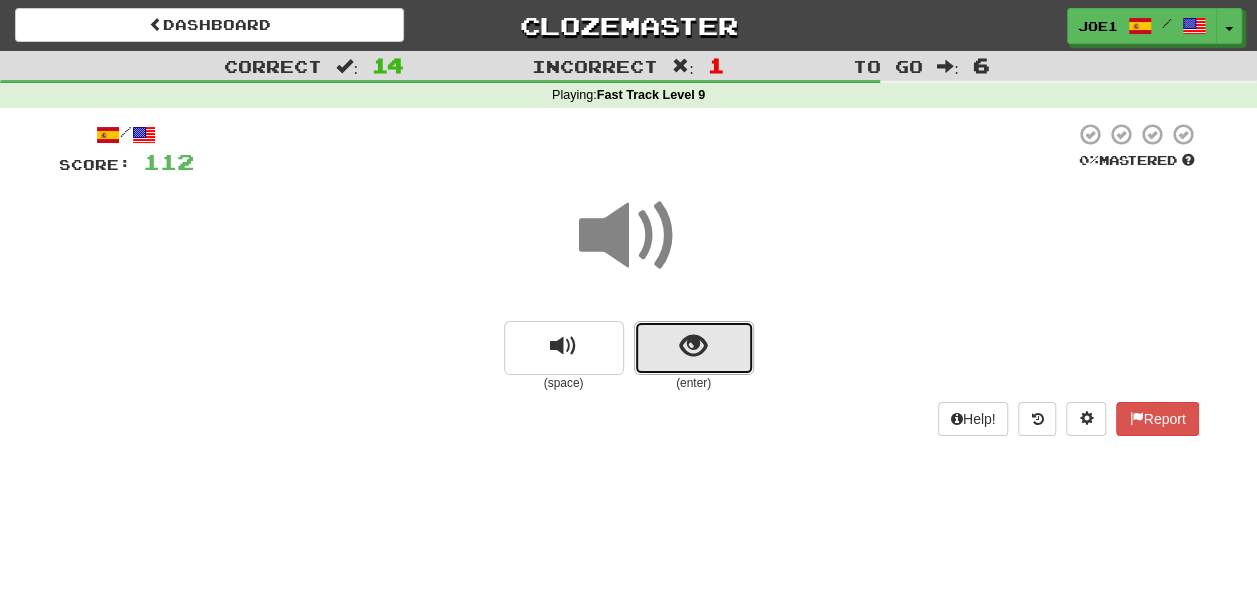 click at bounding box center (693, 346) 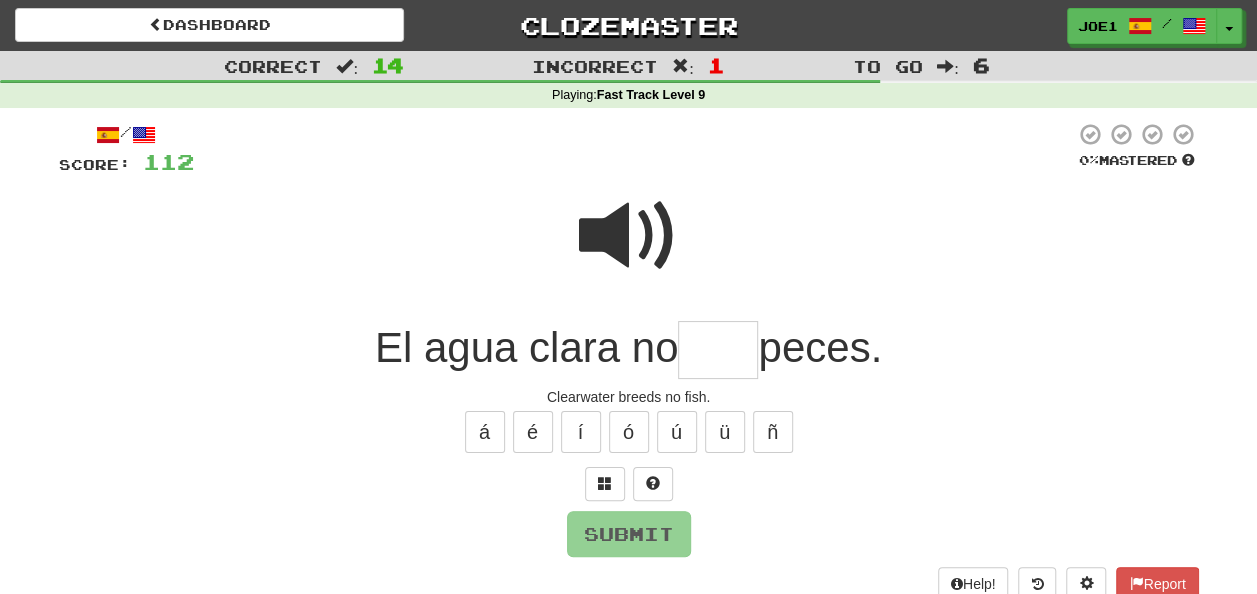 click at bounding box center [718, 350] 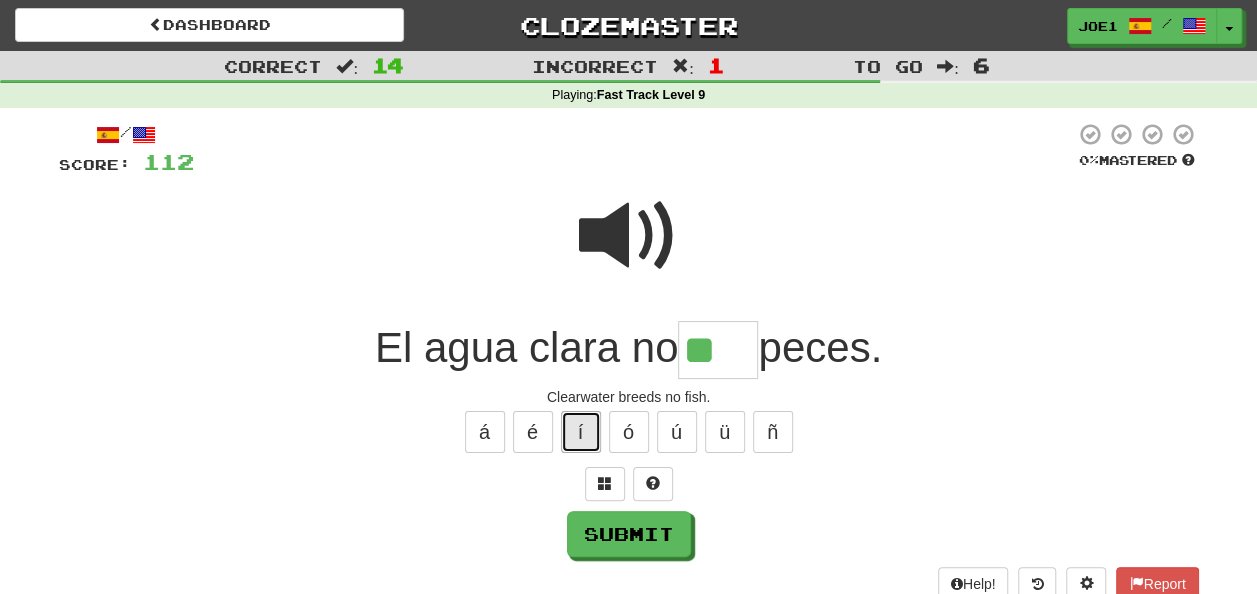 click on "í" at bounding box center (581, 432) 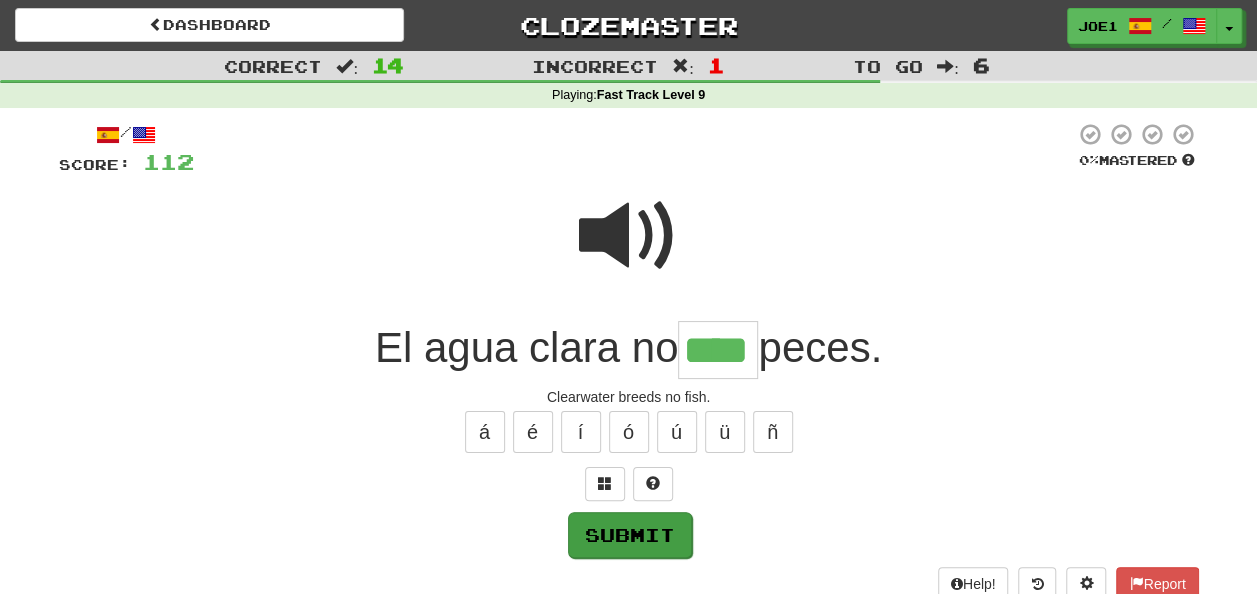 type on "****" 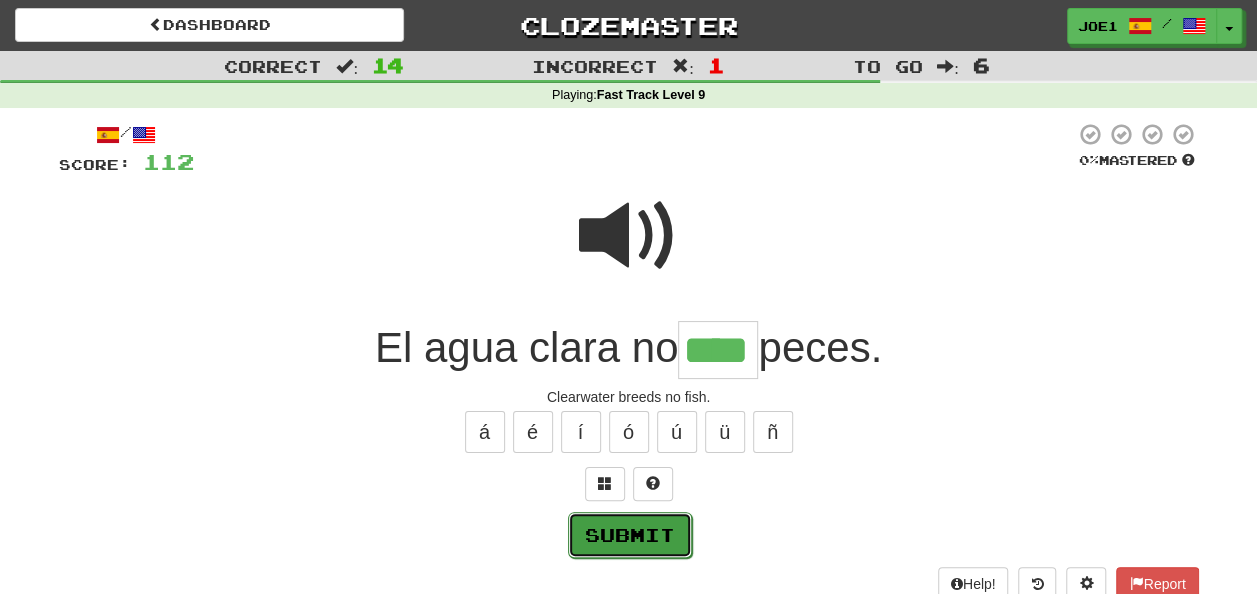 click on "Submit" at bounding box center [630, 535] 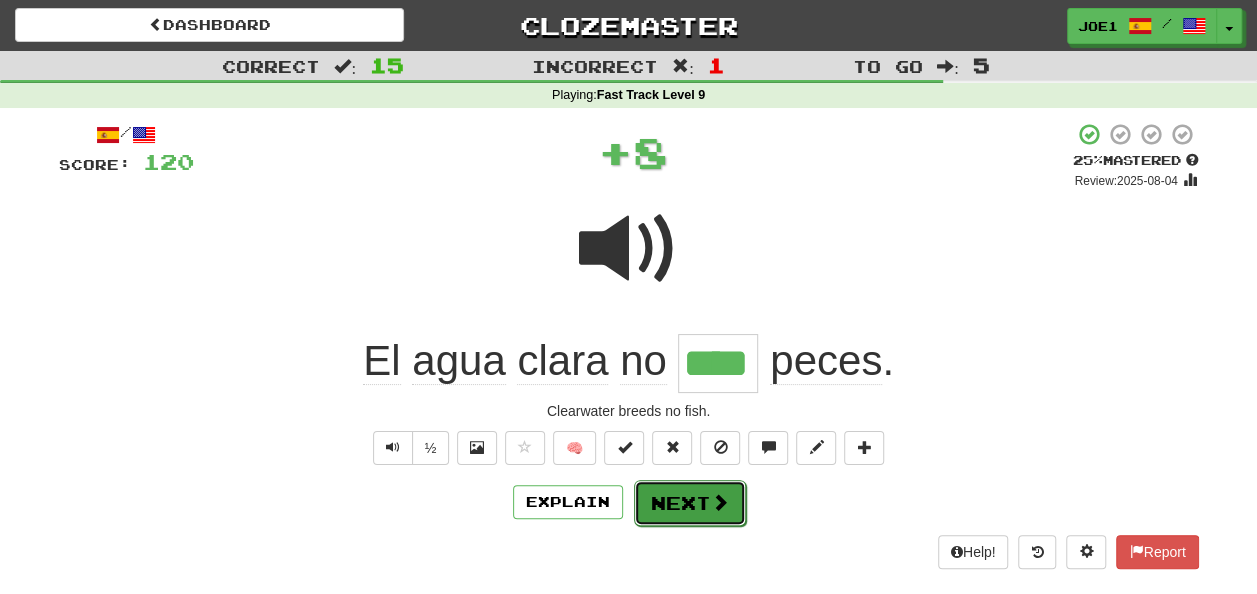 click on "Next" at bounding box center [690, 503] 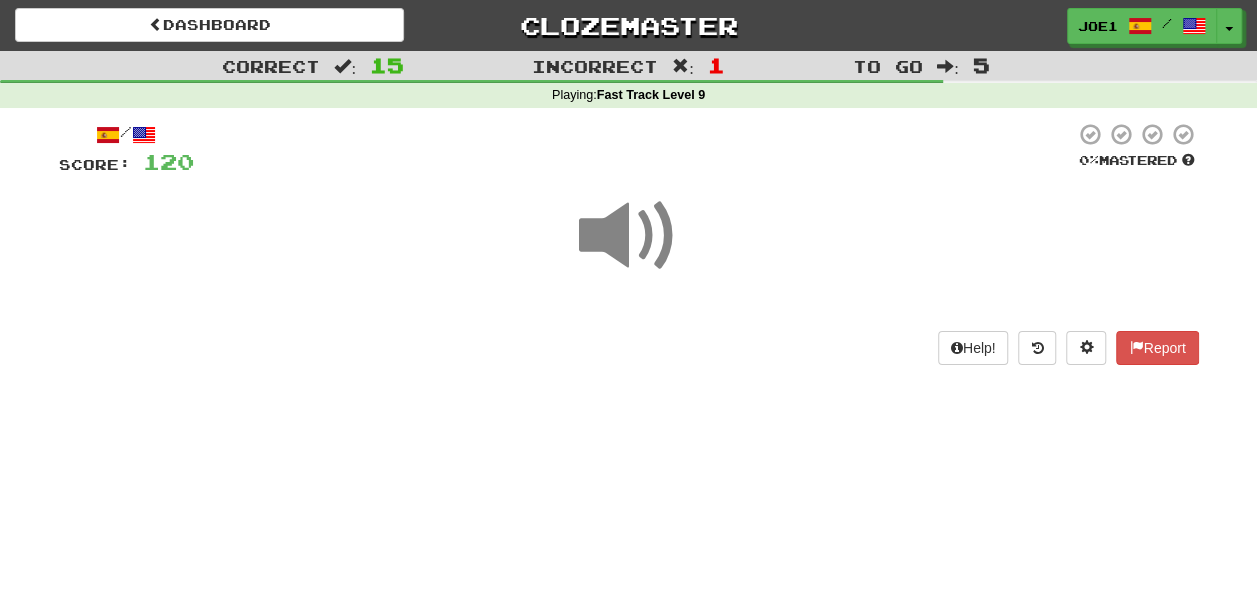 click at bounding box center [629, 236] 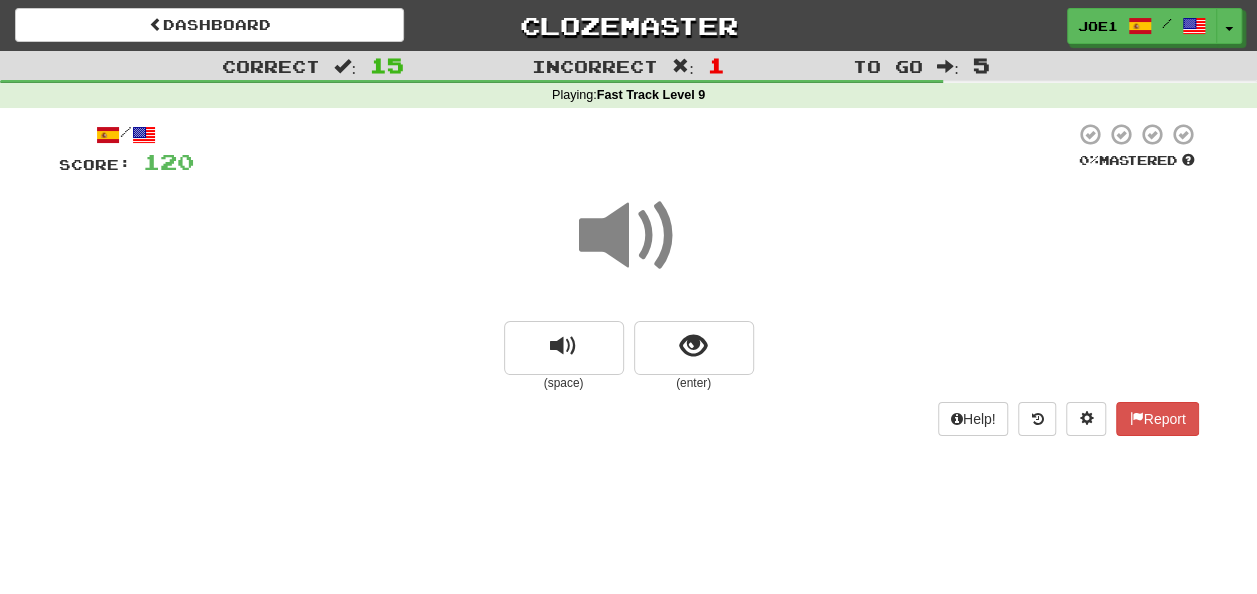 click at bounding box center (629, 236) 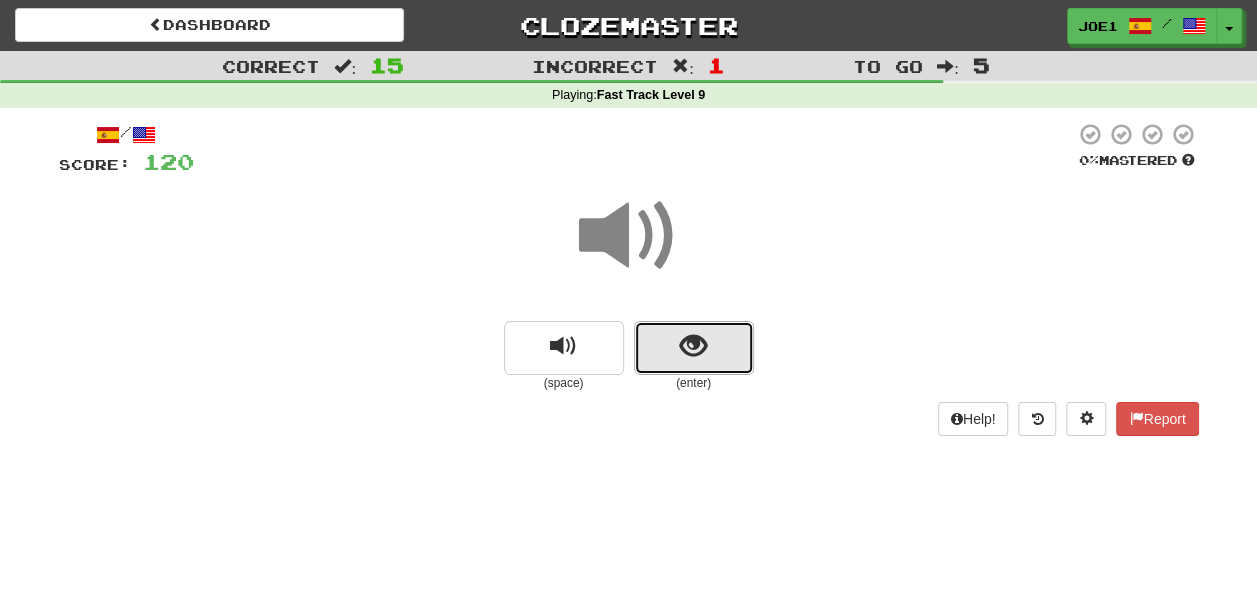 click at bounding box center [693, 346] 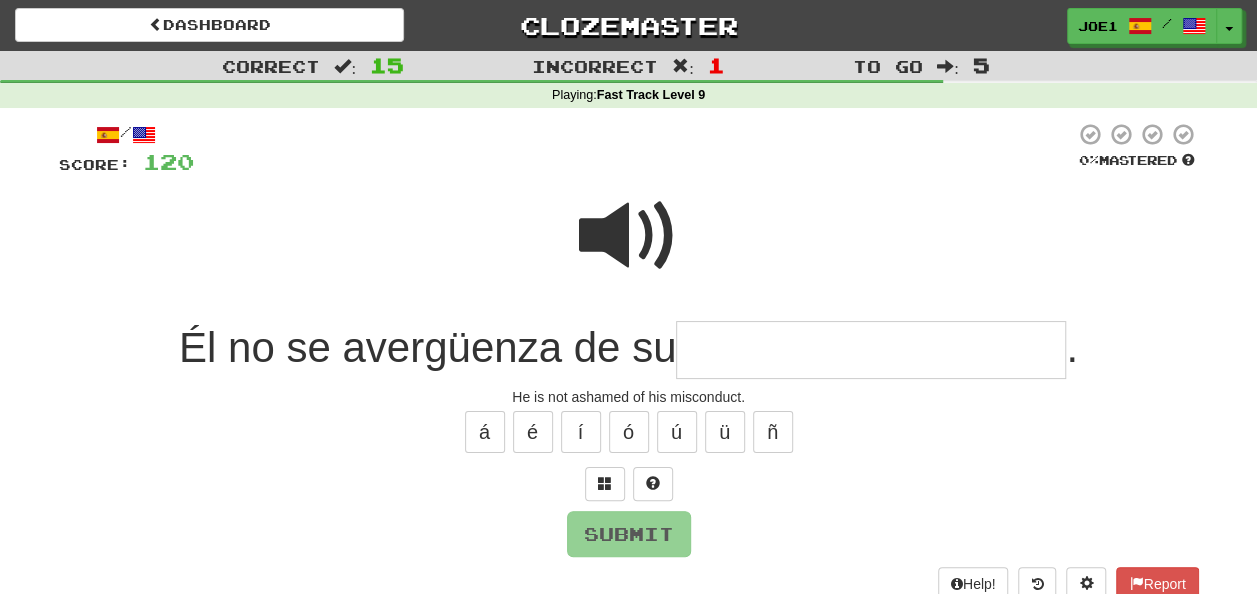 click at bounding box center (629, 236) 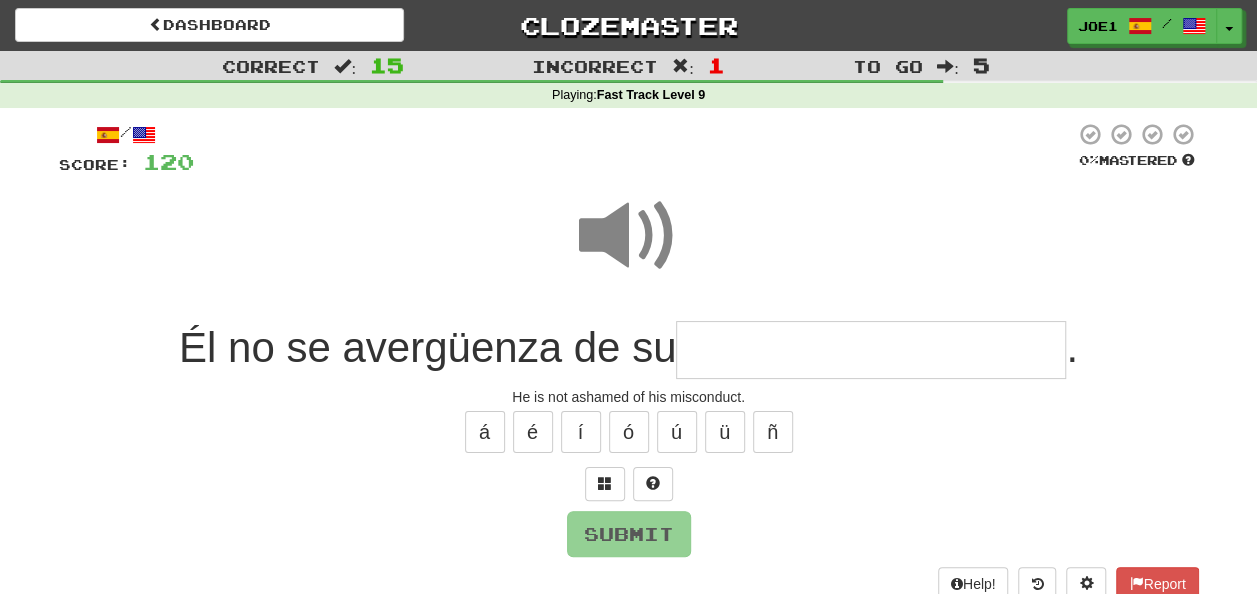 click at bounding box center [871, 350] 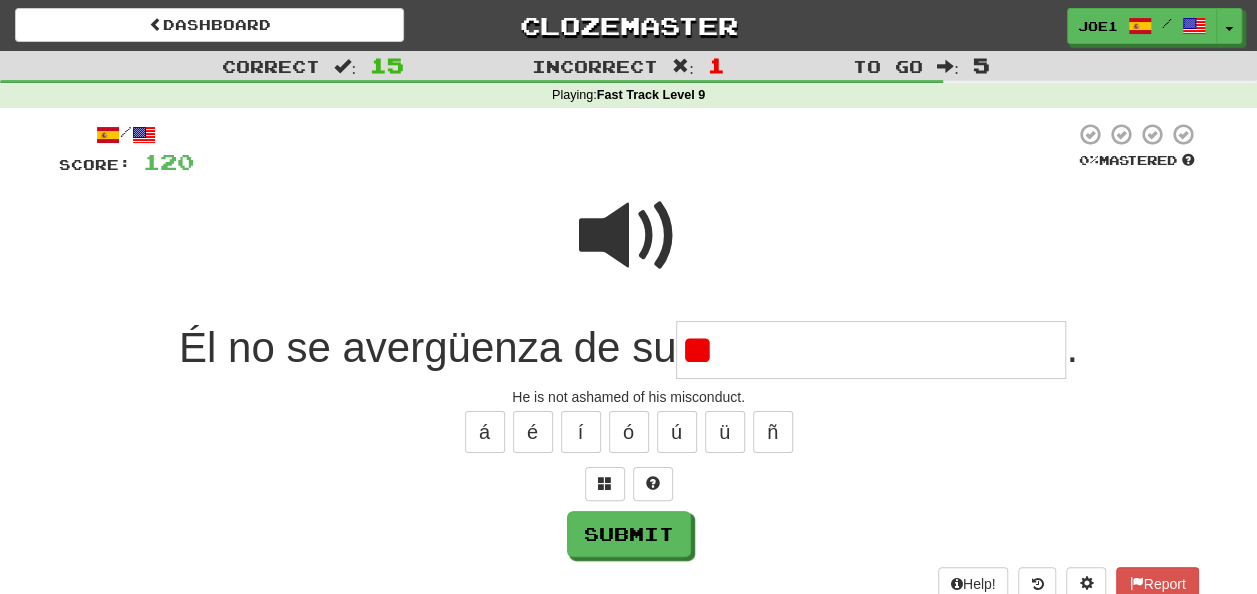 type on "*" 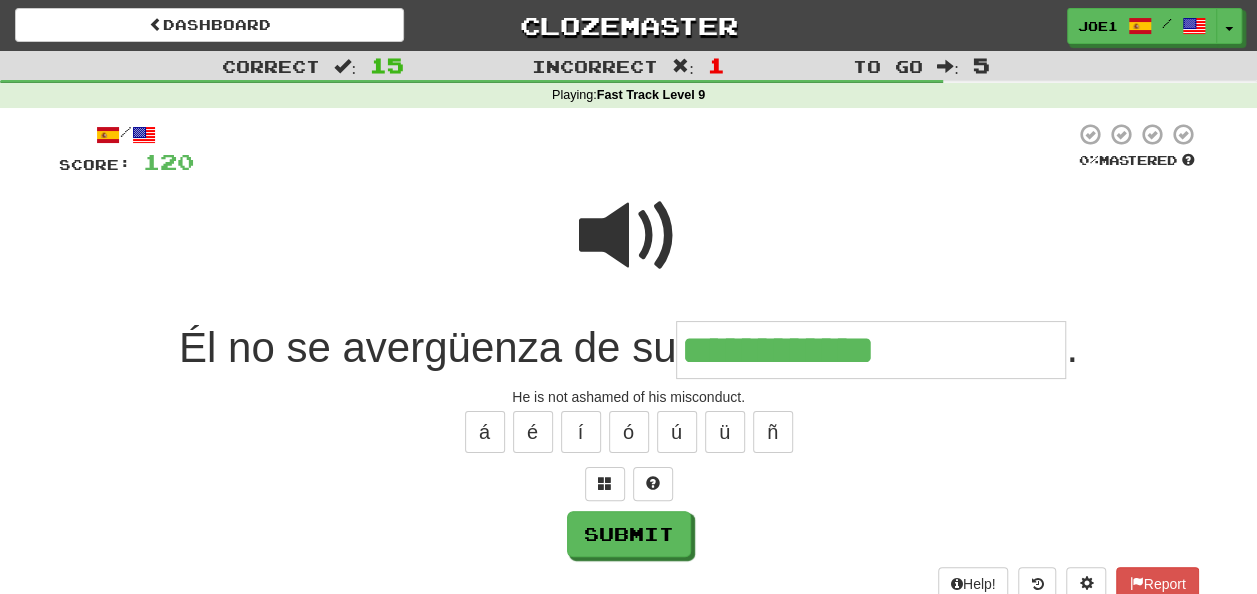 click at bounding box center (629, 236) 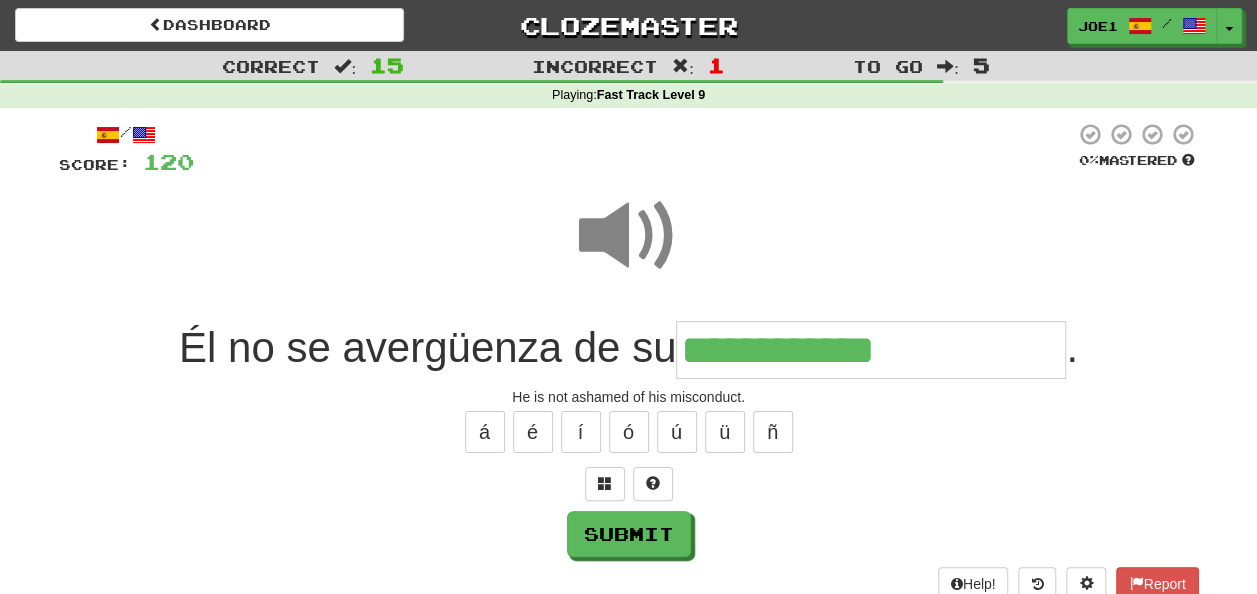 click on "**********" at bounding box center (871, 350) 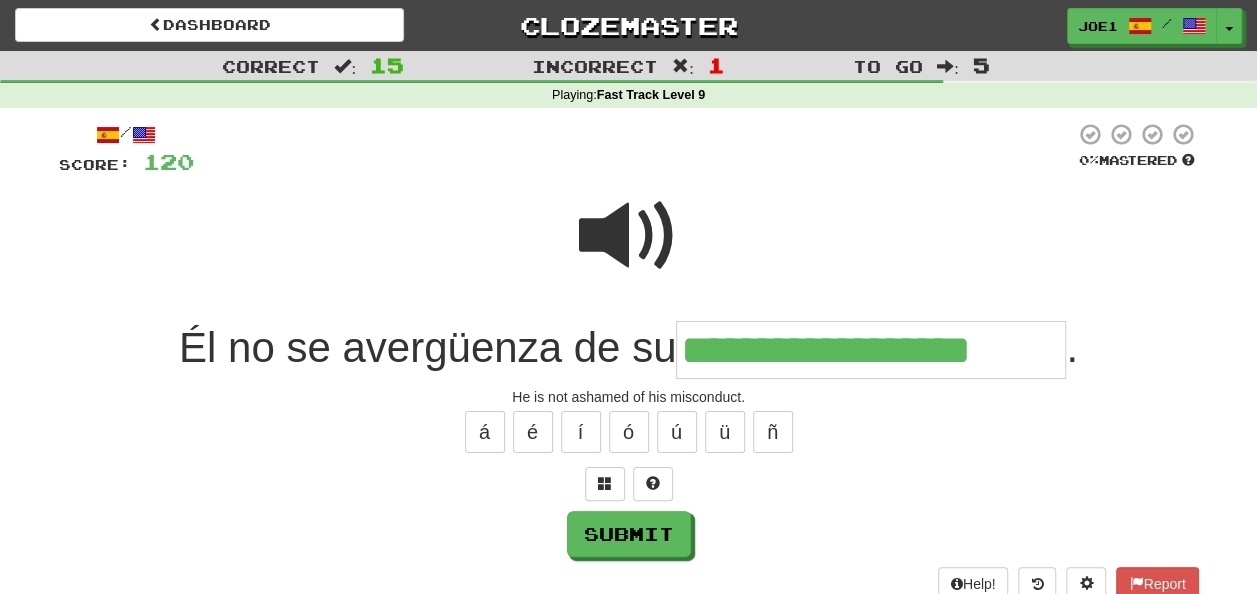 type on "**********" 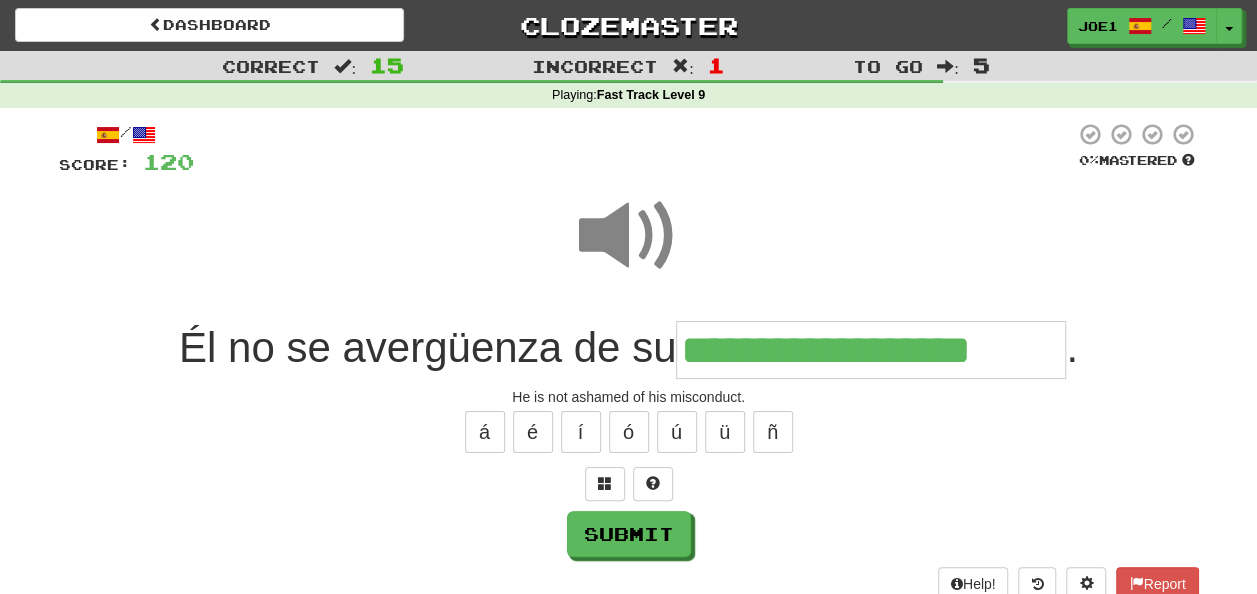 click at bounding box center (629, 236) 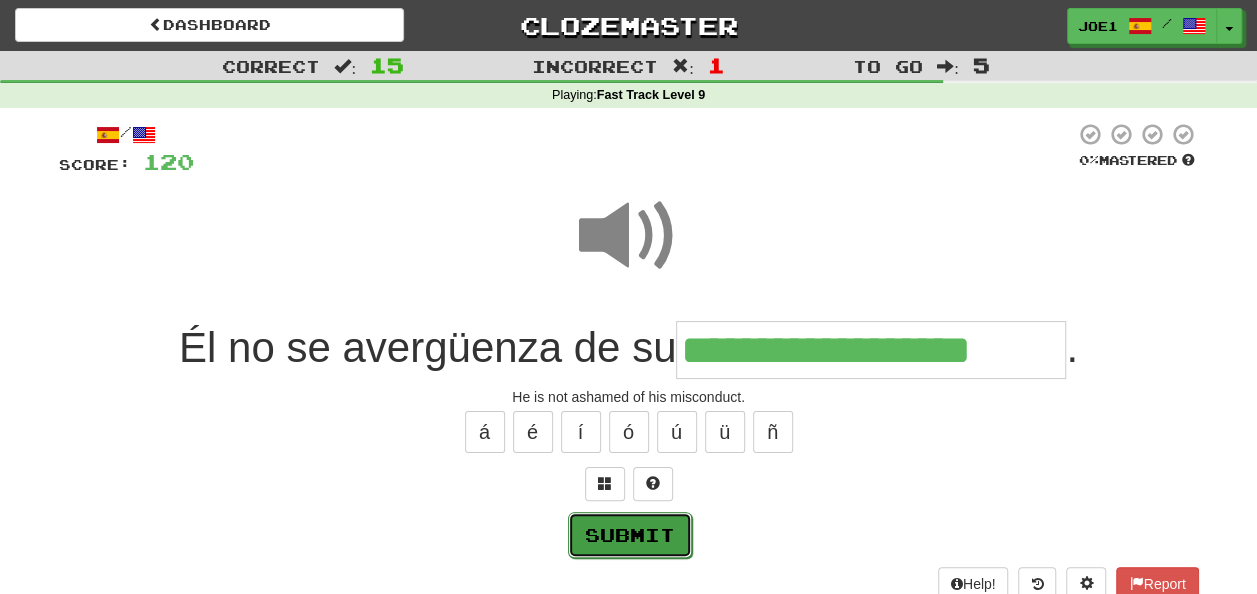 click on "Submit" at bounding box center (630, 535) 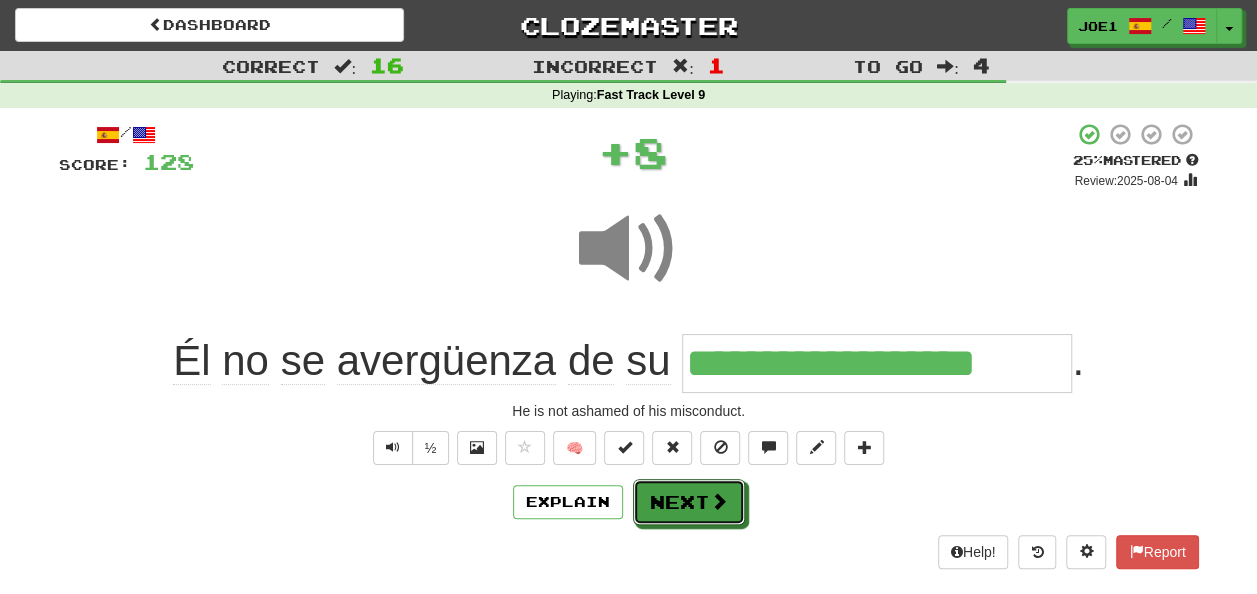 click on "Next" at bounding box center (689, 502) 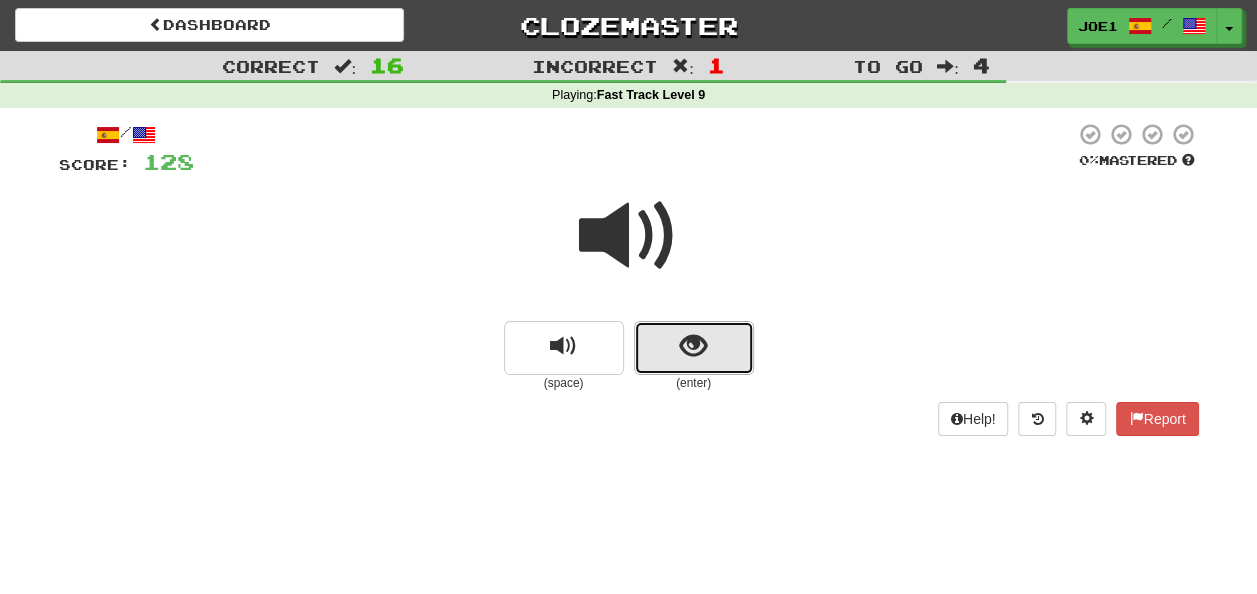 click at bounding box center [694, 348] 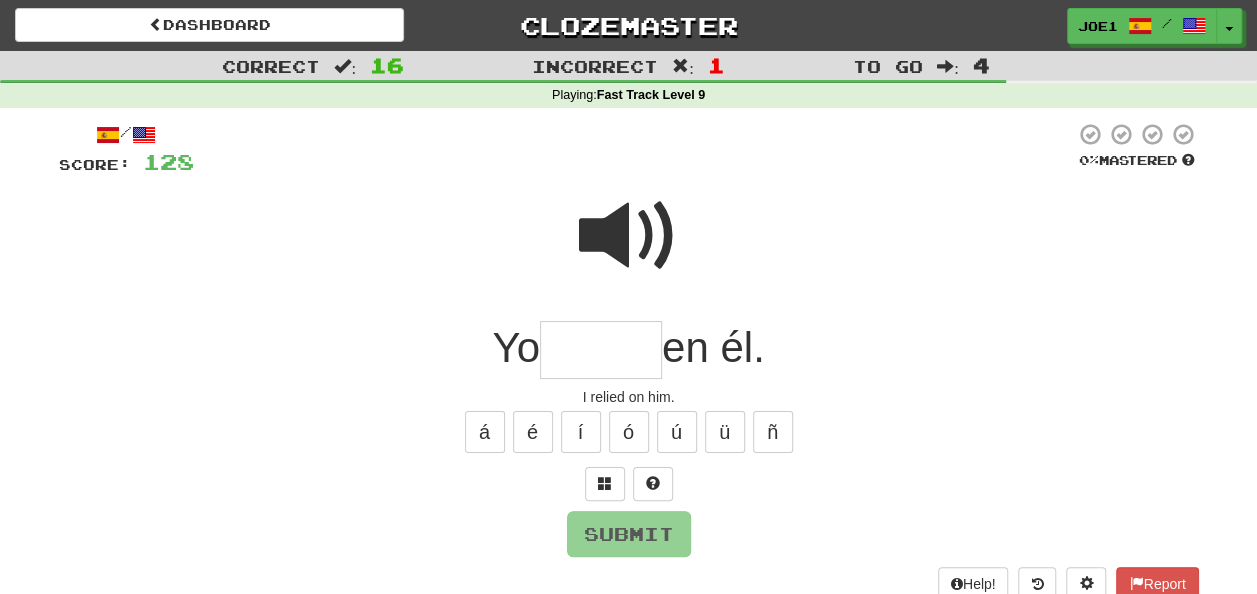 click at bounding box center [601, 350] 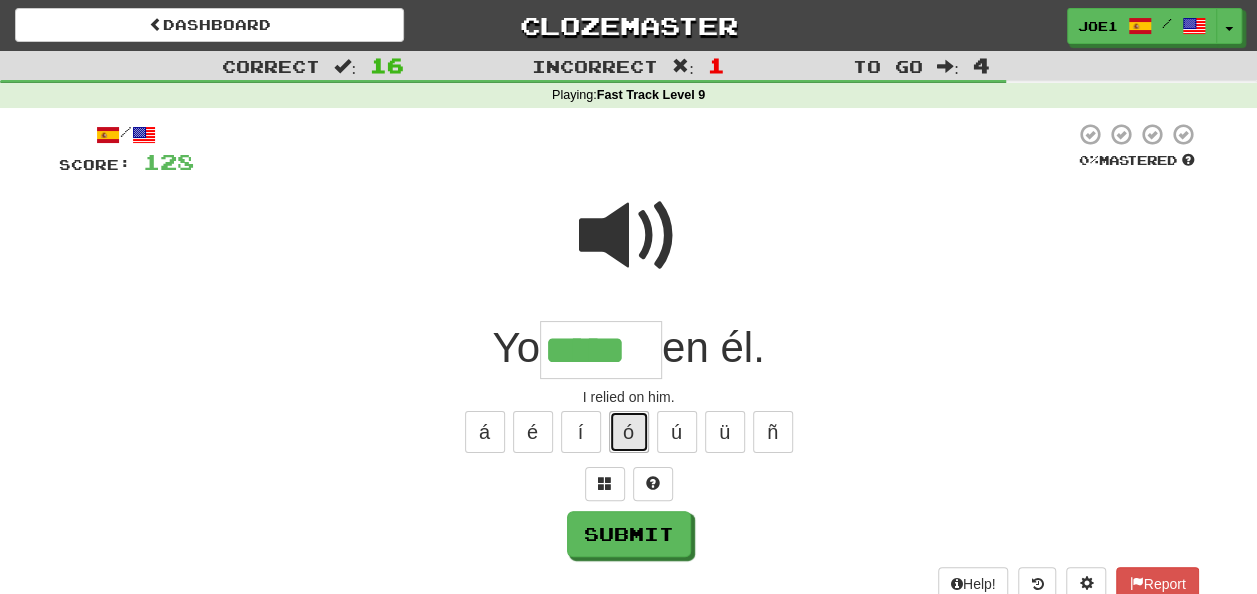 click on "ó" at bounding box center [629, 432] 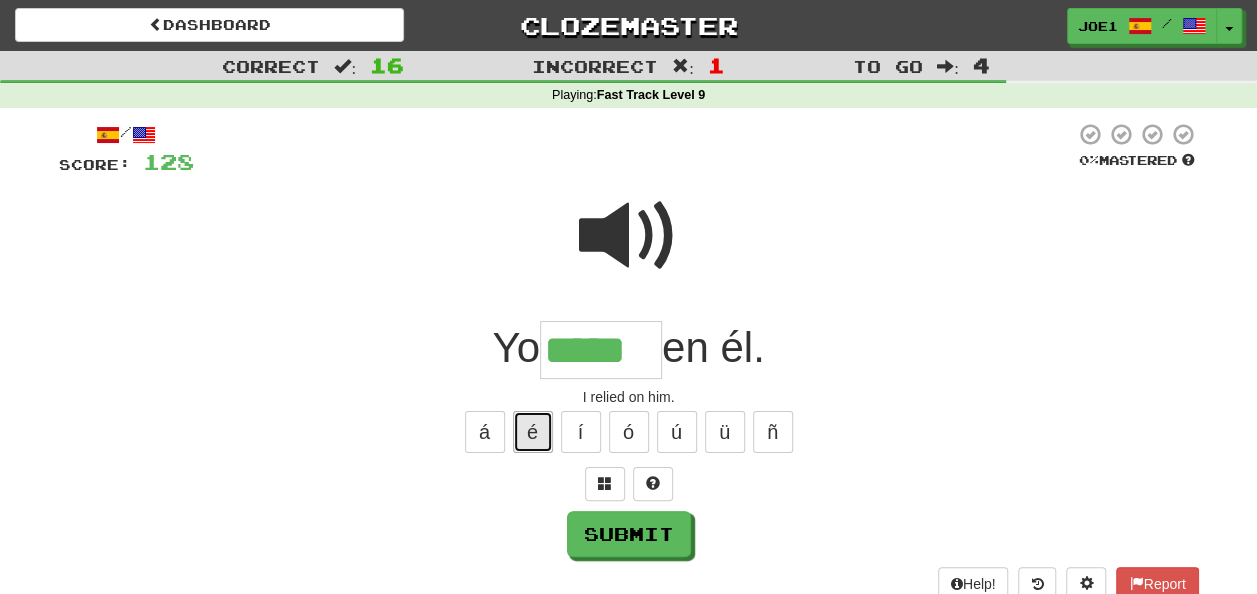 click on "é" at bounding box center (533, 432) 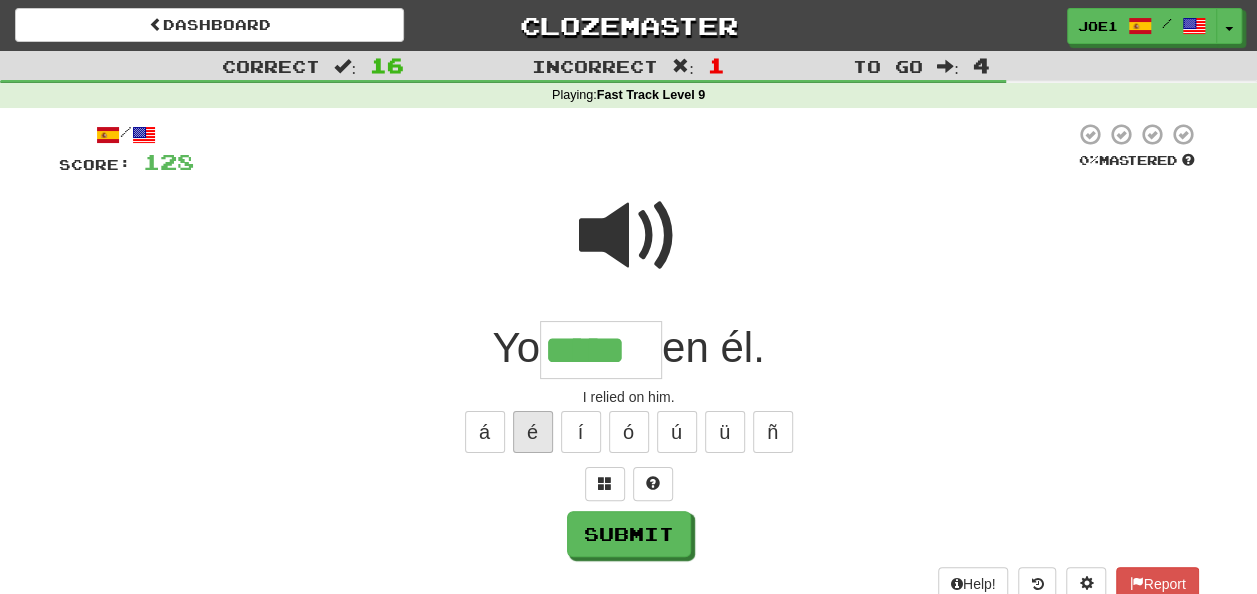 type on "******" 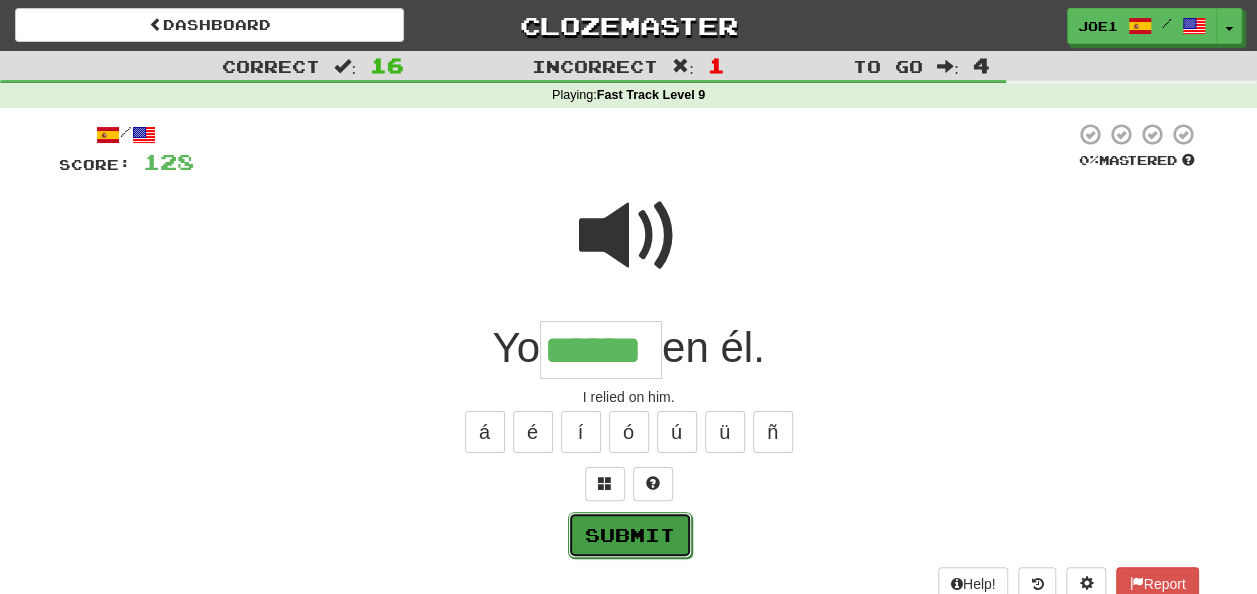 click on "Submit" at bounding box center (630, 535) 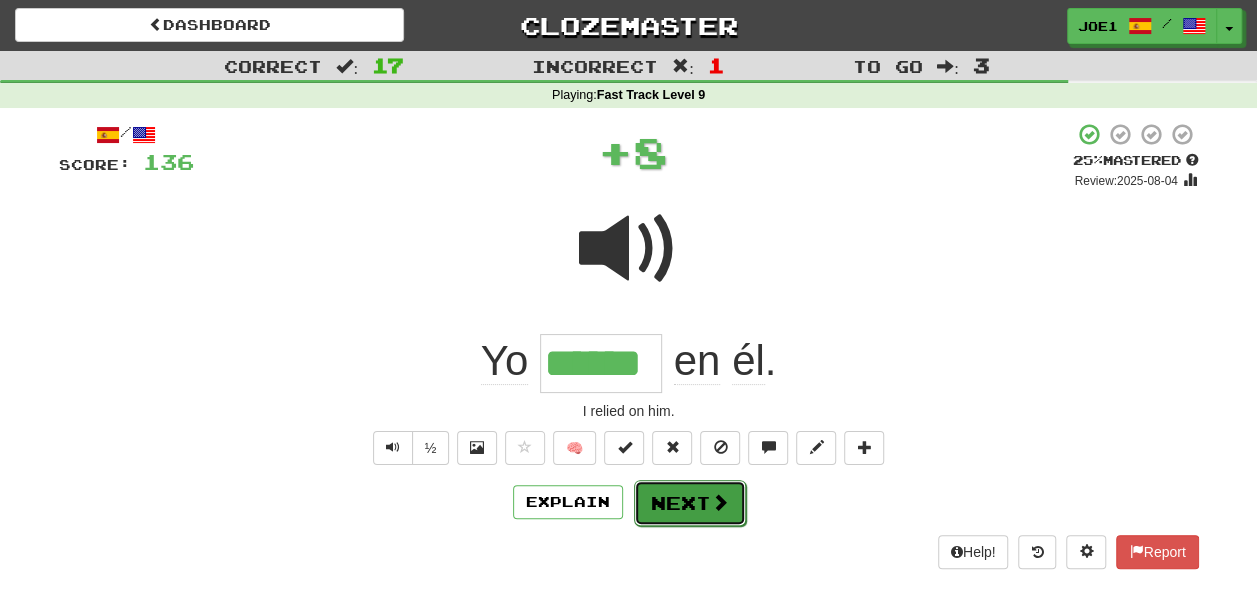 click on "Next" at bounding box center (690, 503) 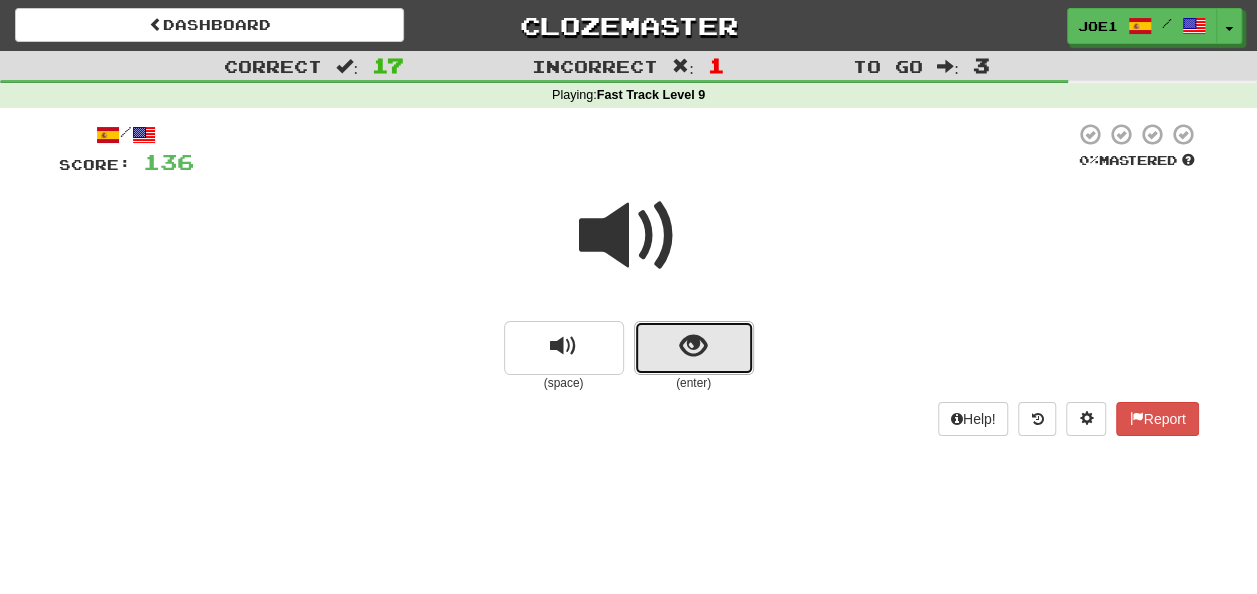 click at bounding box center (694, 348) 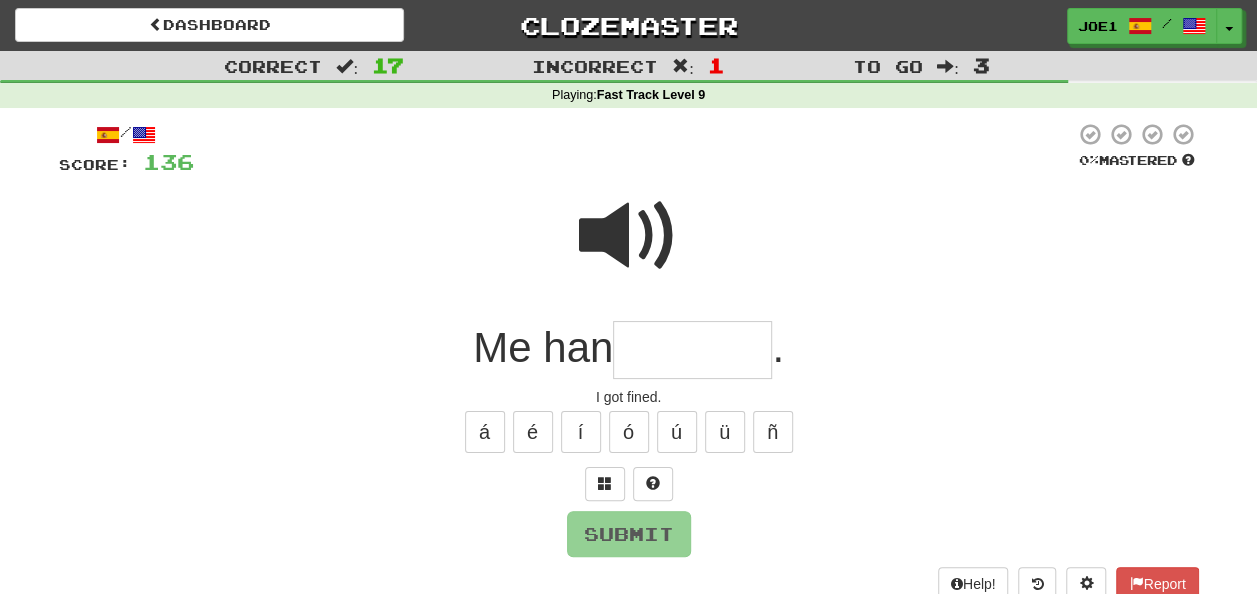 click at bounding box center [692, 350] 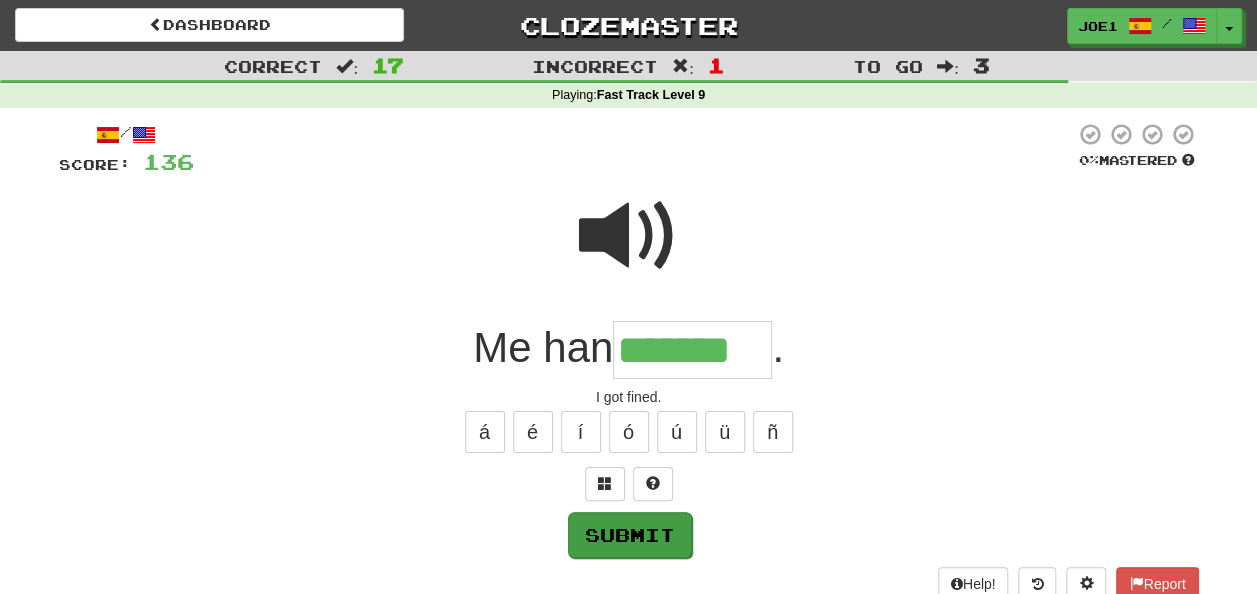 type on "*******" 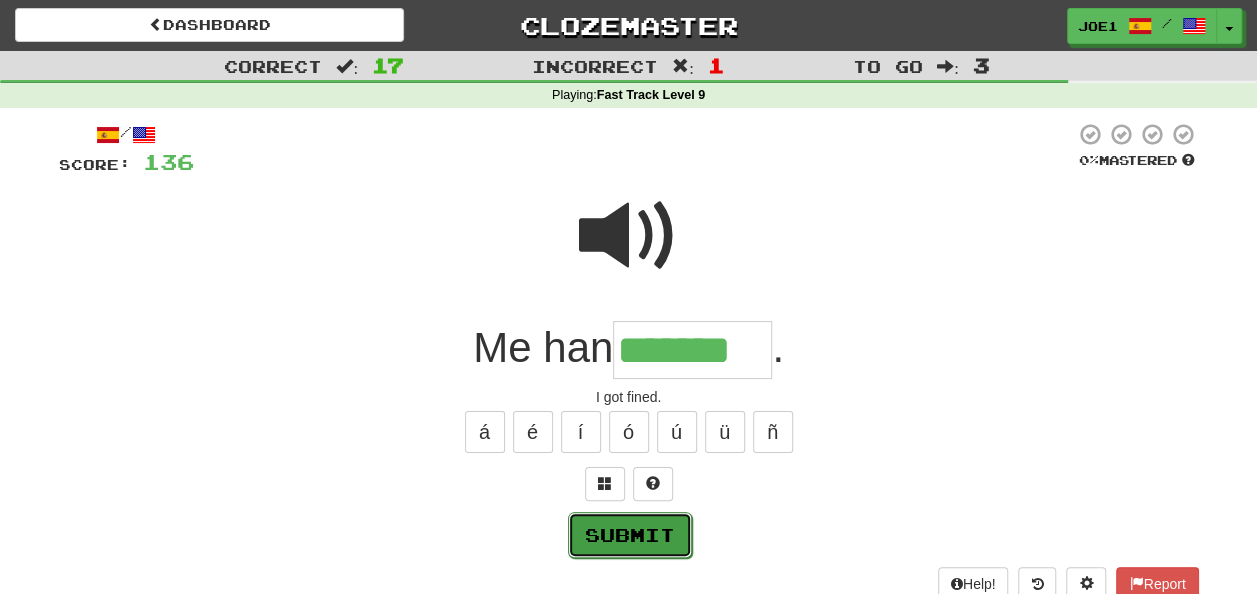 click on "Submit" at bounding box center (630, 535) 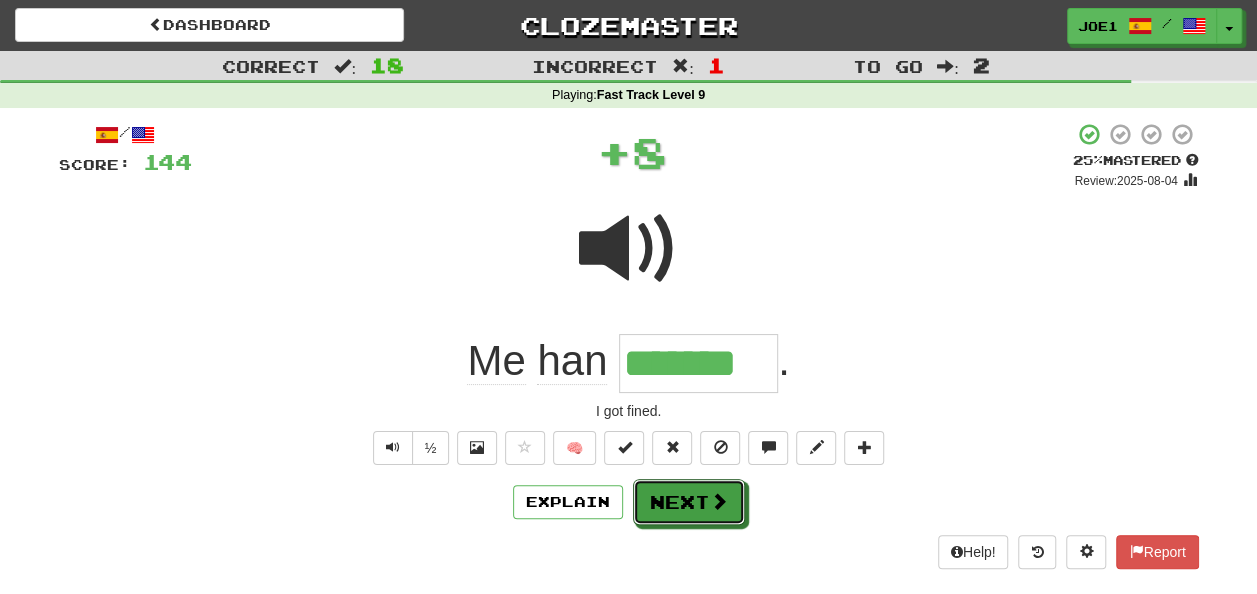click on "Next" at bounding box center (689, 502) 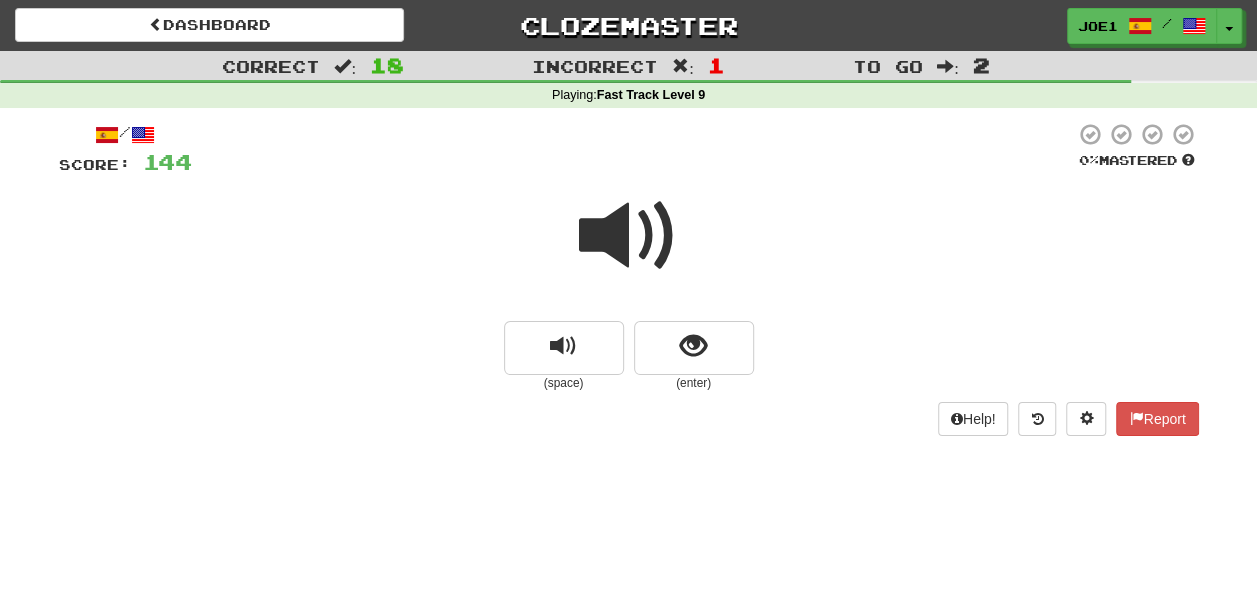 click at bounding box center [629, 236] 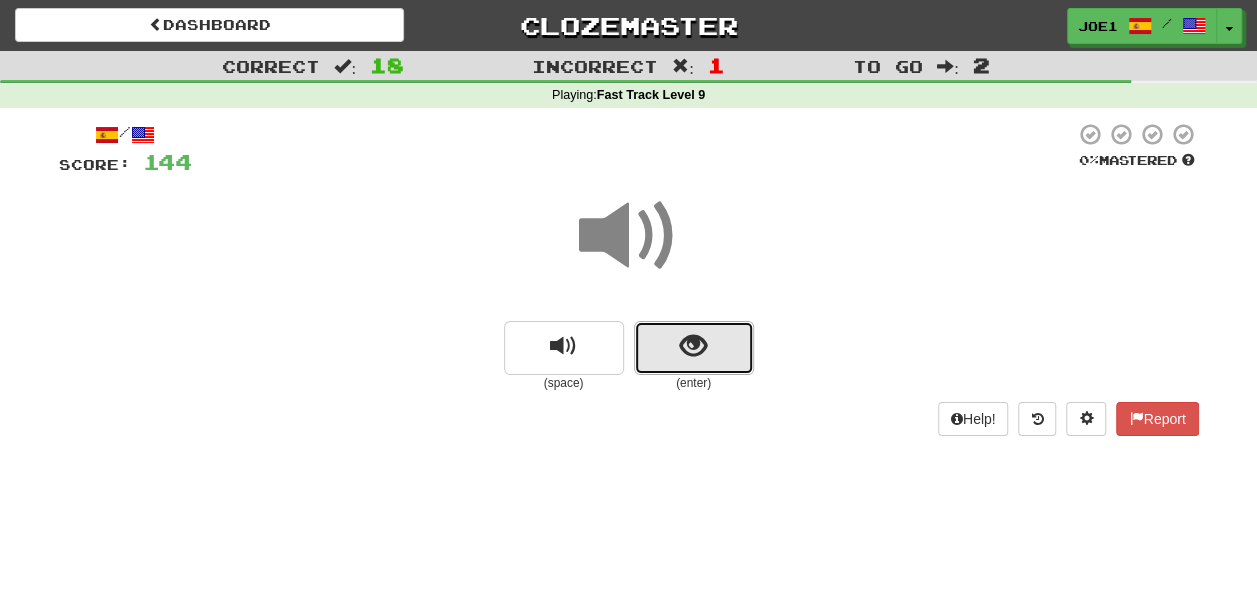 click at bounding box center (694, 348) 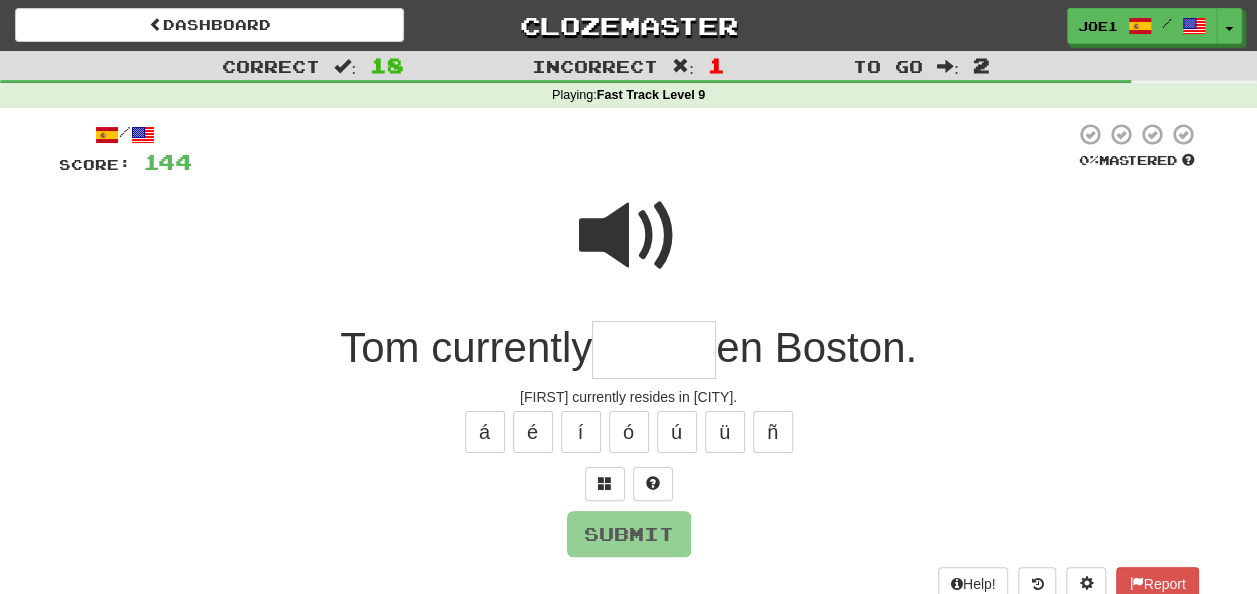 click at bounding box center (654, 350) 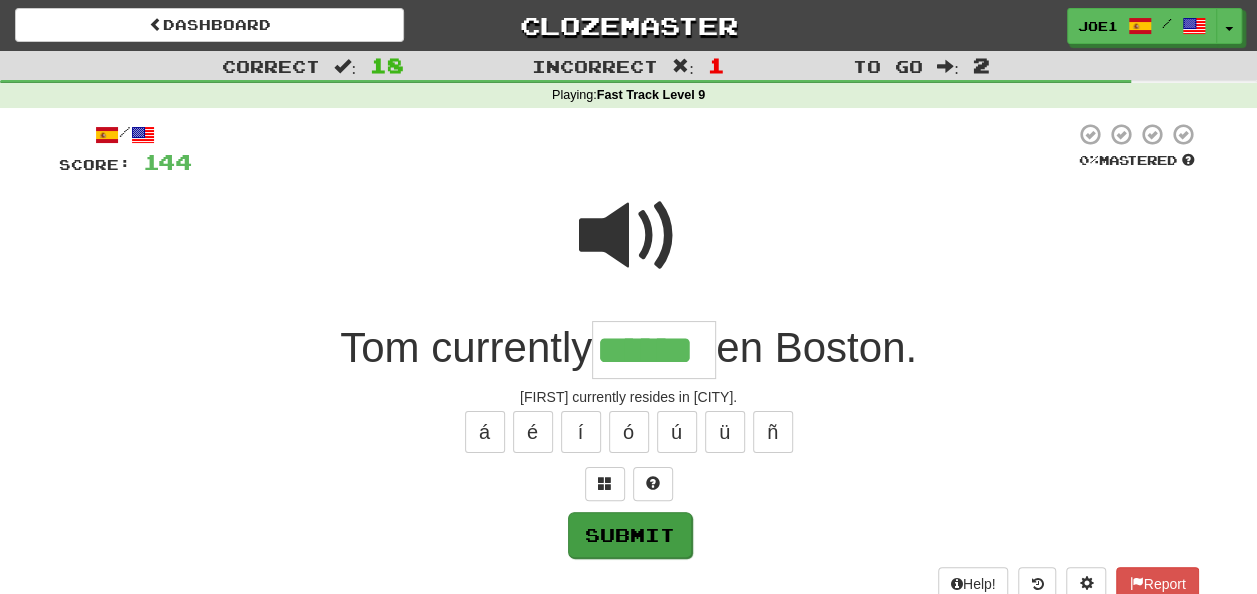 type on "******" 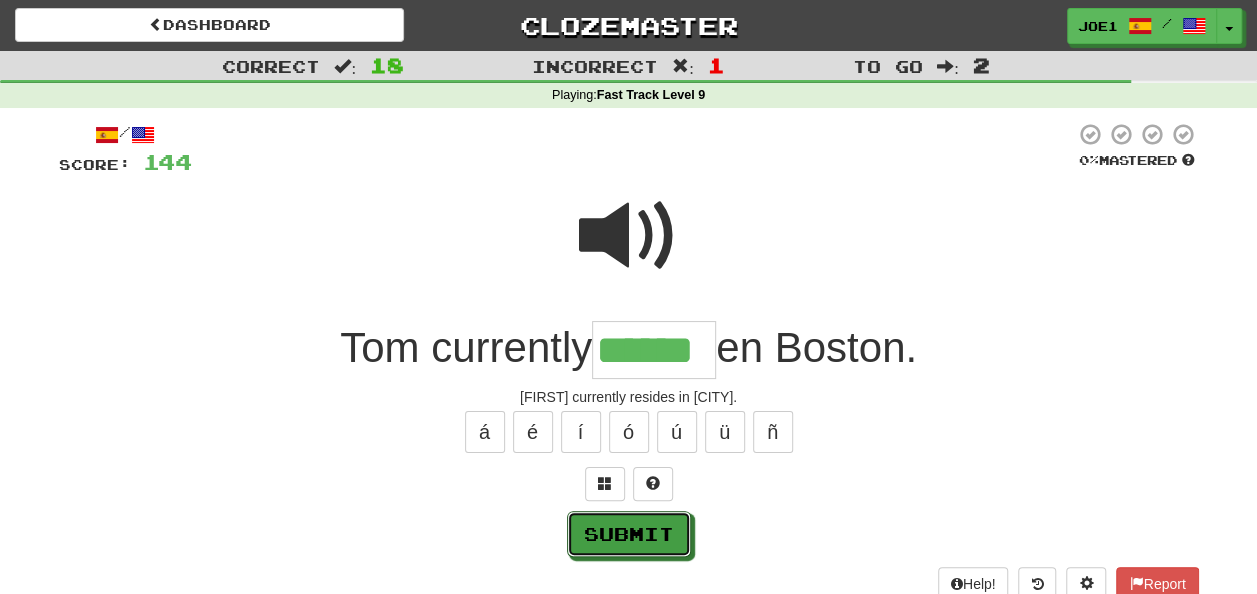 click on "Submit" at bounding box center [629, 534] 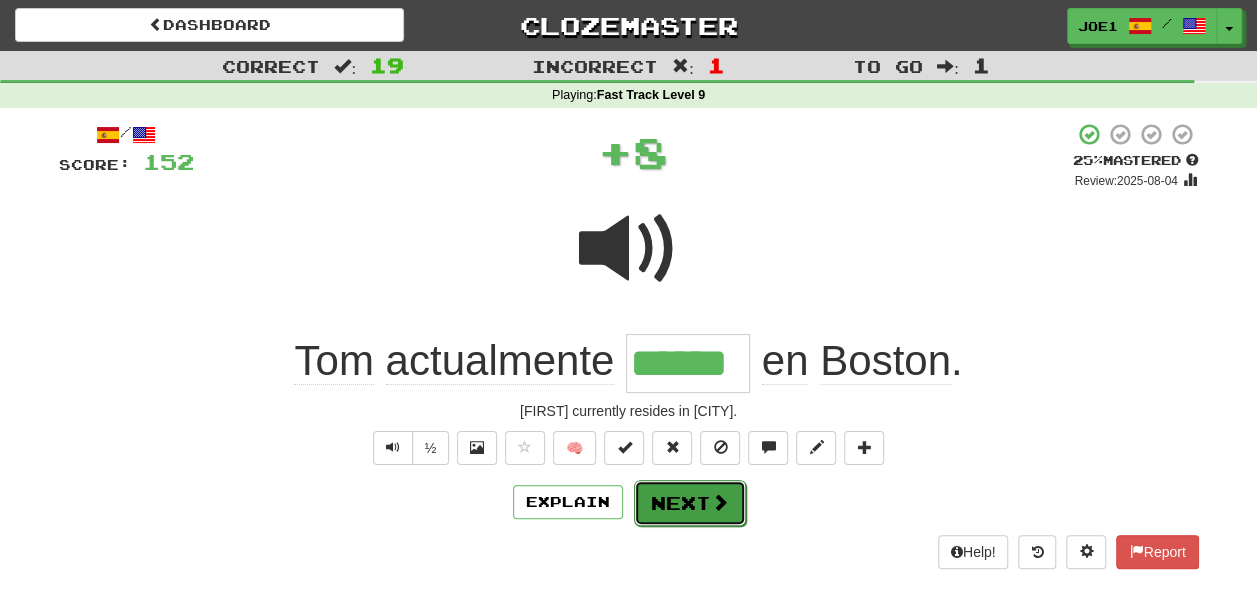 click on "Next" at bounding box center [690, 503] 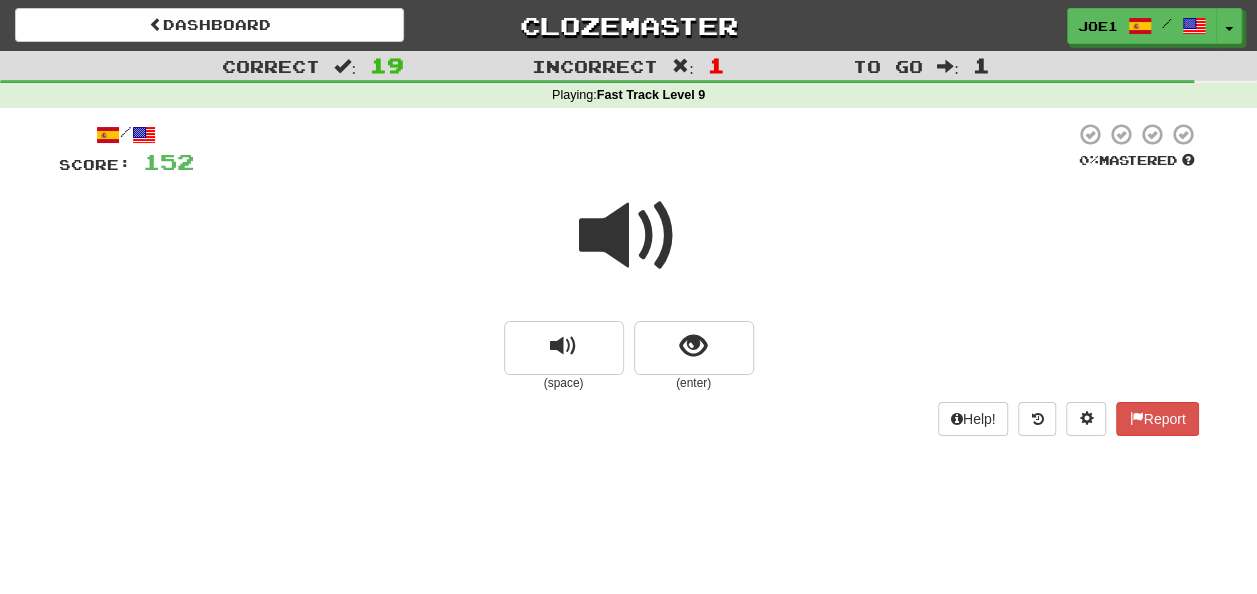 click at bounding box center [629, 236] 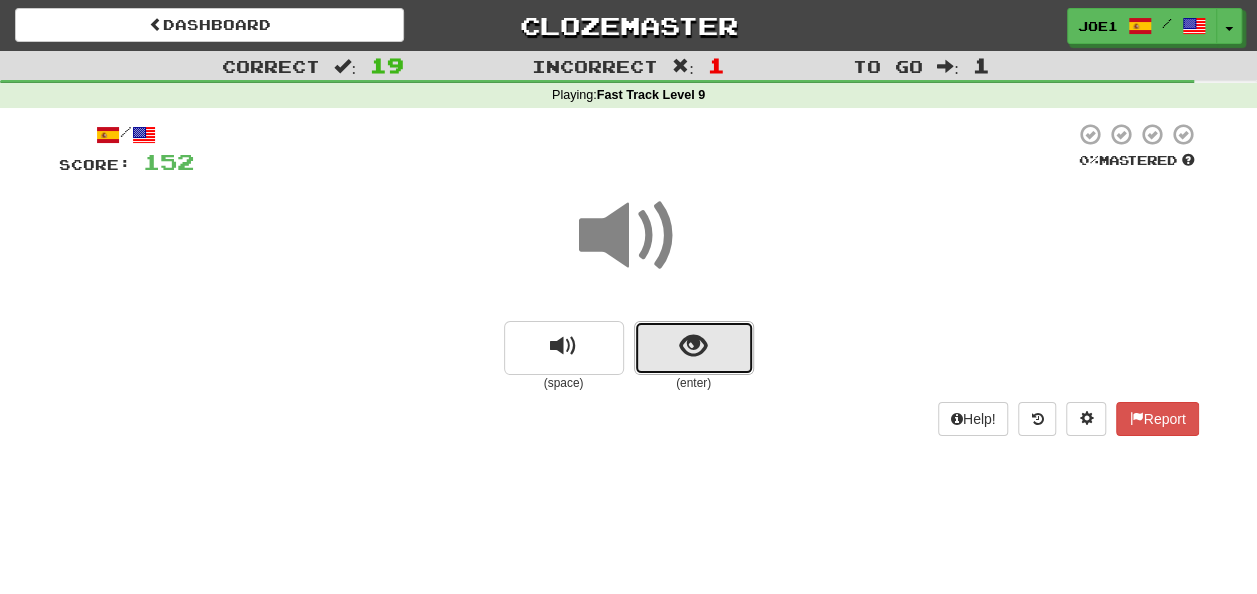 click at bounding box center (693, 346) 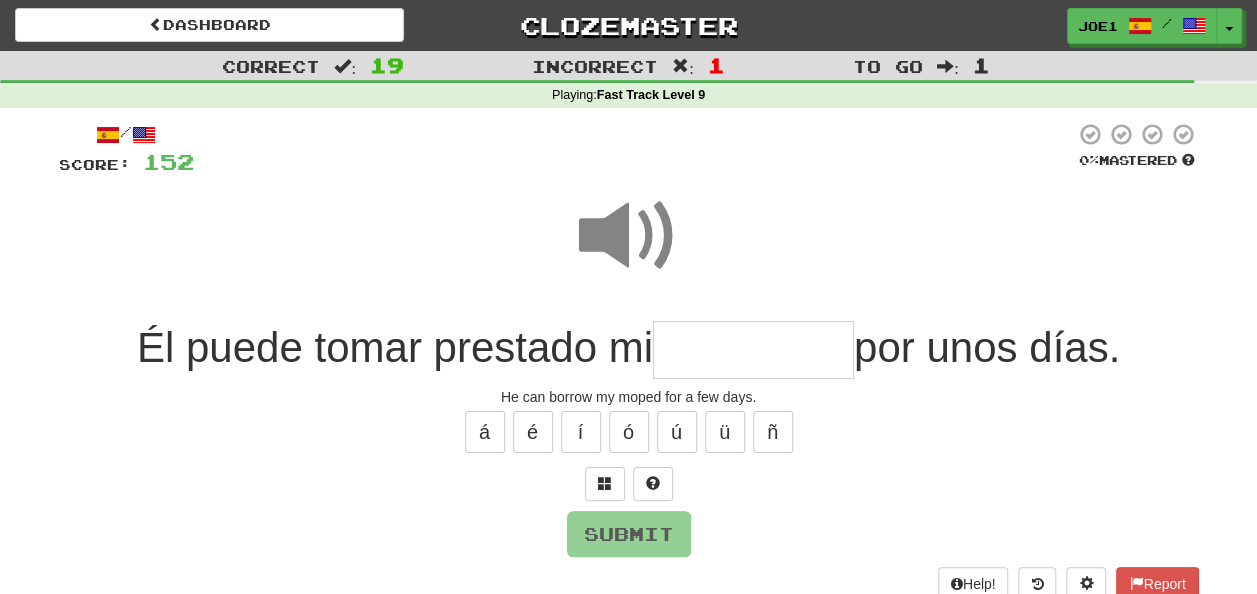 click at bounding box center (753, 350) 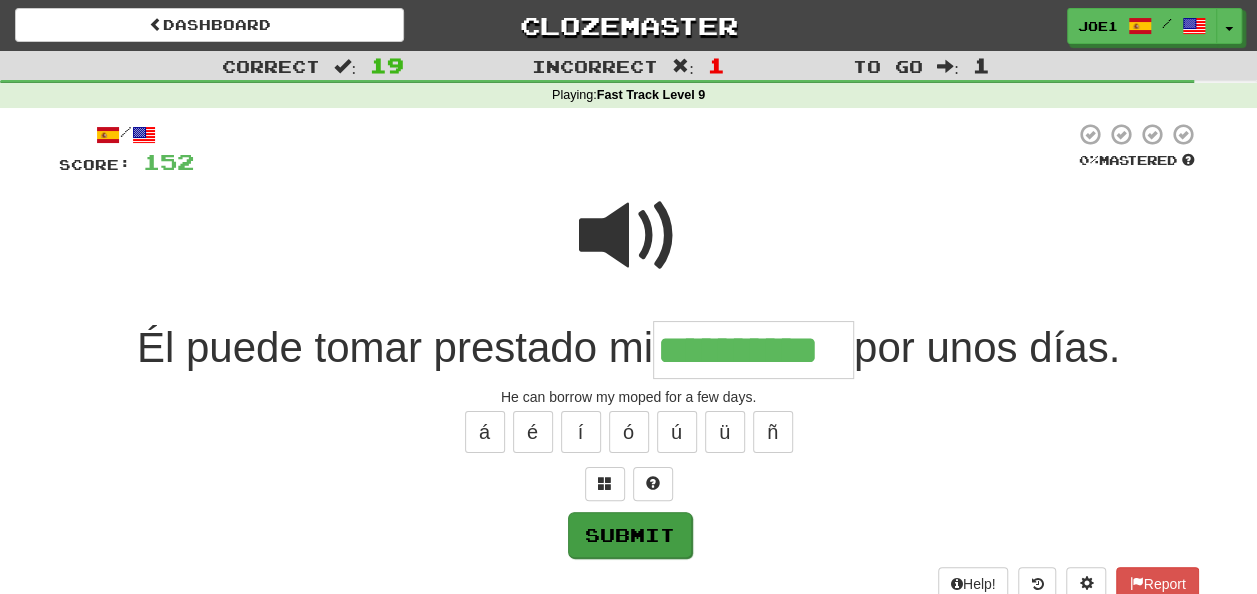 type on "**********" 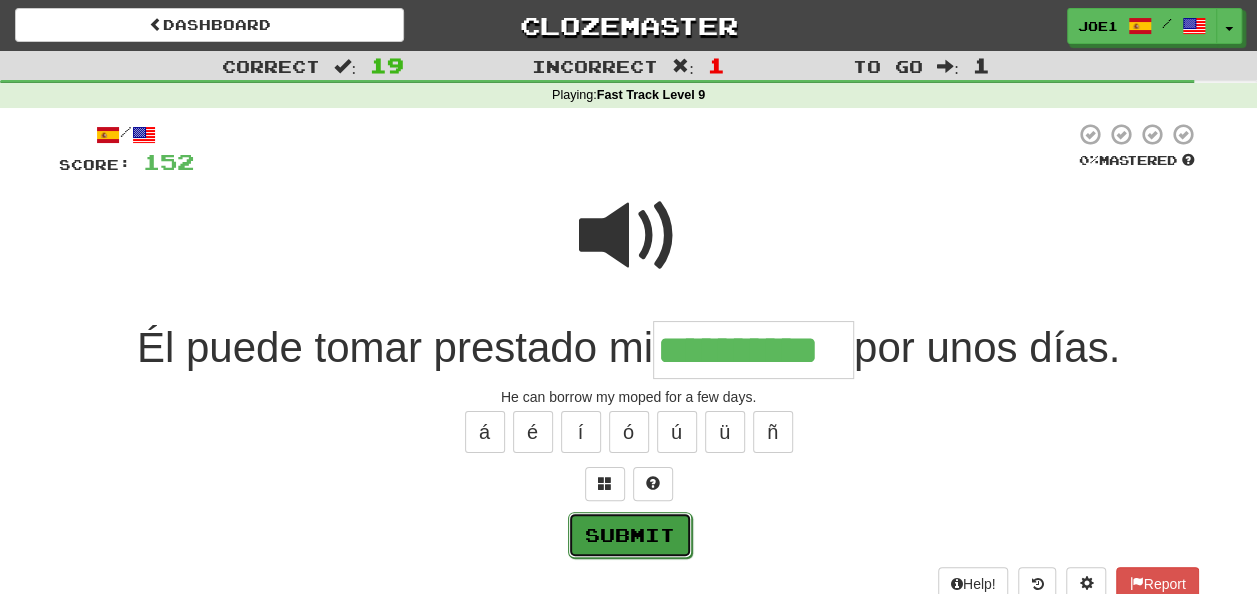 click on "Submit" at bounding box center (630, 535) 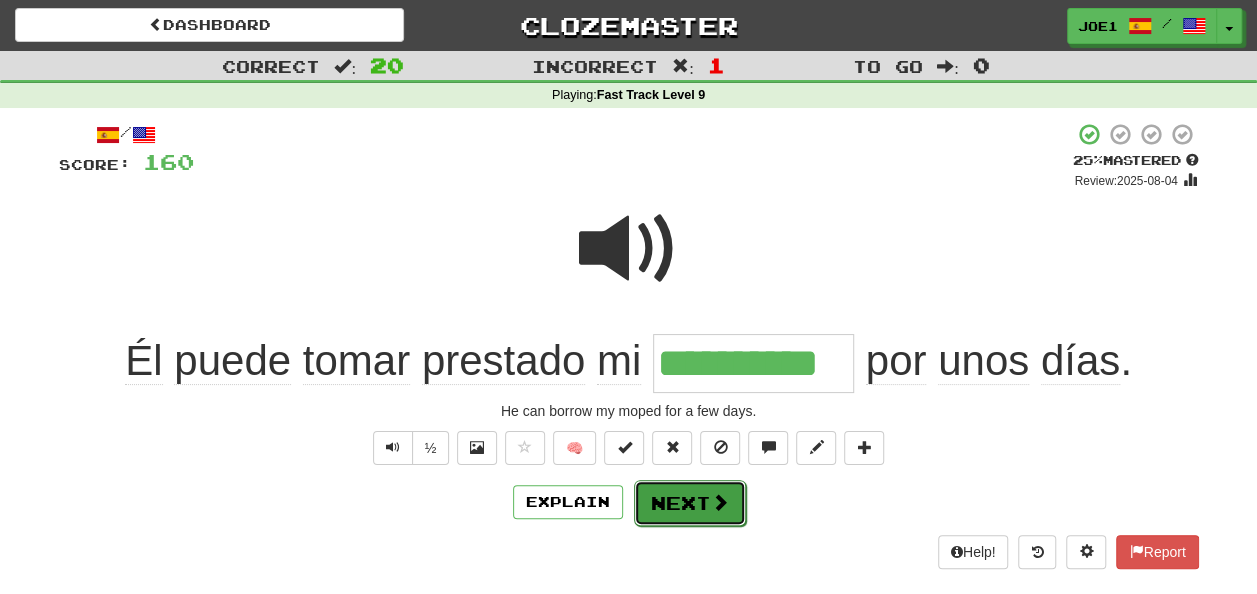 click on "Next" at bounding box center [690, 503] 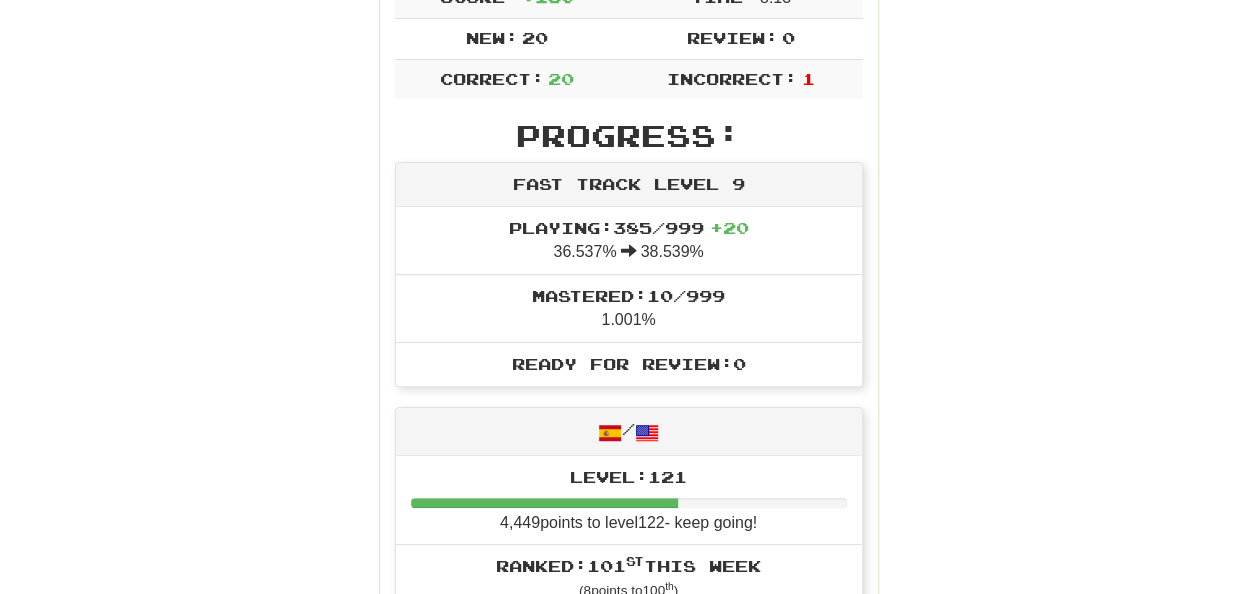 scroll, scrollTop: 600, scrollLeft: 0, axis: vertical 